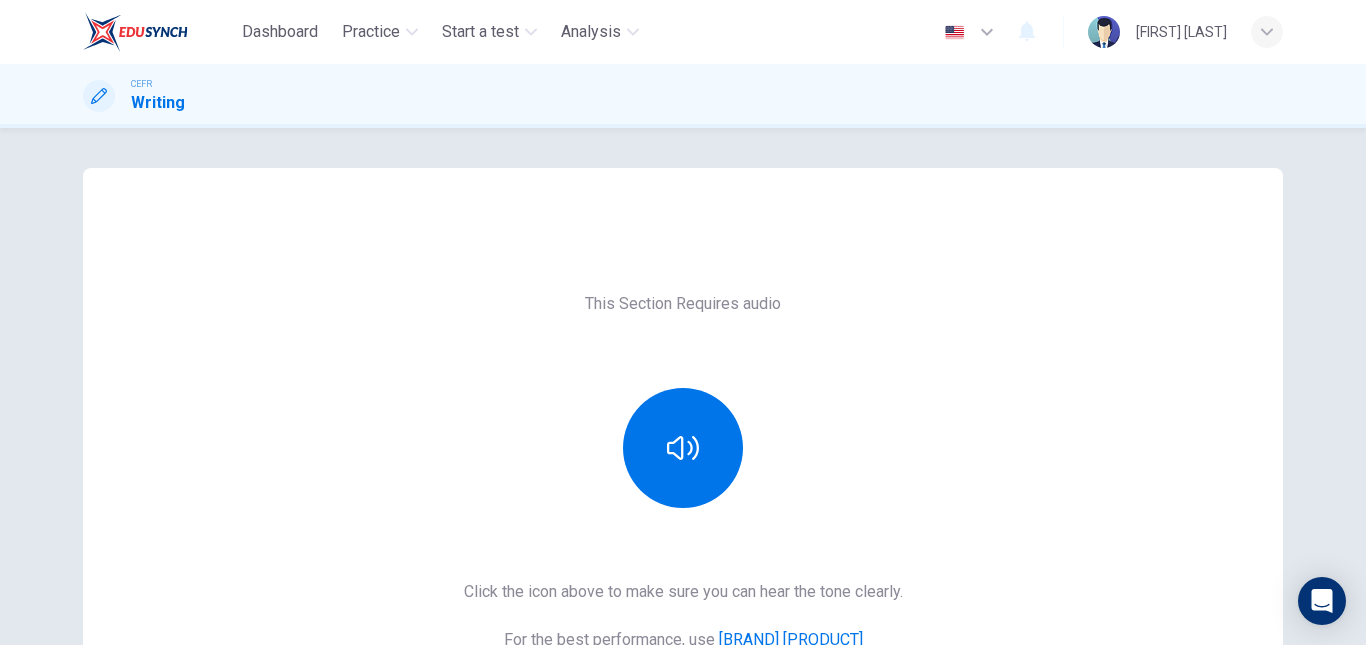 scroll, scrollTop: 0, scrollLeft: 0, axis: both 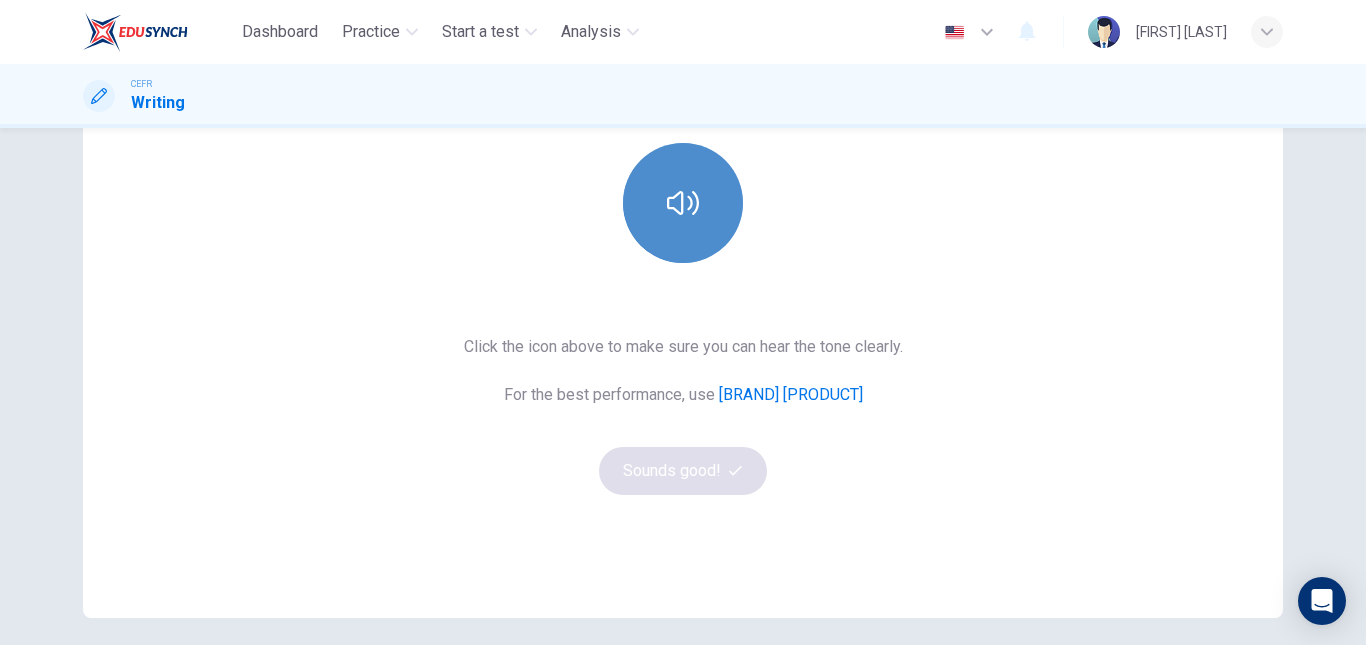 click at bounding box center [683, 203] 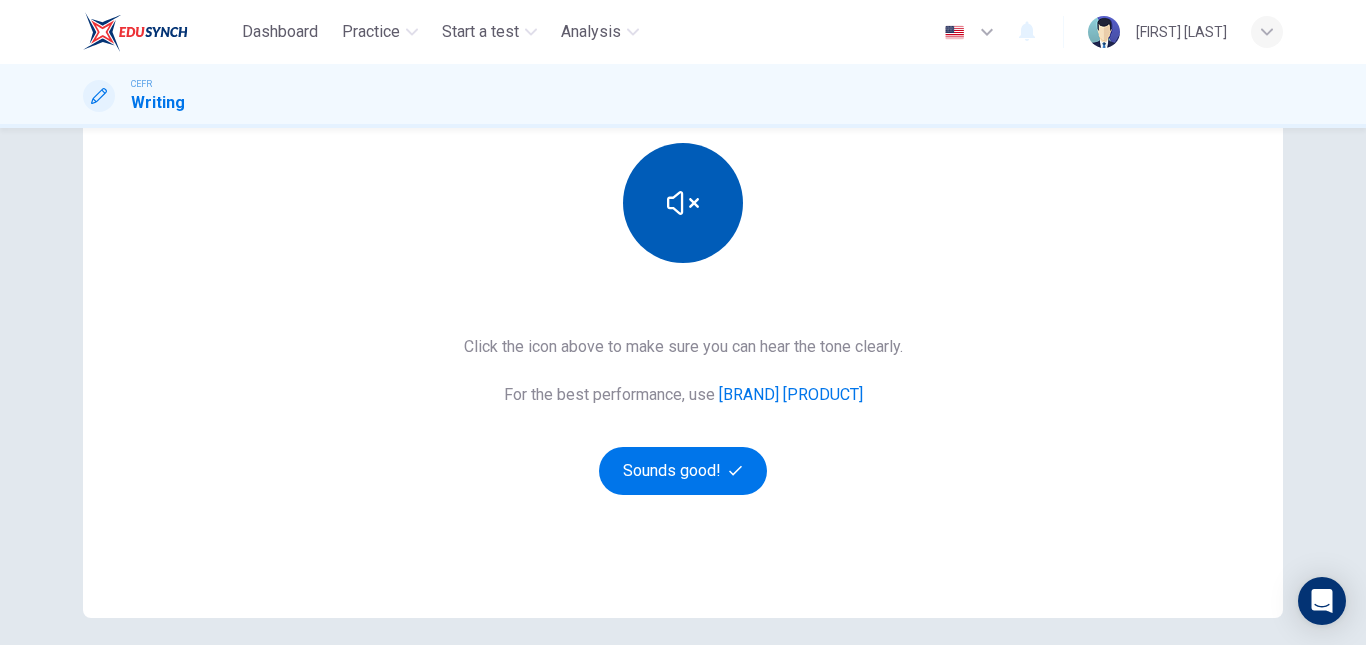 type 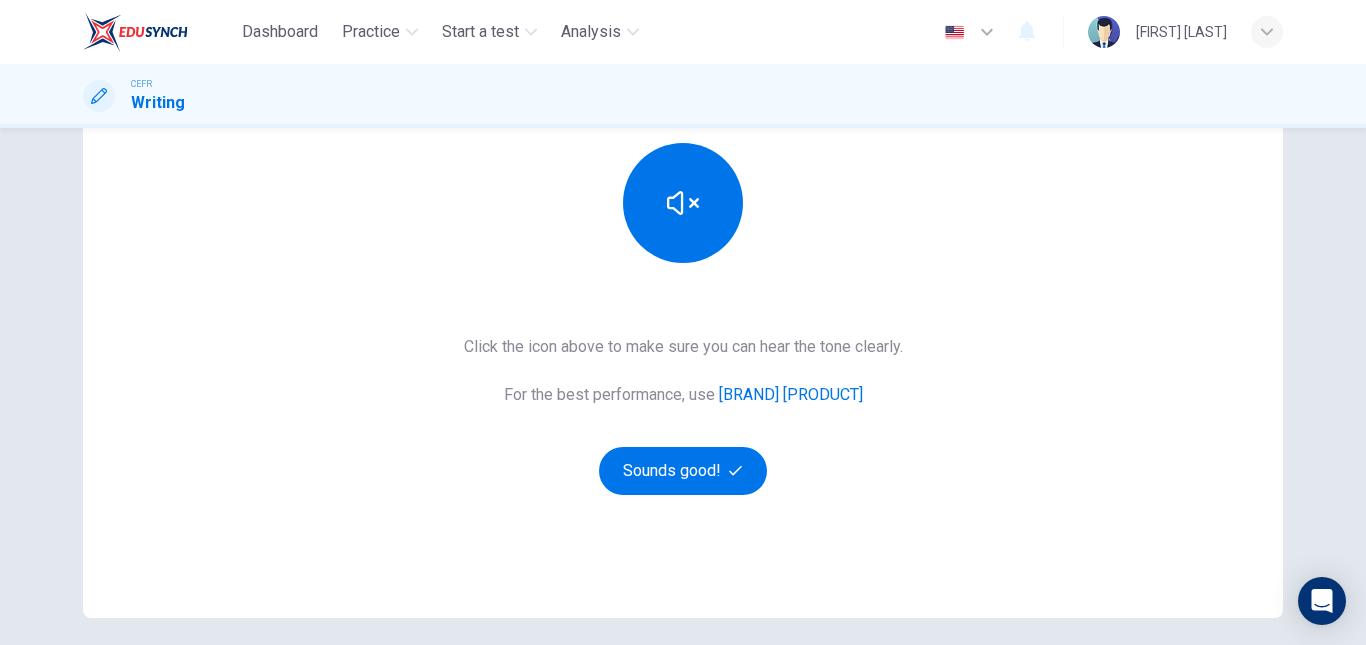 click on "This Section Requires audio Click the icon above to make sure you can hear the tone clearly. For the best performance, use   Google Chrome Sounds good!" at bounding box center [683, 271] 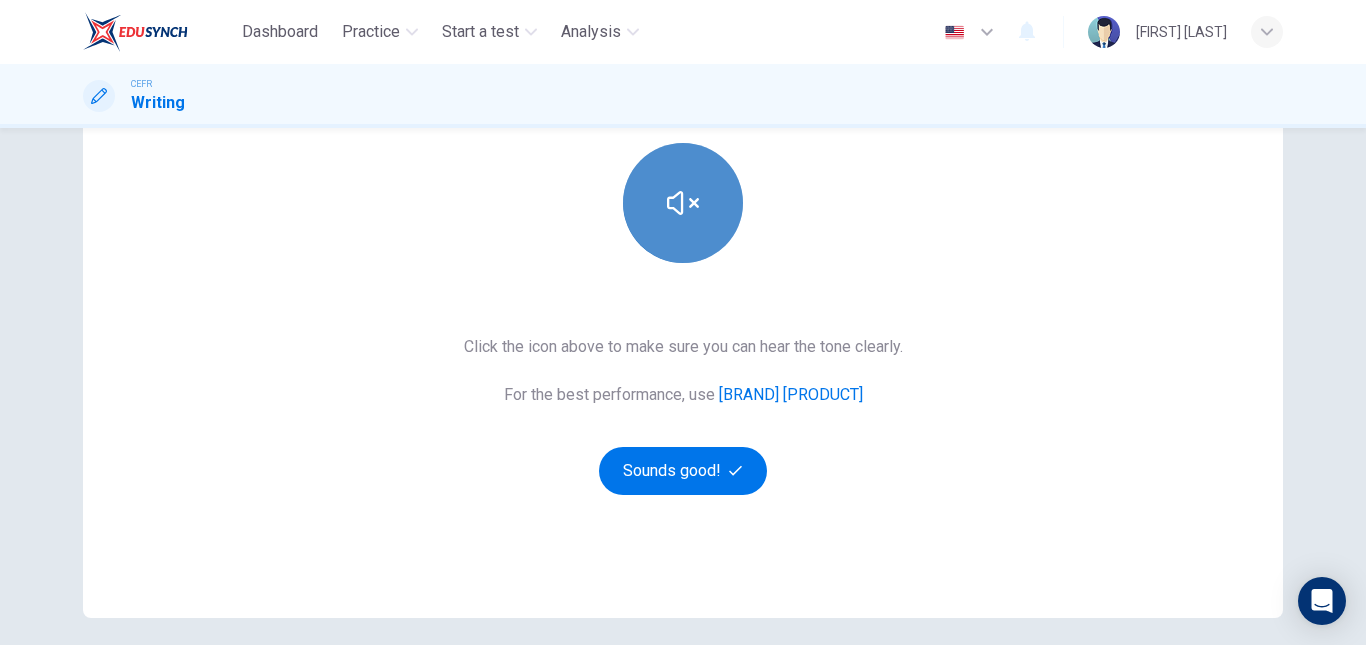 click at bounding box center (683, 203) 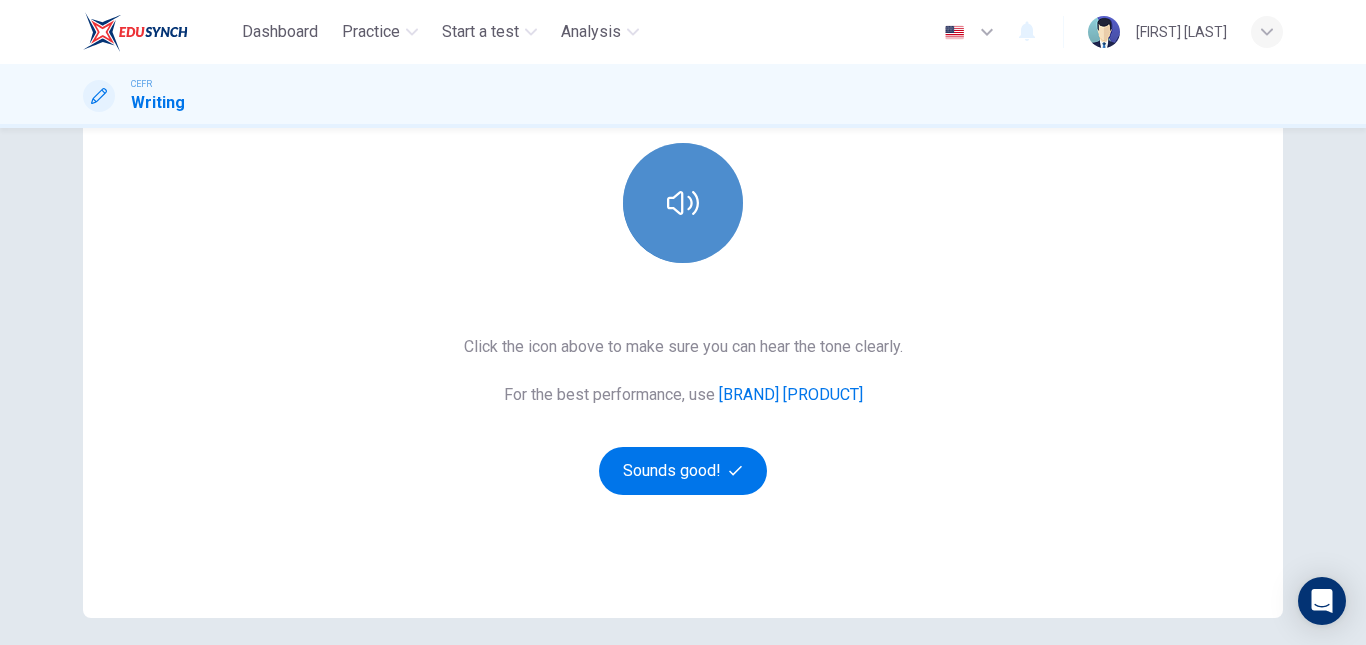click at bounding box center [683, 203] 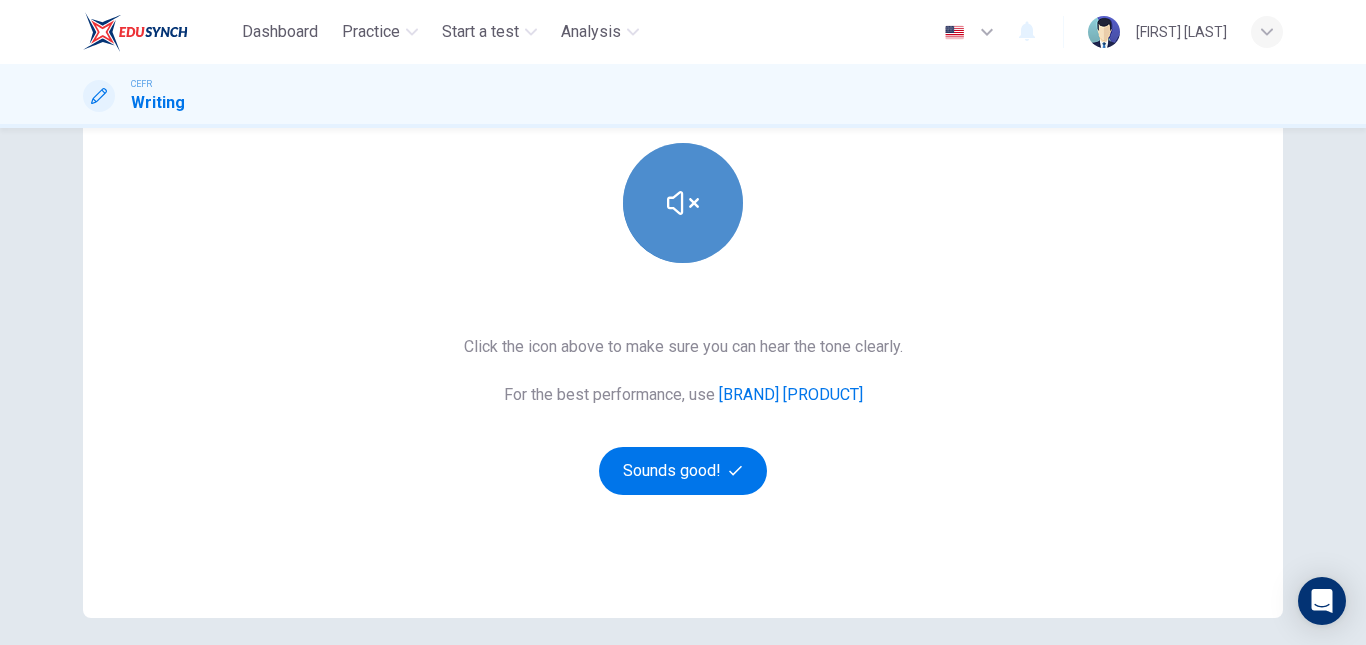 click at bounding box center (683, 203) 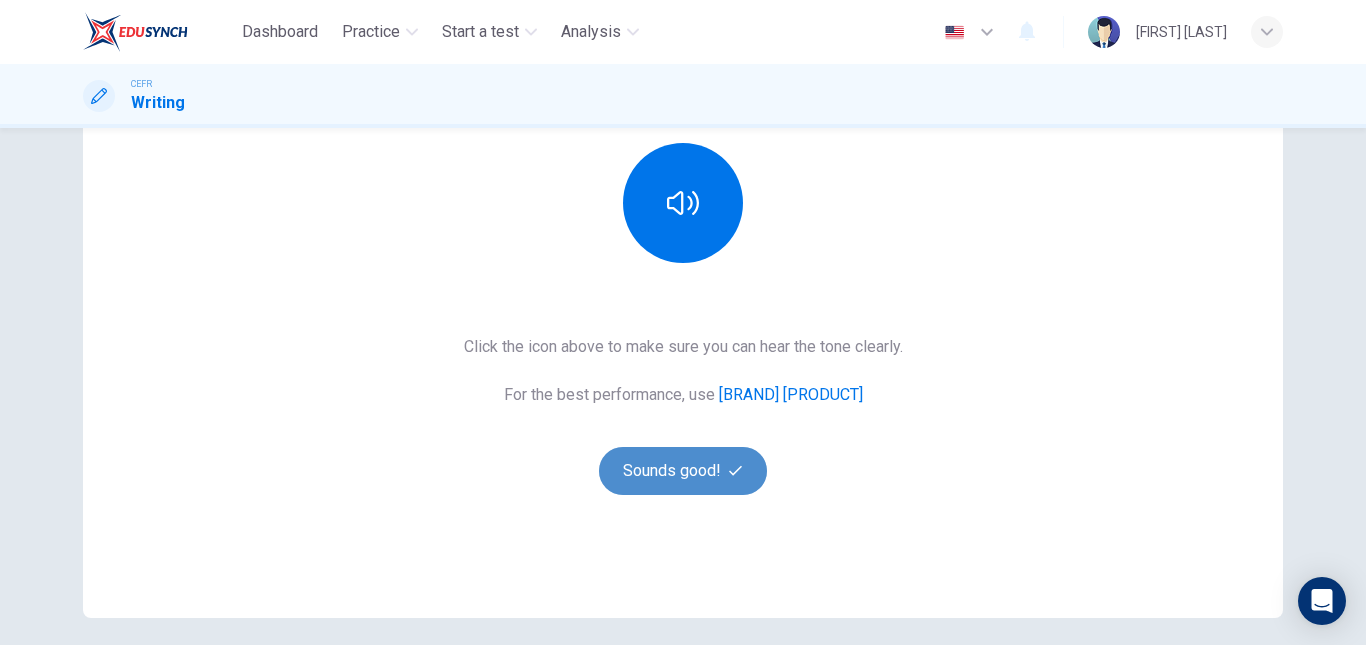 click on "Sounds good!" at bounding box center [683, 471] 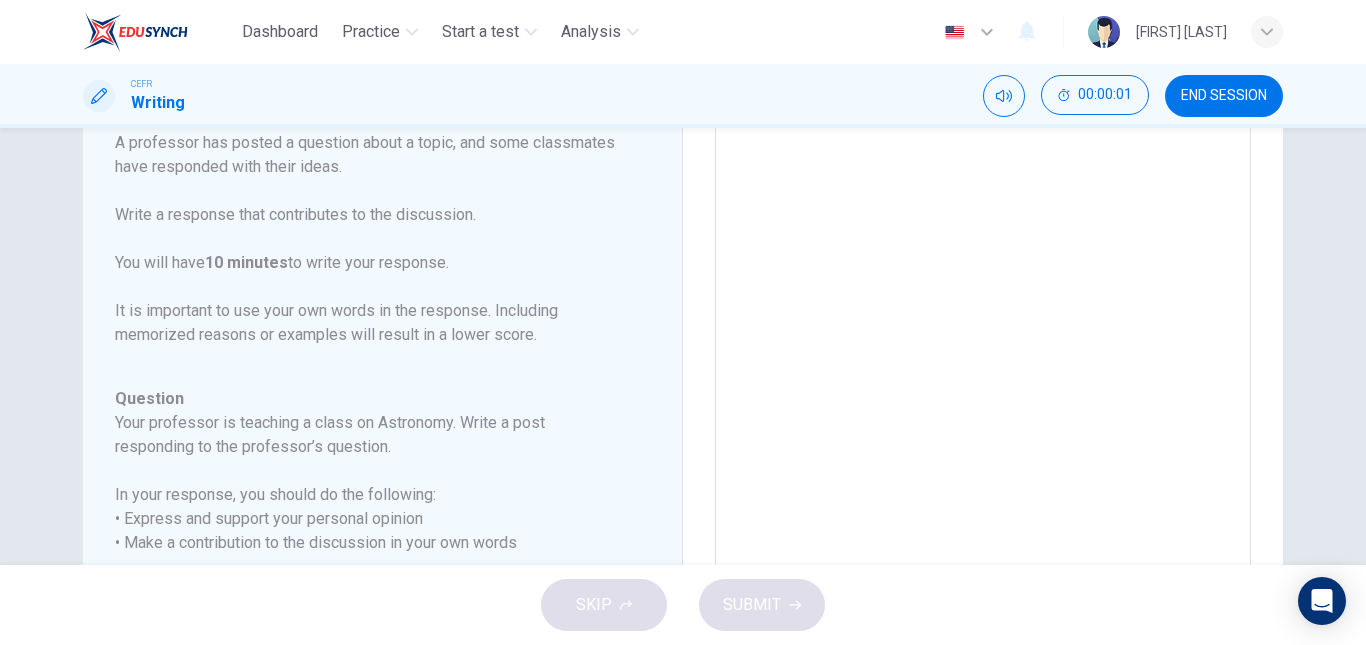 scroll, scrollTop: 0, scrollLeft: 0, axis: both 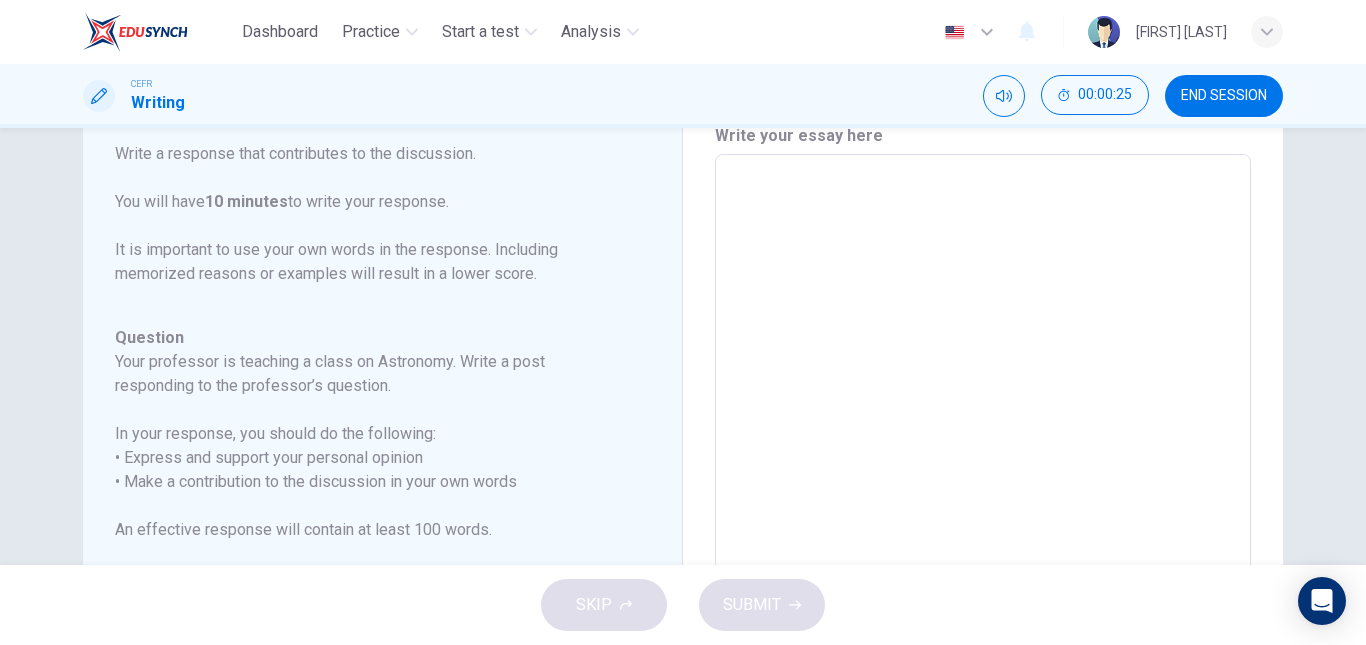 click at bounding box center [983, 488] 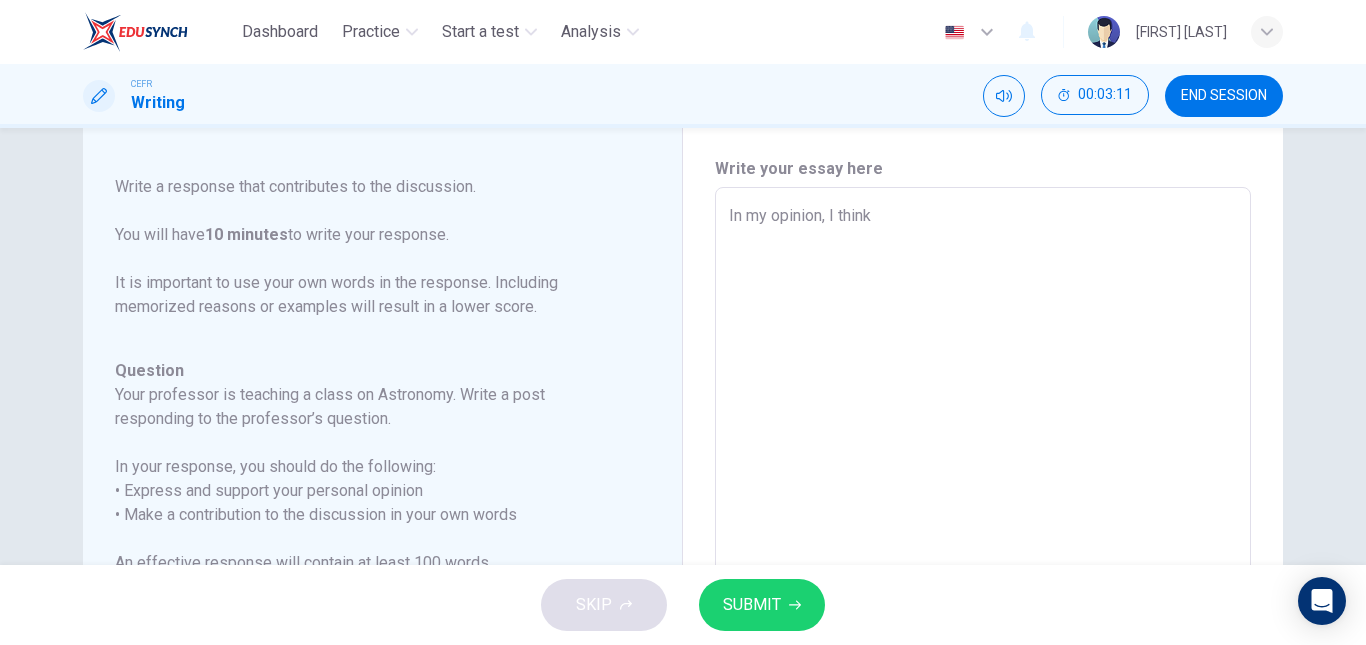 scroll, scrollTop: 453, scrollLeft: 0, axis: vertical 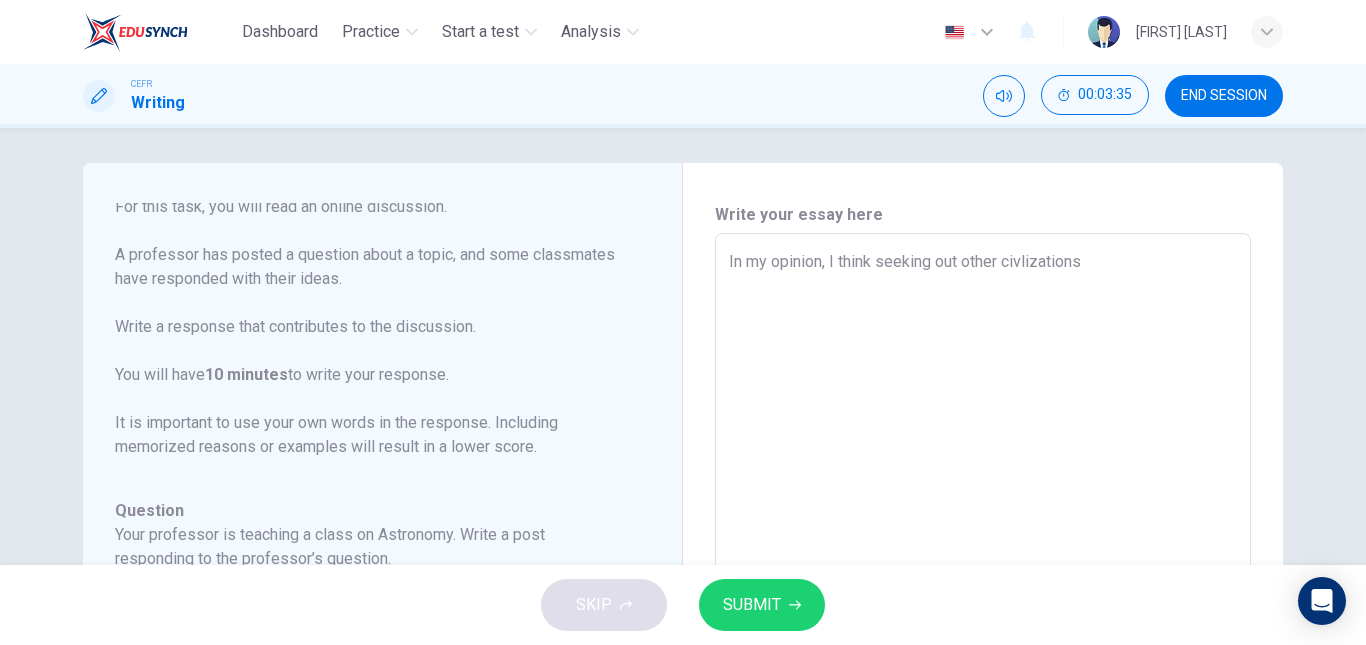click on "In my opinion, I think seeking out other civlizations" at bounding box center [983, 567] 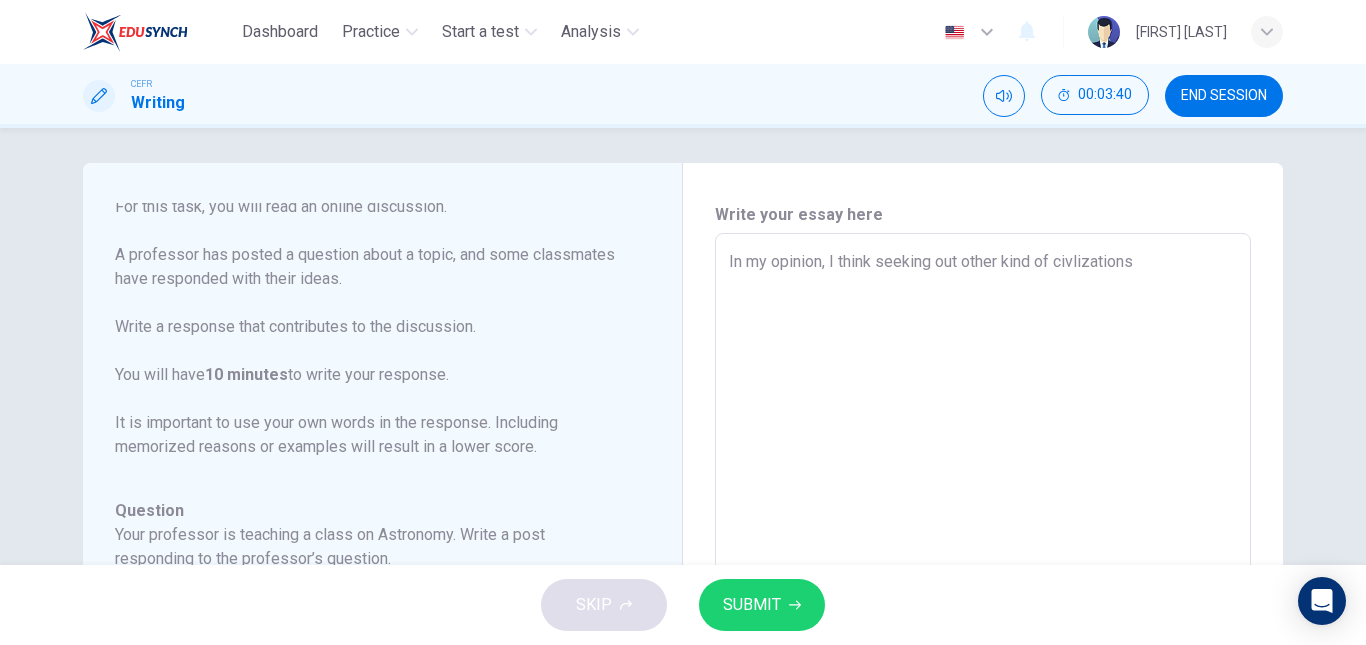 click on "In my opinion, I think seeking out other kind of civlizations" at bounding box center (983, 567) 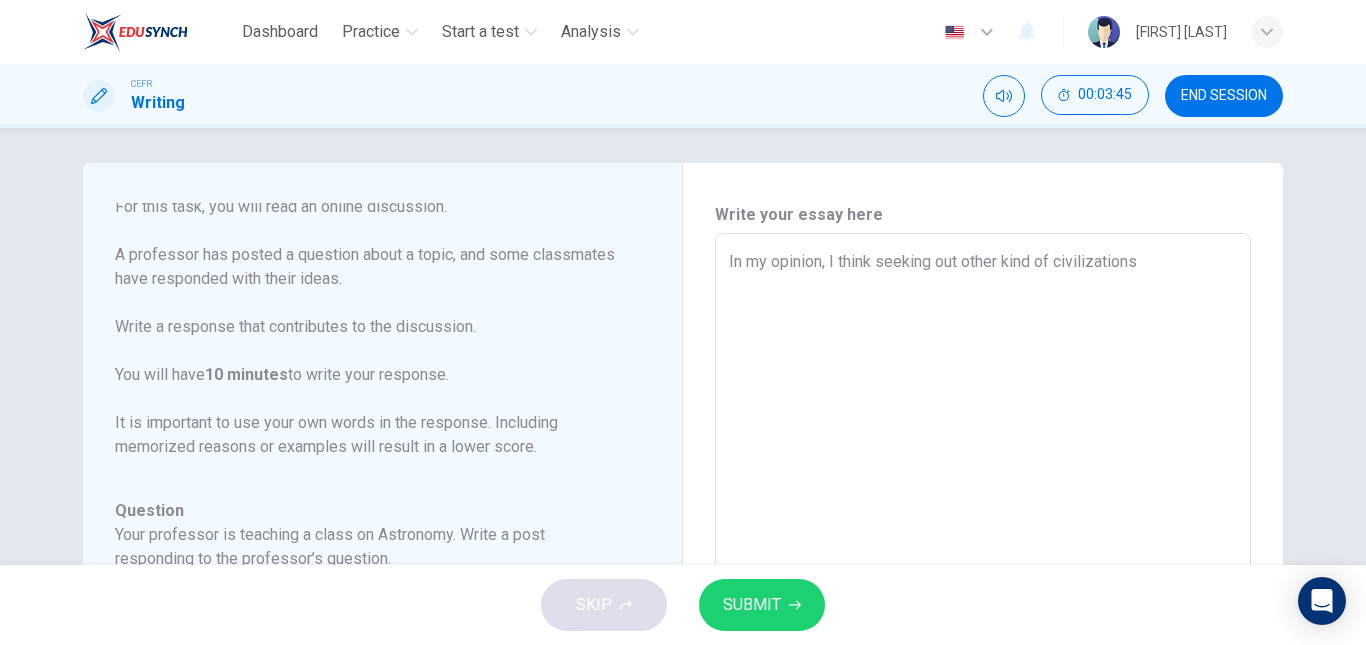 click on "In my opinion, I think seeking out other kind of civilizations" at bounding box center (983, 567) 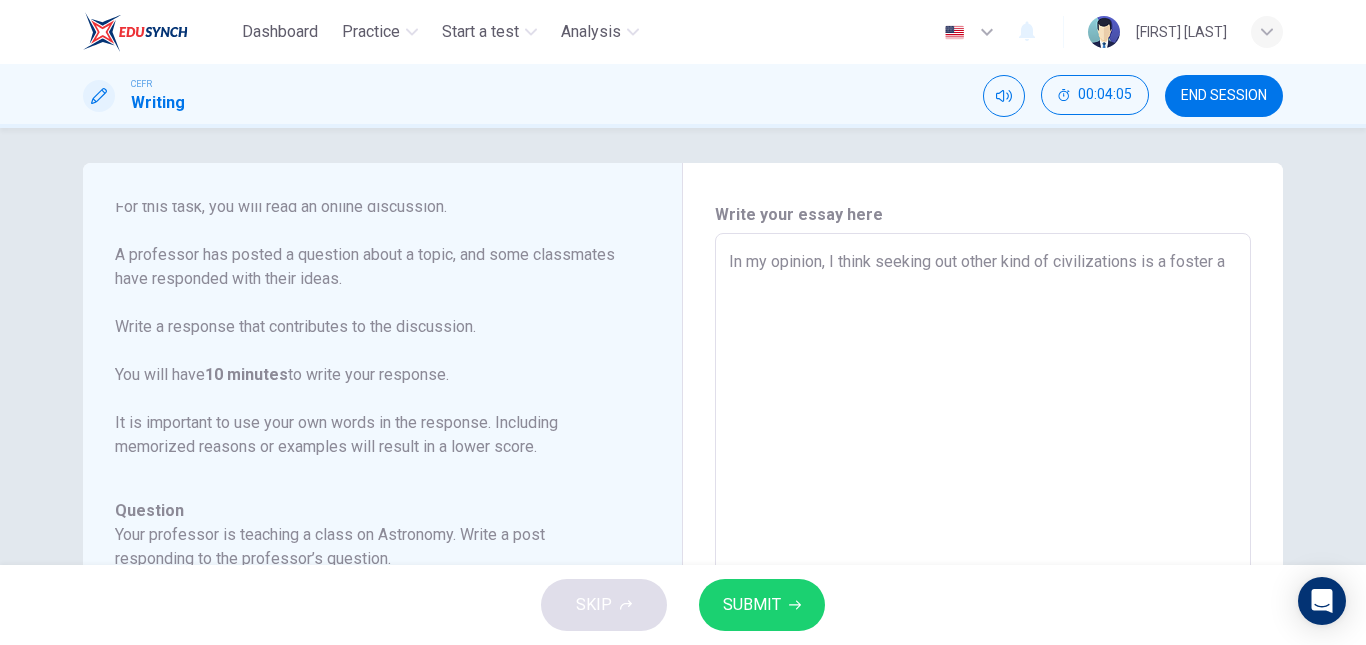 click on "In my opinion, I think seeking out other kind of civilizations is a foster a" at bounding box center [983, 567] 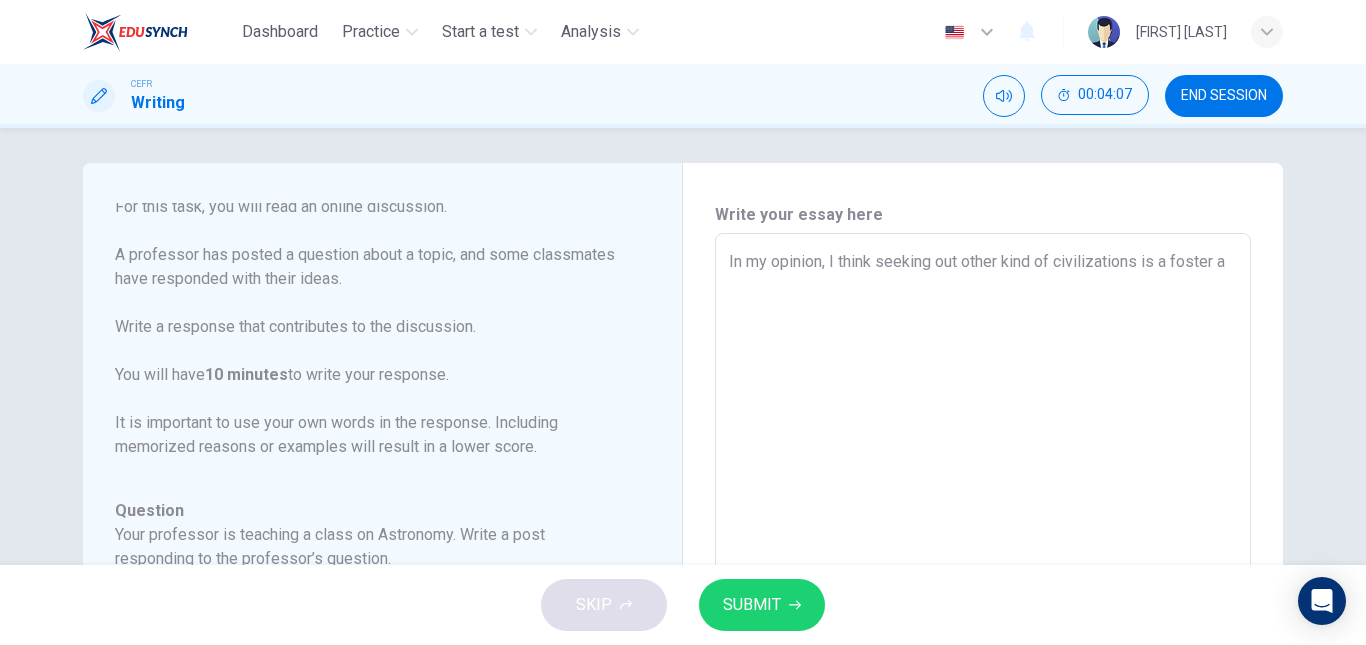 click on "In my opinion, I think seeking out other kind of civilizations is a foster a" at bounding box center (983, 567) 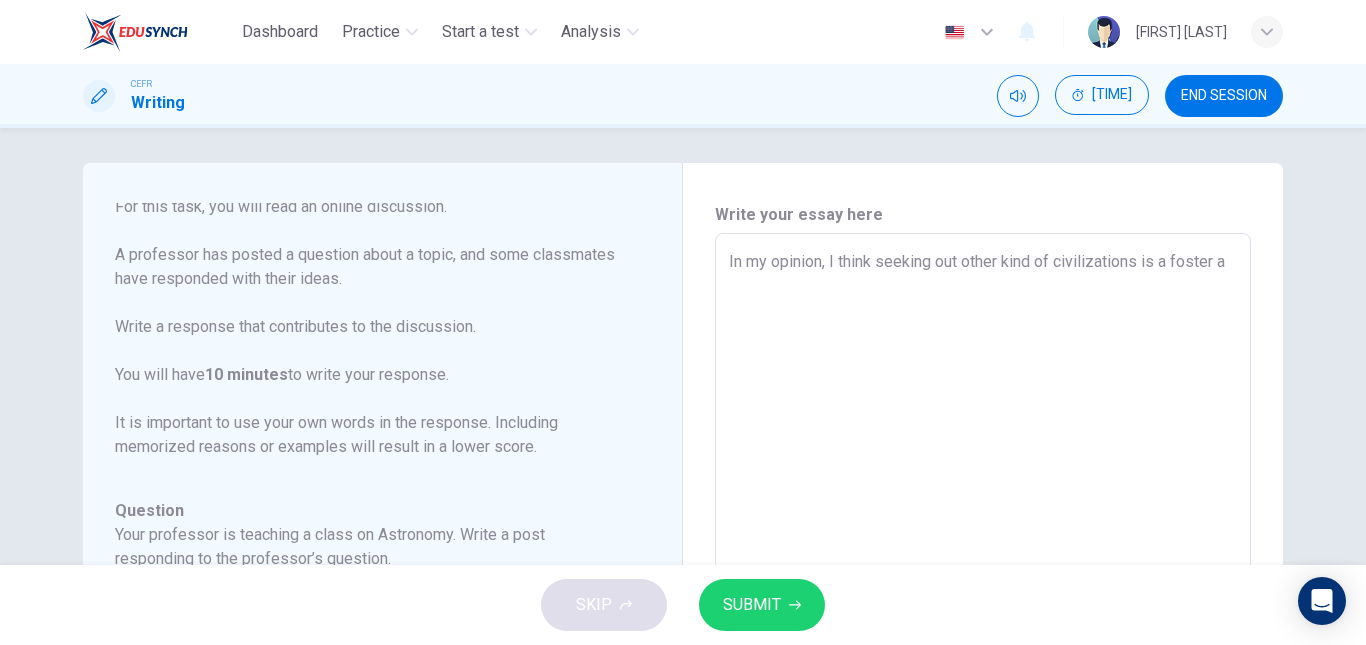 click on "In my opinion, I think seeking out other kind of civilizations is a foster a" at bounding box center [983, 567] 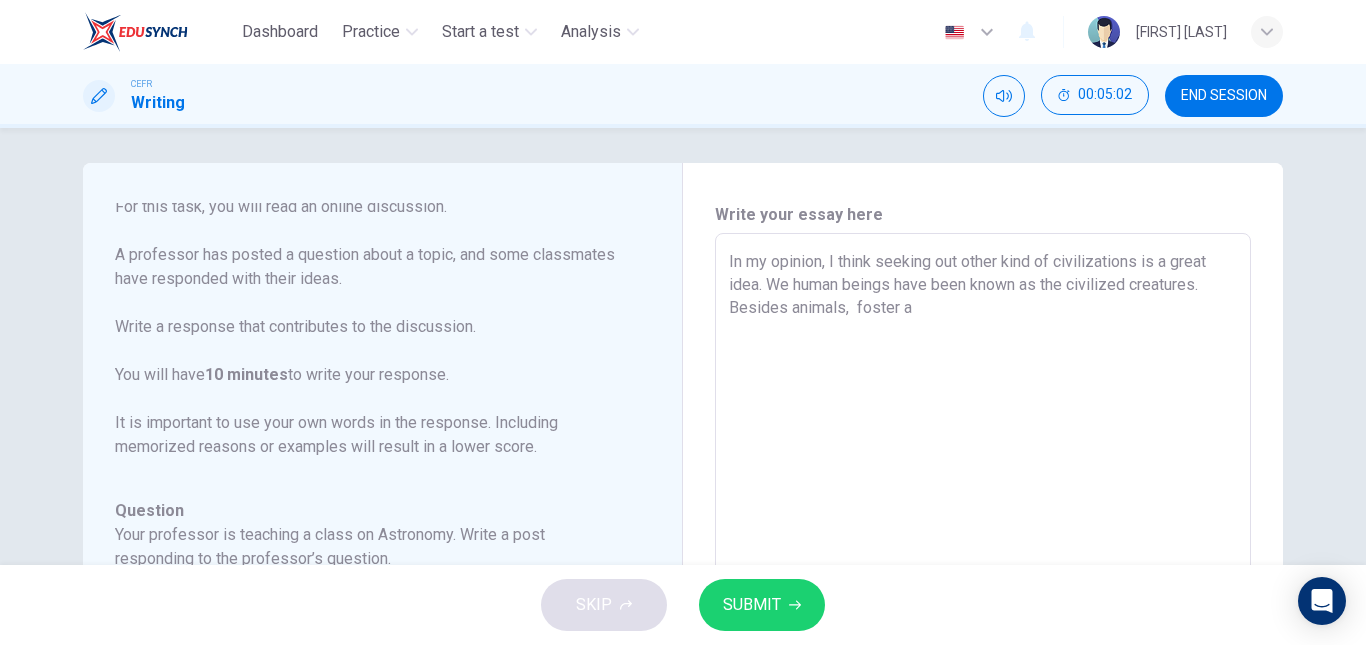 click on "In my opinion, I think seeking out other kind of civilizations is a great idea. We human beings have been known as the civilized creatures. Besides animals,  foster a" at bounding box center (983, 567) 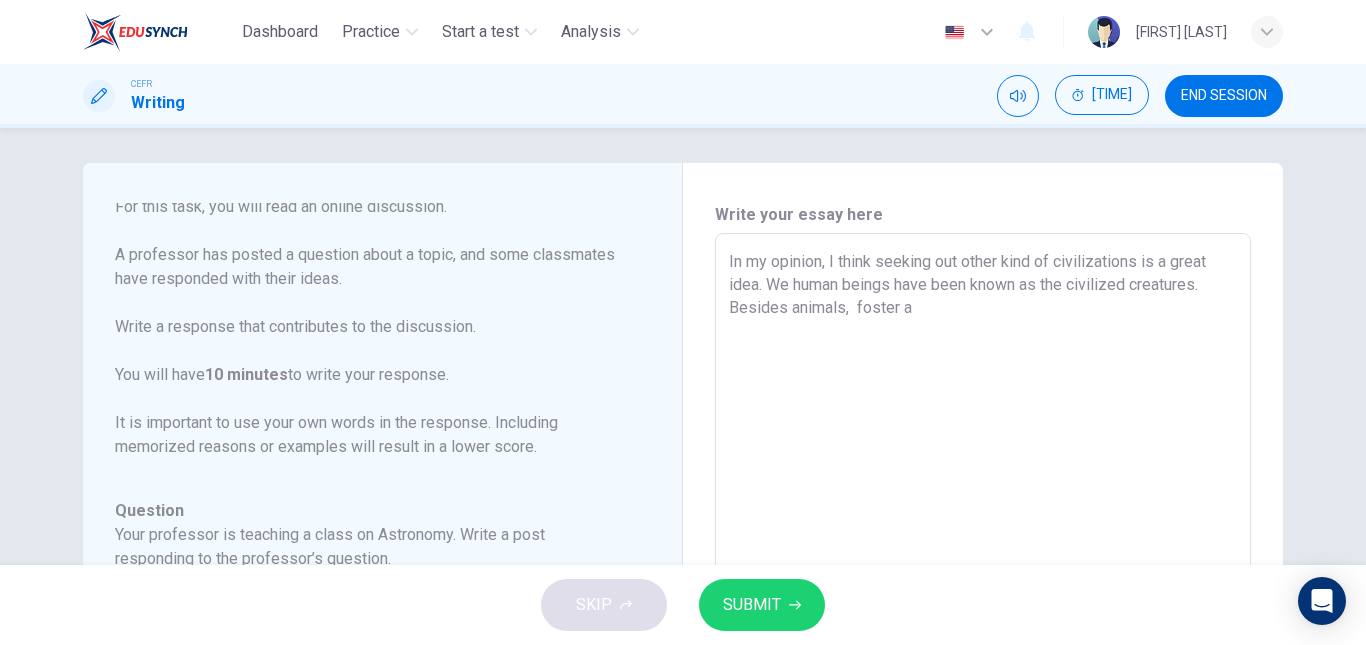 click on "In my opinion, I think seeking out other kind of civilizations is a great idea. We human beings have been known as the civilized creatures. Besides animals,  foster a" at bounding box center (983, 567) 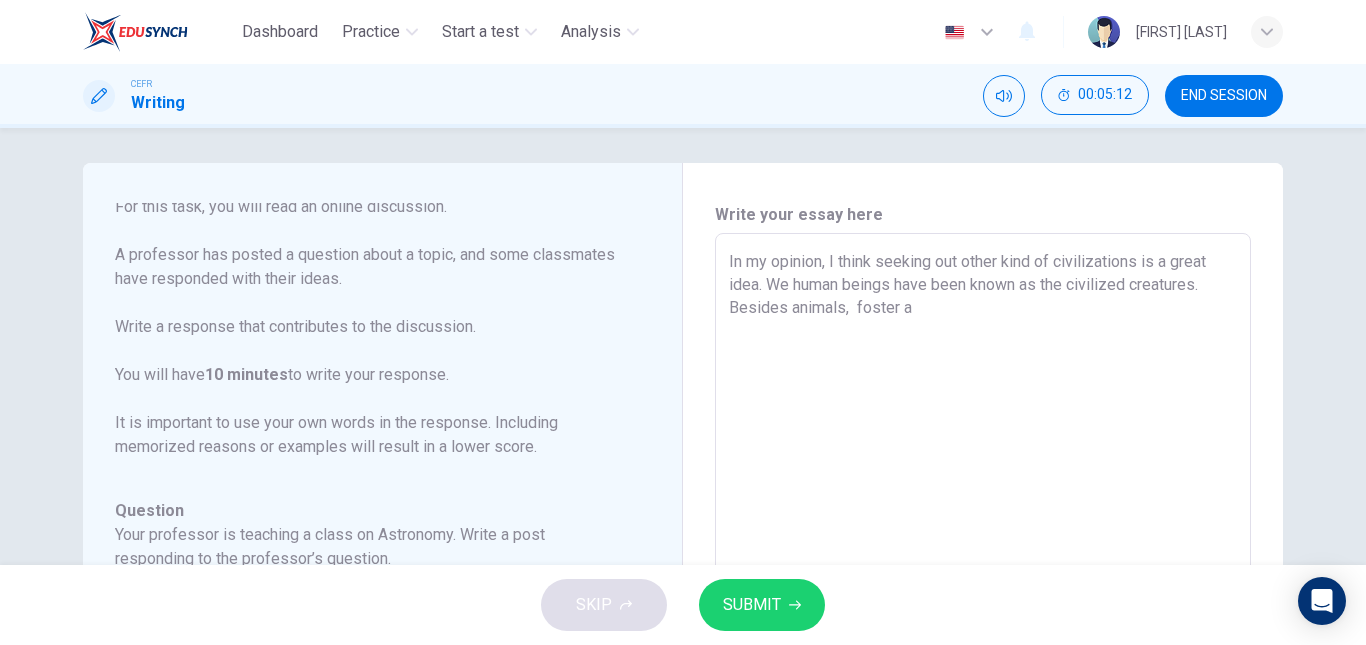 drag, startPoint x: 885, startPoint y: 289, endPoint x: 809, endPoint y: 284, distance: 76.1643 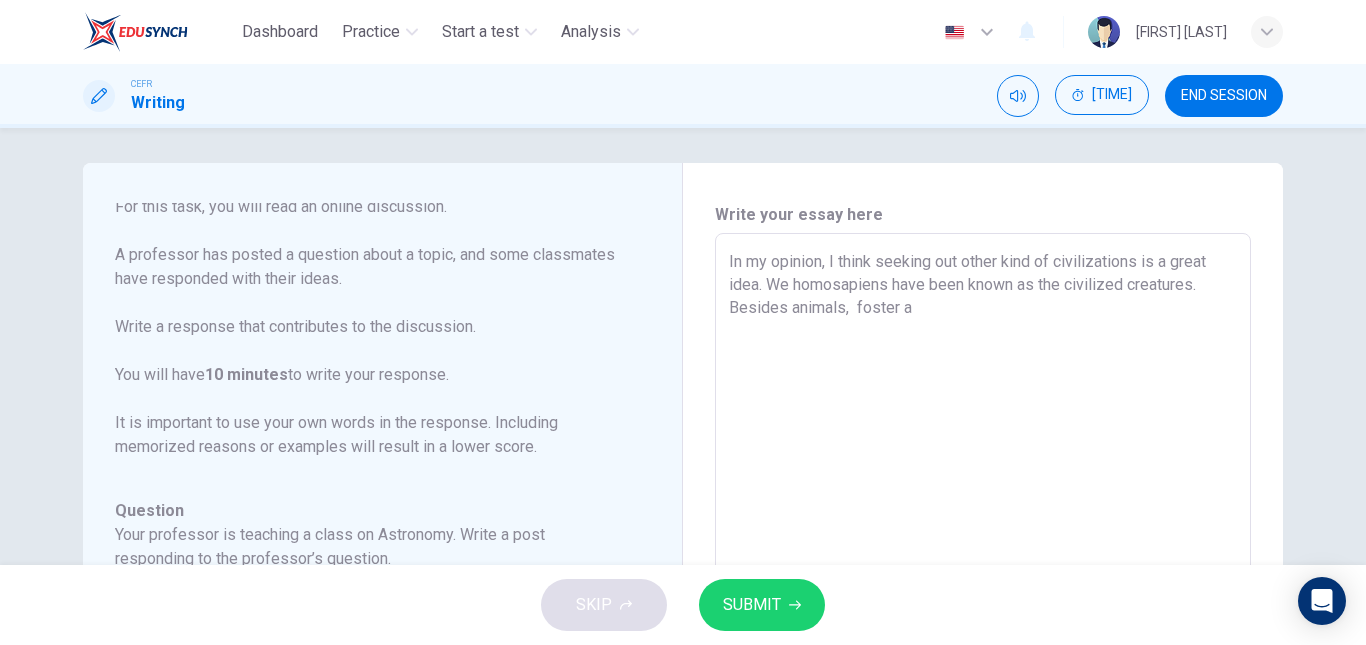 click on "In my opinion, I think seeking out other kind of civilizations is a great idea. We homosapiens have been known as the civilized creatures. Besides animals,  foster a" at bounding box center (983, 567) 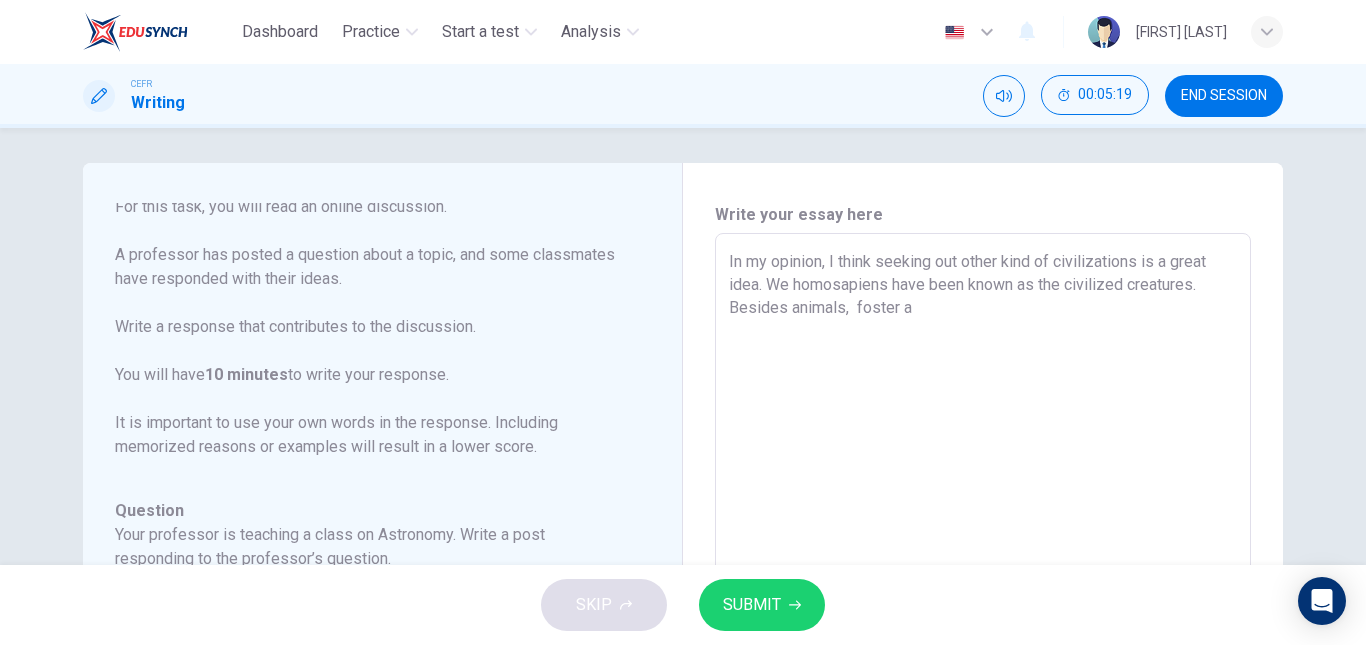 click on "In my opinion, I think seeking out other kind of civilizations is a great idea. We homosapiens have been known as the civilized creatures. Besides animals,  foster a" at bounding box center (983, 567) 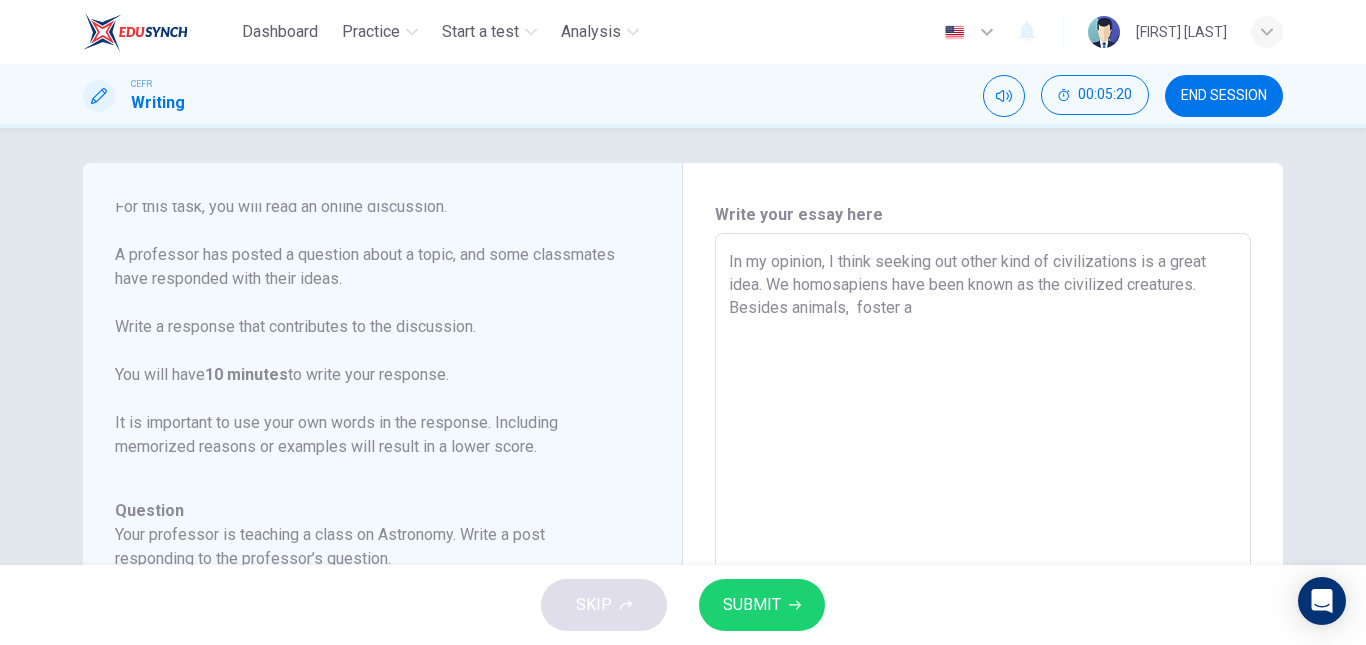 click on "In my opinion, I think seeking out other kind of civilizations is a great idea. We homosapiens have been known as the civilized creatures. Besides animals,  foster a" at bounding box center [983, 567] 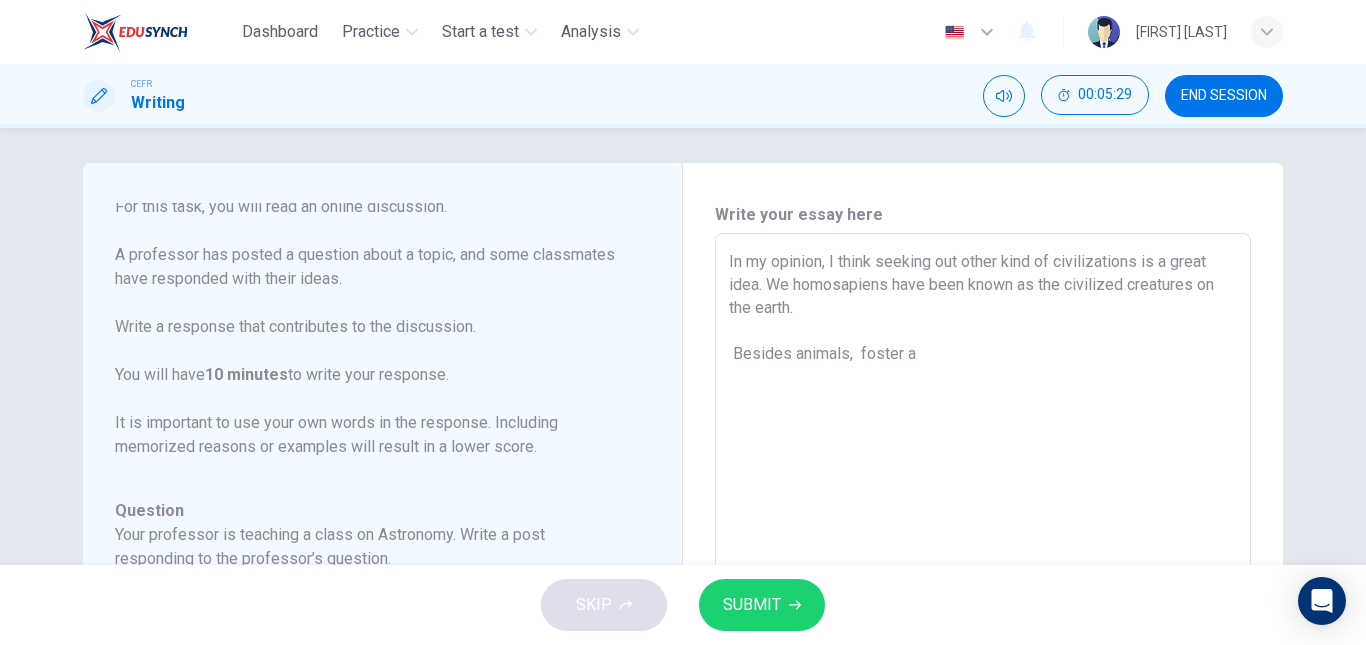 click on "In my opinion, I think seeking out other kind of civilizations is a great idea. We homosapiens have been known as the civilized creatures on the earth.
Besides animals,  foster a" at bounding box center (983, 567) 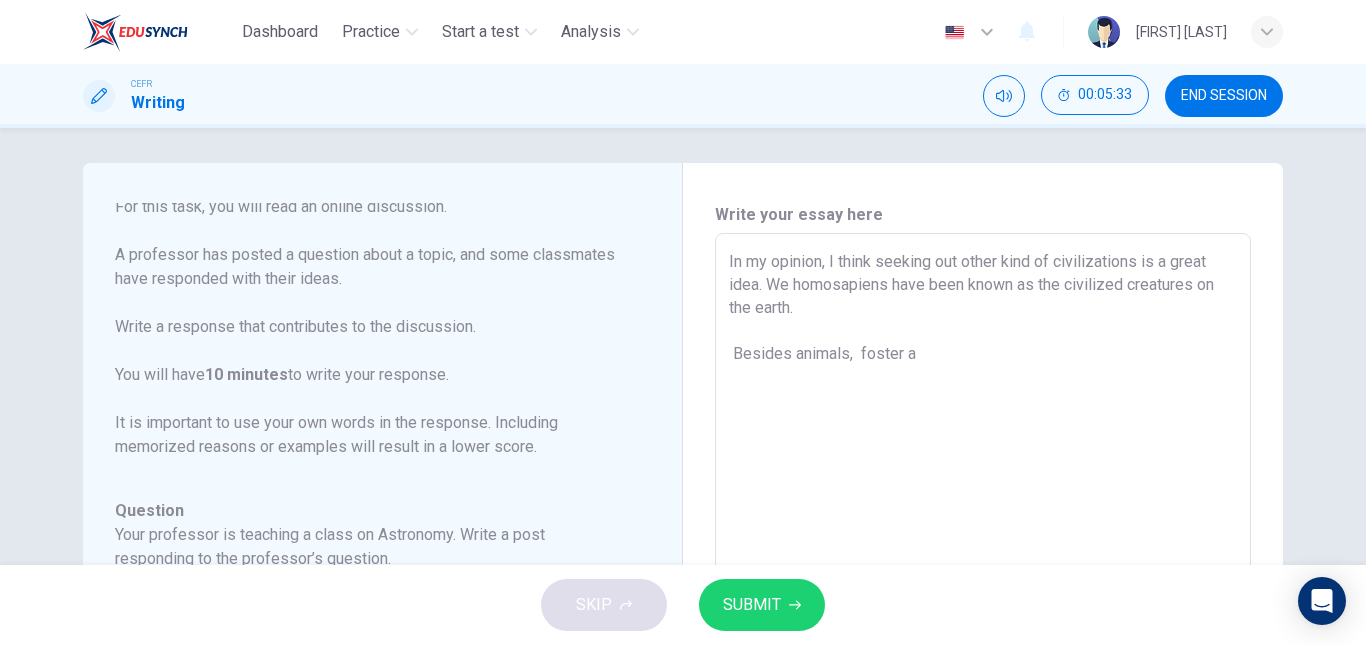 click on "In my opinion, I think seeking out other kind of civilizations is a great idea. We homosapiens have been known as the civilized creatures on the earth.
Besides animals,  foster a" at bounding box center (983, 567) 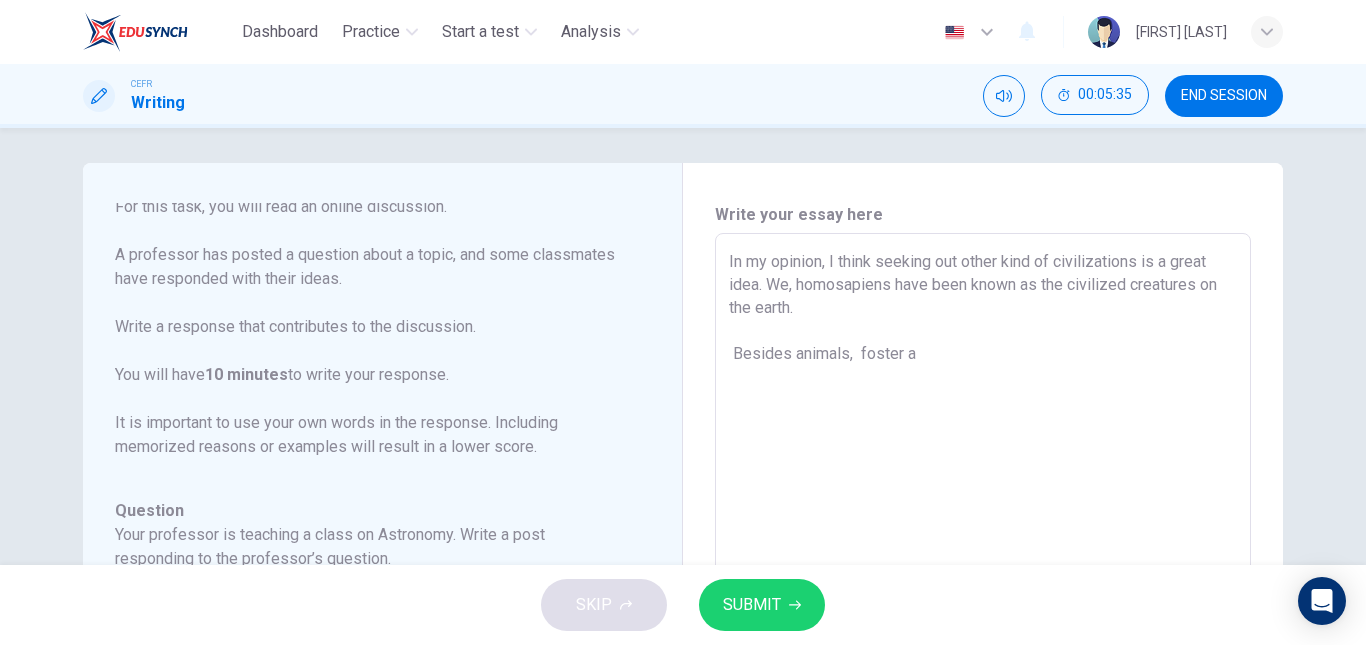 click on "In my opinion, I think seeking out other kind of civilizations is a great idea. We, homosapiens have been known as the civilized creatures on the earth.
Besides animals,  foster a" at bounding box center [983, 567] 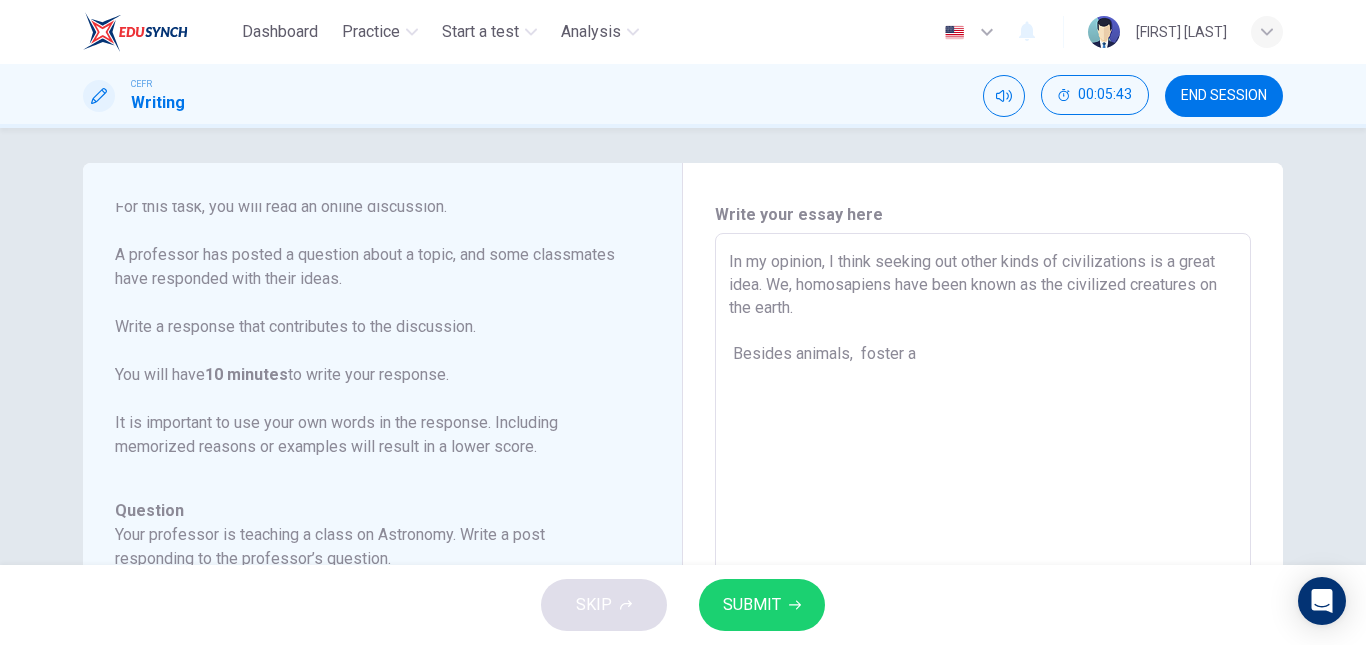 drag, startPoint x: 871, startPoint y: 263, endPoint x: 828, endPoint y: 262, distance: 43.011627 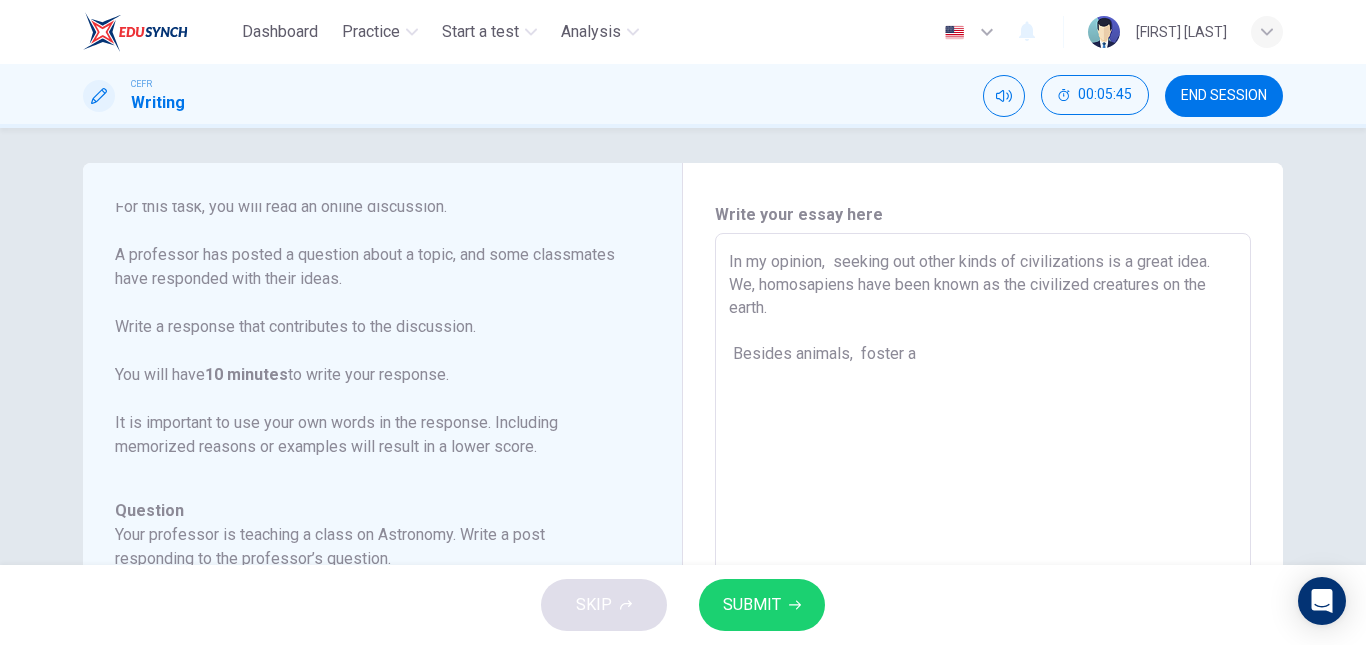 click on "In my opinion,  seeking out other kinds of civilizations is a great idea. We, homosapiens have been known as the civilized creatures on the earth.
Besides animals,  foster a" at bounding box center (983, 567) 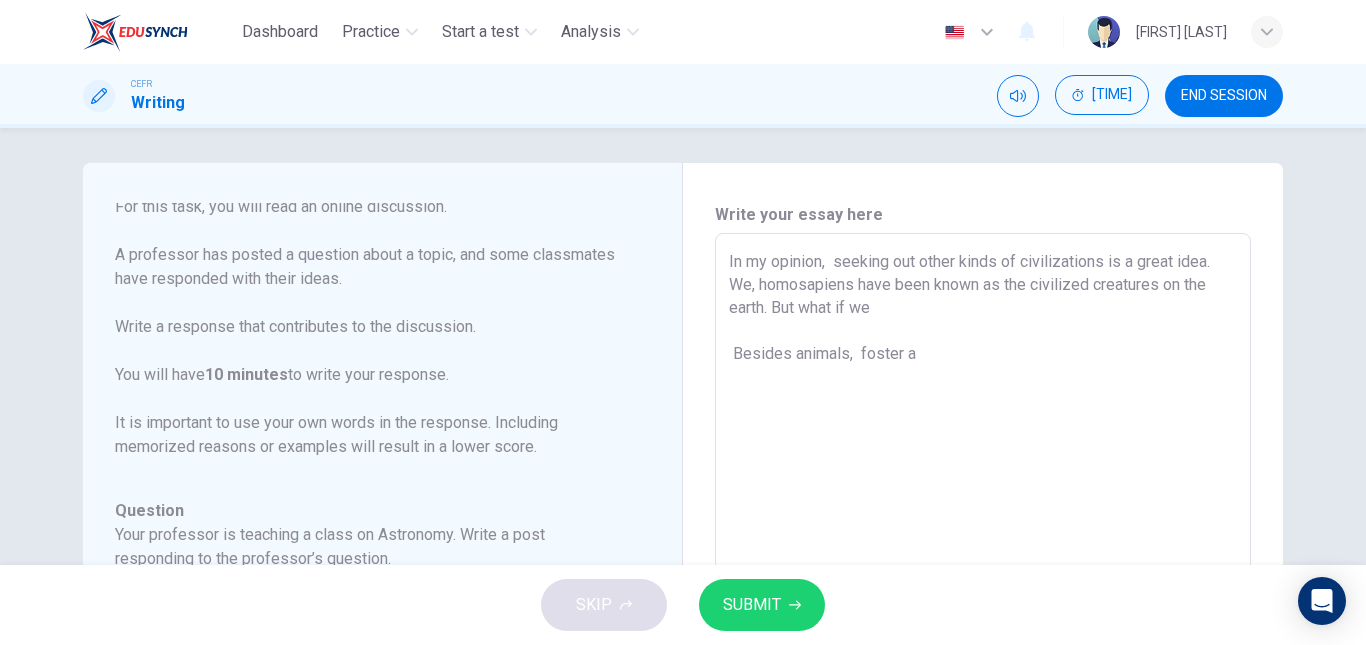drag, startPoint x: 911, startPoint y: 312, endPoint x: 765, endPoint y: 311, distance: 146.00342 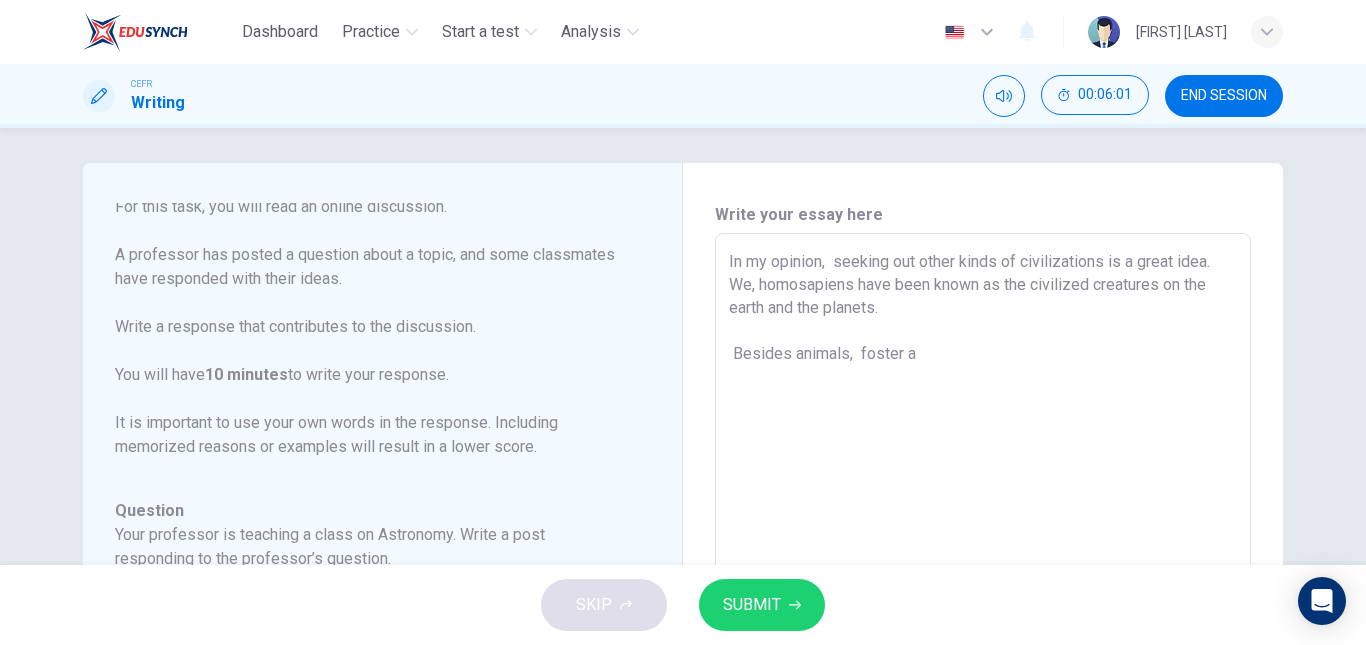 click on "In my opinion,  seeking out other kinds of civilizations is a great idea. We, homosapiens have been known as the civilized creatures on the earth and the planets.
Besides animals,  foster a" at bounding box center (983, 567) 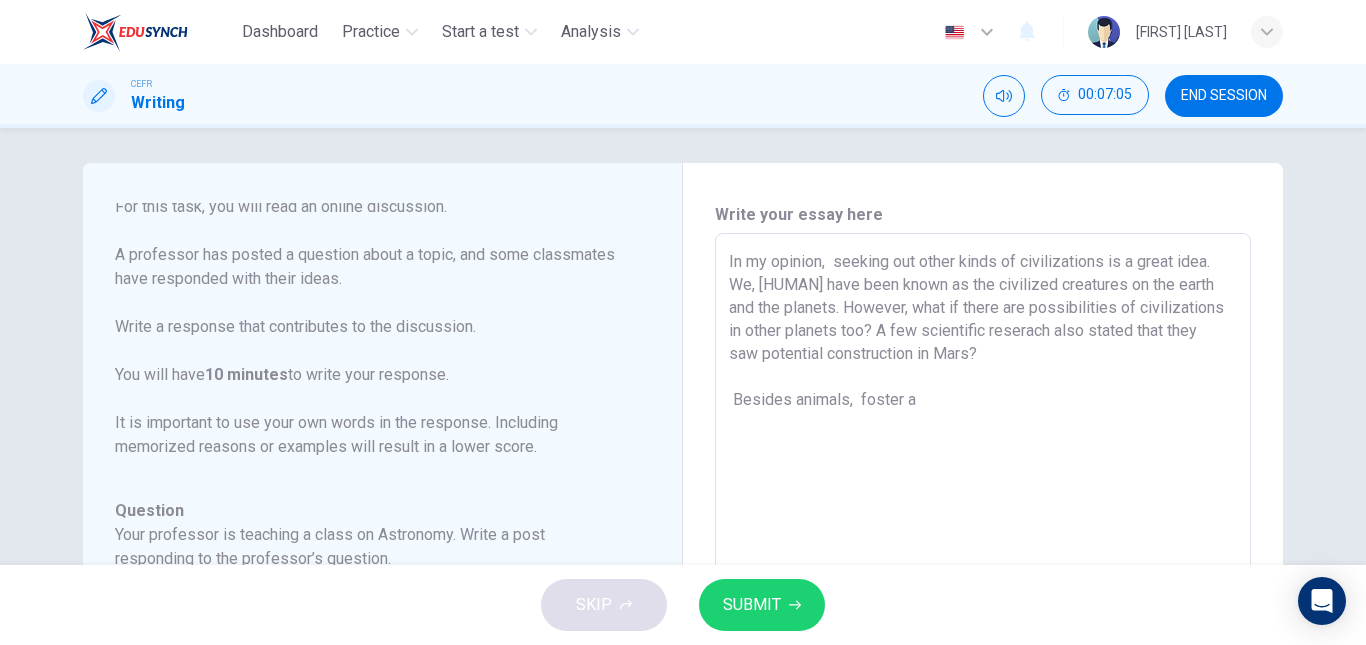 click on "In my opinion,  seeking out other kinds of civilizations is a great idea. We, [HUMAN] have been known as the civilized creatures on the earth and the planets. However, what if there are possibilities of civilizations in other planets too? A few scientific reserach also stated that they saw potential construction in Mars?
Besides animals,  foster a" at bounding box center [983, 567] 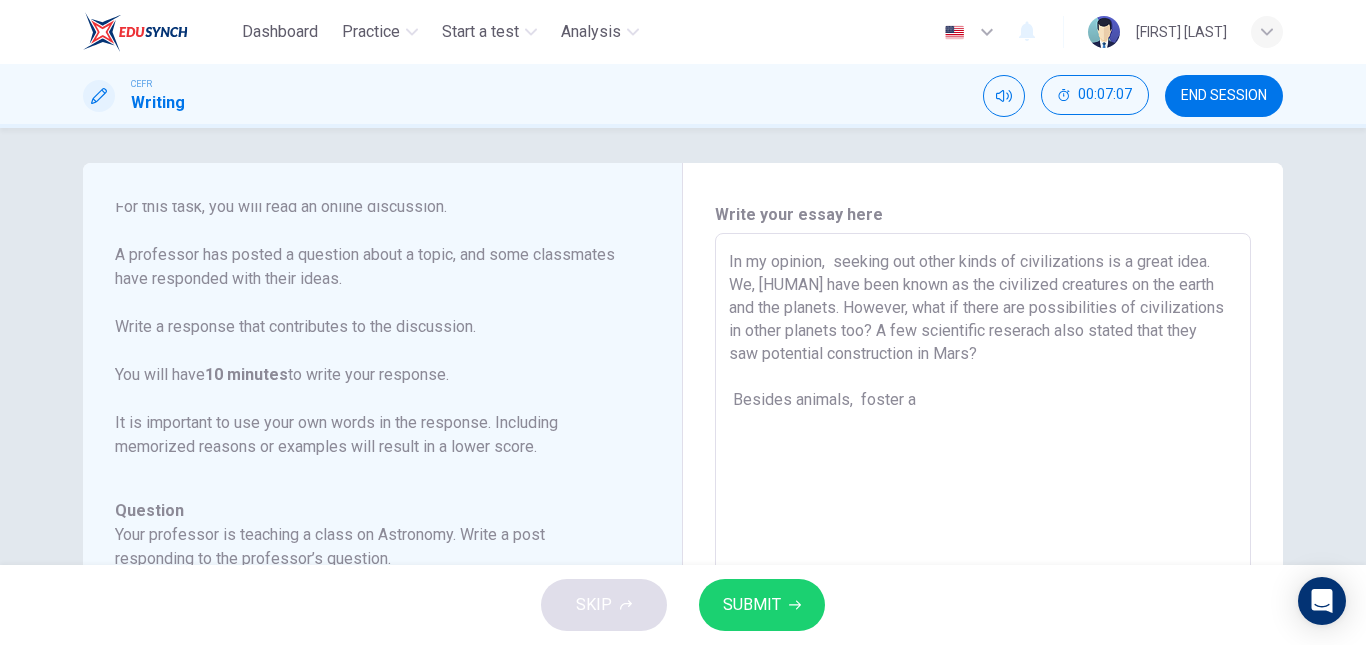 click on "In my opinion,  seeking out other kinds of civilizations is a great idea. We, [HUMAN] have been known as the civilized creatures on the earth and the planets. However, what if there are possibilities of civilizations in other planets too? A few scientific reserach also stated that they saw potential construction in Mars?
Besides animals,  foster a" at bounding box center [983, 567] 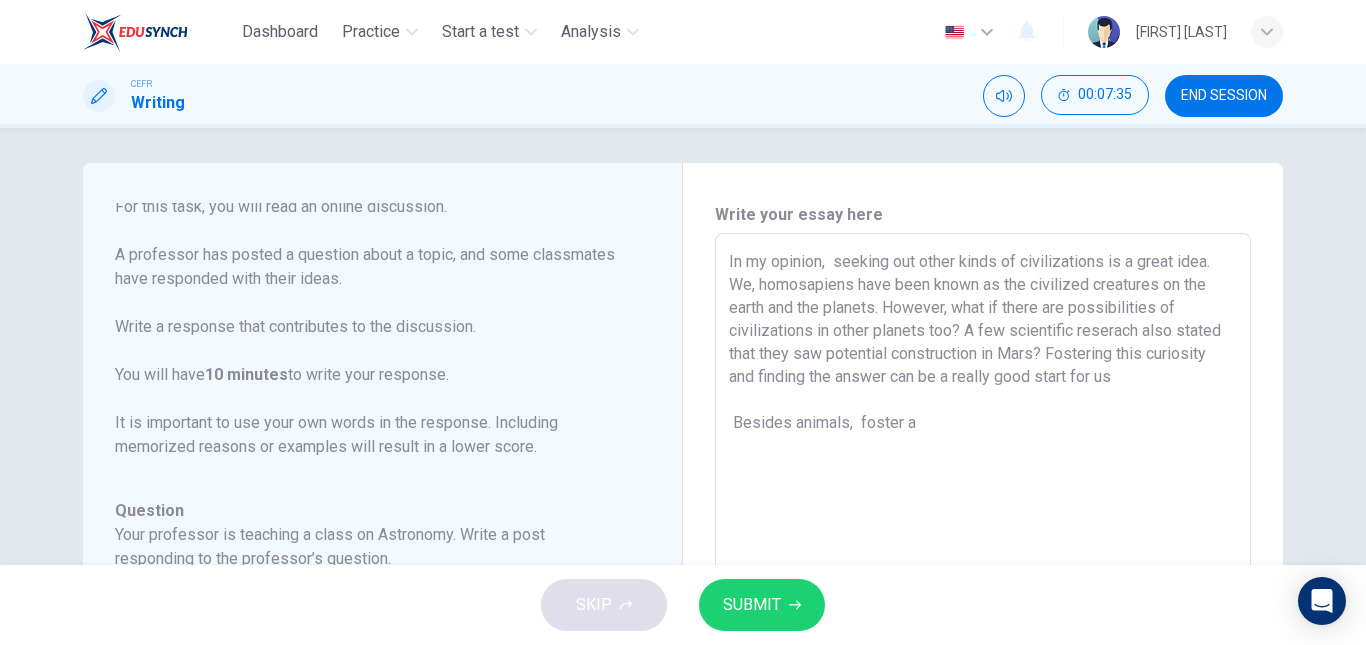 drag, startPoint x: 1153, startPoint y: 383, endPoint x: 1099, endPoint y: 386, distance: 54.08327 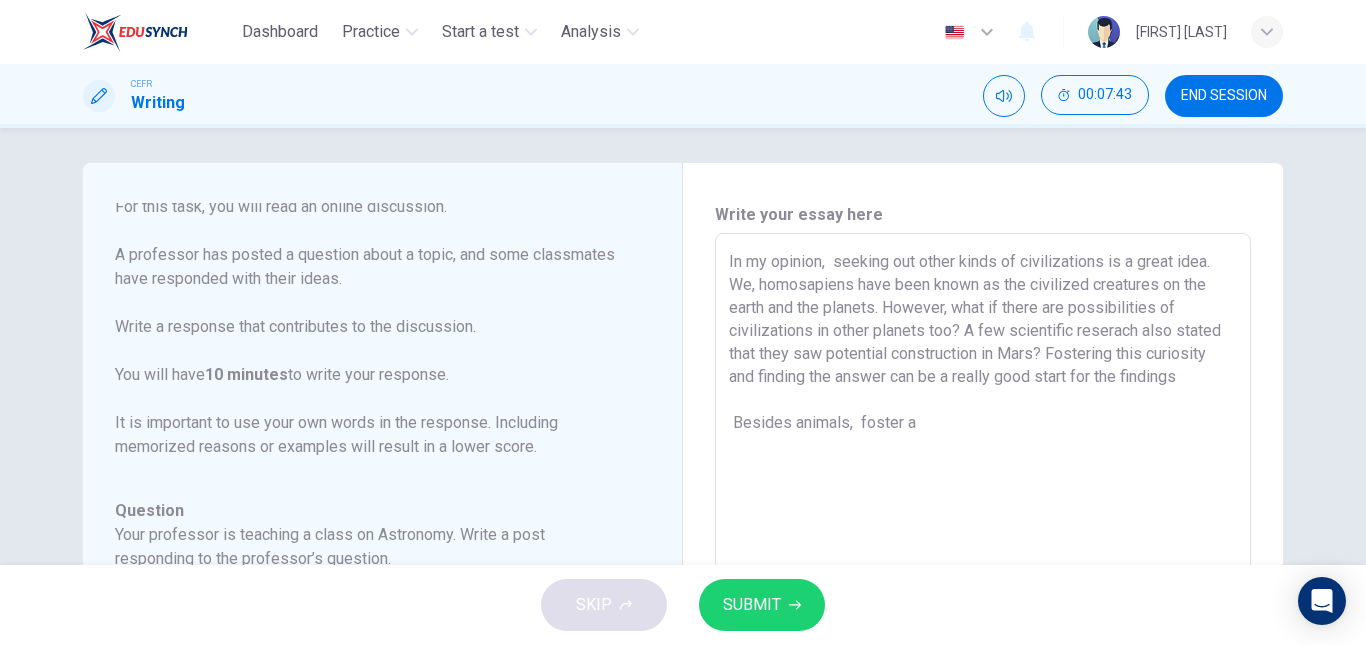 click on "In my opinion,  seeking out other kinds of civilizations is a great idea. We, homosapiens have been known as the civilized creatures on the earth and the planets. However, what if there are possibilities of civilizations in other planets too? A few scientific reserach also stated that they saw potential construction in Mars? Fostering this curiosity and finding the answer can be a really good start for the findings
Besides animals,  foster a" at bounding box center (983, 567) 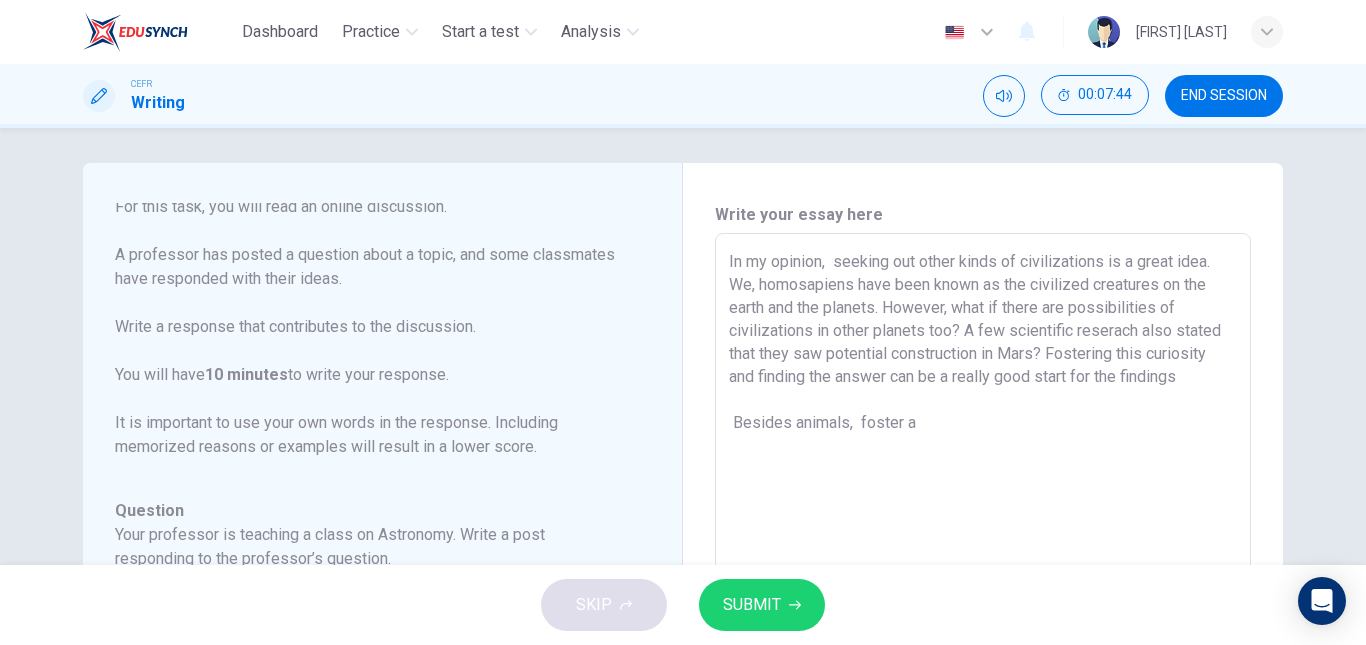 click on "In my opinion,  seeking out other kinds of civilizations is a great idea. We, homosapiens have been known as the civilized creatures on the earth and the planets. However, what if there are possibilities of civilizations in other planets too? A few scientific reserach also stated that they saw potential construction in Mars? Fostering this curiosity and finding the answer can be a really good start for the findings
Besides animals,  foster a" at bounding box center (983, 567) 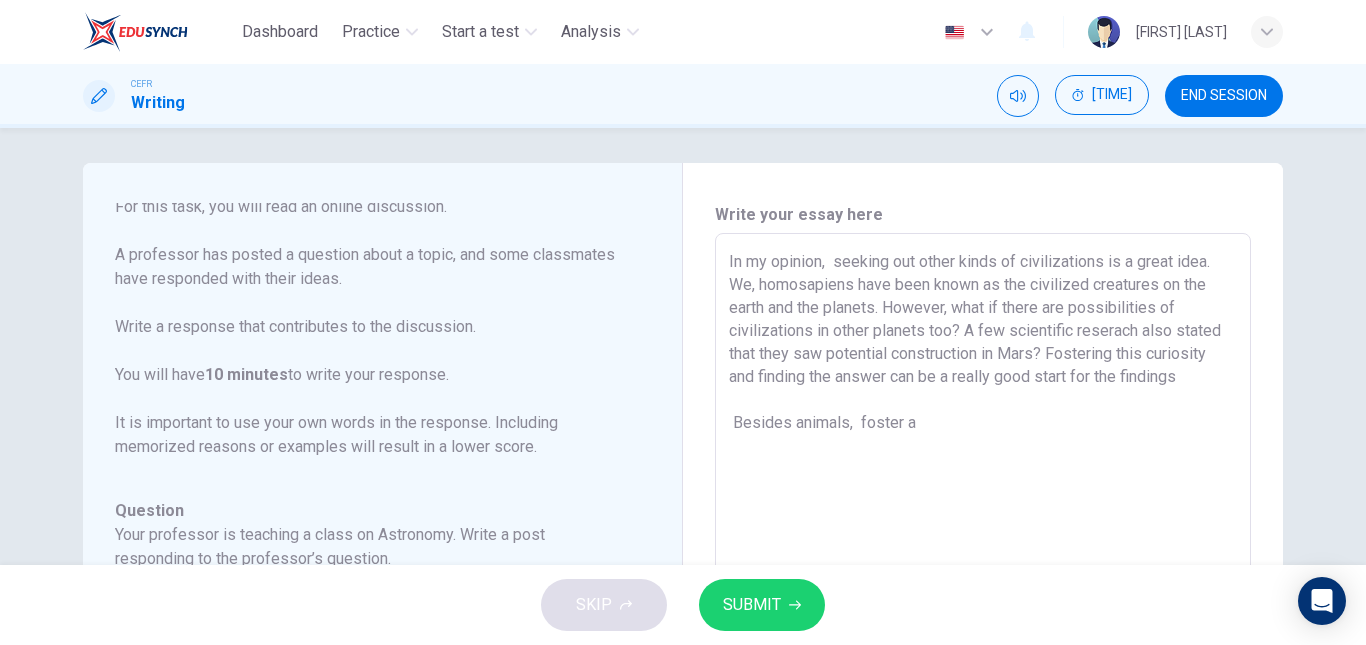 drag, startPoint x: 1178, startPoint y: 378, endPoint x: 1112, endPoint y: 374, distance: 66.1211 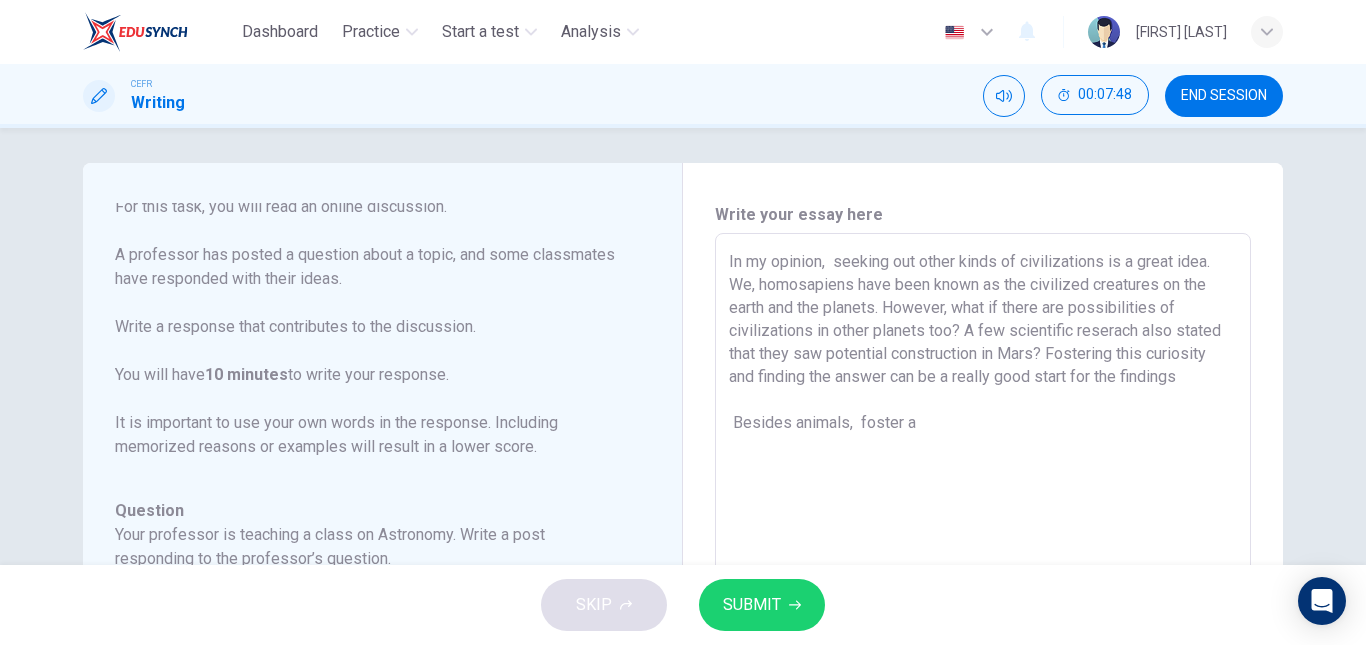 click on "In my opinion,  seeking out other kinds of civilizations is a great idea. We, homosapiens have been known as the civilized creatures on the earth and the planets. However, what if there are possibilities of civilizations in other planets too? A few scientific reserach also stated that they saw potential construction in Mars? Fostering this curiosity and finding the answer can be a really good start for the findings
Besides animals,  foster a" at bounding box center [983, 567] 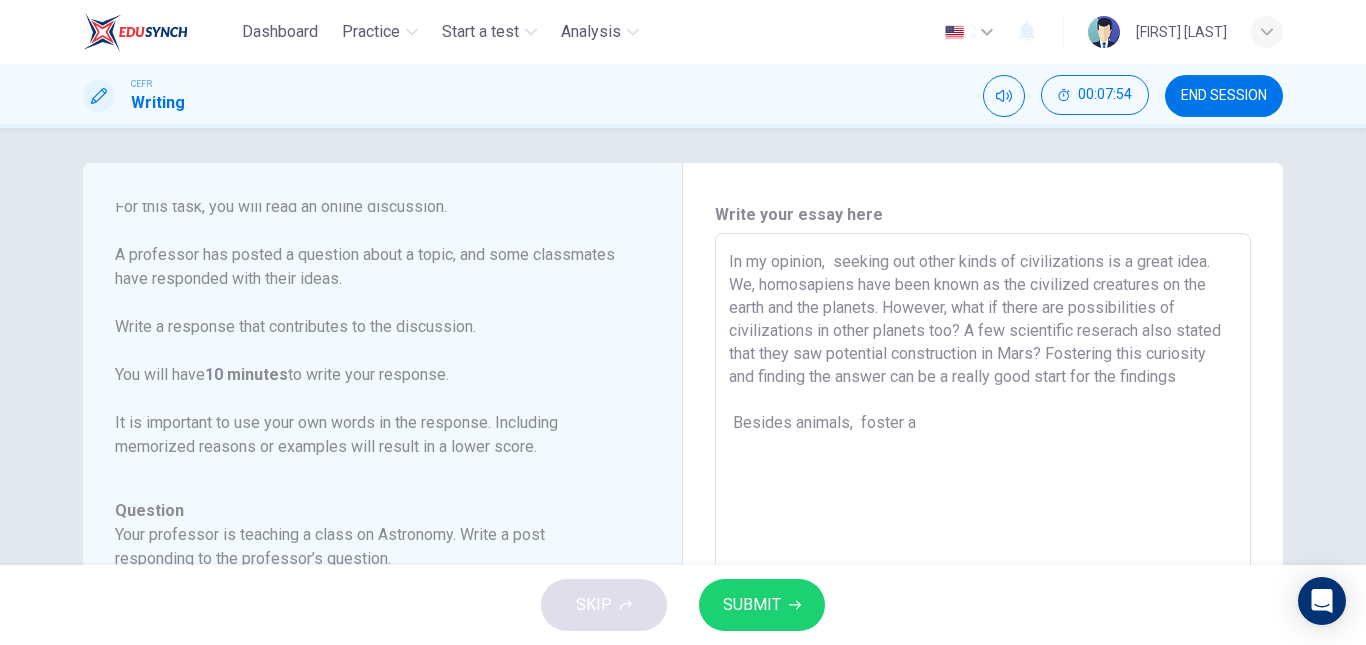 drag, startPoint x: 1191, startPoint y: 376, endPoint x: 1074, endPoint y: 380, distance: 117.06836 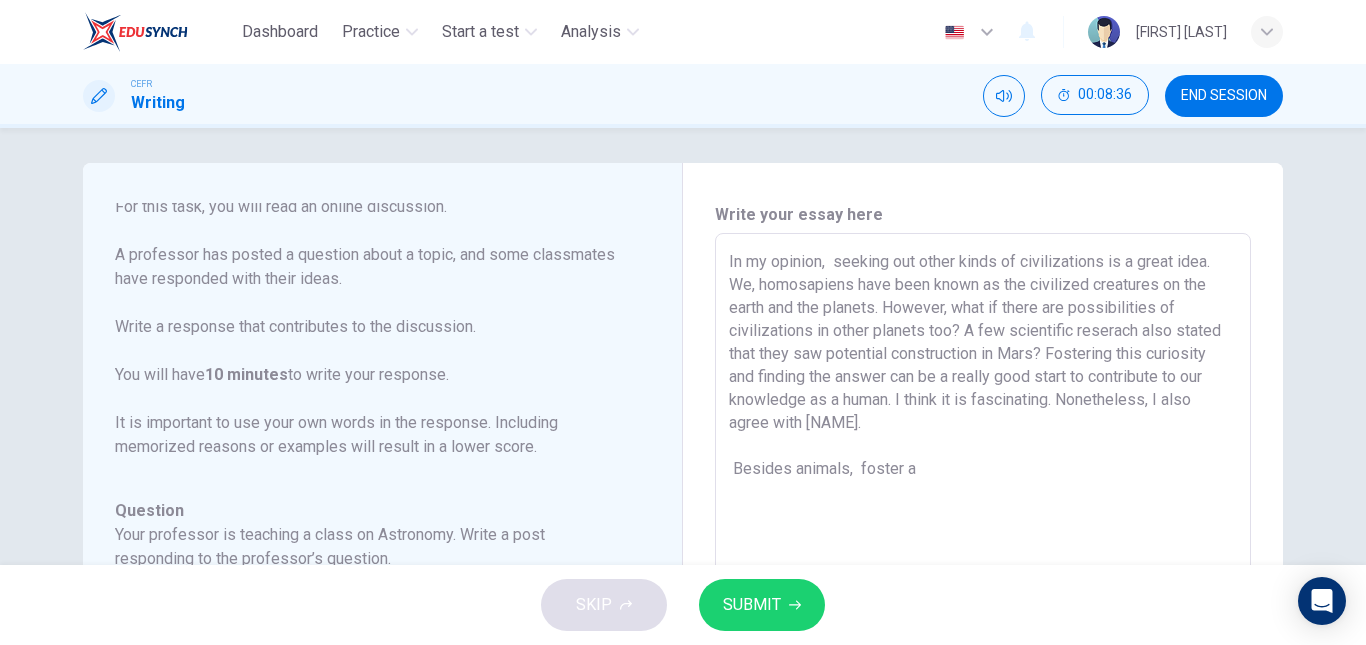 scroll, scrollTop: 222, scrollLeft: 0, axis: vertical 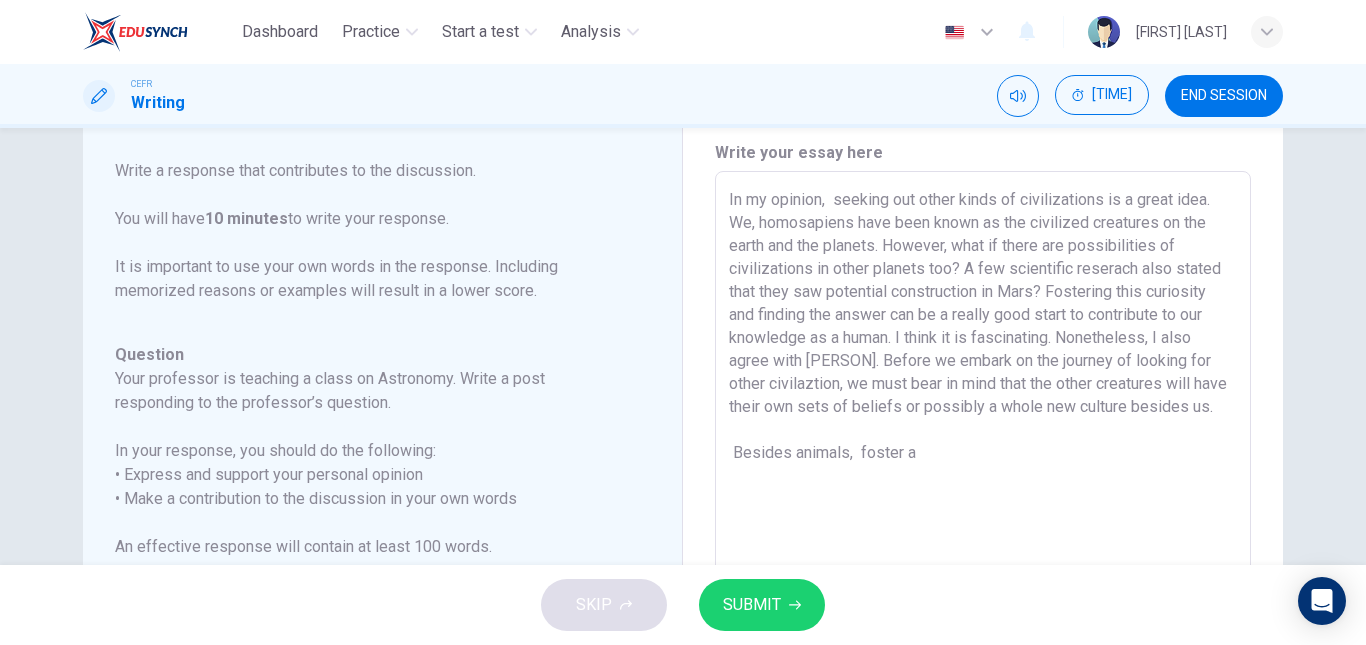 drag, startPoint x: 938, startPoint y: 460, endPoint x: 723, endPoint y: 457, distance: 215.02094 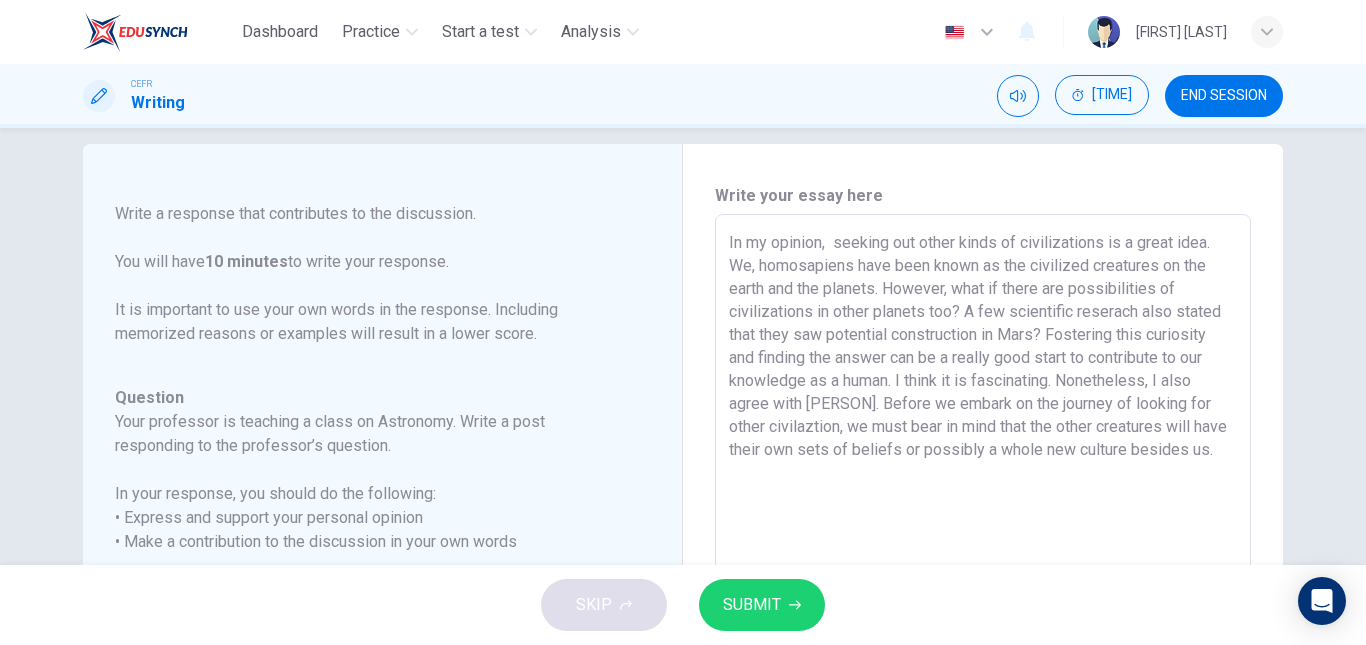 scroll, scrollTop: 20, scrollLeft: 0, axis: vertical 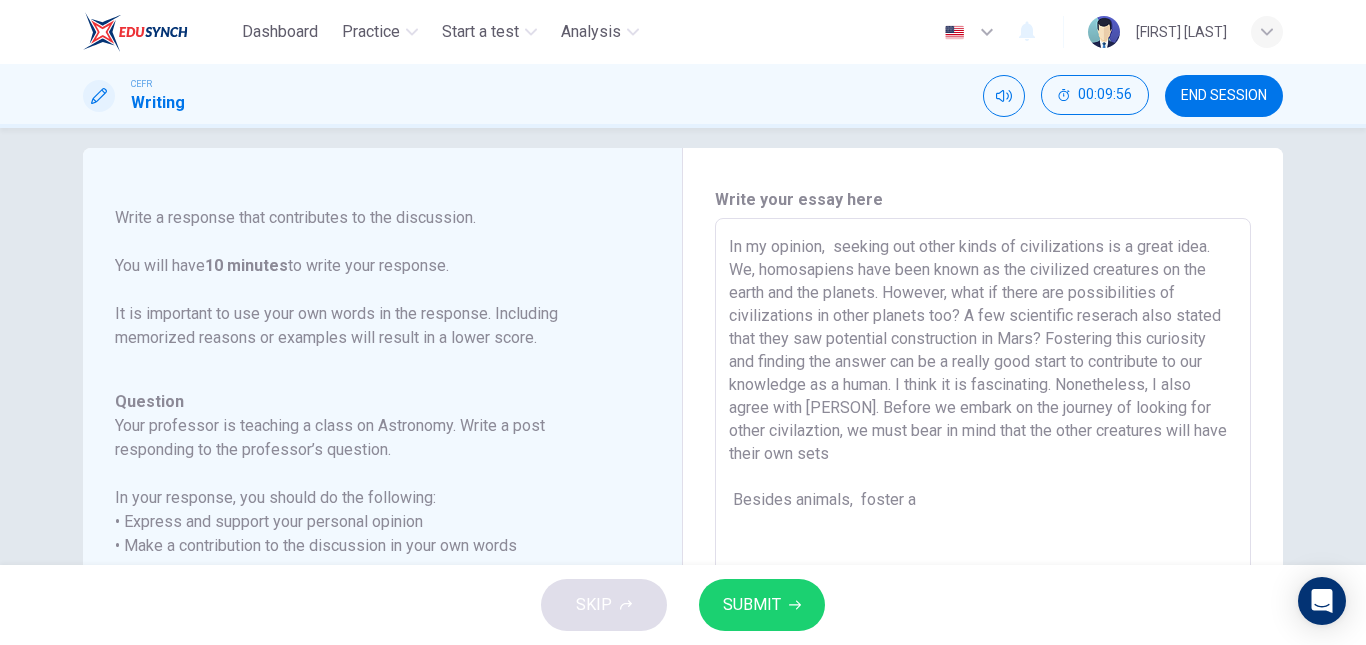 click on "In my opinion,  seeking out other kinds of civilizations is a great idea. We, homosapiens have been known as the civilized creatures on the earth and the planets. However, what if there are possibilities of civilizations in other planets too? A few scientific reserach also stated that they saw potential construction in Mars? Fostering this curiosity and finding the answer can be a really good start to contribute to our knowledge as a human. I think it is fascinating. Nonetheless, I also agree with [PERSON]. Before we embark on the journey of looking for other civilaztion, we must bear in mind that the other creatures will have their own sets
Besides animals,  foster a" at bounding box center [983, 552] 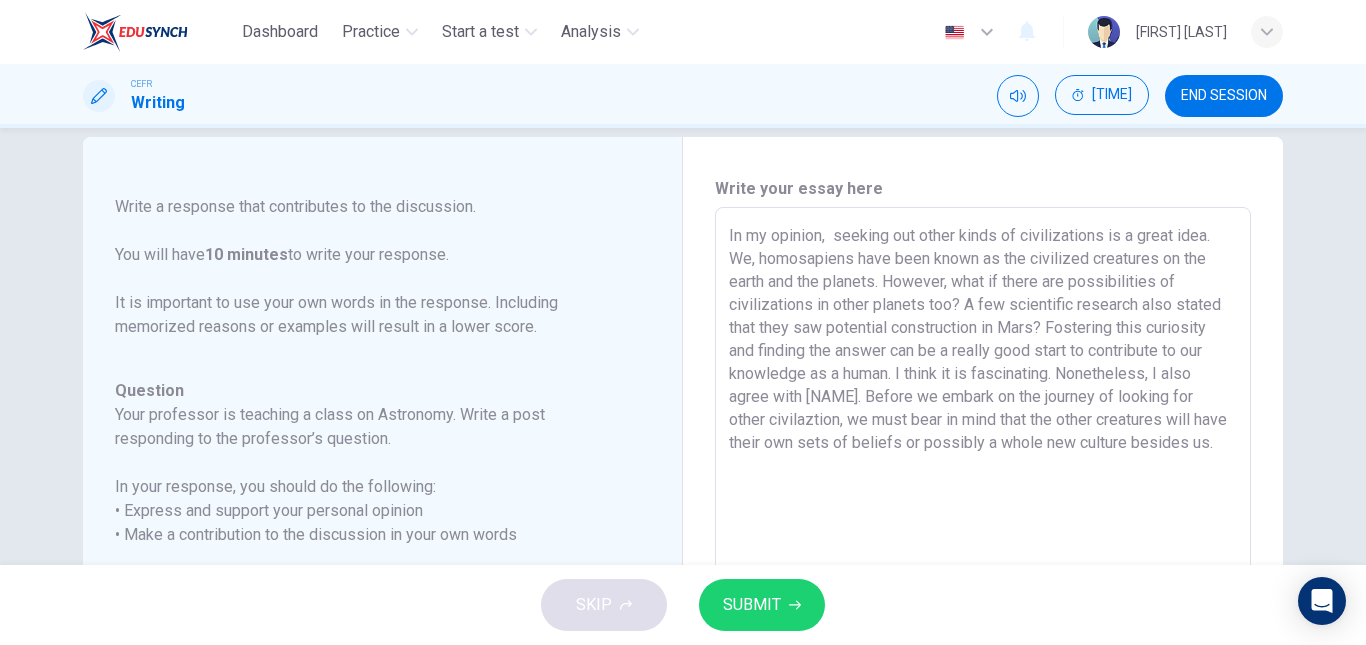 scroll, scrollTop: 0, scrollLeft: 0, axis: both 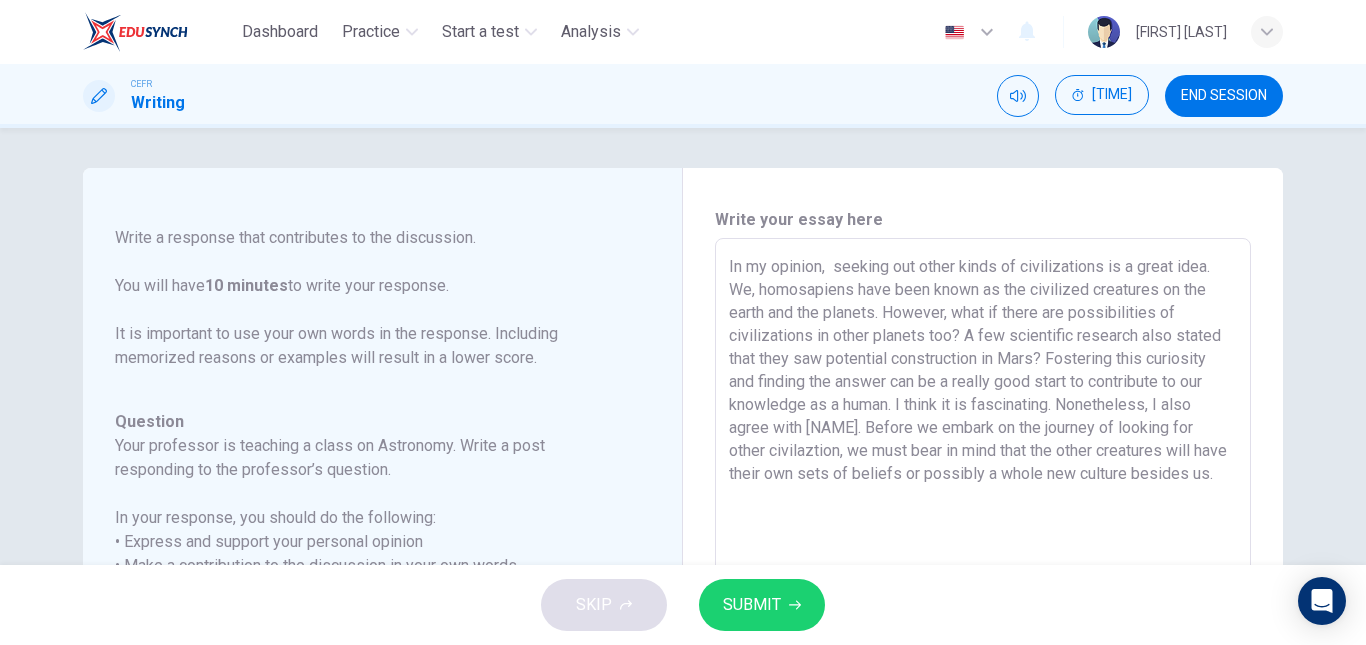drag, startPoint x: 1211, startPoint y: 472, endPoint x: 712, endPoint y: 264, distance: 540.6154 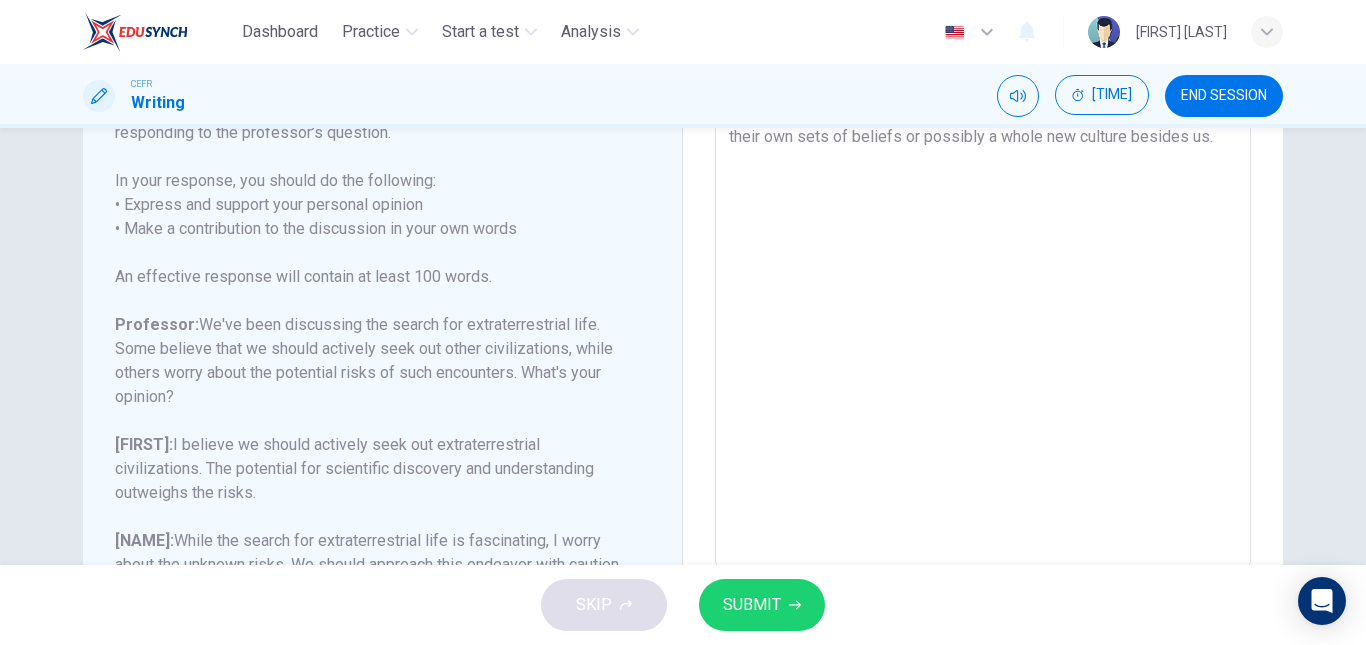 scroll, scrollTop: 453, scrollLeft: 0, axis: vertical 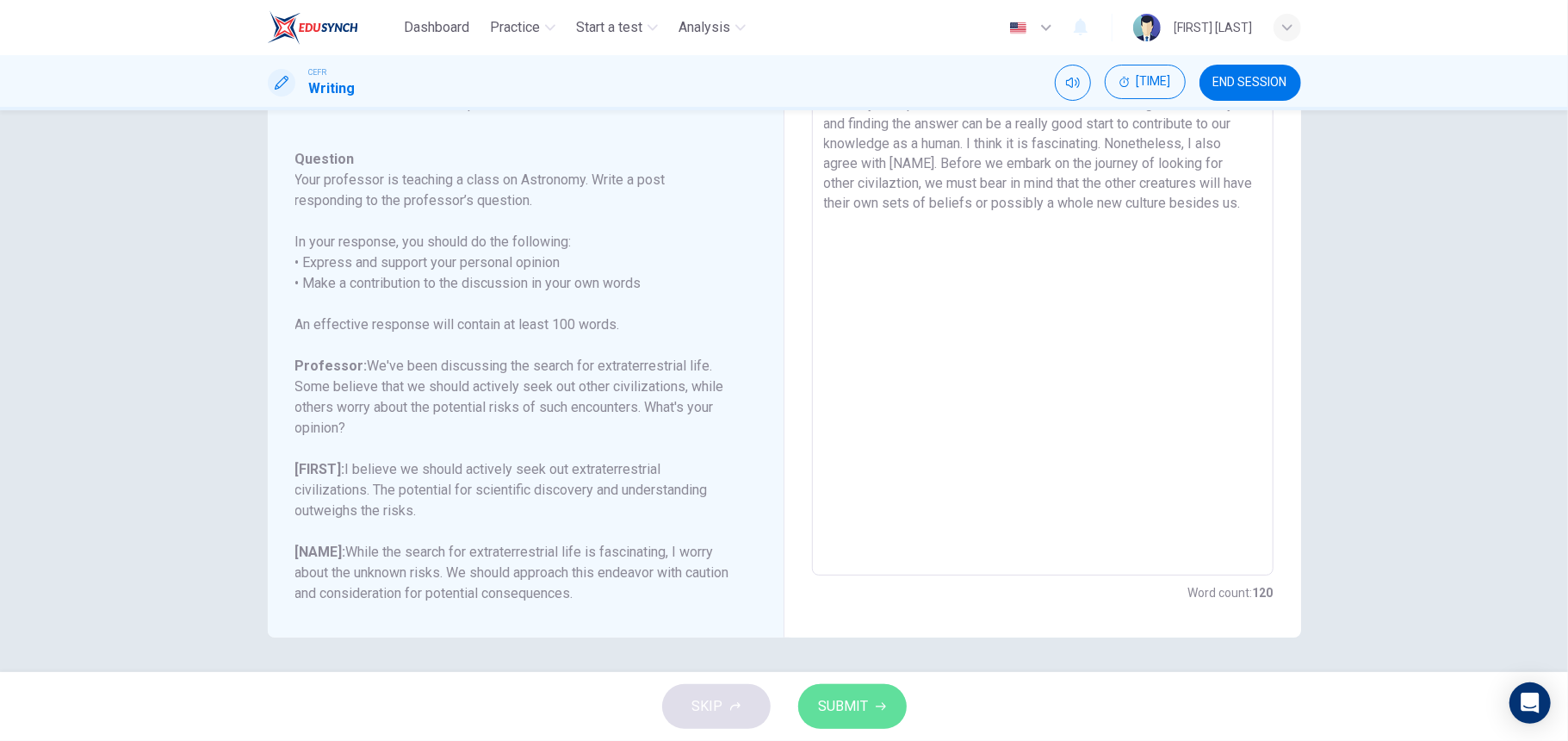 click on "SUBMIT" at bounding box center [844, 707] 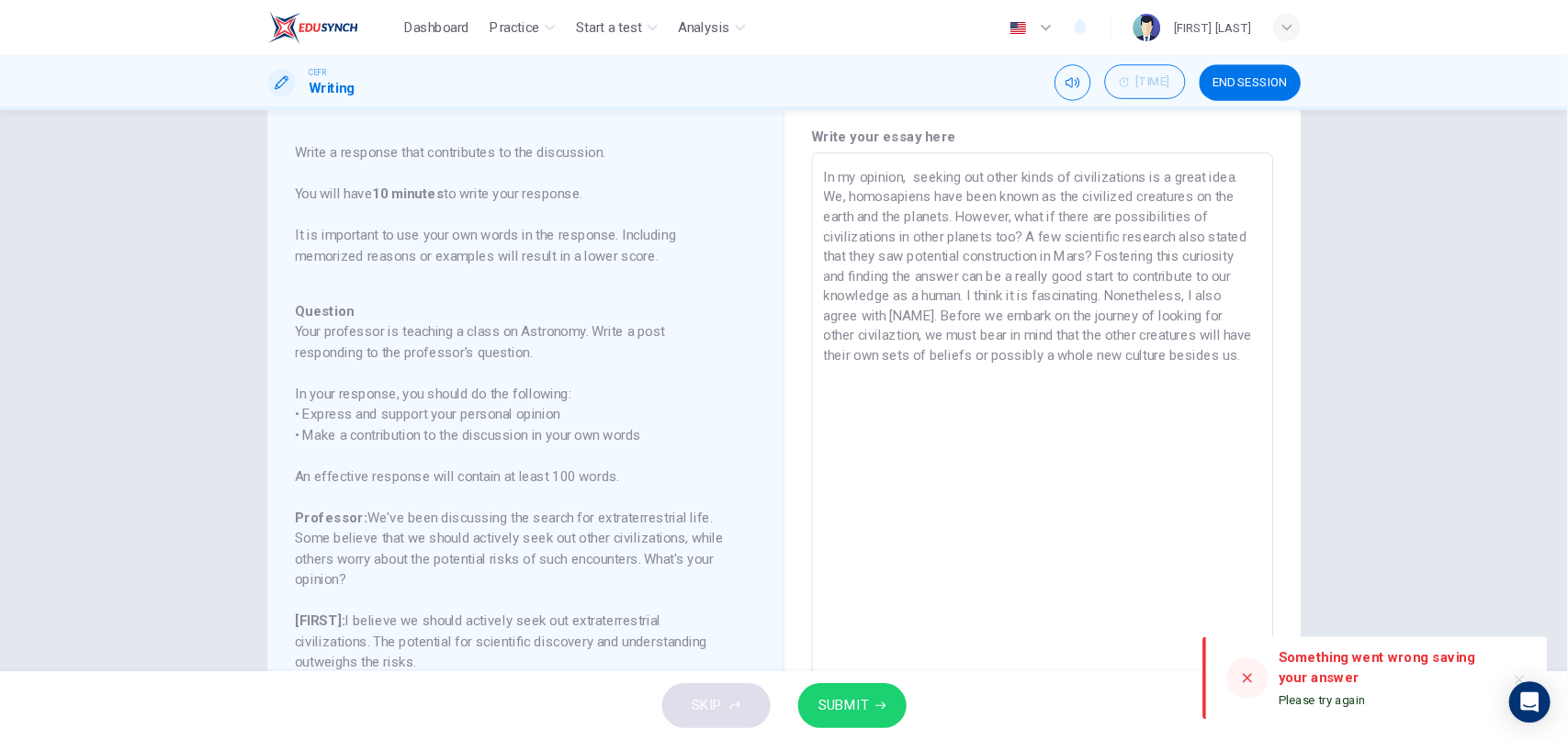 scroll, scrollTop: 0, scrollLeft: 0, axis: both 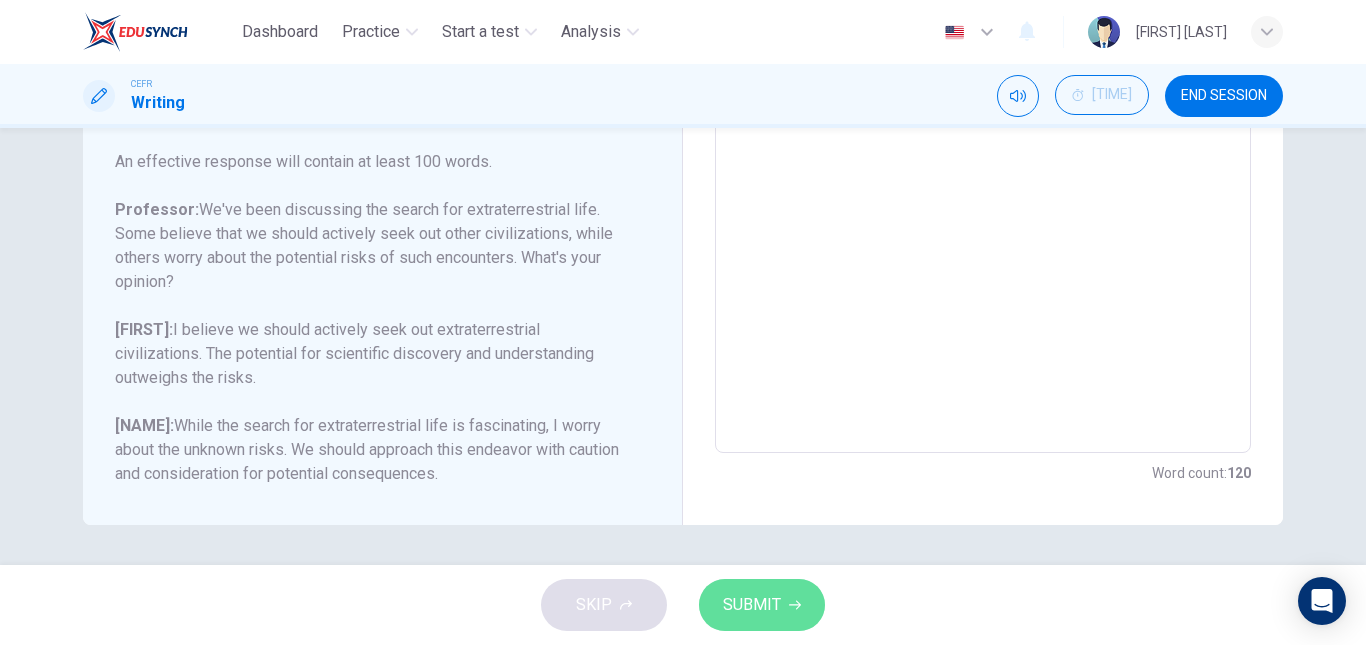 drag, startPoint x: 1568, startPoint y: 56, endPoint x: 755, endPoint y: 603, distance: 979.8867 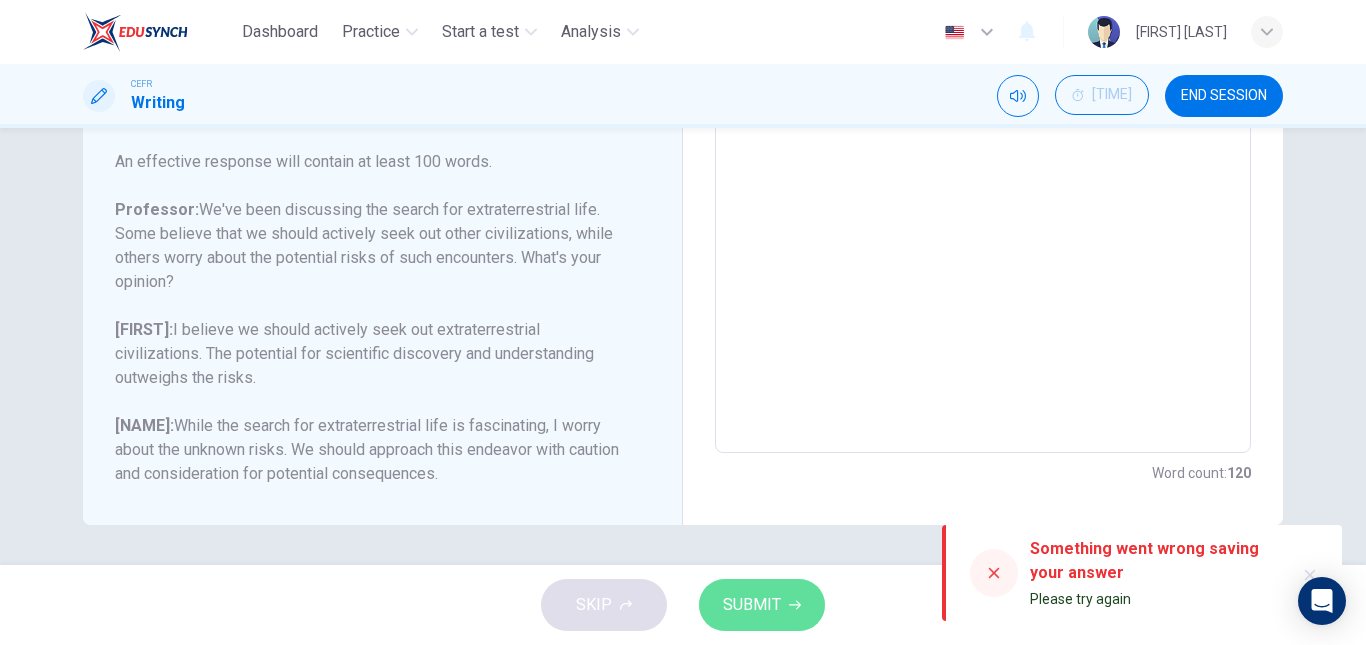 click on "SUBMIT" at bounding box center (752, 605) 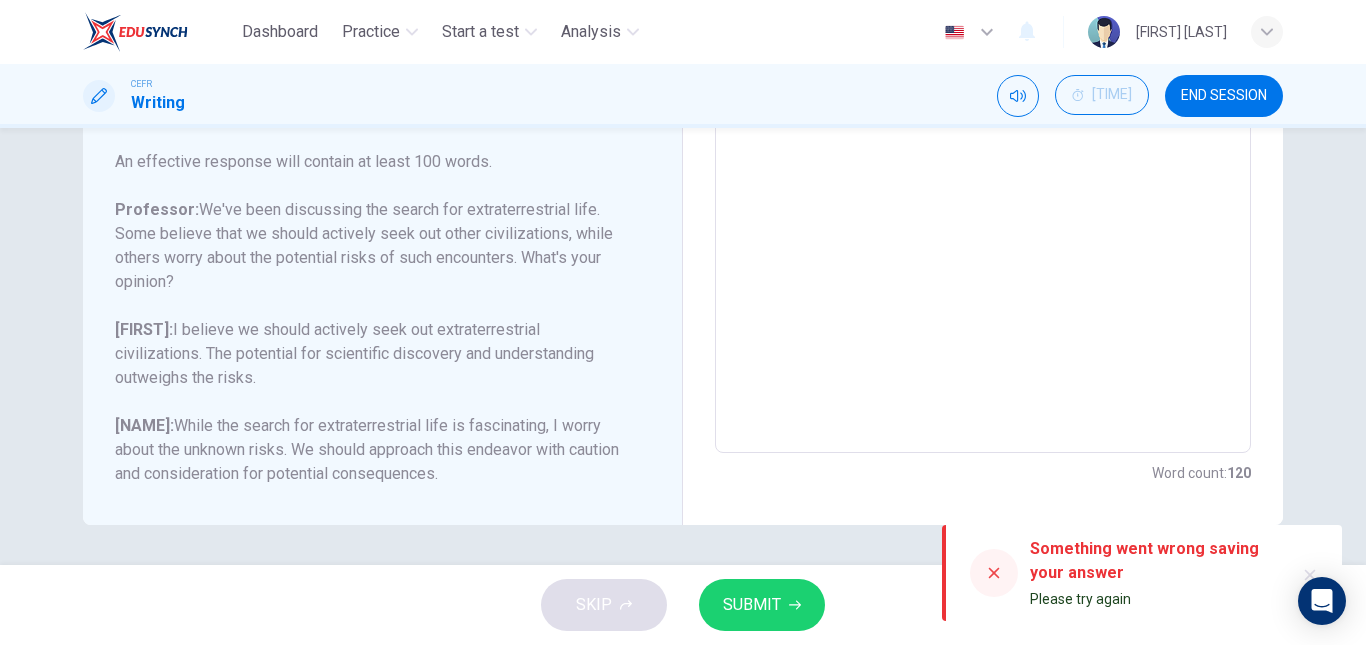 scroll, scrollTop: 0, scrollLeft: 0, axis: both 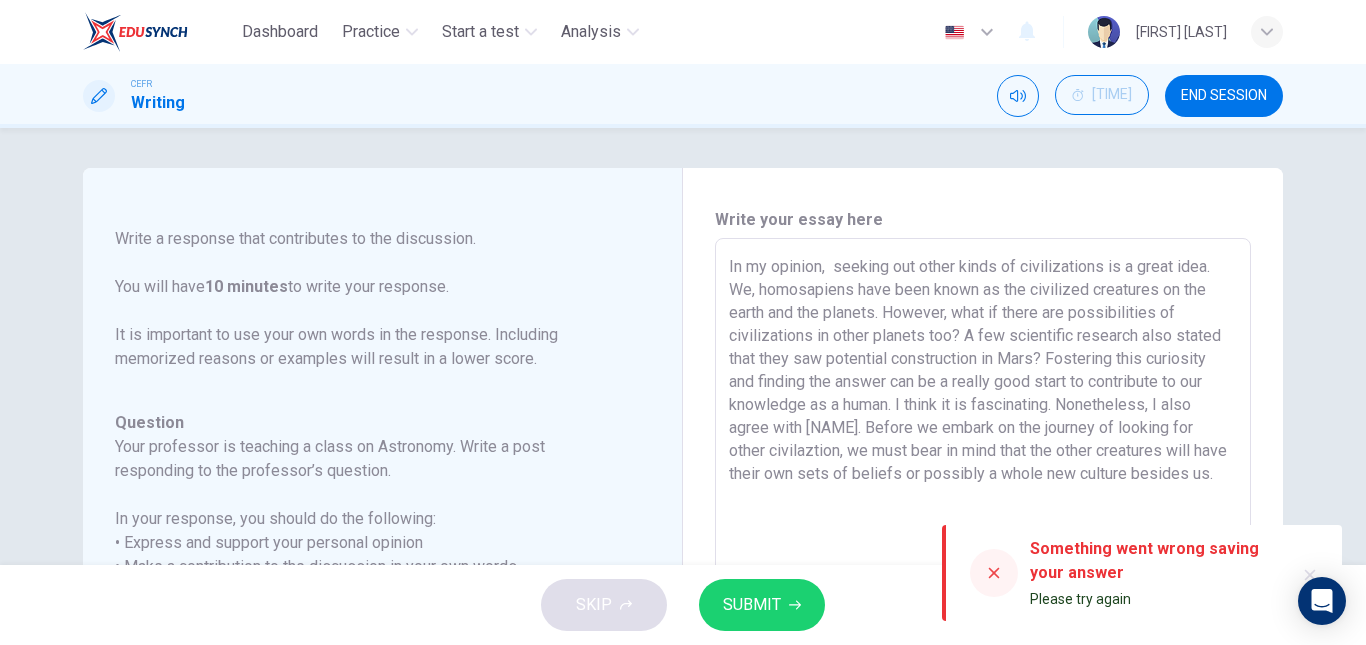 click on "In my opinion,  seeking out other kinds of civilizations is a great idea. We, homosapiens have been known as the civilized creatures on the earth and the planets. However, what if there are possibilities of civilizations in other planets too? A few scientific research also stated that they saw potential construction in Mars? Fostering this curiosity and finding the answer can be a really good start to contribute to our knowledge as a human. I think it is fascinating. Nonetheless, I also agree with [NAME]. Before we embark on the journey of looking for other civilaztion, we must bear in mind that the other creatures will have their own sets of beliefs or possibly a whole new culture besides us." at bounding box center (983, 572) 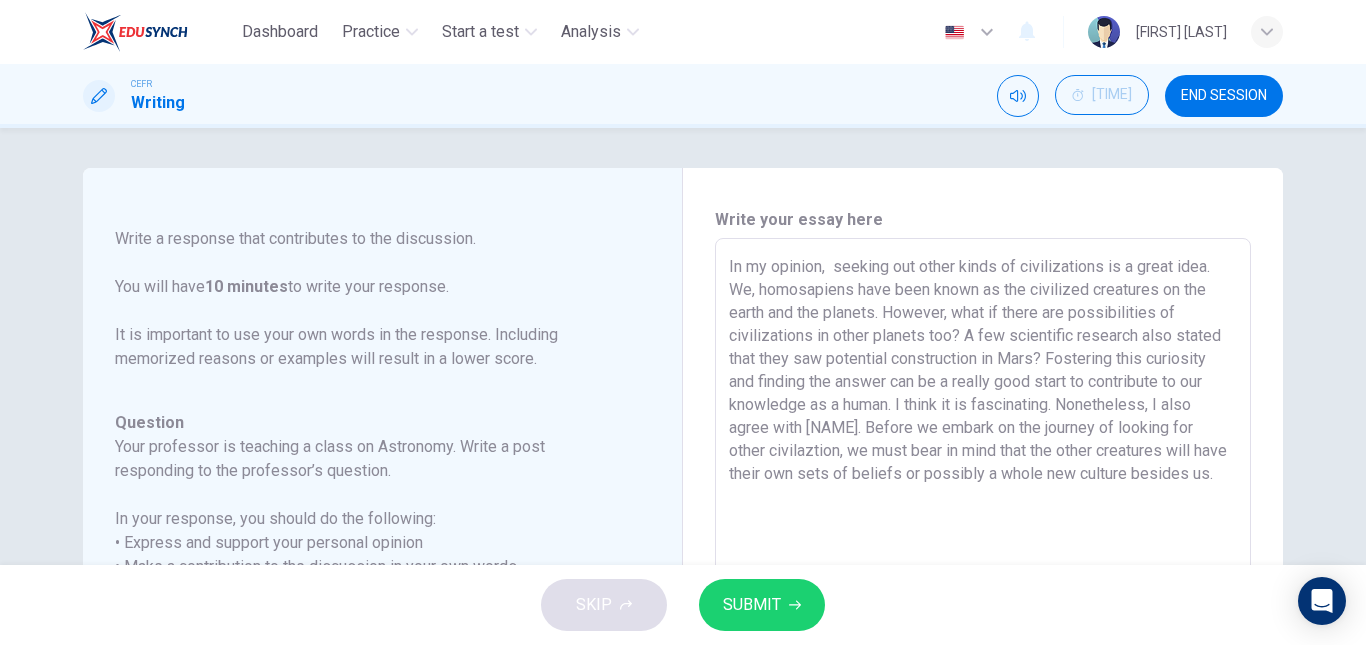 click on "In my opinion,  seeking out other kinds of civilizations is a great idea. We, homosapiens have been known as the civilized creatures on the earth and the planets. However, what if there are possibilities of civilizations in other planets too? A few scientific research also stated that they saw potential construction in Mars? Fostering this curiosity and finding the answer can be a really good start to contribute to our knowledge as a human. I think it is fascinating. Nonetheless, I also agree with [NAME]. Before we embark on the journey of looking for other civilaztion, we must bear in mind that the other creatures will have their own sets of beliefs or possibly a whole new culture besides us." at bounding box center (983, 572) 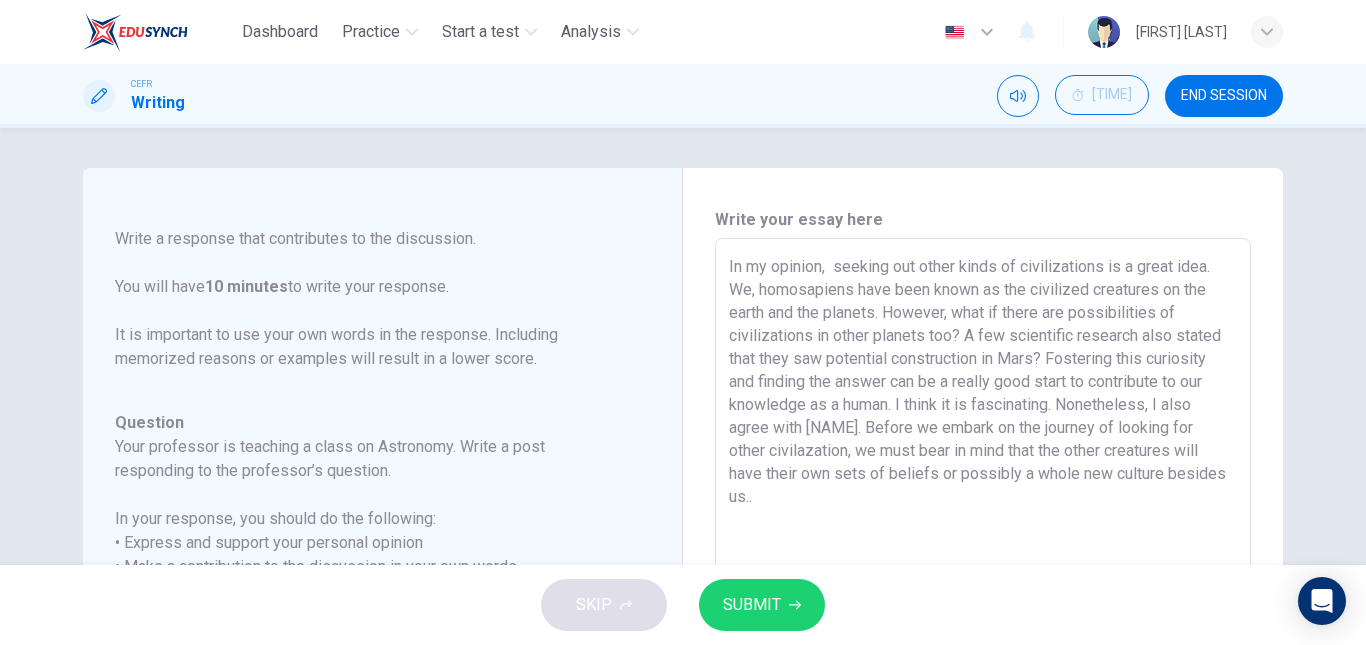 scroll, scrollTop: 142, scrollLeft: 0, axis: vertical 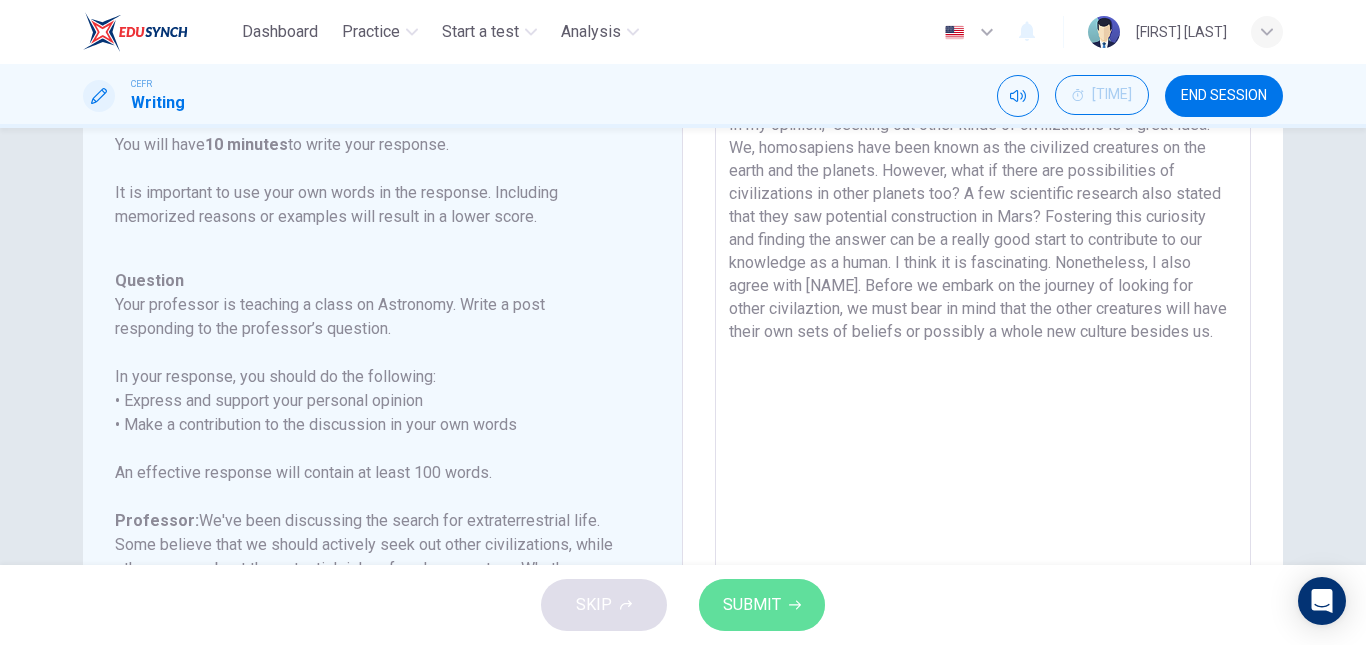click on "SUBMIT" at bounding box center [752, 605] 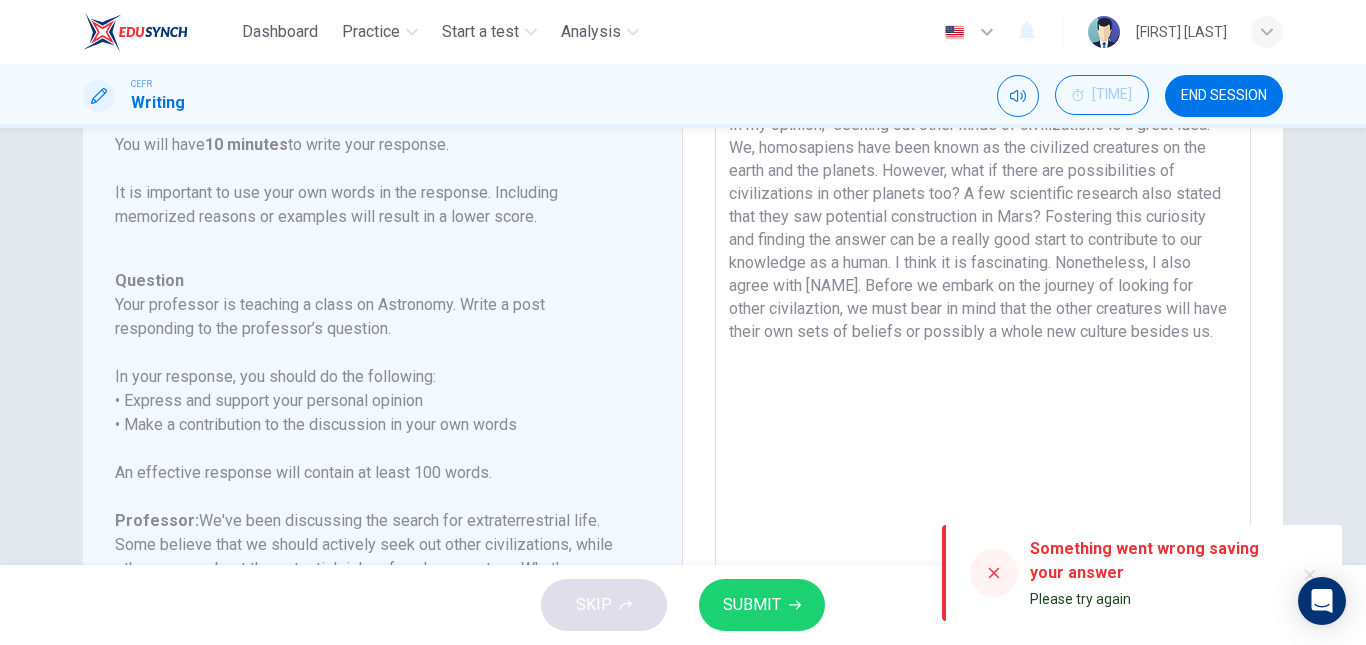 click at bounding box center [994, 573] 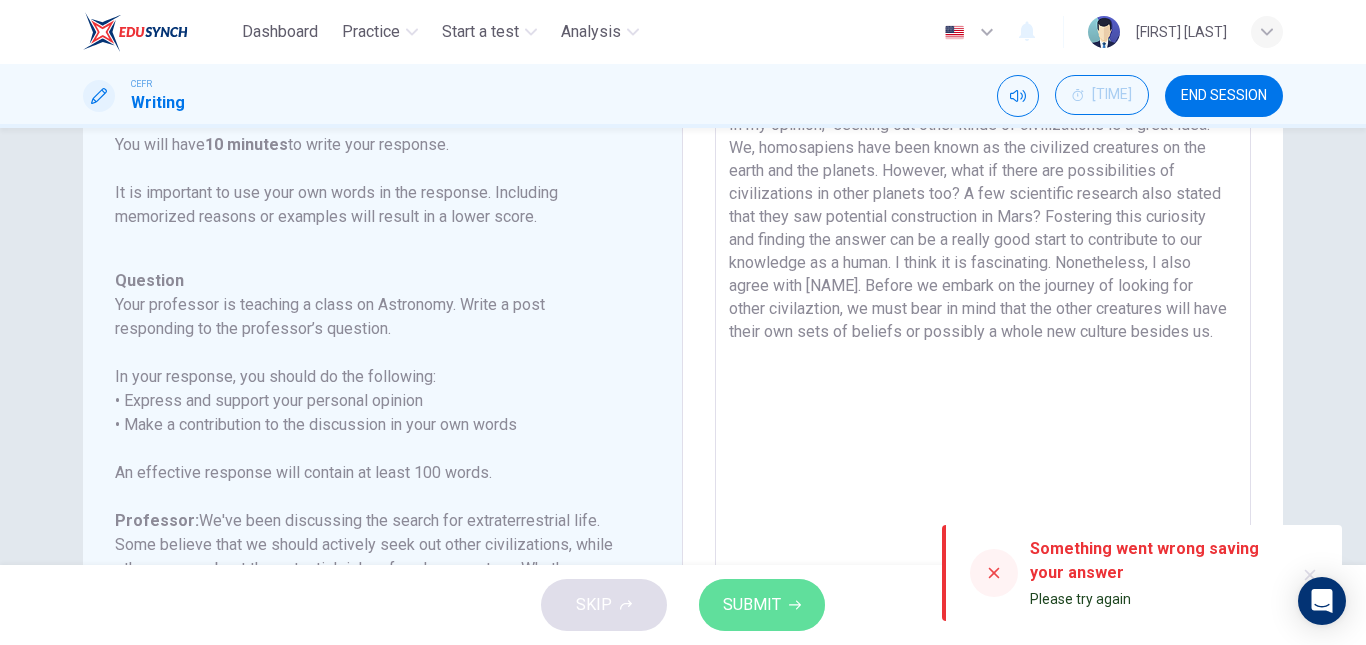 click on "SUBMIT" at bounding box center [762, 605] 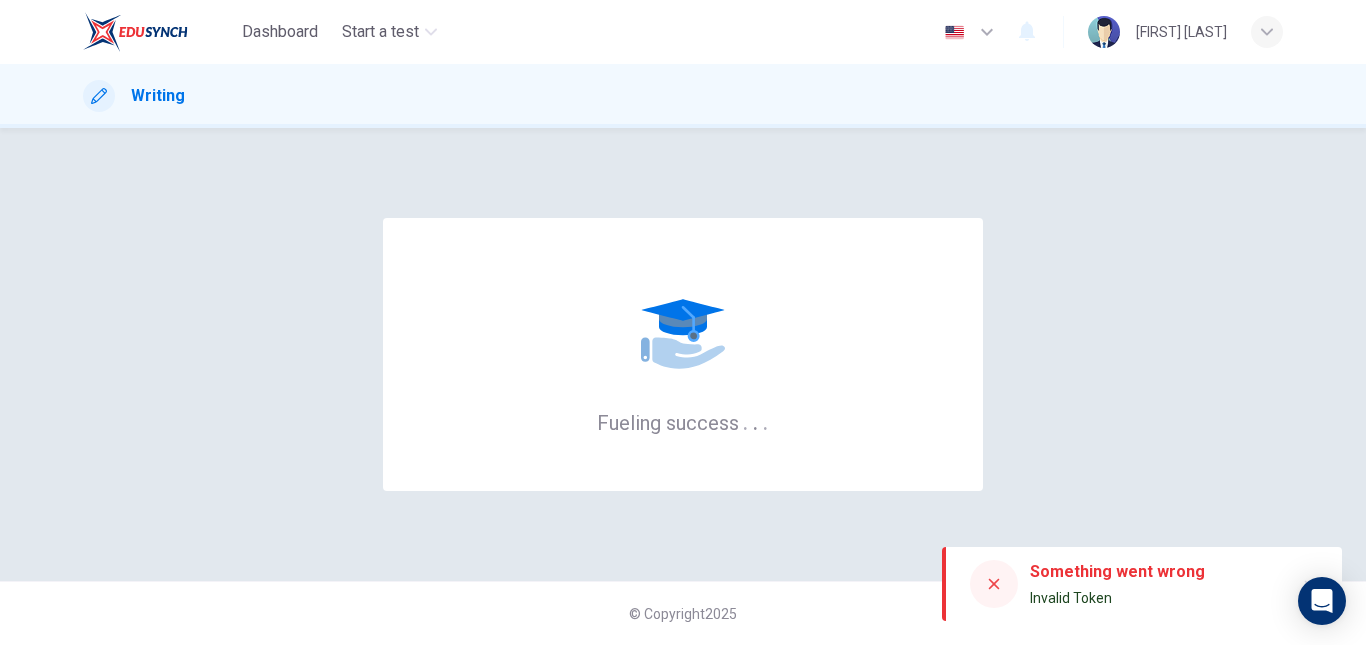 scroll, scrollTop: 0, scrollLeft: 0, axis: both 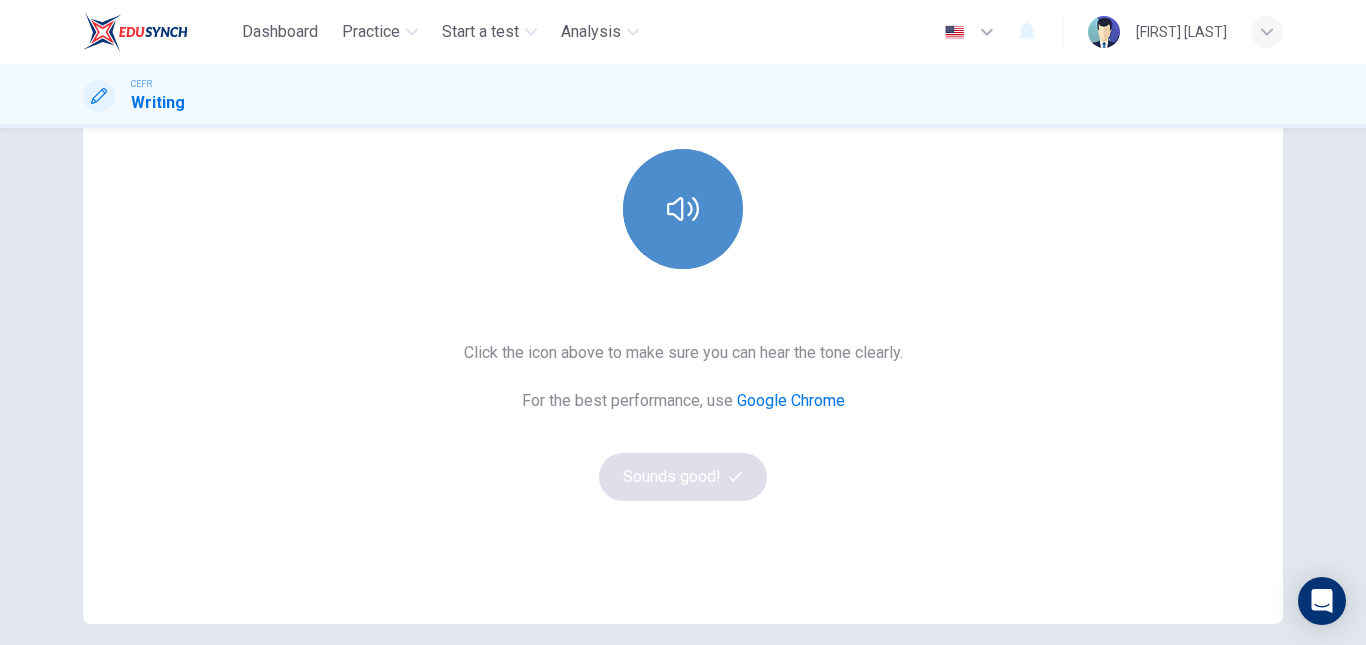 click at bounding box center [683, 209] 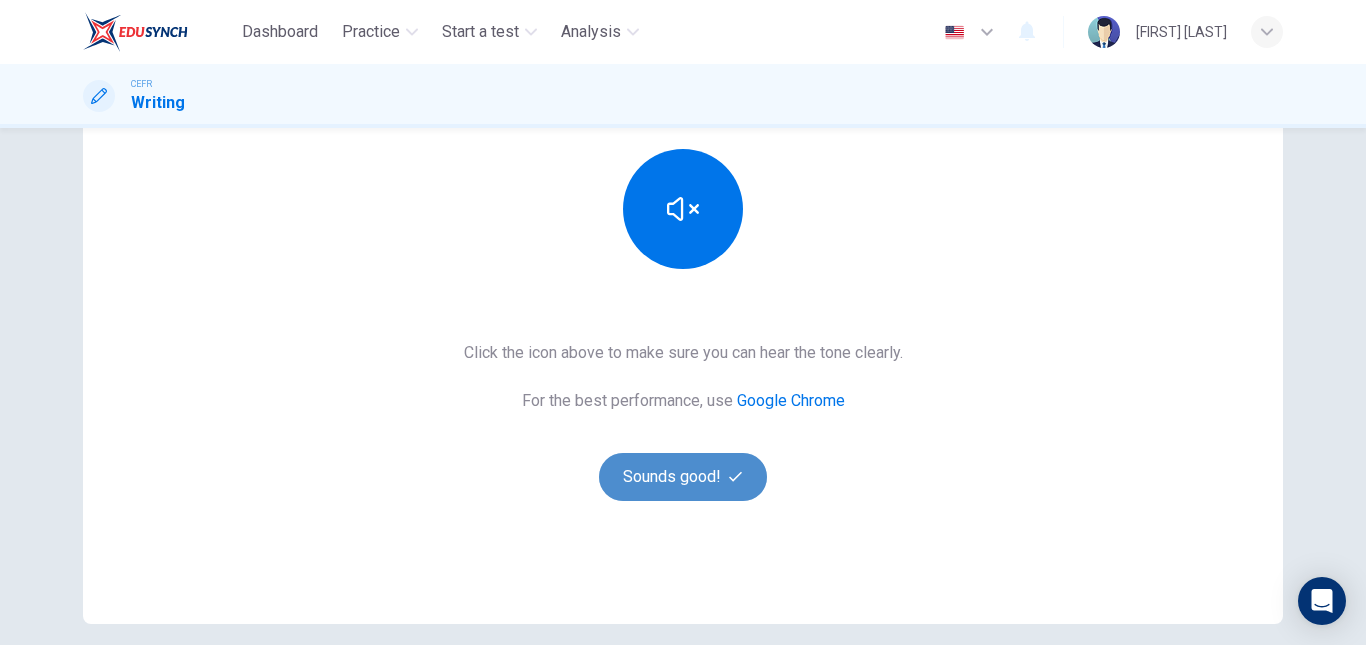 click on "Sounds good!" at bounding box center (683, 477) 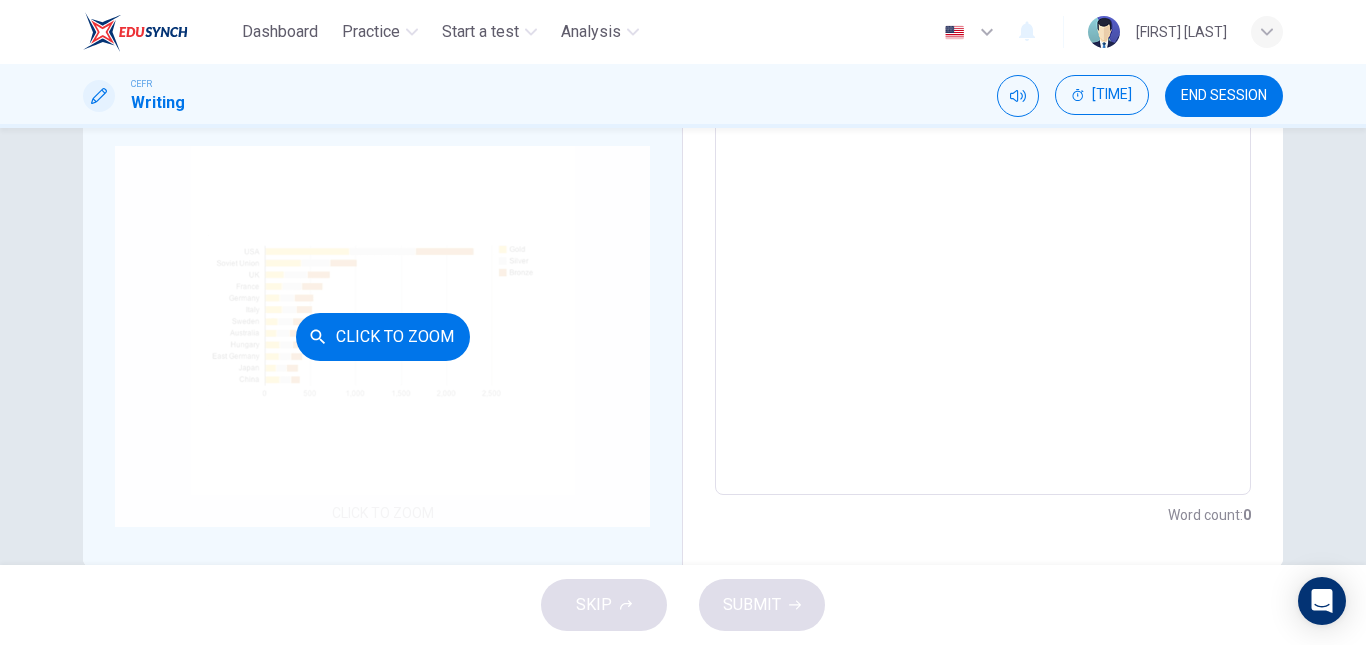 scroll, scrollTop: 399, scrollLeft: 0, axis: vertical 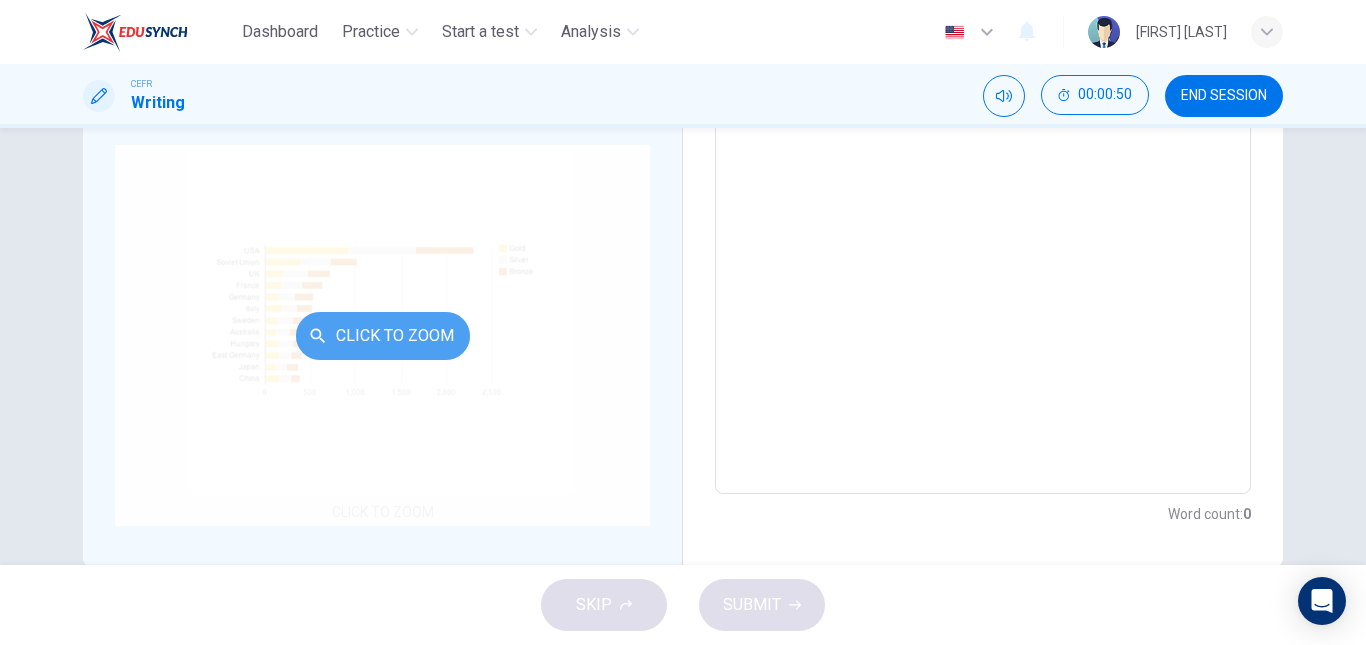click on "Click to Zoom" at bounding box center (383, 336) 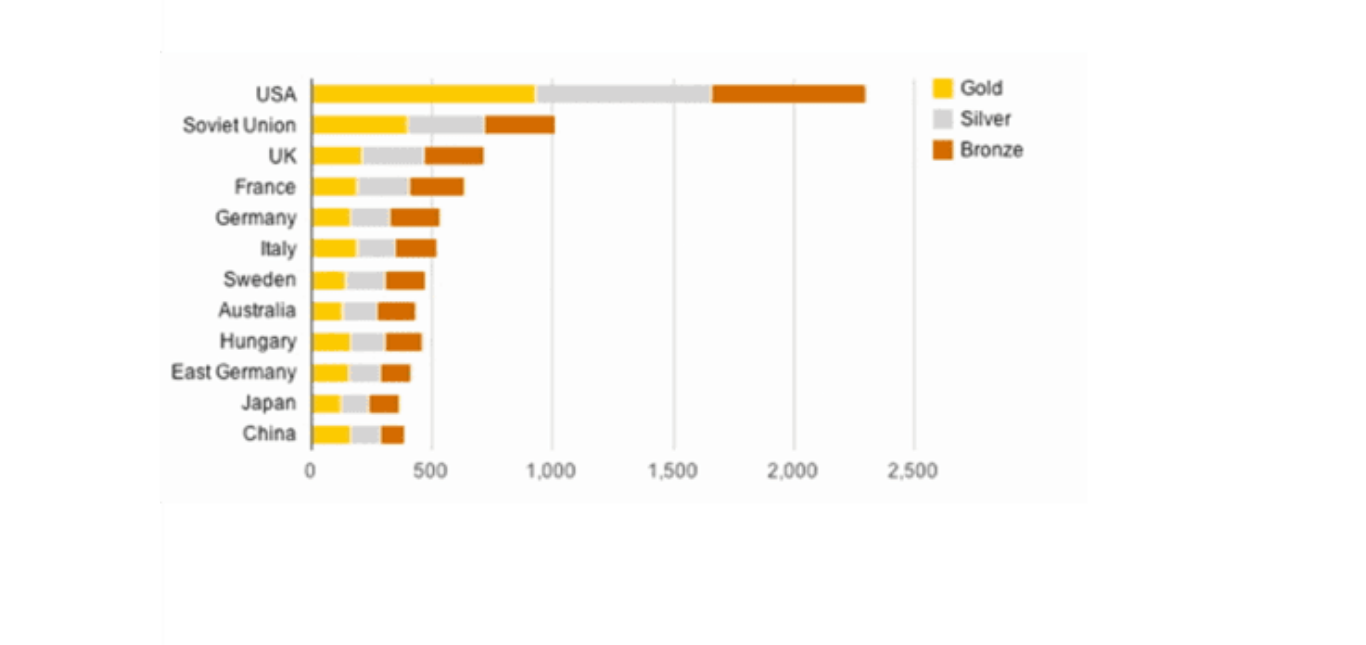 type 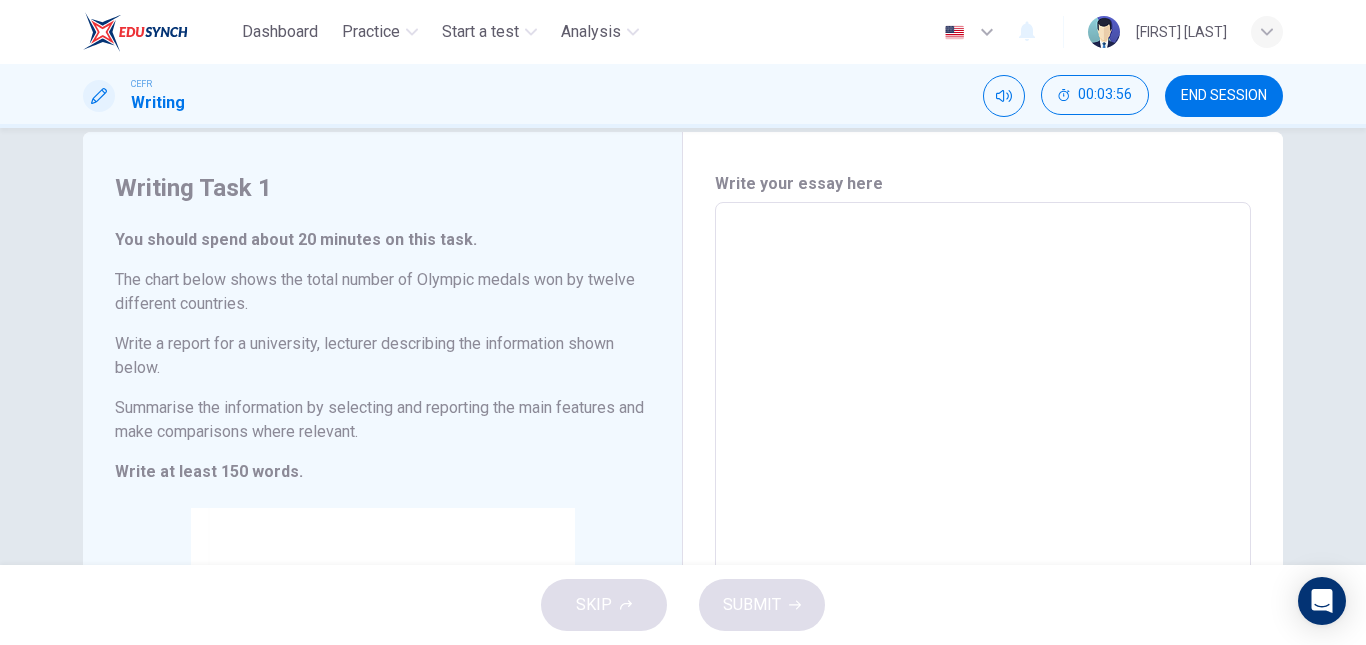 scroll, scrollTop: 10, scrollLeft: 0, axis: vertical 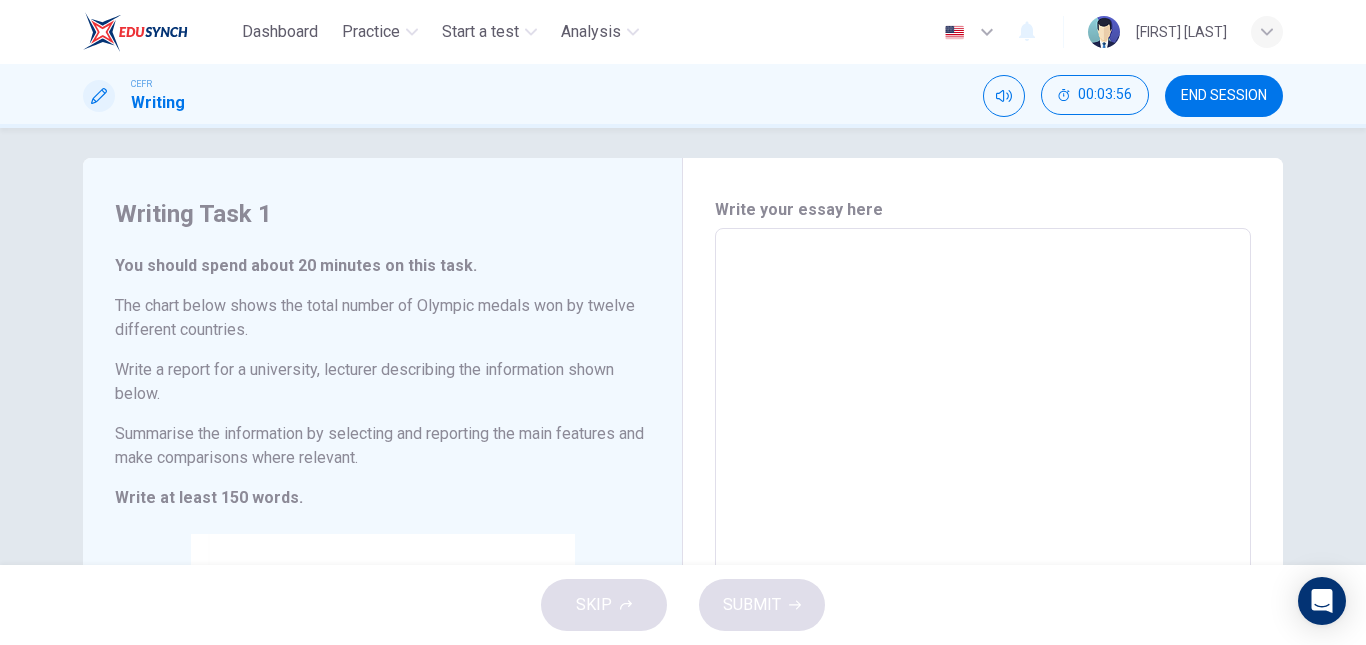 click at bounding box center (983, 556) 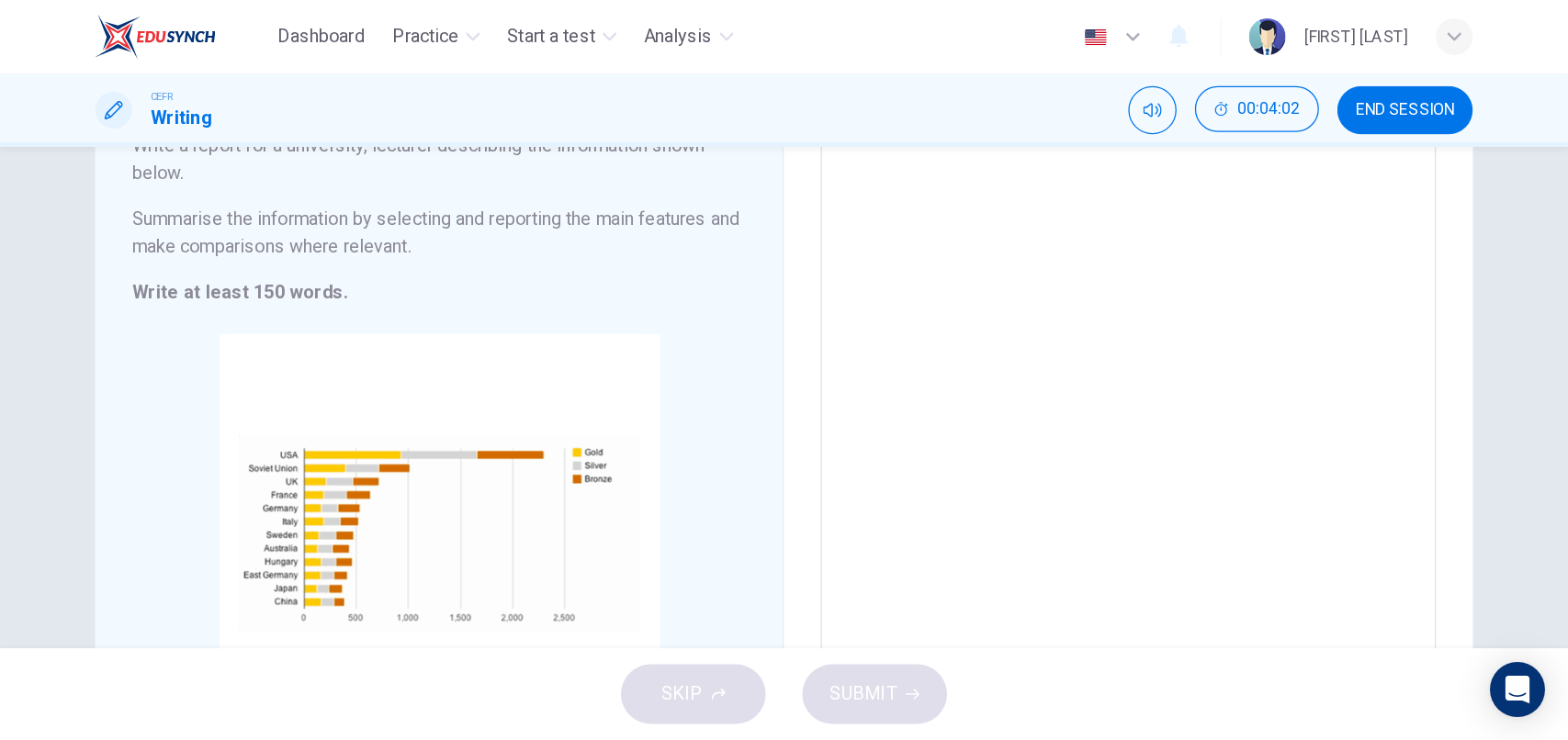 scroll, scrollTop: 0, scrollLeft: 0, axis: both 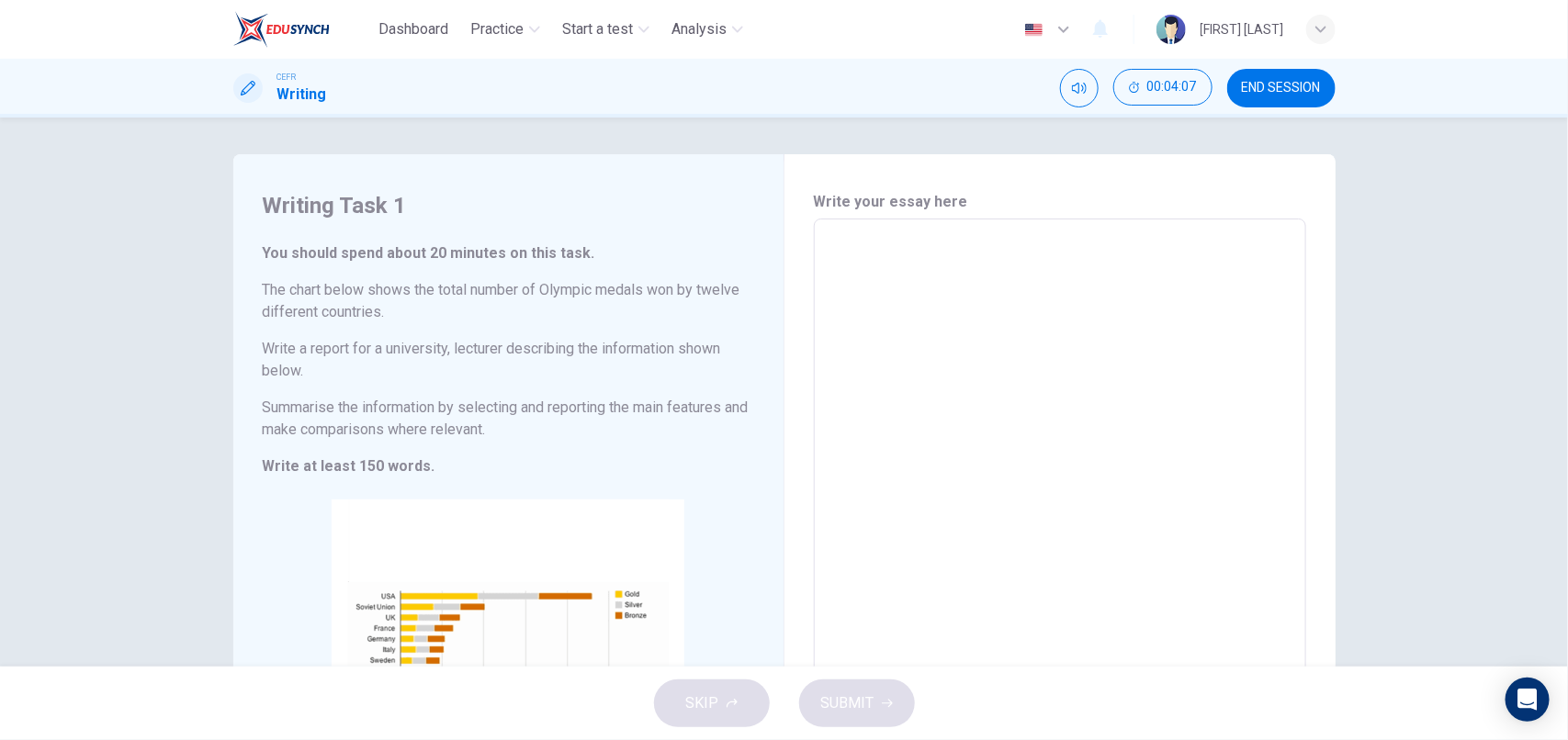 drag, startPoint x: 1156, startPoint y: 1, endPoint x: 955, endPoint y: 276, distance: 340.6259 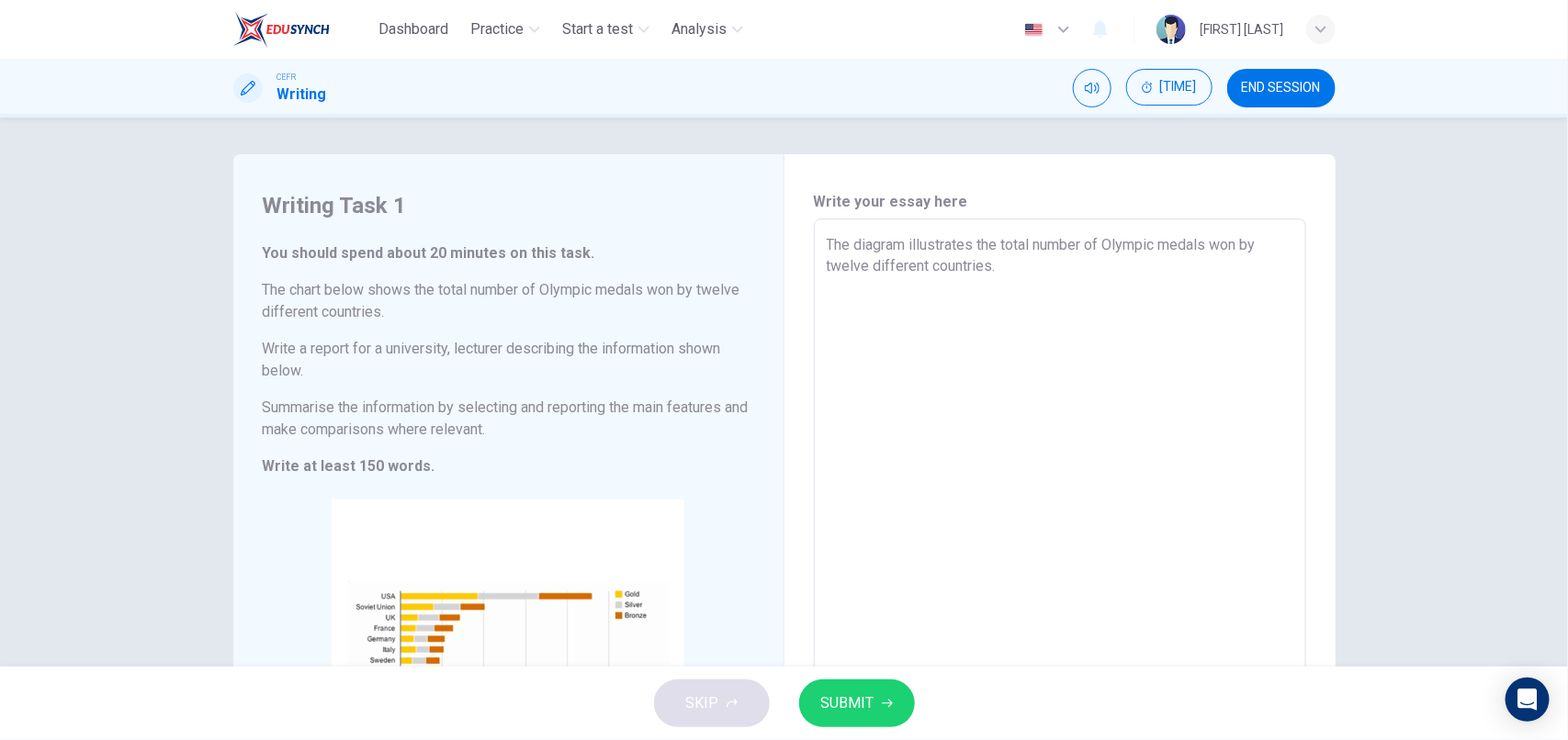 click on "The diagram illustrates the total number of Olympic medals won by twelve different countries." at bounding box center [1060, 520] 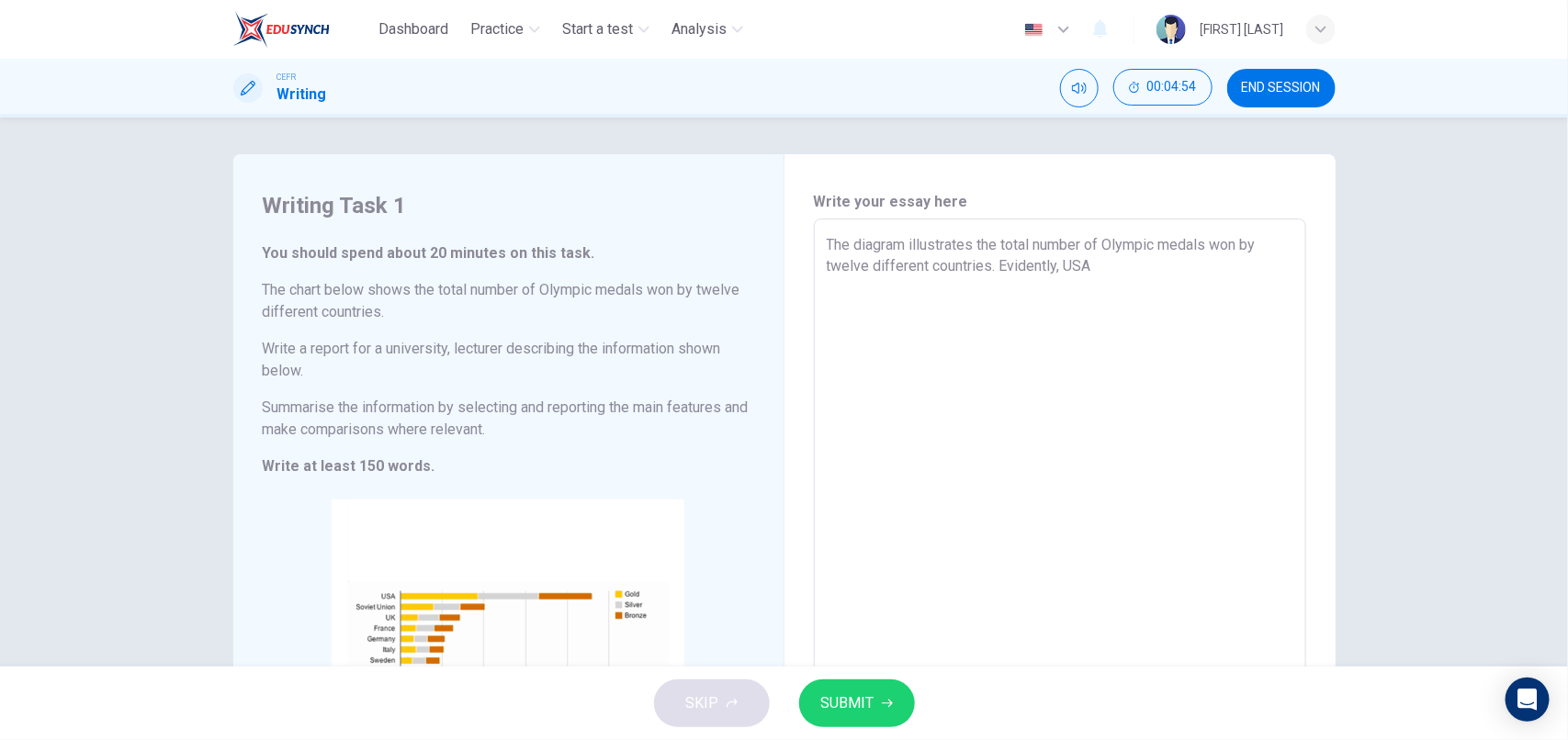 click on "The diagram illustrates the total number of Olympic medals won by twelve different countries. Evidently, USA" at bounding box center [1060, 520] 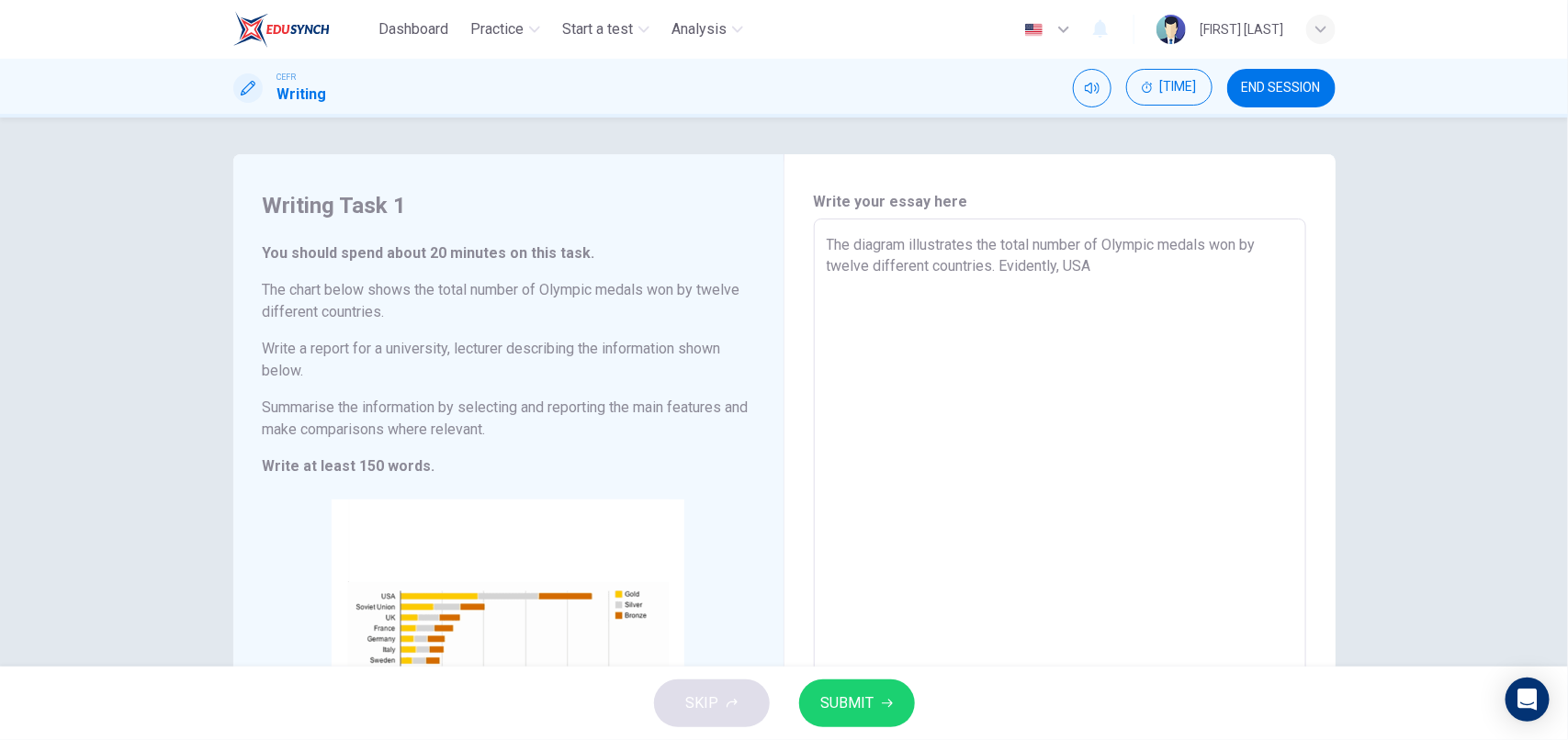 click on "The diagram illustrates the total number of Olympic medals won by twelve different countries. Evidently, USA" at bounding box center (1060, 520) 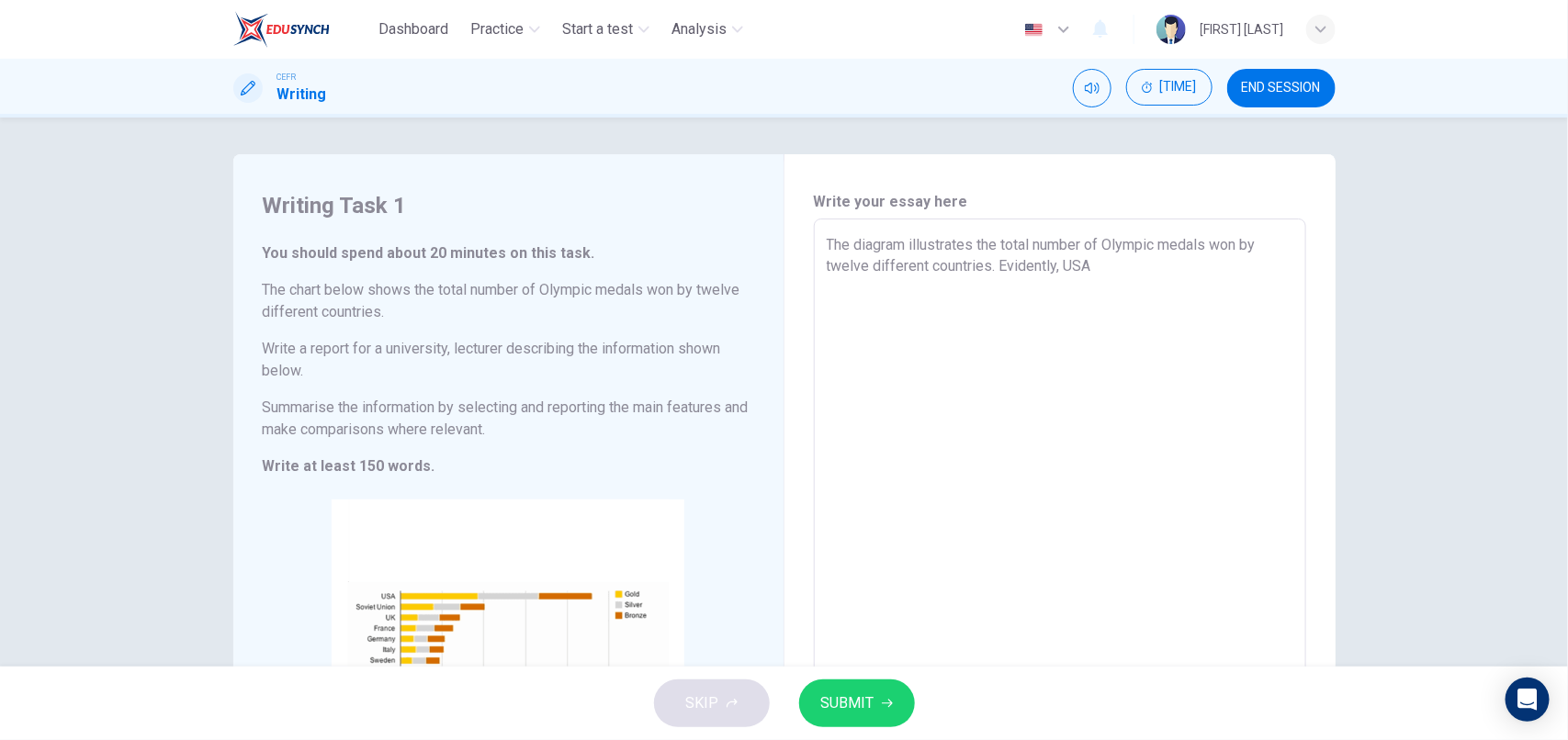 click on "The diagram illustrates the total number of Olympic medals won by twelve different countries. Evidently, USA" at bounding box center (1060, 520) 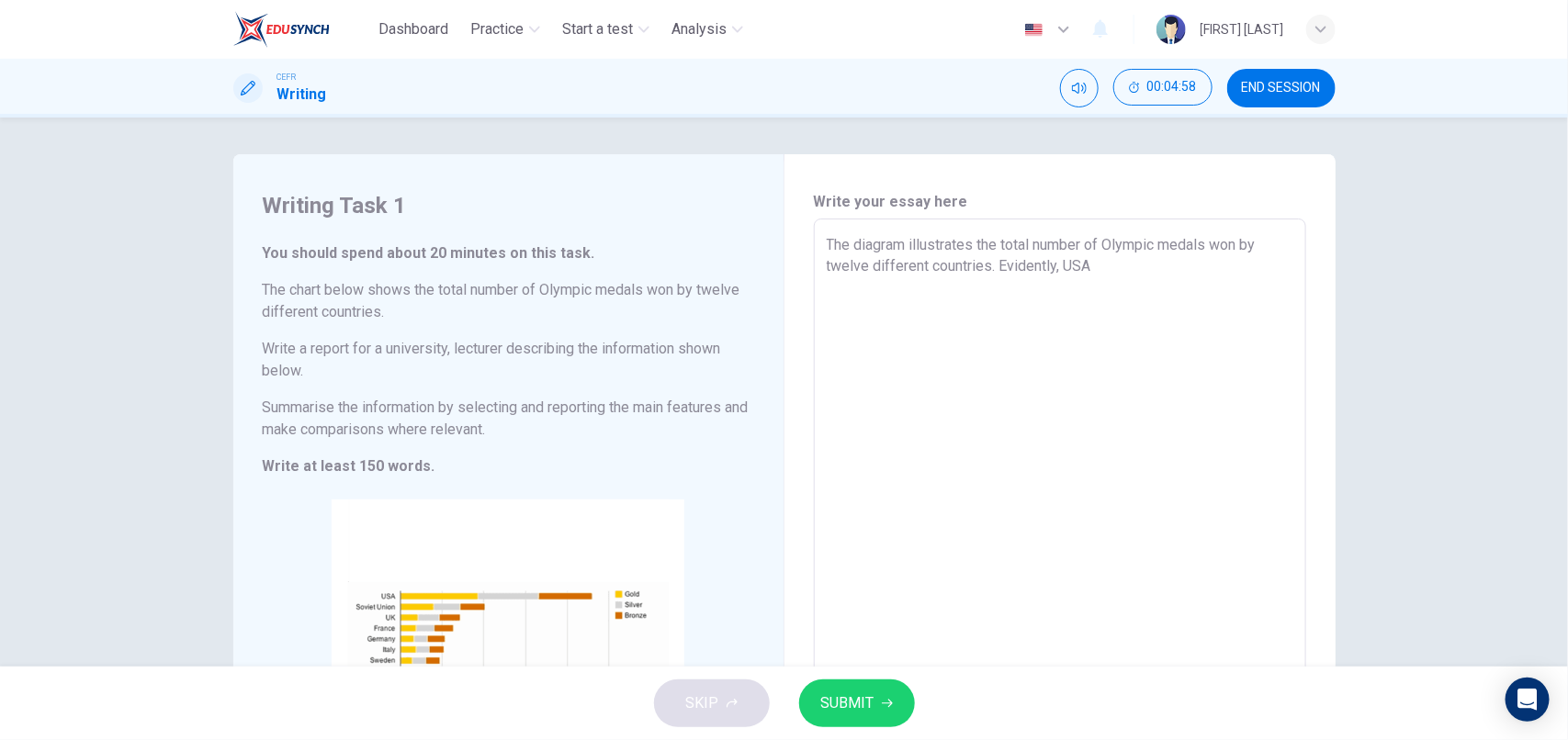 click on "The diagram illustrates the total number of Olympic medals won by twelve different countries. Evidently, USA" at bounding box center [1060, 520] 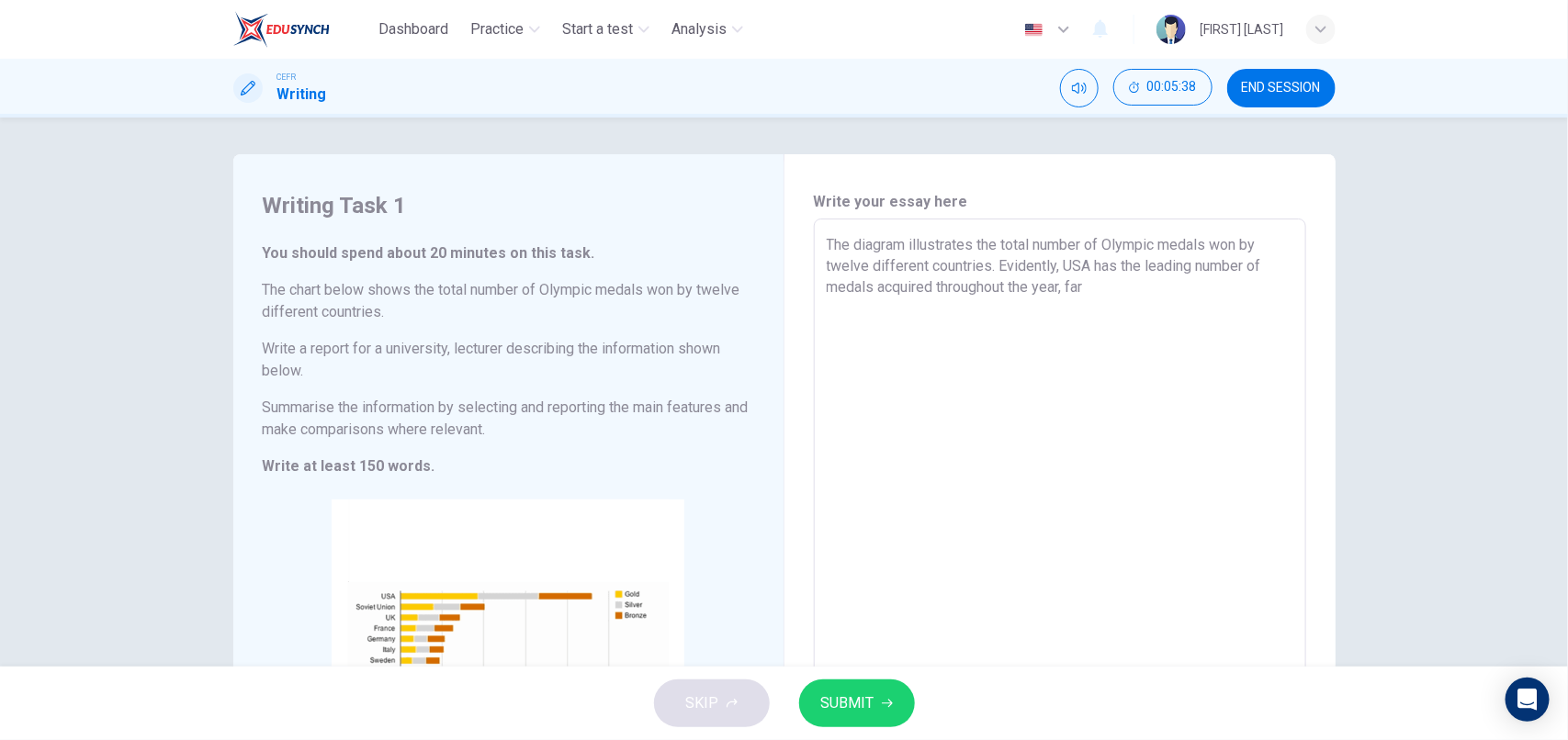 click on "The diagram illustrates the total number of Olympic medals won by twelve different countries. Evidently, USA has the leading number of medals acquired throughout the year, far" at bounding box center (1060, 520) 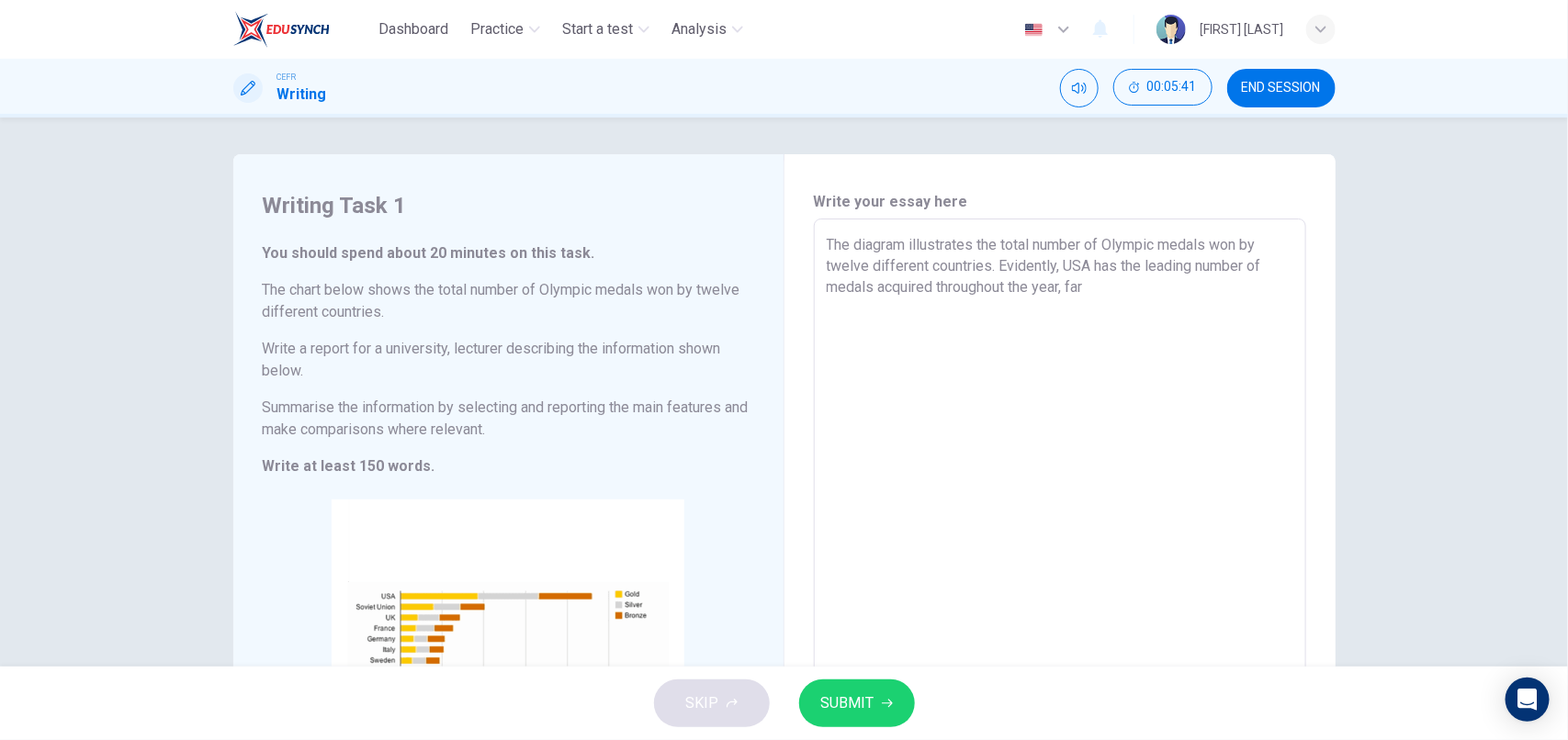 click on "The diagram illustrates the total number of Olympic medals won by twelve different countries. Evidently, USA has the leading number of medals acquired throughout the year, far" at bounding box center (1060, 520) 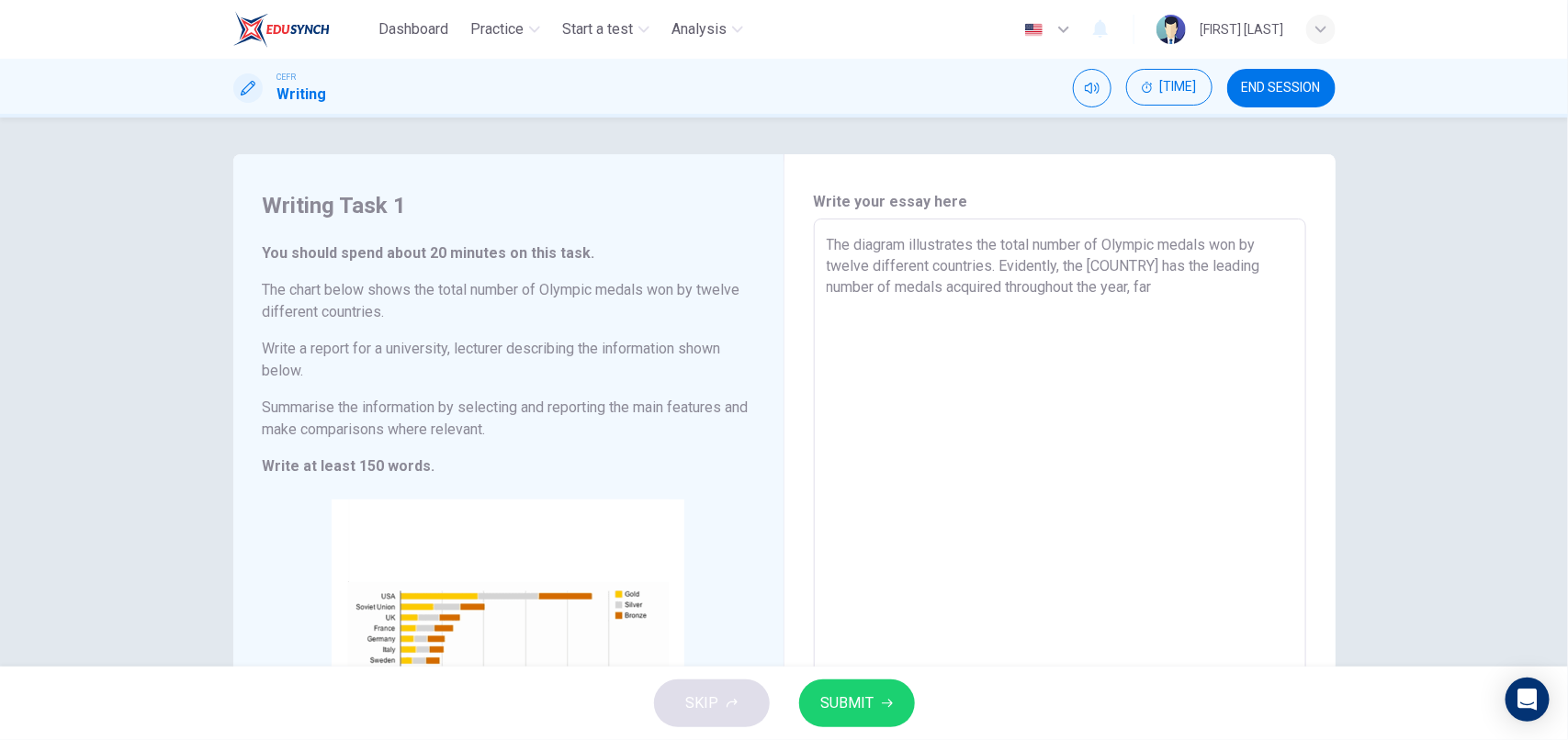 click on "The diagram illustrates the total number of Olympic medals won by twelve different countries. Evidently, the [COUNTRY] has the leading number of medals acquired throughout the year, far" at bounding box center (1060, 520) 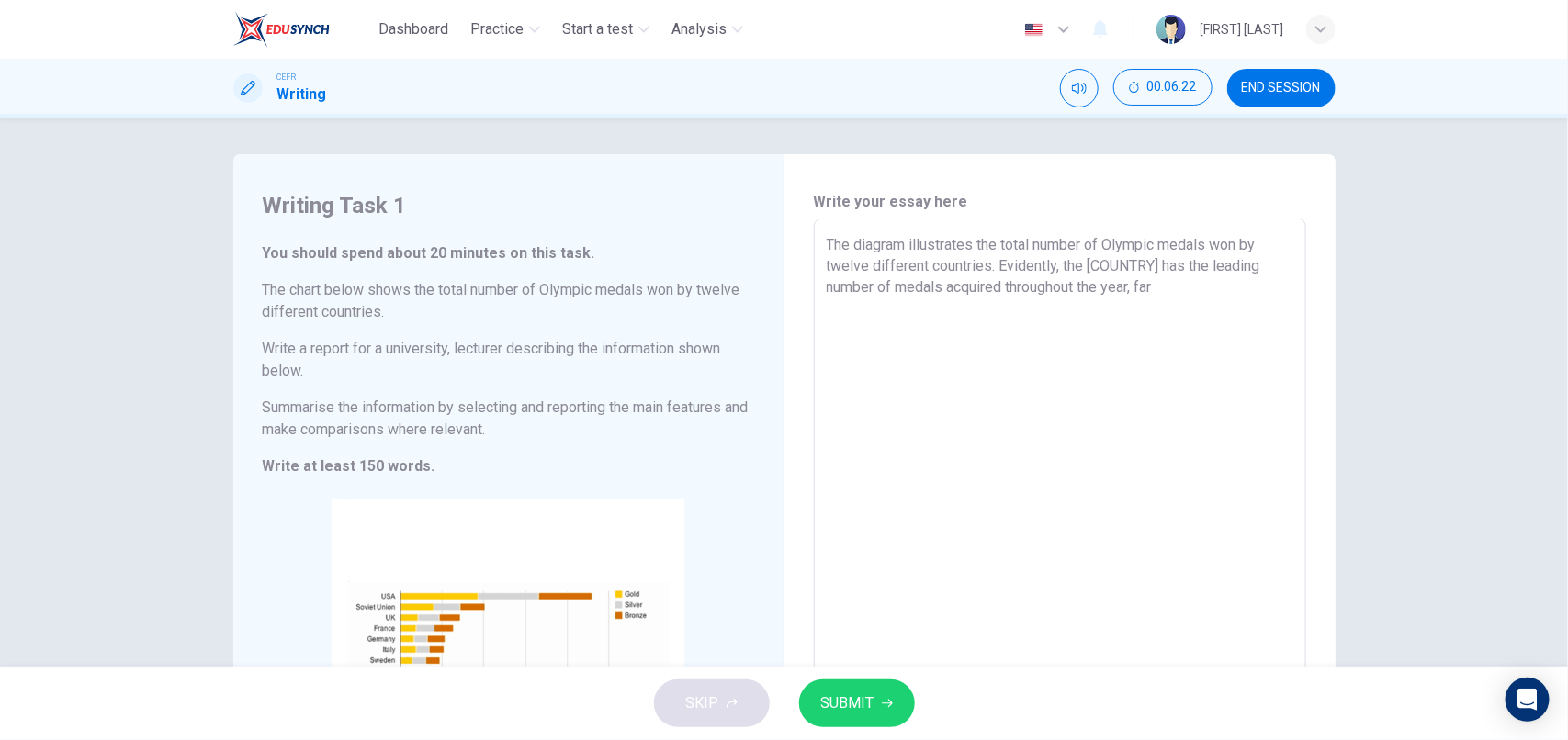 drag, startPoint x: 1150, startPoint y: 296, endPoint x: 1108, endPoint y: 292, distance: 42.190046 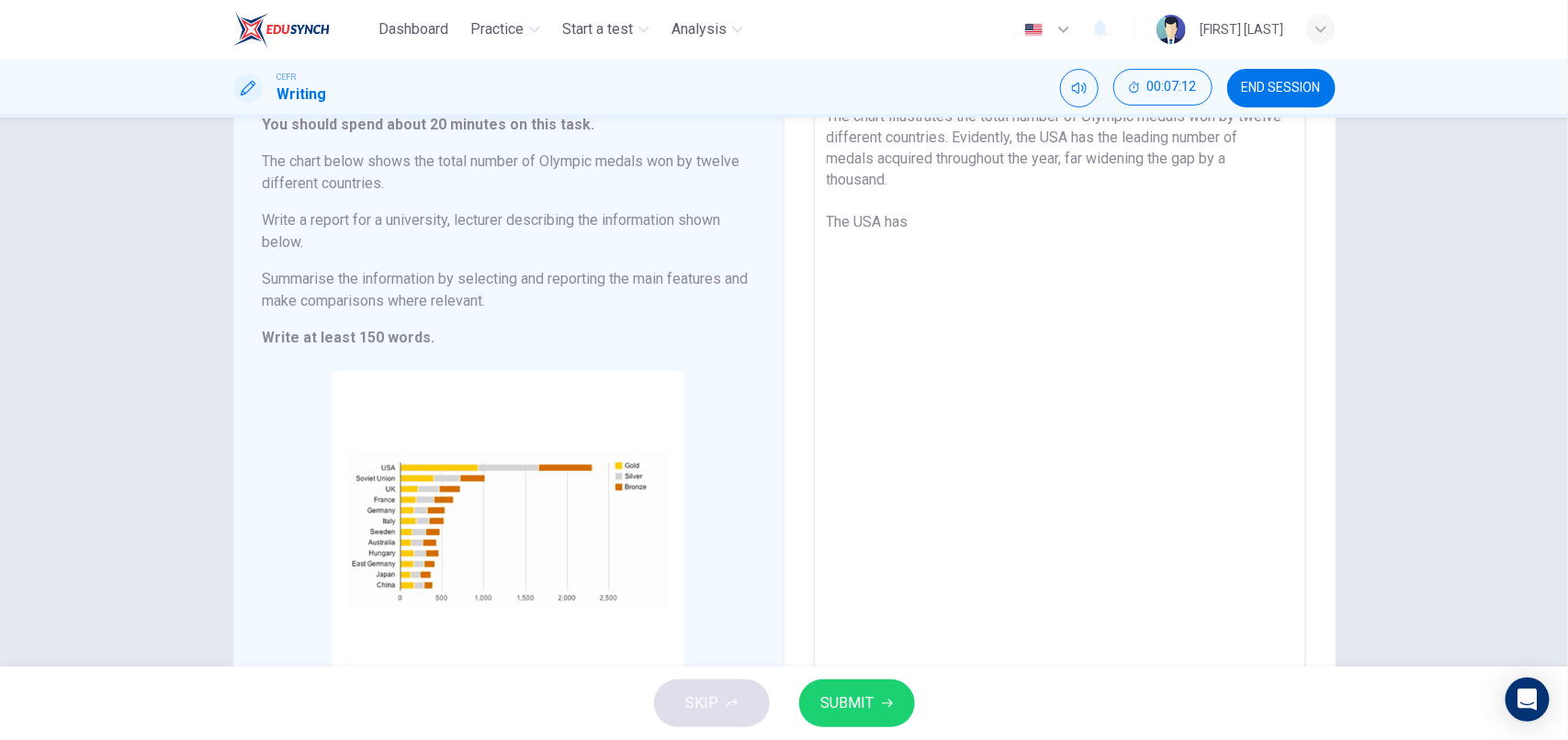 scroll, scrollTop: 127, scrollLeft: 0, axis: vertical 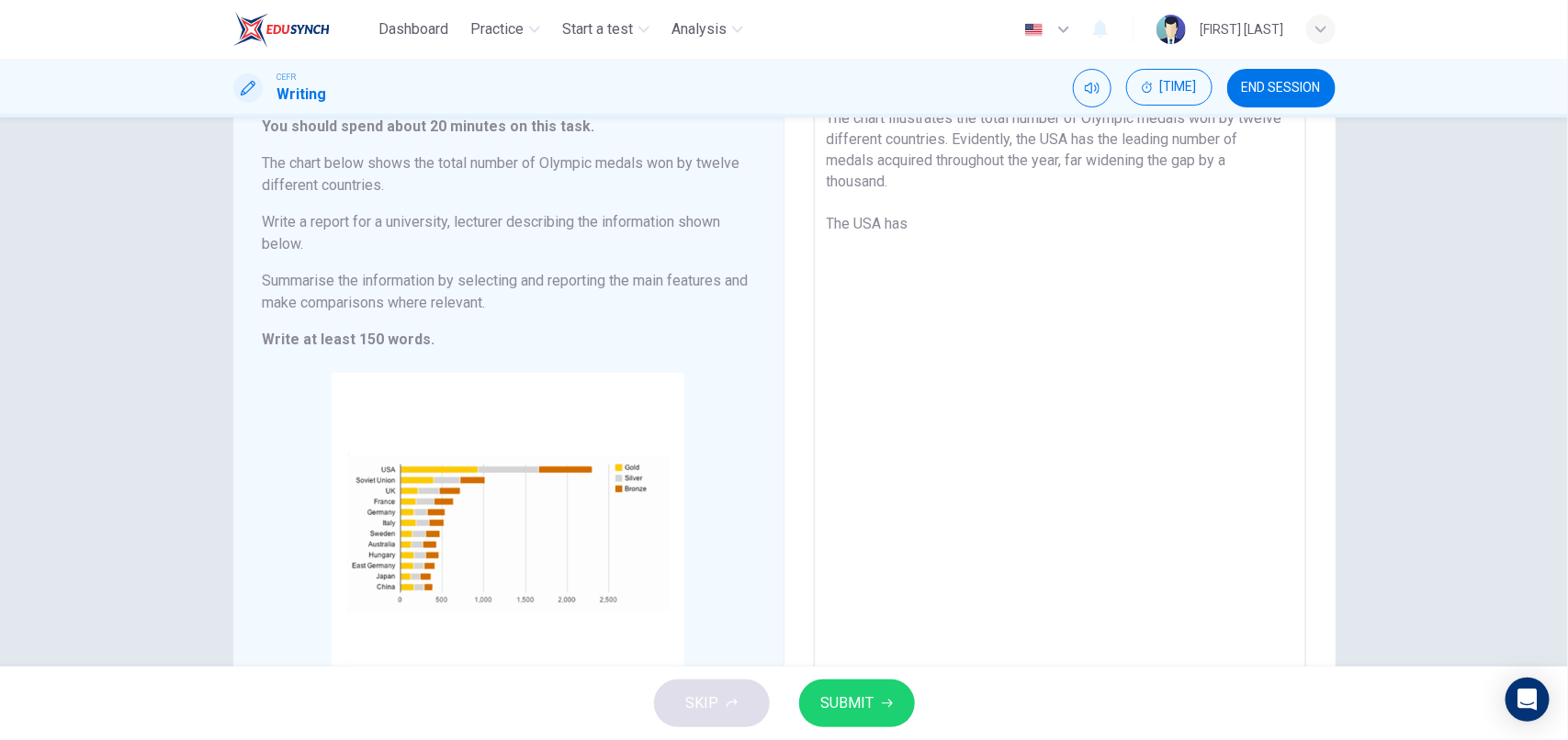 click on "The chart illustrates the total number of Olympic medals won by twelve different countries. Evidently, the USA has the leading number of medals acquired throughout the year, far widening the gap by a thousand.
The USA has" at bounding box center (1060, 393) 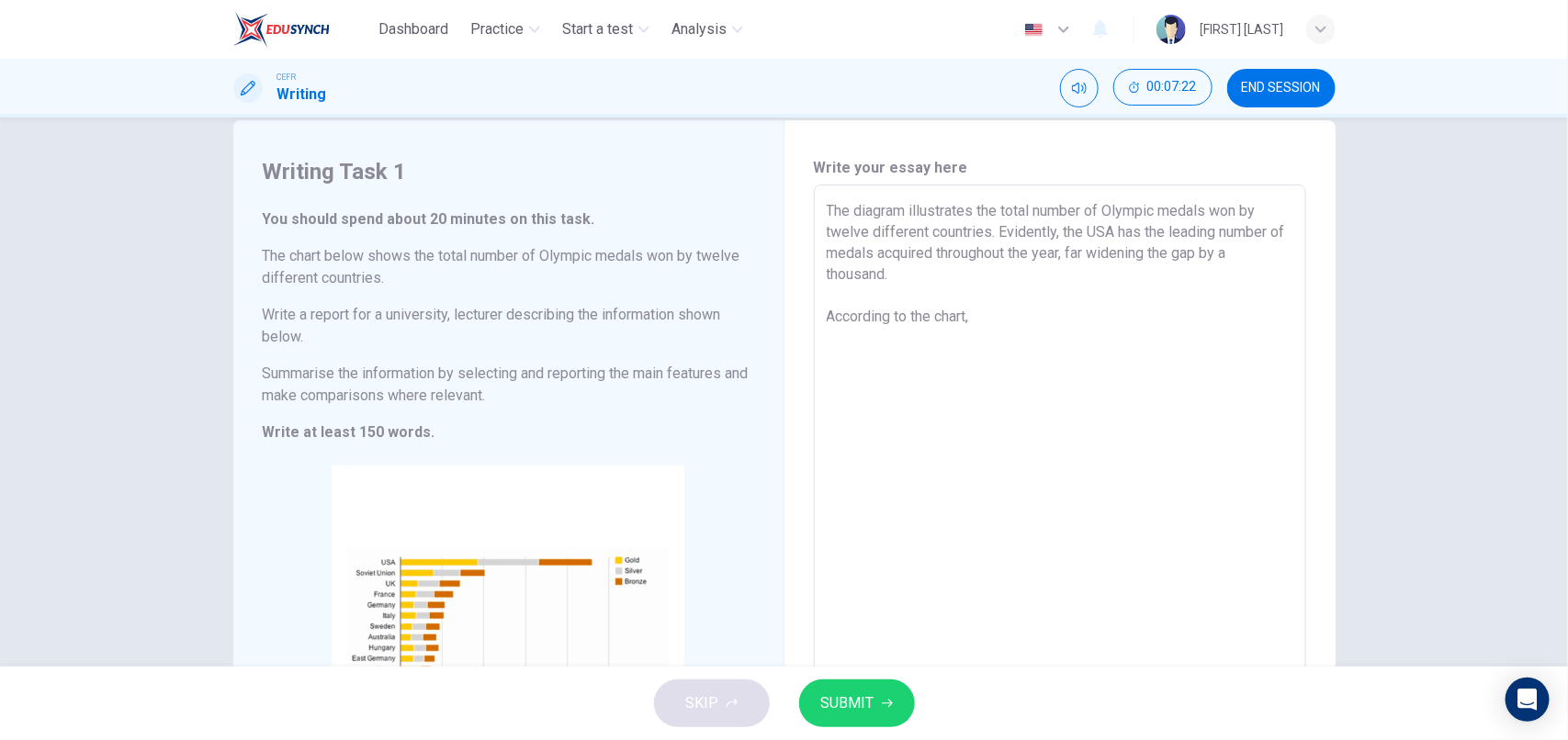 scroll, scrollTop: 33, scrollLeft: 0, axis: vertical 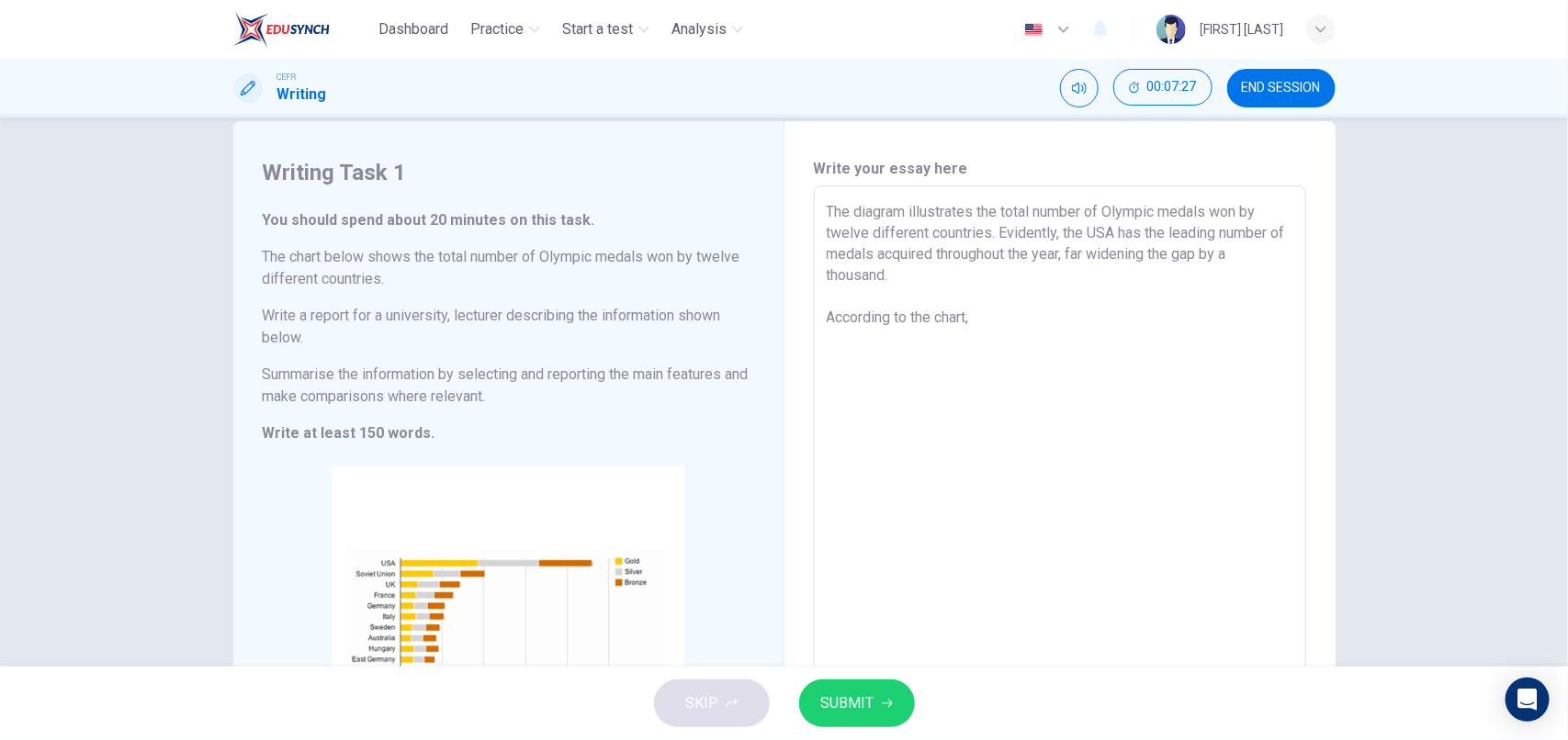 drag, startPoint x: 901, startPoint y: 214, endPoint x: 850, endPoint y: 217, distance: 51.0882 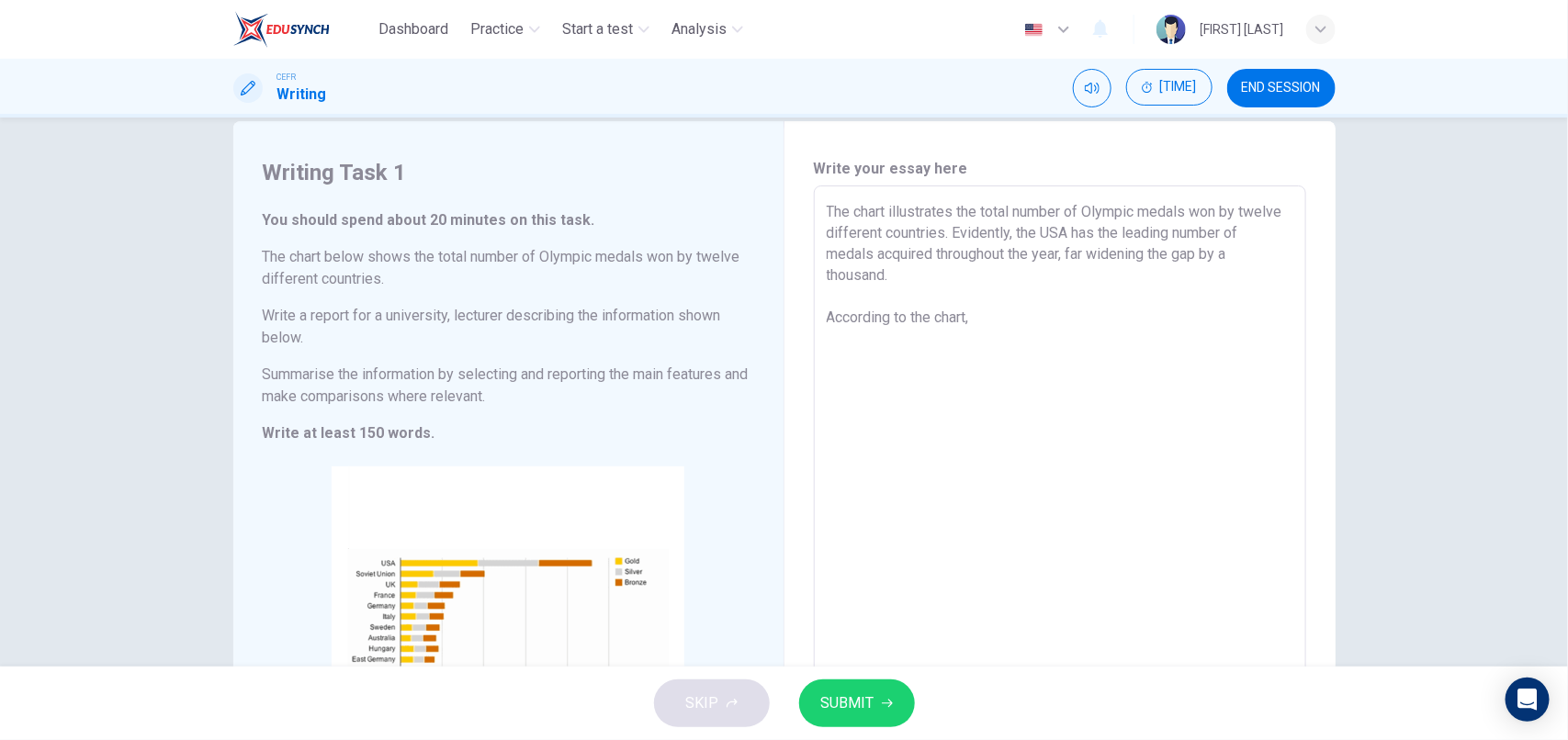 click on "The chart illustrates the total number of Olympic medals won by twelve different countries. Evidently, the USA has the leading number of medals acquired throughout the year, far widening the gap by a thousand.
According to the chart," at bounding box center [1060, 487] 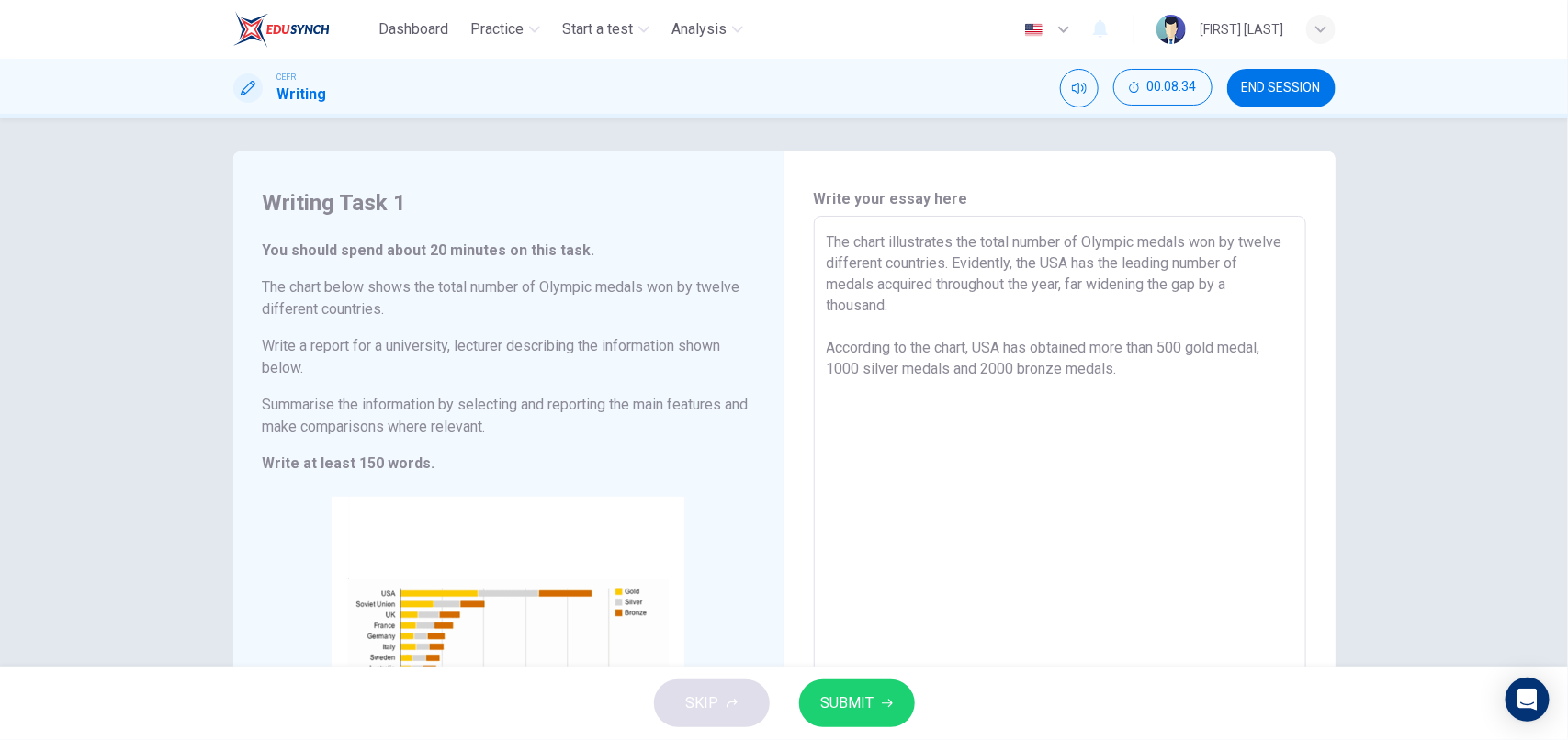 scroll, scrollTop: 52, scrollLeft: 0, axis: vertical 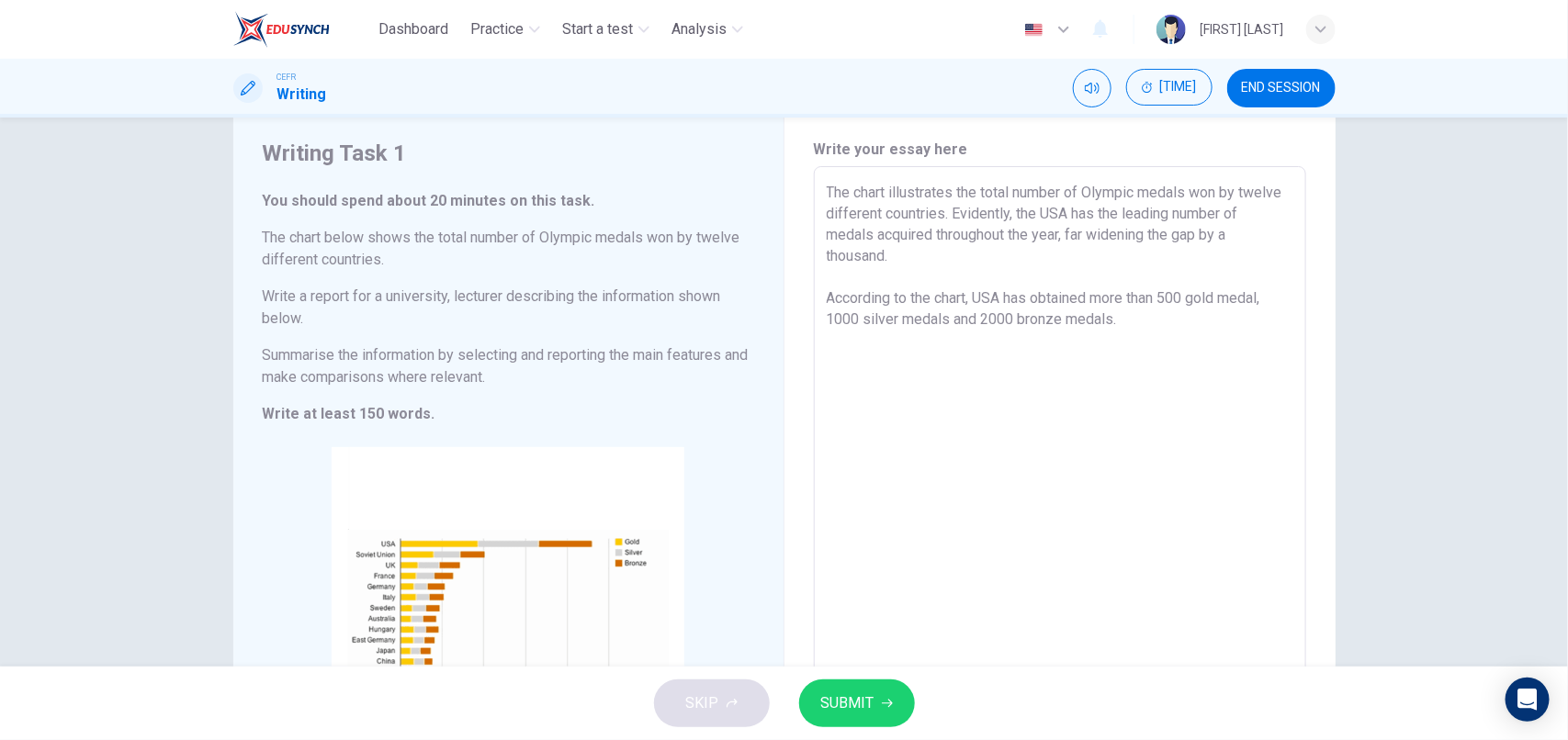 click on "The chart illustrates the total number of Olympic medals won by twelve different countries. Evidently, the USA has the leading number of medals acquired throughout the year, far widening the gap by a thousand.
According to the chart, USA has obtained more than 500 gold medal, 1000 silver medals and 2000 bronze medals." at bounding box center [1060, 467] 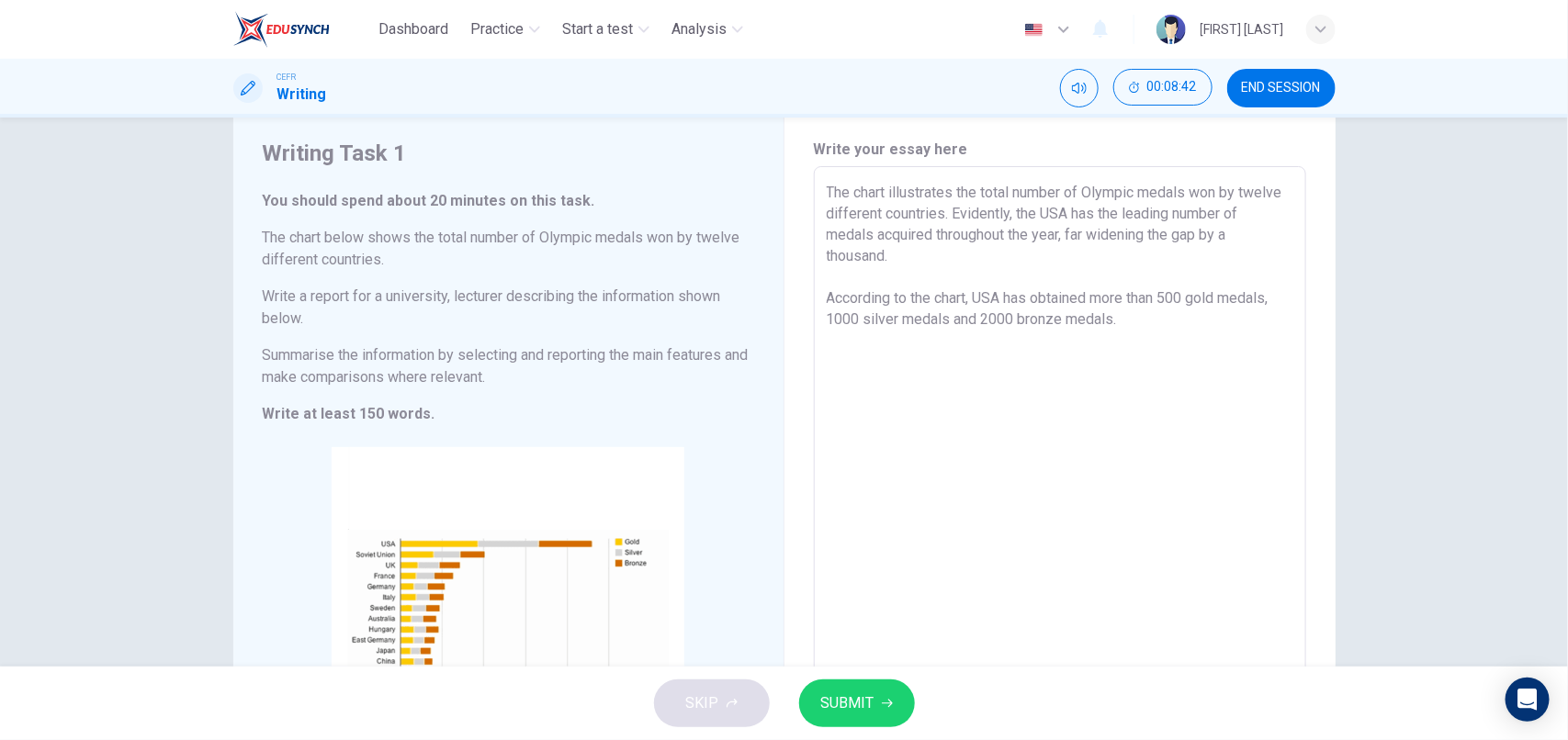 click on "The chart illustrates the total number of Olympic medals won by twelve different countries. Evidently, the USA has the leading number of medals acquired throughout the year, far widening the gap by a thousand.
According to the chart, USA has obtained more than 500 gold medals, 1000 silver medals and 2000 bronze medals." at bounding box center (1060, 467) 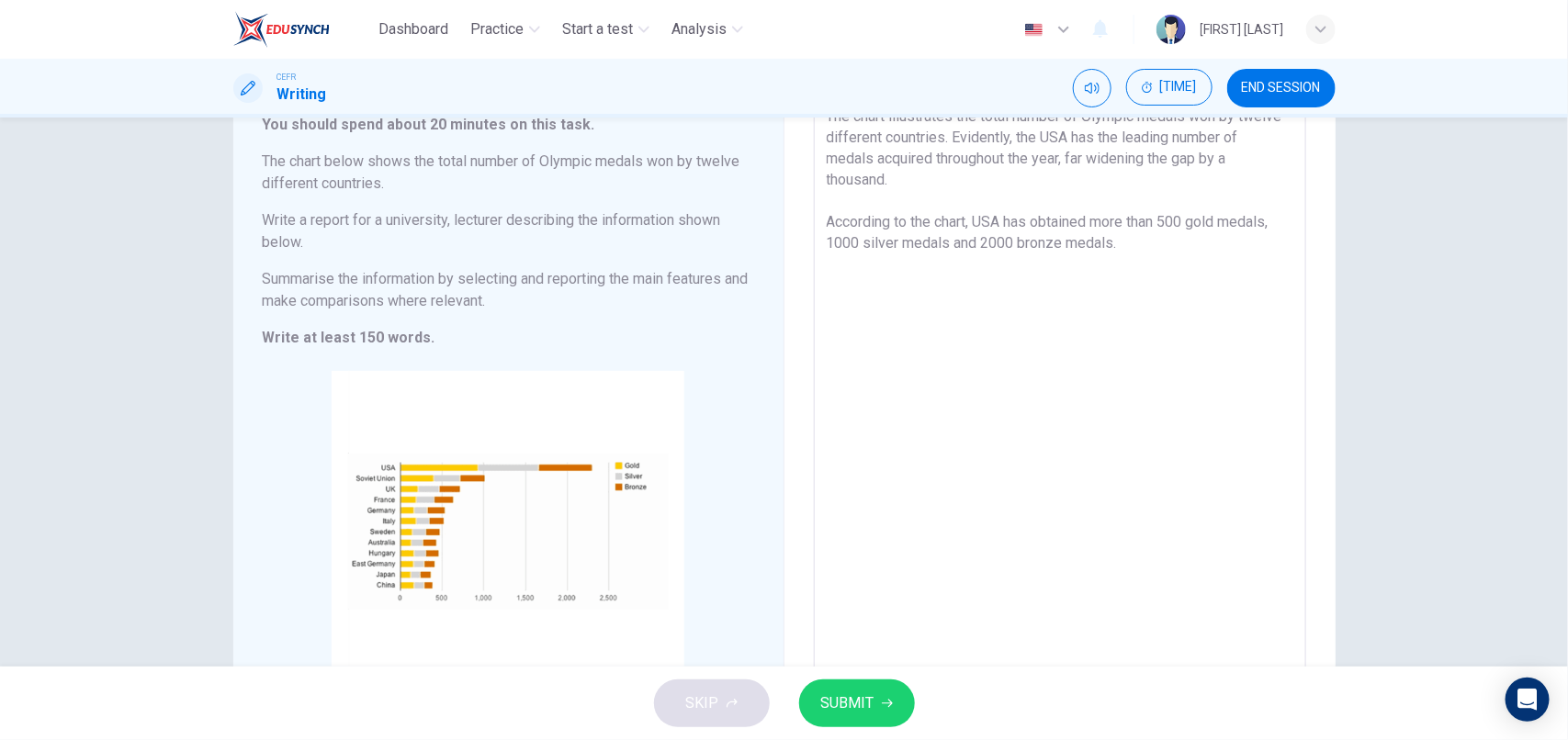 scroll, scrollTop: 125, scrollLeft: 0, axis: vertical 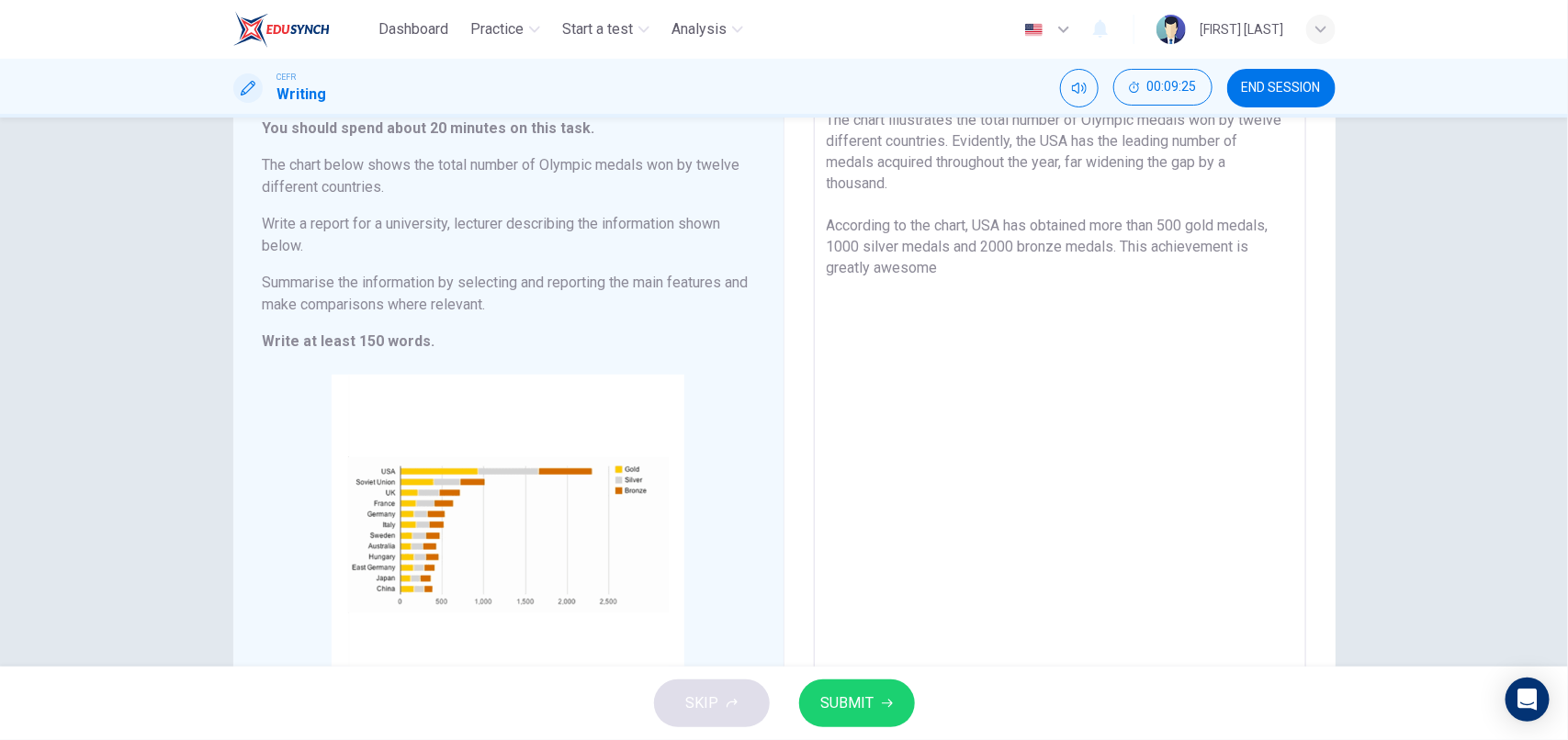 drag, startPoint x: 972, startPoint y: 273, endPoint x: 869, endPoint y: 275, distance: 103.01942 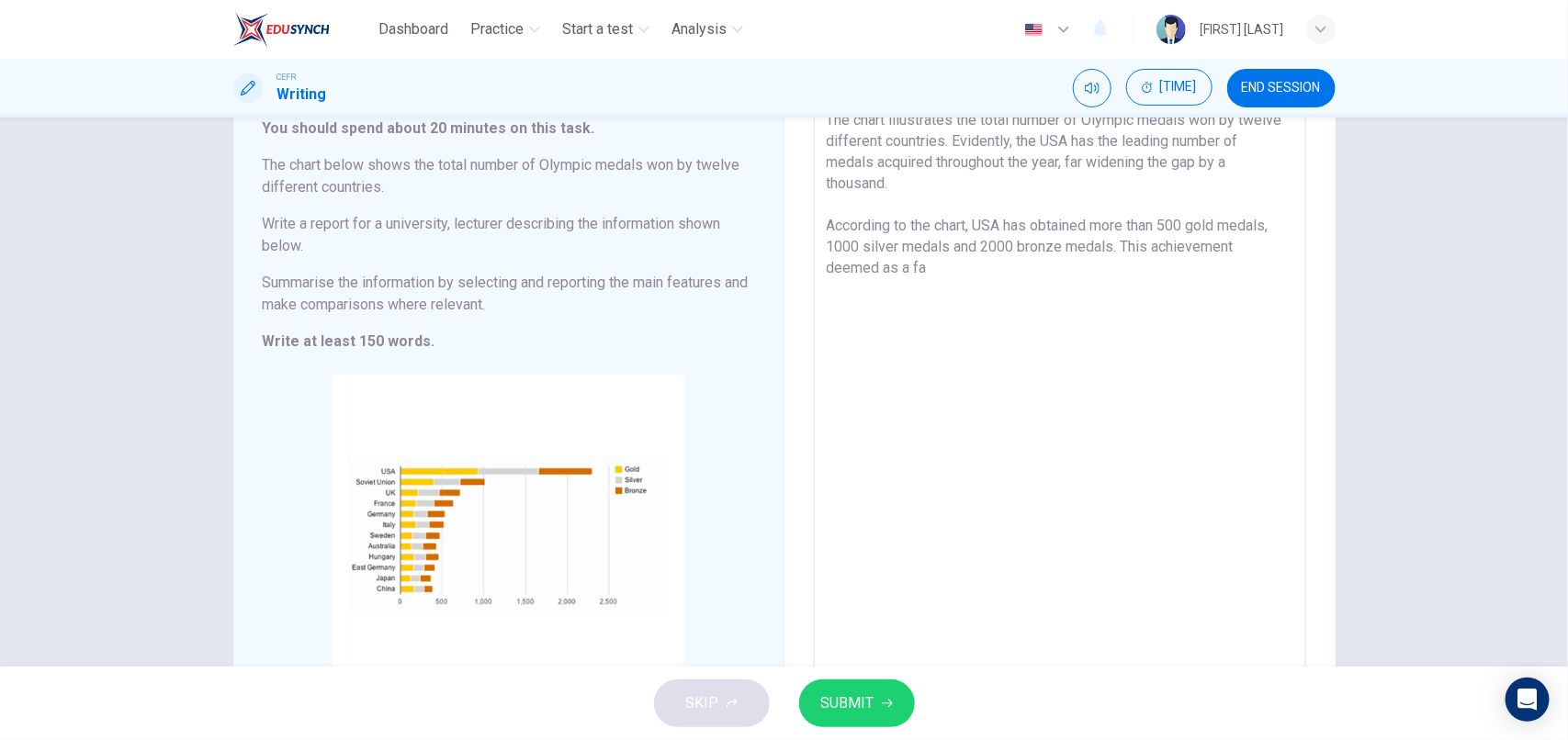 drag, startPoint x: 1098, startPoint y: 251, endPoint x: 1112, endPoint y: 248, distance: 14.31782 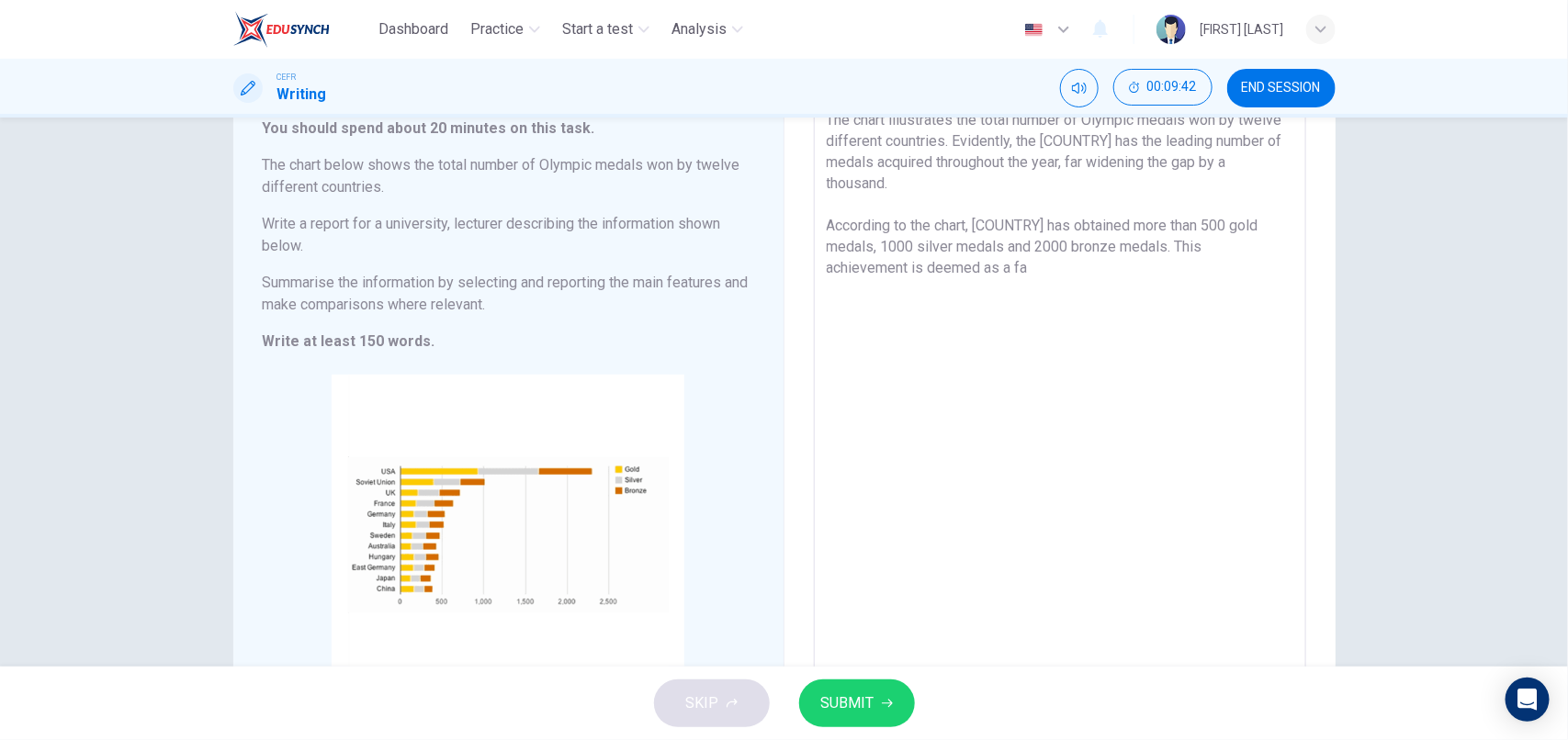 click on "The chart illustrates the total number of Olympic medals won by twelve different countries. Evidently, the [COUNTRY] has the leading number of medals acquired throughout the year, far widening the gap by a thousand.
According to the chart, [COUNTRY] has obtained more than 500 gold medals, 1000 silver medals and 2000 bronze medals. This achievement is deemed as a fa" at bounding box center [1060, 395] 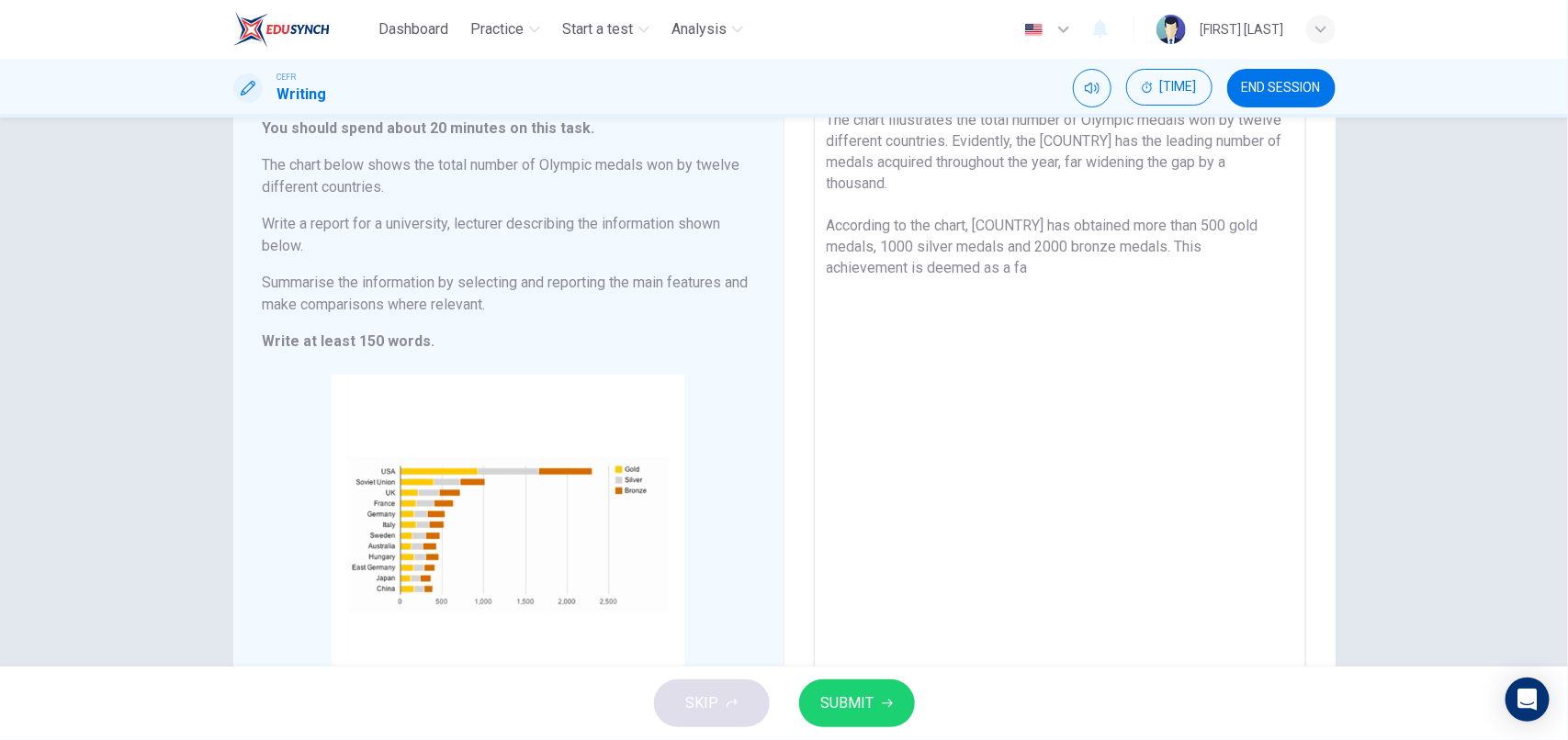 drag, startPoint x: 938, startPoint y: 263, endPoint x: 910, endPoint y: 263, distance: 28 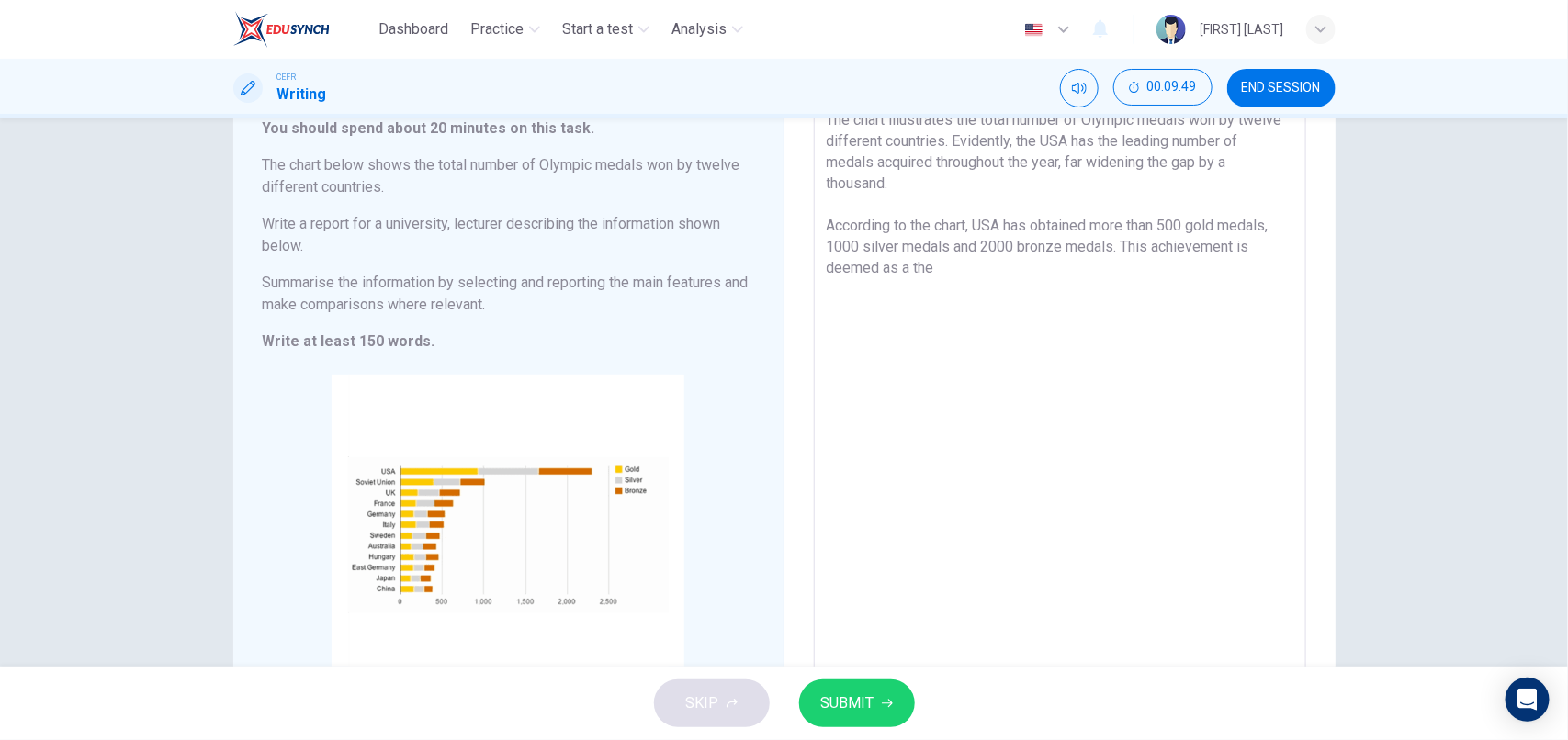 click on "The chart illustrates the total number of Olympic medals won by twelve different countries. Evidently, the USA has the leading number of medals acquired throughout the year, far widening the gap by a thousand.
According to the chart, USA has obtained more than 500 gold medals, 1000 silver medals and 2000 bronze medals. This achievement is deemed as a the" at bounding box center [1060, 395] 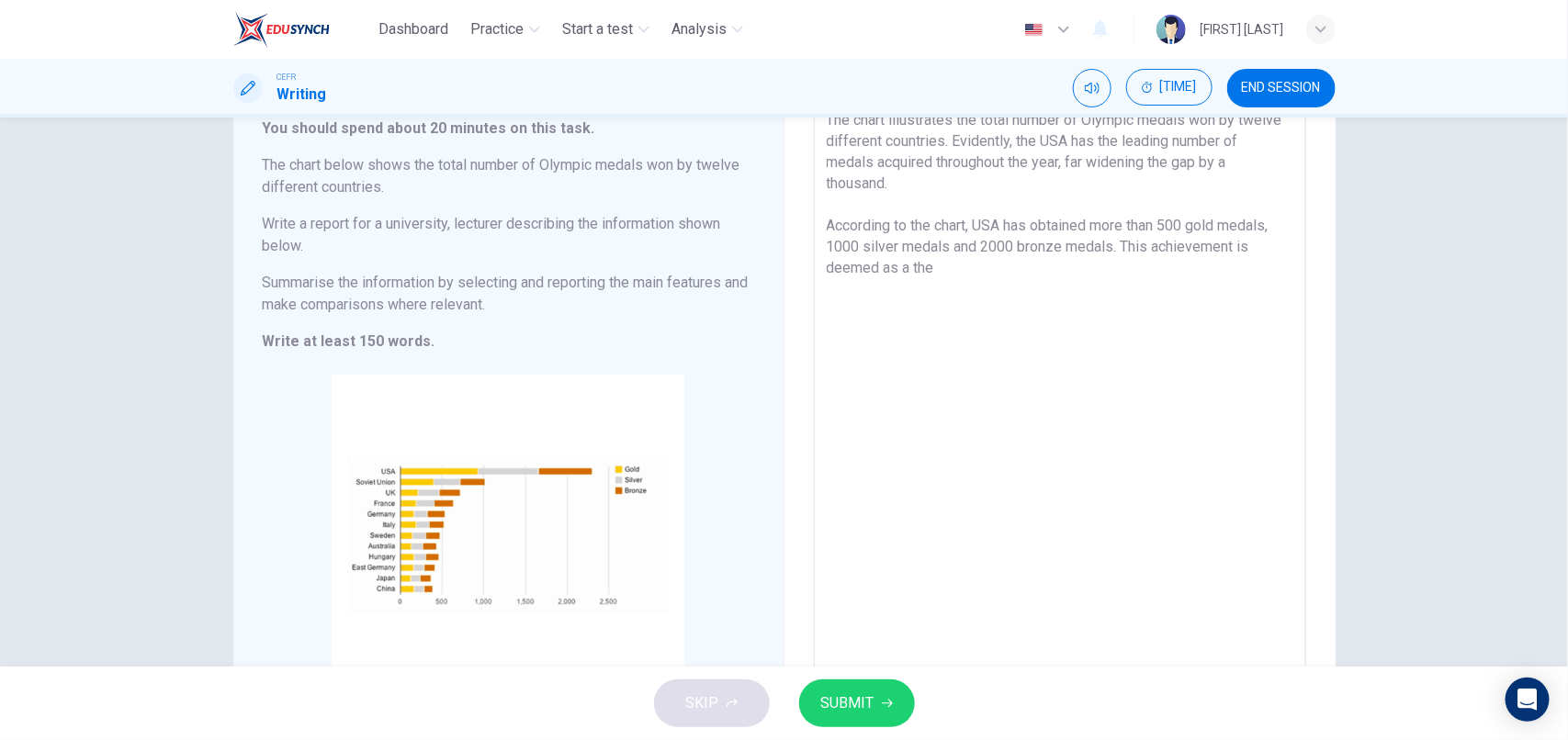 drag, startPoint x: 1066, startPoint y: 289, endPoint x: 1121, endPoint y: 253, distance: 65.734314 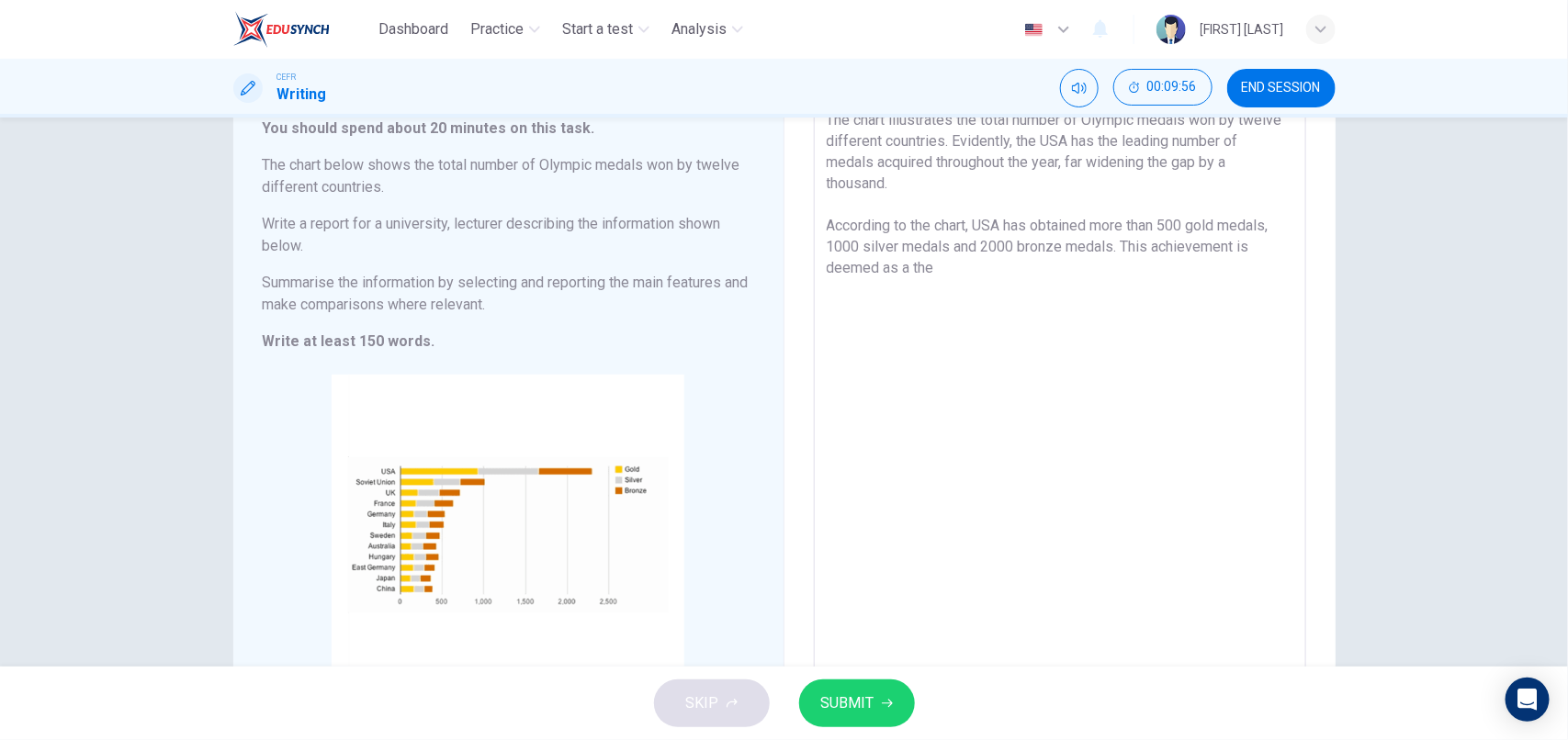 click on "The chart illustrates the total number of Olympic medals won by twelve different countries. Evidently, the USA has the leading number of medals acquired throughout the year, far widening the gap by a thousand.
According to the chart, USA has obtained more than 500 gold medals, 1000 silver medals and 2000 bronze medals. This achievement is deemed as a the" at bounding box center [1060, 395] 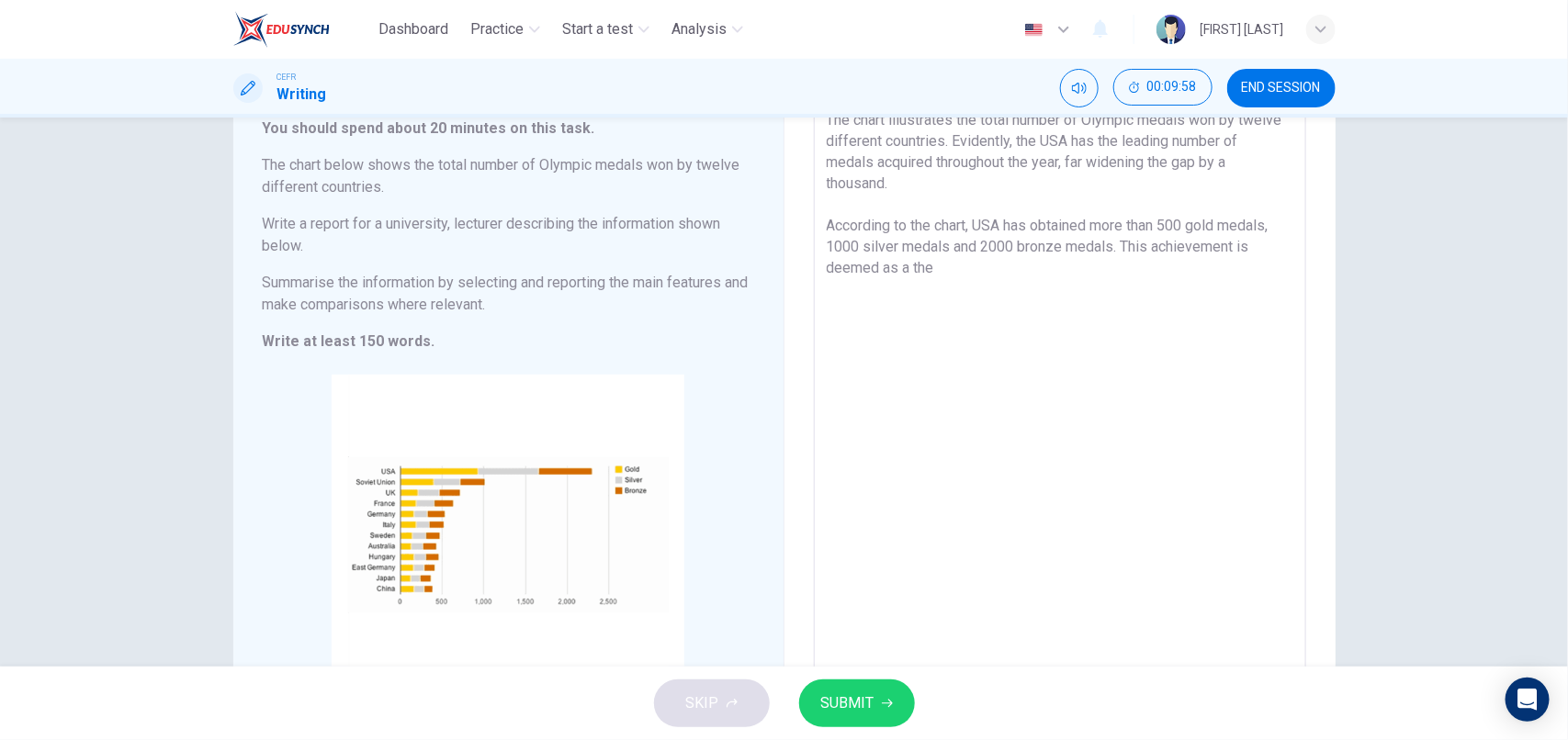 drag, startPoint x: 949, startPoint y: 271, endPoint x: 1122, endPoint y: 239, distance: 175.93465 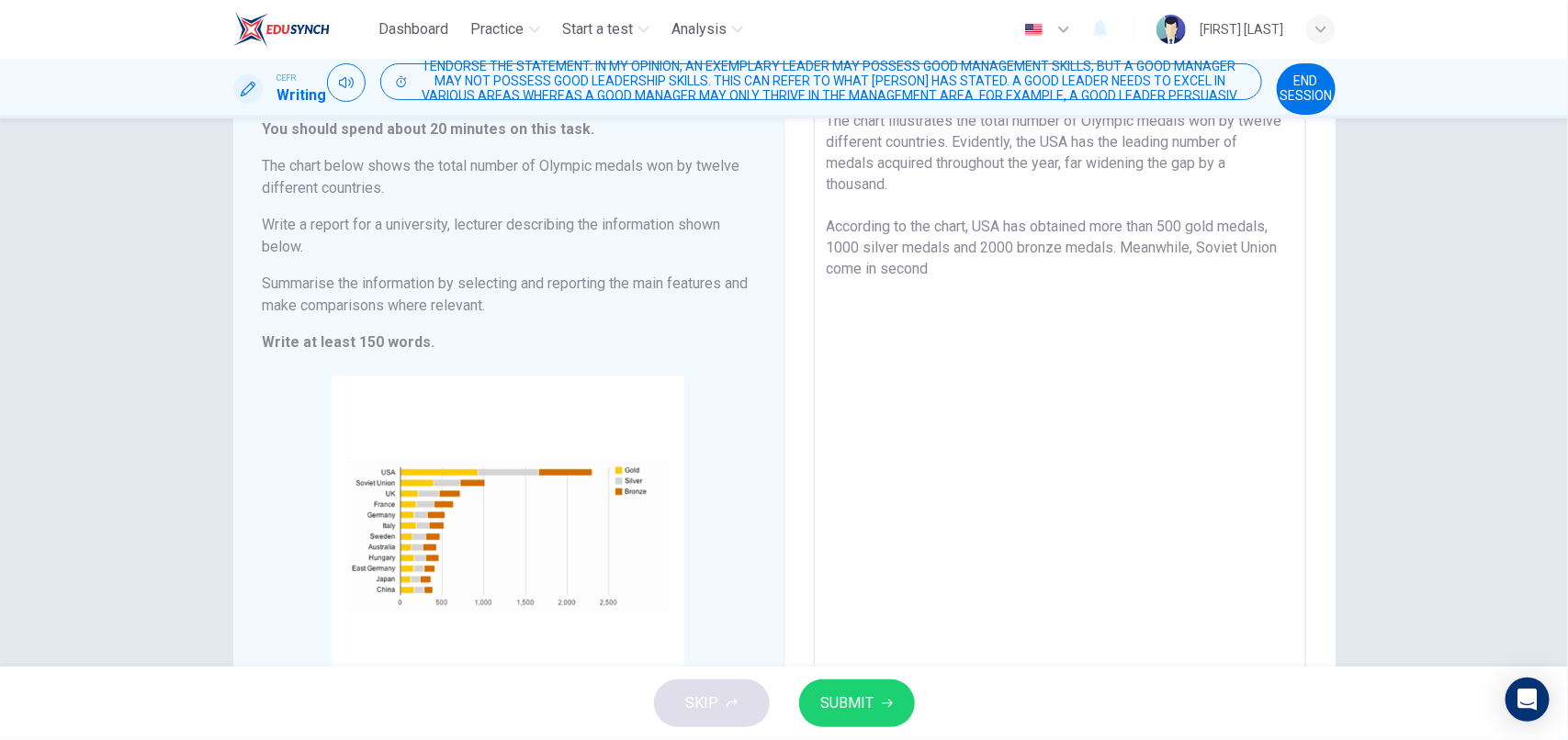 click on "The chart illustrates the total number of Olympic medals won by twelve different countries. Evidently, the USA has the leading number of medals acquired throughout the year, far widening the gap by a thousand.
According to the chart, USA has obtained more than 500 gold medals, 1000 silver medals and 2000 bronze medals. Meanwhile, Soviet Union come in second" at bounding box center [1060, 396] 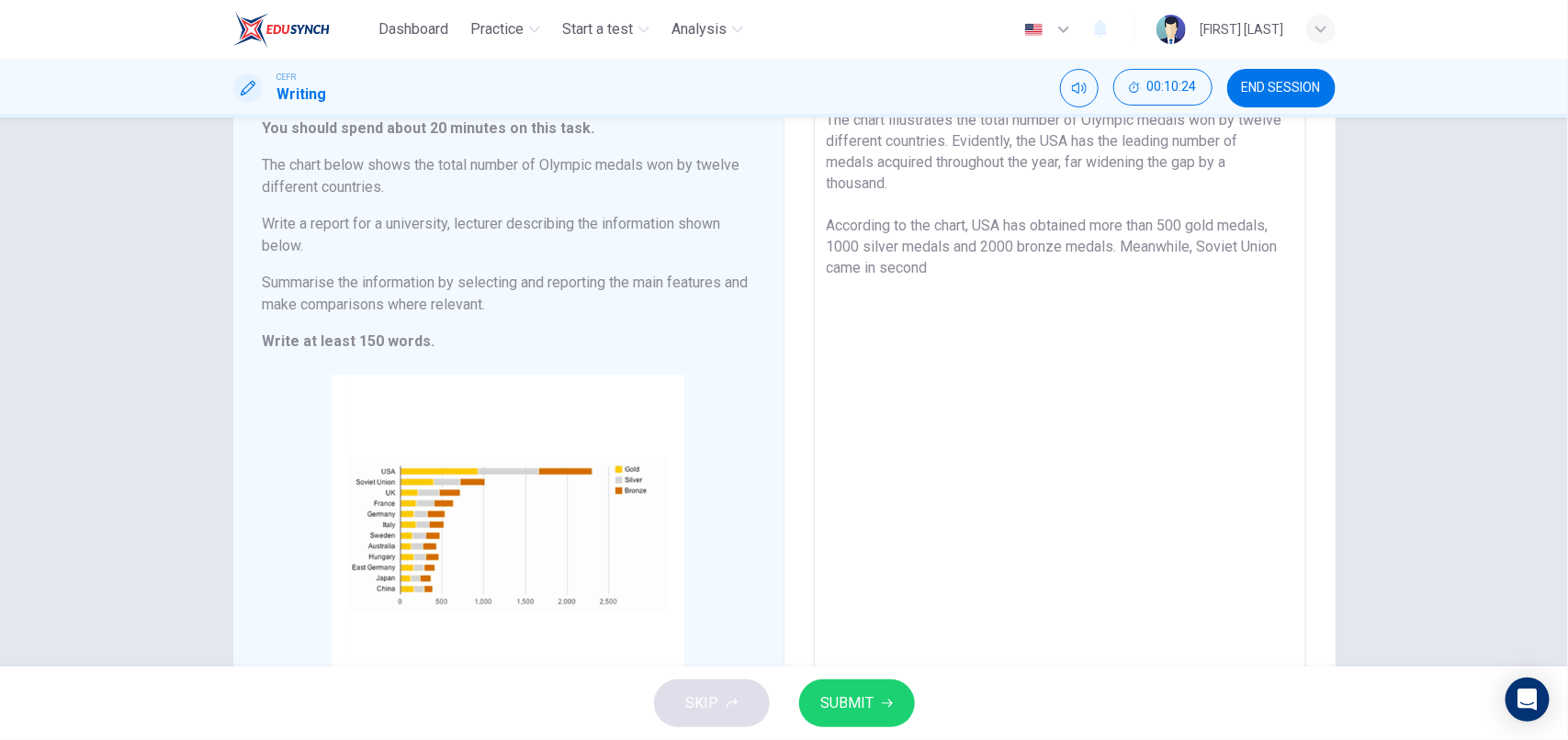 click on "The chart illustrates the total number of Olympic medals won by twelve different countries. Evidently, the USA has the leading number of medals acquired throughout the year, far widening the gap by a thousand.
According to the chart, USA has obtained more than 500 gold medals, 1000 silver medals and 2000 bronze medals. Meanwhile, Soviet Union came in second" at bounding box center [1060, 395] 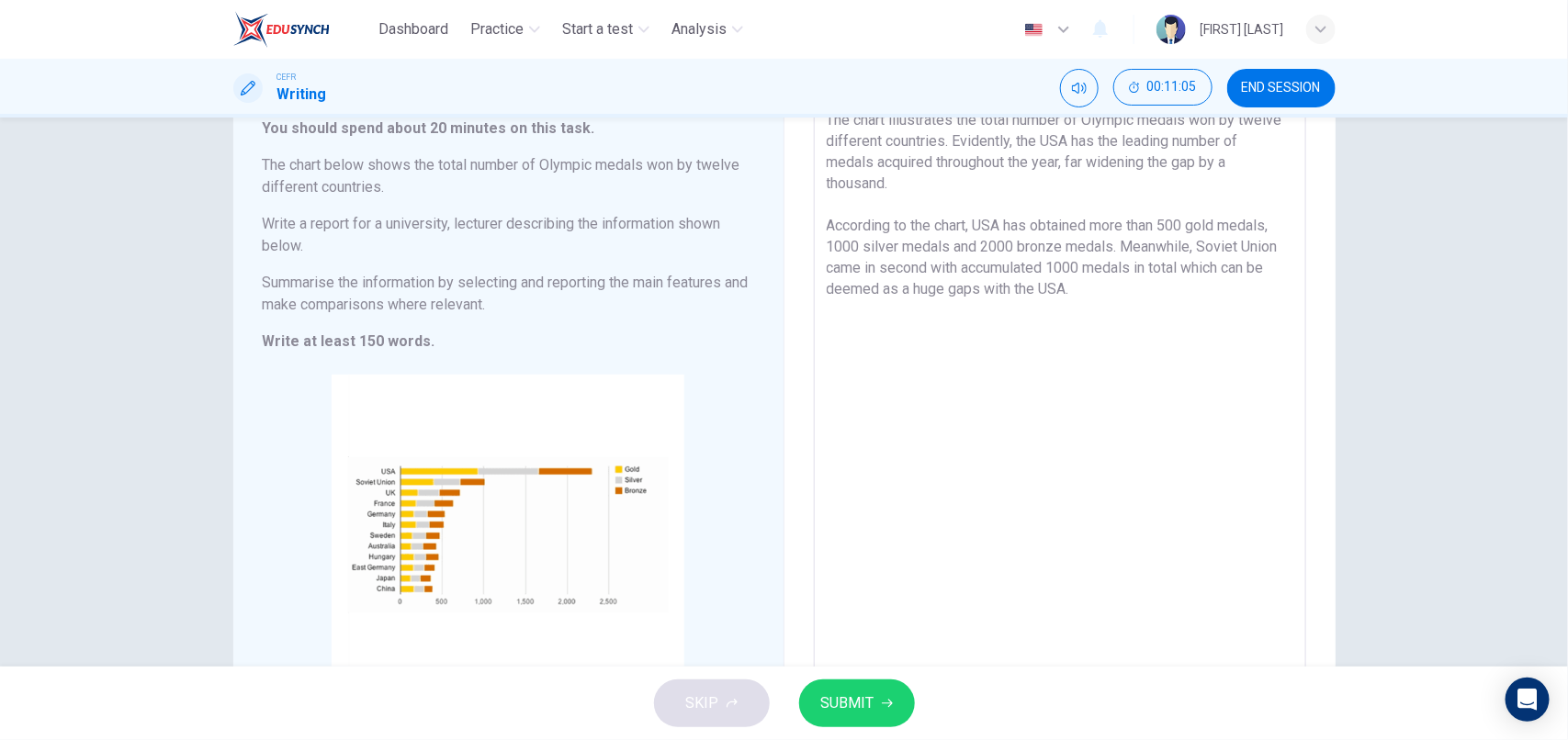click on "The chart illustrates the total number of Olympic medals won by twelve different countries. Evidently, the USA has the leading number of medals acquired throughout the year, far widening the gap by a thousand.
According to the chart, USA has obtained more than 500 gold medals, 1000 silver medals and 2000 bronze medals. Meanwhile, Soviet Union came in second with accumulated 1000 medals in total which can be deemed as a huge gaps with the USA." at bounding box center (1060, 395) 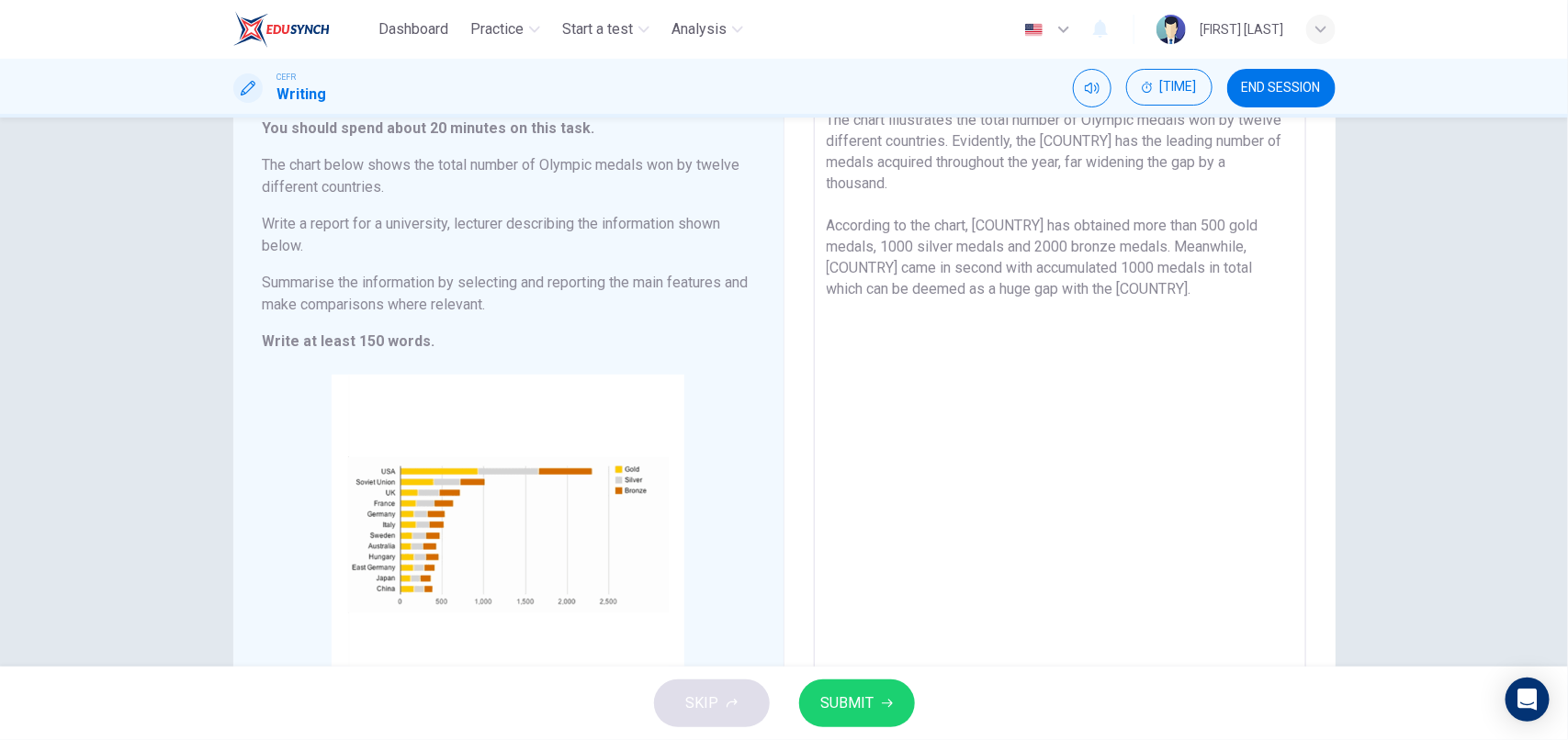 click on "The chart illustrates the total number of Olympic medals won by twelve different countries. Evidently, the [COUNTRY] has the leading number of medals acquired throughout the year, far widening the gap by a thousand.
According to the chart, [COUNTRY] has obtained more than 500 gold medals, 1000 silver medals and 2000 bronze medals. Meanwhile, [COUNTRY] came in second with accumulated 1000 medals in total which can be deemed as a huge gap with the [COUNTRY]." at bounding box center [1060, 395] 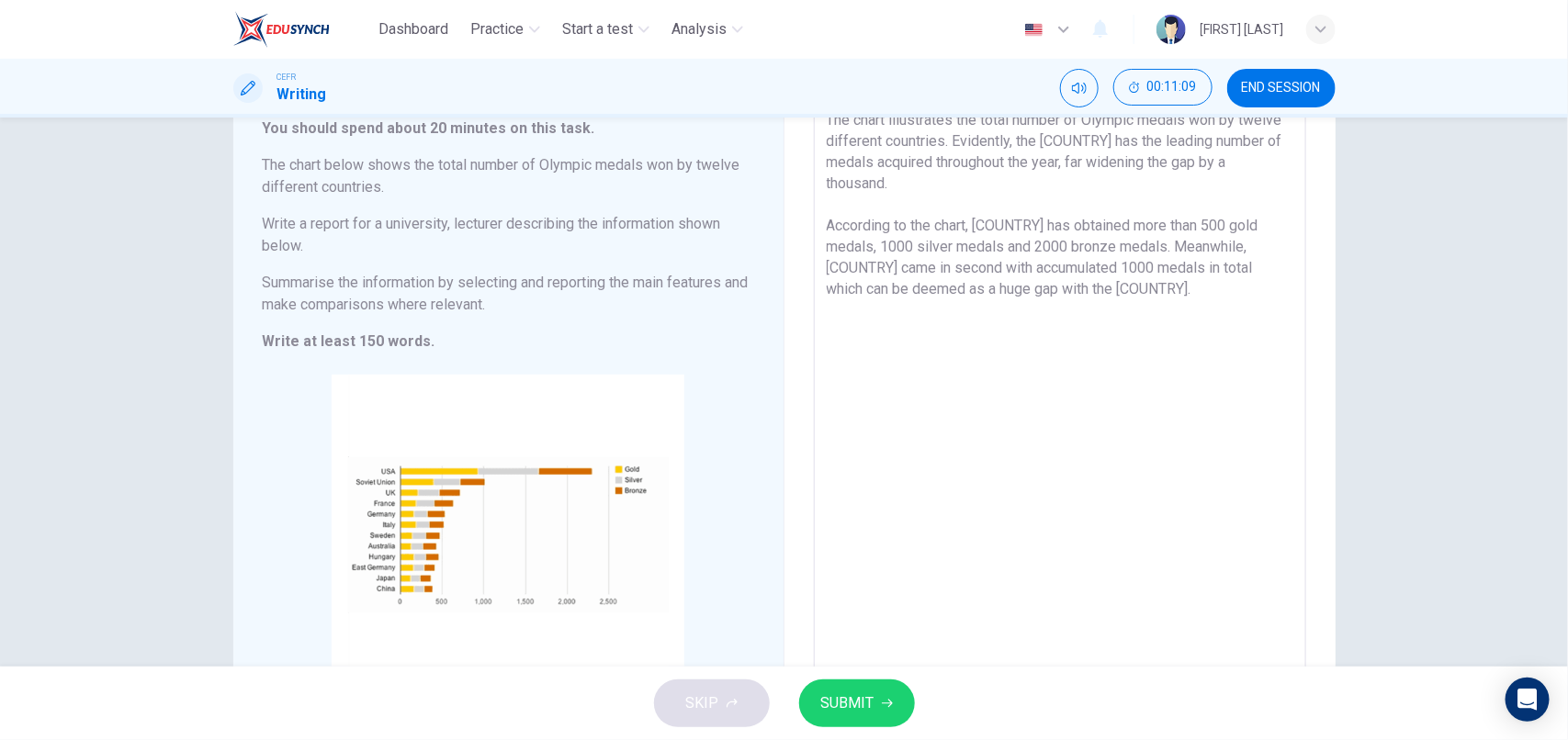 click on "The chart illustrates the total number of Olympic medals won by twelve different countries. Evidently, the [COUNTRY] has the leading number of medals acquired throughout the year, far widening the gap by a thousand.
According to the chart, [COUNTRY] has obtained more than 500 gold medals, 1000 silver medals and 2000 bronze medals. Meanwhile, [COUNTRY] came in second with accumulated 1000 medals in total which can be deemed as a huge gap with the [COUNTRY]." at bounding box center (1060, 395) 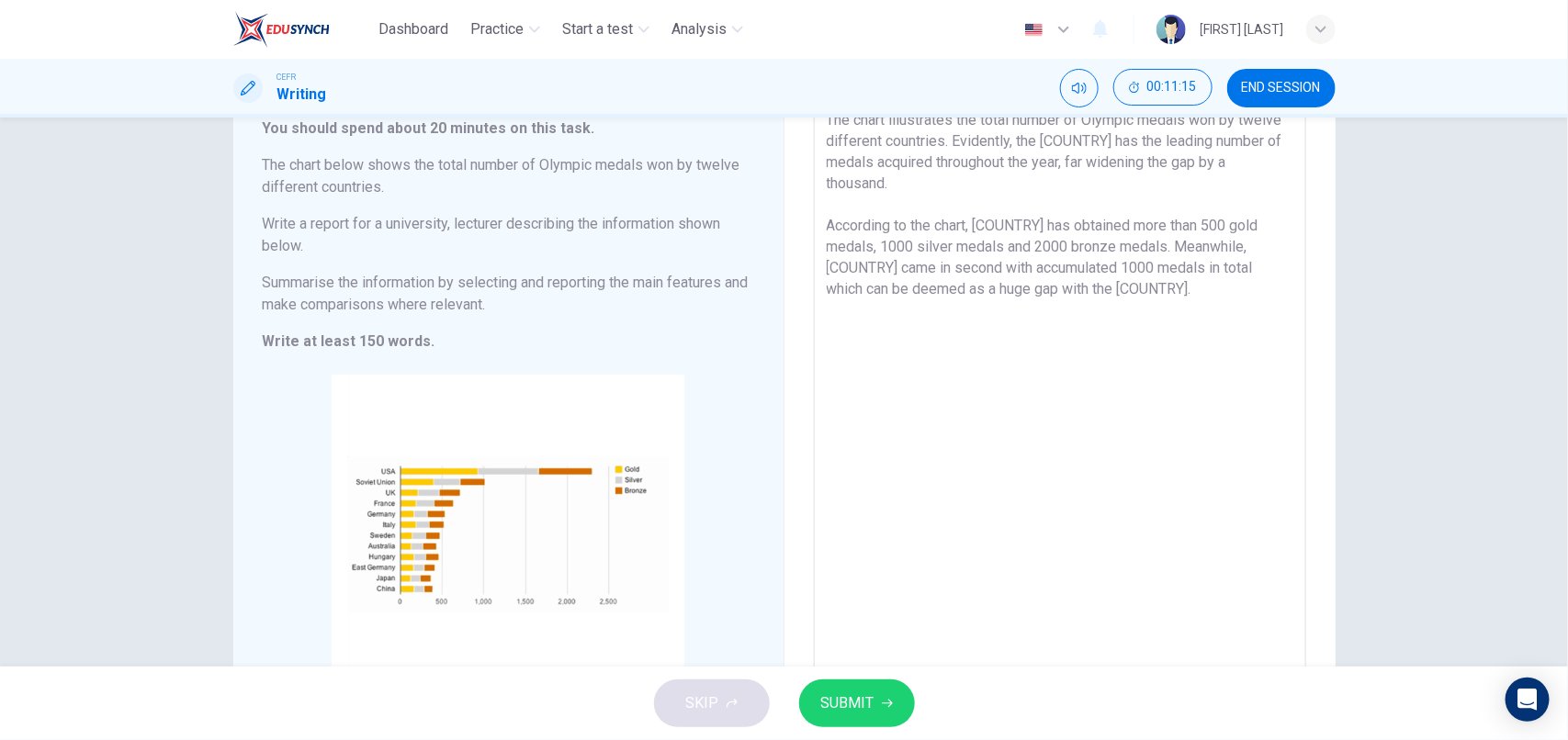 click on "The chart illustrates the total number of Olympic medals won by twelve different countries. Evidently, the [COUNTRY] has the leading number of medals acquired throughout the year, far widening the gap by a thousand.
According to the chart, [COUNTRY] has obtained more than 500 gold medals, 1000 silver medals and 2000 bronze medals. Meanwhile, [COUNTRY] came in second with accumulated 1000 medals in total which can be deemed as a huge gap with the [COUNTRY]." at bounding box center [1060, 395] 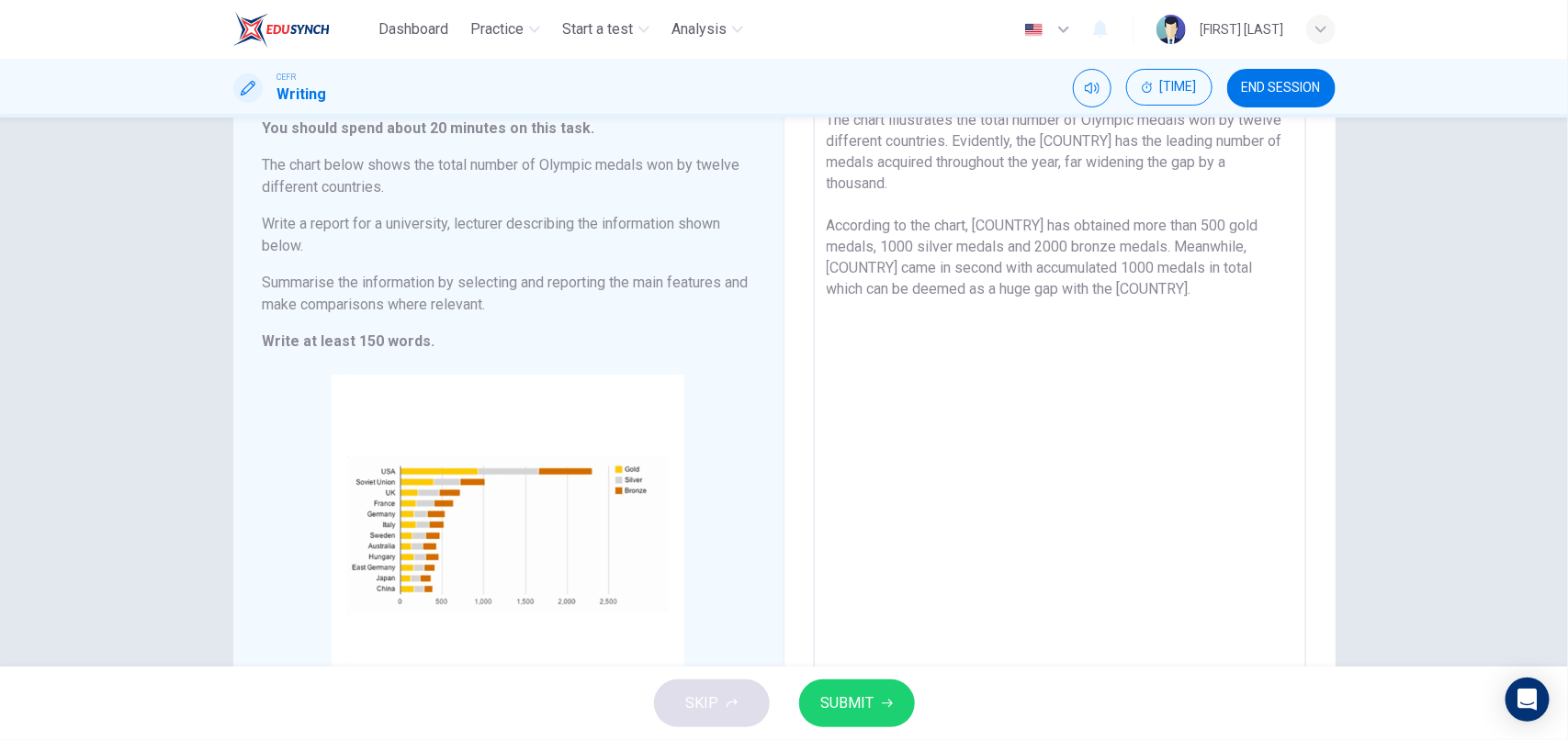 click on "The chart illustrates the total number of Olympic medals won by twelve different countries. Evidently, the [COUNTRY] has the leading number of medals acquired throughout the year, far widening the gap by a thousand.
According to the chart, [COUNTRY] has obtained more than 500 gold medals, 1000 silver medals and 2000 bronze medals. Meanwhile, [COUNTRY] came in second with accumulated 1000 medals in total which can be deemed as a huge gap with the [COUNTRY]." at bounding box center [1060, 395] 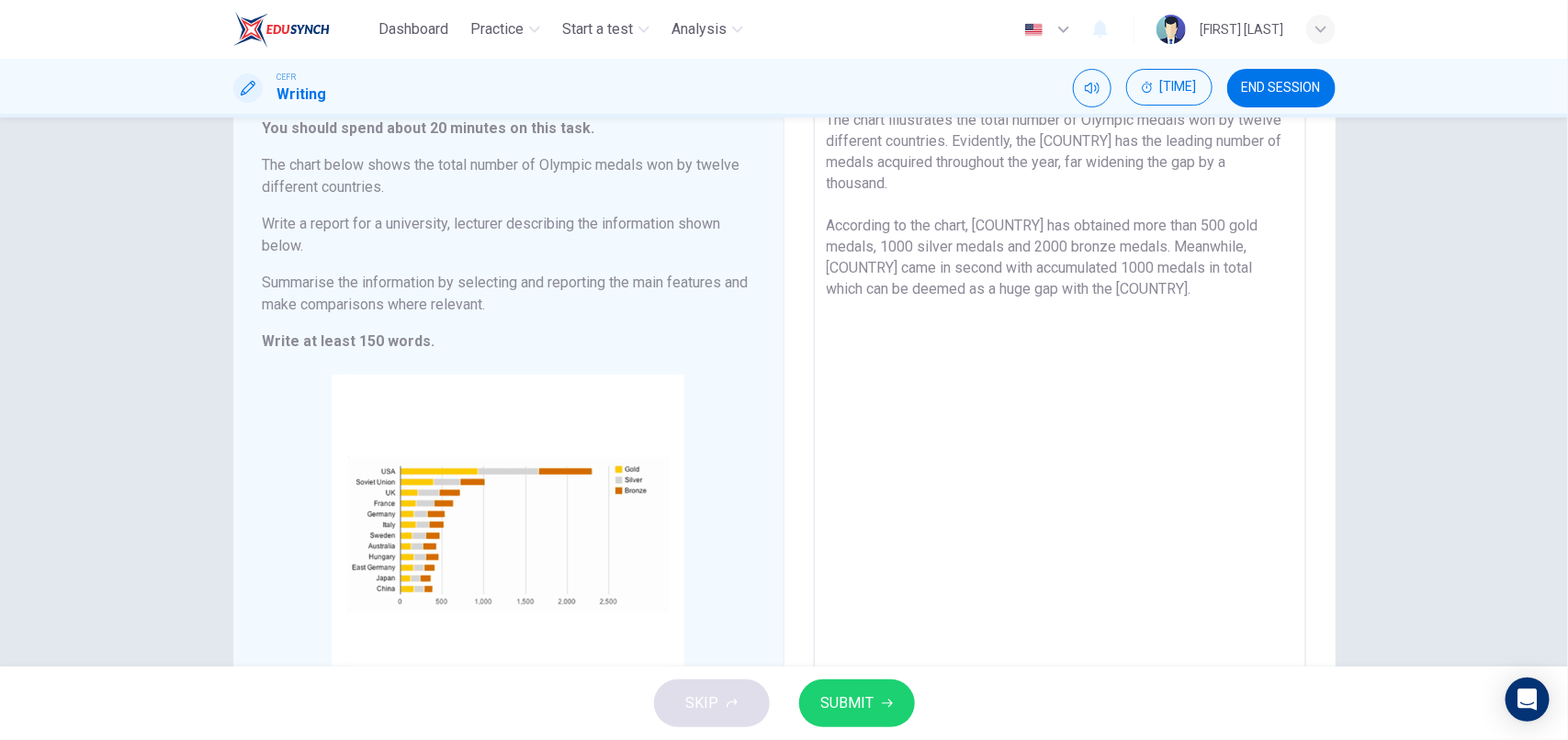 click on "The chart illustrates the total number of Olympic medals won by twelve different countries. Evidently, the [COUNTRY] has the leading number of medals acquired throughout the year, far widening the gap by a thousand.
According to the chart, [COUNTRY] has obtained more than 500 gold medals, 1000 silver medals and 2000 bronze medals. Meanwhile, [COUNTRY] came in second with accumulated 1000 medals in total which can be deemed as a huge gap with the [COUNTRY]." at bounding box center [1060, 395] 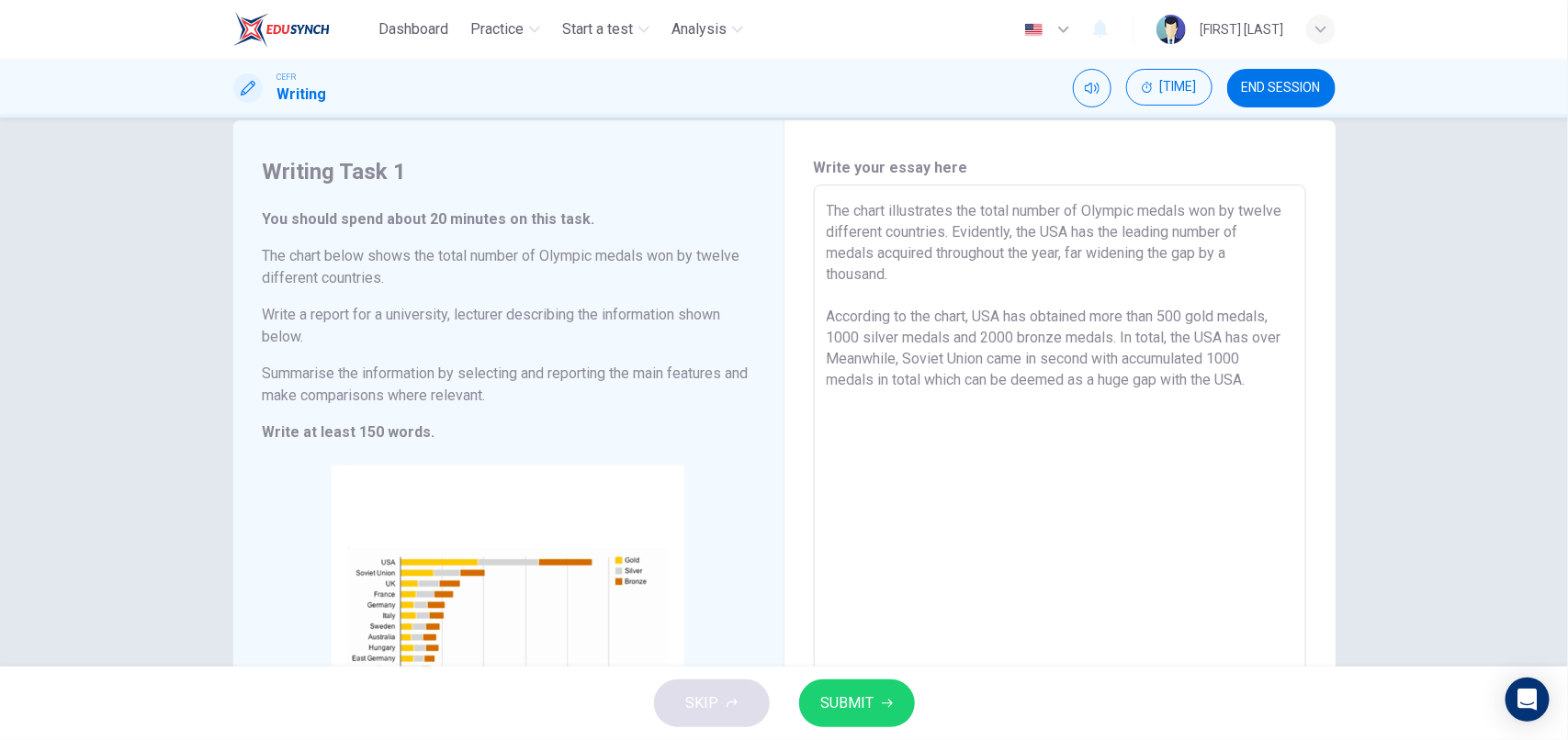 scroll, scrollTop: 0, scrollLeft: 0, axis: both 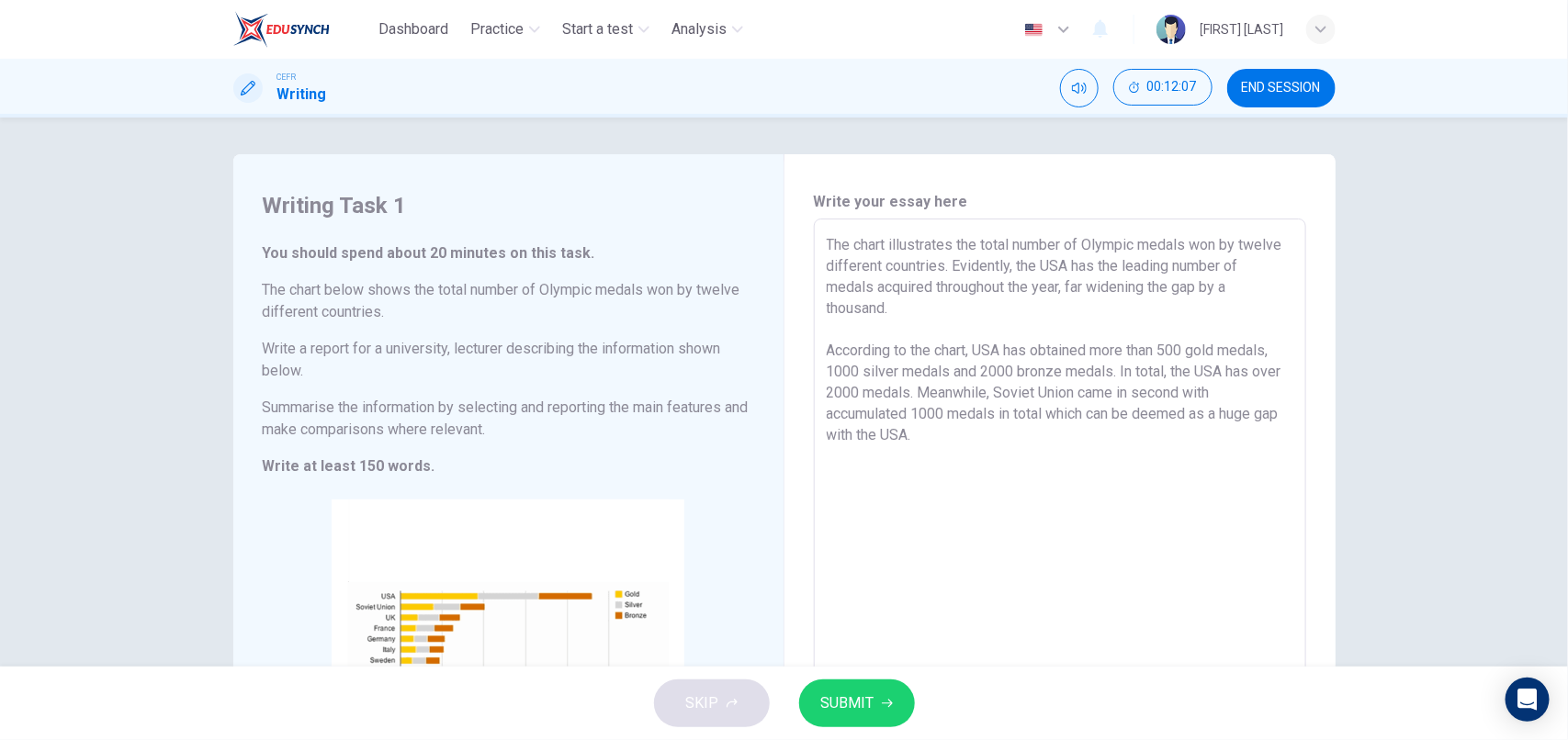 click on "The chart illustrates the total number of Olympic medals won by twelve different countries. Evidently, the USA has the leading number of medals acquired throughout the year, far widening the gap by a thousand.
According to the chart, USA has obtained more than 500 gold medals, 1000 silver medals and 2000 bronze medals. In total, the USA has over 2000 medals. Meanwhile, Soviet Union came in second with accumulated 1000 medals in total which can be deemed as a huge gap with the USA." at bounding box center (1060, 520) 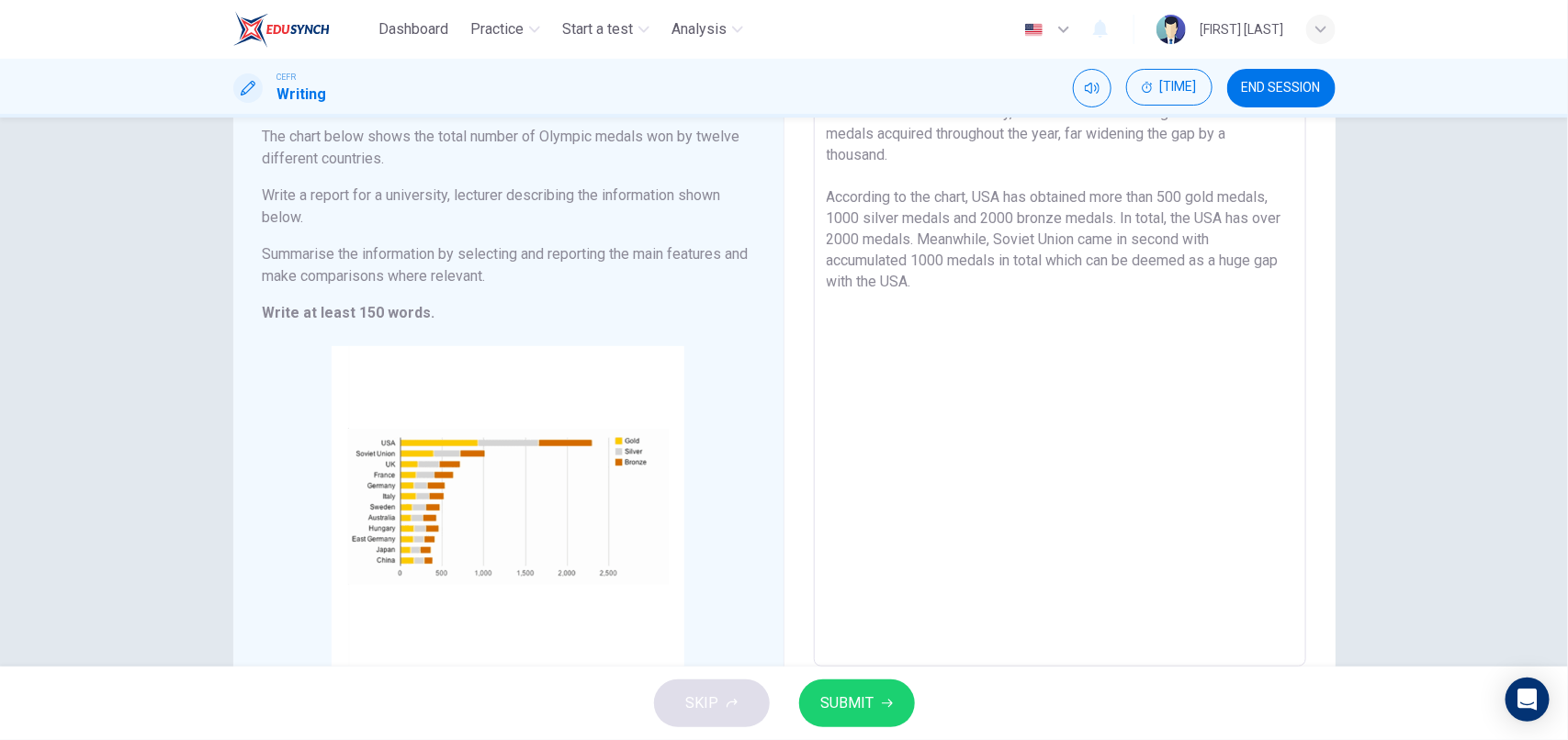 scroll, scrollTop: 119, scrollLeft: 0, axis: vertical 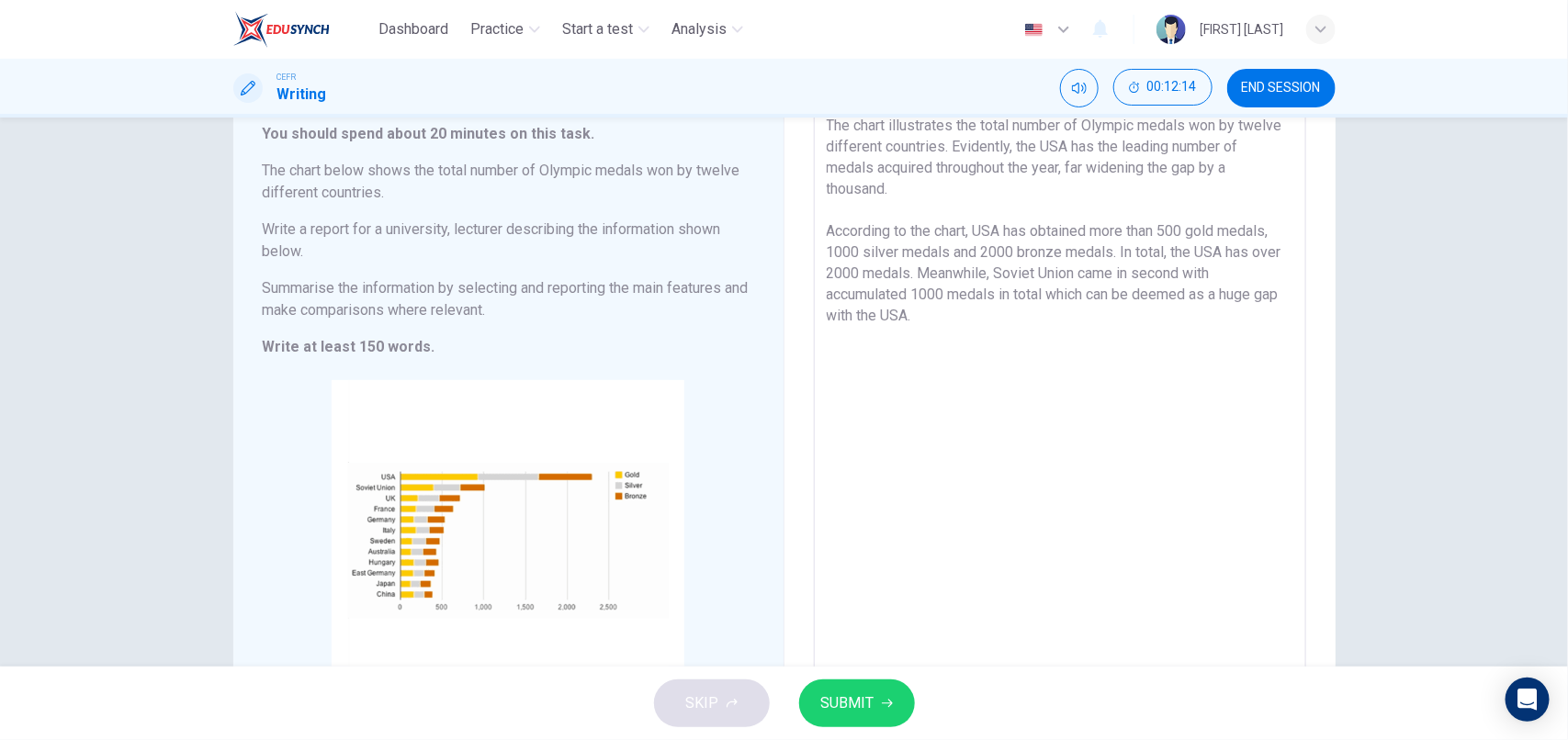 click on "The chart illustrates the total number of Olympic medals won by twelve different countries. Evidently, the USA has the leading number of medals acquired throughout the year, far widening the gap by a thousand.
According to the chart, USA has obtained more than 500 gold medals, 1000 silver medals and 2000 bronze medals. In total, the USA has over 2000 medals. Meanwhile, Soviet Union came in second with accumulated 1000 medals in total which can be deemed as a huge gap with the USA." at bounding box center [1060, 400] 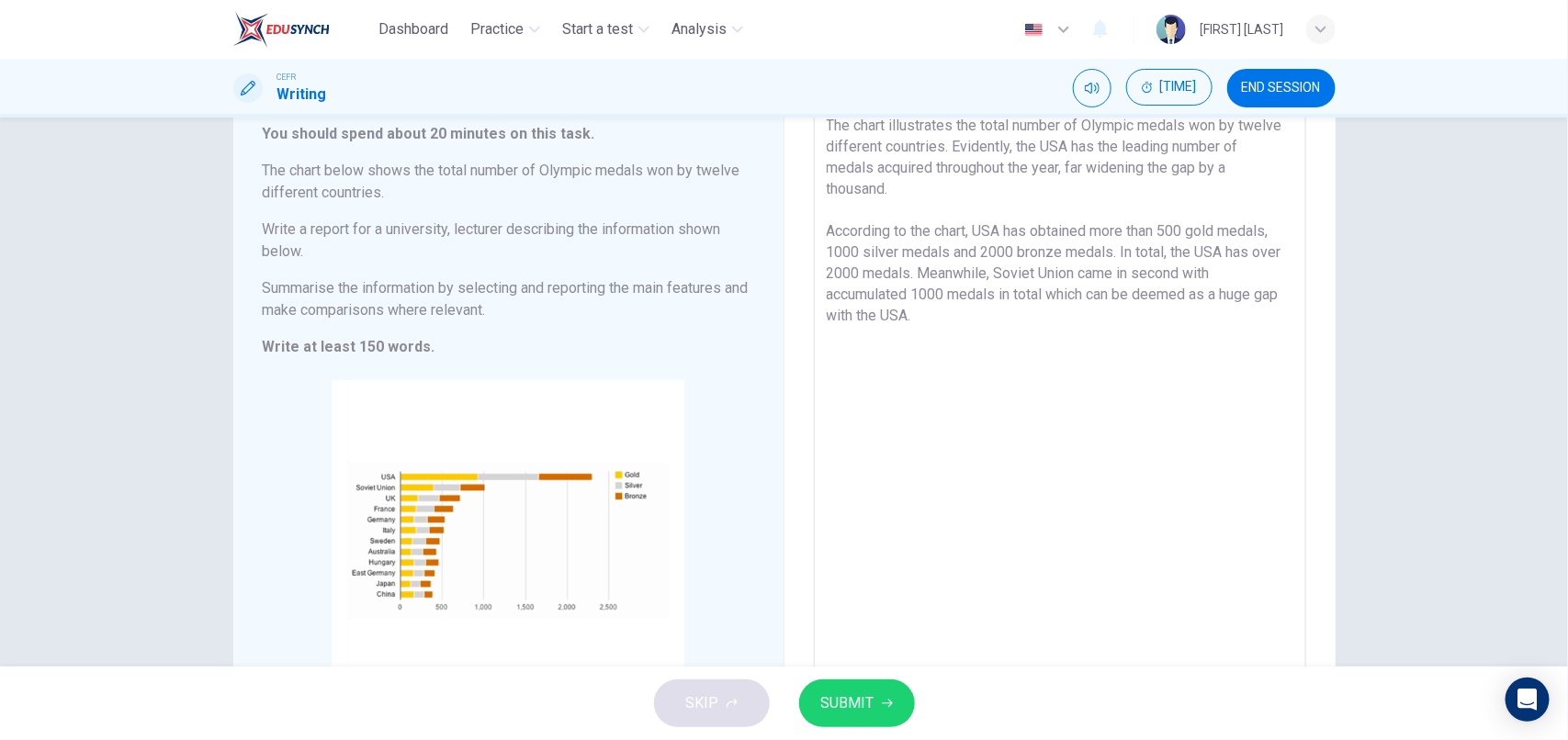 click on "The chart illustrates the total number of Olympic medals won by twelve different countries. Evidently, the USA has the leading number of medals acquired throughout the year, far widening the gap by a thousand.
According to the chart, USA has obtained more than 500 gold medals, 1000 silver medals and 2000 bronze medals. In total, the USA has over 2000 medals. Meanwhile, Soviet Union came in second with accumulated 1000 medals in total which can be deemed as a huge gap with the USA." at bounding box center (1060, 400) 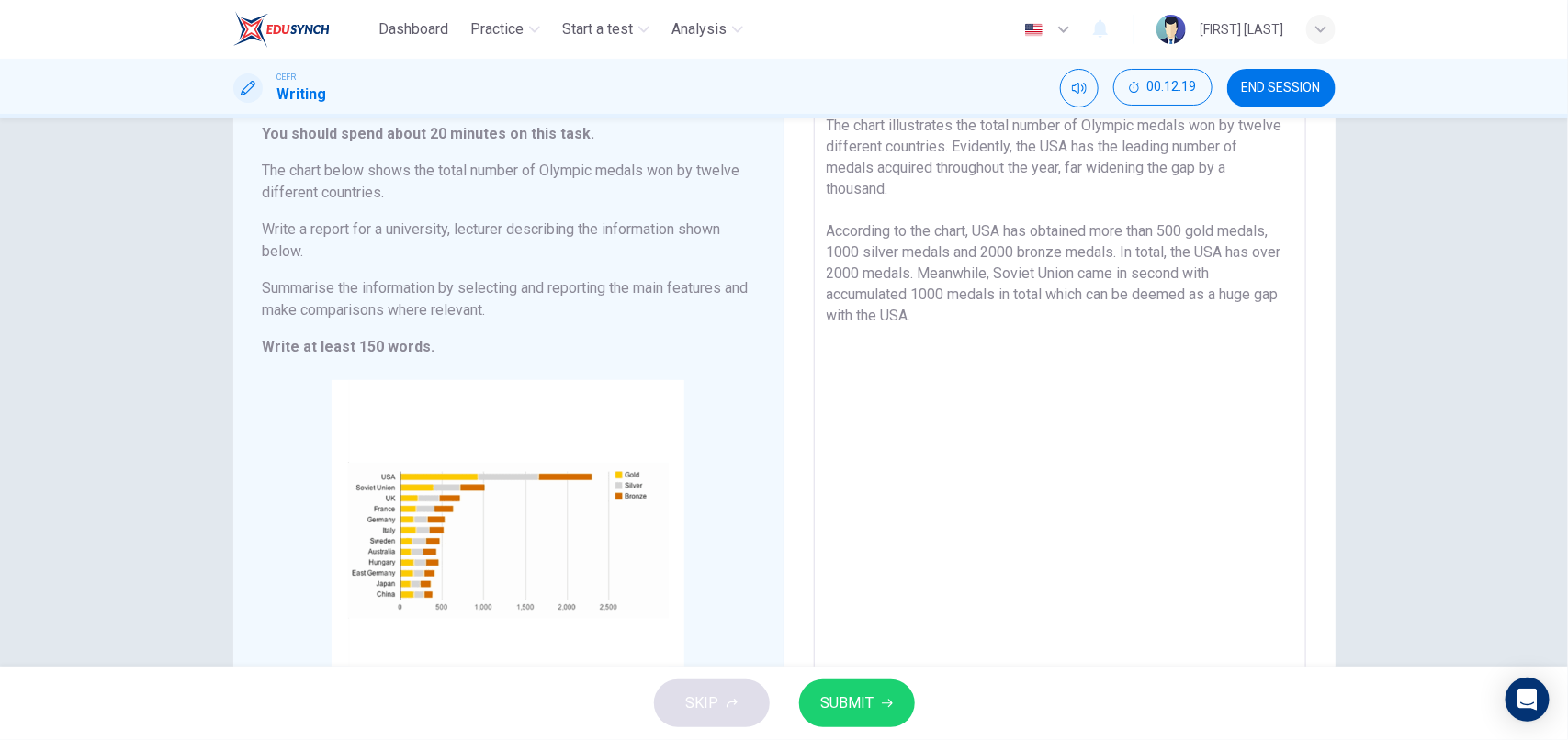 click on "The chart illustrates the total number of Olympic medals won by twelve different countries. Evidently, the USA has the leading number of medals acquired throughout the year, far widening the gap by a thousand.
According to the chart, USA has obtained more than 500 gold medals, 1000 silver medals and 2000 bronze medals. In total, the USA has over 2000 medals. Meanwhile, Soviet Union came in second with accumulated 1000 medals in total which can be deemed as a huge gap with the USA." at bounding box center [1060, 400] 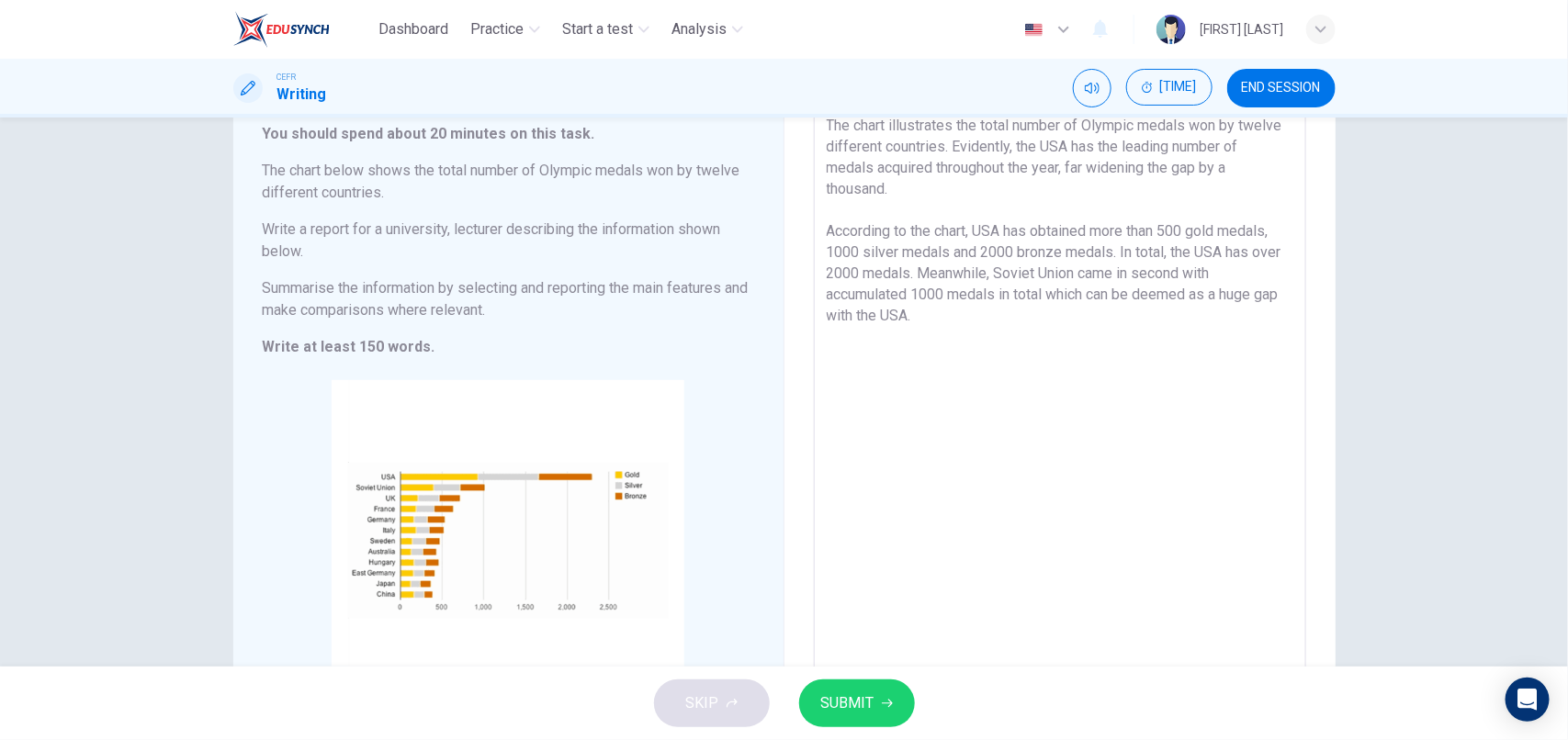click on "The chart illustrates the total number of Olympic medals won by twelve different countries. Evidently, the USA has the leading number of medals acquired throughout the year, far widening the gap by a thousand.
According to the chart, USA has obtained more than 500 gold medals, 1000 silver medals and 2000 bronze medals. In total, the USA has over 2000 medals. Meanwhile, Soviet Union came in second with accumulated 1000 medals in total which can be deemed as a huge gap with the USA." at bounding box center (1060, 400) 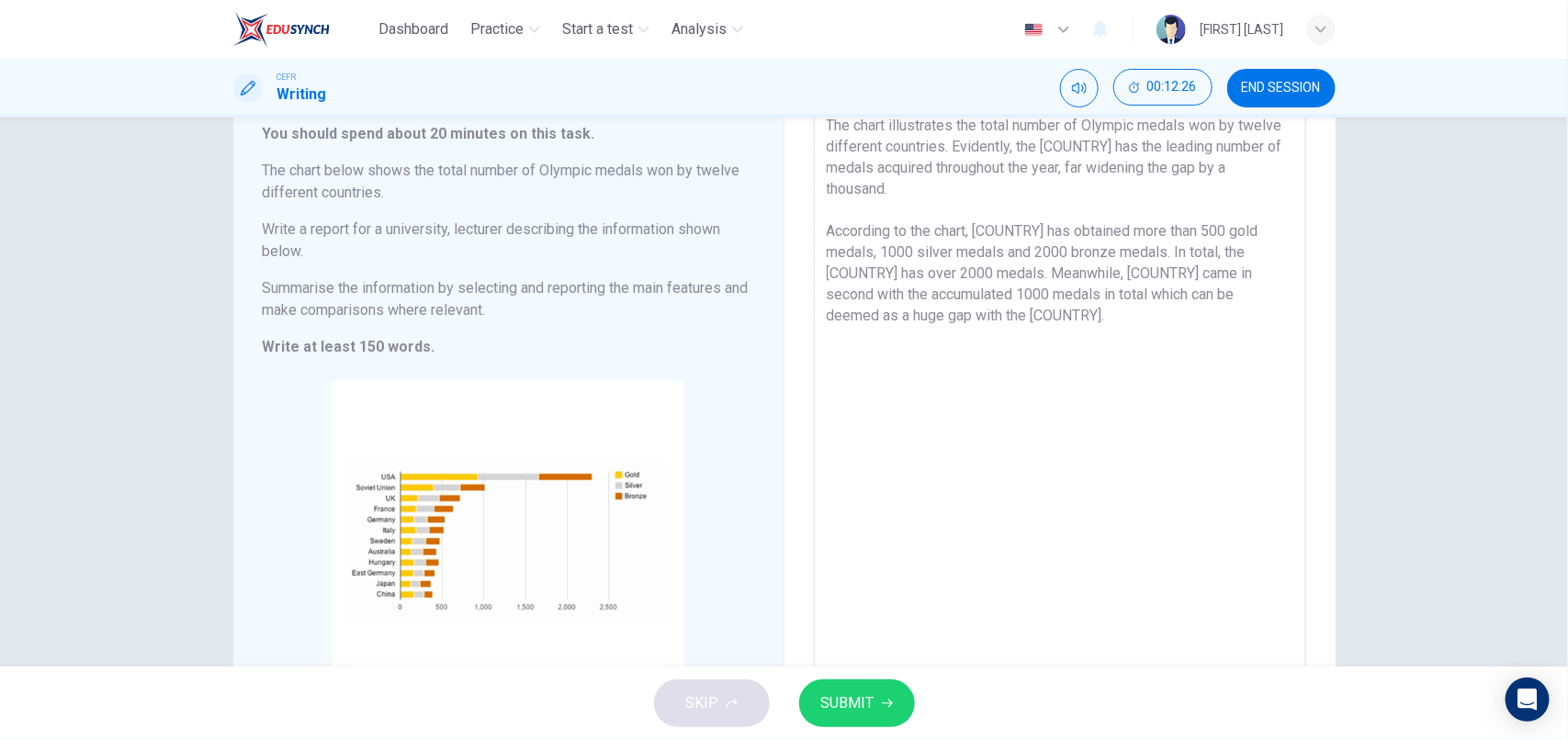 click on "The chart illustrates the total number of Olympic medals won by twelve different countries. Evidently, the [COUNTRY] has the leading number of medals acquired throughout the year, far widening the gap by a thousand.
According to the chart, [COUNTRY] has obtained more than 500 gold medals, 1000 silver medals and 2000 bronze medals. In total, the [COUNTRY] has over 2000 medals. Meanwhile, [COUNTRY] came in second with the accumulated 1000 medals in total which can be deemed as a huge gap with the [COUNTRY]." at bounding box center (1060, 400) 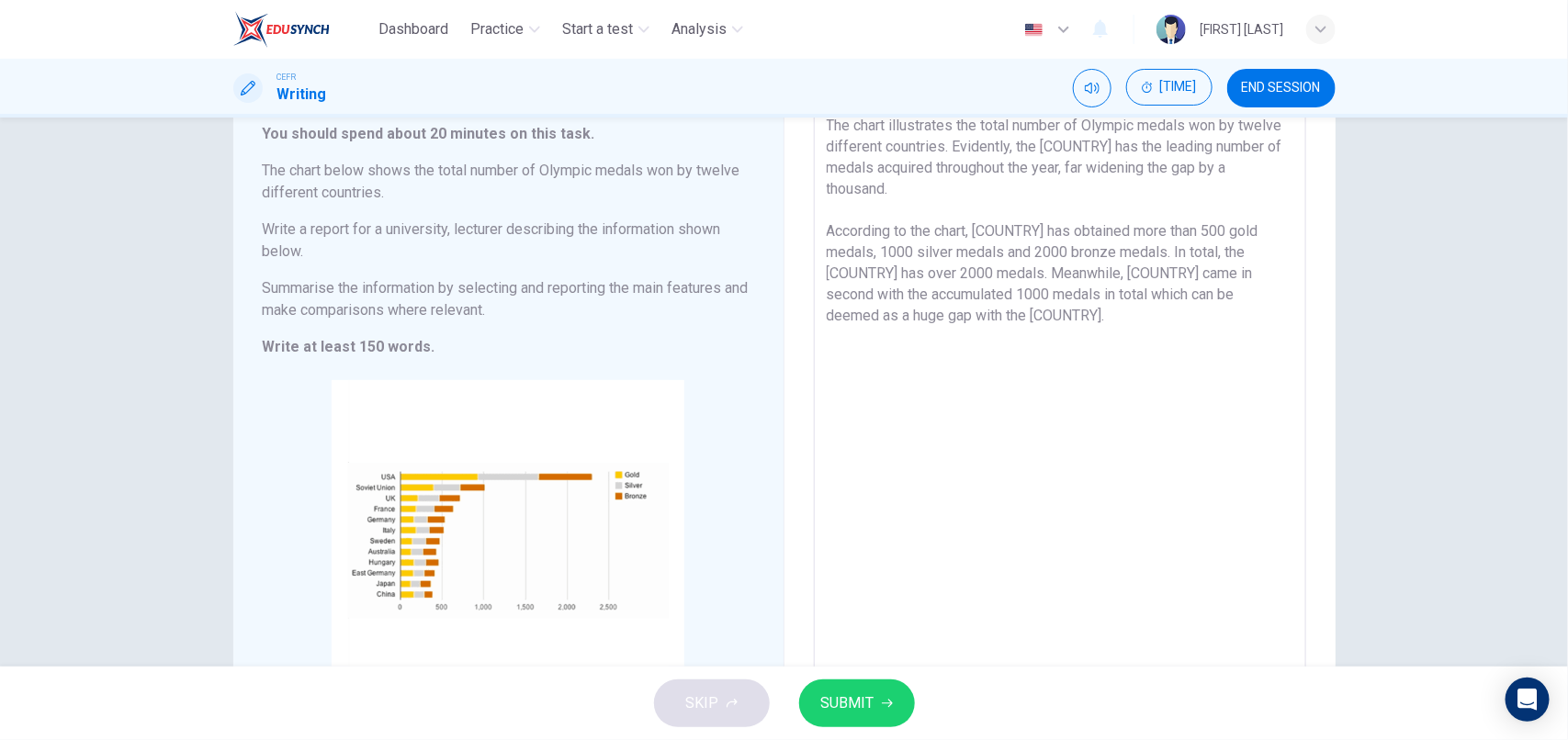 drag, startPoint x: 1041, startPoint y: 314, endPoint x: 1117, endPoint y: 296, distance: 78.1025 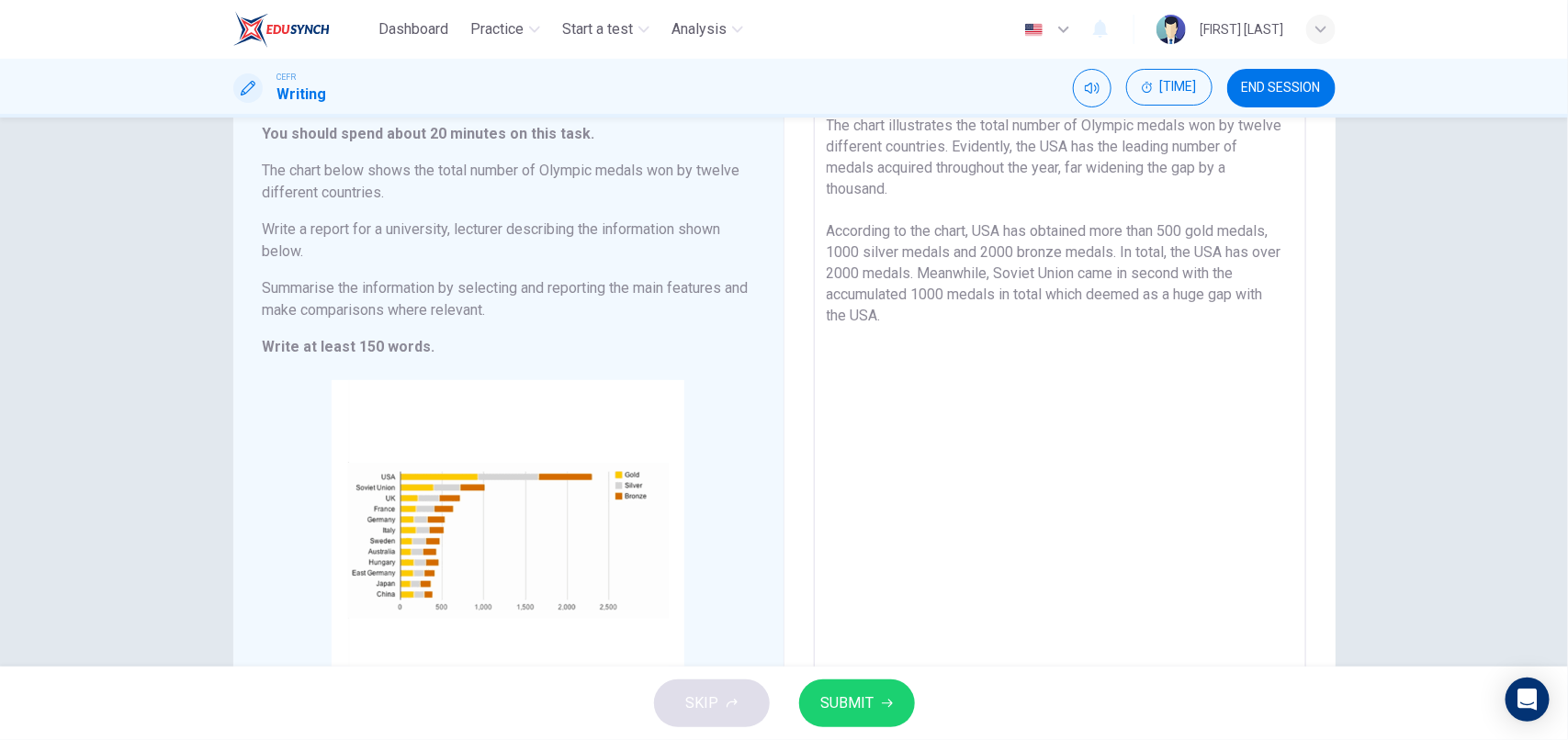 click on "The chart illustrates the total number of Olympic medals won by twelve different countries. Evidently, the USA has the leading number of medals acquired throughout the year, far widening the gap by a thousand.
According to the chart, USA has obtained more than 500 gold medals, 1000 silver medals and 2000 bronze medals. In total, the USA has over 2000 medals. Meanwhile, Soviet Union came in second with the accumulated 1000 medals in total which deemed as a huge gap with the USA." at bounding box center [1060, 400] 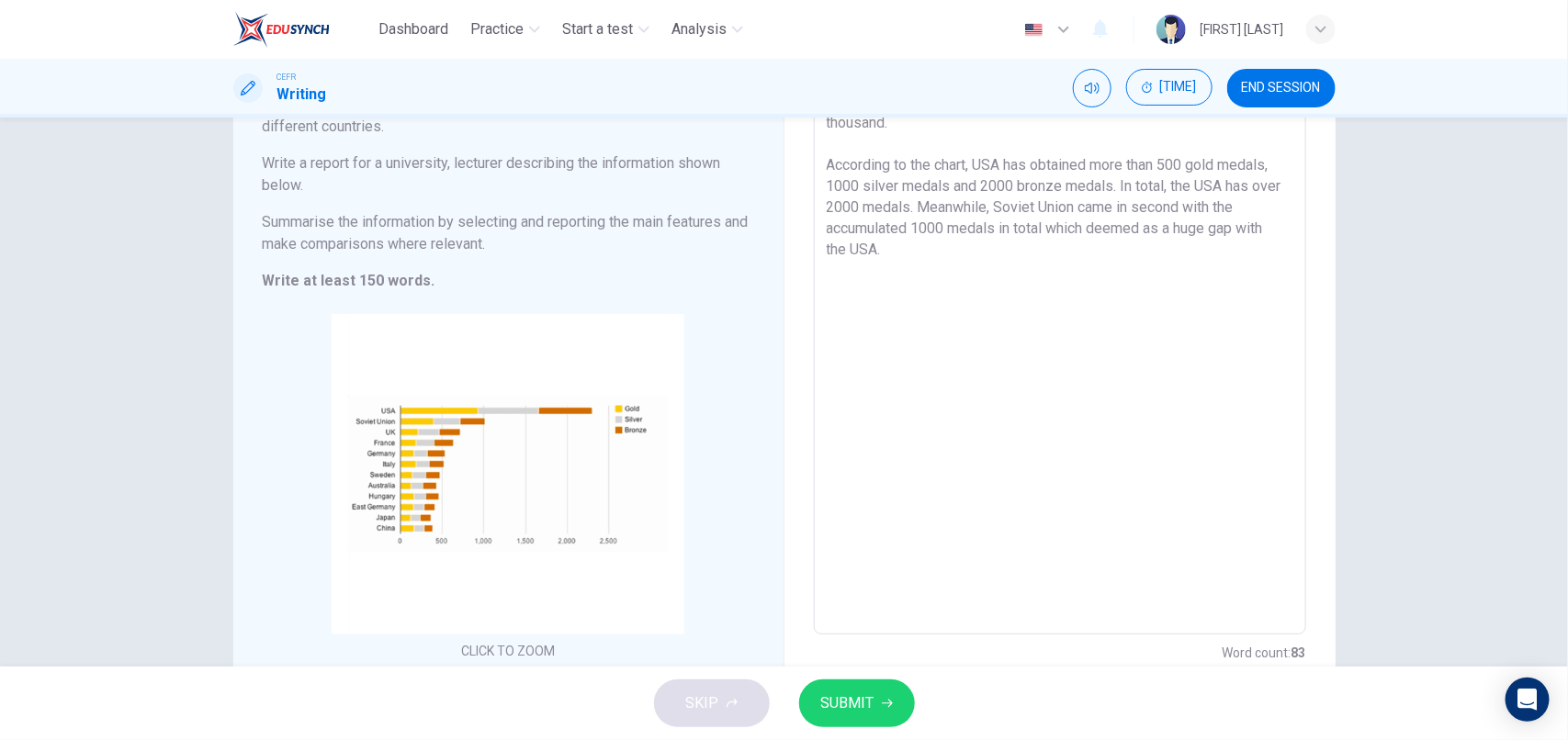 scroll, scrollTop: 211, scrollLeft: 0, axis: vertical 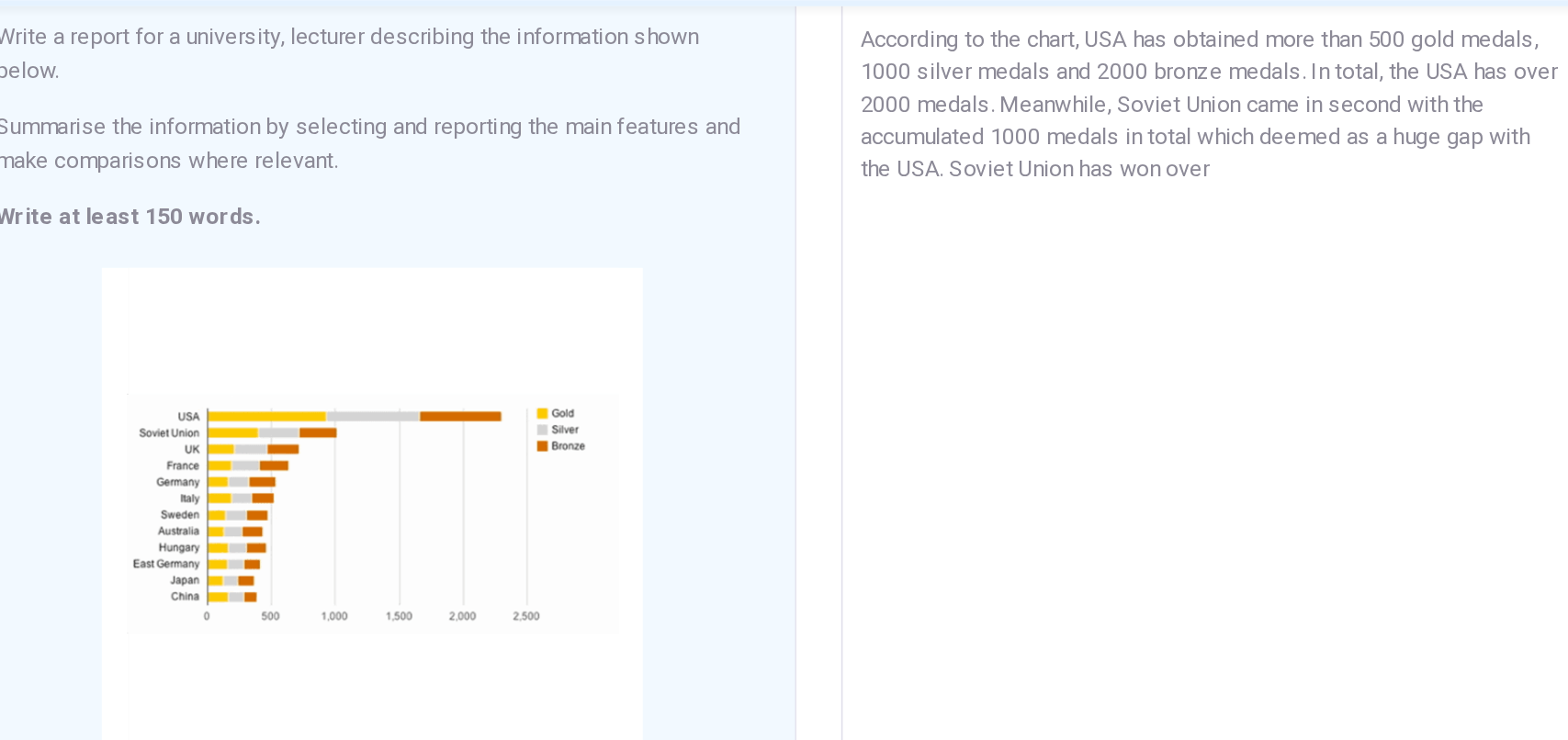 drag, startPoint x: 1094, startPoint y: 226, endPoint x: 882, endPoint y: 228, distance: 212.00943 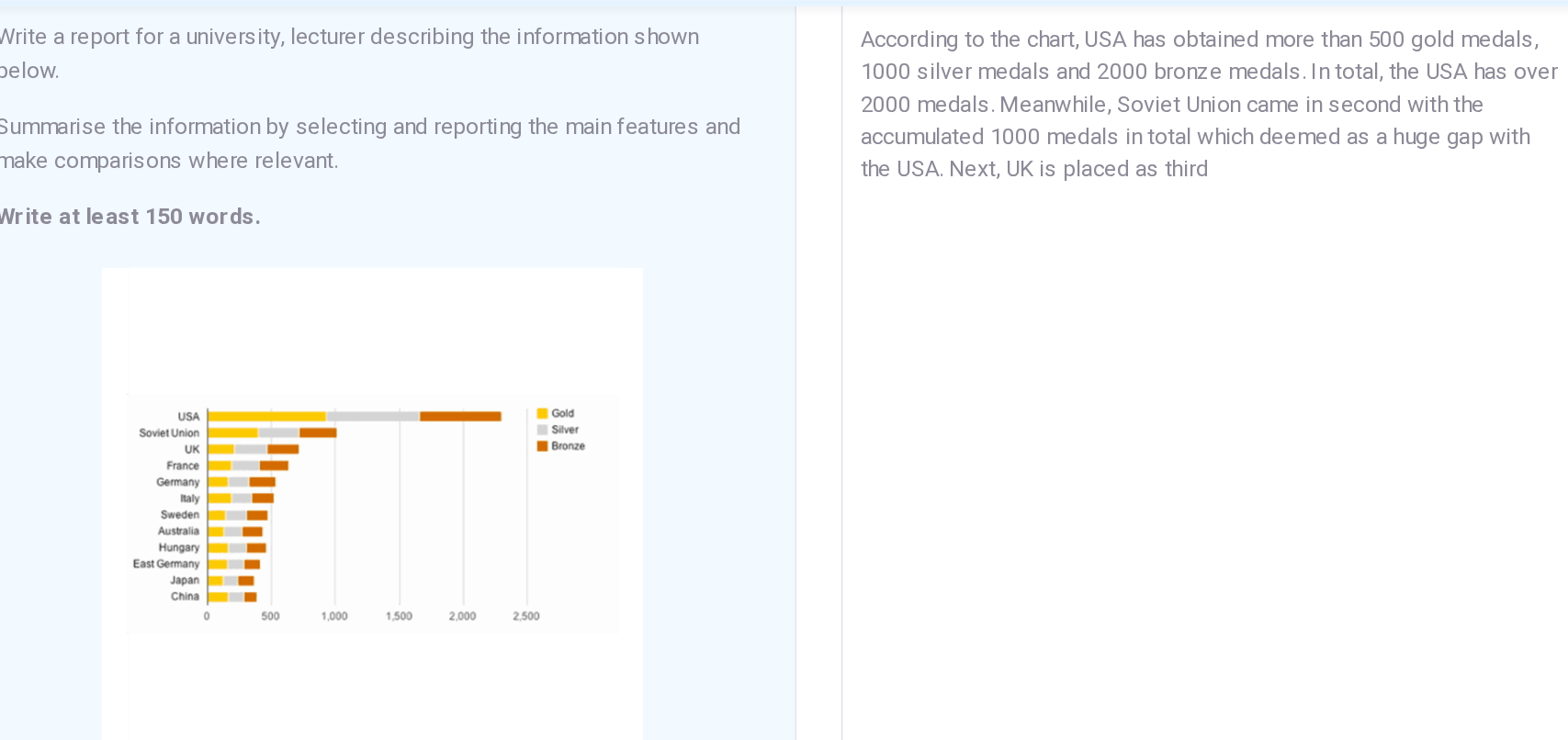 drag, startPoint x: 940, startPoint y: 218, endPoint x: 952, endPoint y: 221, distance: 12.369317 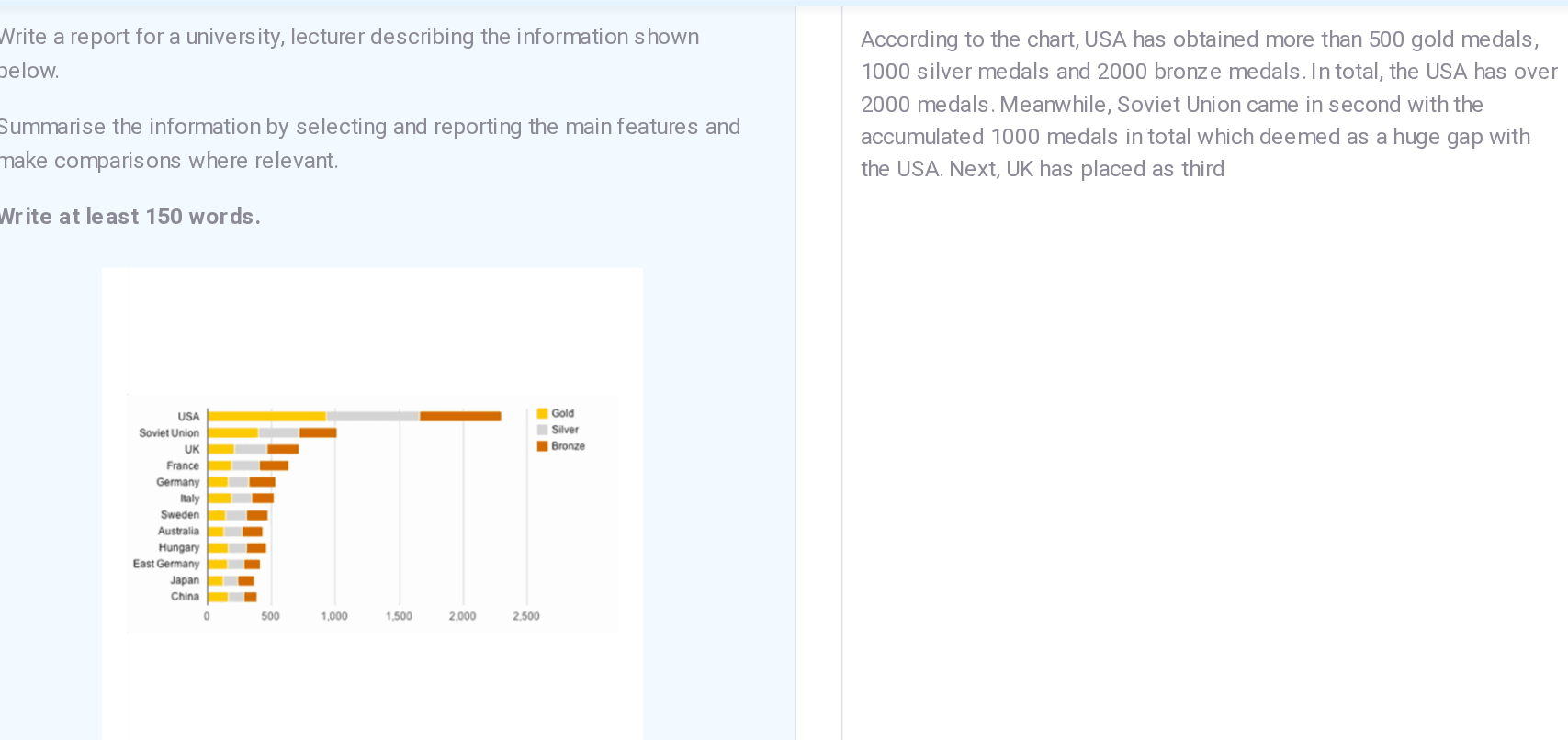 click on "The chart illustrates the total number of Olympic medals won by twelve different countries. Evidently, the USA has the leading number of medals acquired throughout the year, far widening the gap by a thousand.
According to the chart, USA has obtained more than 500 gold medals, 1000 silver medals and 2000 bronze medals. In total, the USA has over 2000 medals. Meanwhile, Soviet Union came in second with the accumulated 1000 medals in total which deemed as a huge gap with the USA. Next, UK has placed as third" at bounding box center (1060, 308) 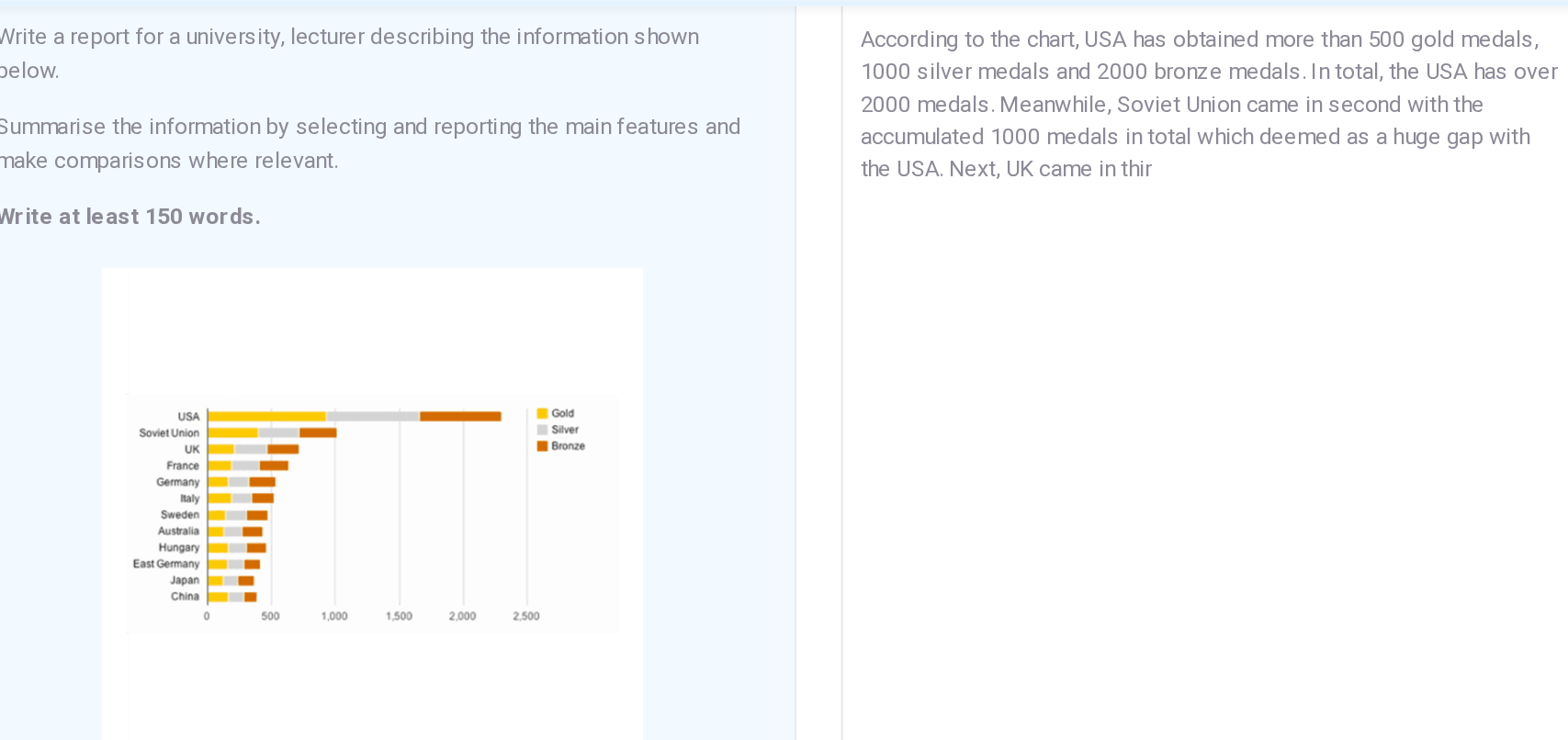 click on "The chart illustrates the total number of Olympic medals won by twelve different countries. Evidently, the USA has the leading number of medals acquired throughout the year, far widening the gap by a thousand.
According to the chart, USA has obtained more than 500 gold medals, 1000 silver medals and 2000 bronze medals. In total, the USA has over 2000 medals. Meanwhile, Soviet Union came in second with the accumulated 1000 medals in total which deemed as a huge gap with the USA. Next, UK came in thir" at bounding box center (1060, 308) 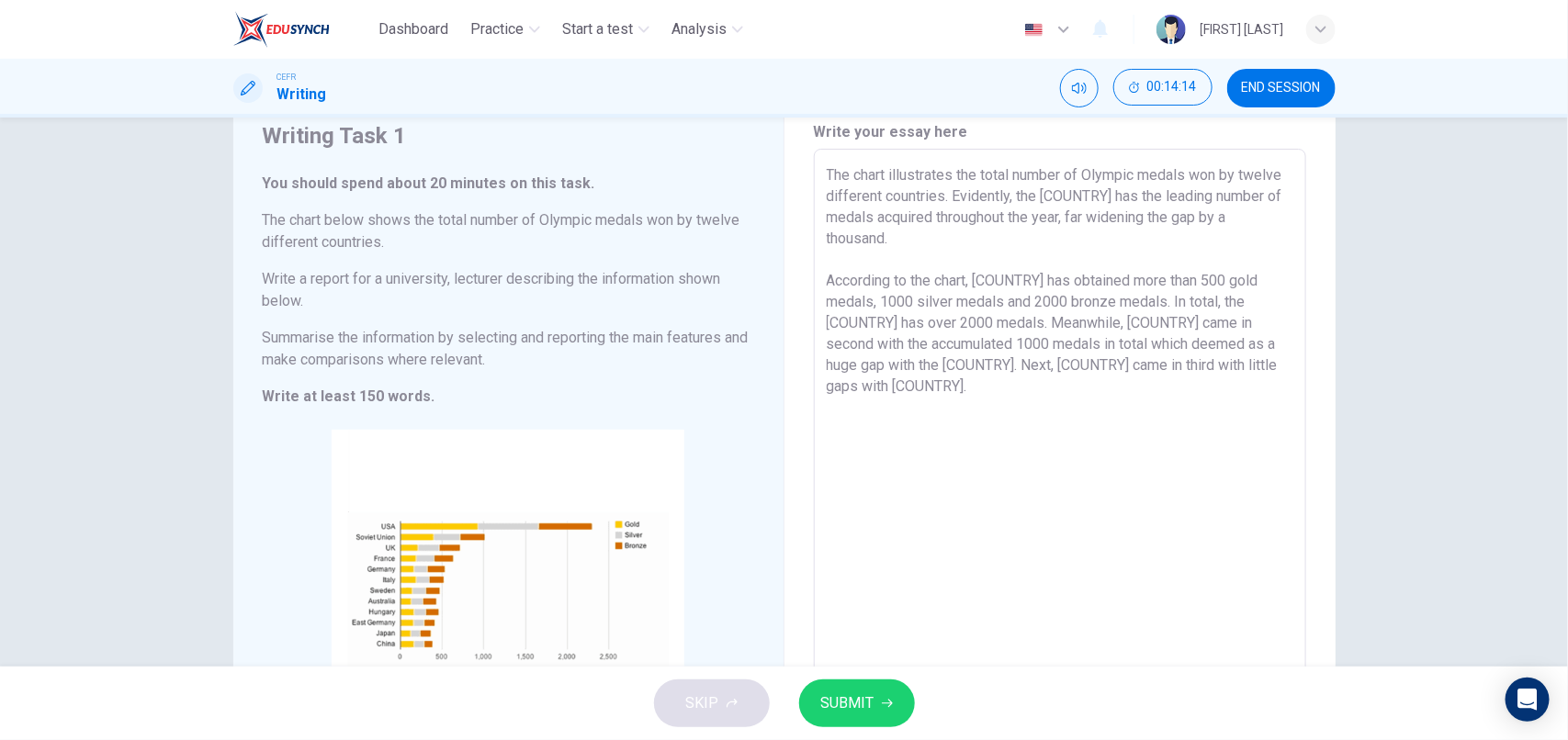 scroll, scrollTop: 170, scrollLeft: 0, axis: vertical 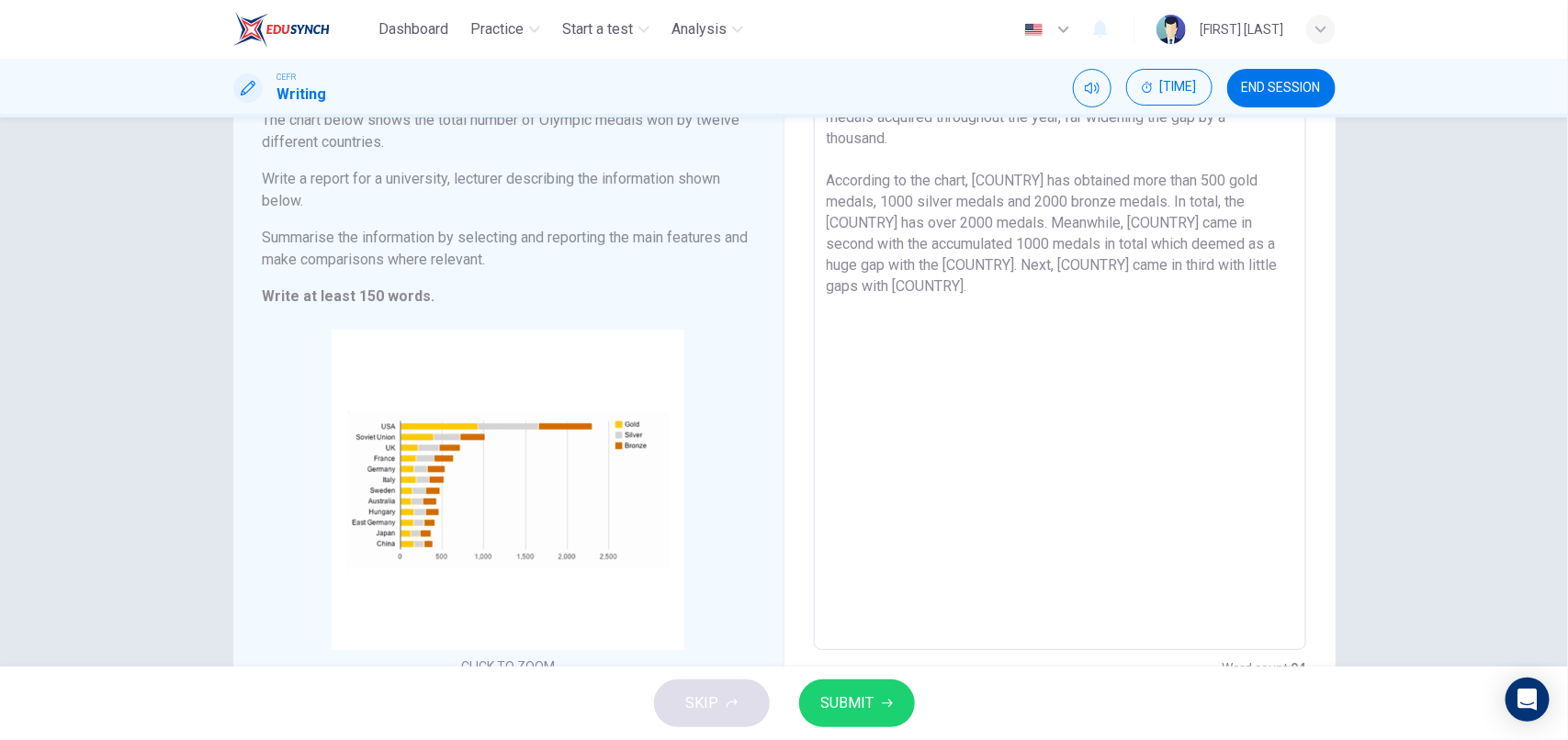 click on "The chart illustrates the total number of Olympic medals won by twelve different countries. Evidently, the [COUNTRY] has the leading number of medals acquired throughout the year, far widening the gap by a thousand.
According to the chart, [COUNTRY] has obtained more than 500 gold medals, 1000 silver medals and 2000 bronze medals. In total, the [COUNTRY] has over 2000 medals. Meanwhile, [COUNTRY] came in second with the accumulated 1000 medals in total which deemed as a huge gap with the [COUNTRY]. Next, [COUNTRY] came in third with little gaps with [COUNTRY]." at bounding box center [1060, 350] 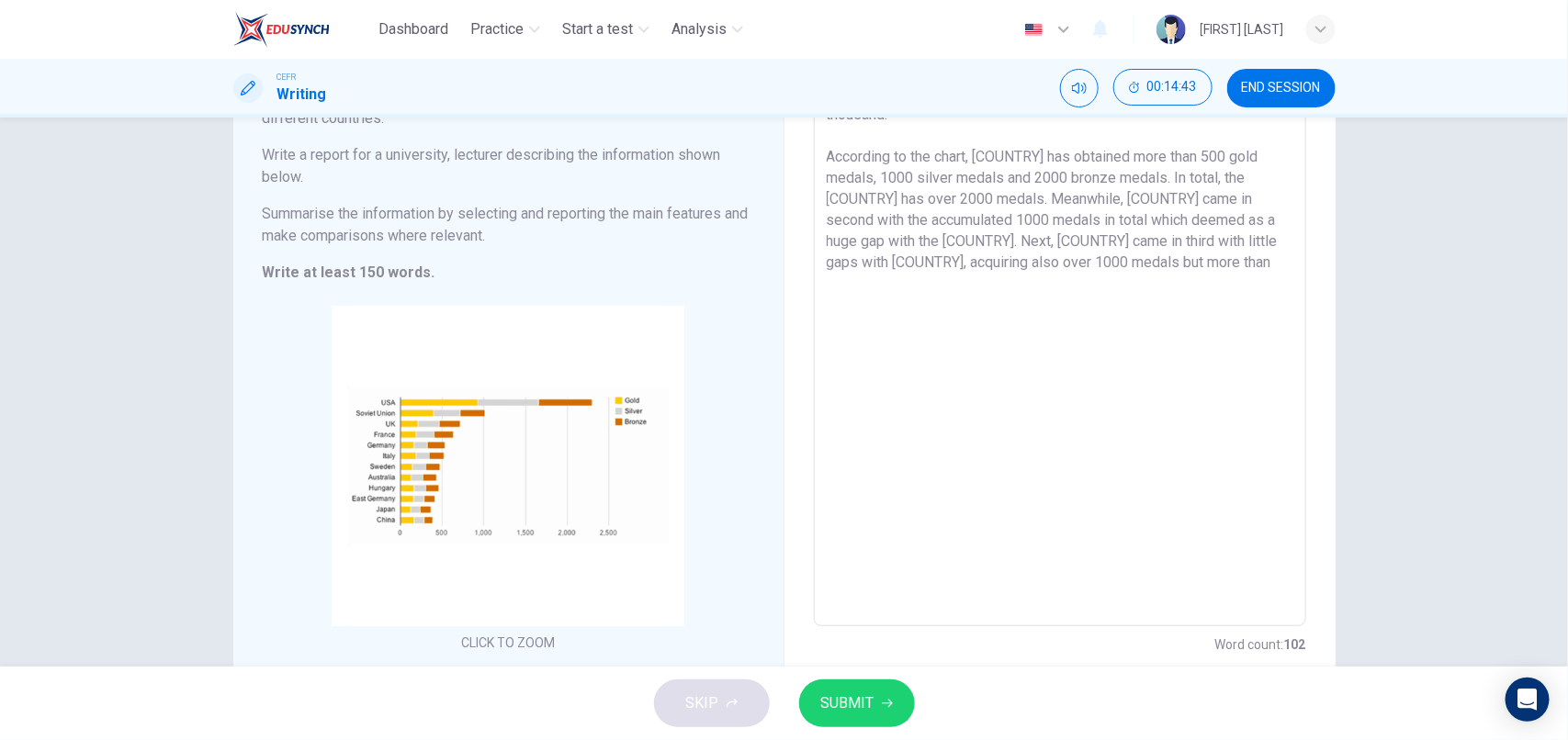 scroll, scrollTop: 196, scrollLeft: 0, axis: vertical 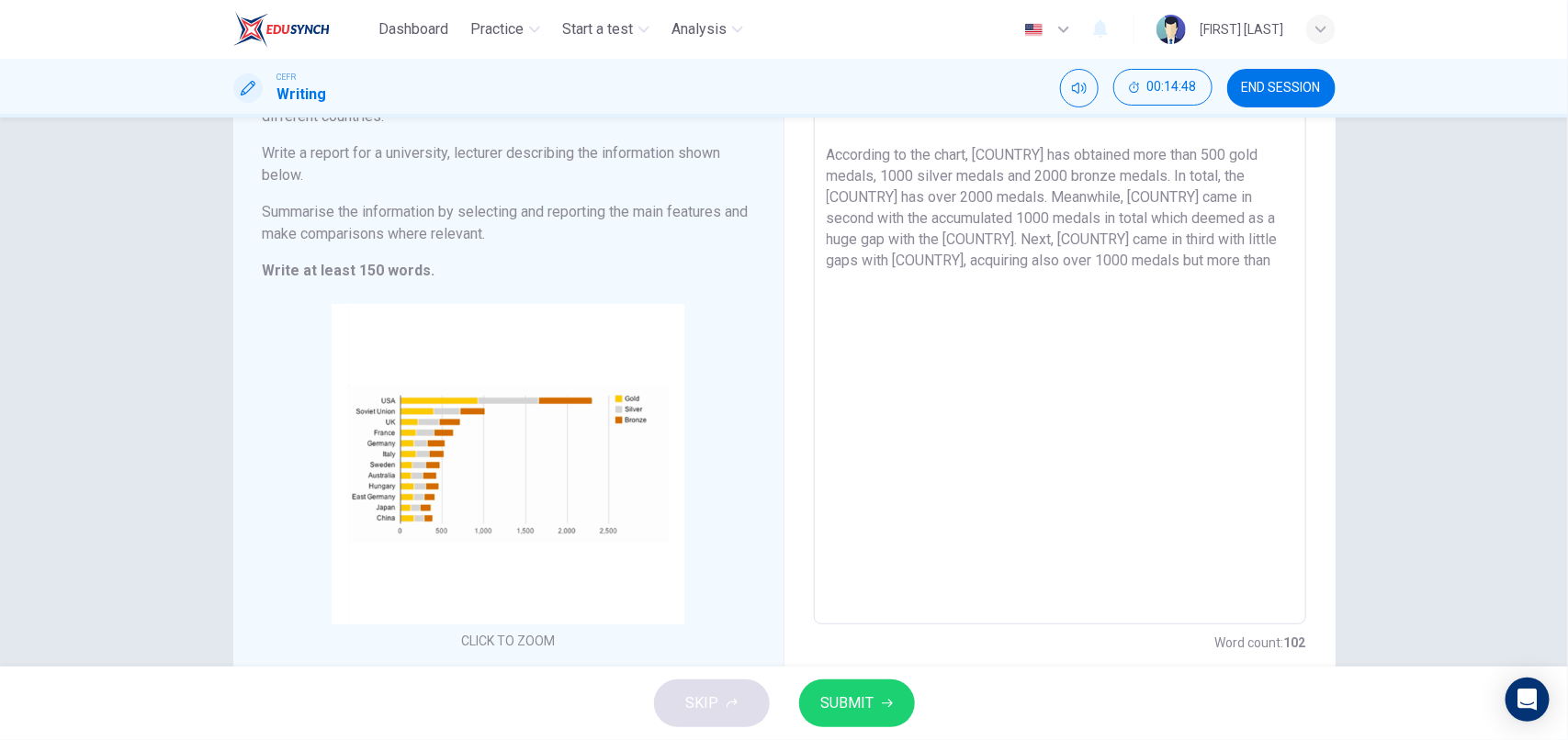drag, startPoint x: 1150, startPoint y: 269, endPoint x: 1063, endPoint y: 267, distance: 87.02299 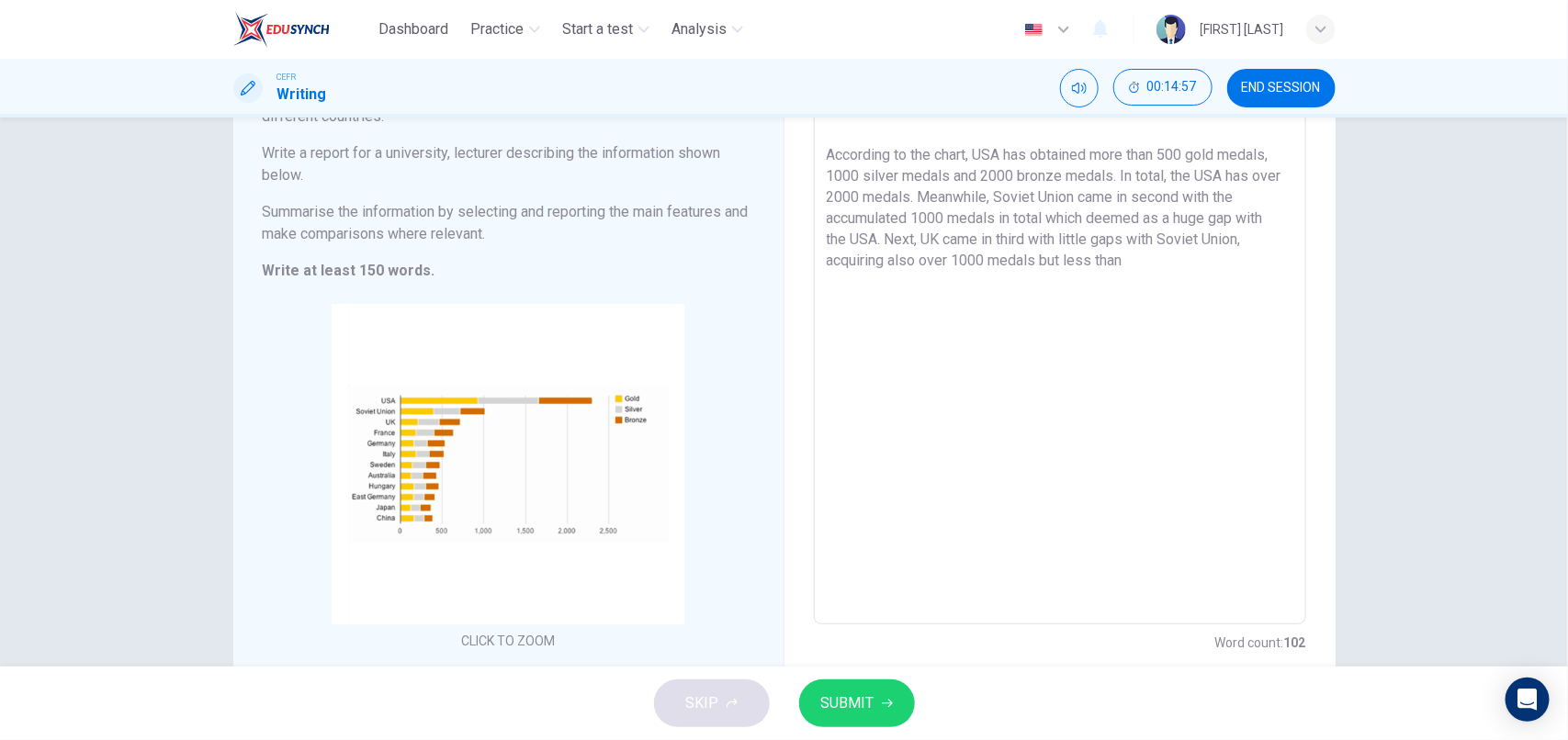 drag, startPoint x: 1134, startPoint y: 273, endPoint x: 1085, endPoint y: 264, distance: 49.81967 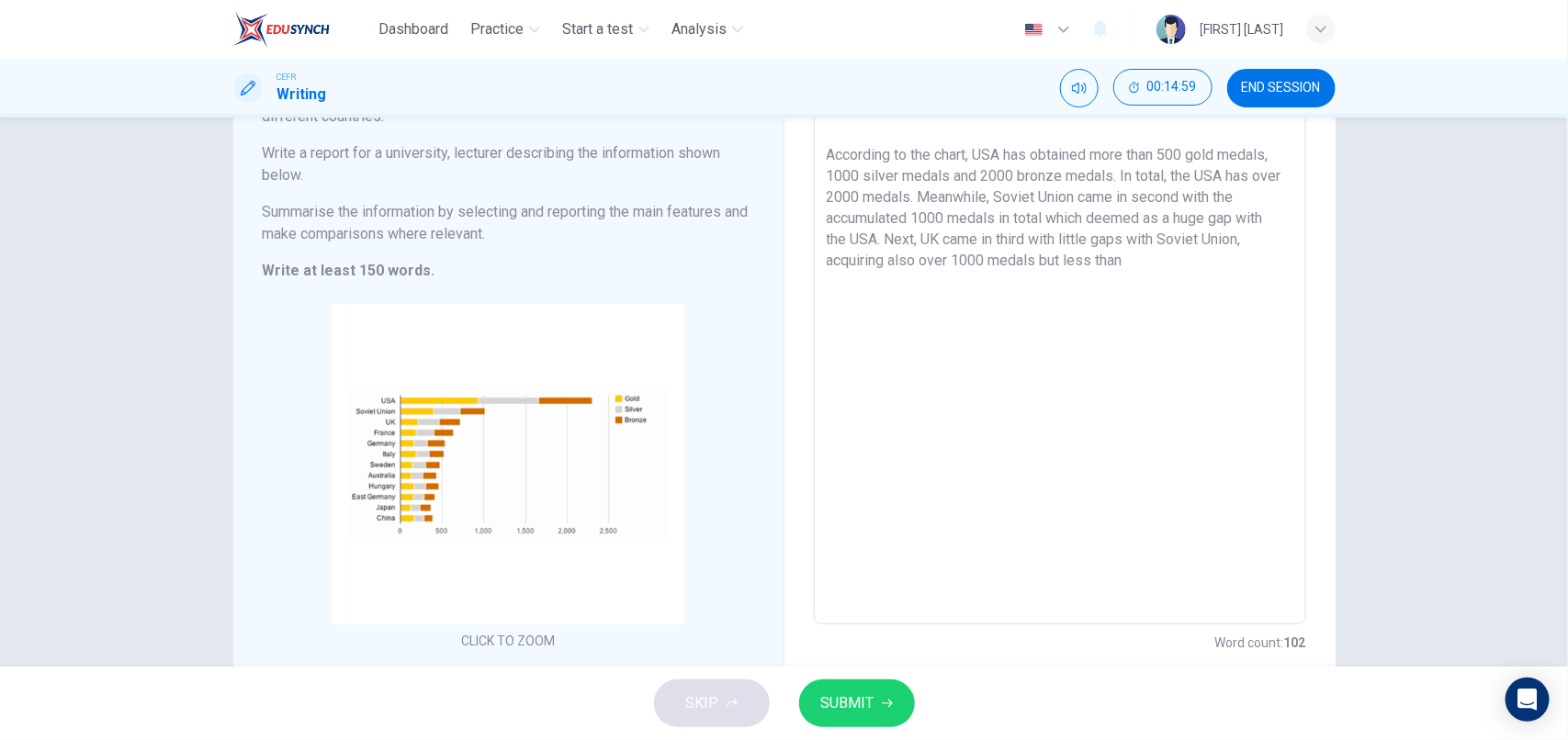 click on "The chart illustrates the total number of Olympic medals won by twelve different countries. Evidently, the USA has the leading number of medals acquired throughout the year, far widening the gap by a thousand.
According to the chart, USA has obtained more than 500 gold medals, 1000 silver medals and 2000 bronze medals. In total, the USA has over 2000 medals. Meanwhile, Soviet Union came in second with the accumulated 1000 medals in total which deemed as a huge gap with the USA. Next, UK came in third with little gaps with Soviet Union, acquiring also over 1000 medals but less than" at bounding box center (1060, 324) 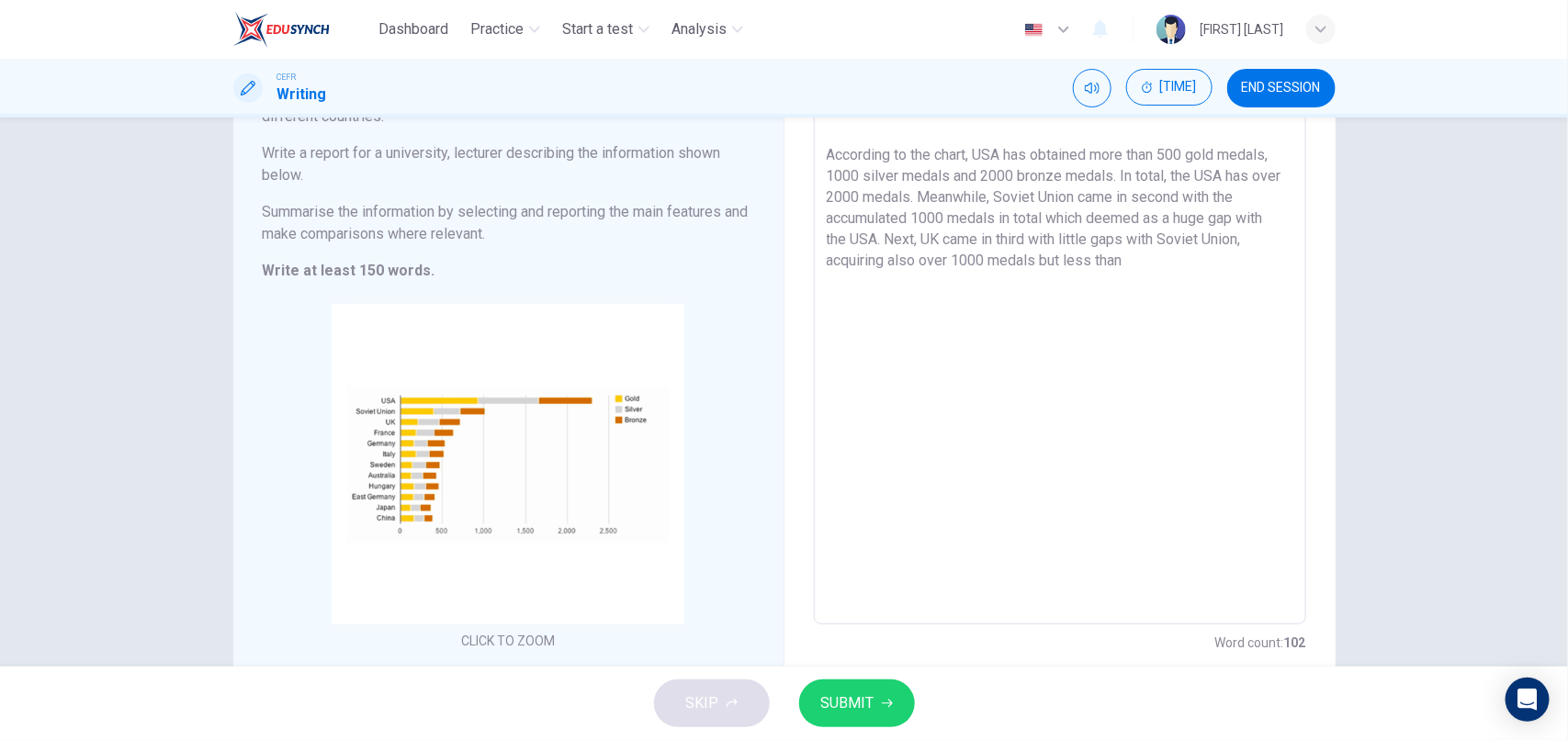 drag, startPoint x: 1127, startPoint y: 260, endPoint x: 1059, endPoint y: 268, distance: 68.46897 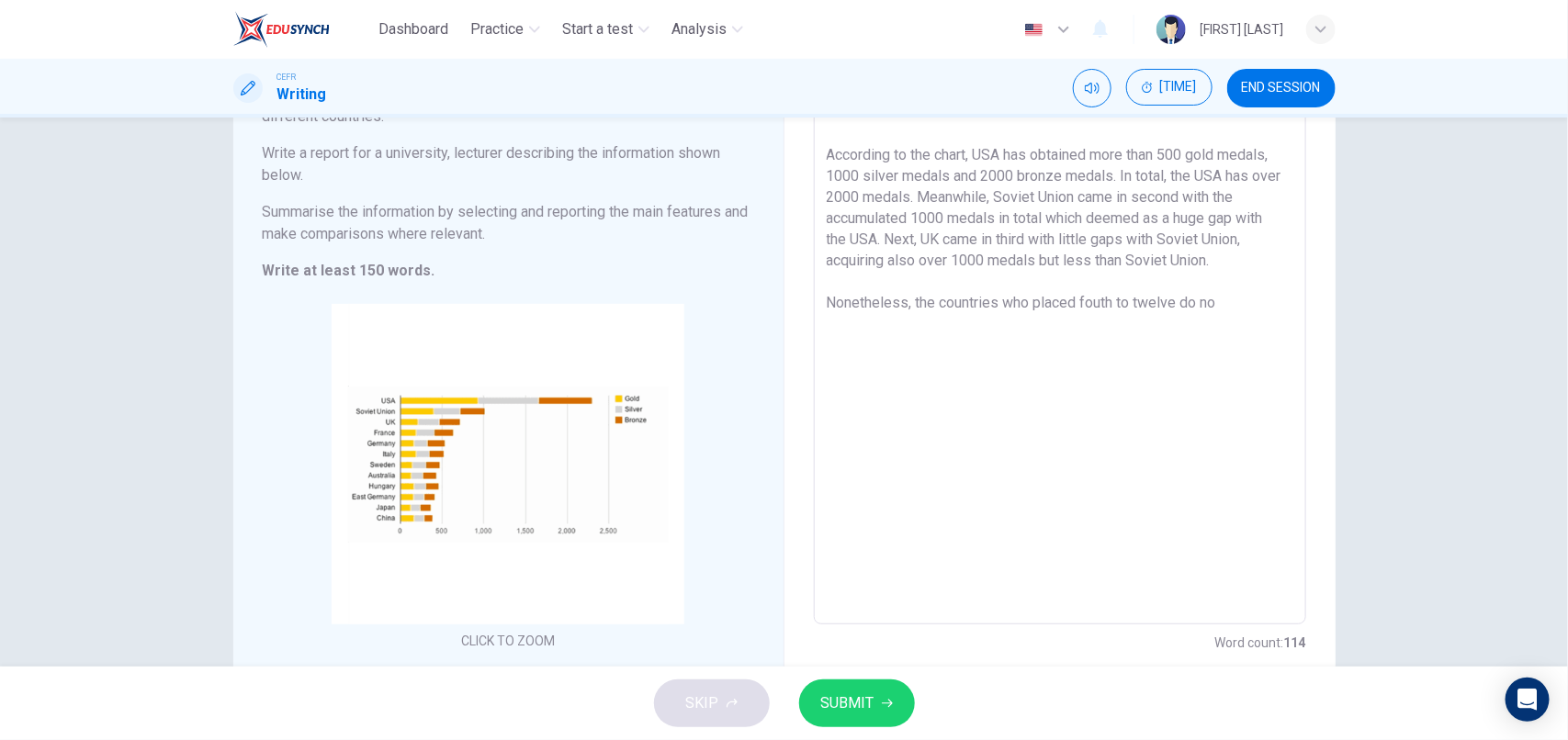 click on "The chart illustrates the total number of Olympic medals won by twelve different countries. Evidently, the USA has the leading number of medals acquired throughout the year, far widening the gap by a thousand.
According to the chart, USA has obtained more than 500 gold medals, 1000 silver medals and 2000 bronze medals. In total, the USA has over 2000 medals. Meanwhile, Soviet Union came in second with the accumulated 1000 medals in total which deemed as a huge gap with the USA. Next, UK came in third with little gaps with Soviet Union, acquiring also over 1000 medals but less than Soviet Union.
Nonetheless, the countries who placed fouth to twelve do no" at bounding box center (1060, 324) 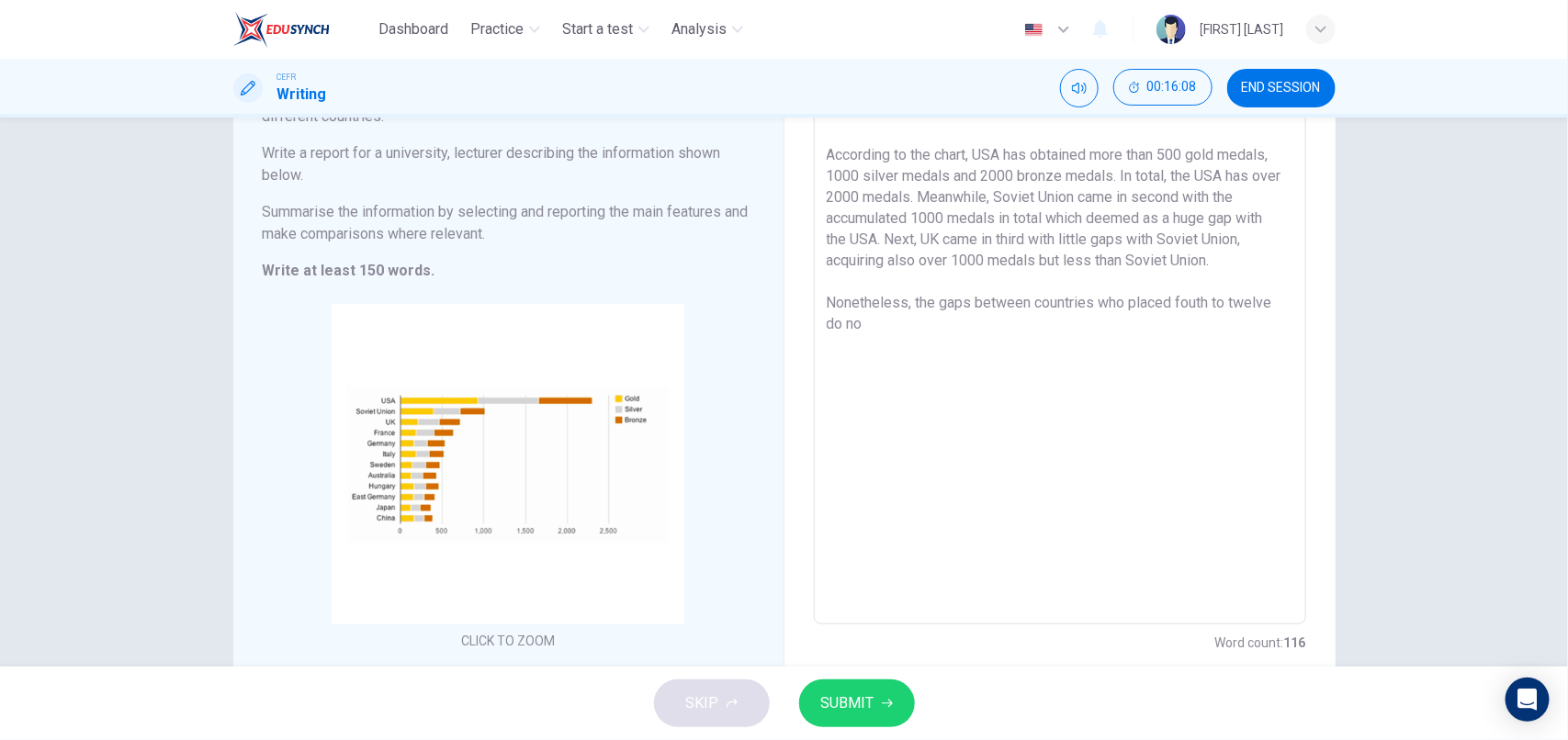 click on "The chart illustrates the total number of Olympic medals won by twelve different countries. Evidently, the USA has the leading number of medals acquired throughout the year, far widening the gap by a thousand.
According to the chart, USA has obtained more than 500 gold medals, 1000 silver medals and 2000 bronze medals. In total, the USA has over 2000 medals. Meanwhile, Soviet Union came in second with the accumulated 1000 medals in total which deemed as a huge gap with the USA. Next, UK came in third with little gaps with Soviet Union, acquiring also over 1000 medals but less than Soviet Union.
Nonetheless, the gaps between countries who placed fouth to twelve do no" at bounding box center (1060, 324) 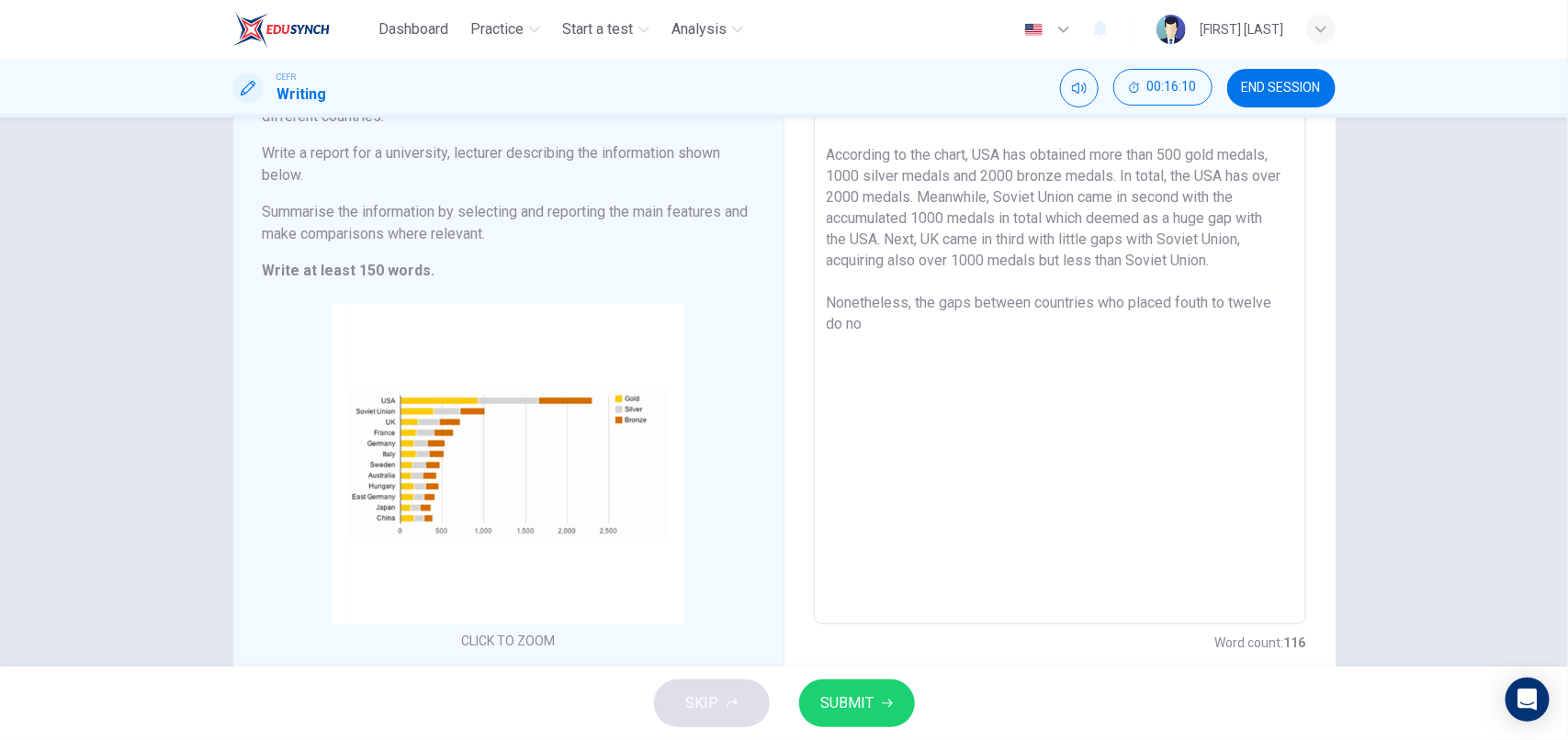 drag, startPoint x: 908, startPoint y: 331, endPoint x: 822, endPoint y: 320, distance: 86.700634 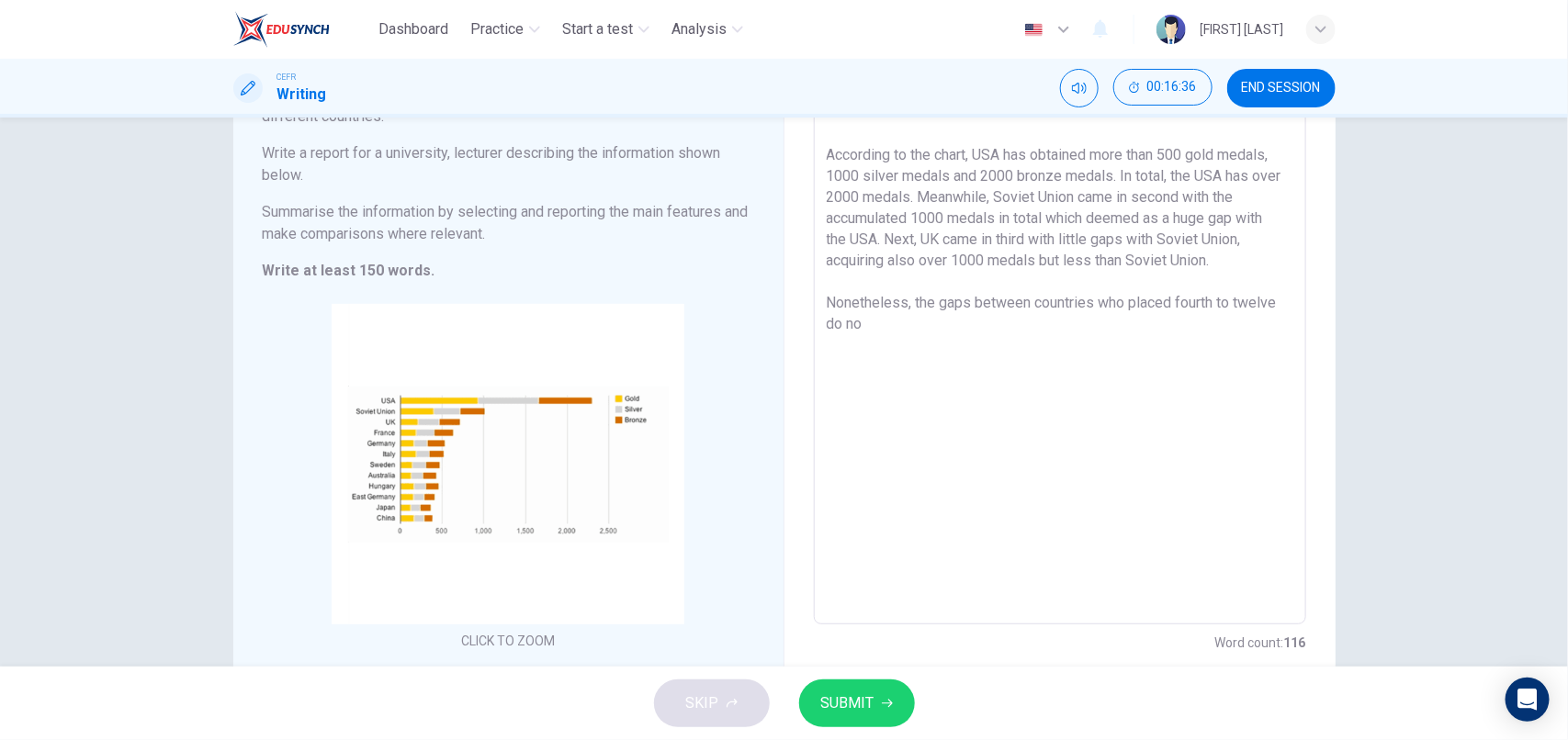 drag, startPoint x: 1270, startPoint y: 309, endPoint x: 1252, endPoint y: 306, distance: 18.248288 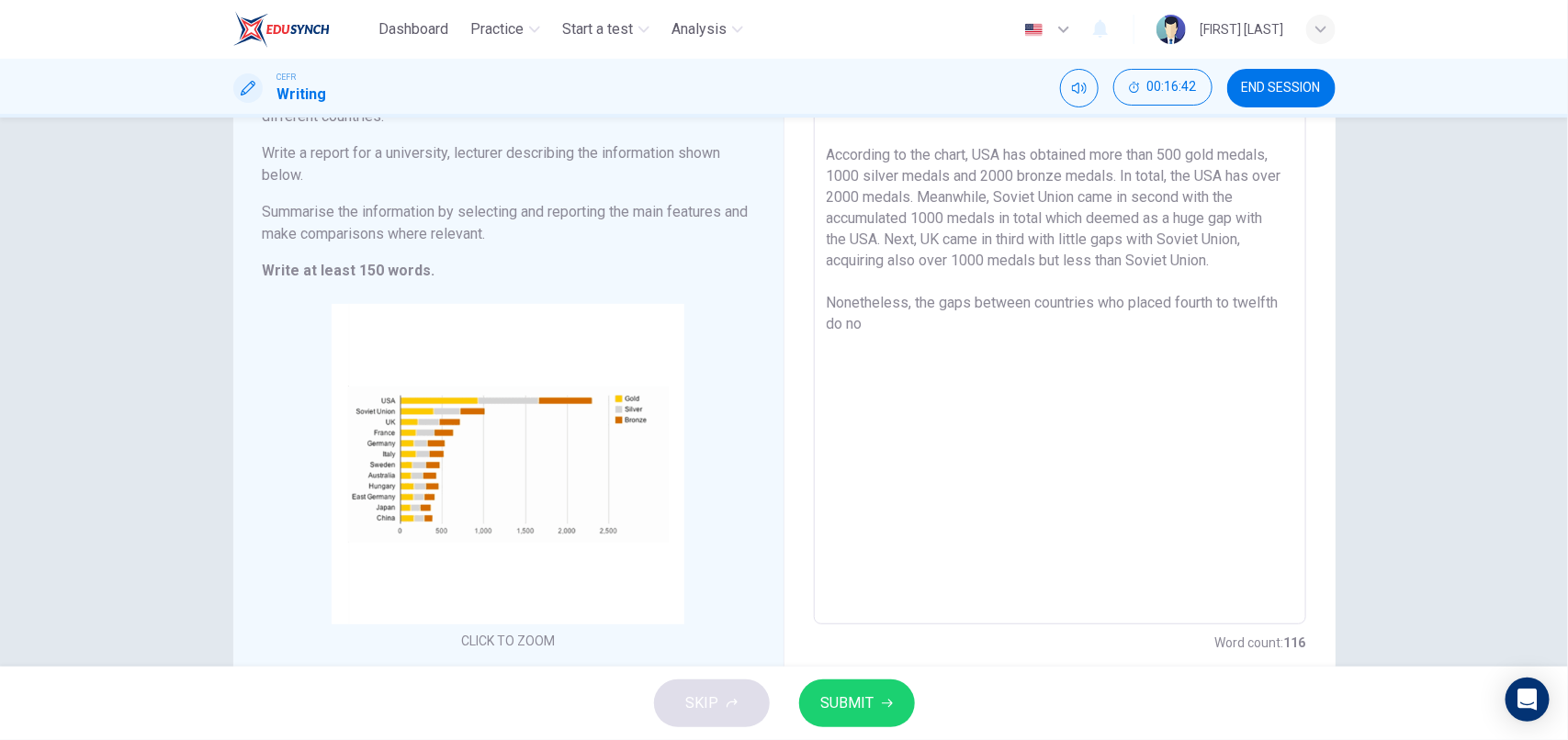 click on "The chart illustrates the total number of Olympic medals won by twelve different countries. Evidently, the USA has the leading number of medals acquired throughout the year, far widening the gap by a thousand.
According to the chart, USA has obtained more than 500 gold medals, 1000 silver medals and 2000 bronze medals. In total, the USA has over 2000 medals. Meanwhile, Soviet Union came in second with the accumulated 1000 medals in total which deemed as a huge gap with the USA. Next, UK came in third with little gaps with Soviet Union, acquiring also over 1000 medals but less than Soviet Union.
Nonetheless, the gaps between countries who placed fourth to twelfth do no" at bounding box center (1060, 324) 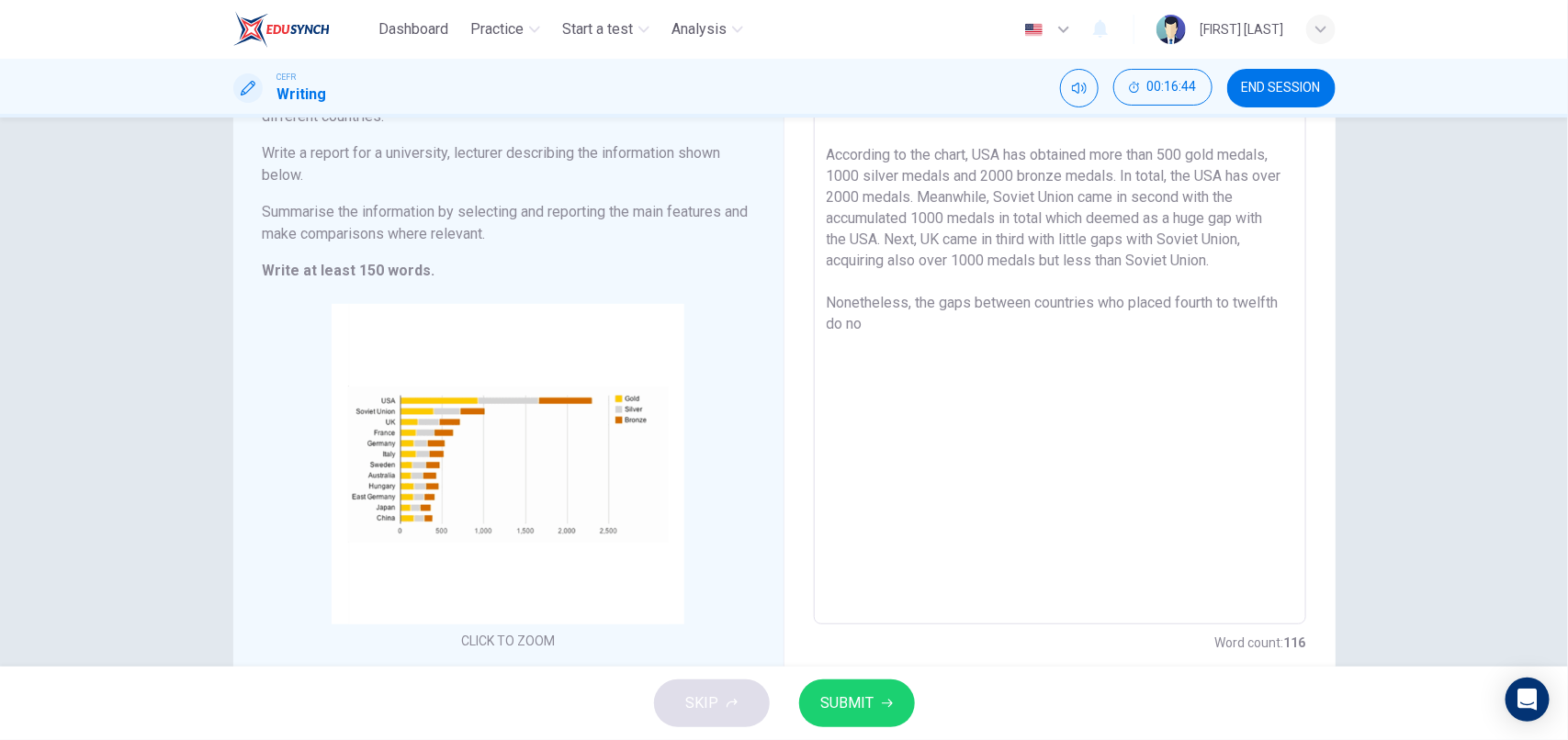 drag, startPoint x: 897, startPoint y: 324, endPoint x: 808, endPoint y: 342, distance: 90.80198 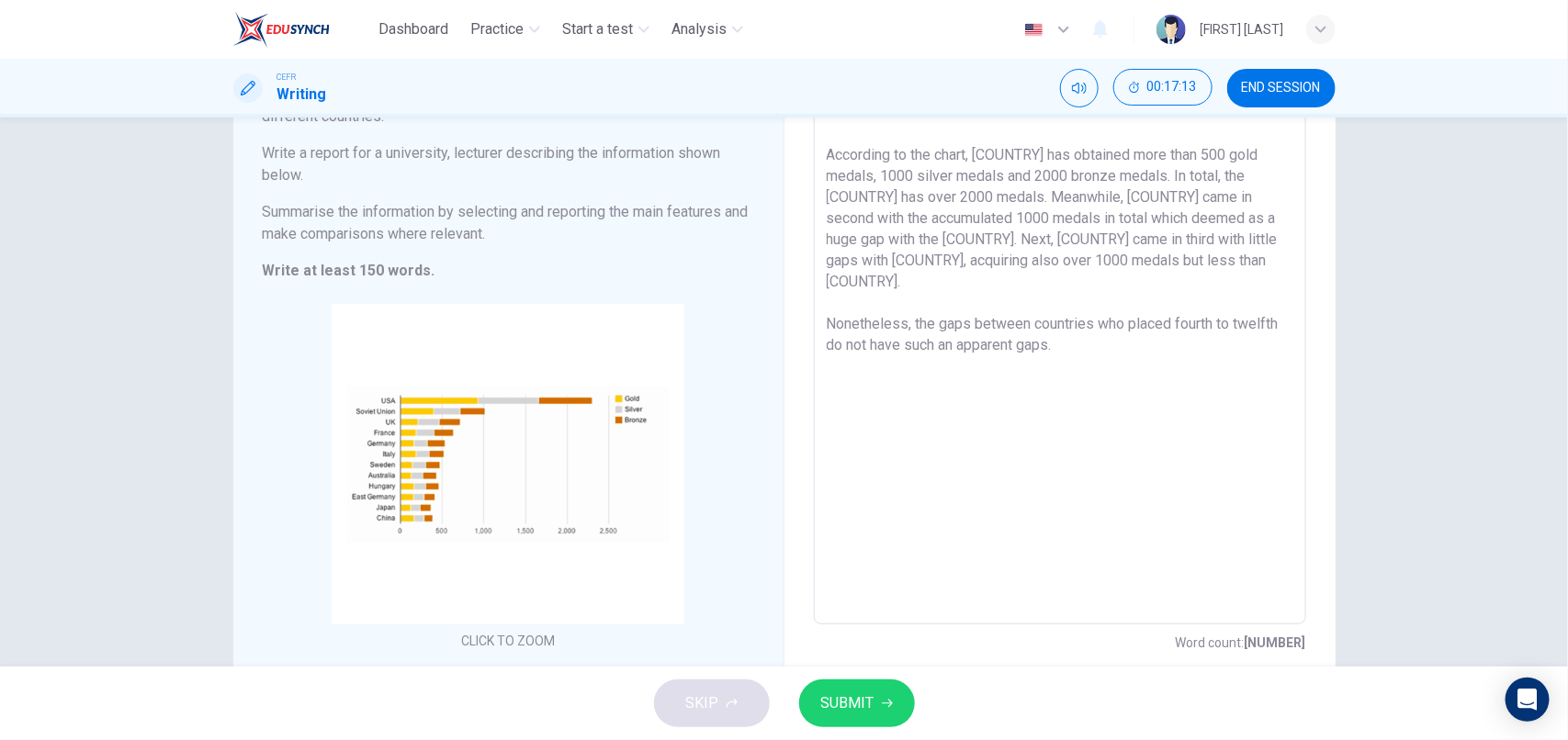 click on "The chart illustrates the total number of Olympic medals won by twelve different countries. Evidently, the [COUNTRY] has the leading number of medals acquired throughout the year, far widening the gap by a thousand.
According to the chart, [COUNTRY] has obtained more than 500 gold medals, 1000 silver medals and 2000 bronze medals. In total, the [COUNTRY] has over 2000 medals. Meanwhile, [COUNTRY] came in second with the accumulated 1000 medals in total which deemed as a huge gap with the [COUNTRY]. Next, [COUNTRY] came in third with little gaps with [COUNTRY], acquiring also over 1000 medals but less than [COUNTRY].
Nonetheless, the gaps between countries who placed fourth to twelfth do not have such an apparent gaps." at bounding box center [1060, 324] 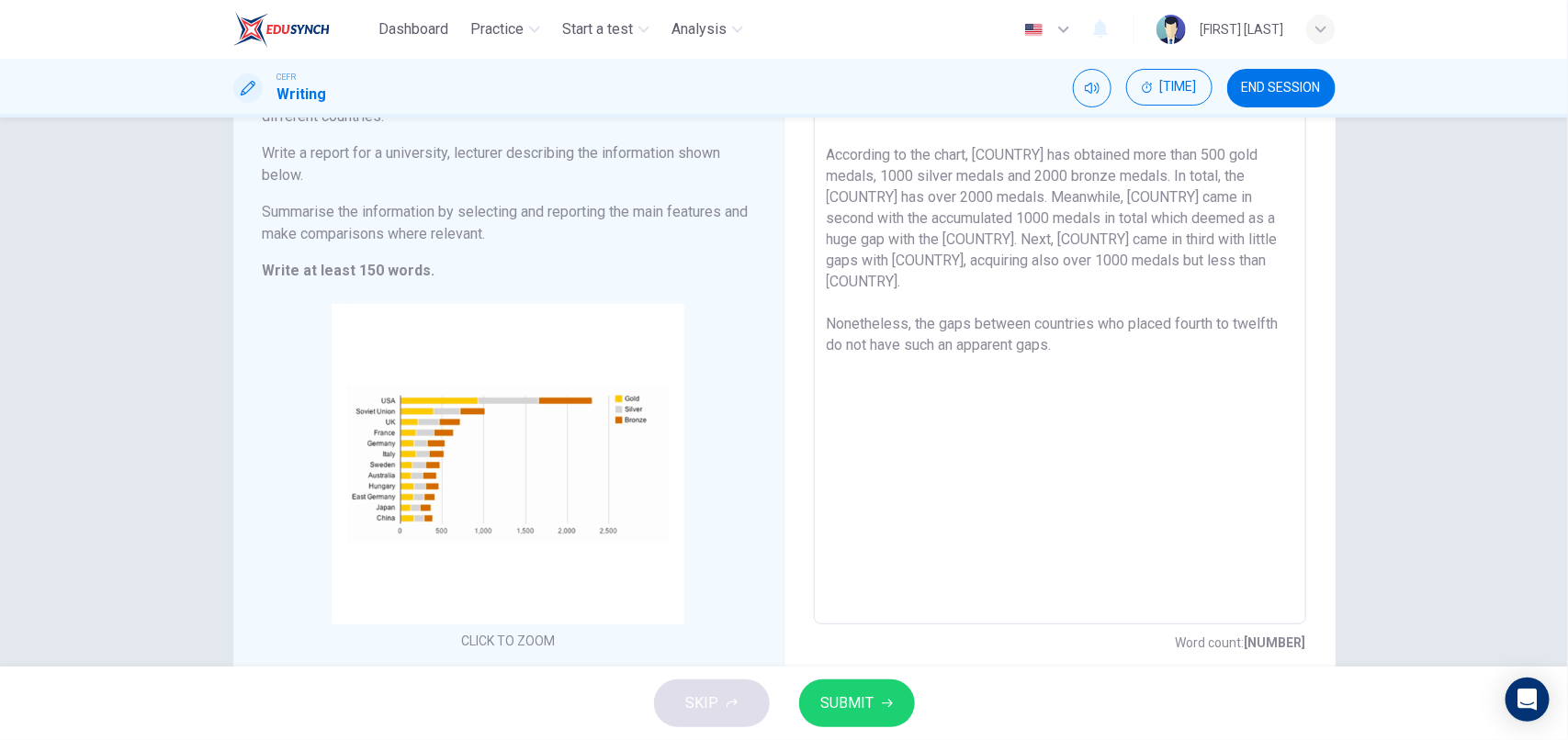 click on "The chart illustrates the total number of Olympic medals won by twelve different countries. Evidently, the [COUNTRY] has the leading number of medals acquired throughout the year, far widening the gap by a thousand.
According to the chart, [COUNTRY] has obtained more than 500 gold medals, 1000 silver medals and 2000 bronze medals. In total, the [COUNTRY] has over 2000 medals. Meanwhile, [COUNTRY] came in second with the accumulated 1000 medals in total which deemed as a huge gap with the [COUNTRY]. Next, [COUNTRY] came in third with little gaps with [COUNTRY], acquiring also over 1000 medals but less than [COUNTRY].
Nonetheless, the gaps between countries who placed fourth to twelfth do not have such an apparent gaps." at bounding box center [1060, 324] 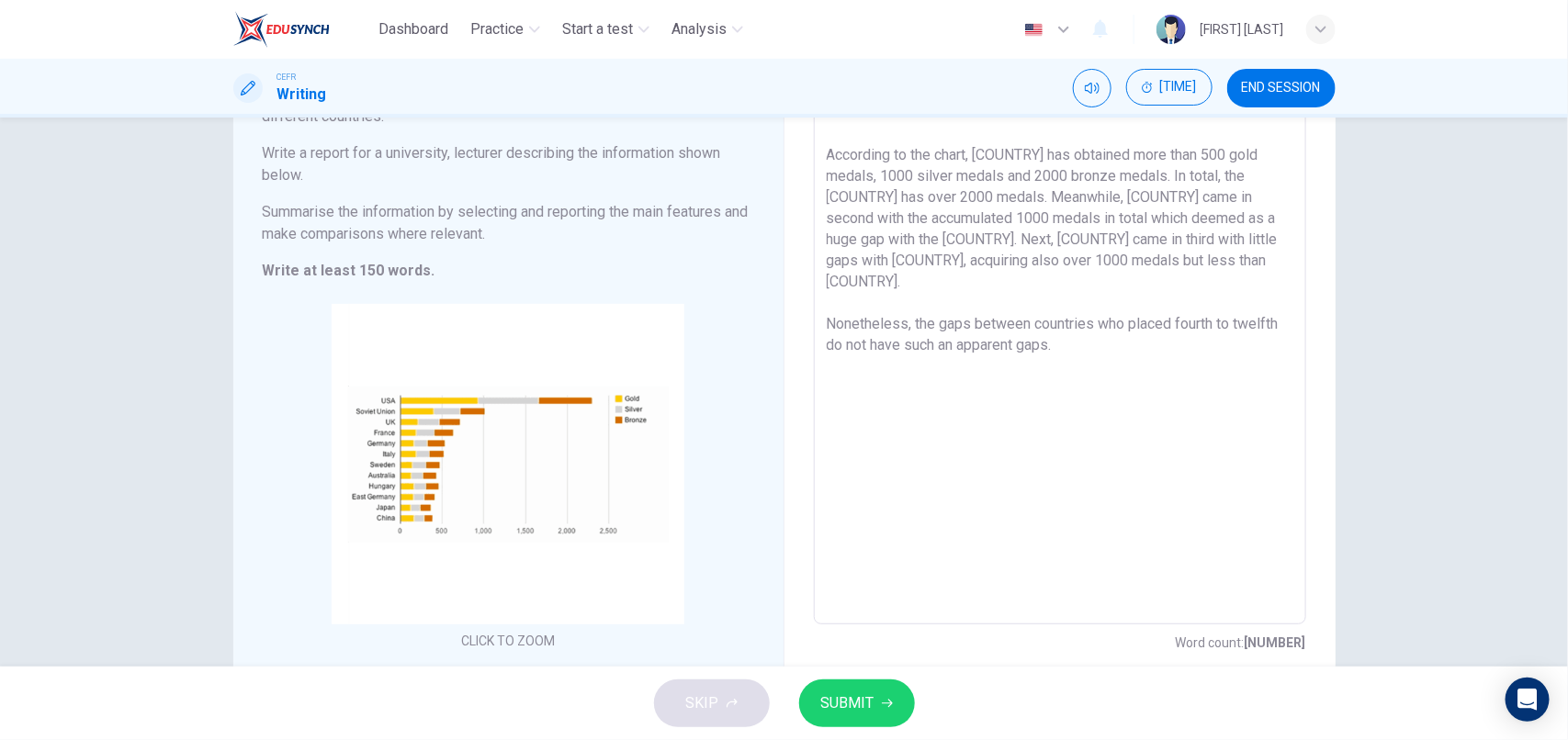 drag, startPoint x: 948, startPoint y: 318, endPoint x: 929, endPoint y: 319, distance: 19.026298 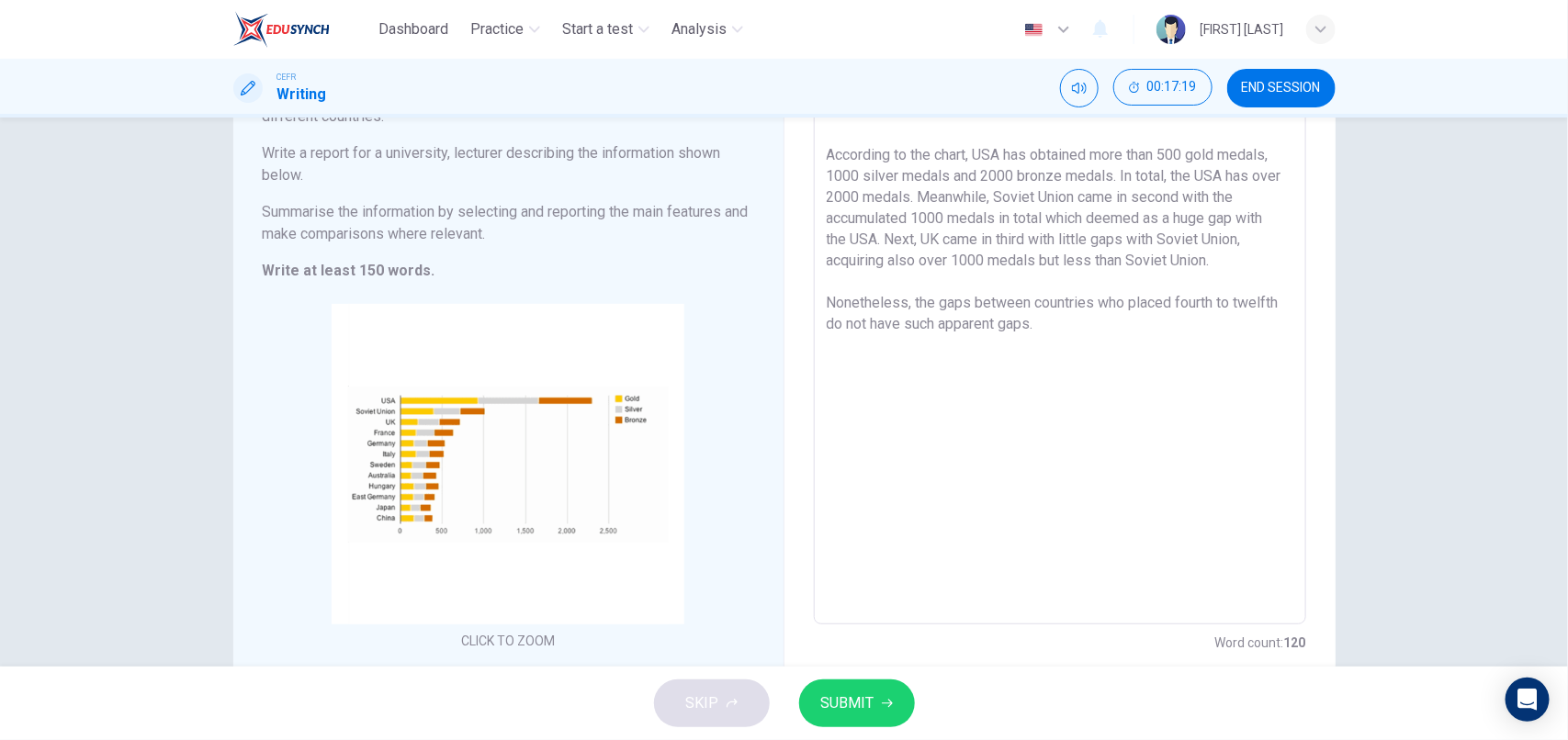 click on "The chart illustrates the total number of Olympic medals won by twelve different countries. Evidently, the USA has the leading number of medals acquired throughout the year, far widening the gap by a thousand.
According to the chart, USA has obtained more than 500 gold medals, 1000 silver medals and 2000 bronze medals. In total, the USA has over 2000 medals. Meanwhile, Soviet Union came in second with the accumulated 1000 medals in total which deemed as a huge gap with the USA. Next, UK came in third with little gaps with Soviet Union, acquiring also over 1000 medals but less than Soviet Union.
Nonetheless, the gaps between countries who placed fourth to twelfth do not have such apparent gaps." at bounding box center (1060, 324) 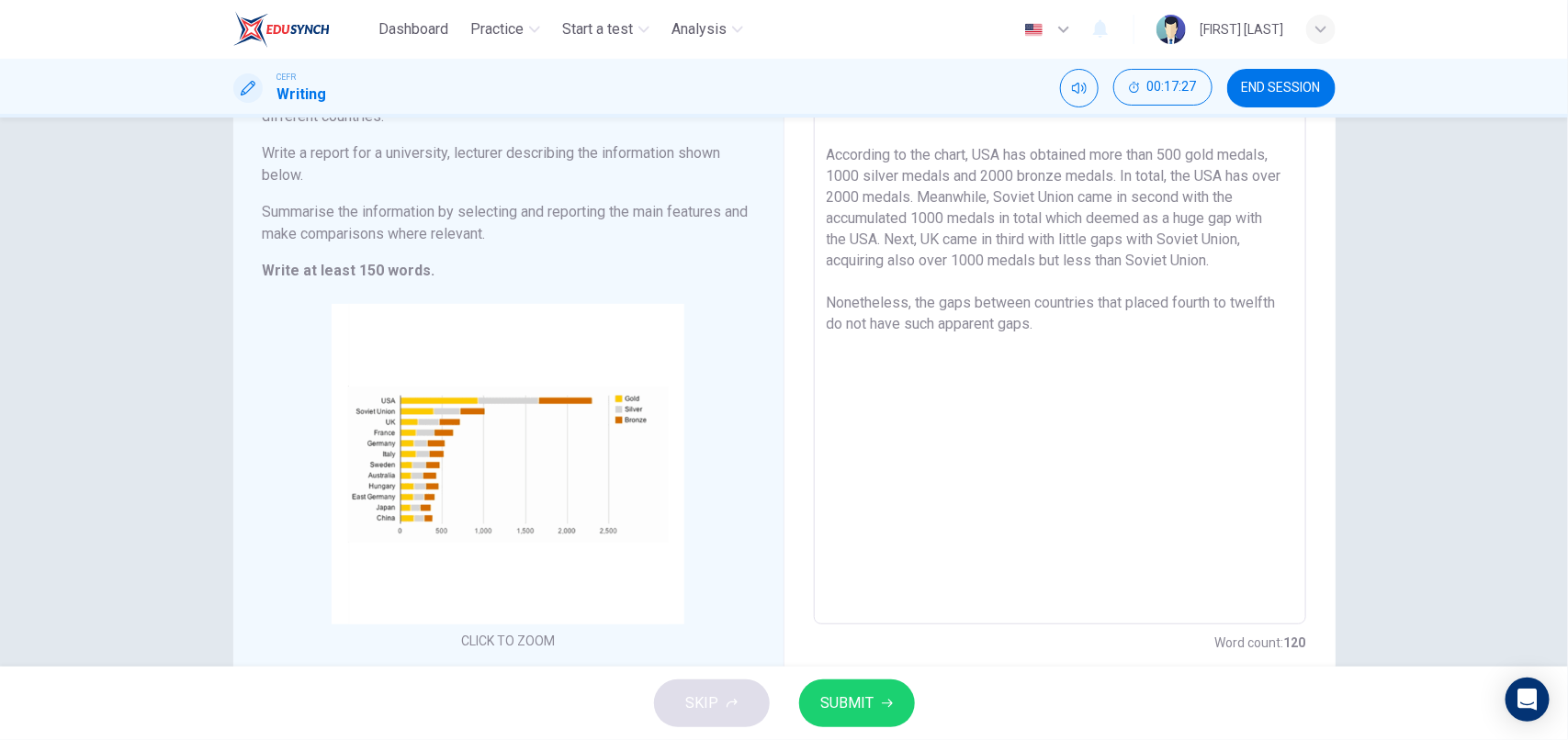 click on "The chart illustrates the total number of Olympic medals won by twelve different countries. Evidently, the USA has the leading number of medals acquired throughout the year, far widening the gap by a thousand.
According to the chart, USA has obtained more than 500 gold medals, 1000 silver medals and 2000 bronze medals. In total, the USA has over 2000 medals. Meanwhile, Soviet Union came in second with the accumulated 1000 medals in total which deemed as a huge gap with the USA. Next, UK came in third with little gaps with Soviet Union, acquiring also over 1000 medals but less than Soviet Union.
Nonetheless, the gaps between countries that placed fourth to twelfth do not have such apparent gaps." at bounding box center (1060, 324) 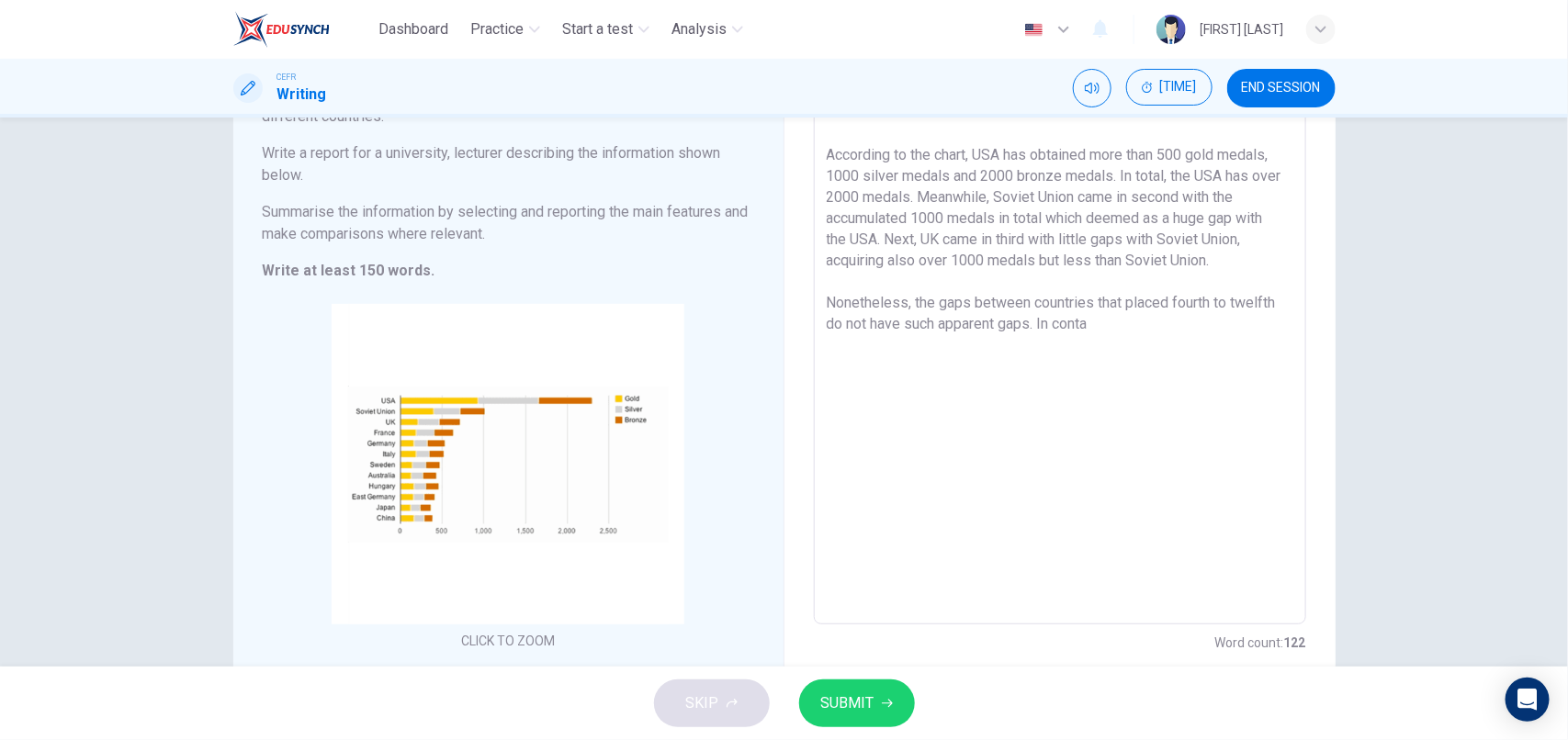 scroll, scrollTop: 122, scrollLeft: 0, axis: vertical 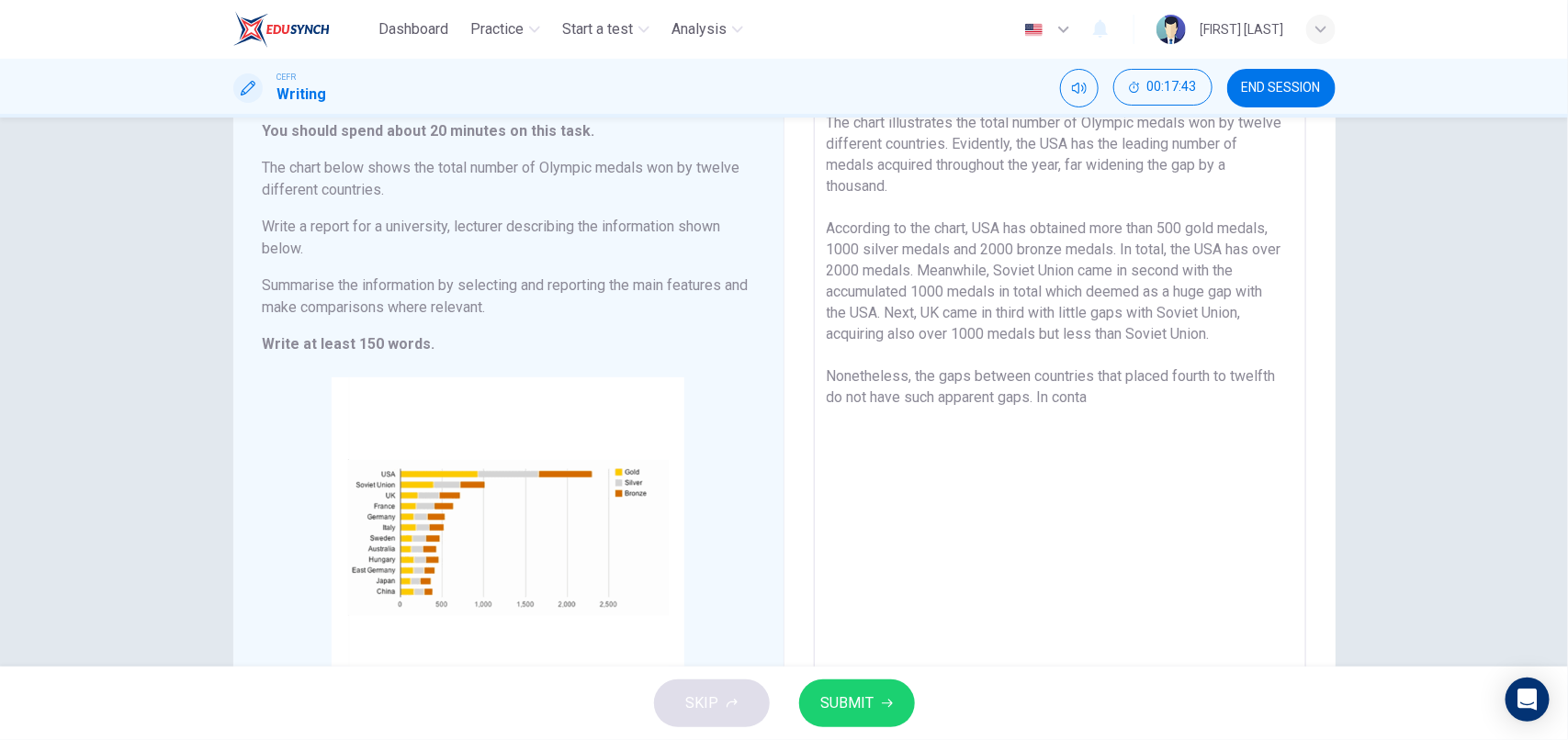 drag, startPoint x: 984, startPoint y: 274, endPoint x: 911, endPoint y: 273, distance: 73.00685 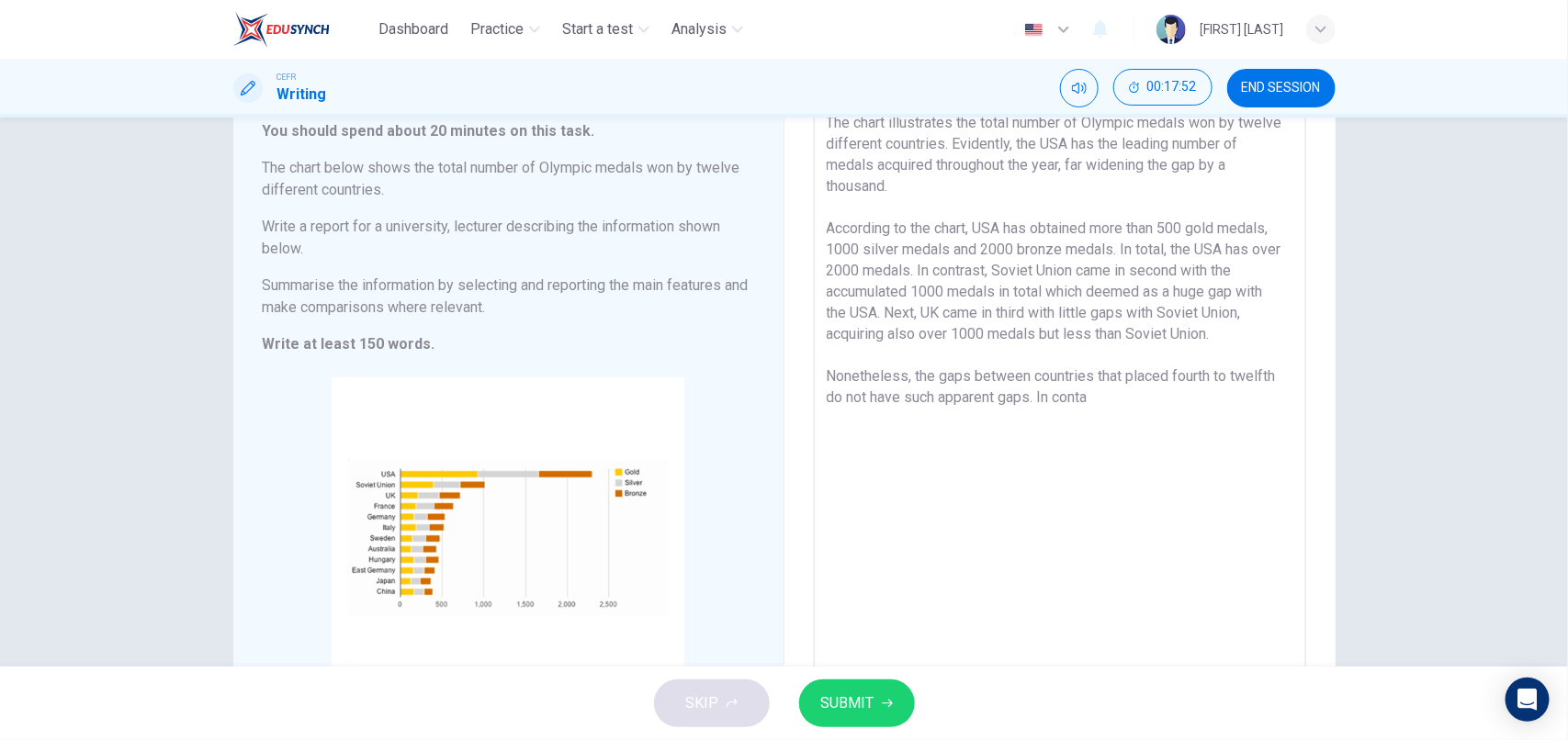 drag, startPoint x: 1087, startPoint y: 287, endPoint x: 1058, endPoint y: 292, distance: 29.427878 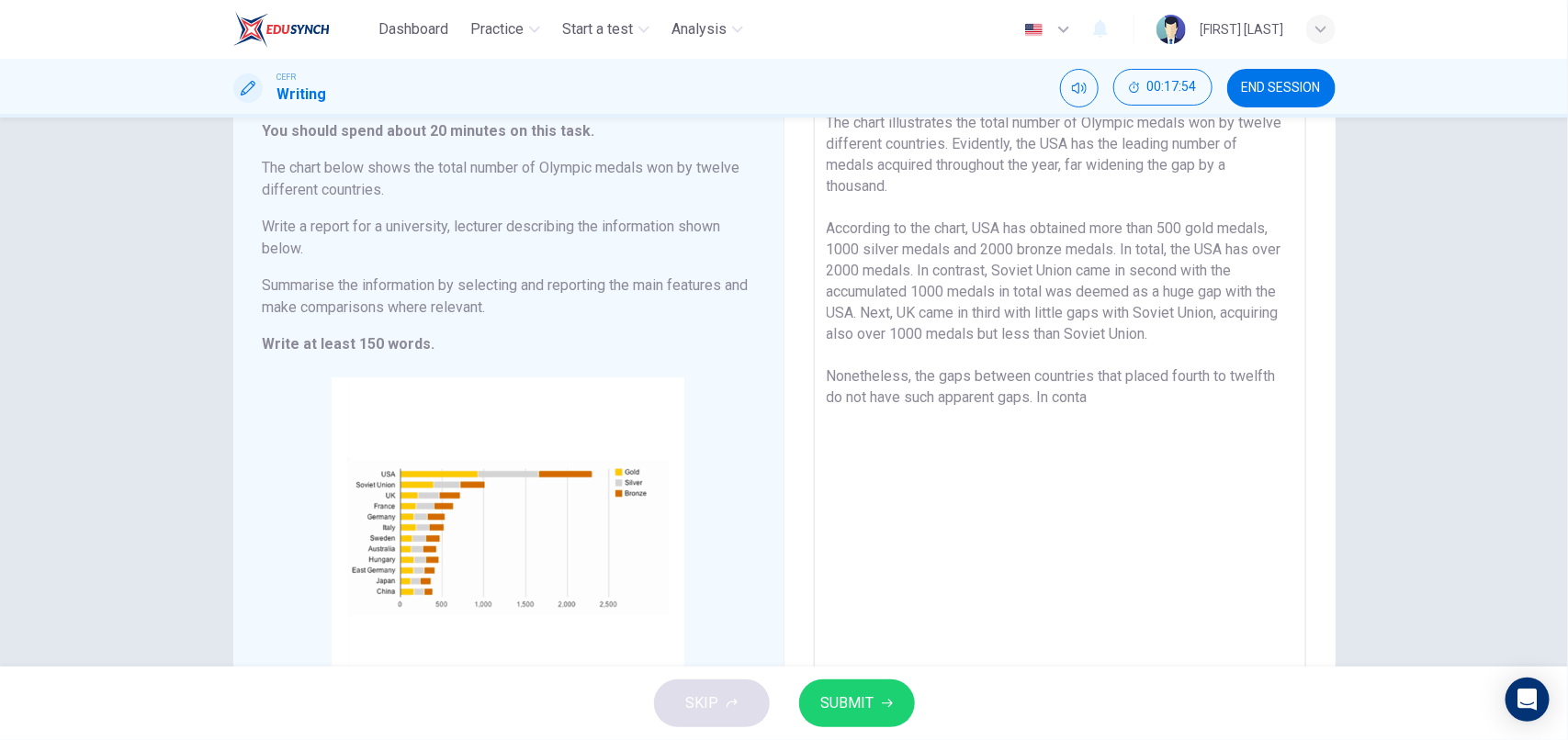 click on "The chart illustrates the total number of Olympic medals won by twelve different countries. Evidently, the USA has the leading number of medals acquired throughout the year, far widening the gap by a thousand.
According to the chart, USA has obtained more than 500 gold medals, 1000 silver medals and 2000 bronze medals. In total, the USA has over 2000 medals. In contrast, Soviet Union came in second with the accumulated 1000 medals in total was deemed as a huge gap with the USA. Next, UK came in third with little gaps with Soviet Union, acquiring also over 1000 medals but less than Soviet Union.
Nonetheless, the gaps between countries that placed fourth to twelfth do not have such apparent gaps. In conta" at bounding box center (1060, 398) 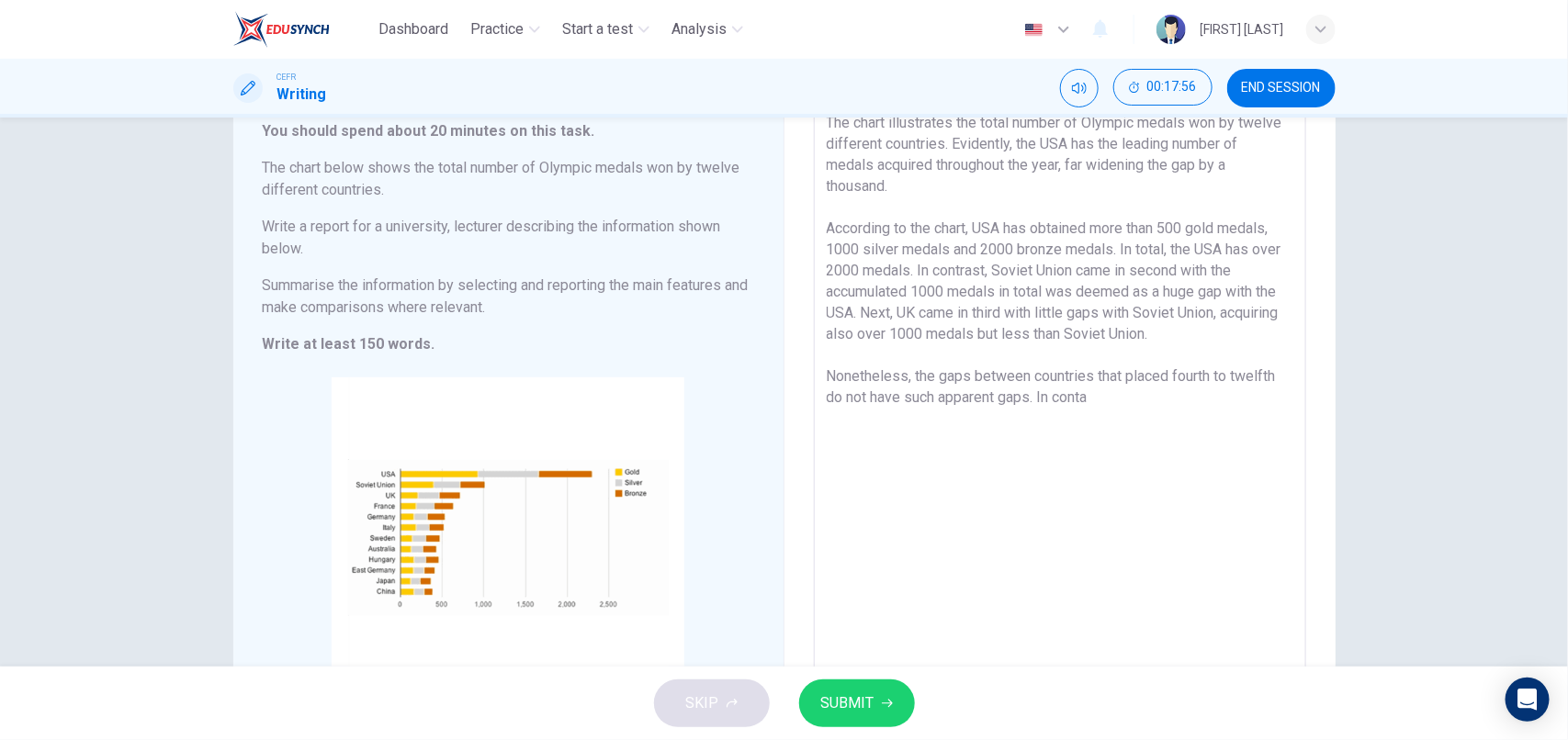 click on "The chart illustrates the total number of Olympic medals won by twelve different countries. Evidently, the USA has the leading number of medals acquired throughout the year, far widening the gap by a thousand.
According to the chart, USA has obtained more than 500 gold medals, 1000 silver medals and 2000 bronze medals. In total, the USA has over 2000 medals. In contrast, Soviet Union came in second with the accumulated 1000 medals in total was deemed as a huge gap with the USA. Next, UK came in third with little gaps with Soviet Union, acquiring also over 1000 medals but less than Soviet Union.
Nonetheless, the gaps between countries that placed fourth to twelfth do not have such apparent gaps. In conta" at bounding box center (1060, 398) 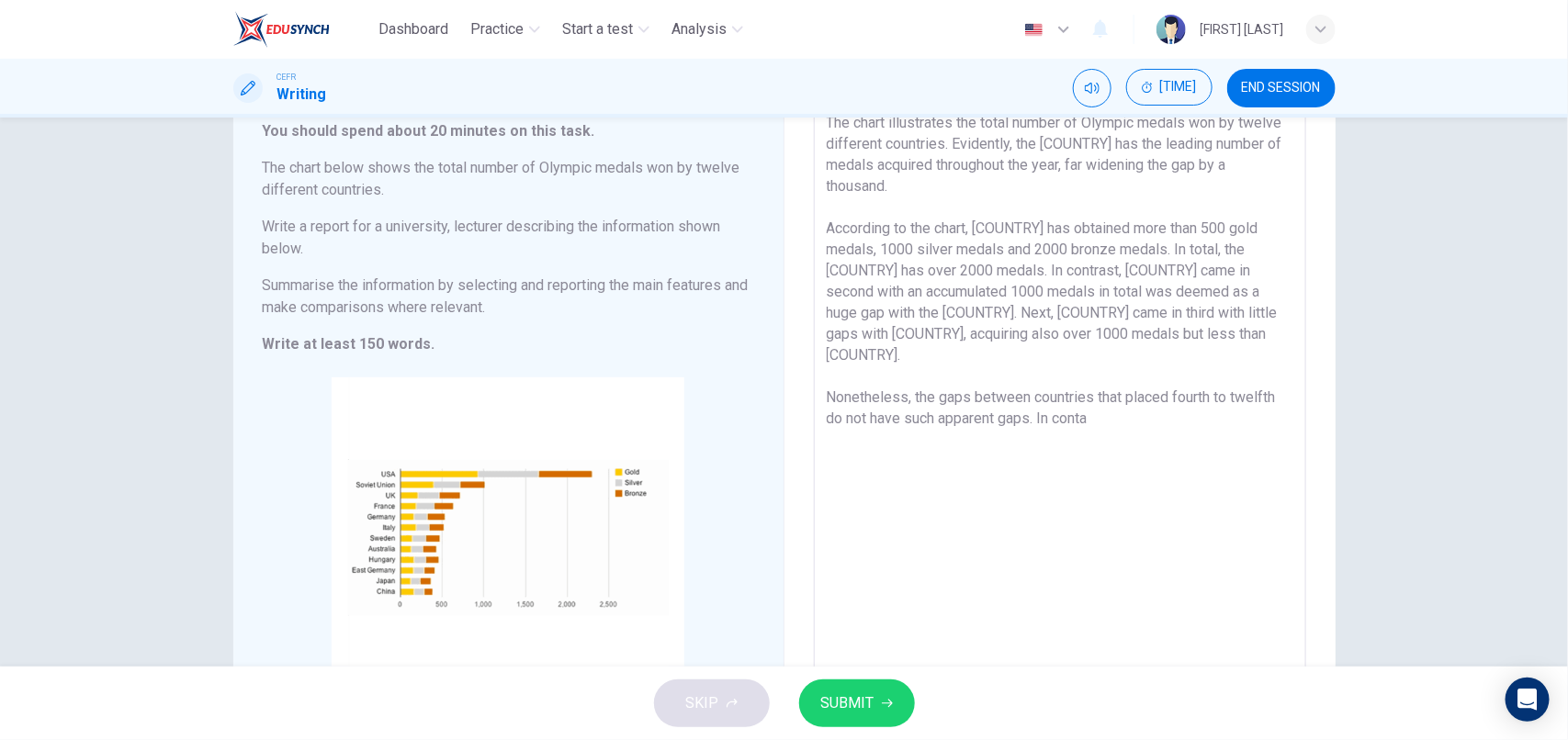 click on "The chart illustrates the total number of Olympic medals won by twelve different countries. Evidently, the [COUNTRY] has the leading number of medals acquired throughout the year, far widening the gap by a thousand.
According to the chart, [COUNTRY] has obtained more than 500 gold medals, 1000 silver medals and 2000 bronze medals. In total, the [COUNTRY] has over 2000 medals. In contrast, [COUNTRY] came in second with an accumulated 1000 medals in total was deemed as a huge gap with the [COUNTRY]. Next, [COUNTRY] came in third with little gaps with [COUNTRY], acquiring also over 1000 medals but less than [COUNTRY].
Nonetheless, the gaps between countries that placed fourth to twelfth do not have such apparent gaps. In conta" at bounding box center (1060, 398) 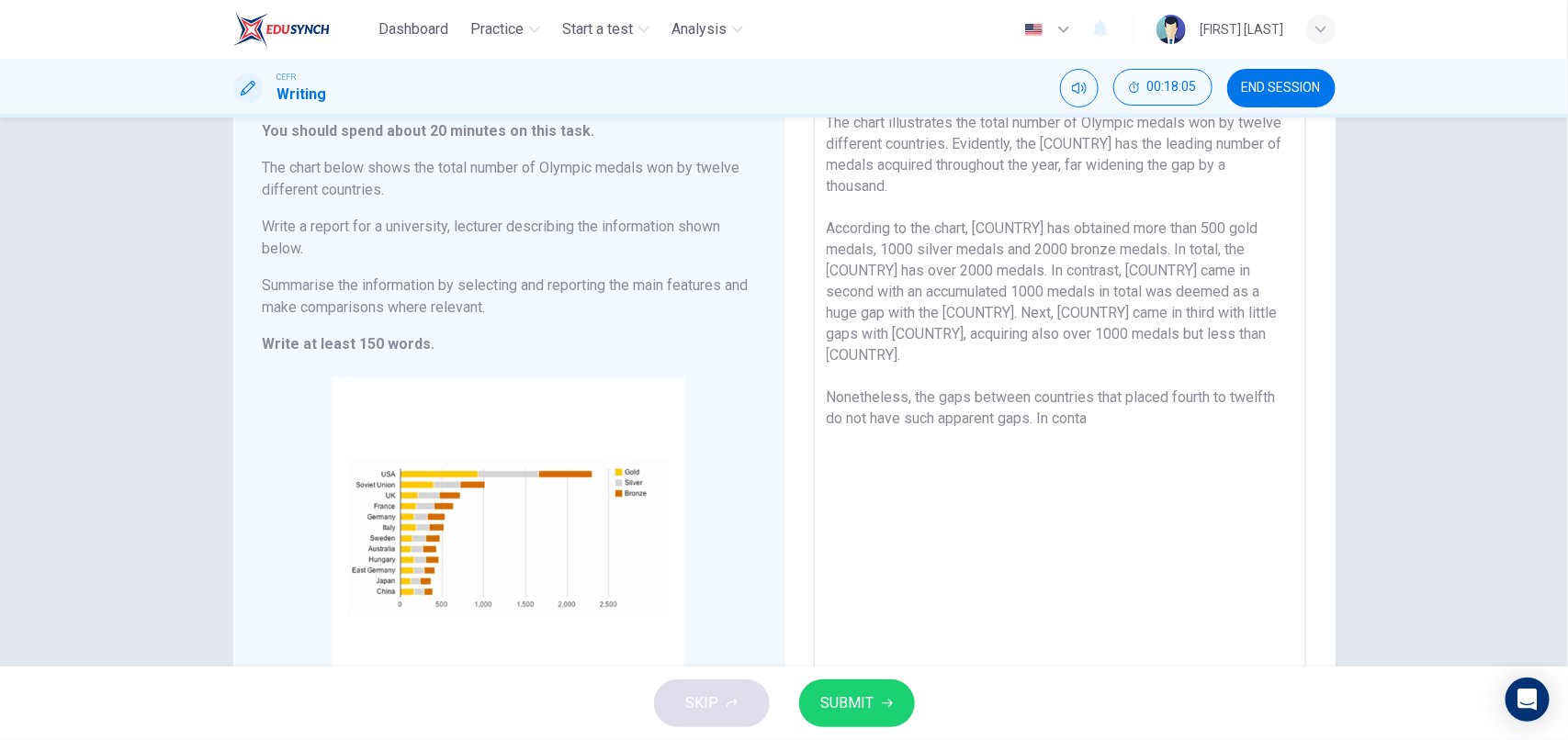 click on "The chart illustrates the total number of Olympic medals won by twelve different countries. Evidently, the [COUNTRY] has the leading number of medals acquired throughout the year, far widening the gap by a thousand.
According to the chart, [COUNTRY] has obtained more than 500 gold medals, 1000 silver medals and 2000 bronze medals. In total, the [COUNTRY] has over 2000 medals. In contrast, [COUNTRY] came in second with an accumulated 1000 medals in total was deemed as a huge gap with the [COUNTRY]. Next, [COUNTRY] came in third with little gaps with [COUNTRY], acquiring also over 1000 medals but less than [COUNTRY].
Nonetheless, the gaps between countries that placed fourth to twelfth do not have such apparent gaps. In conta" at bounding box center (1060, 398) 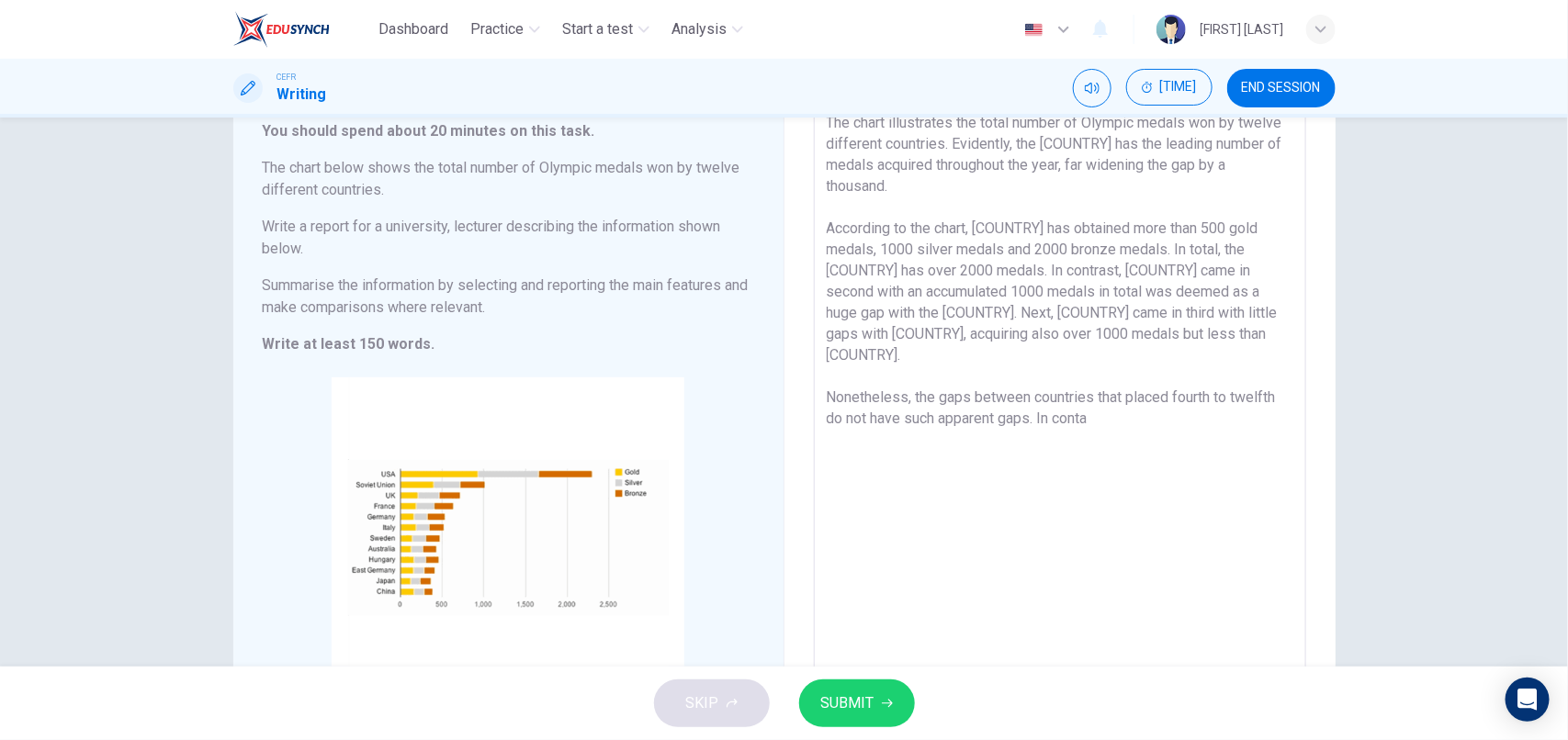 click on "The chart illustrates the total number of Olympic medals won by twelve different countries. Evidently, the [COUNTRY] has the leading number of medals acquired throughout the year, far widening the gap by a thousand.
According to the chart, [COUNTRY] has obtained more than 500 gold medals, 1000 silver medals and 2000 bronze medals. In total, the [COUNTRY] has over 2000 medals. In contrast, [COUNTRY] came in second with an accumulated 1000 medals in total was deemed as a huge gap with the [COUNTRY]. Next, [COUNTRY] came in third with little gaps with [COUNTRY], acquiring also over 1000 medals but less than [COUNTRY].
Nonetheless, the gaps between countries that placed fourth to twelfth do not have such apparent gaps. In conta" at bounding box center [1060, 398] 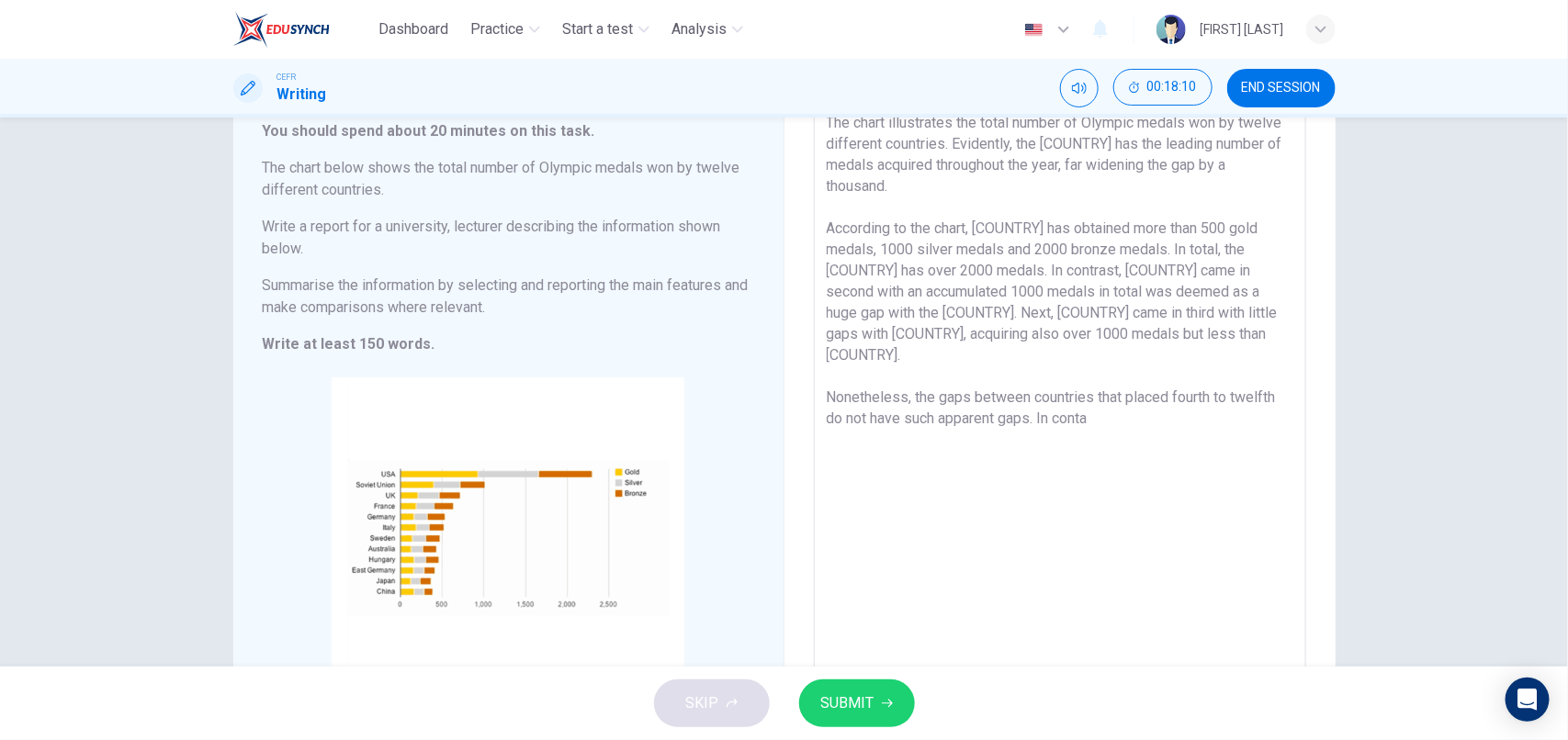 click on "The chart illustrates the total number of Olympic medals won by twelve different countries. Evidently, the [COUNTRY] has the leading number of medals acquired throughout the year, far widening the gap by a thousand.
According to the chart, [COUNTRY] has obtained more than 500 gold medals, 1000 silver medals and 2000 bronze medals. In total, the [COUNTRY] has over 2000 medals. In contrast, [COUNTRY] came in second with an accumulated 1000 medals in total was deemed as a huge gap with the [COUNTRY]. Next, [COUNTRY] came in third with little gaps with [COUNTRY], acquiring also over 1000 medals but less than [COUNTRY].
Nonetheless, the gaps between countries that placed fourth to twelfth do not have such apparent gaps. In conta" at bounding box center (1060, 398) 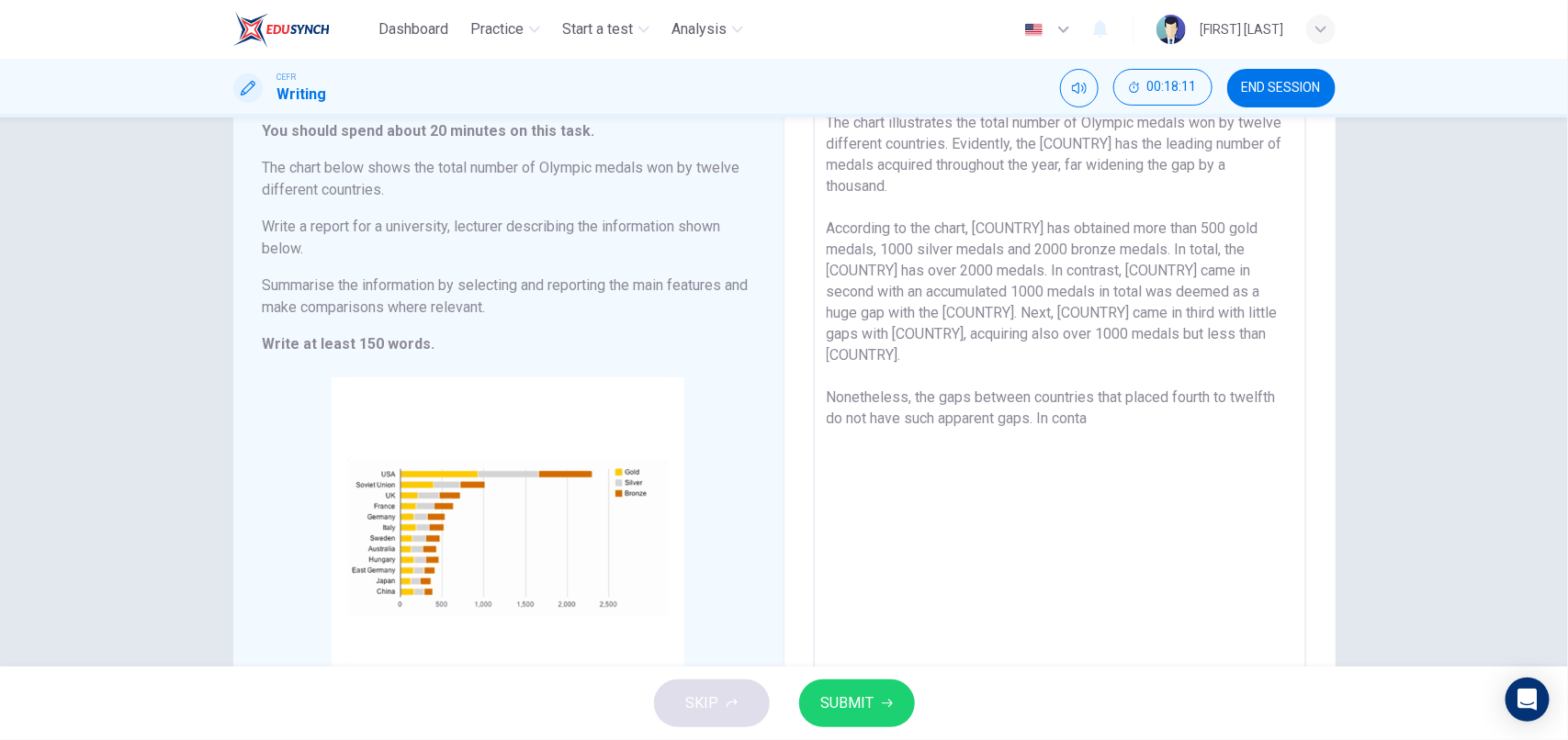 click on "The chart illustrates the total number of Olympic medals won by twelve different countries. Evidently, the [COUNTRY] has the leading number of medals acquired throughout the year, far widening the gap by a thousand.
According to the chart, [COUNTRY] has obtained more than 500 gold medals, 1000 silver medals and 2000 bronze medals. In total, the [COUNTRY] has over 2000 medals. In contrast, [COUNTRY] came in second with an accumulated 1000 medals in total was deemed as a huge gap with the [COUNTRY]. Next, [COUNTRY] came in third with little gaps with [COUNTRY], acquiring also over 1000 medals but less than [COUNTRY].
Nonetheless, the gaps between countries that placed fourth to twelfth do not have such apparent gaps. In conta" at bounding box center (1060, 398) 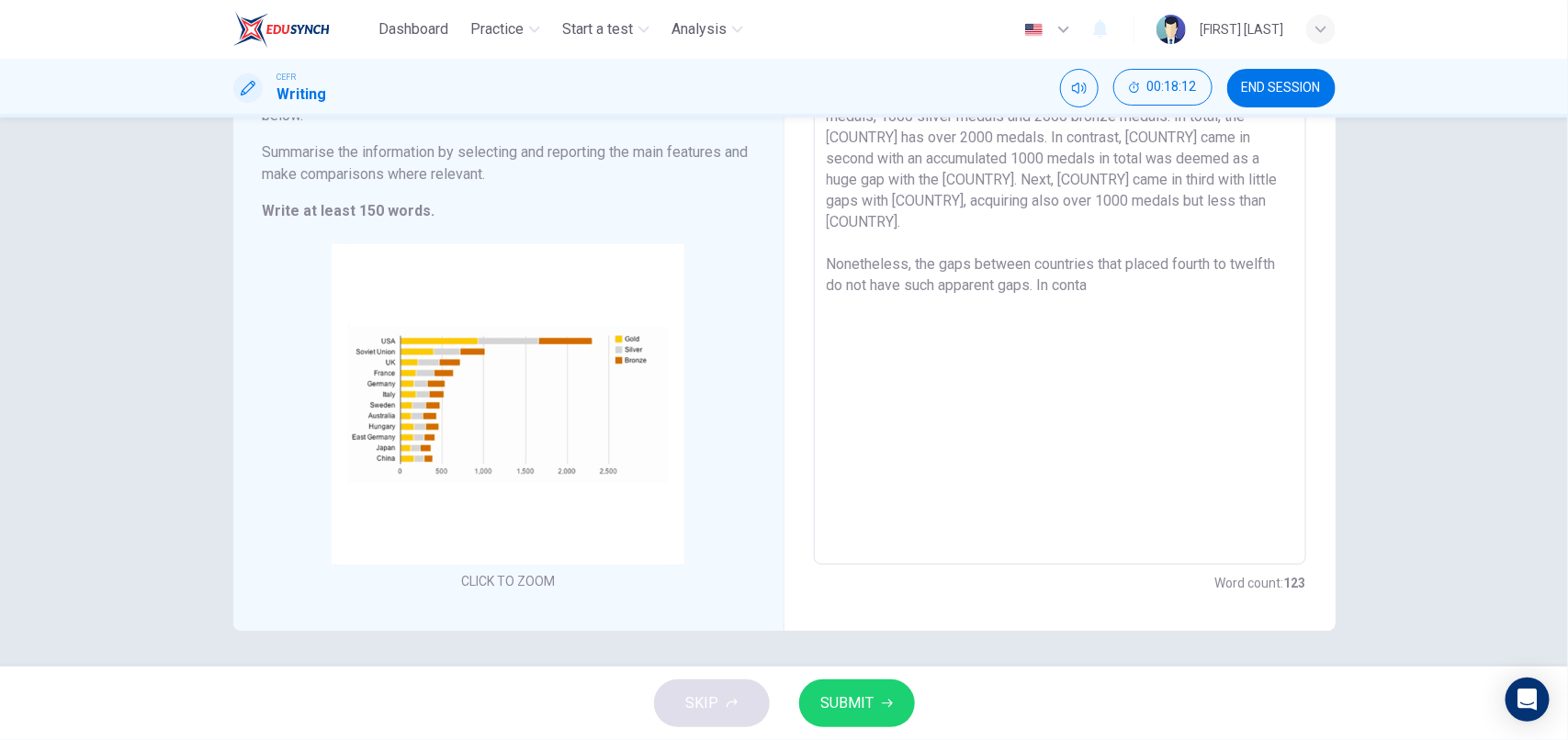 click on "The chart illustrates the total number of Olympic medals won by twelve different countries. Evidently, the [COUNTRY] has the leading number of medals acquired throughout the year, far widening the gap by a thousand.
According to the chart, [COUNTRY] has obtained more than 500 gold medals, 1000 silver medals and 2000 bronze medals. In total, the [COUNTRY] has over 2000 medals. In contrast, [COUNTRY] came in second with an accumulated 1000 medals in total was deemed as a huge gap with the [COUNTRY]. Next, [COUNTRY] came in third with little gaps with [COUNTRY], acquiring also over 1000 medals but less than [COUNTRY].
Nonetheless, the gaps between countries that placed fourth to twelfth do not have such apparent gaps. In conta" at bounding box center (1060, 264) 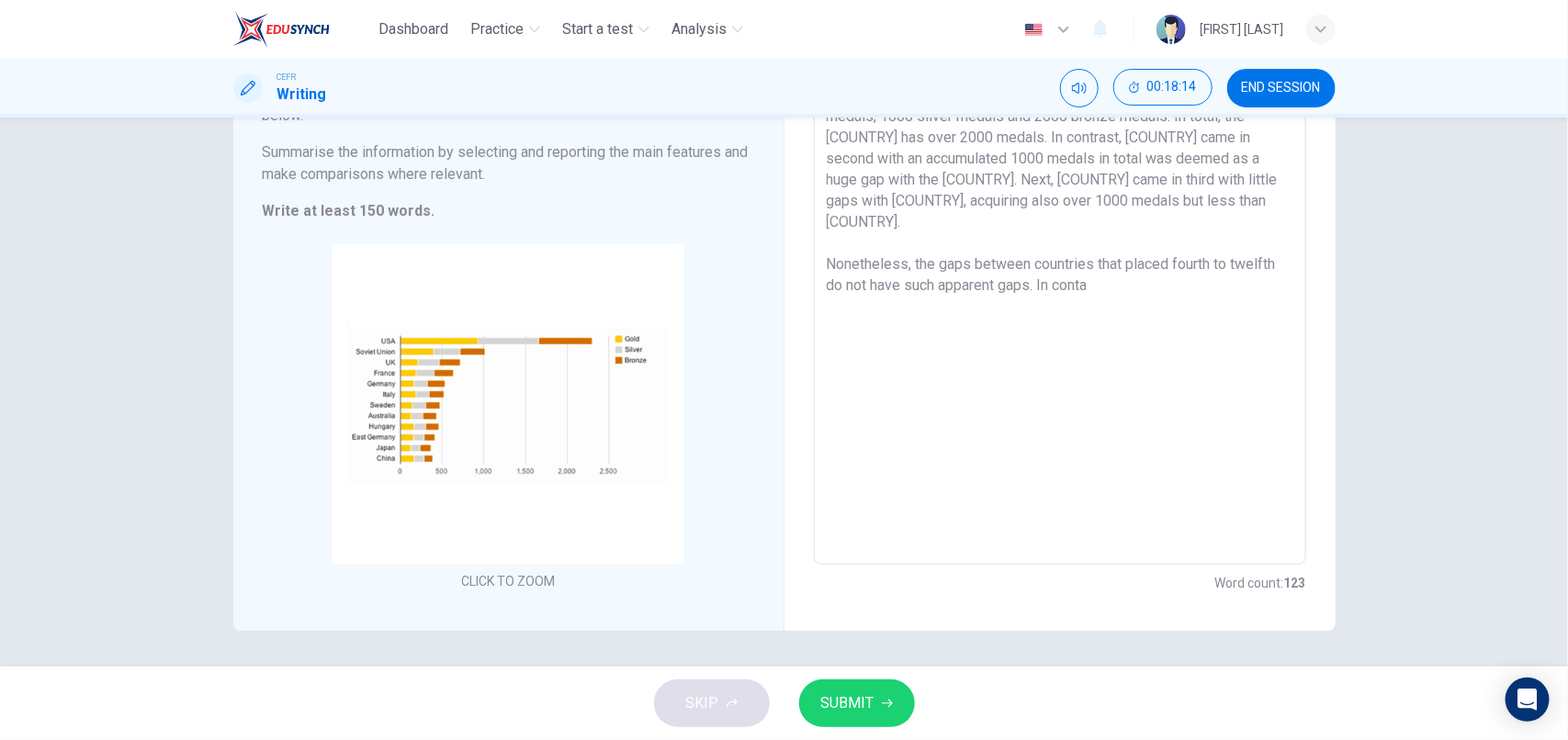 drag, startPoint x: 1105, startPoint y: 266, endPoint x: 1039, endPoint y: 266, distance: 66 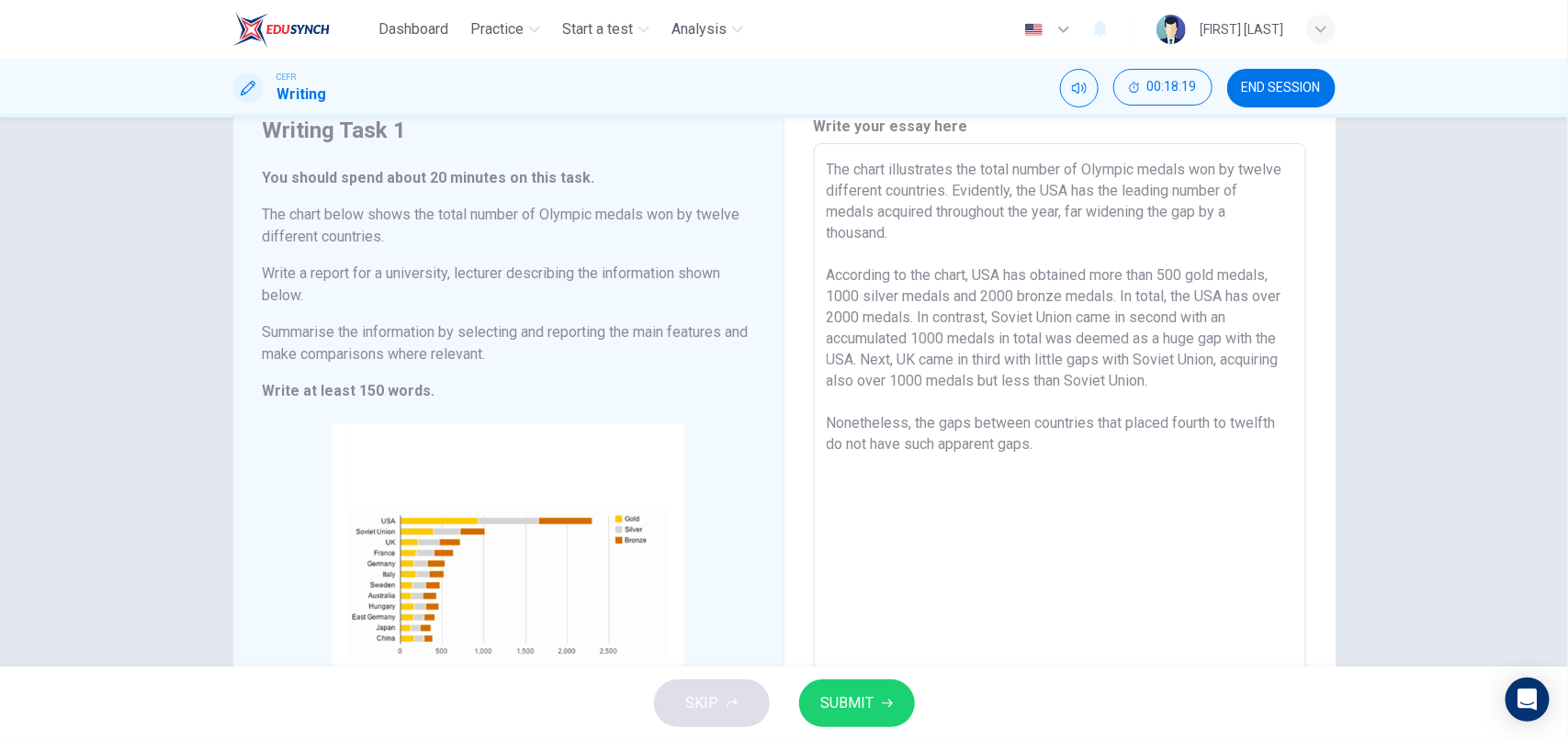 scroll, scrollTop: 255, scrollLeft: 0, axis: vertical 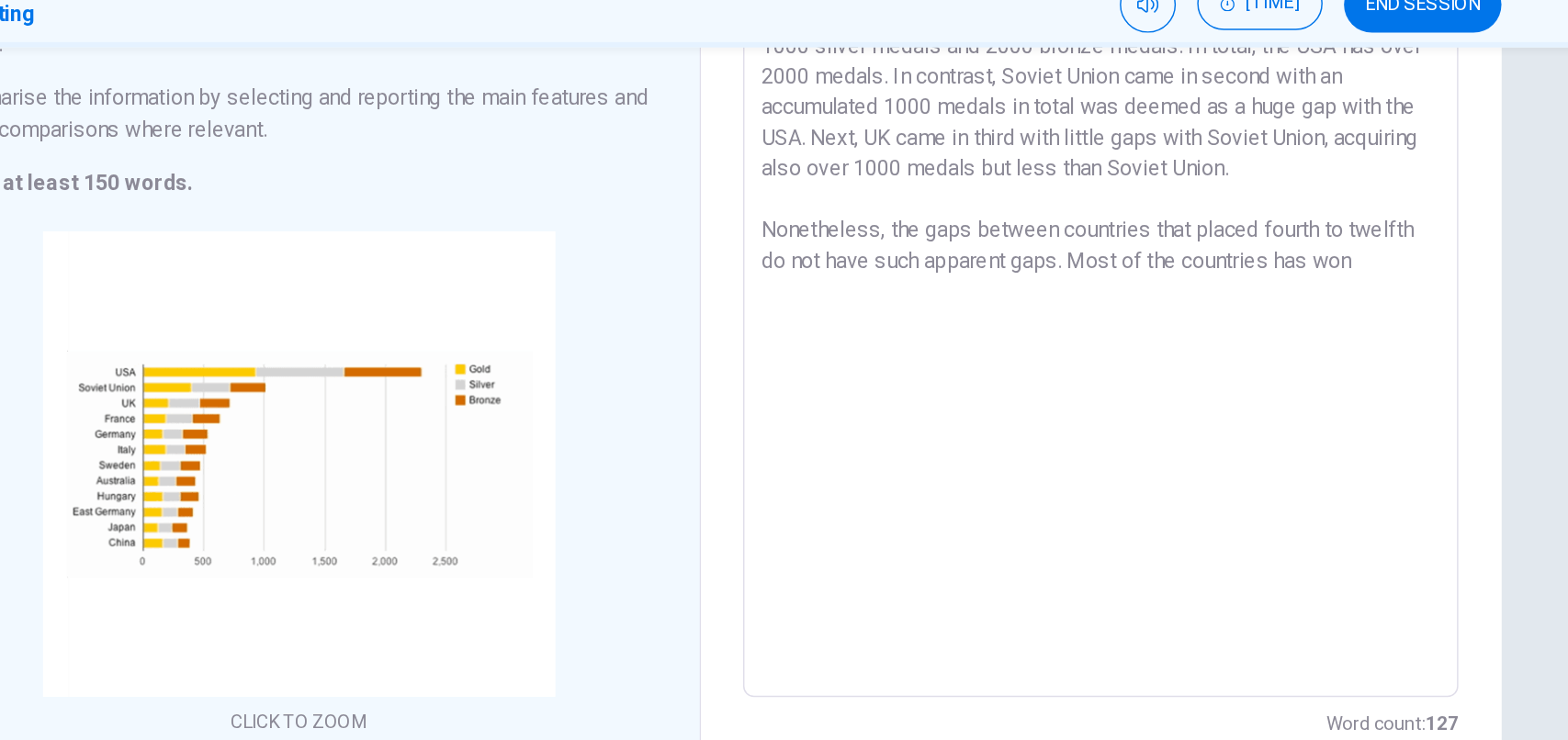 click on "The chart illustrates the total number of Olympic medals won by twelve different countries. Evidently, the USA has the leading number of medals acquired throughout the year, far widening the gap by a thousand.
According to the chart, USA has obtained more than 500 gold medals, 1000 silver medals and 2000 bronze medals. In total, the USA has over 2000 medals. In contrast, Soviet Union came in second with an accumulated 1000 medals in total was deemed as a huge gap with the USA. Next, UK came in third with little gaps with Soviet Union, acquiring also over 1000 medals but less than Soviet Union.
Nonetheless, the gaps between countries that placed fourth to twelfth do not have such apparent gaps. Most of the countries has won" at bounding box center [1060, 264] 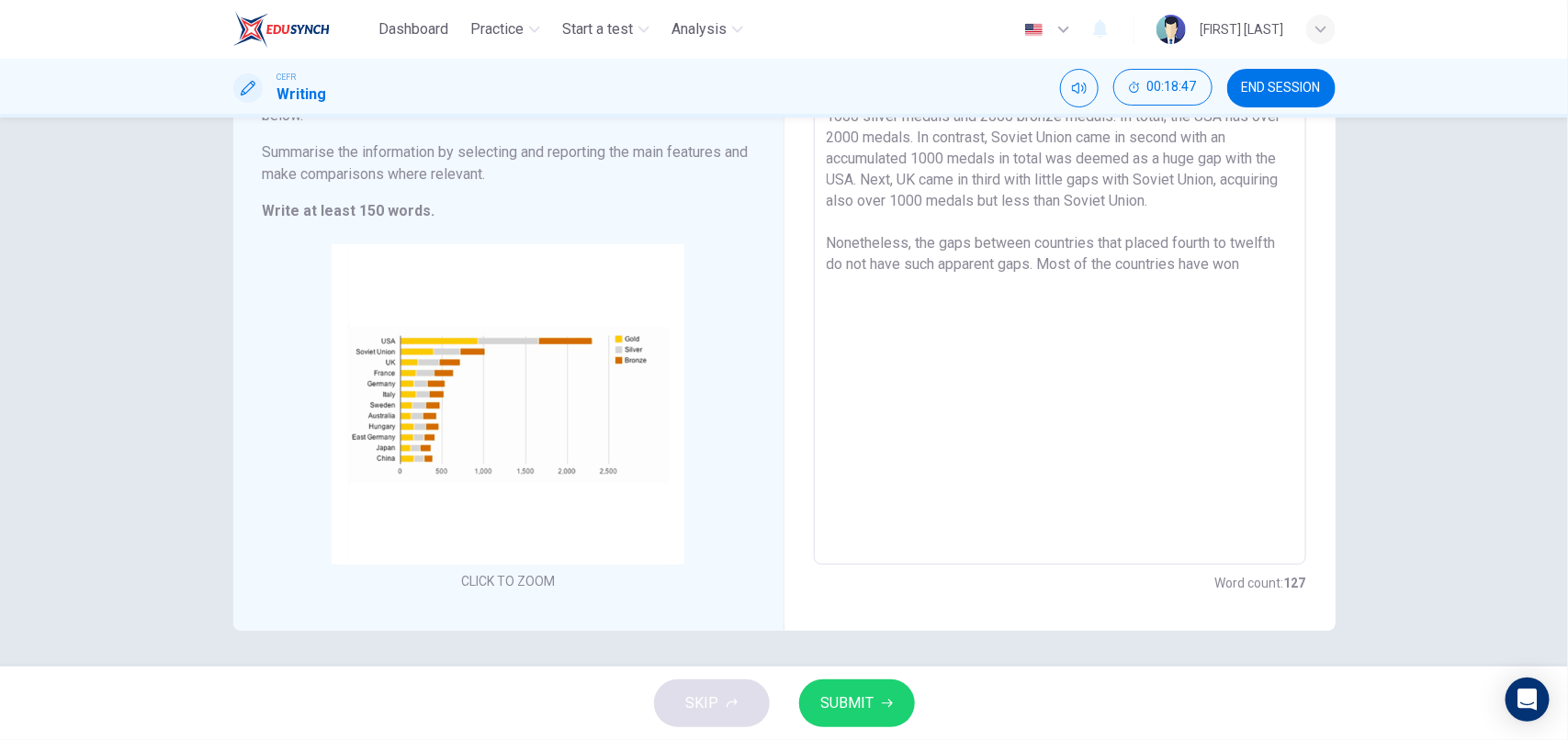 click on "The chart illustrates the total number of Olympic medals won by twelve different countries. Evidently, the USA has the leading number of medals acquired throughout the year, far widening the gap by a thousand.
According to the chart, USA has obtained more than 500 gold medals, 1000 silver medals and 2000 bronze medals. In total, the USA has over 2000 medals. In contrast, Soviet Union came in second with an accumulated 1000 medals in total was deemed as a huge gap with the USA. Next, UK came in third with little gaps with Soviet Union, acquiring also over 1000 medals but less than Soviet Union.
Nonetheless, the gaps between countries that placed fourth to twelfth do not have such apparent gaps. Most of the countries have won" at bounding box center [1060, 264] 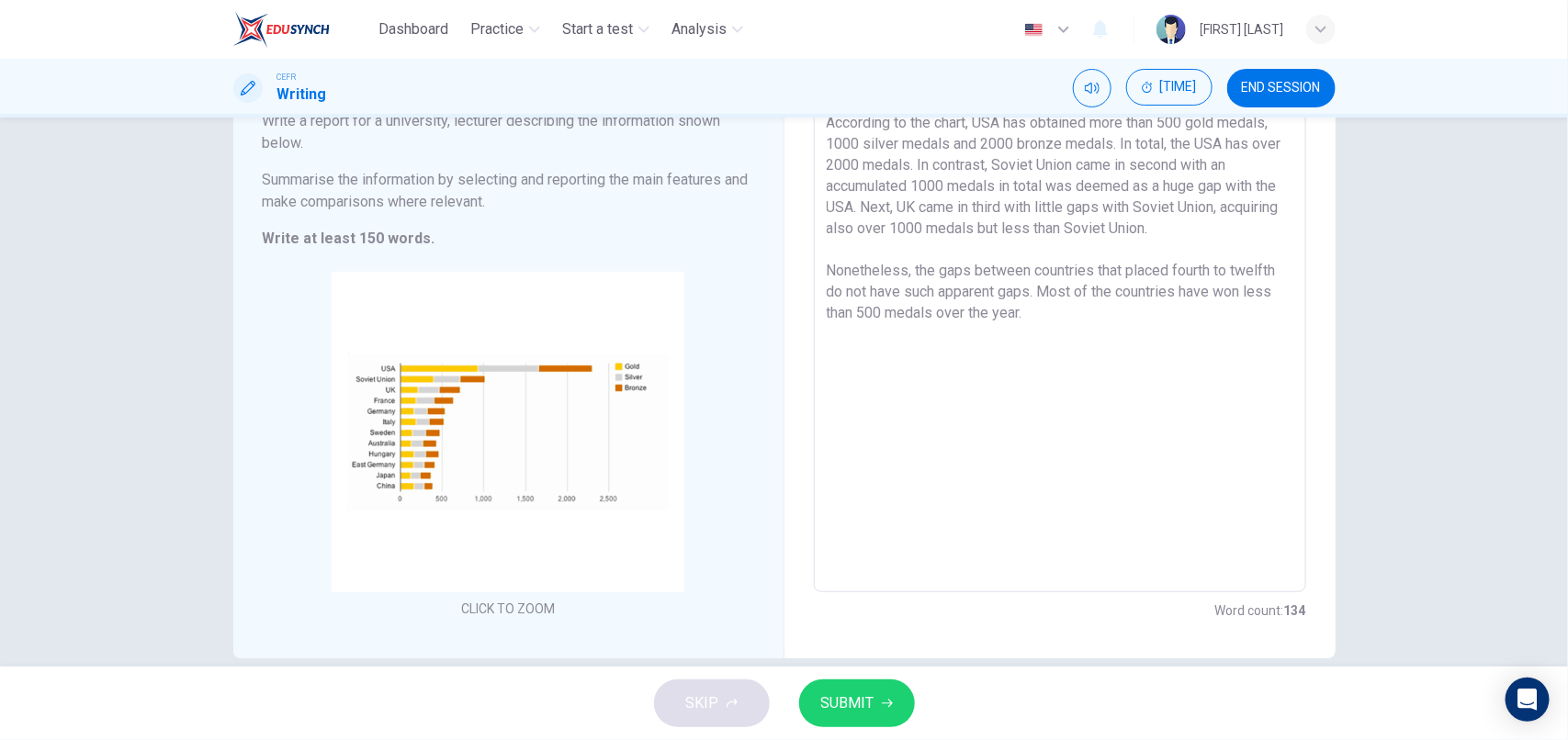scroll, scrollTop: 236, scrollLeft: 0, axis: vertical 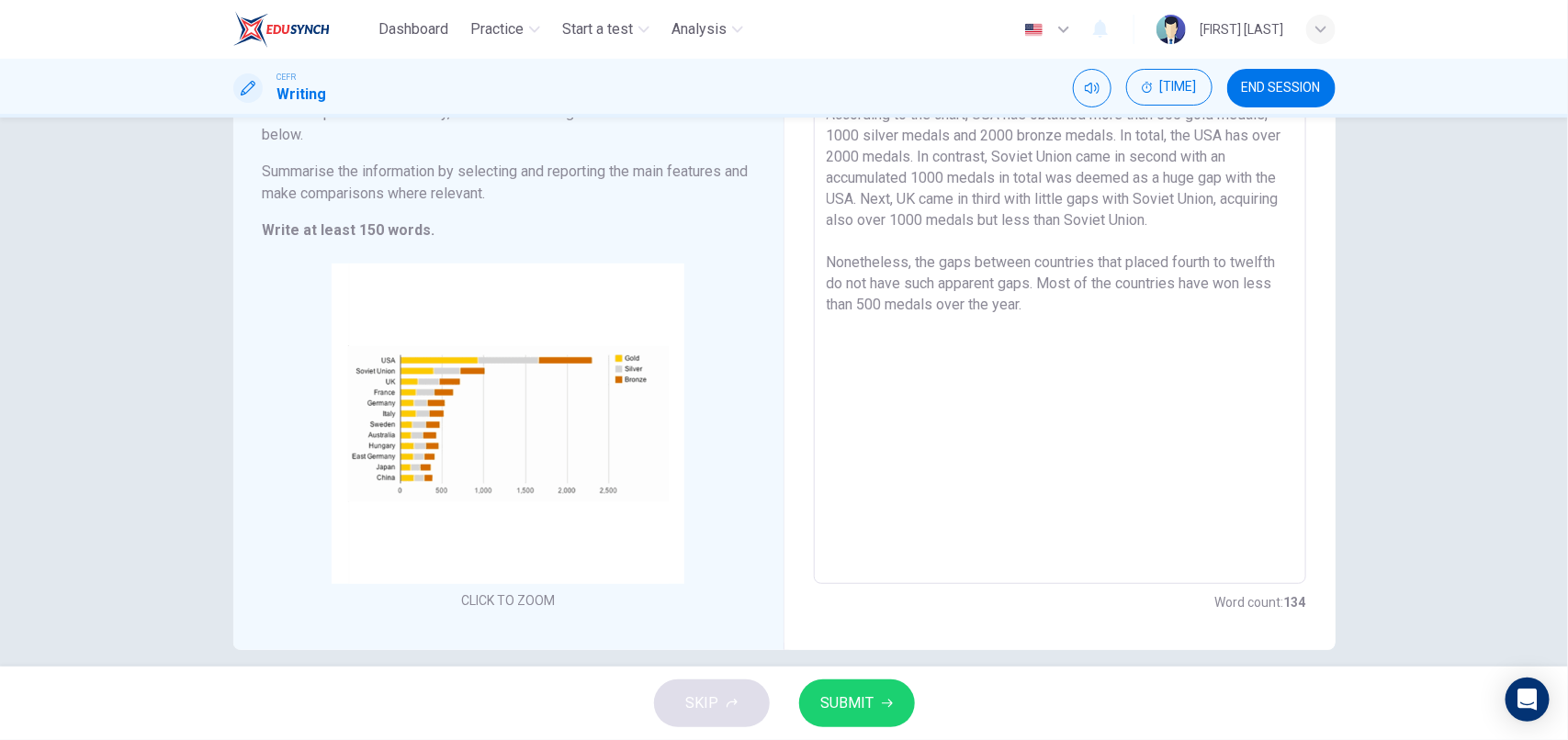 click on "The chart illustrates the total number of Olympic medals won by twelve different countries. Evidently, the USA has the leading number of medals acquired throughout the year, far widening the gap by a thousand.
According to the chart, USA has obtained more than 500 gold medals, 1000 silver medals and 2000 bronze medals. In total, the USA has over 2000 medals. In contrast, Soviet Union came in second with an accumulated 1000 medals in total was deemed as a huge gap with the USA. Next, UK came in third with little gaps with Soviet Union, acquiring also over 1000 medals but less than Soviet Union.
Nonetheless, the gaps between countries that placed fourth to twelfth do not have such apparent gaps. Most of the countries have won less than 500 medals over the year." at bounding box center [1060, 284] 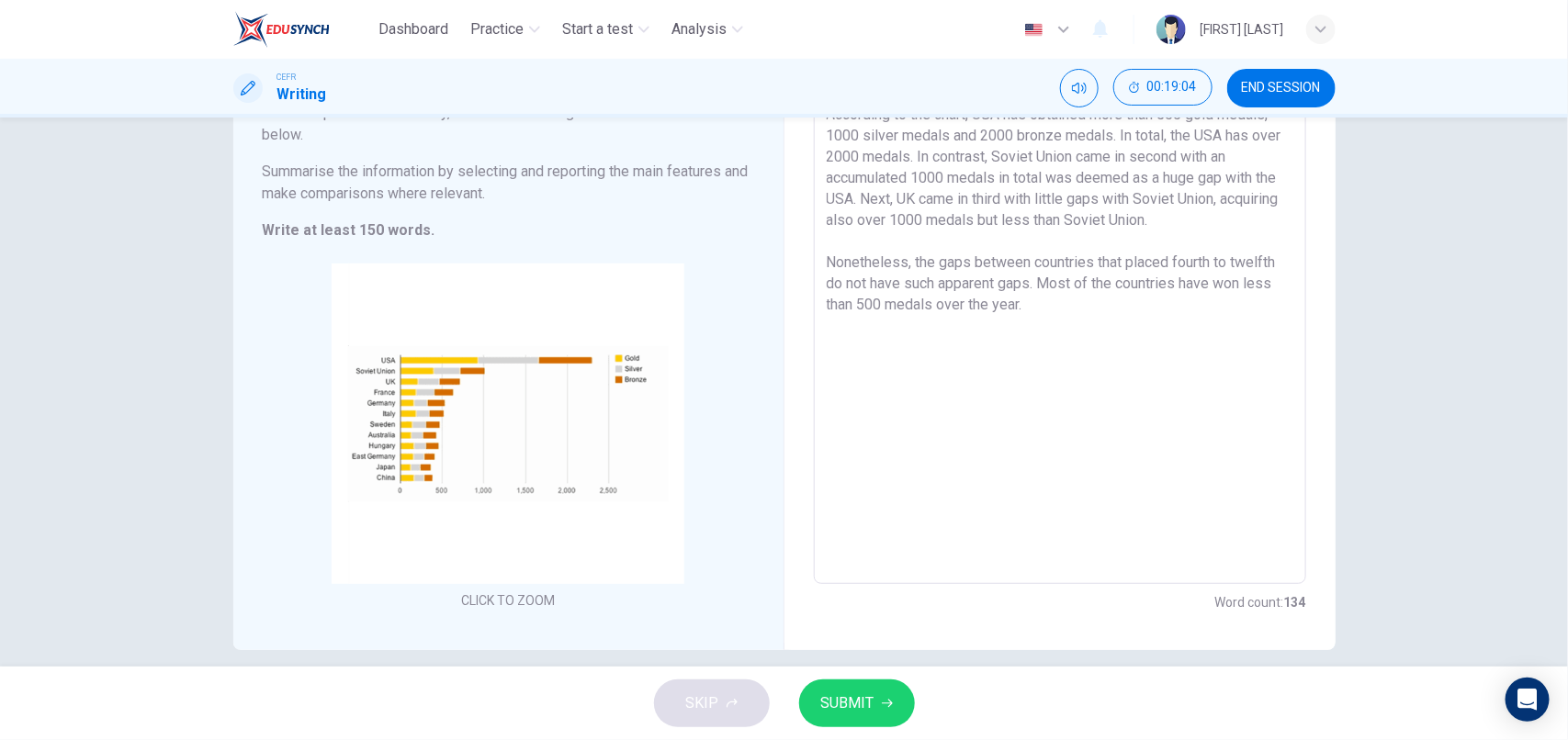 scroll, scrollTop: 230, scrollLeft: 0, axis: vertical 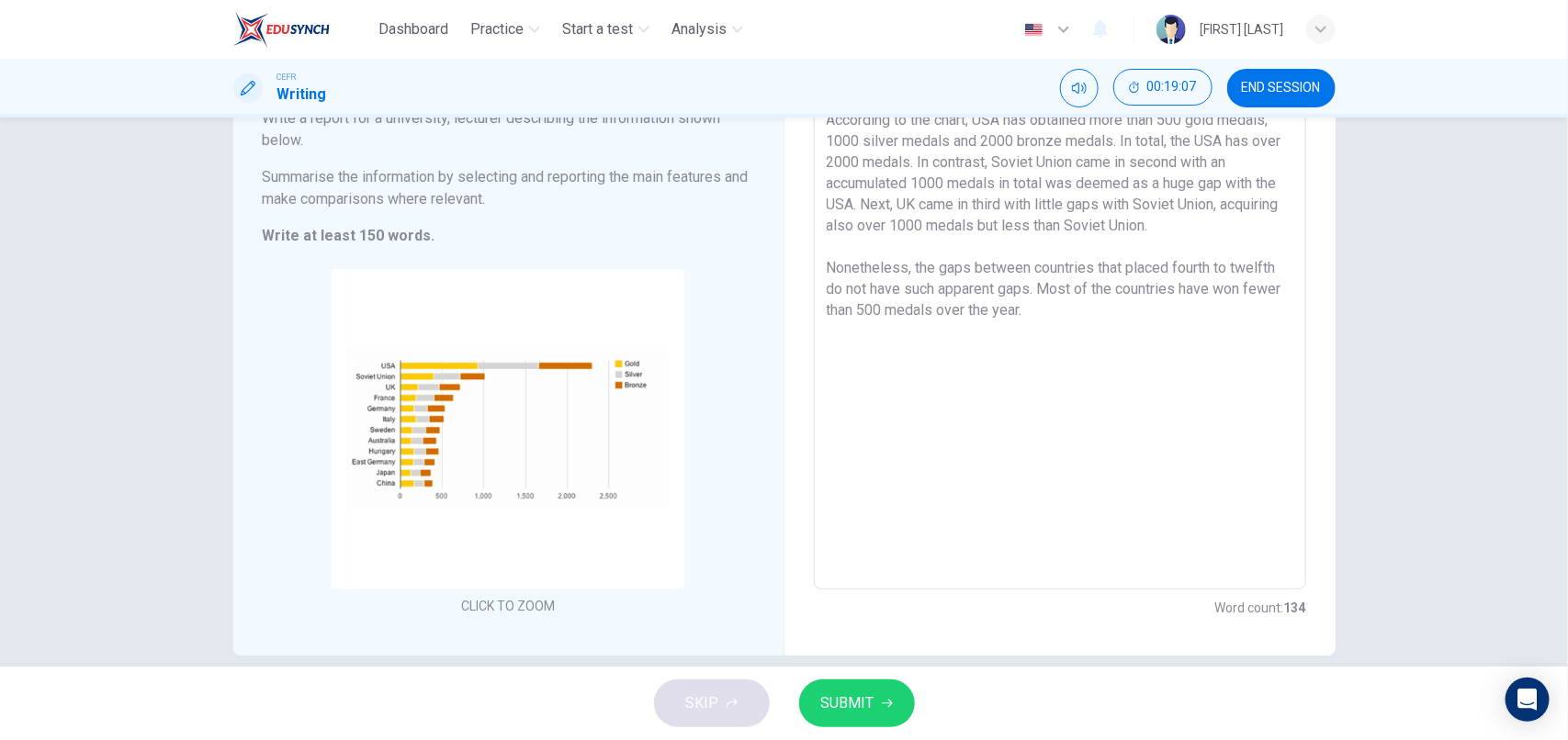click on "The chart illustrates the total number of Olympic medals won by twelve different countries. Evidently, the USA has the leading number of medals acquired throughout the year, far widening the gap by a thousand.
According to the chart, USA has obtained more than 500 gold medals, 1000 silver medals and 2000 bronze medals. In total, the USA has over 2000 medals. In contrast, Soviet Union came in second with an accumulated 1000 medals in total was deemed as a huge gap with the USA. Next, UK came in third with little gaps with Soviet Union, acquiring also over 1000 medals but less than Soviet Union.
Nonetheless, the gaps between countries that placed fourth to twelfth do not have such apparent gaps. Most of the countries have won fewer than 500 medals over the year." at bounding box center [1060, 289] 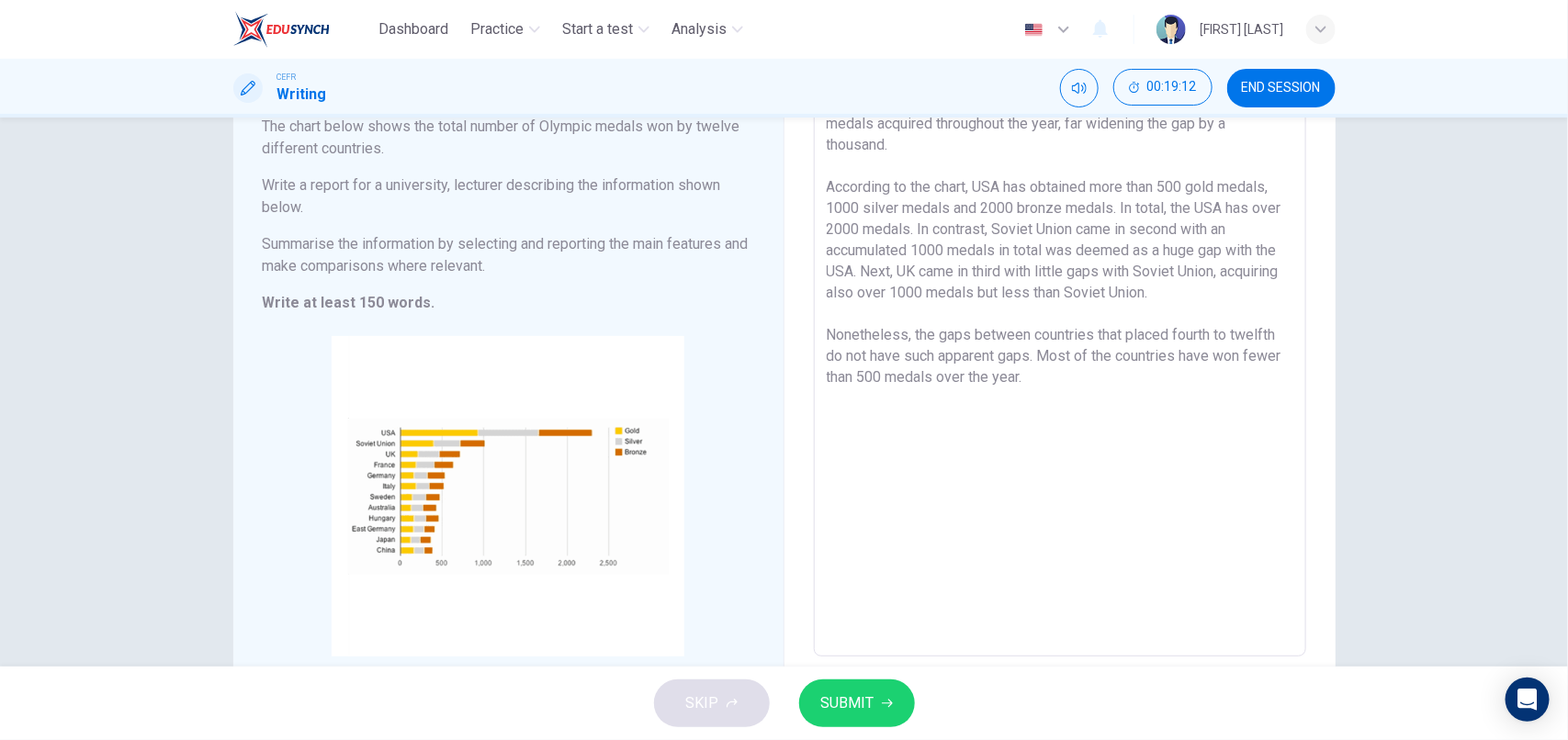 scroll, scrollTop: 165, scrollLeft: 0, axis: vertical 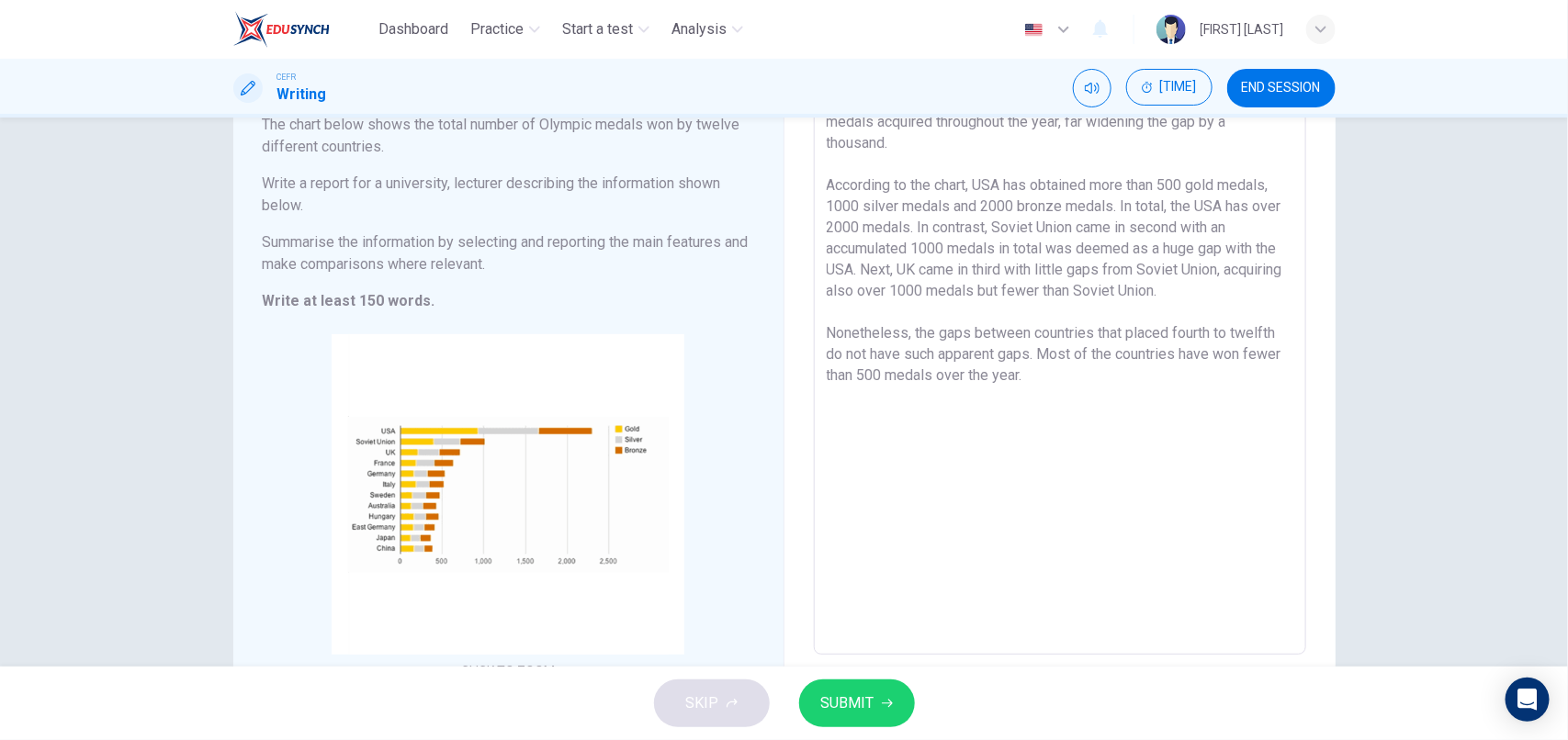 click on "The chart illustrates the total number of Olympic medals won by twelve different countries. Evidently, the USA has the leading number of medals acquired throughout the year, far widening the gap by a thousand.
According to the chart, USA has obtained more than 500 gold medals, 1000 silver medals and 2000 bronze medals. In total, the USA has over 2000 medals. In contrast, Soviet Union came in second with an accumulated 1000 medals in total was deemed as a huge gap with the USA. Next, UK came in third with little gaps from Soviet Union, acquiring also over 1000 medals but fewer than Soviet Union.
Nonetheless, the gaps between countries that placed fourth to twelfth do not have such apparent gaps. Most of the countries have won fewer than 500 medals over the year." at bounding box center [1060, 354] 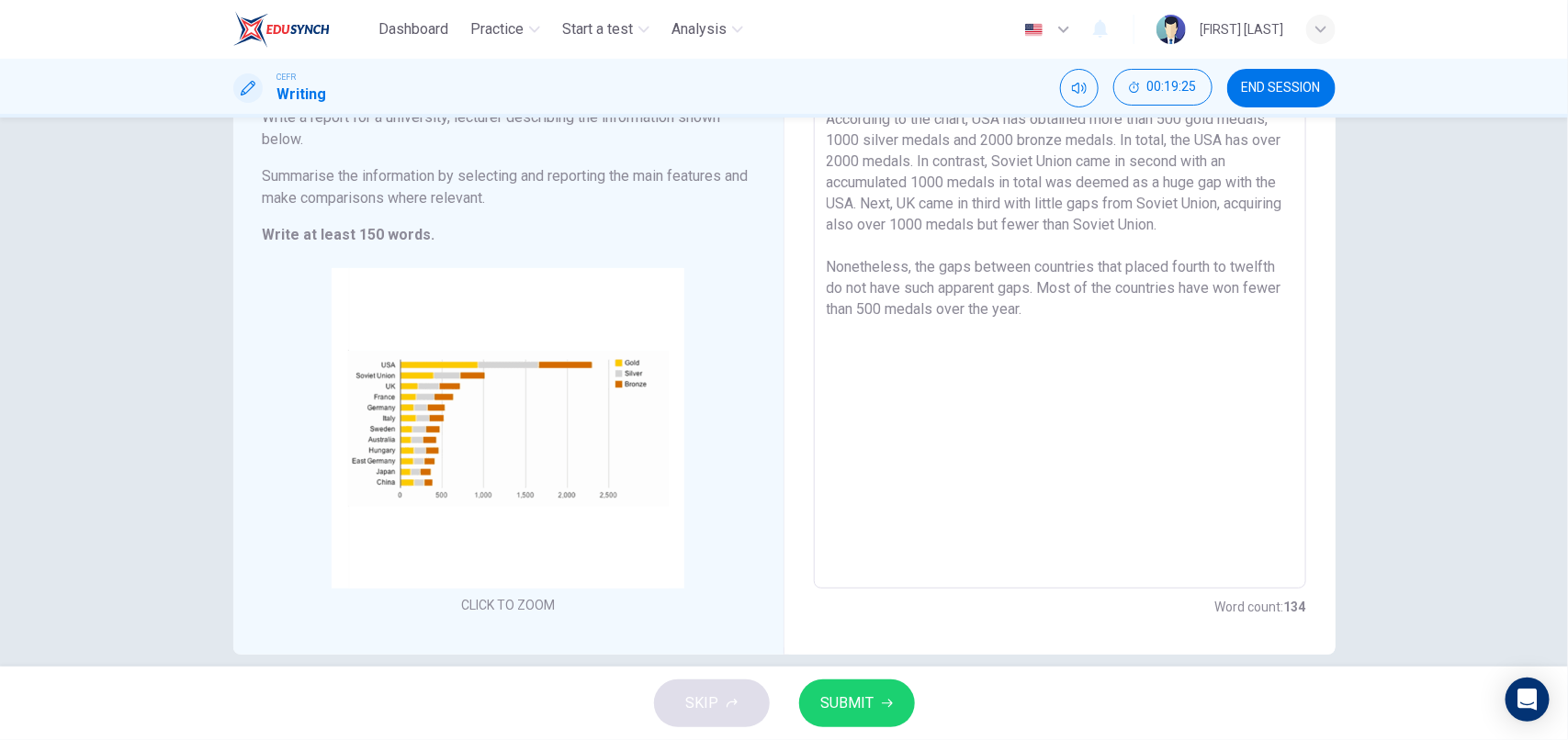 scroll, scrollTop: 228, scrollLeft: 0, axis: vertical 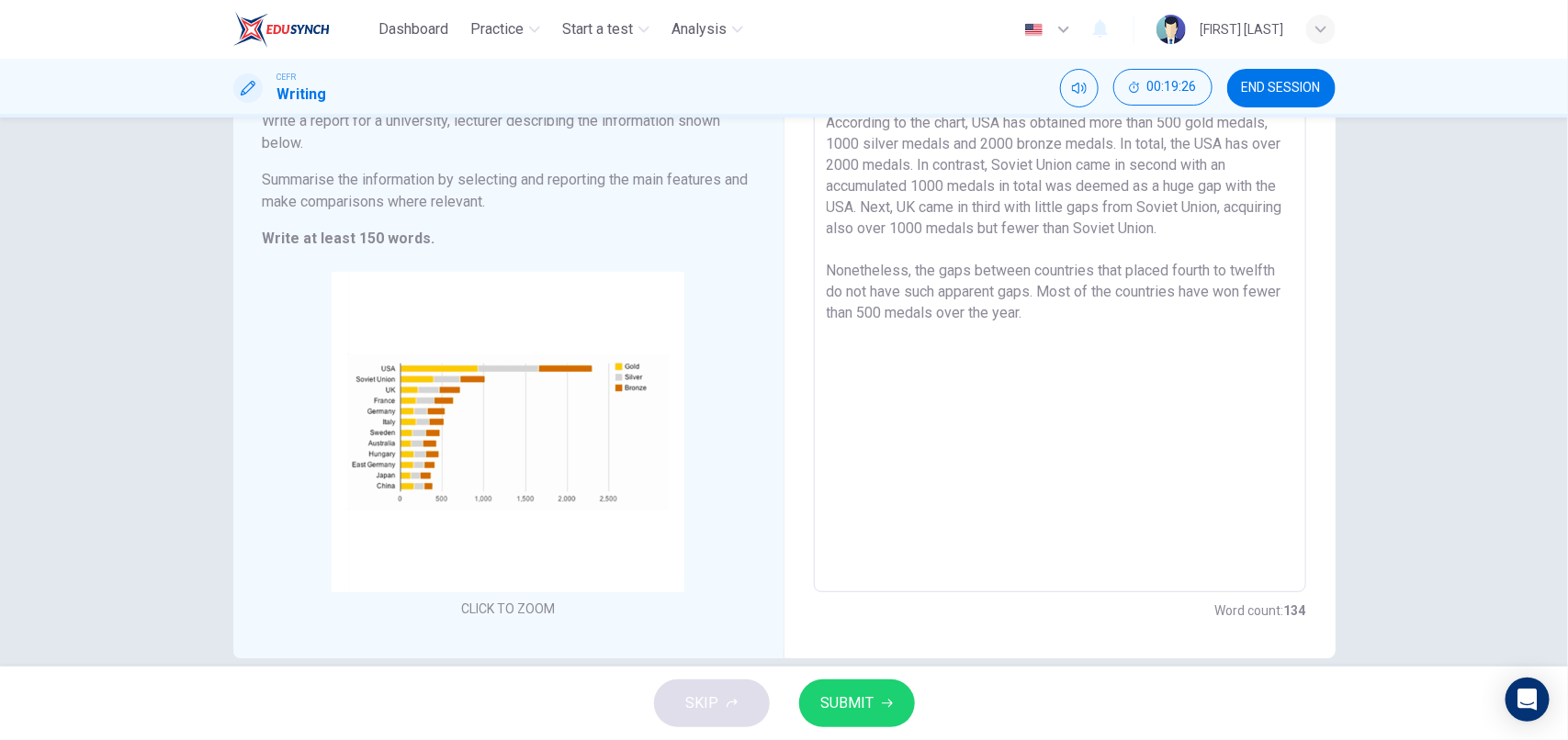 click on "The chart illustrates the total number of Olympic medals won by twelve different countries. Evidently, the USA has the leading number of medals acquired throughout the year, far widening the gap by a thousand.
According to the chart, USA has obtained more than 500 gold medals, 1000 silver medals and 2000 bronze medals. In total, the USA has over 2000 medals. In contrast, Soviet Union came in second with an accumulated 1000 medals in total was deemed as a huge gap with the USA. Next, UK came in third with little gaps from Soviet Union, acquiring also over 1000 medals but fewer than Soviet Union.
Nonetheless, the gaps between countries that placed fourth to twelfth do not have such apparent gaps. Most of the countries have won fewer than 500 medals over the year." at bounding box center (1060, 292) 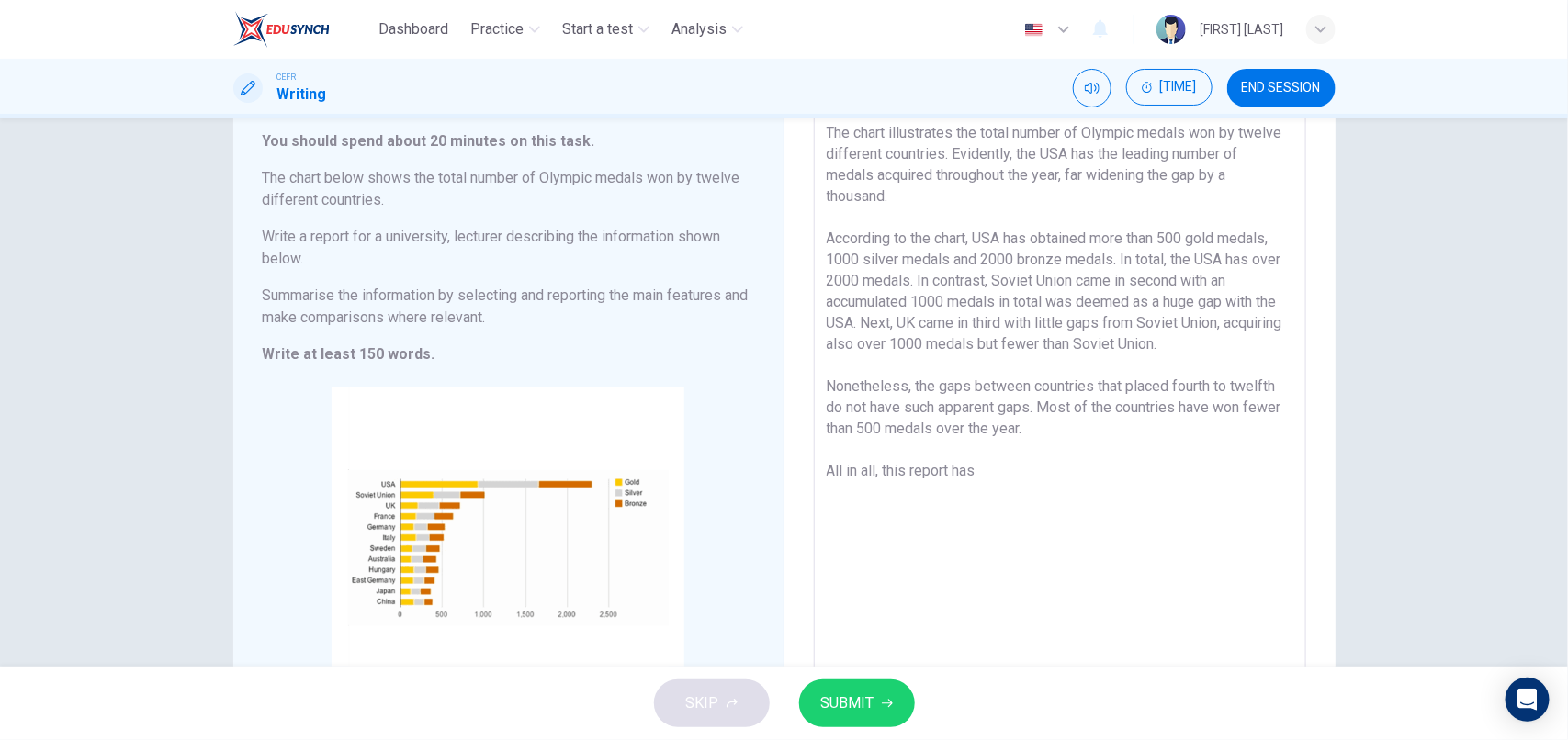 scroll, scrollTop: 185, scrollLeft: 0, axis: vertical 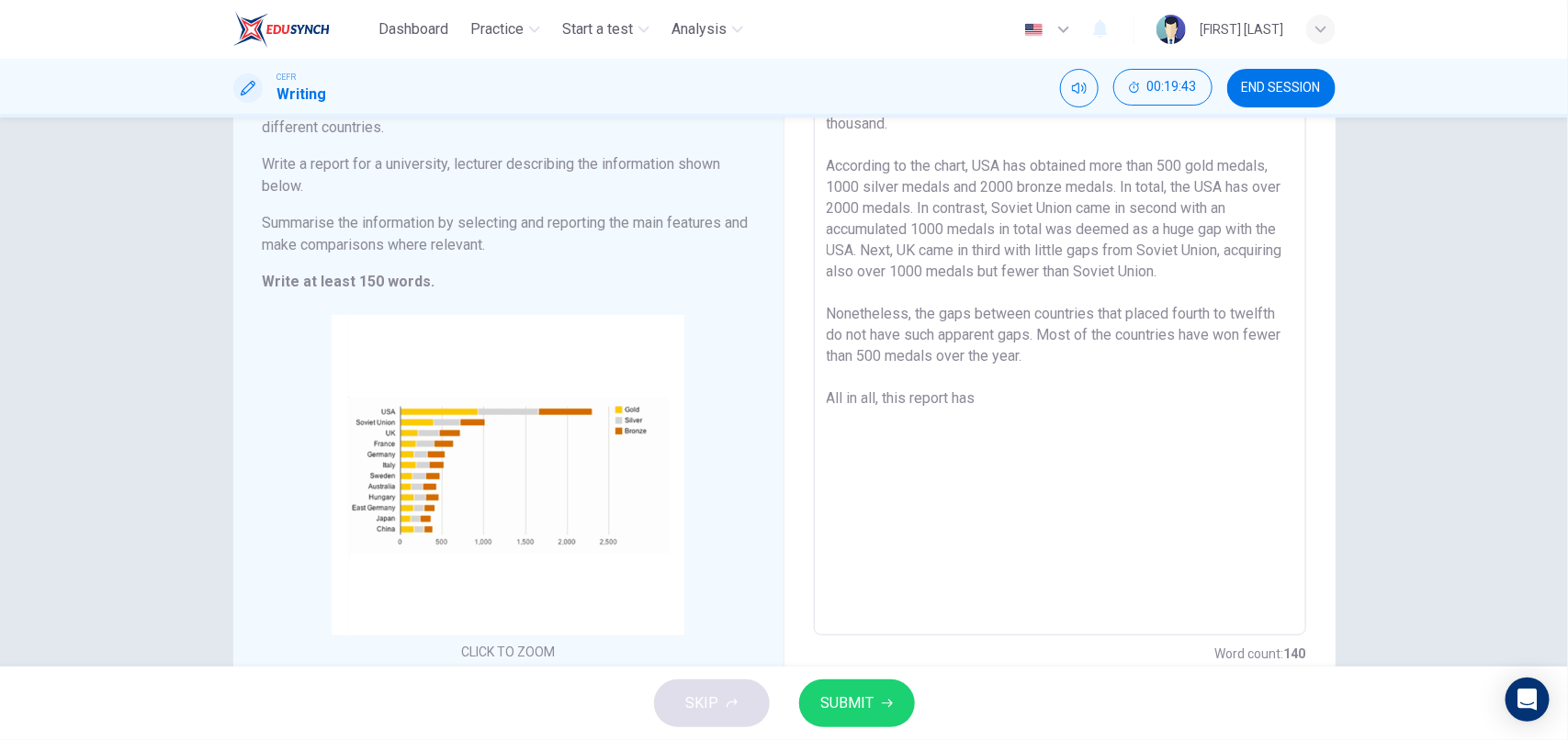 drag, startPoint x: 1029, startPoint y: 405, endPoint x: 1066, endPoint y: 359, distance: 59.03389 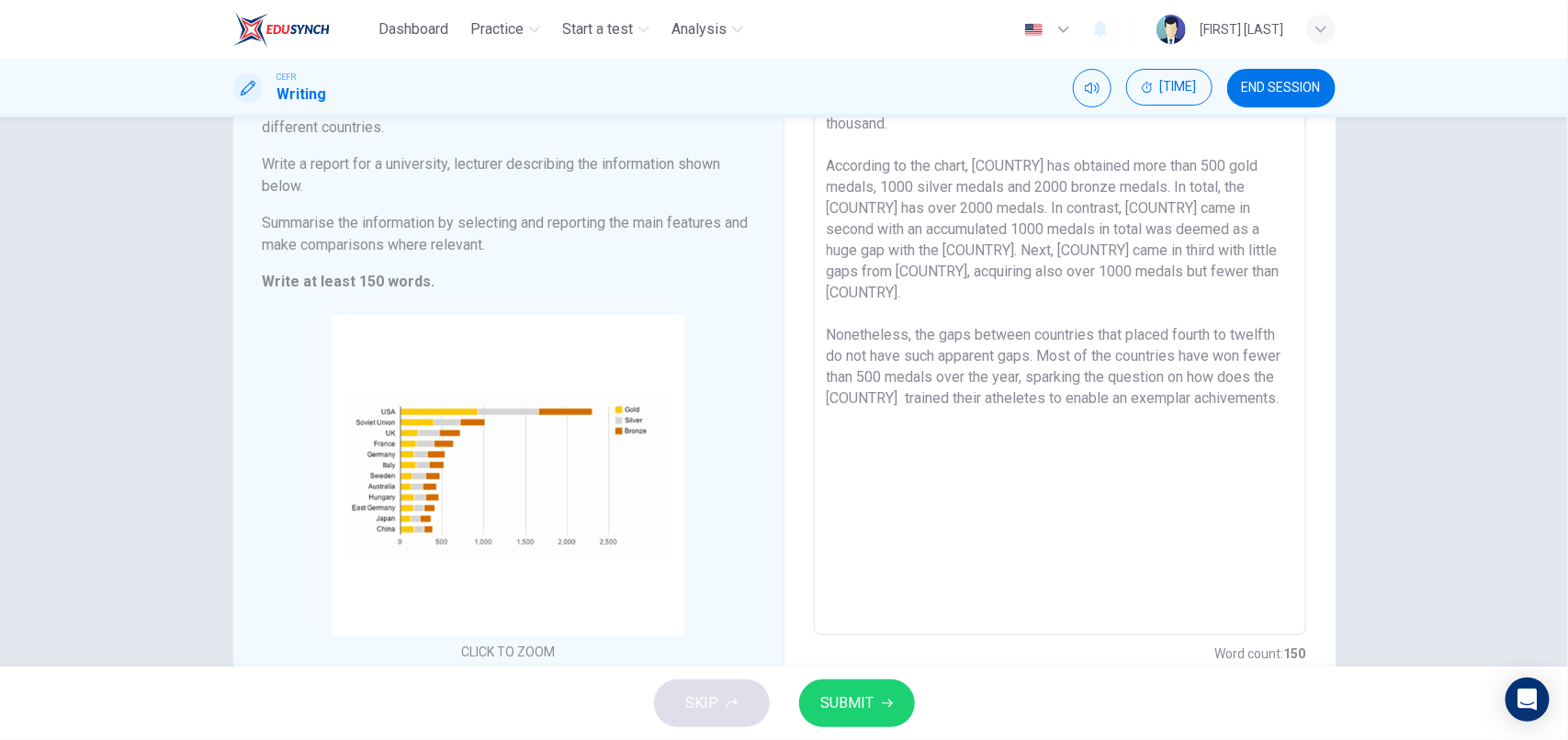 drag, startPoint x: 1141, startPoint y: 382, endPoint x: 1126, endPoint y: 379, distance: 15.29706 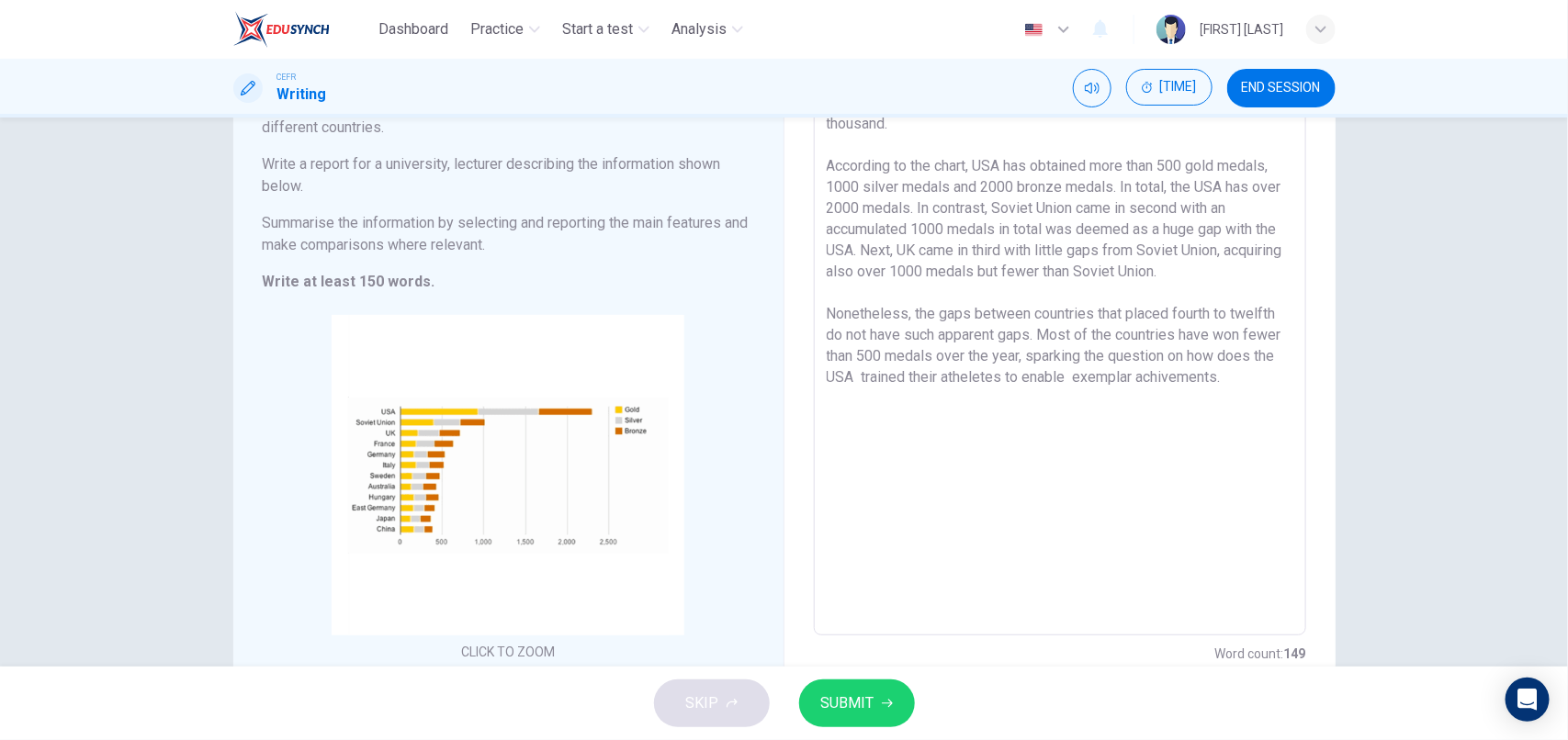 click on "The chart illustrates the total number of Olympic medals won by twelve different countries. Evidently, the USA has the leading number of medals acquired throughout the year, far widening the gap by a thousand.
According to the chart, USA has obtained more than 500 gold medals, 1000 silver medals and 2000 bronze medals. In total, the USA has over 2000 medals. In contrast, Soviet Union came in second with an accumulated 1000 medals in total was deemed as a huge gap with the USA. Next, UK came in third with little gaps from Soviet Union, acquiring also over 1000 medals but fewer than Soviet Union.
Nonetheless, the gaps between countries that placed fourth to twelfth do not have such apparent gaps. Most of the countries have won fewer than 500 medals over the year, sparking the question on how does the USA  trained their atheletes to enable  exemplar achivements." at bounding box center [1060, 335] 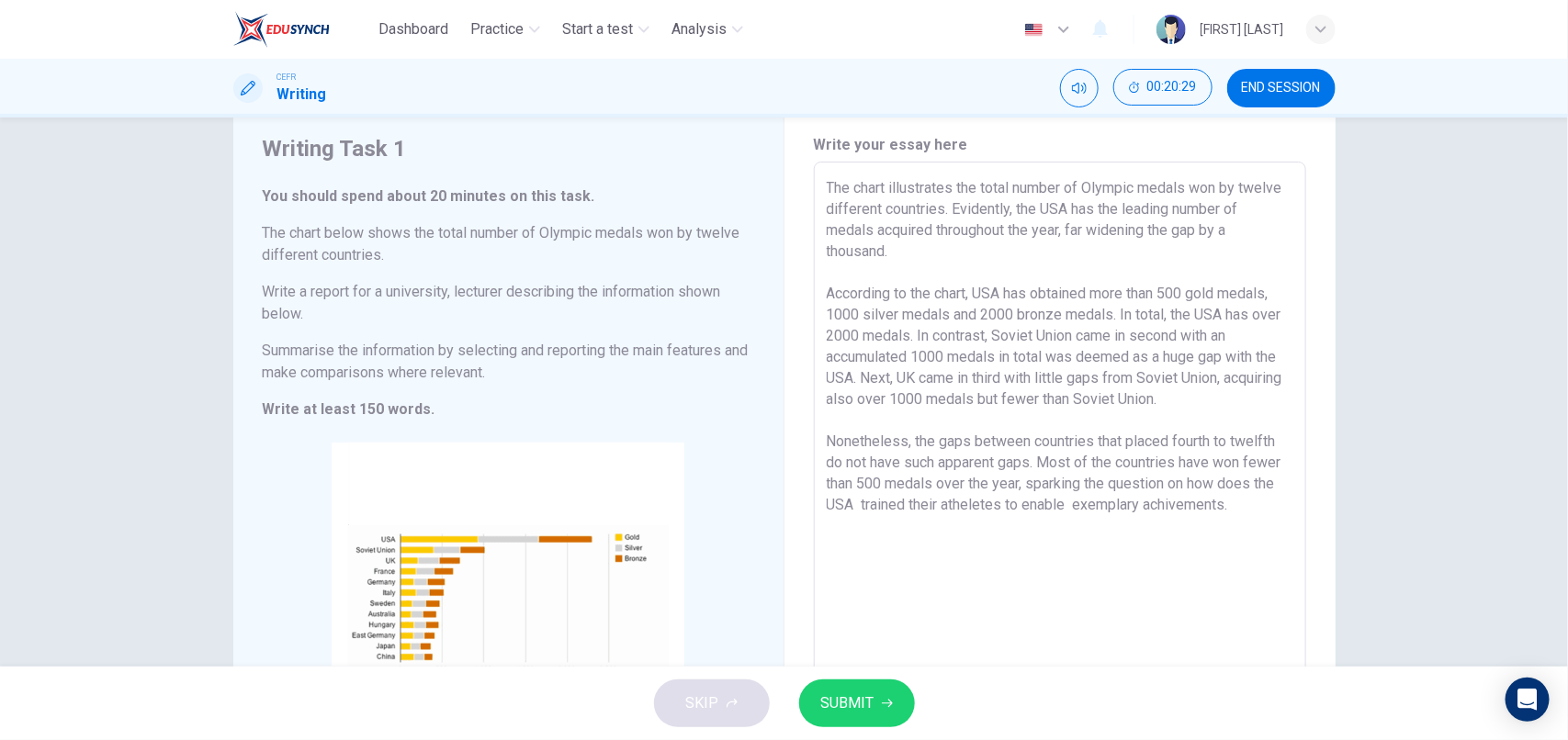 scroll, scrollTop: 56, scrollLeft: 0, axis: vertical 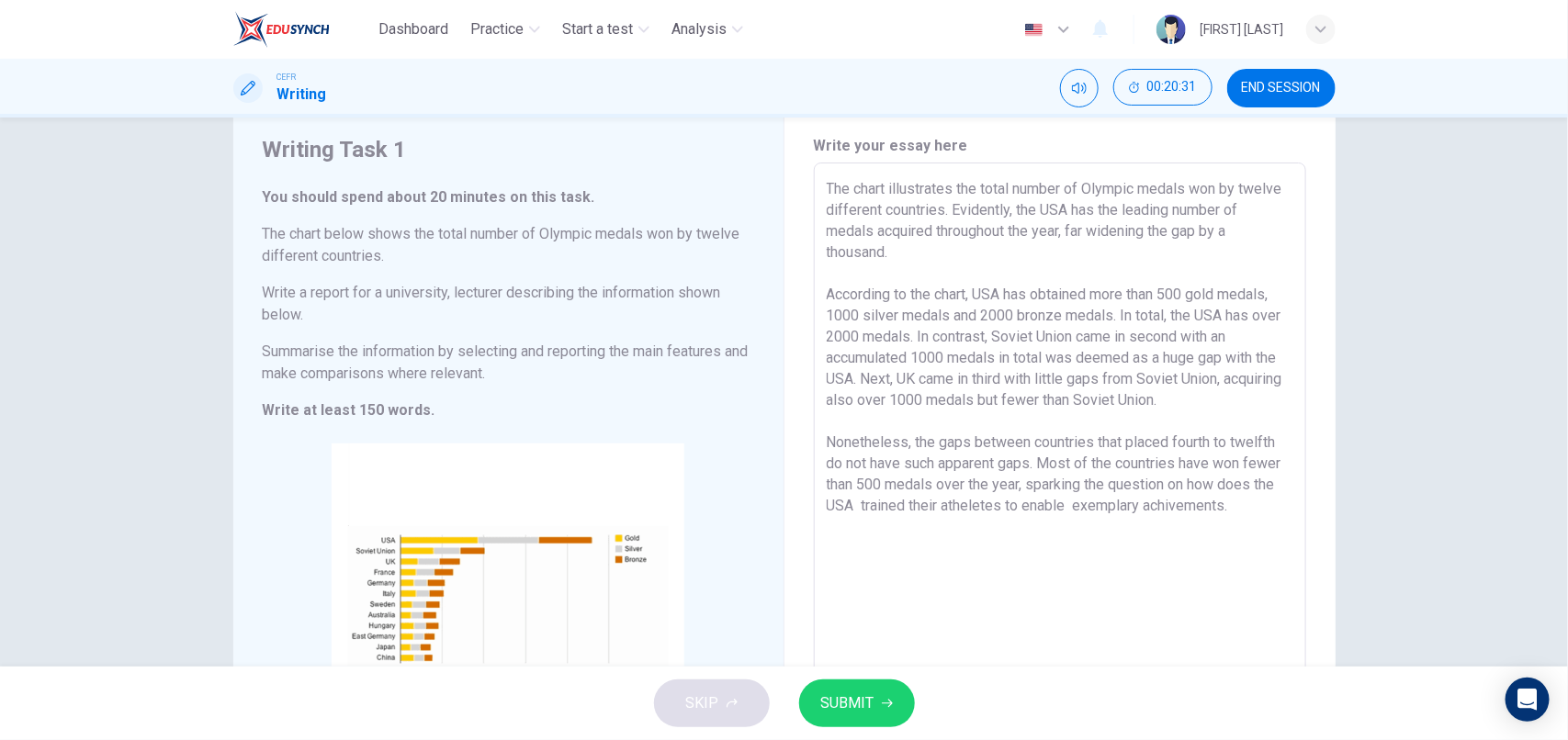 click on "The chart illustrates the total number of Olympic medals won by twelve different countries. Evidently, the USA has the leading number of medals acquired throughout the year, far widening the gap by a thousand.
According to the chart, USA has obtained more than 500 gold medals, 1000 silver medals and 2000 bronze medals. In total, the USA has over 2000 medals. In contrast, Soviet Union came in second with an accumulated 1000 medals in total was deemed as a huge gap with the USA. Next, UK came in third with little gaps from Soviet Union, acquiring also over 1000 medals but fewer than Soviet Union.
Nonetheless, the gaps between countries that placed fourth to twelfth do not have such apparent gaps. Most of the countries have won fewer than 500 medals over the year, sparking the question on how does the USA  trained their atheletes to enable  exemplary achivements." at bounding box center (1060, 464) 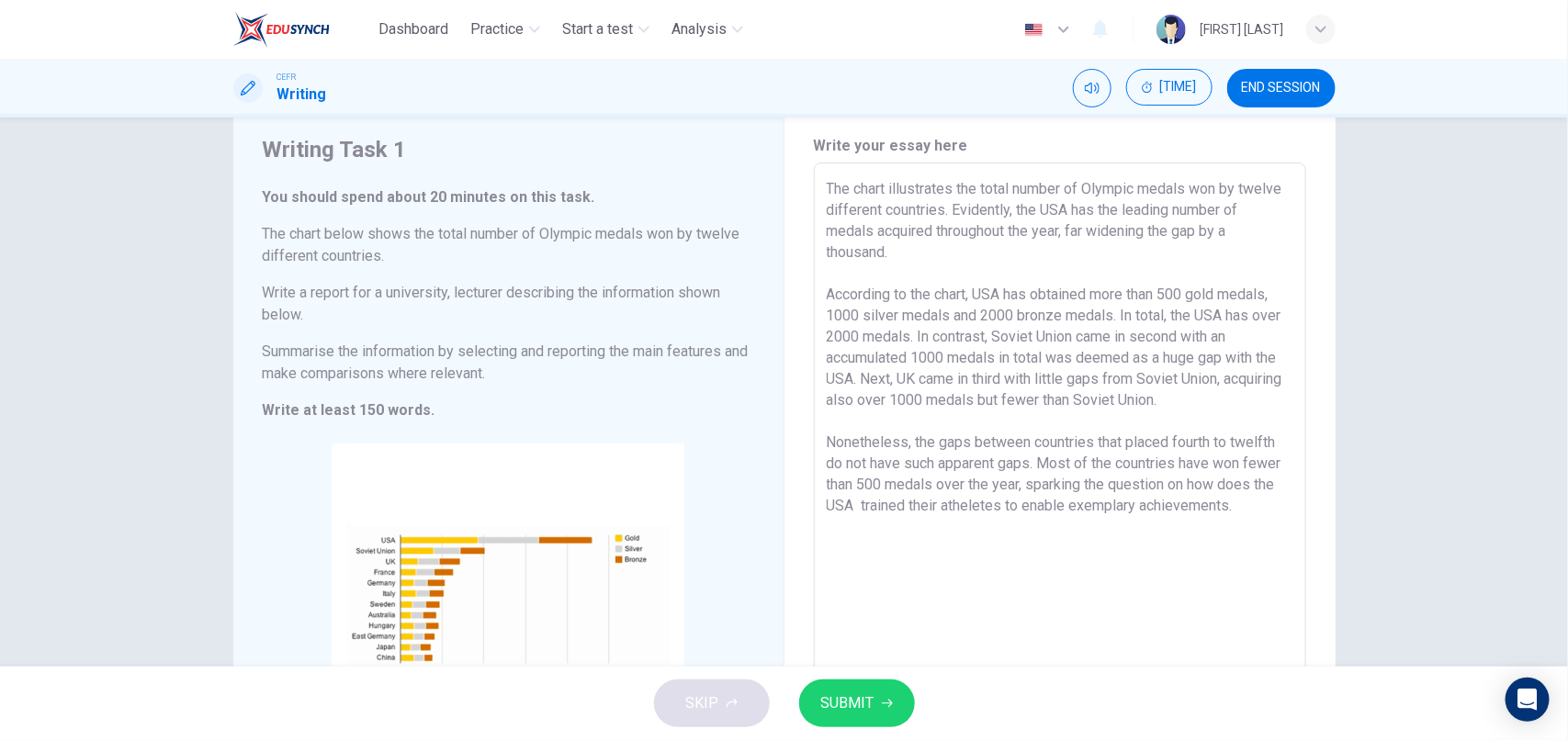 click on "The chart illustrates the total number of Olympic medals won by twelve different countries. Evidently, the USA has the leading number of medals acquired throughout the year, far widening the gap by a thousand.
According to the chart, USA has obtained more than 500 gold medals, 1000 silver medals and 2000 bronze medals. In total, the USA has over 2000 medals. In contrast, Soviet Union came in second with an accumulated 1000 medals in total was deemed as a huge gap with the USA. Next, UK came in third with little gaps from Soviet Union, acquiring also over 1000 medals but fewer than Soviet Union.
Nonetheless, the gaps between countries that placed fourth to twelfth do not have such apparent gaps. Most of the countries have won fewer than 500 medals over the year, sparking the question on how does the USA  trained their atheletes to enable exemplary achievements." at bounding box center (1060, 464) 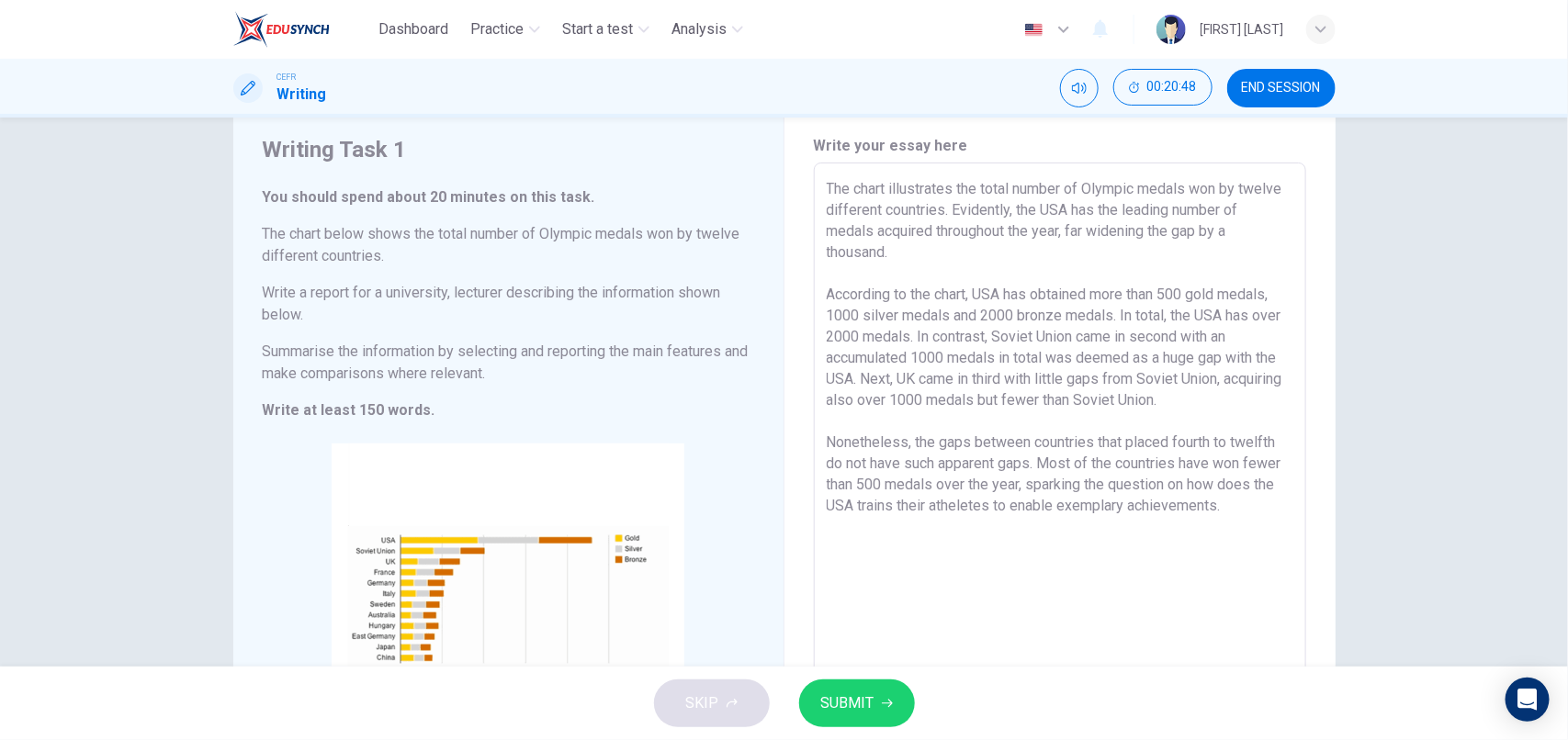 click on "The chart illustrates the total number of Olympic medals won by twelve different countries. Evidently, the USA has the leading number of medals acquired throughout the year, far widening the gap by a thousand.
According to the chart, USA has obtained more than 500 gold medals, 1000 silver medals and 2000 bronze medals. In total, the USA has over 2000 medals. In contrast, Soviet Union came in second with an accumulated 1000 medals in total was deemed as a huge gap with the USA. Next, UK came in third with little gaps from Soviet Union, acquiring also over 1000 medals but fewer than Soviet Union.
Nonetheless, the gaps between countries that placed fourth to twelfth do not have such apparent gaps. Most of the countries have won fewer than 500 medals over the year, sparking the question on how does the USA trains their atheletes to enable exemplary achievements." at bounding box center (1060, 464) 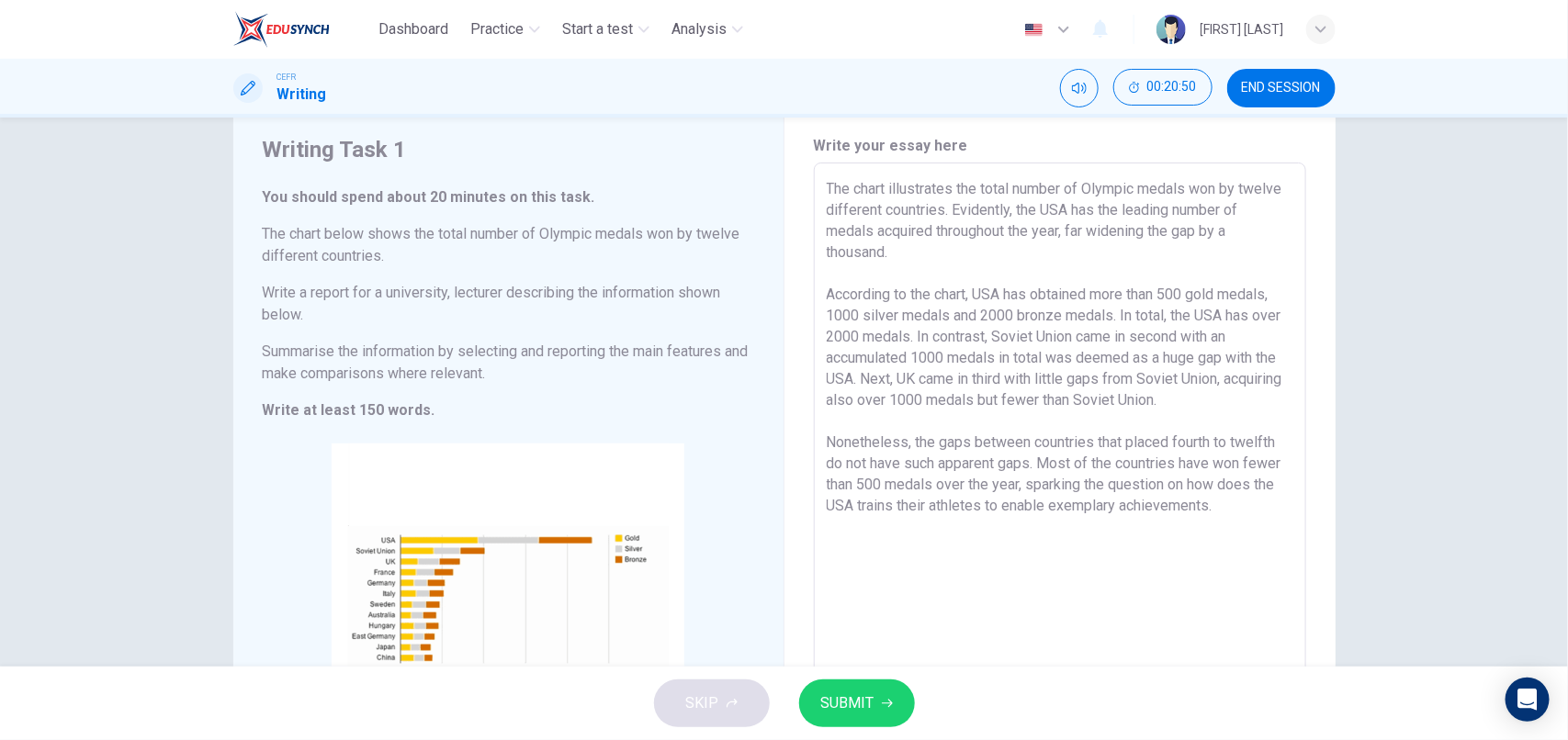 click on "The chart illustrates the total number of Olympic medals won by twelve different countries. Evidently, the USA has the leading number of medals acquired throughout the year, far widening the gap by a thousand.
According to the chart, USA has obtained more than 500 gold medals, 1000 silver medals and 2000 bronze medals. In total, the USA has over 2000 medals. In contrast, Soviet Union came in second with an accumulated 1000 medals in total was deemed as a huge gap with the USA. Next, UK came in third with little gaps from Soviet Union, acquiring also over 1000 medals but fewer than Soviet Union.
Nonetheless, the gaps between countries that placed fourth to twelfth do not have such apparent gaps. Most of the countries have won fewer than 500 medals over the year, sparking the question on how does the USA trains their athletes to enable exemplary achievements." at bounding box center [1060, 464] 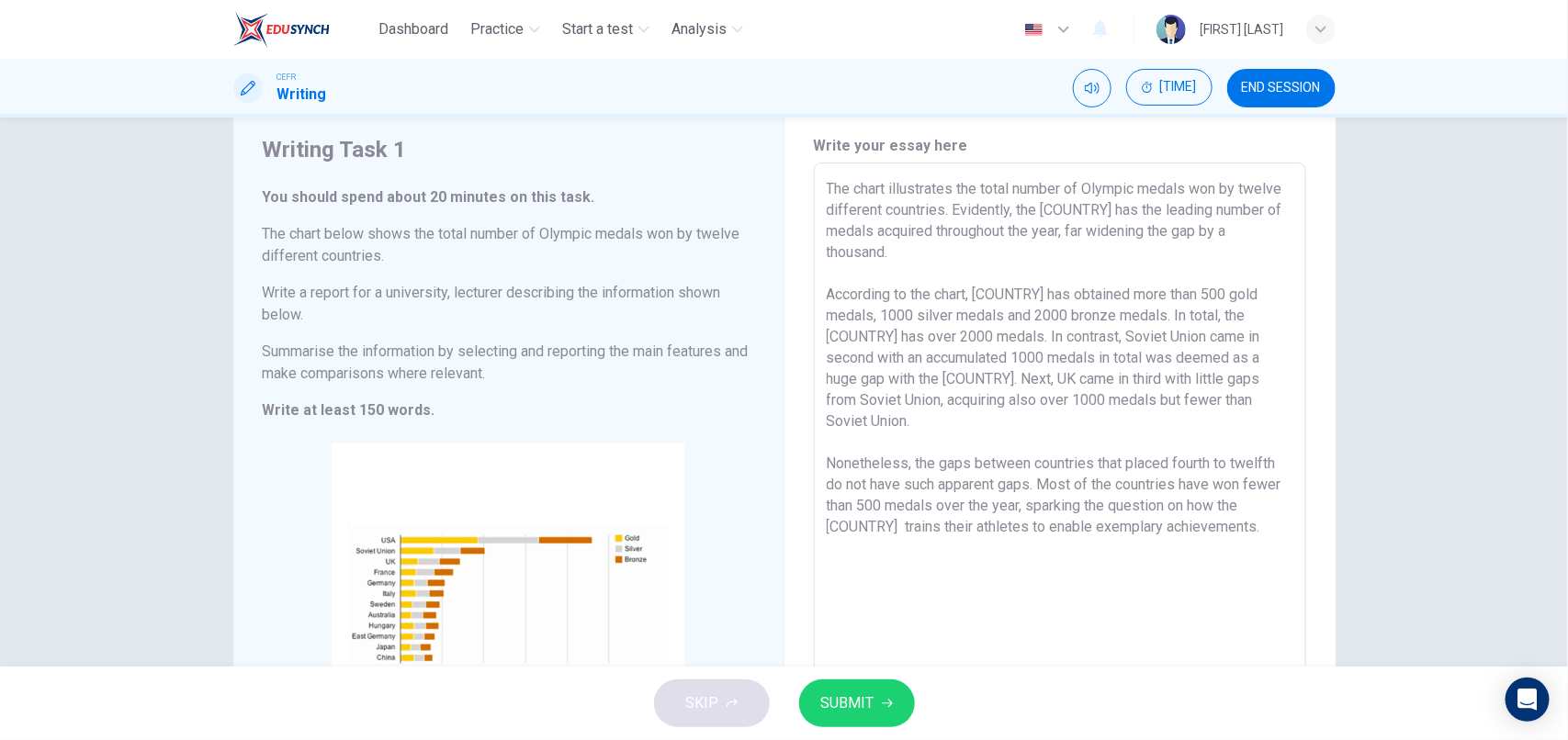 type on "The chart illustrates the total number of Olympic medals won by twelve different countries. Evidently, the [COUNTRY] has the leading number of medals acquired throughout the year, far widening the gap by a thousand.
According to the chart, [COUNTRY] has obtained more than 500 gold medals, 1000 silver medals and 2000 bronze medals. In total, the [COUNTRY] has over 2000 medals. In contrast, Soviet Union came in second with an accumulated 1000 medals in total was deemed as a huge gap with the [COUNTRY]. Next, UK came in third with little gaps from Soviet Union, acquiring also over 1000 medals but fewer than Soviet Union.
Nonetheless, the gaps between countries that placed fourth to twelfth do not have such apparent gaps. Most of the countries have won fewer than 500 medals over the year, sparking the question on how the [COUNTRY]  trains their athletes to enable exemplary achievements." 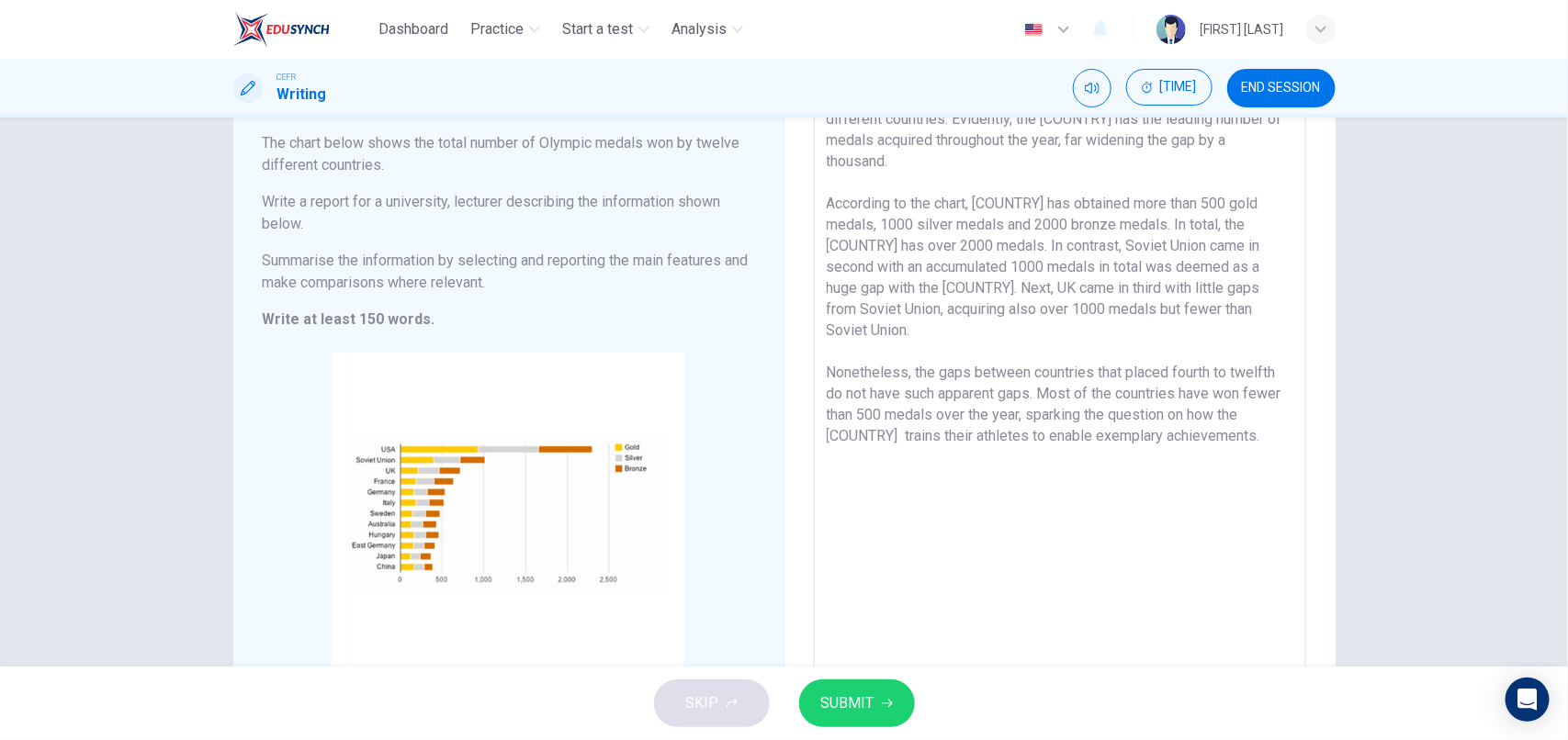 scroll, scrollTop: 120, scrollLeft: 0, axis: vertical 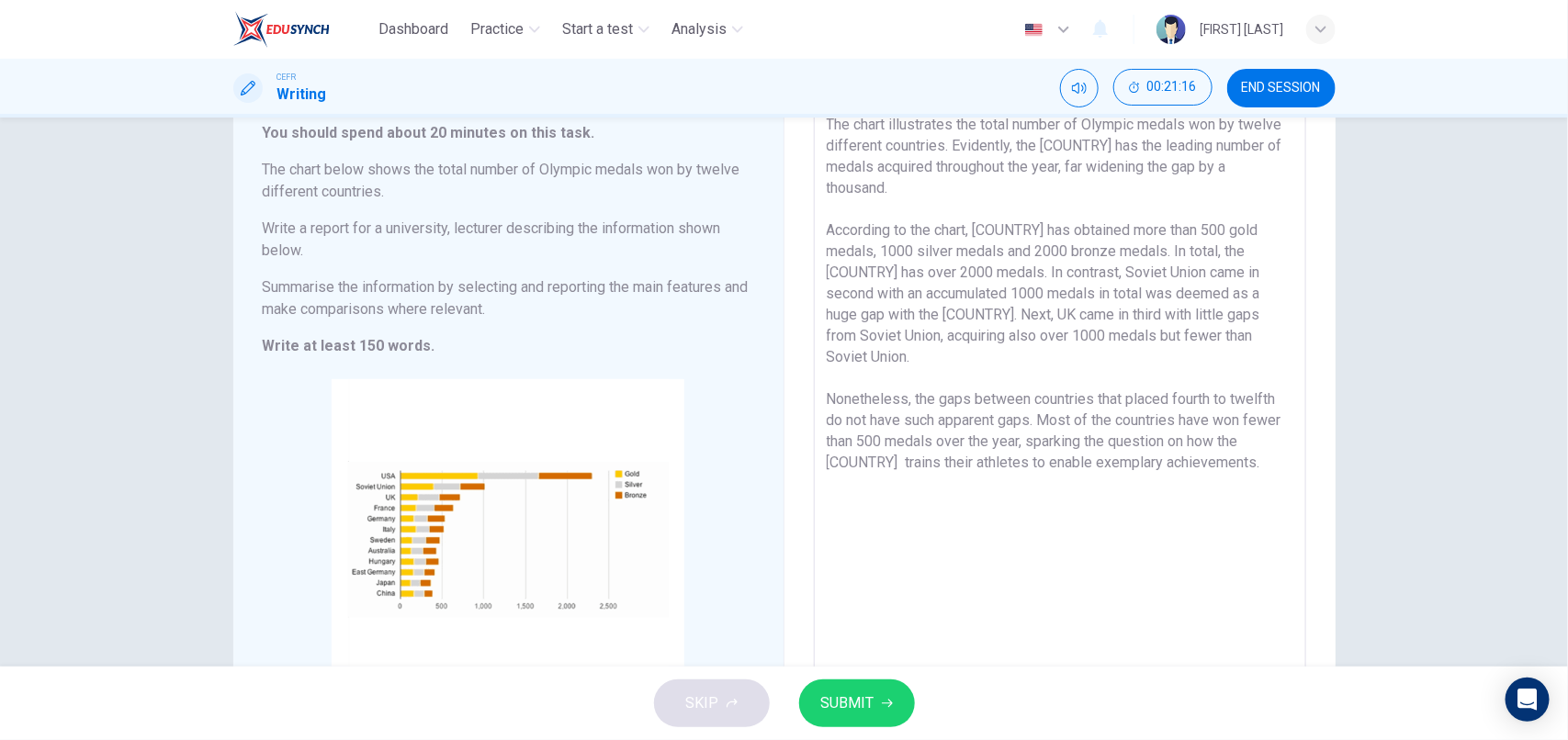 click on "Writing Task 1 You should spend about 20 minutes on this task. The chart below shows the total number of Olympic medals won by twelve different countries. Write a report for a university, lecturer describing the information shown below. Summarise the information by selecting and reporting the main features and make comparisons where relevant. Write at least 150 words. CLICK TO ZOOM Click to Zoom" at bounding box center (509, 399) 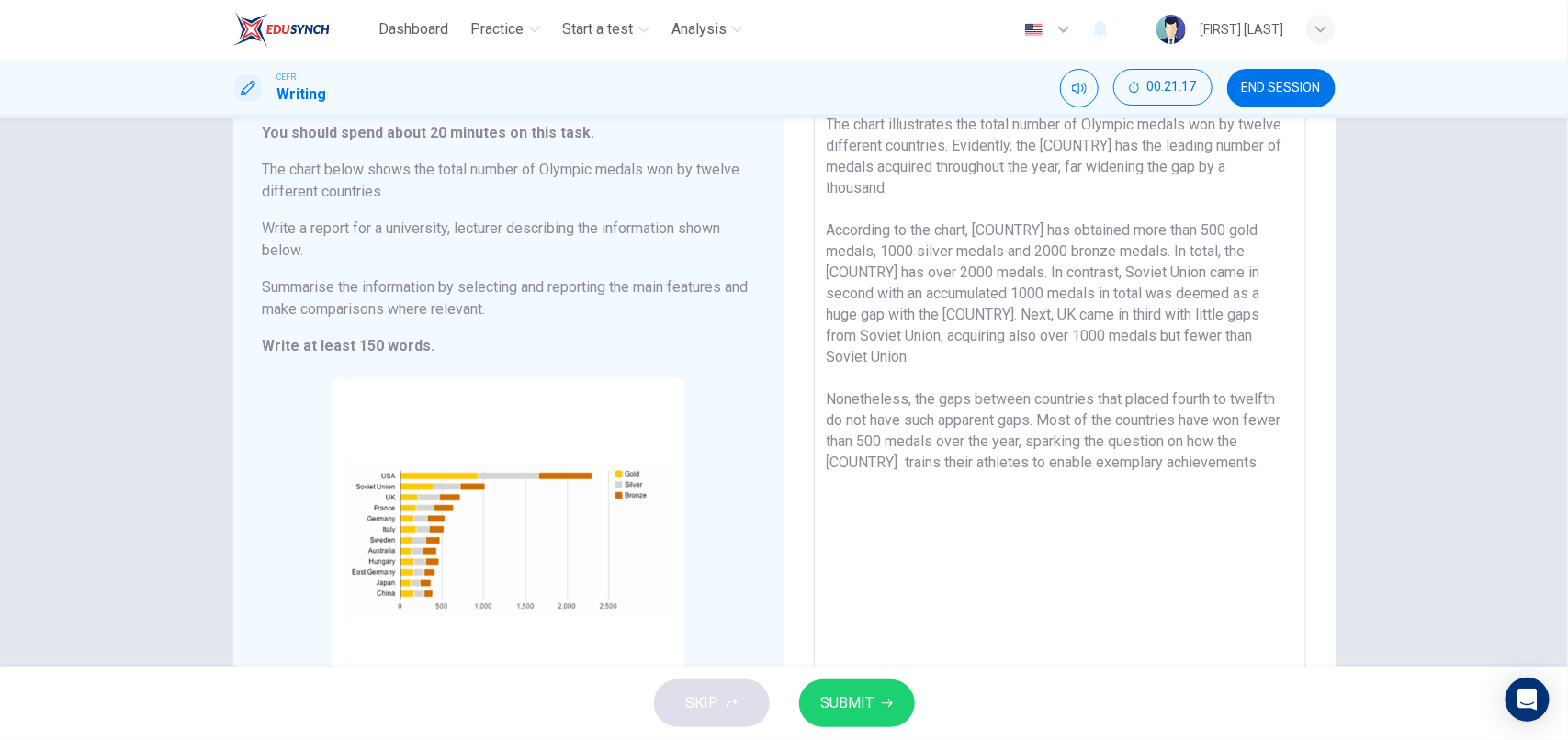 drag, startPoint x: 239, startPoint y: 120, endPoint x: 875, endPoint y: 710, distance: 867.52291 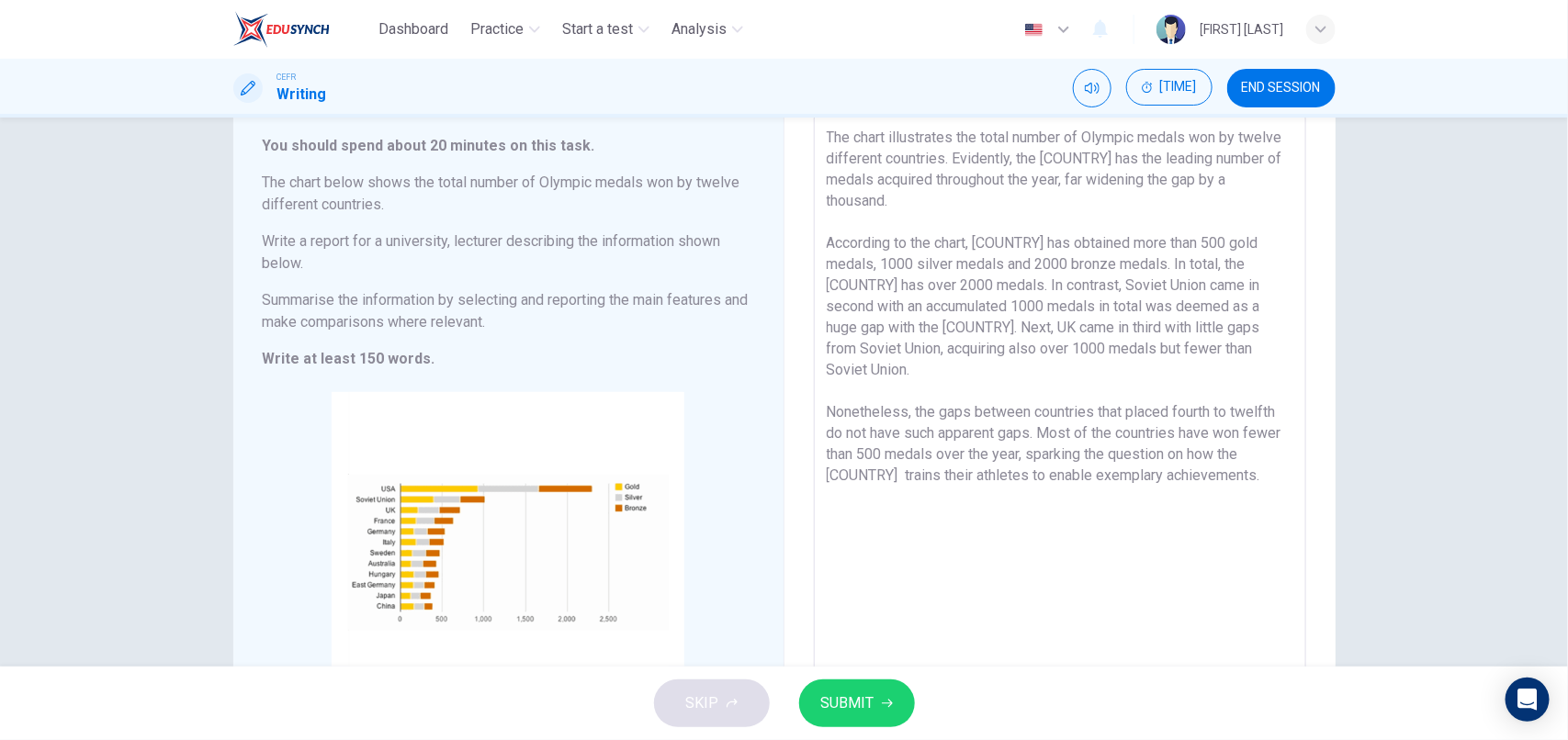 scroll, scrollTop: 111, scrollLeft: 0, axis: vertical 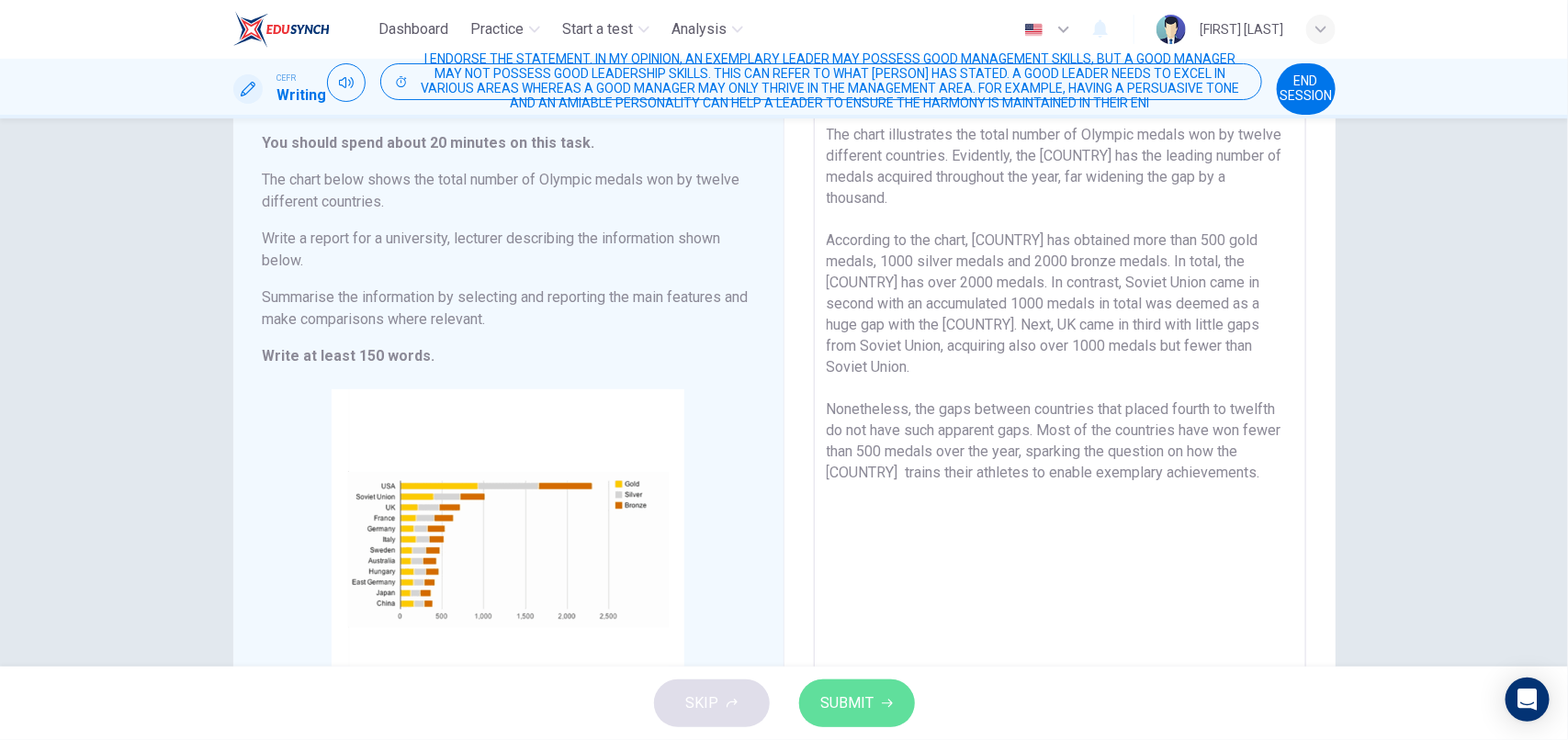 click at bounding box center (887, 703) 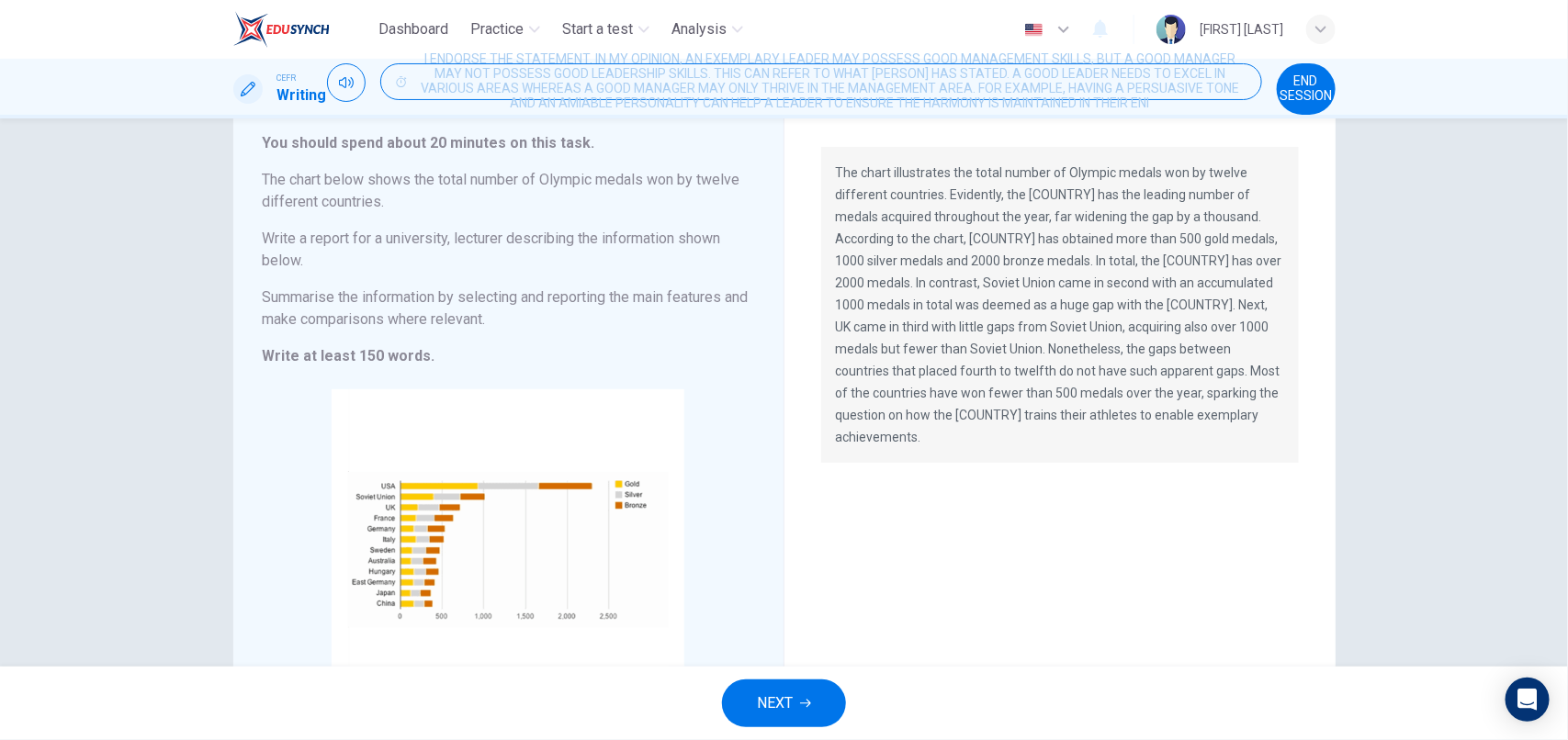 scroll, scrollTop: 0, scrollLeft: 0, axis: both 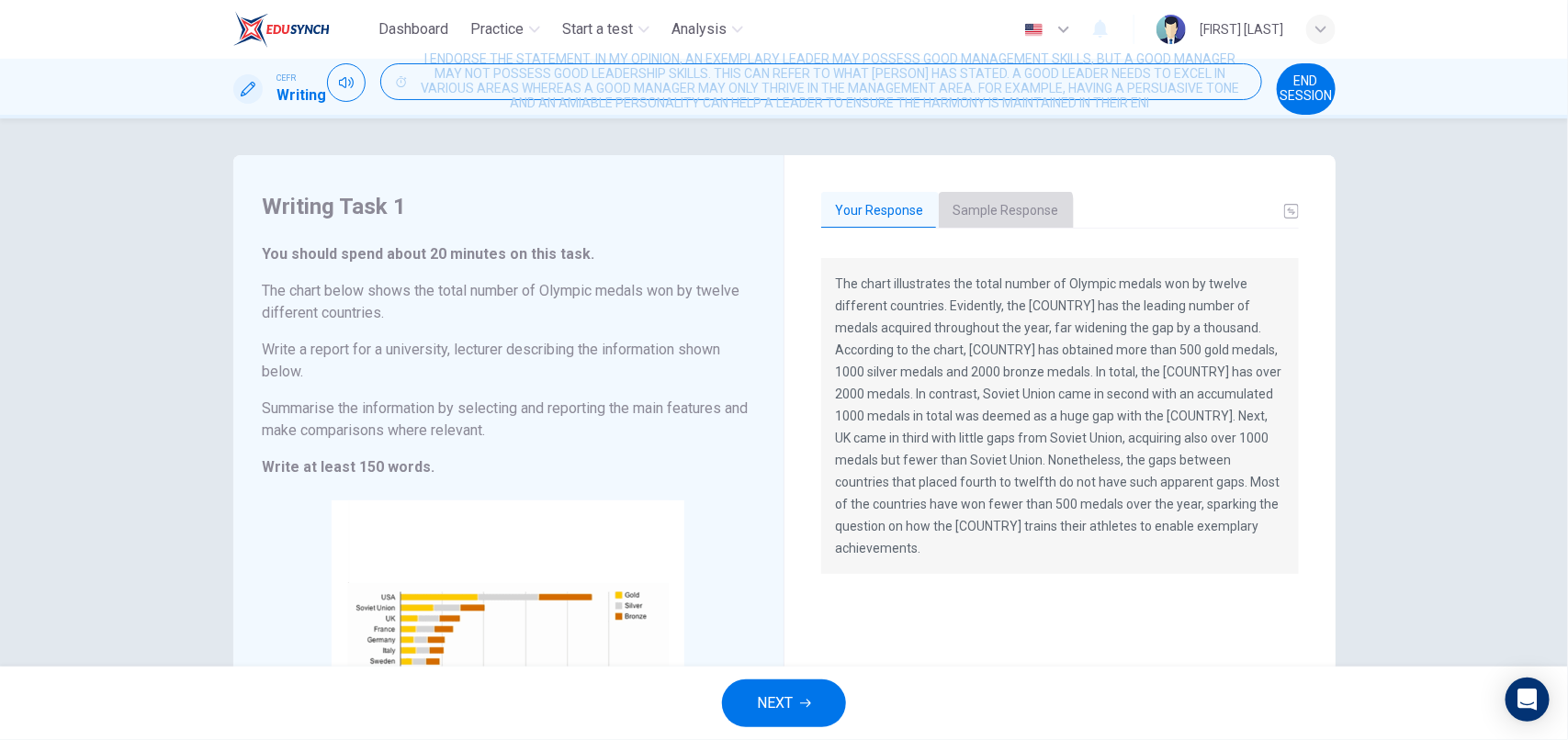 click on "Sample Response" at bounding box center [1006, 211] 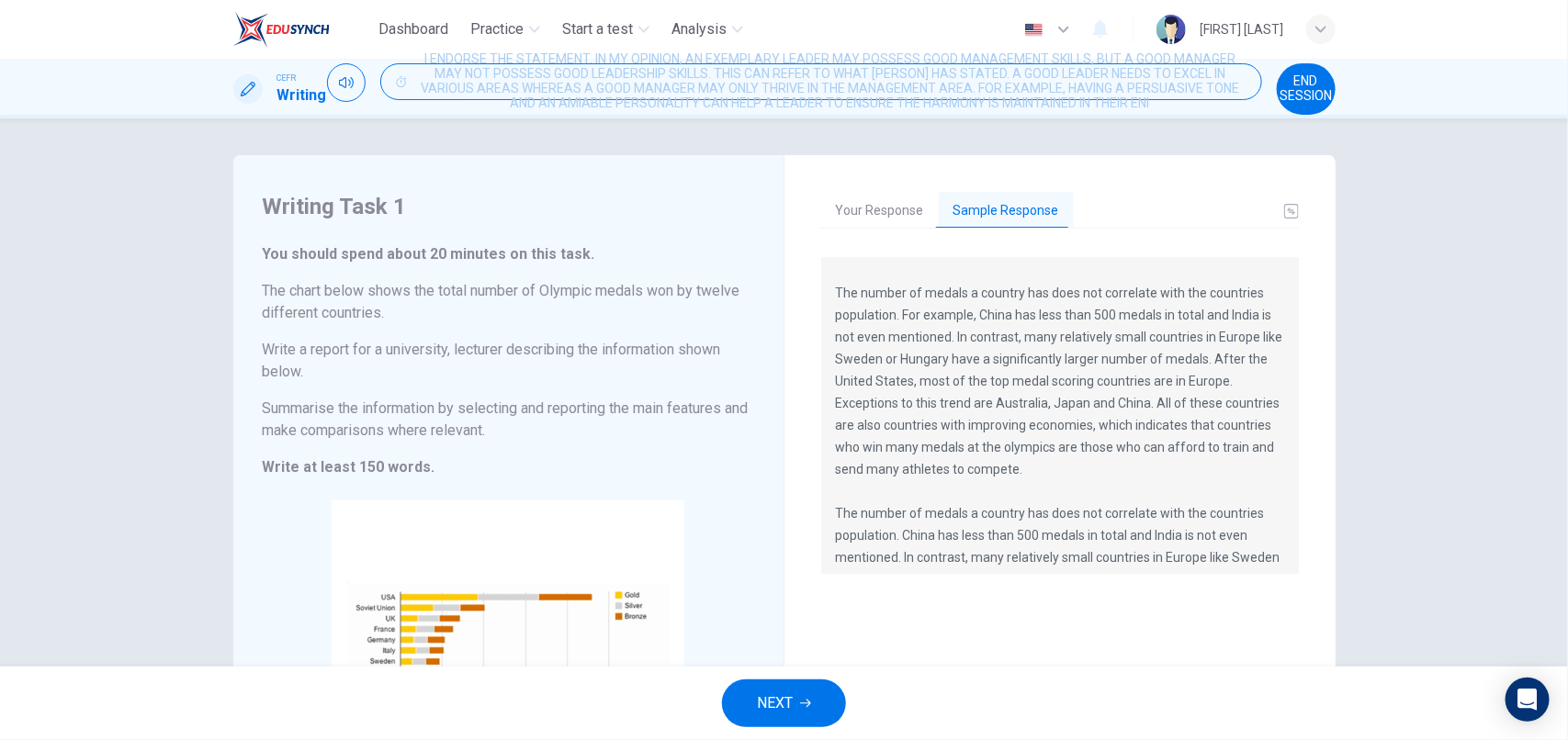 scroll, scrollTop: 286, scrollLeft: 0, axis: vertical 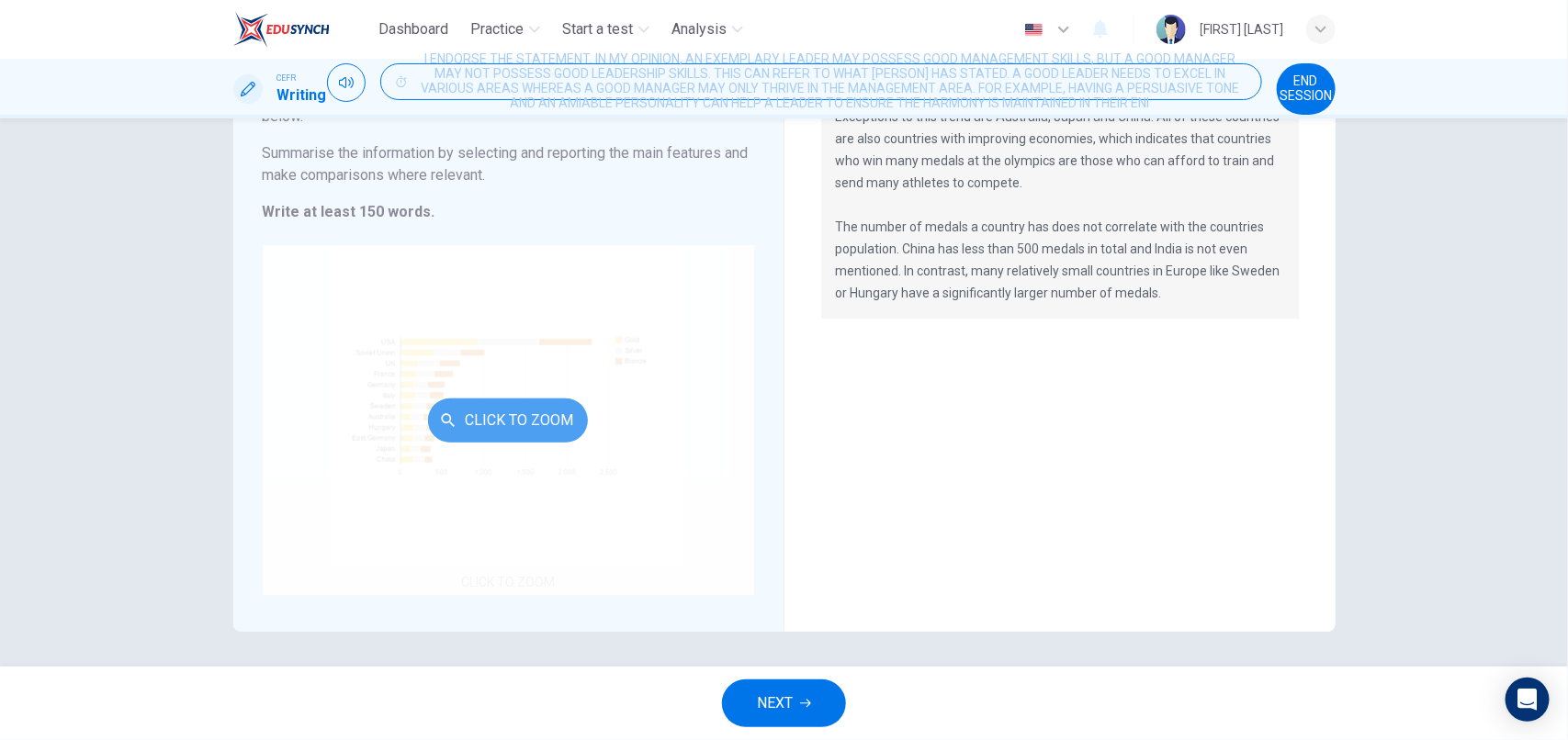 click on "Click to Zoom" at bounding box center [508, 420] 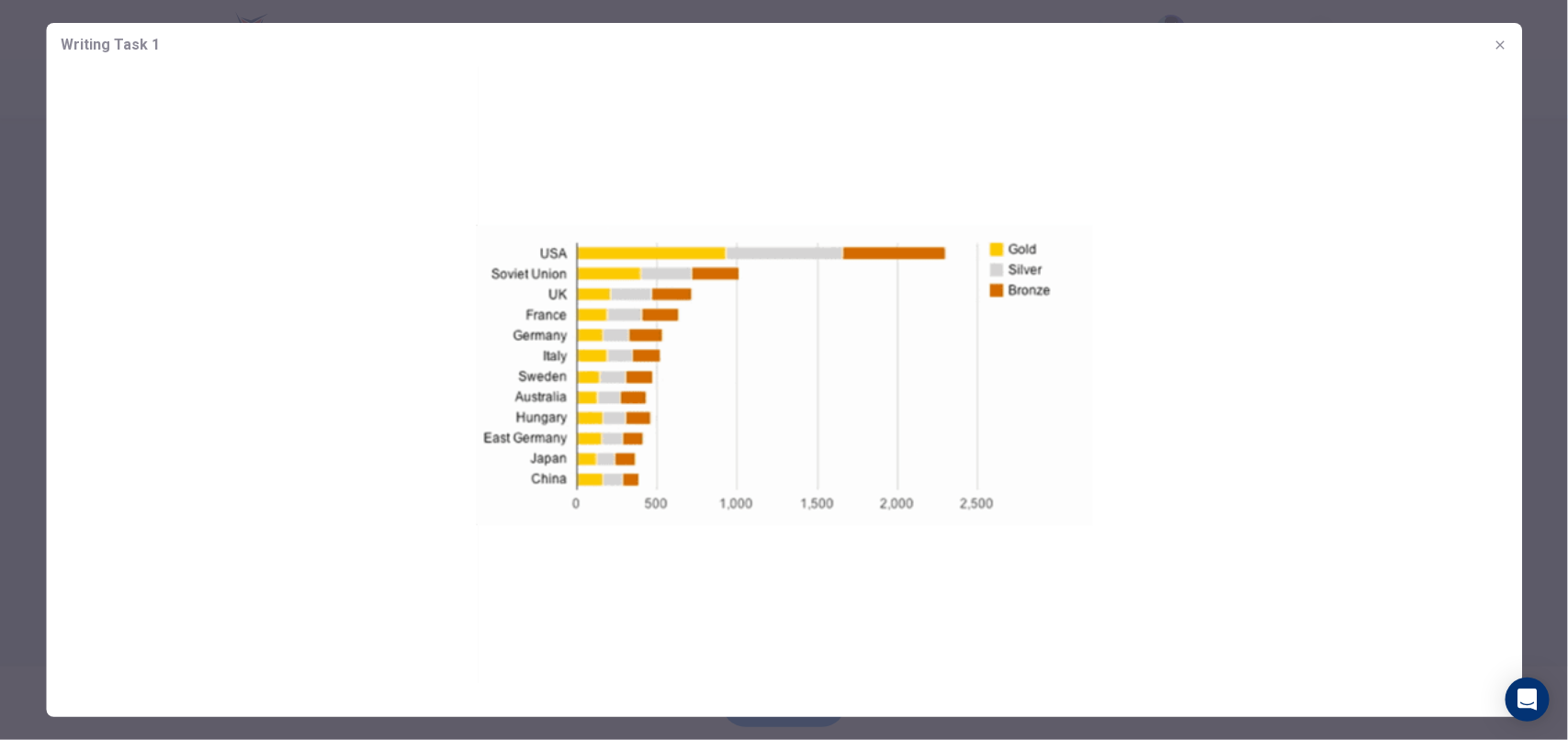 click at bounding box center (784, 375) 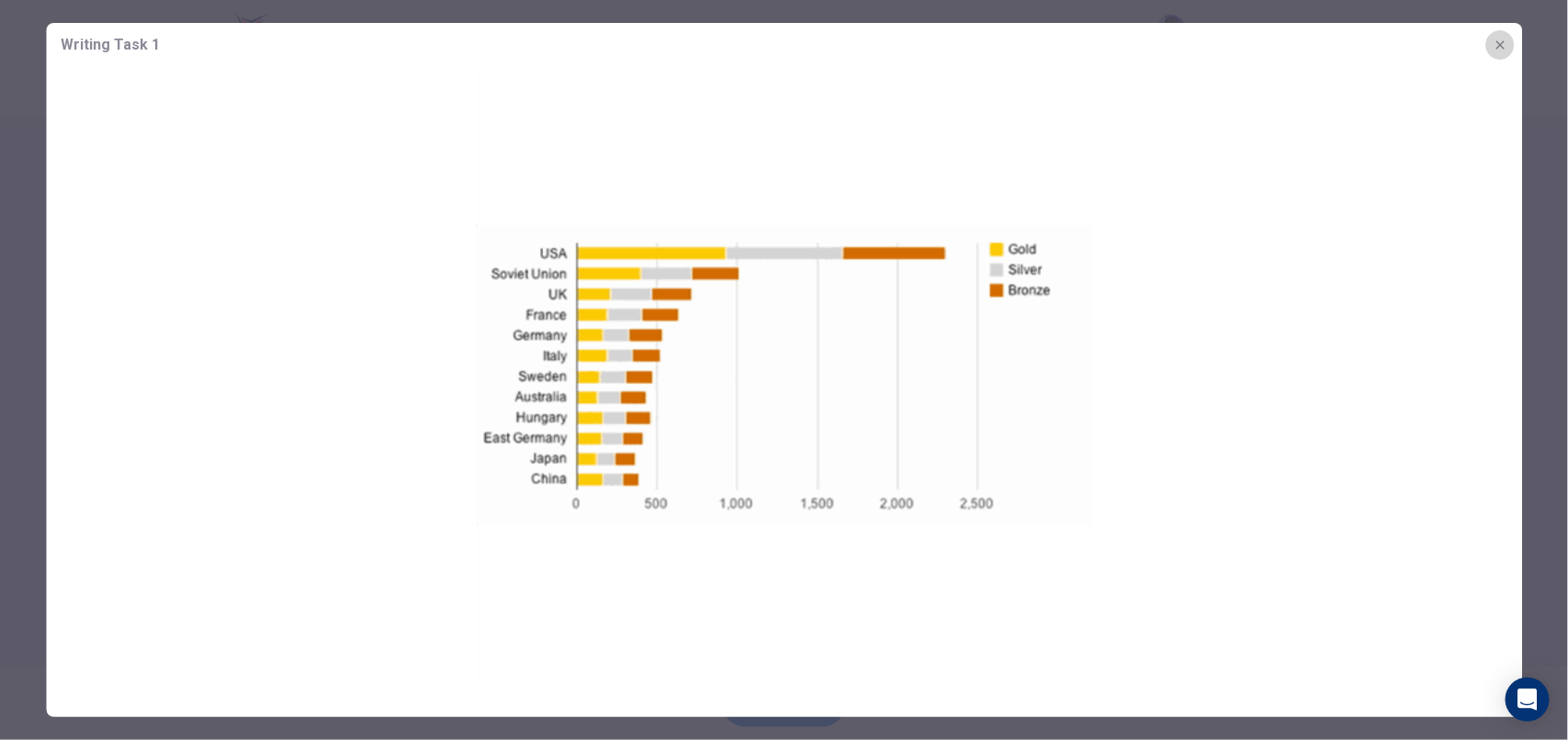 click at bounding box center [1500, 45] 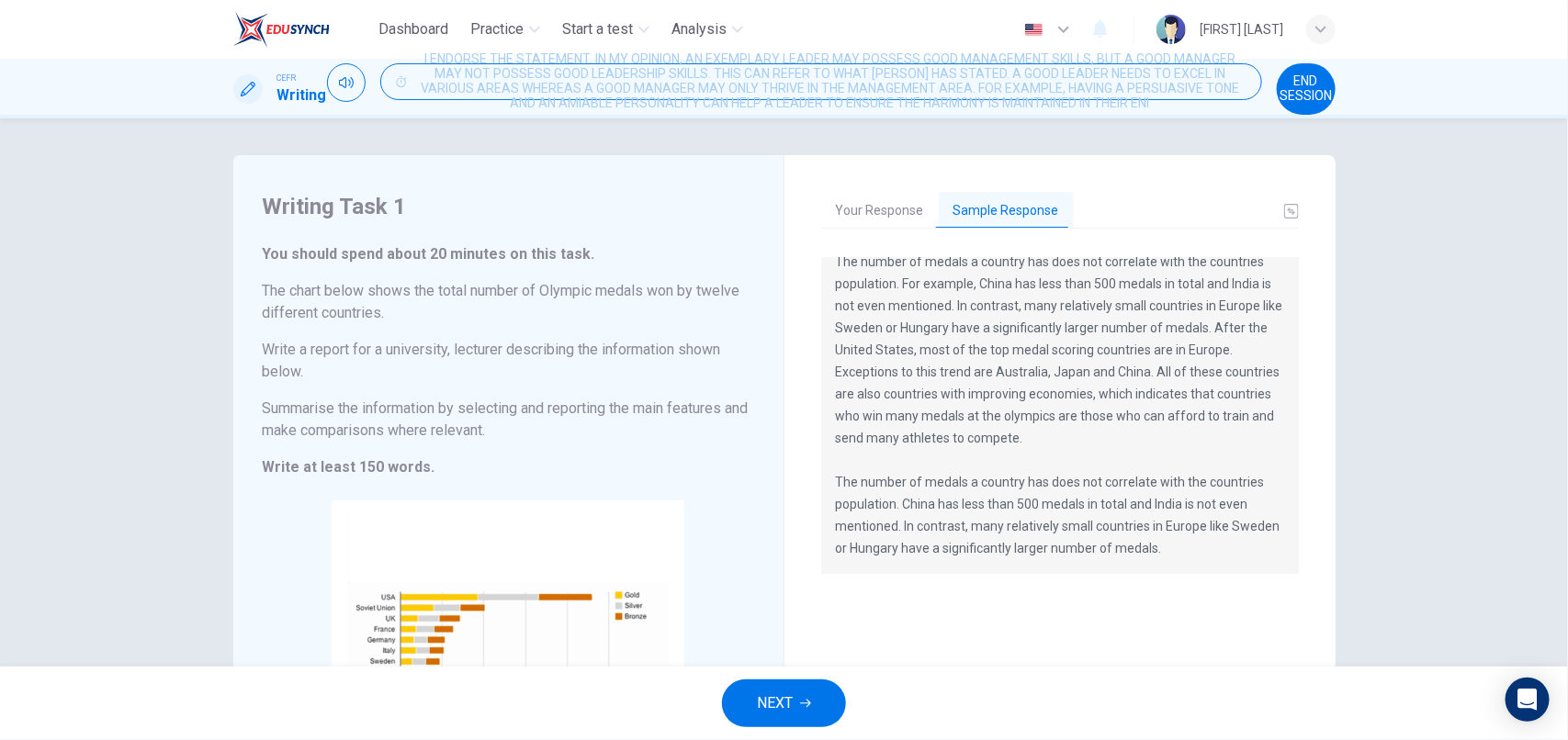 scroll, scrollTop: 255, scrollLeft: 0, axis: vertical 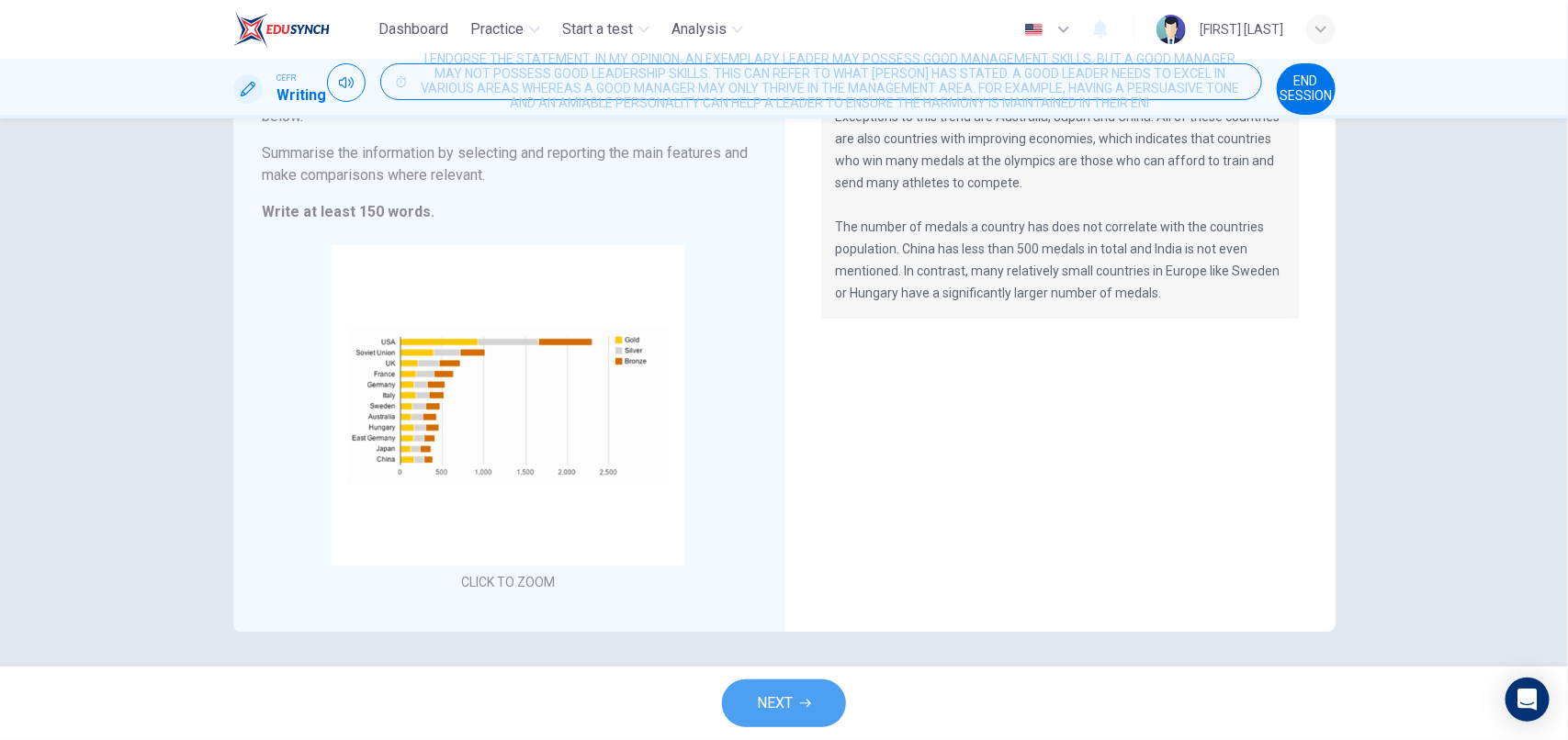 click on "NEXT" at bounding box center [774, 703] 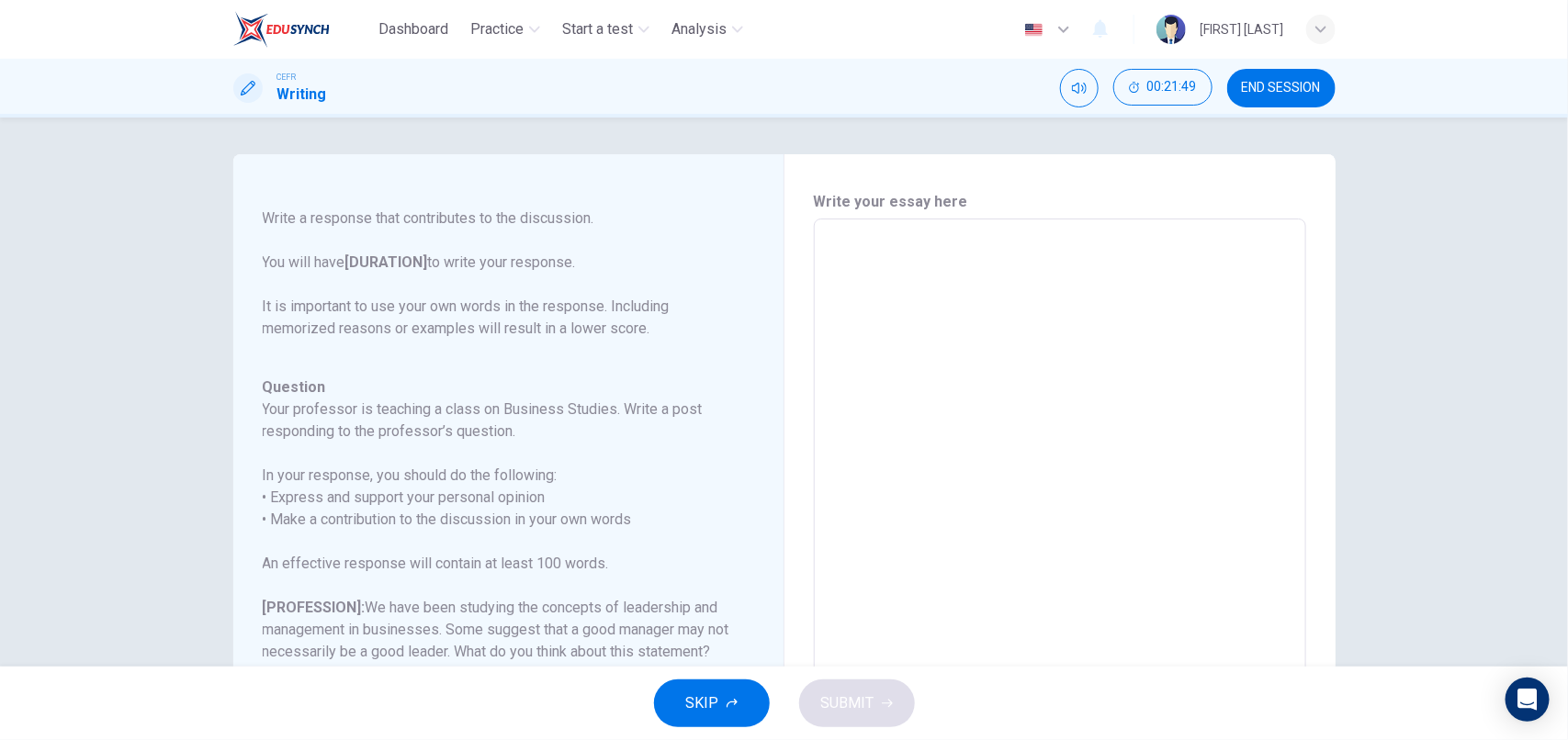 scroll, scrollTop: 248, scrollLeft: 0, axis: vertical 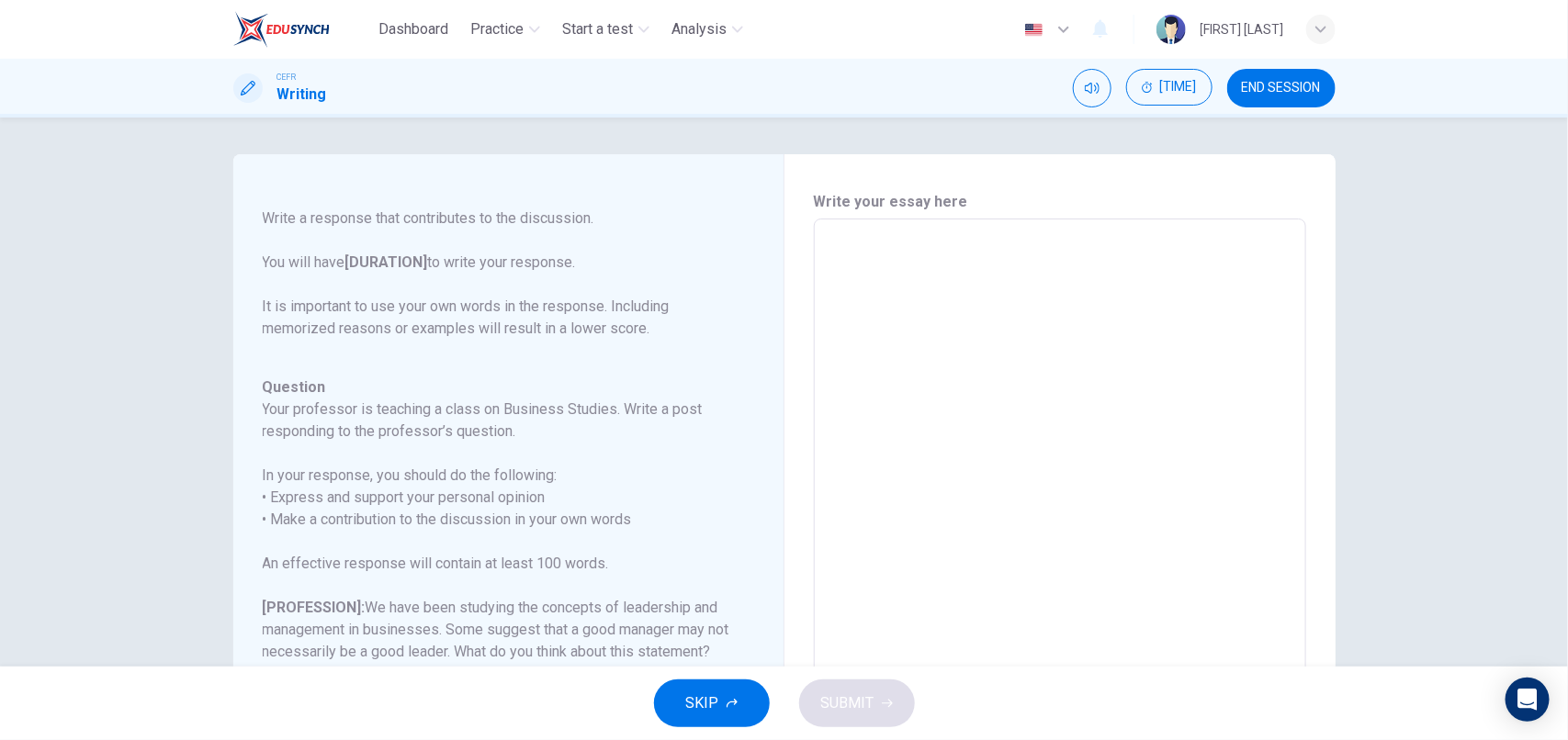 click at bounding box center (1060, 525) 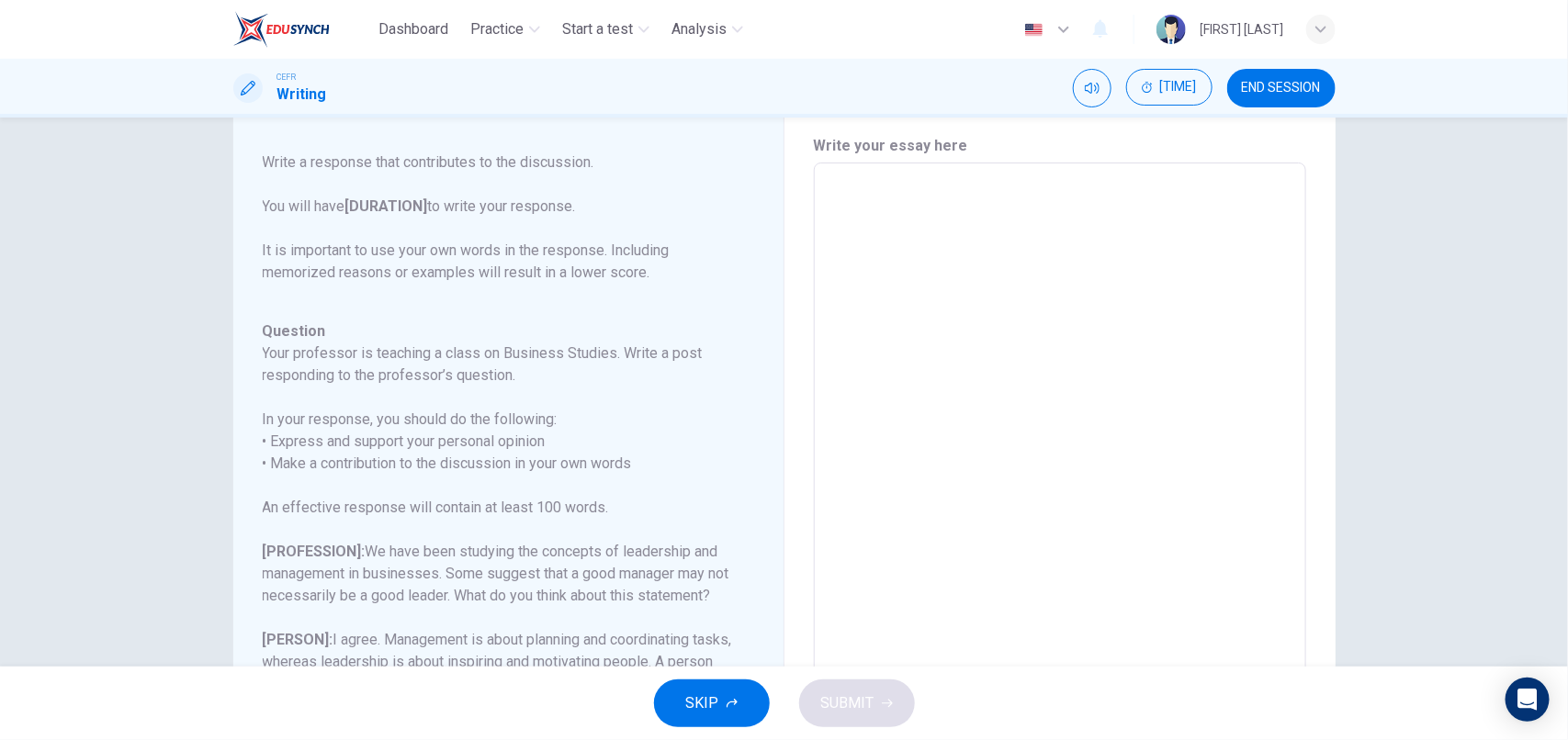 scroll, scrollTop: 67, scrollLeft: 0, axis: vertical 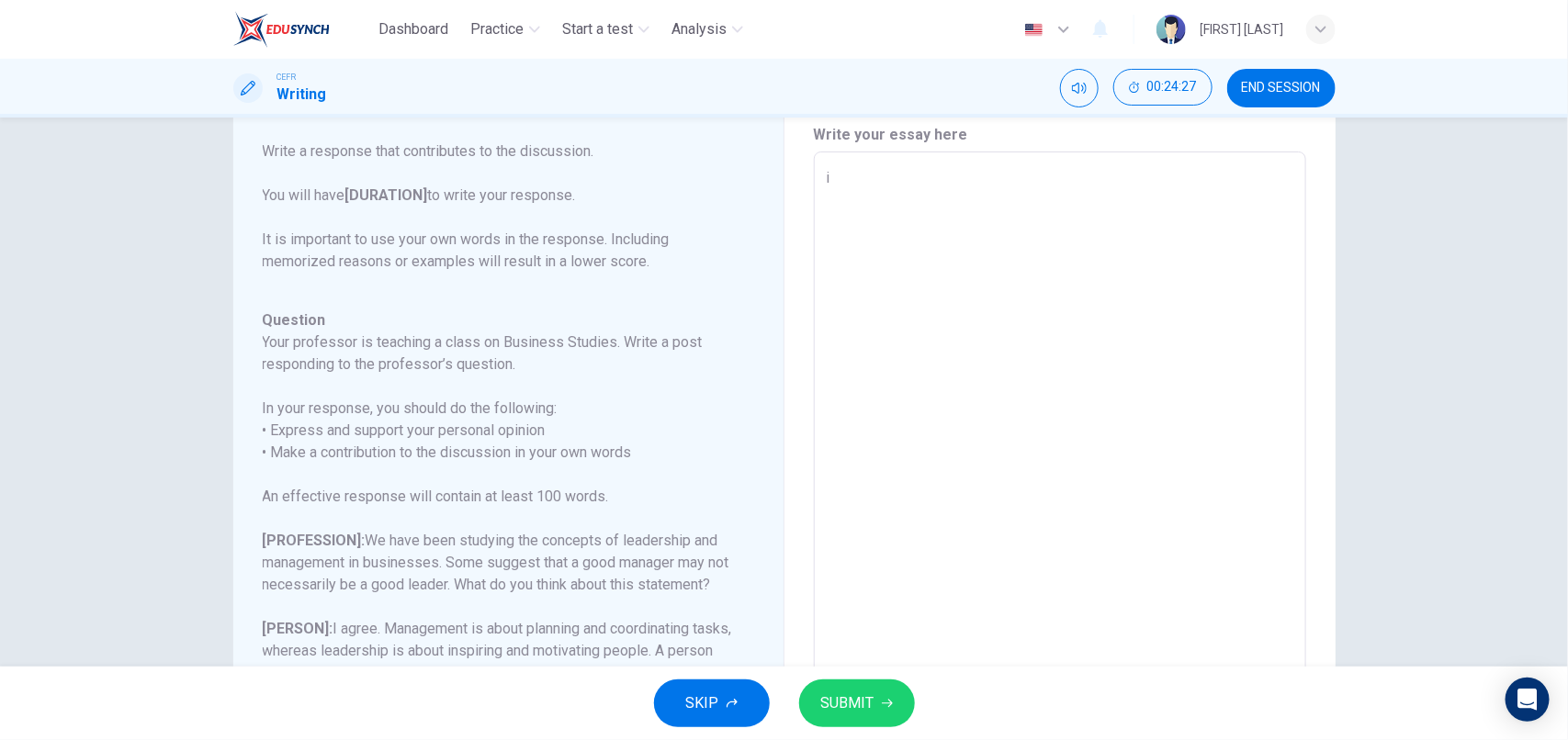type on "i" 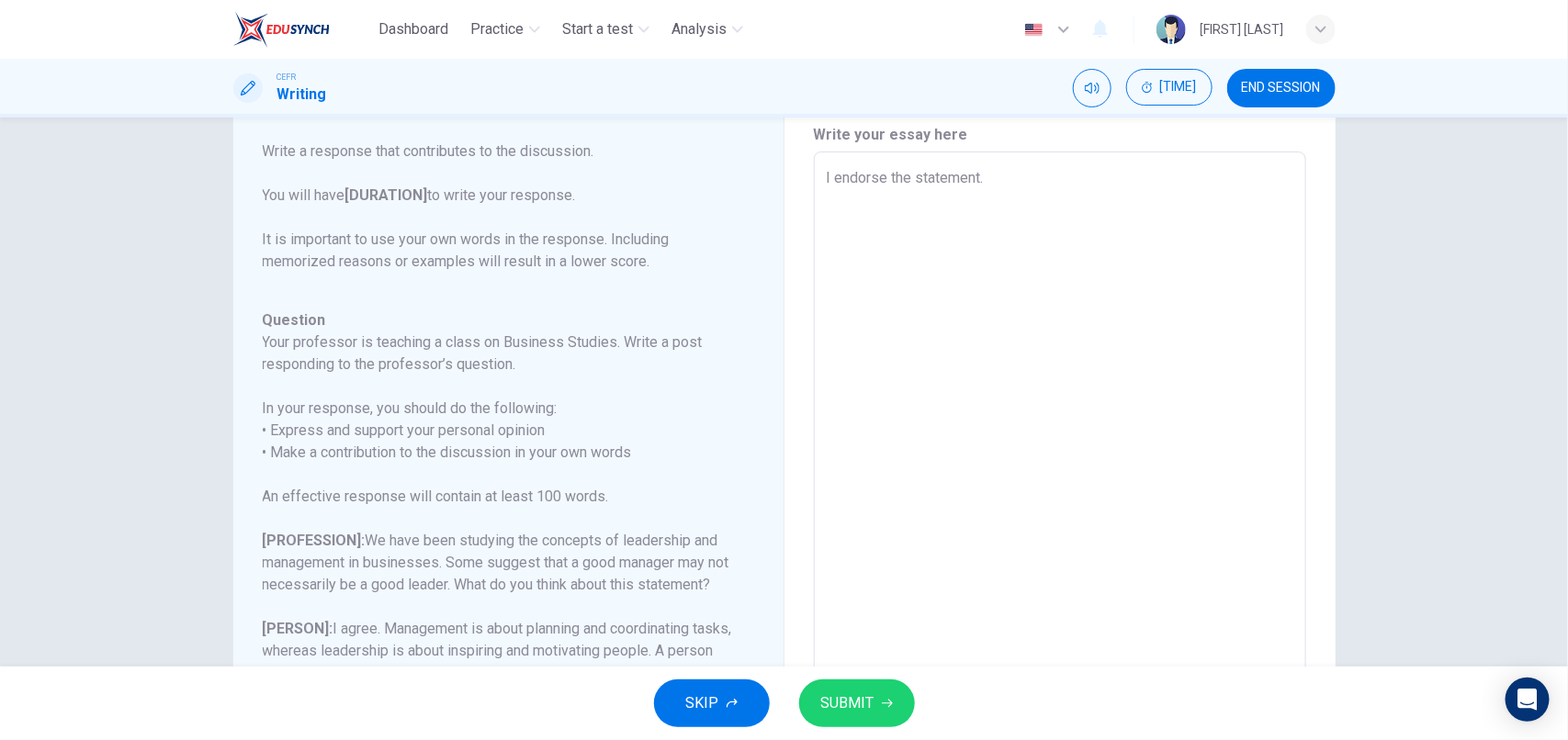 click on "I endorse the statement." at bounding box center (1060, 458) 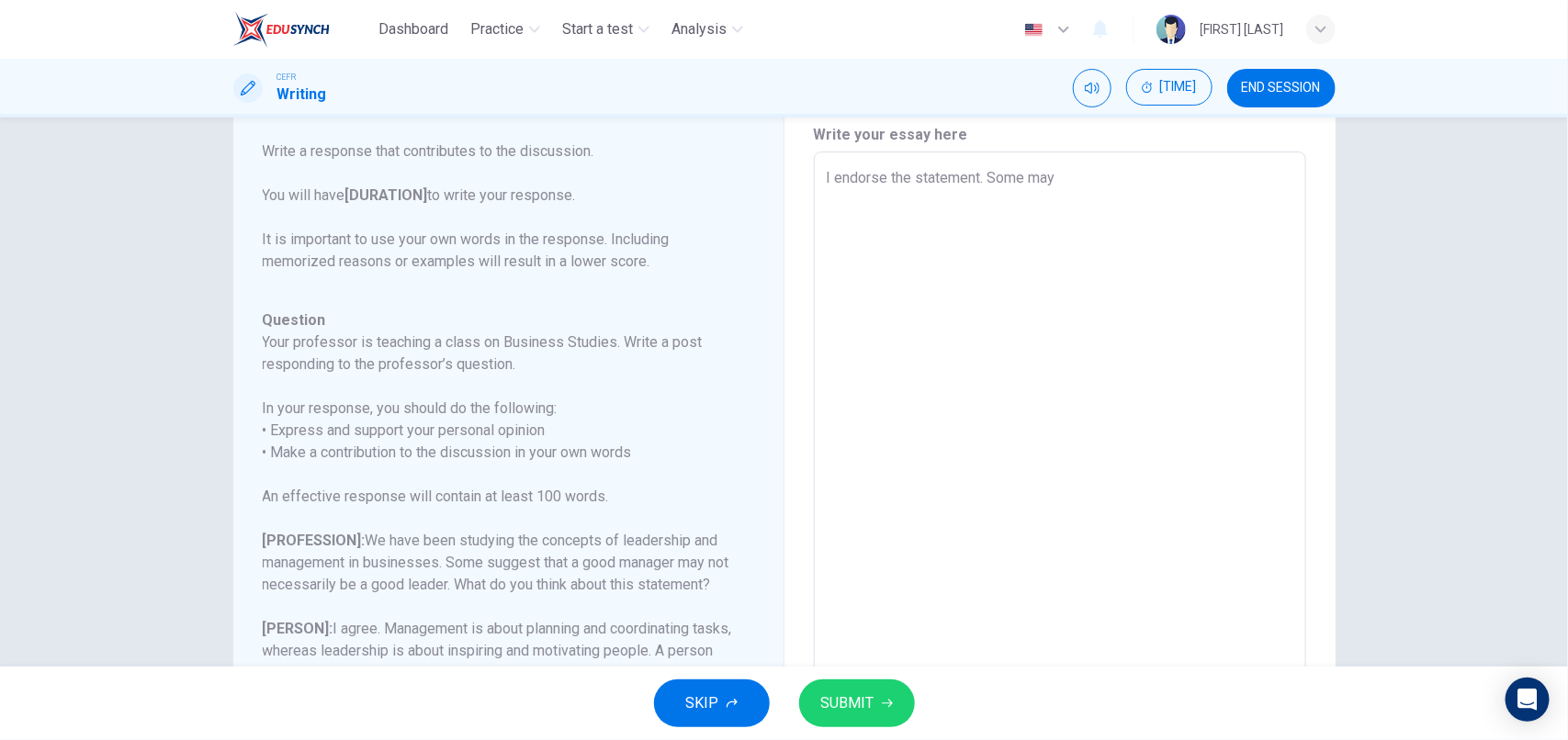drag, startPoint x: 1081, startPoint y: 186, endPoint x: 984, endPoint y: 184, distance: 97.02062 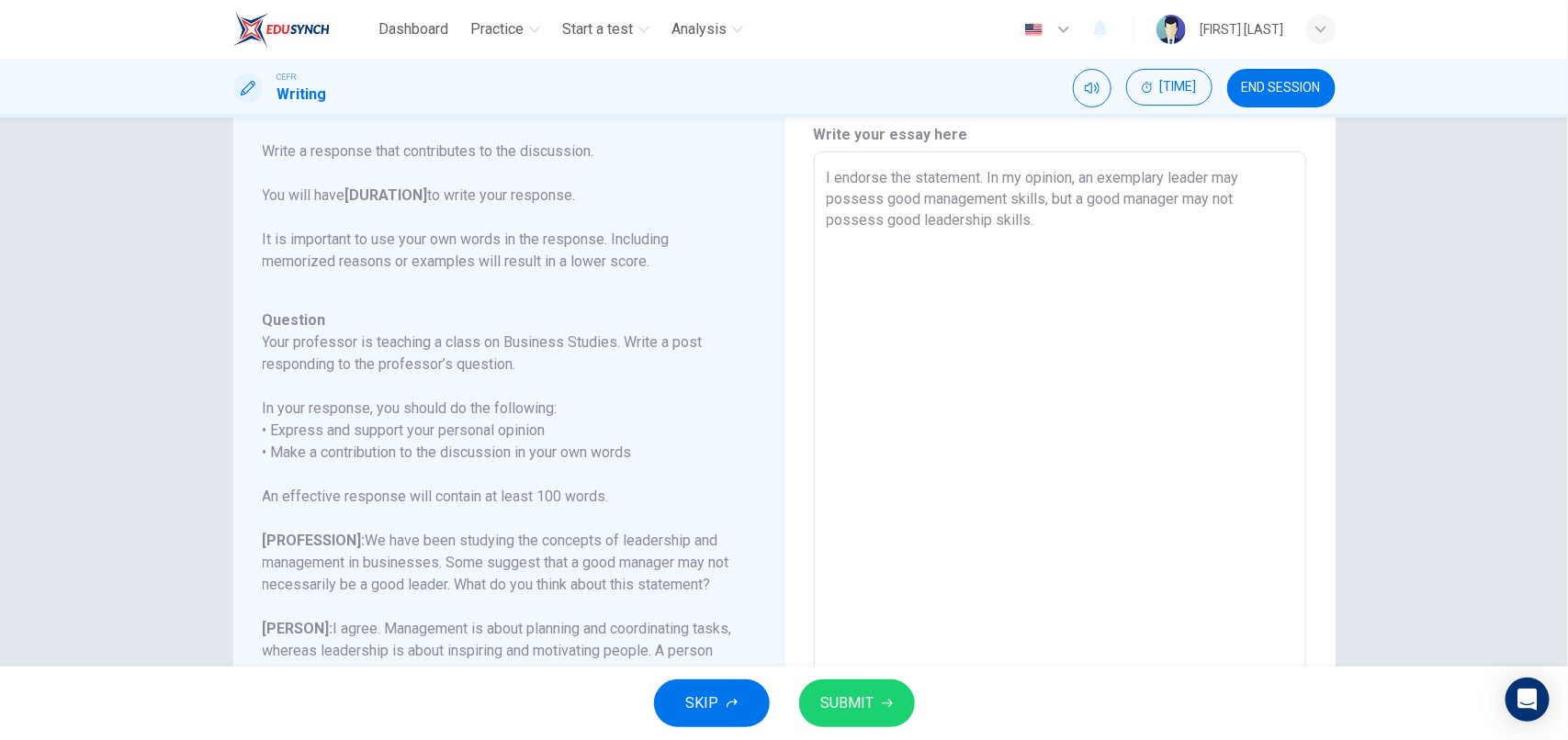 click on "I endorse the statement. In my opinion, an exemplary leader may possess good management skills, but a good manager may not possess good leadership skills." at bounding box center (1060, 458) 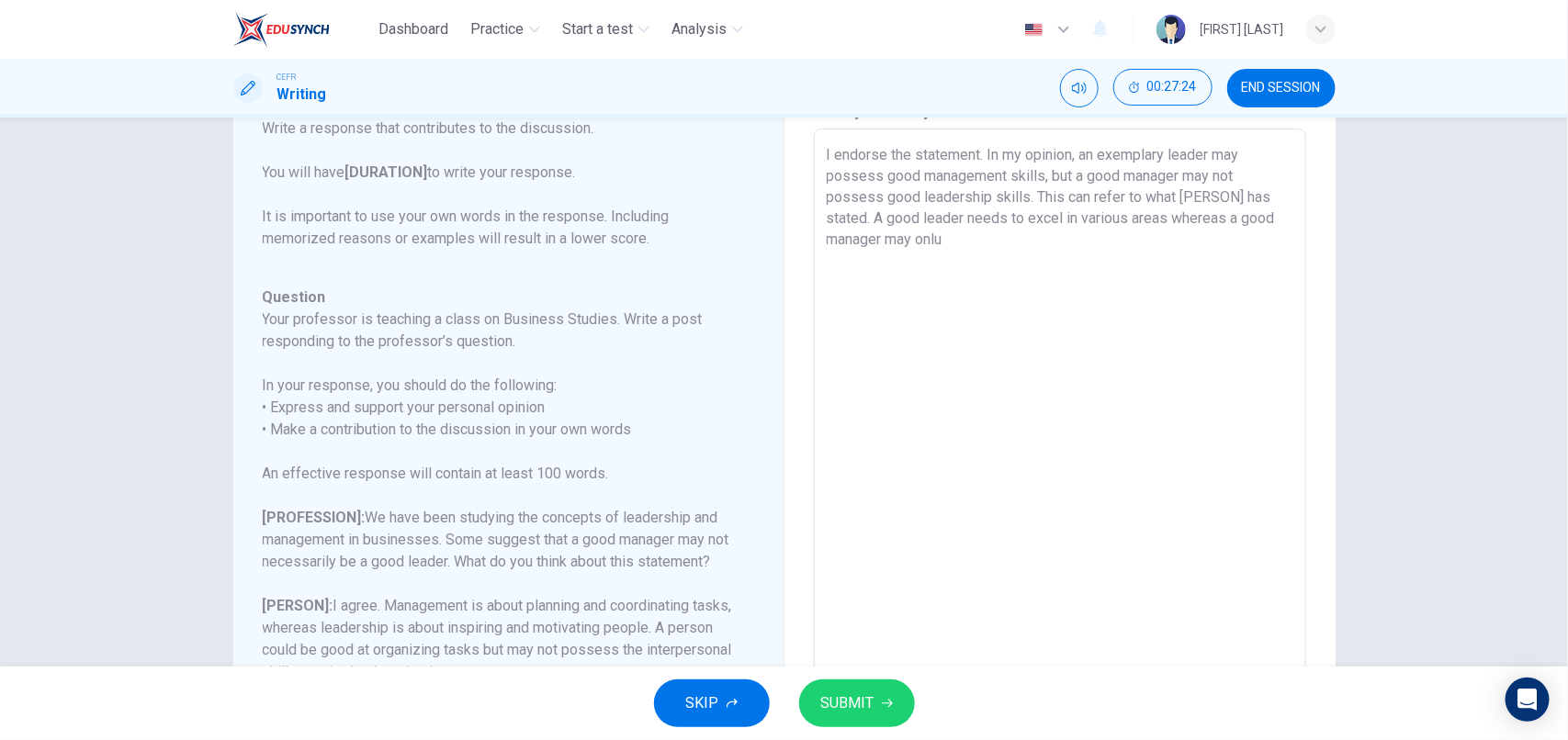 scroll, scrollTop: 0, scrollLeft: 0, axis: both 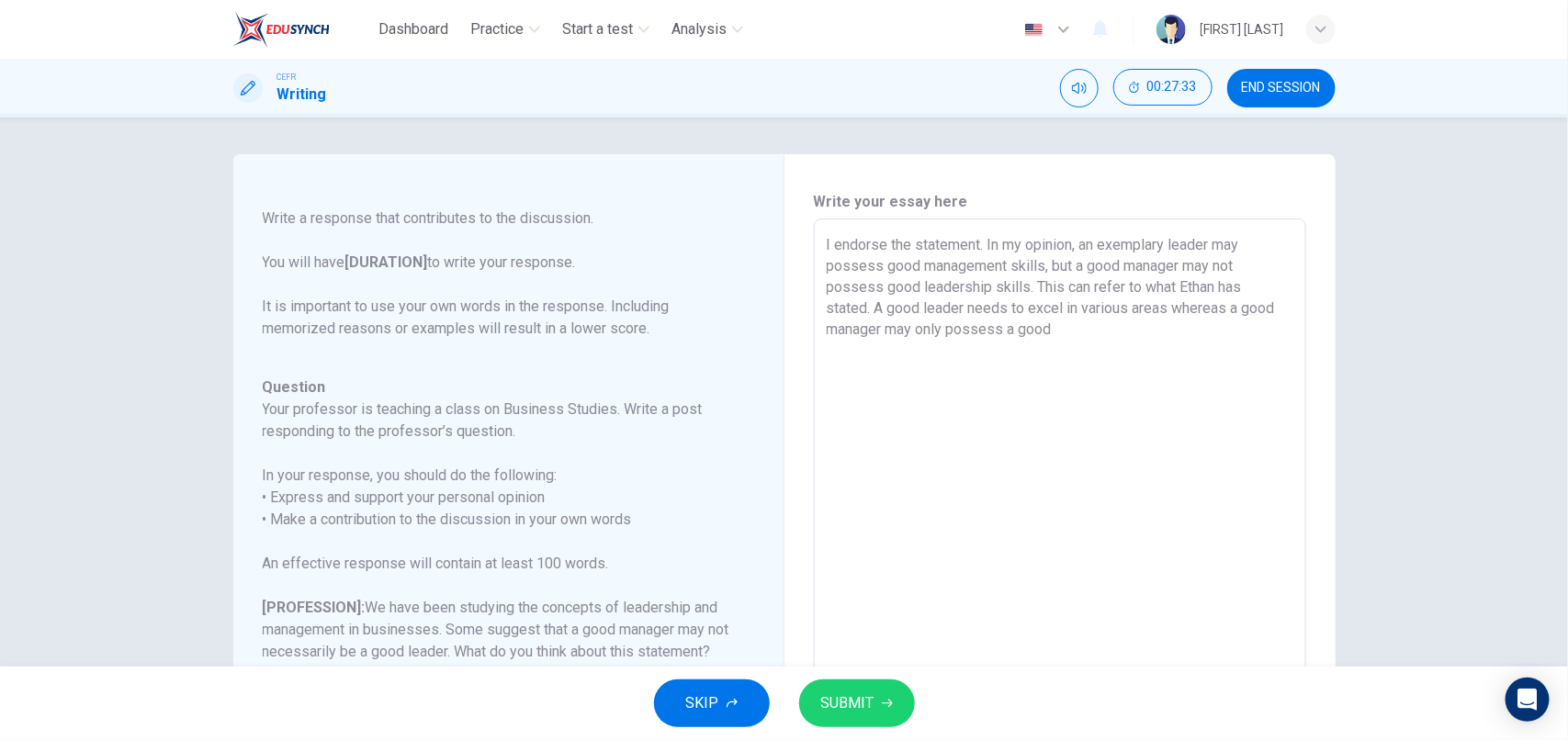 drag, startPoint x: 1099, startPoint y: 331, endPoint x: 946, endPoint y: 331, distance: 153 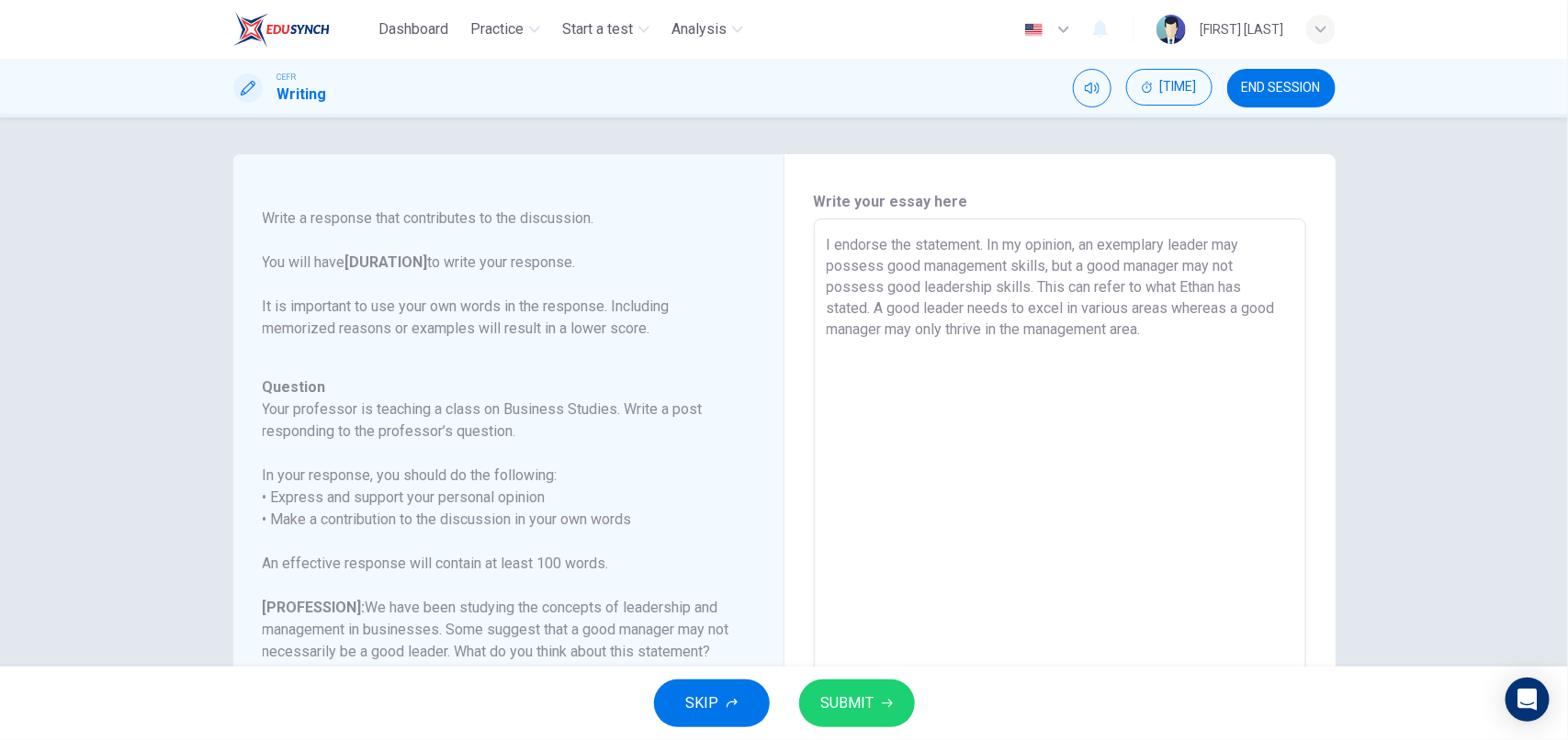 click on "I endorse the statement. In my opinion, an exemplary leader may possess good management skills, but a good manager may not possess good leadership skills. This can refer to what Ethan has stated. A good leader needs to excel in various areas whereas a good manager may only thrive in the management area." at bounding box center [1060, 525] 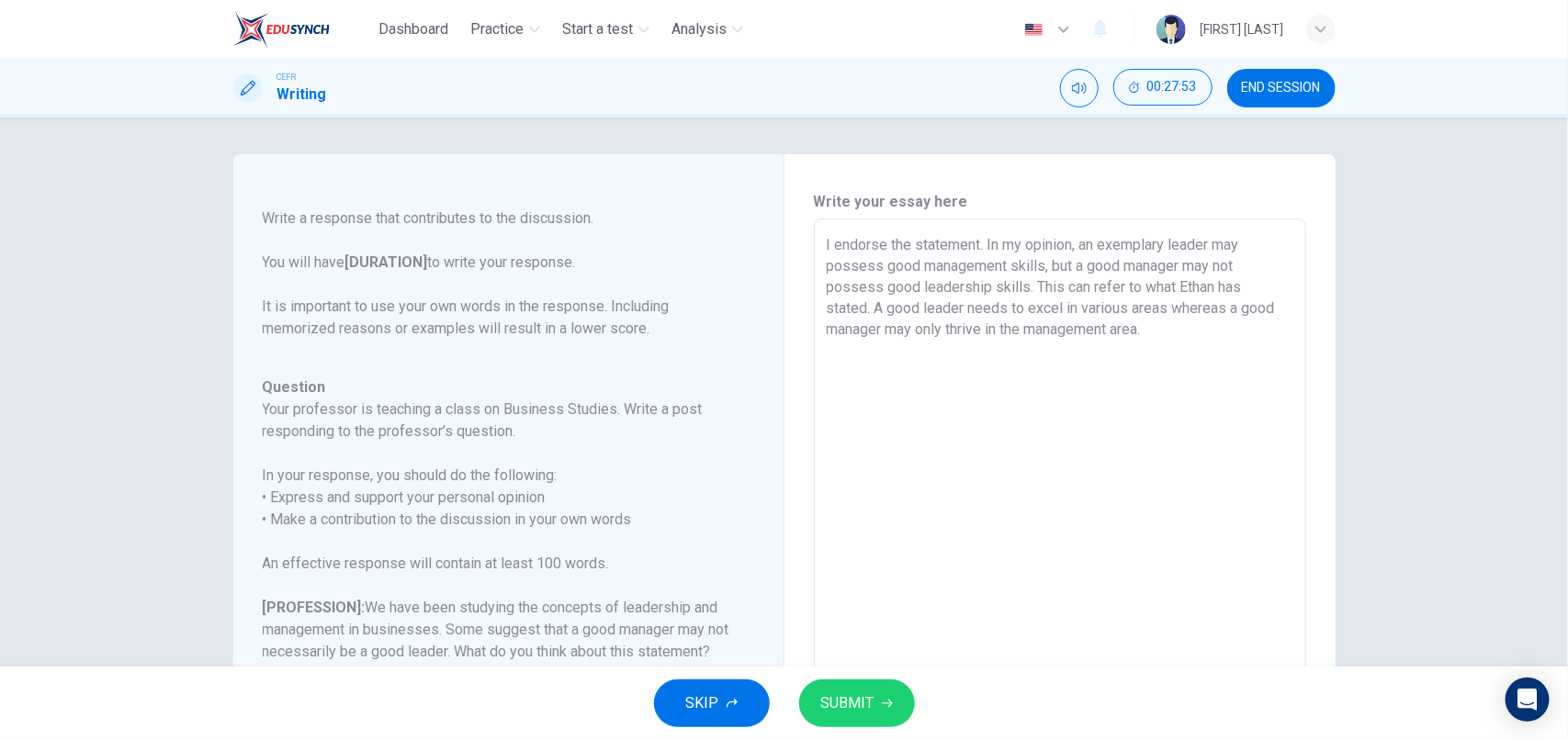 drag, startPoint x: 1142, startPoint y: 328, endPoint x: 1117, endPoint y: 335, distance: 25.96151 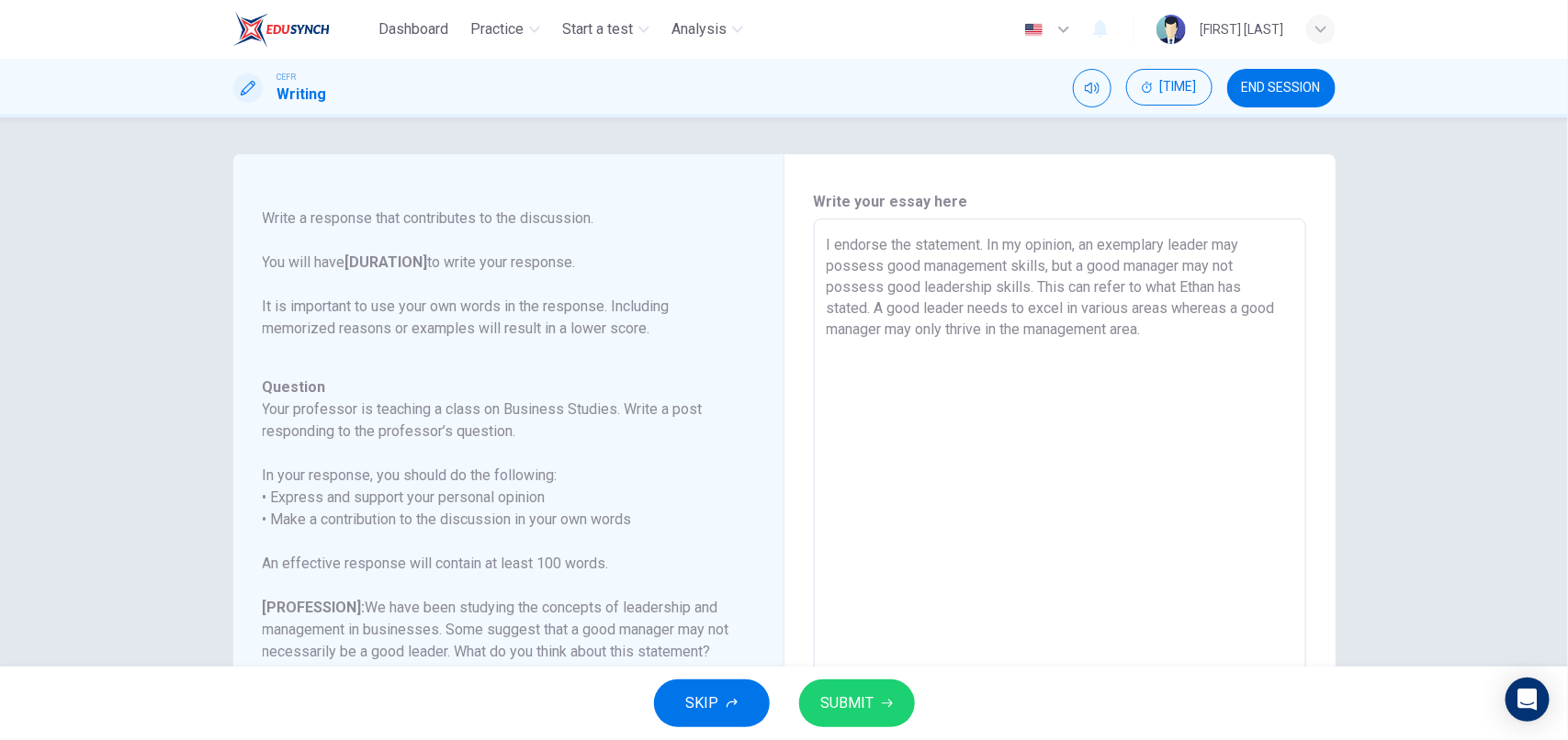 click on "I endorse the statement. In my opinion, an exemplary leader may possess good management skills, but a good manager may not possess good leadership skills. This can refer to what Ethan has stated. A good leader needs to excel in various areas whereas a good manager may only thrive in the management area." at bounding box center [1060, 525] 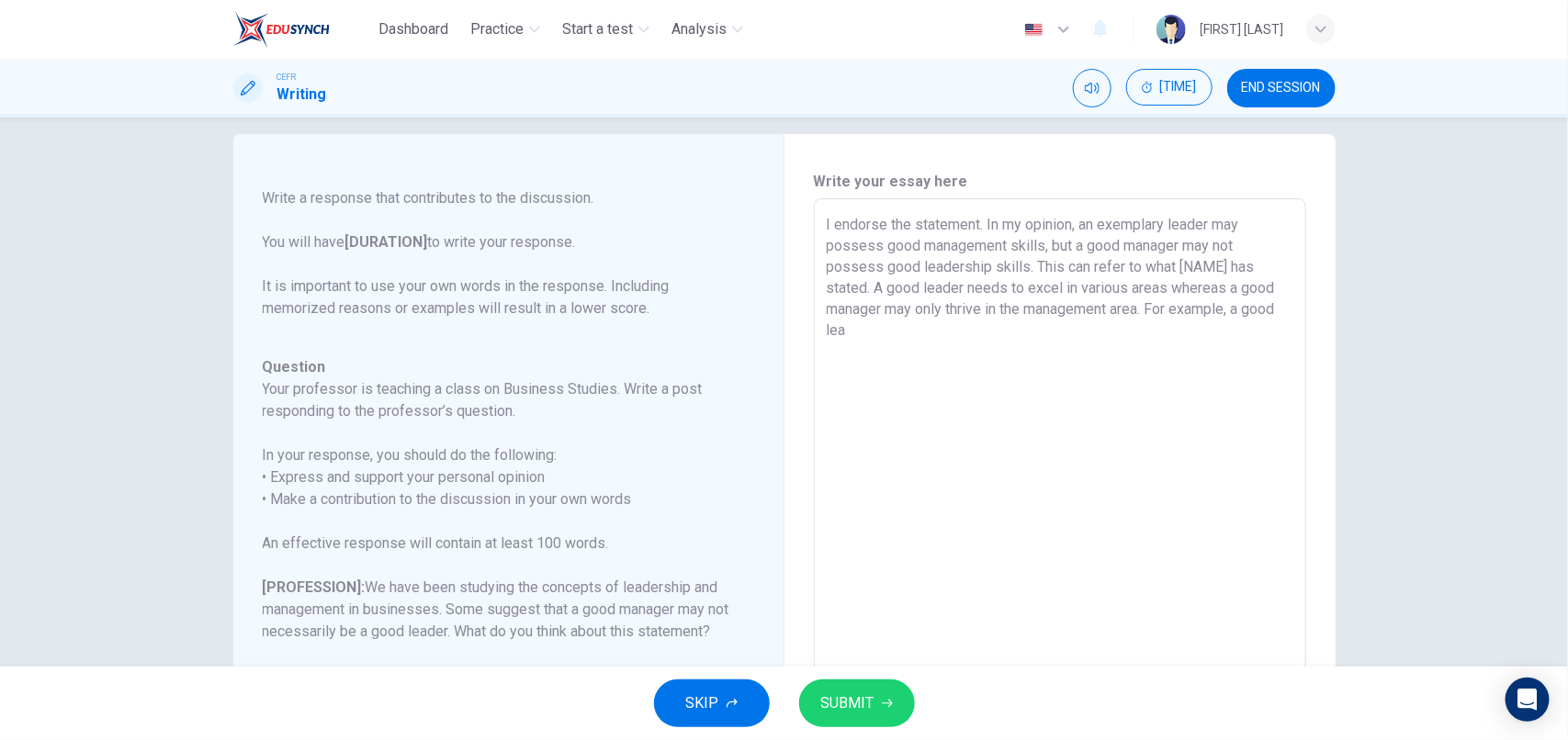 scroll, scrollTop: 17, scrollLeft: 0, axis: vertical 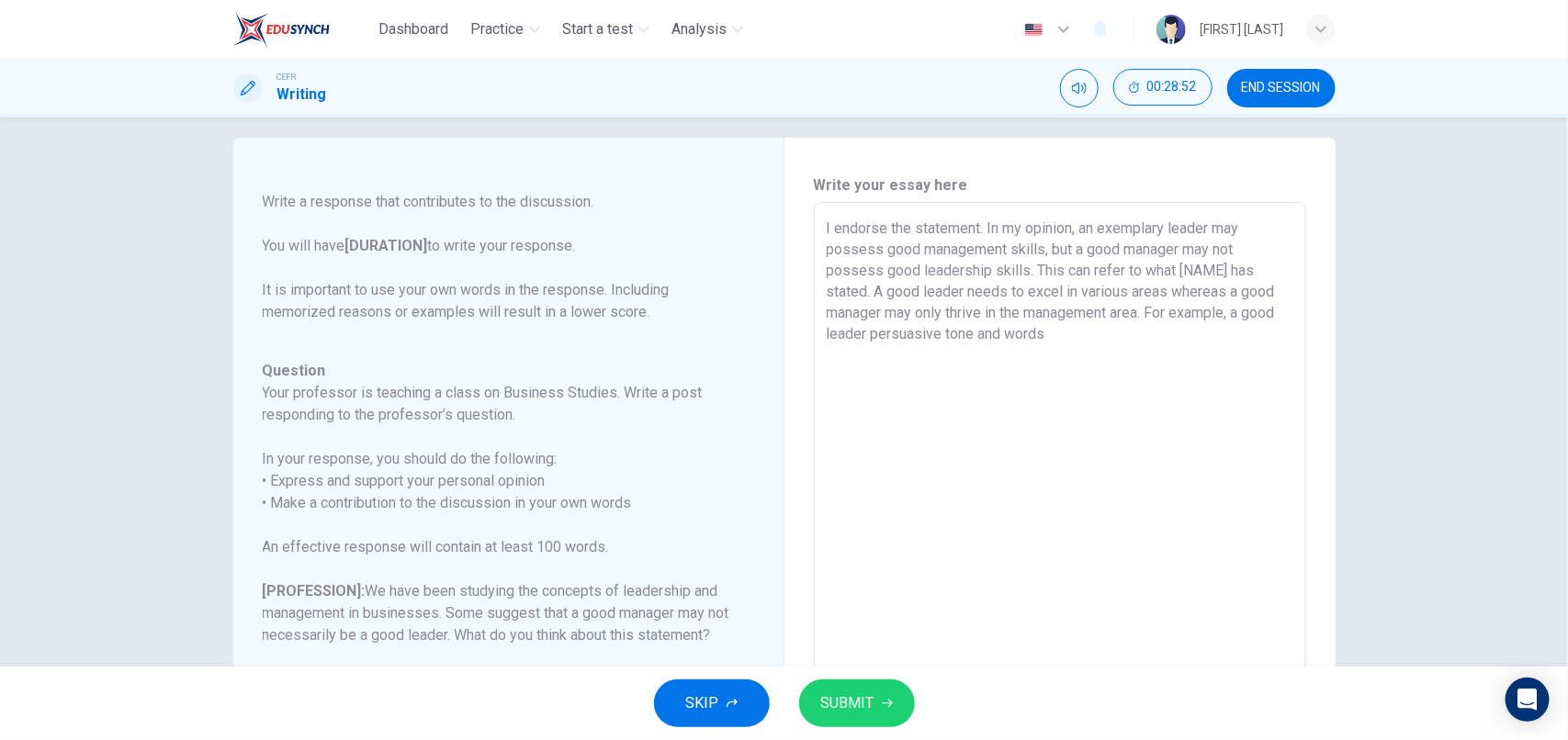 click on "I endorse the statement. In my opinion, an exemplary leader may possess good management skills, but a good manager may not possess good leadership skills. This can refer to what [NAME] has stated. A good leader needs to excel in various areas whereas a good manager may only thrive in the management area. For example, a good leader persuasive tone and words" at bounding box center (1060, 509) 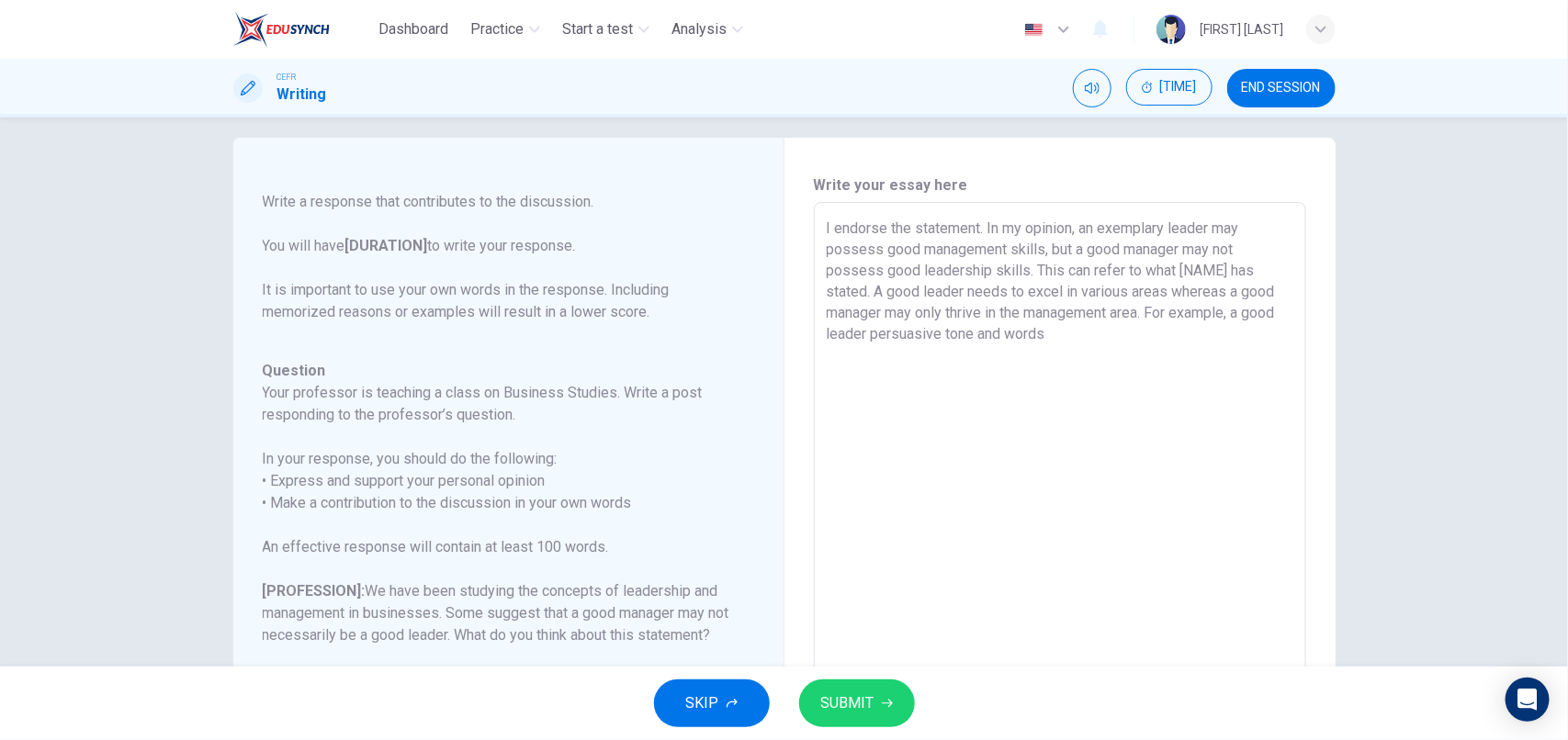 drag, startPoint x: 1149, startPoint y: 329, endPoint x: 1234, endPoint y: 319, distance: 85.58621 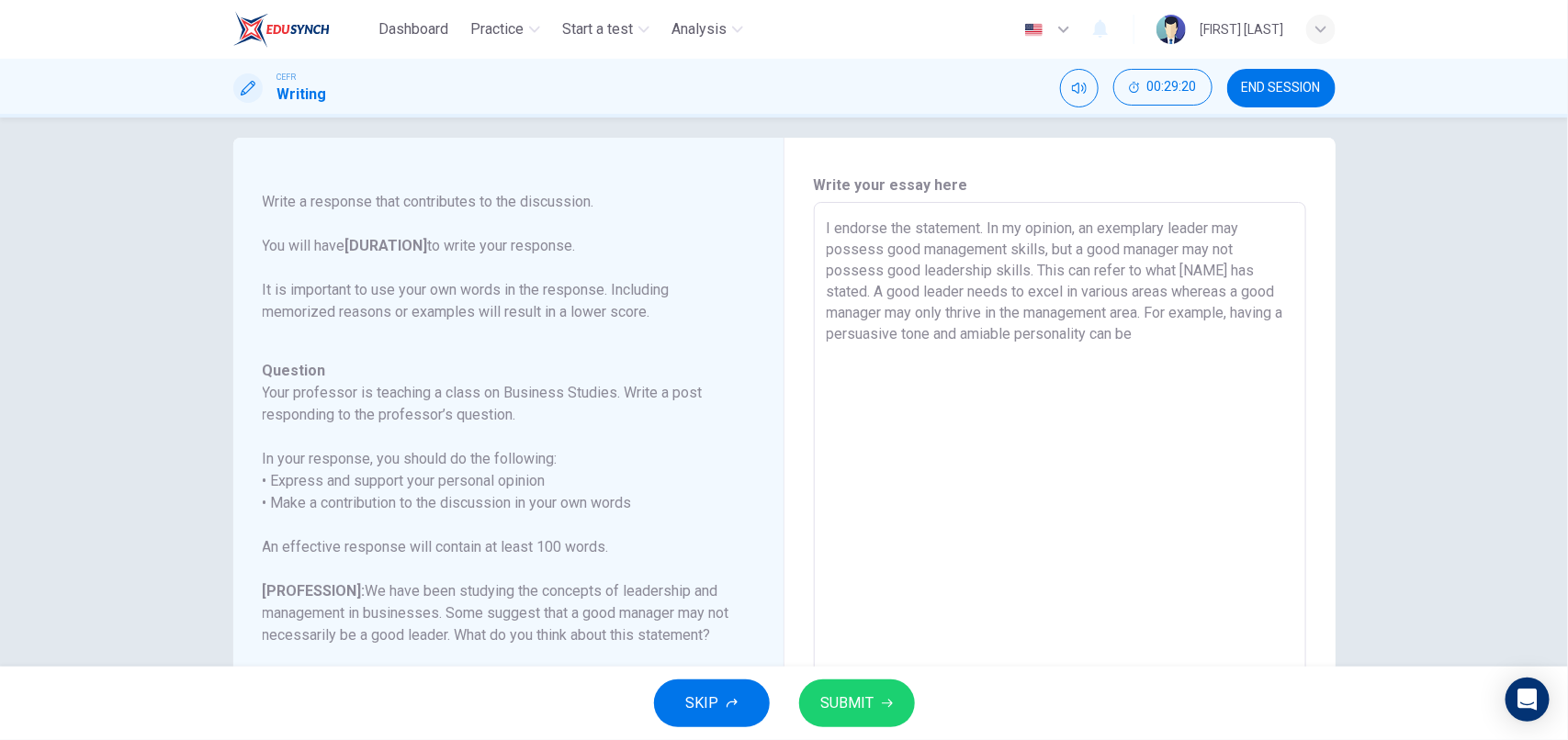 click on "I endorse the statement. In my opinion, an exemplary leader may possess good management skills, but a good manager may not possess good leadership skills. This can refer to what [NAME] has stated. A good leader needs to excel in various areas whereas a good manager may only thrive in the management area. For example, having a persuasive tone and amiable personality can be" at bounding box center (1060, 509) 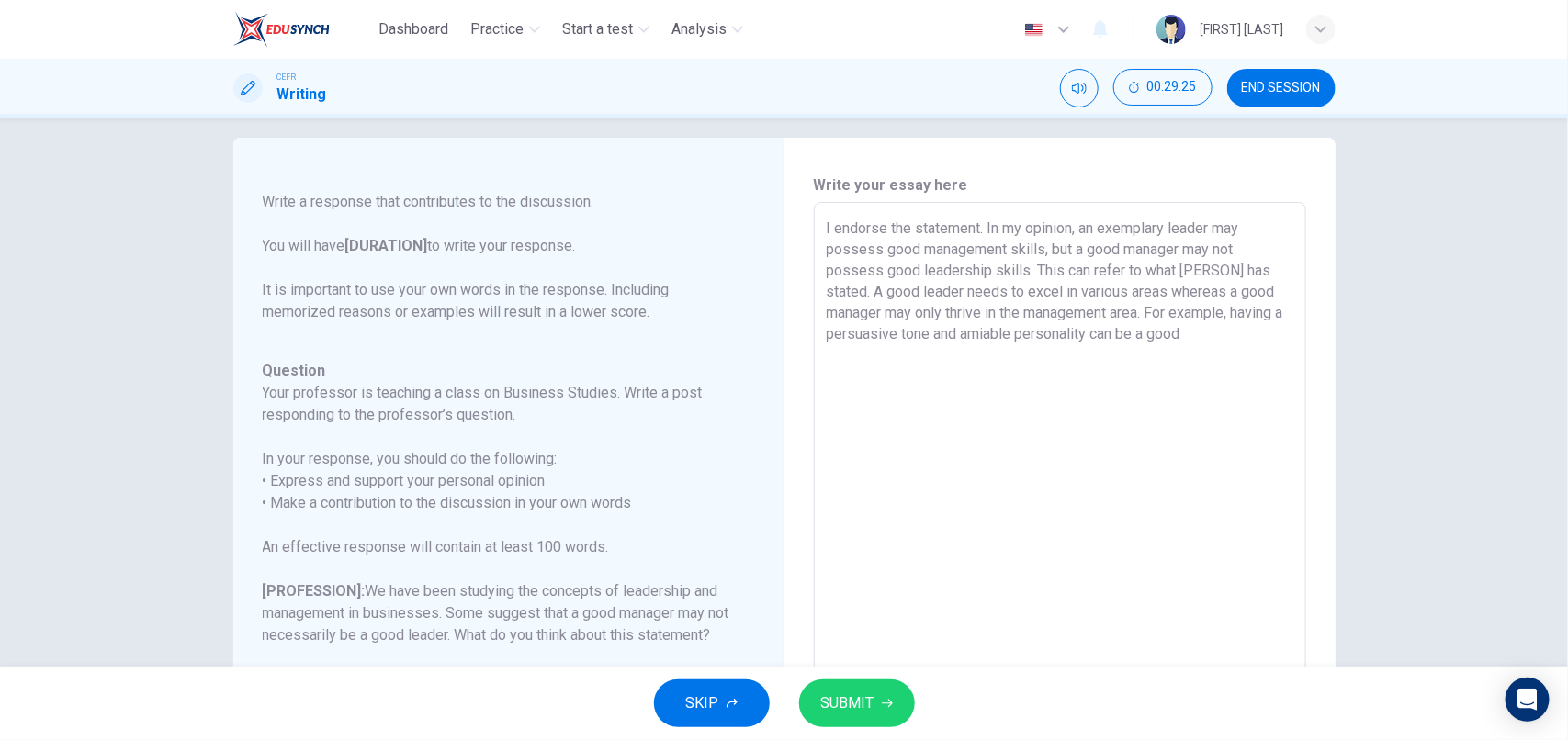 drag, startPoint x: 1268, startPoint y: 331, endPoint x: 1195, endPoint y: 336, distance: 73.17103 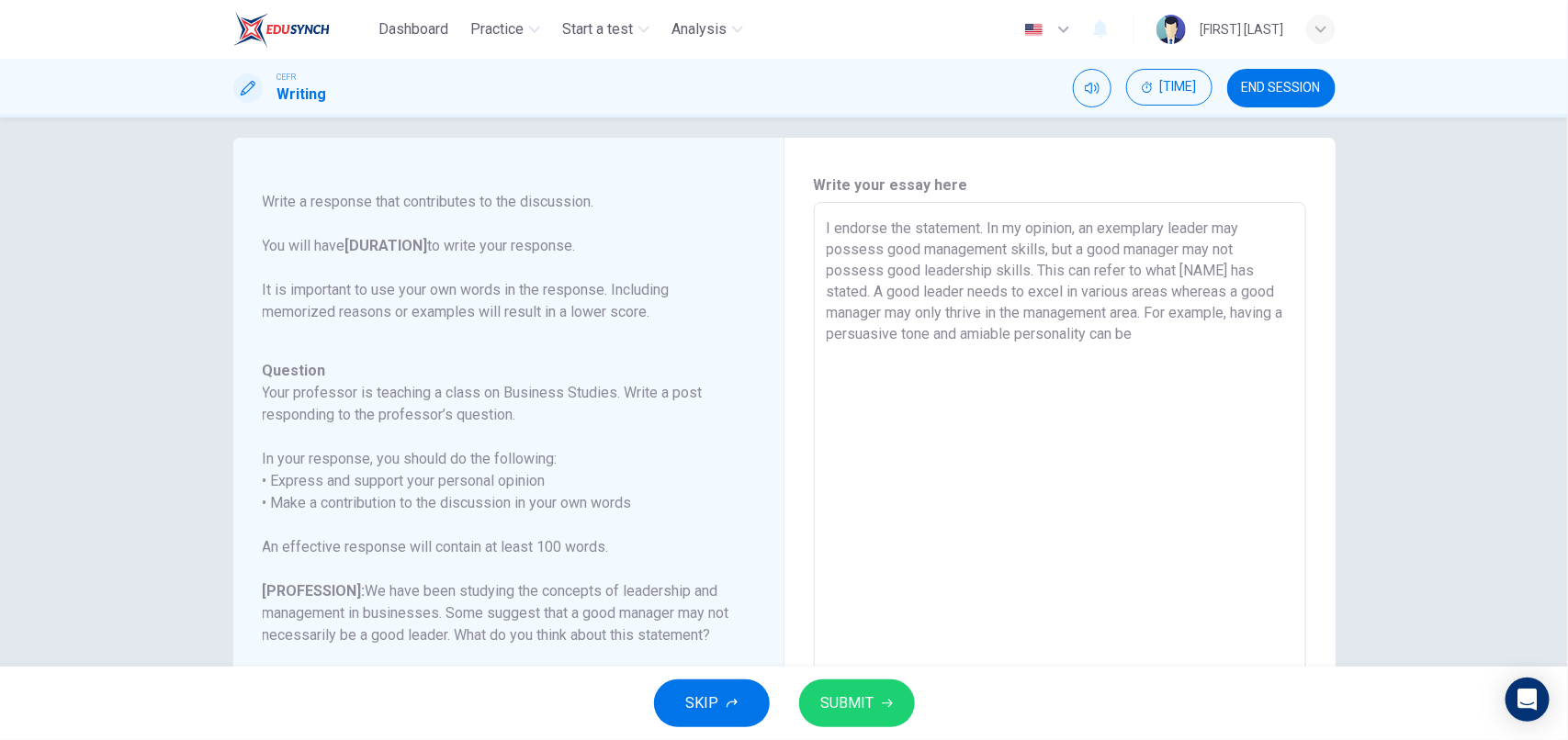 drag, startPoint x: 1235, startPoint y: 342, endPoint x: 1172, endPoint y: 335, distance: 63.3877 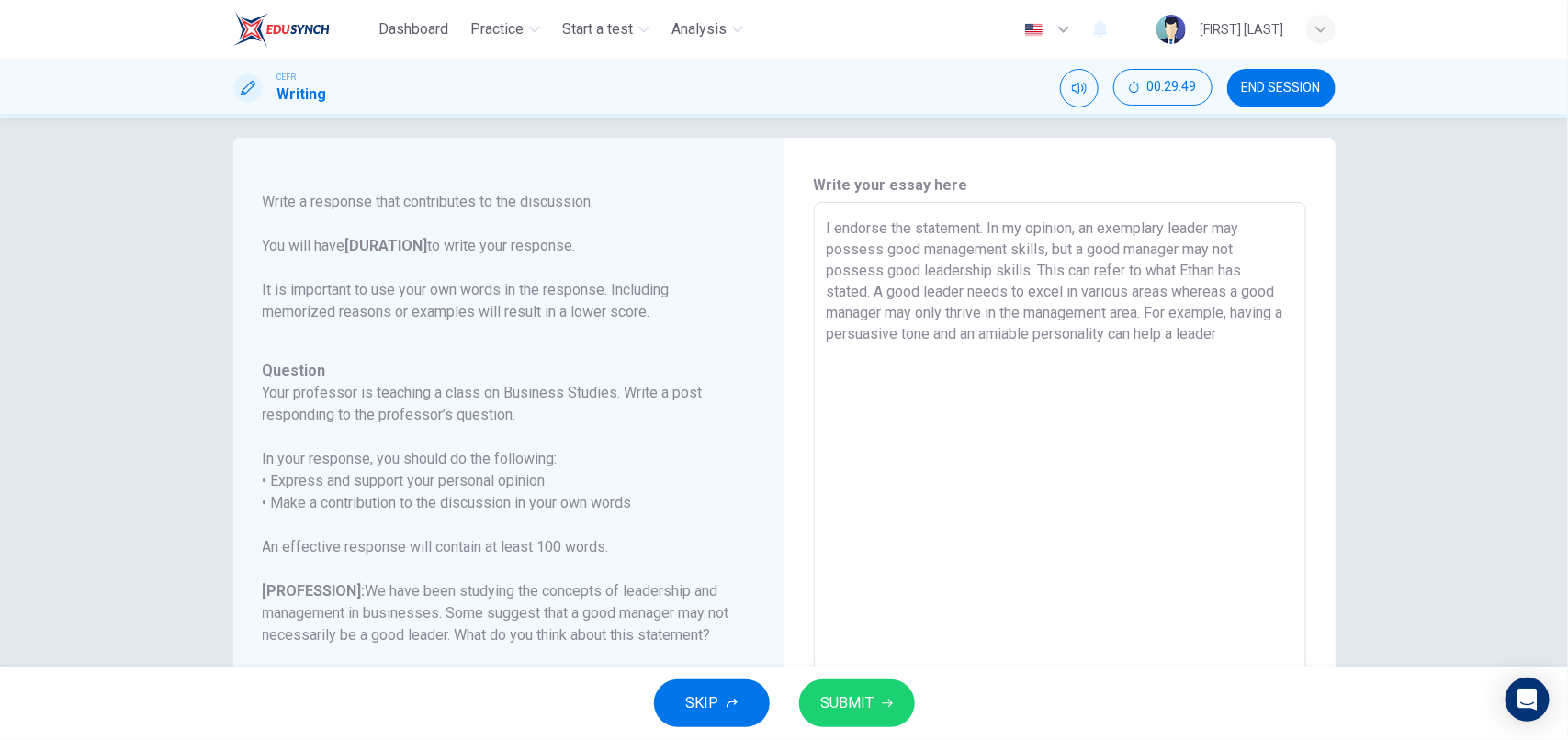 click on "I endorse the statement. In my opinion, an exemplary leader may possess good management skills, but a good manager may not possess good leadership skills. This can refer to what [PERSON] has stated. A good leader needs to excel in various areas whereas a good manager may only thrive in the management area. For example, having a persuasive tone and an amiable personality can help a leader  x ​" at bounding box center [1060, 509] 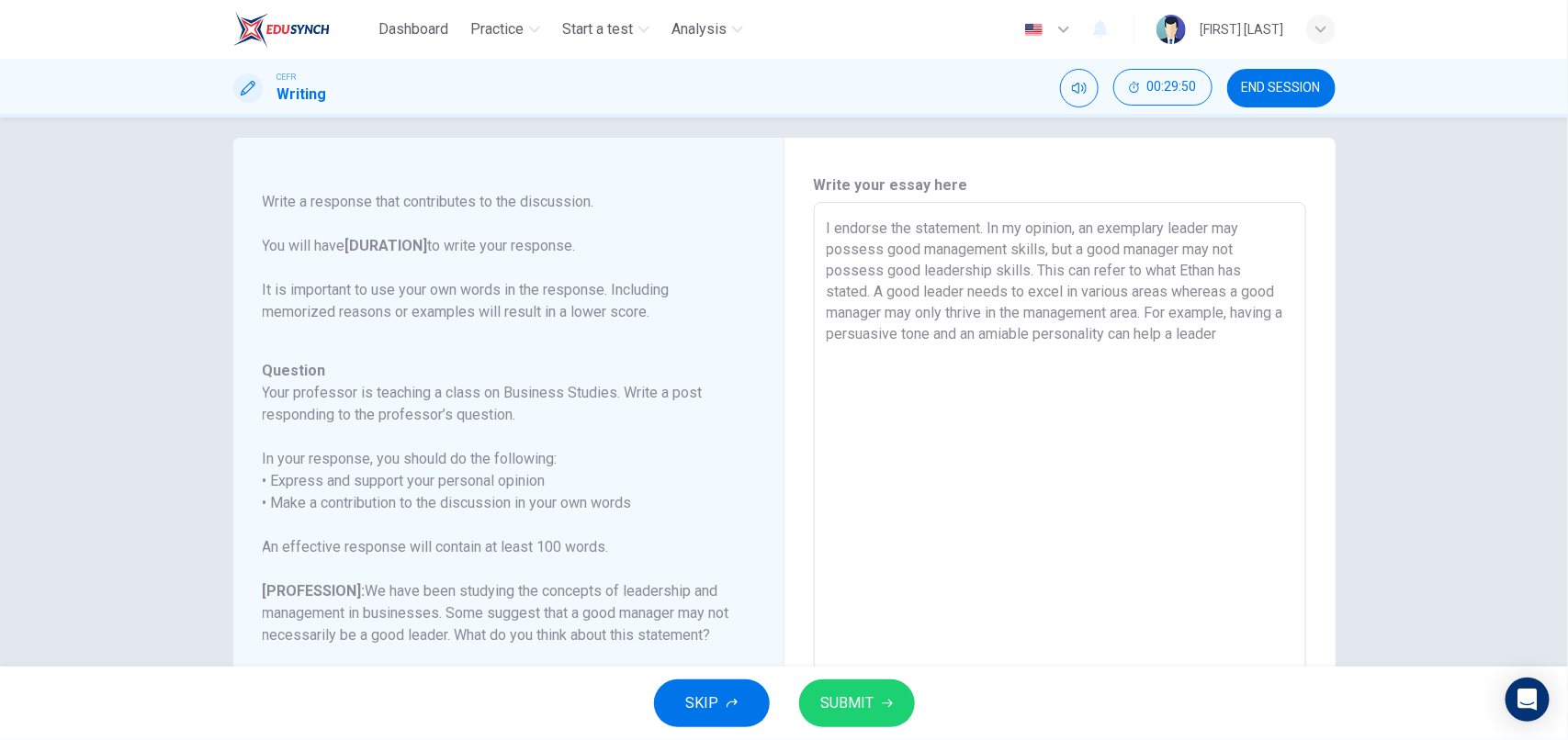 click on "I endorse the statement. In my opinion, an exemplary leader may possess good management skills, but a good manager may not possess good leadership skills. This can refer to what Ethan has stated. A good leader needs to excel in various areas whereas a good manager may only thrive in the management area. For example, having a persuasive tone and an amiable personality can help a leader" at bounding box center (1060, 509) 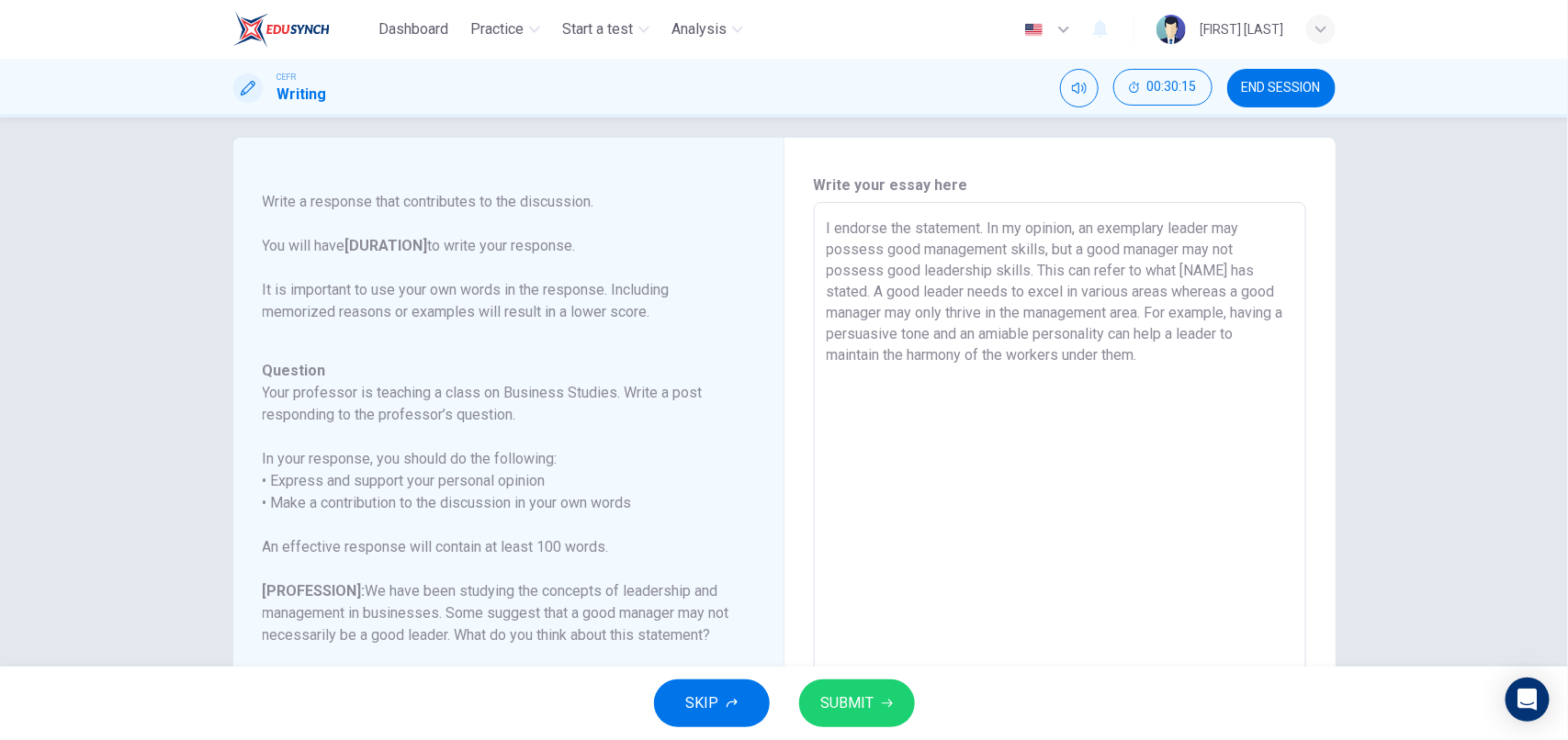 drag, startPoint x: 1176, startPoint y: 345, endPoint x: 839, endPoint y: 368, distance: 337.78395 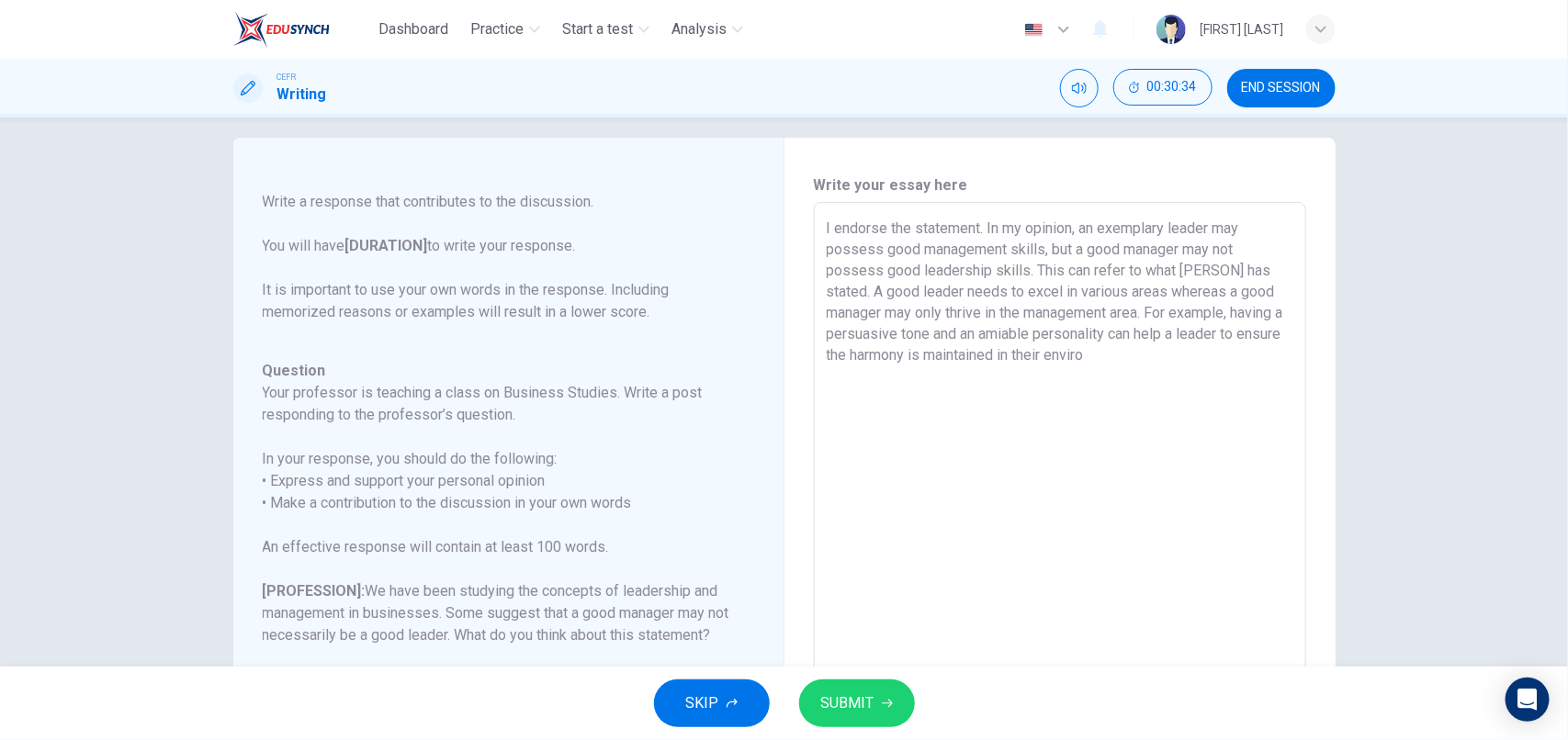 drag, startPoint x: 1190, startPoint y: 349, endPoint x: 1061, endPoint y: 354, distance: 129.09686 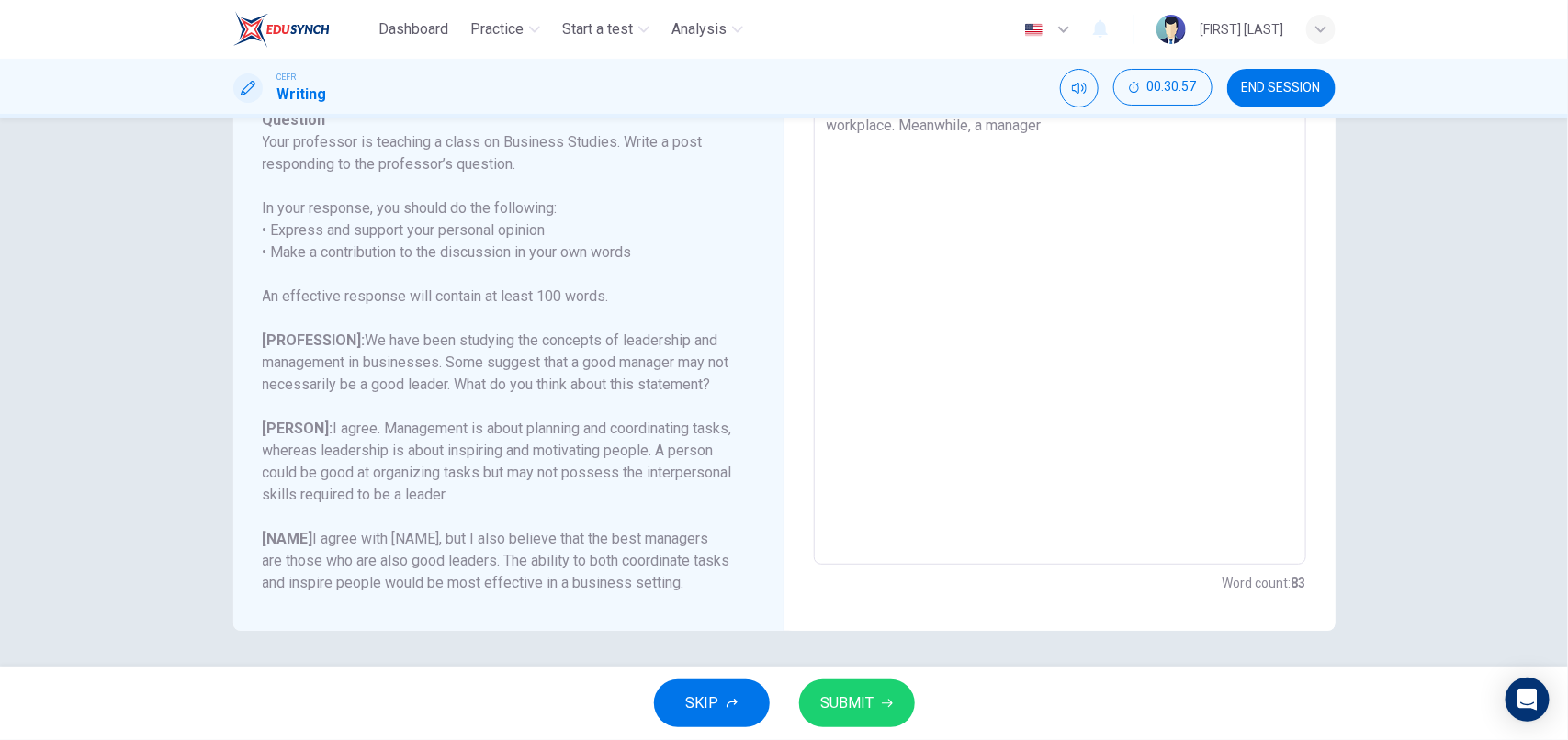 scroll, scrollTop: 0, scrollLeft: 0, axis: both 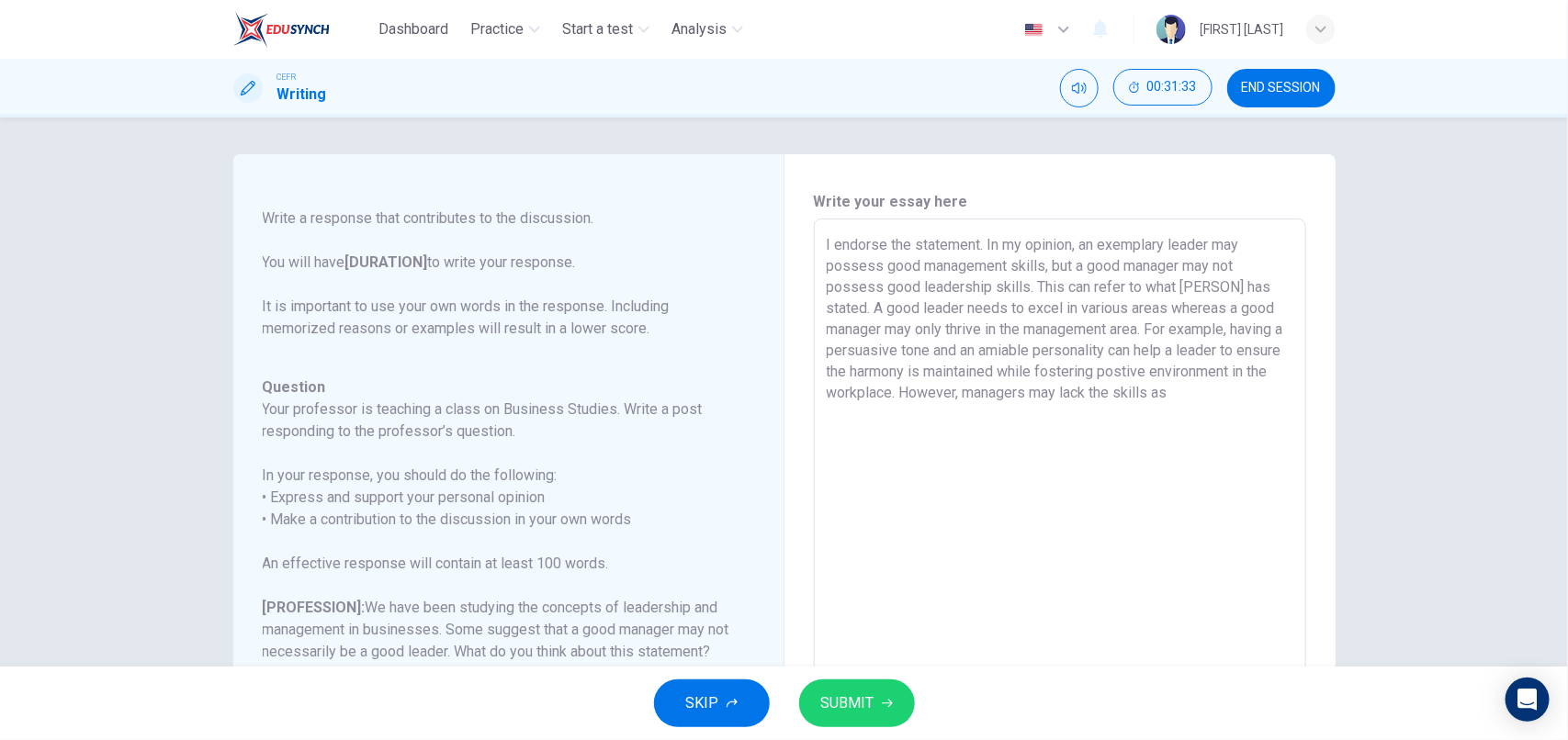 click on "I endorse the statement. In my opinion, an exemplary leader may possess good management skills, but a good manager may not possess good leadership skills. This can refer to what [PERSON] has stated. A good leader needs to excel in various areas whereas a good manager may only thrive in the management area. For example, having a persuasive tone and an amiable personality can help a leader to ensure the harmony is maintained while fostering postive environment in the workplace. However, managers may lack the skills as" at bounding box center [1060, 525] 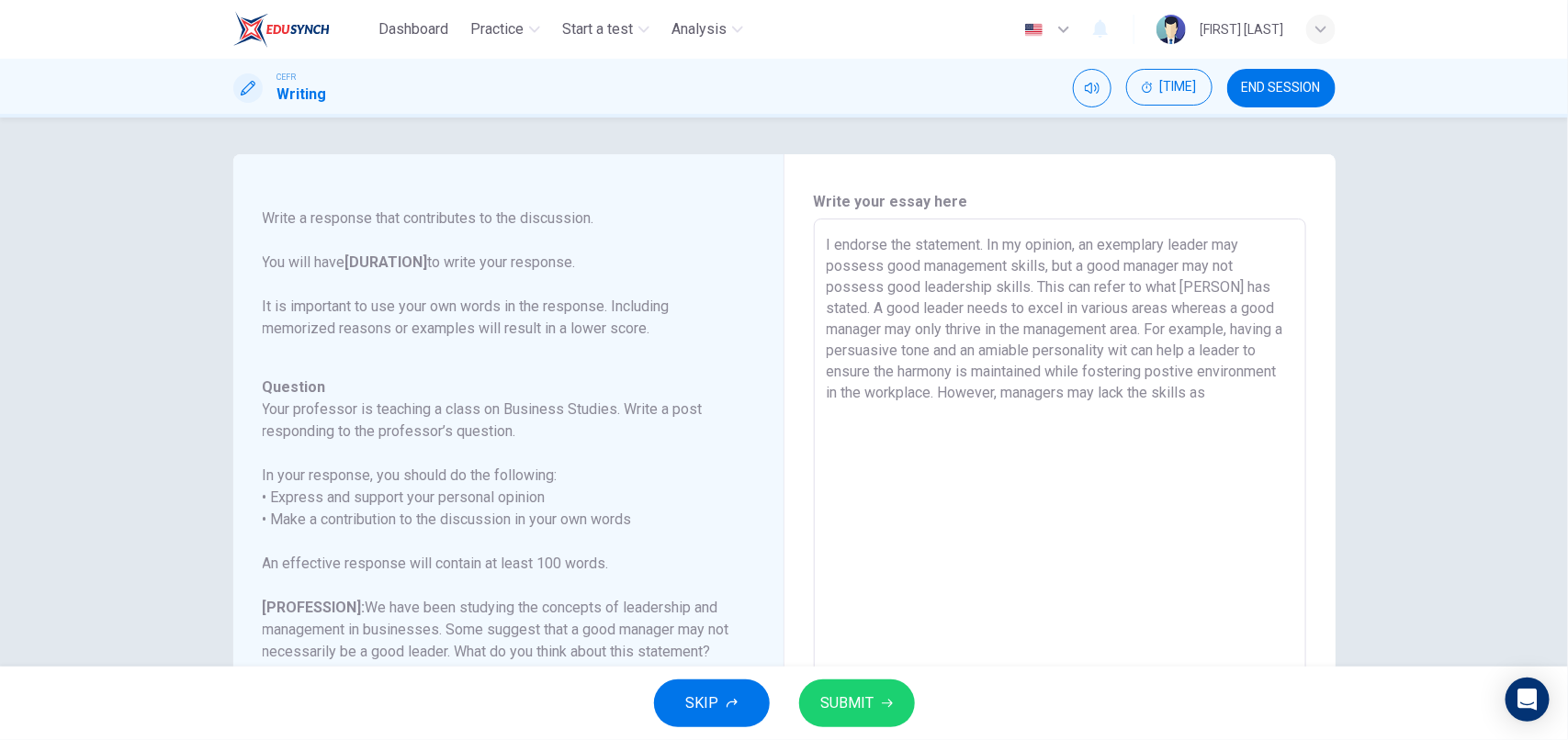 drag, startPoint x: 1187, startPoint y: 354, endPoint x: 1163, endPoint y: 353, distance: 24.020824 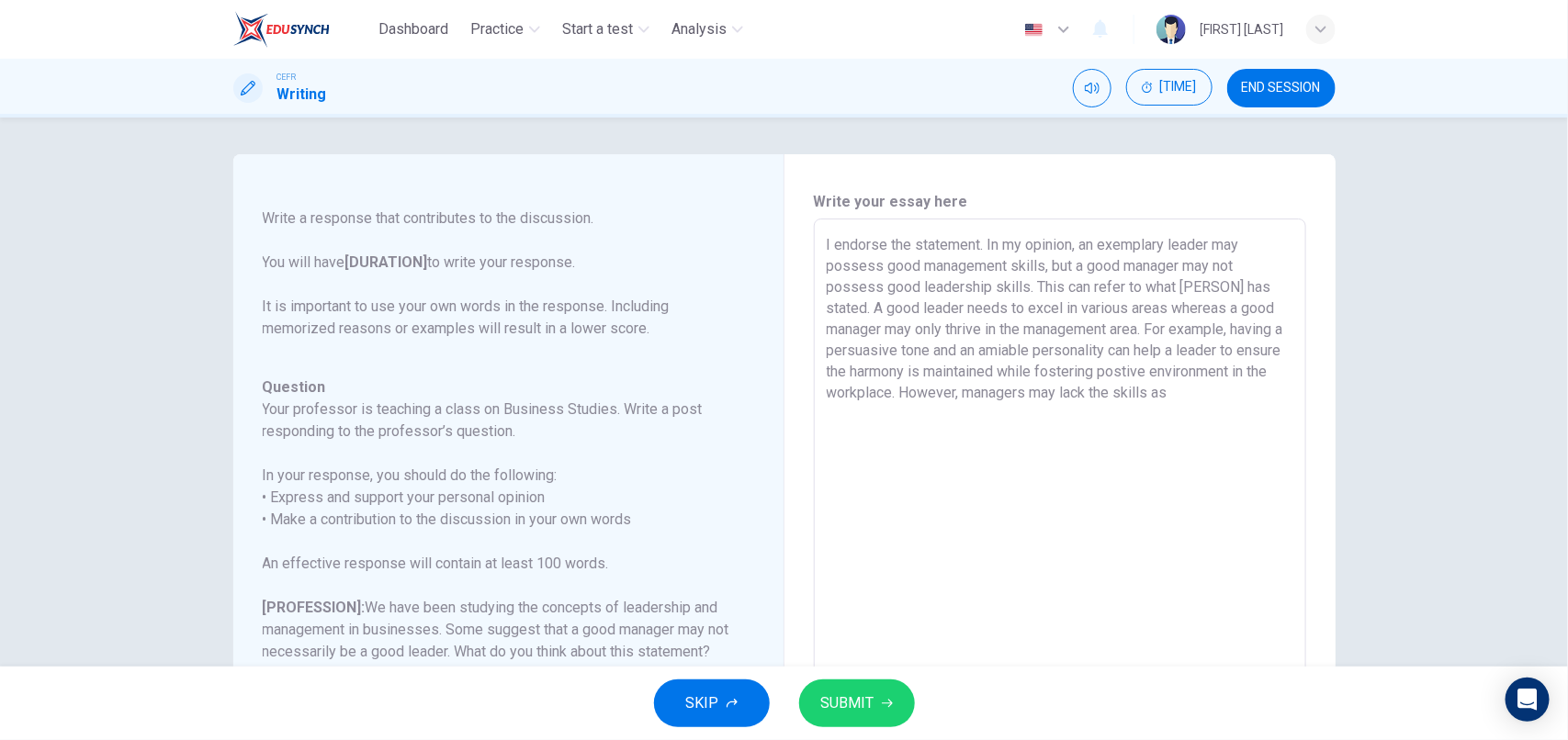drag, startPoint x: 1100, startPoint y: 424, endPoint x: 1021, endPoint y: 395, distance: 84.15462 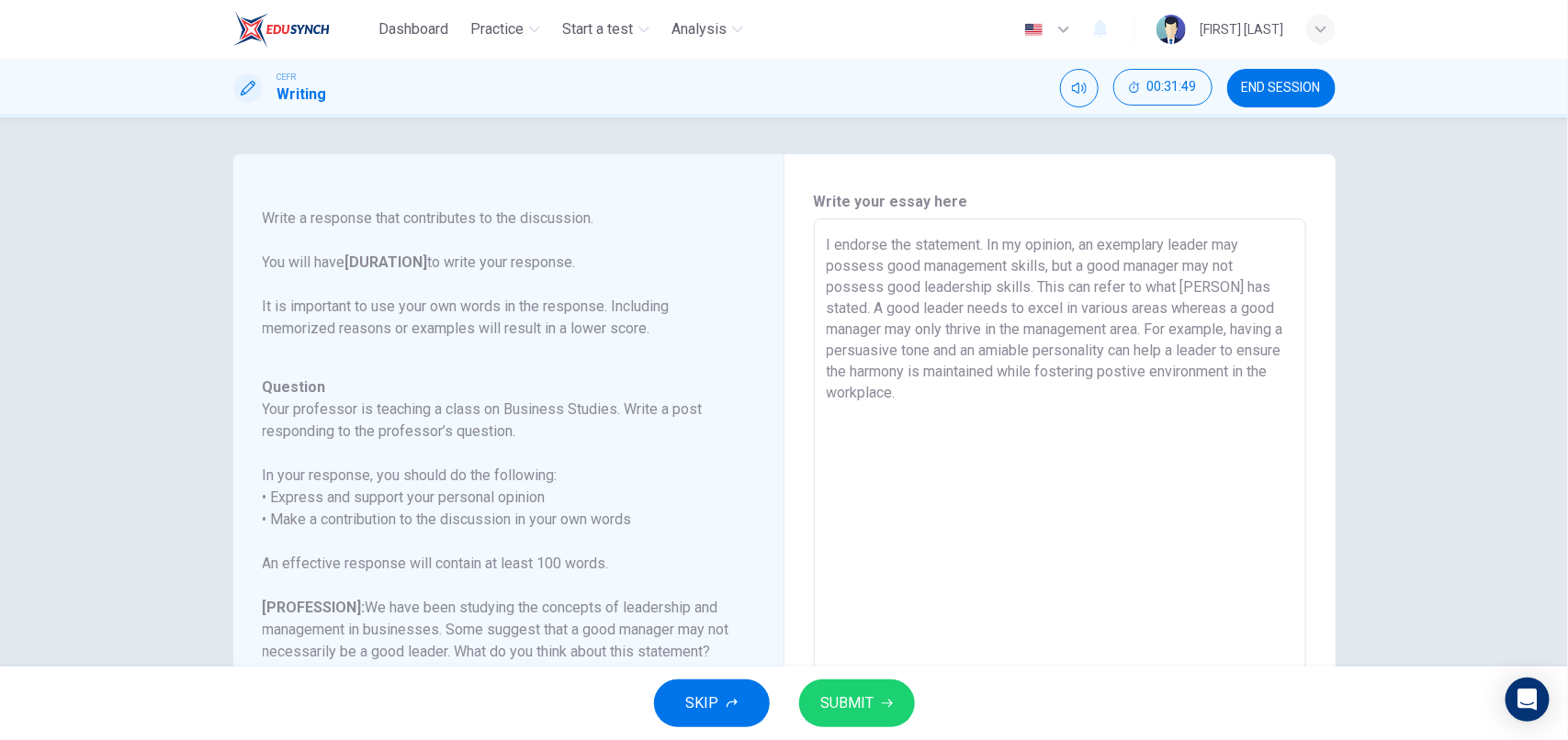 click on "I endorse the statement. In my opinion, an exemplary leader may possess good management skills, but a good manager may not possess good leadership skills. This can refer to what [PERSON] has stated. A good leader needs to excel in various areas whereas a good manager may only thrive in the management area. For example, having a persuasive tone and an amiable personality can help a leader to ensure the harmony is maintained while fostering postive environment in the workplace." at bounding box center (1060, 525) 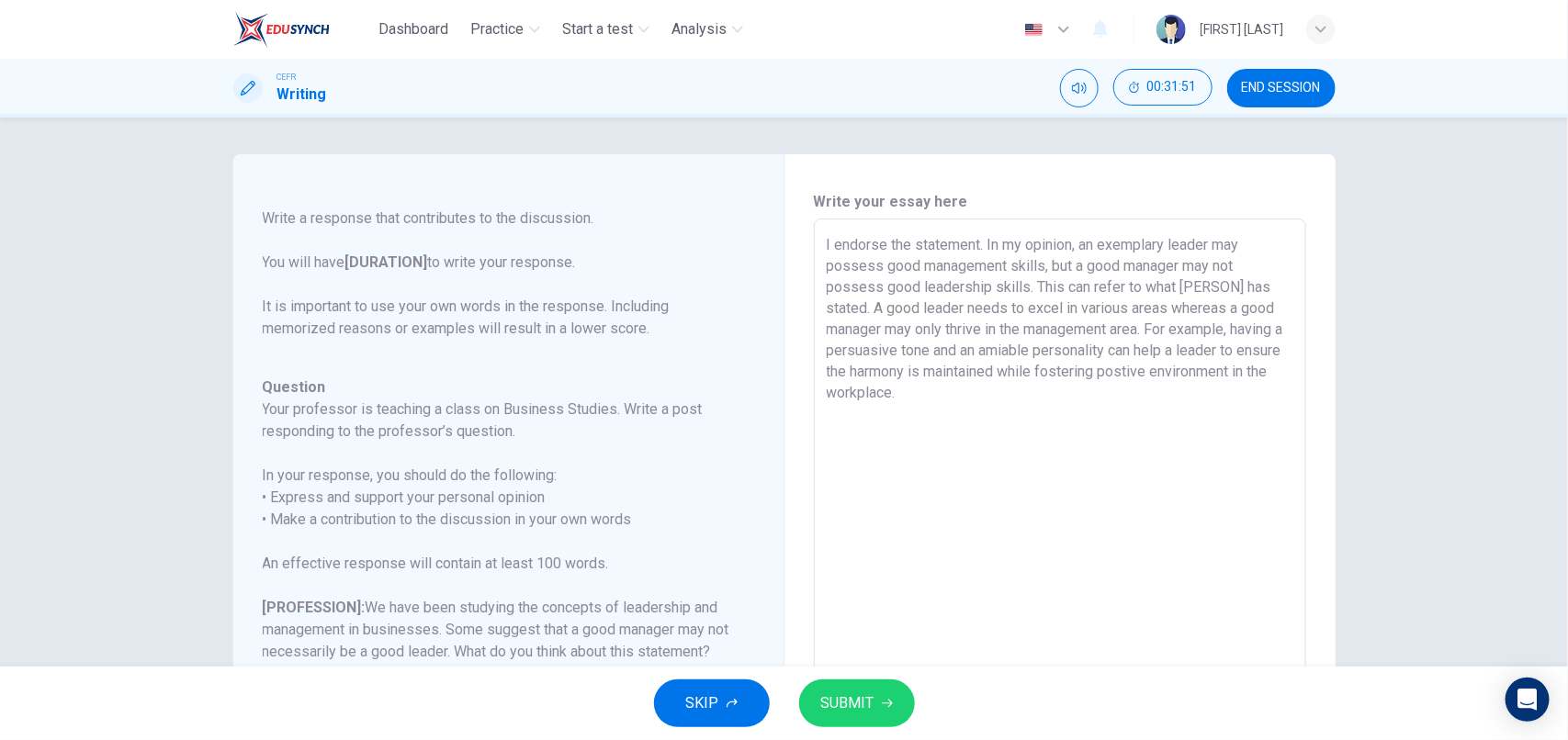 click on "I endorse the statement. In my opinion, an exemplary leader may possess good management skills, but a good manager may not possess good leadership skills. This can refer to what [PERSON] has stated. A good leader needs to excel in various areas whereas a good manager may only thrive in the management area. For example, having a persuasive tone and an amiable personality can help a leader to ensure the harmony is maintained while fostering postive environment in the workplace." at bounding box center [1060, 525] 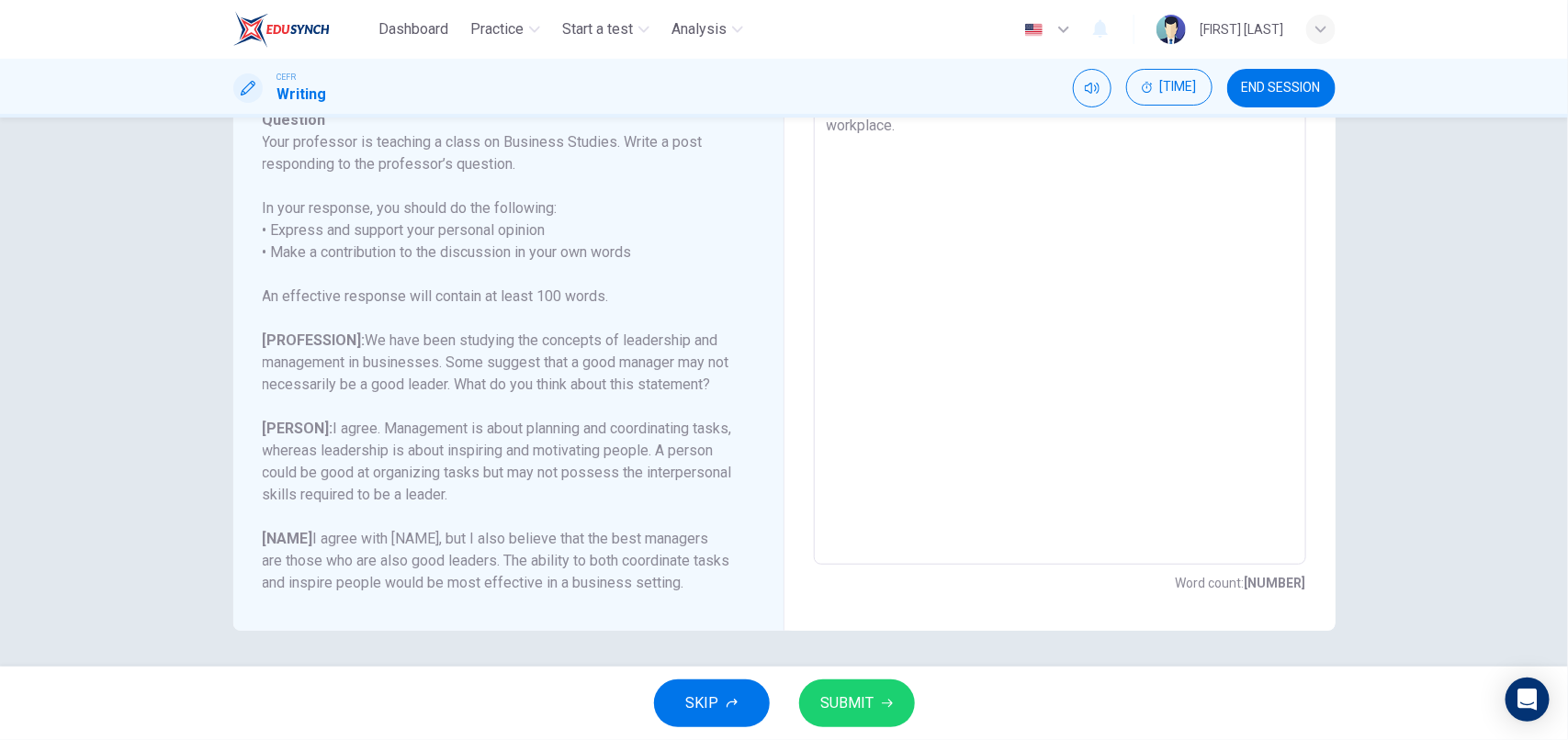 scroll, scrollTop: 0, scrollLeft: 0, axis: both 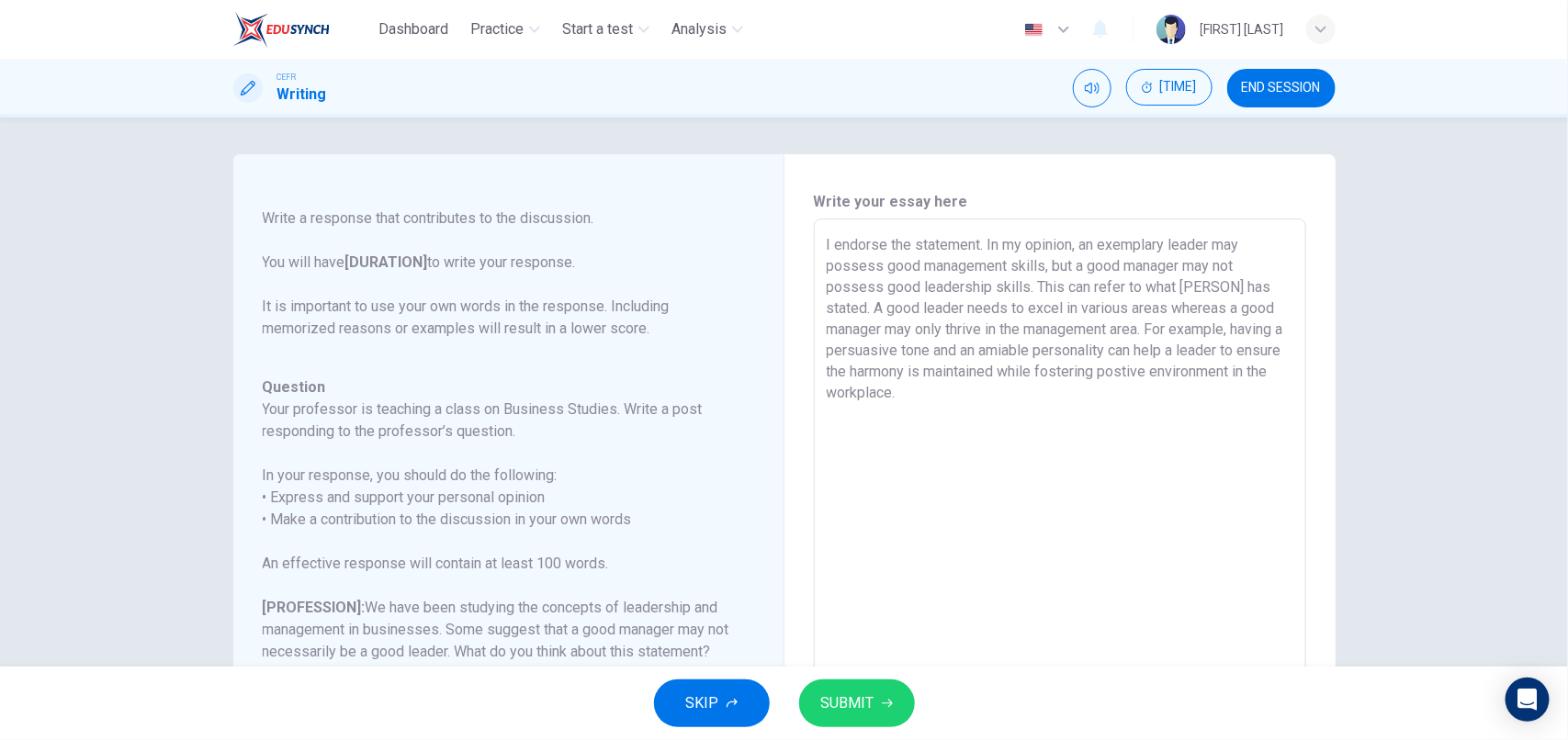 drag, startPoint x: 1016, startPoint y: 392, endPoint x: 807, endPoint y: 241, distance: 257.84104 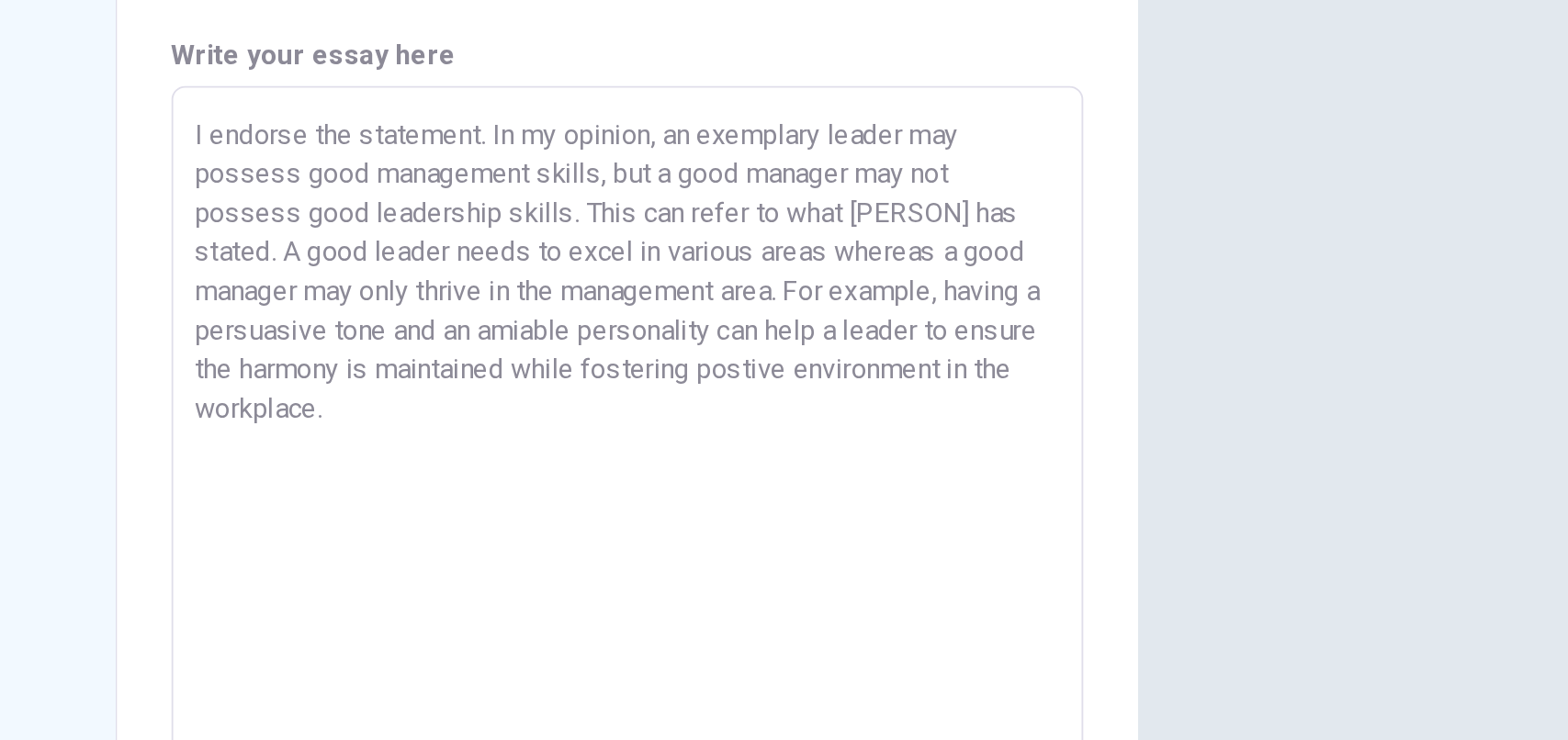 scroll, scrollTop: 236, scrollLeft: 0, axis: vertical 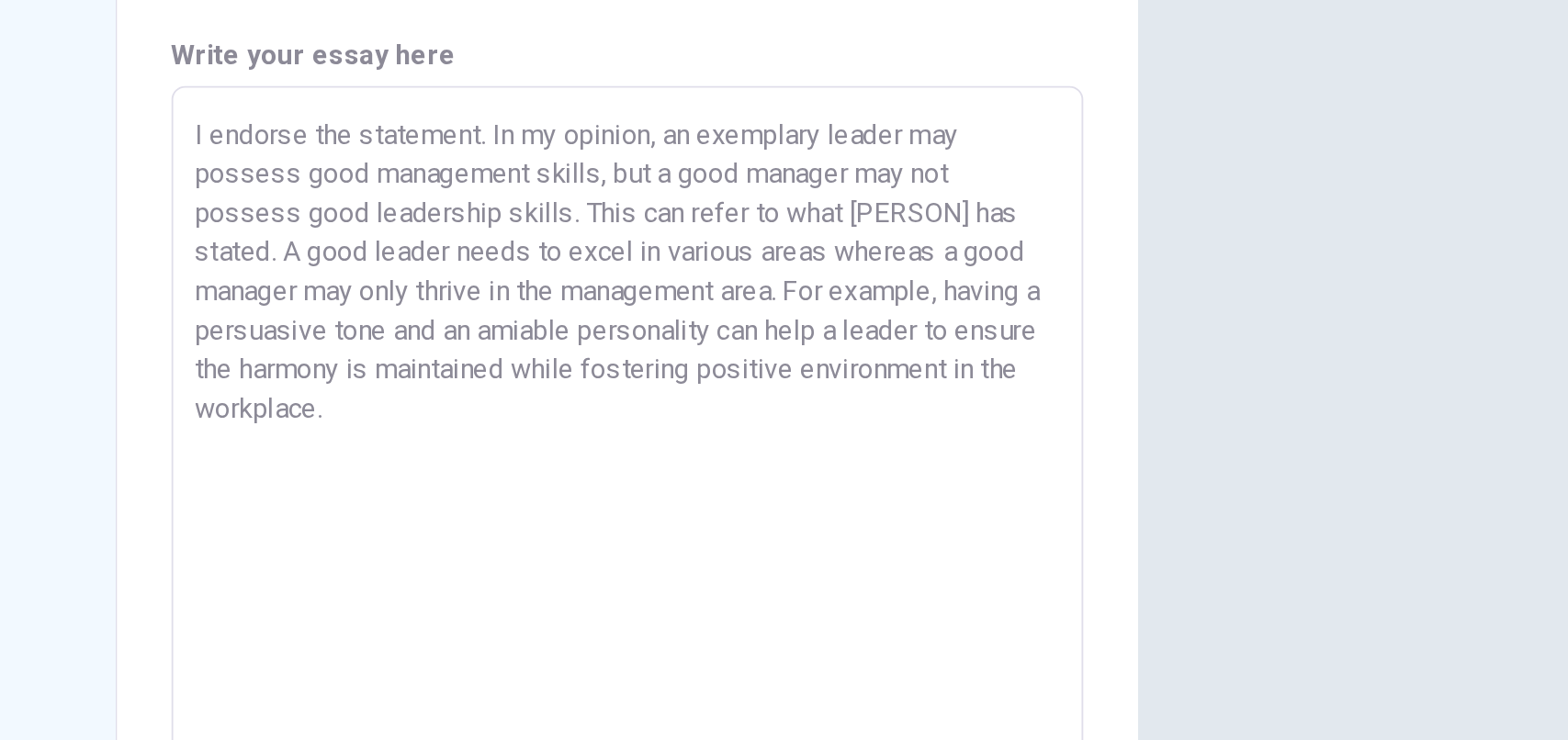 type on "I endorse the statement. In my opinion, an exemplary leader may possess good management skills, but a good manager may not possess good leadership skills. This can refer to what [PERSON] has stated. A good leader needs to excel in various areas whereas a good manager may only thrive in the management area. For example, having a persuasive tone and an amiable personality can help a leader to ensure the harmony is maintained while fostering positive environment in the workplace." 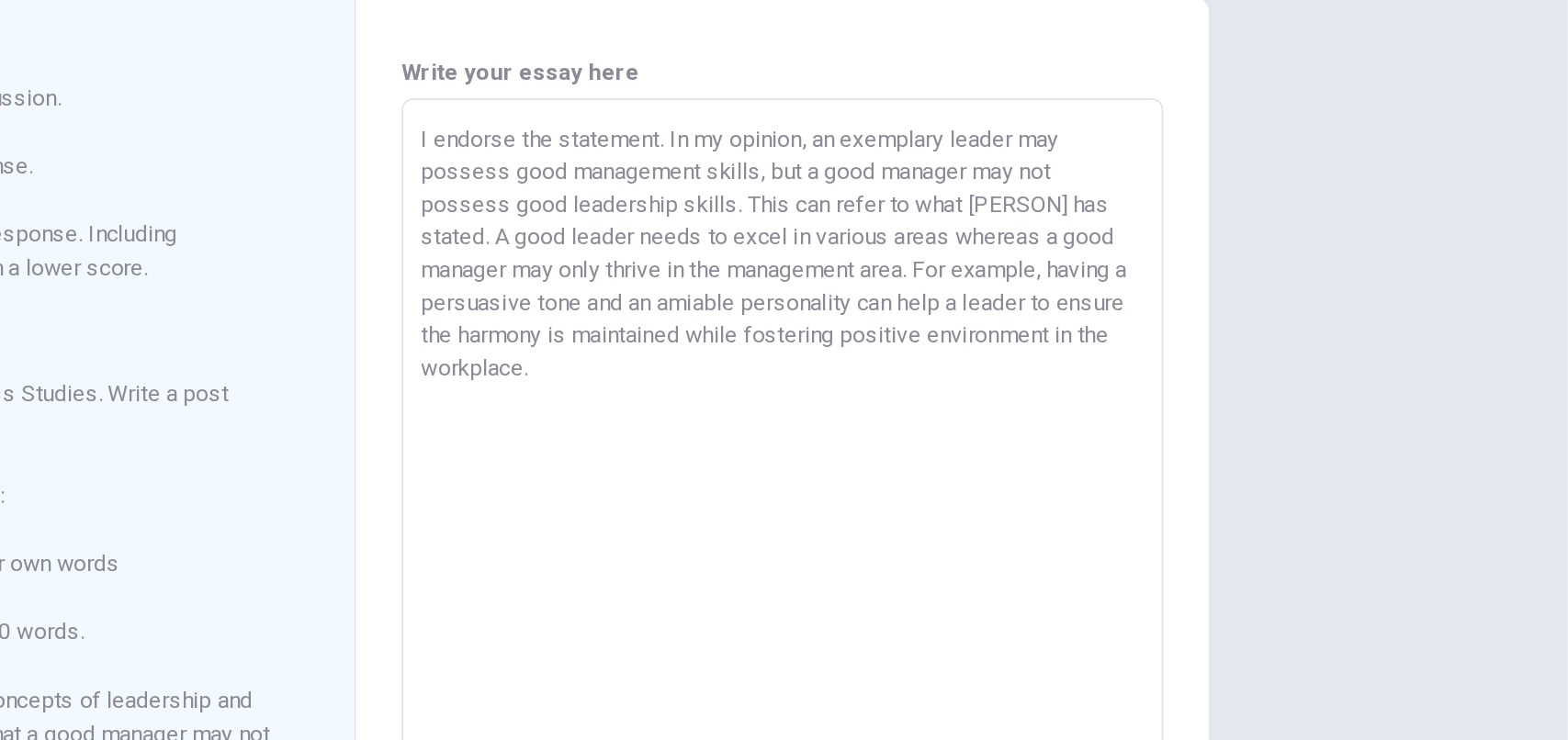 scroll, scrollTop: 0, scrollLeft: 0, axis: both 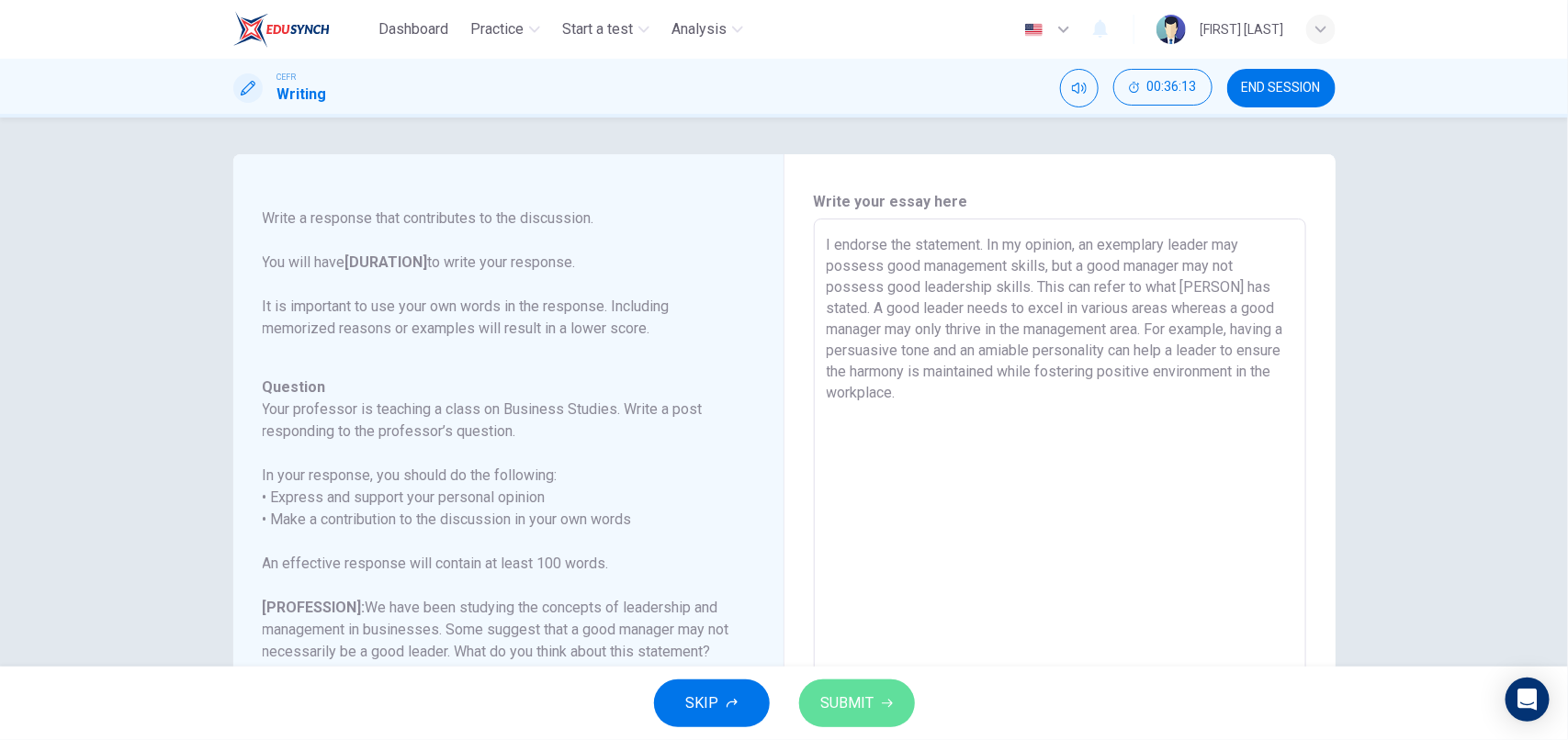 click on "SUBMIT" at bounding box center [848, 703] 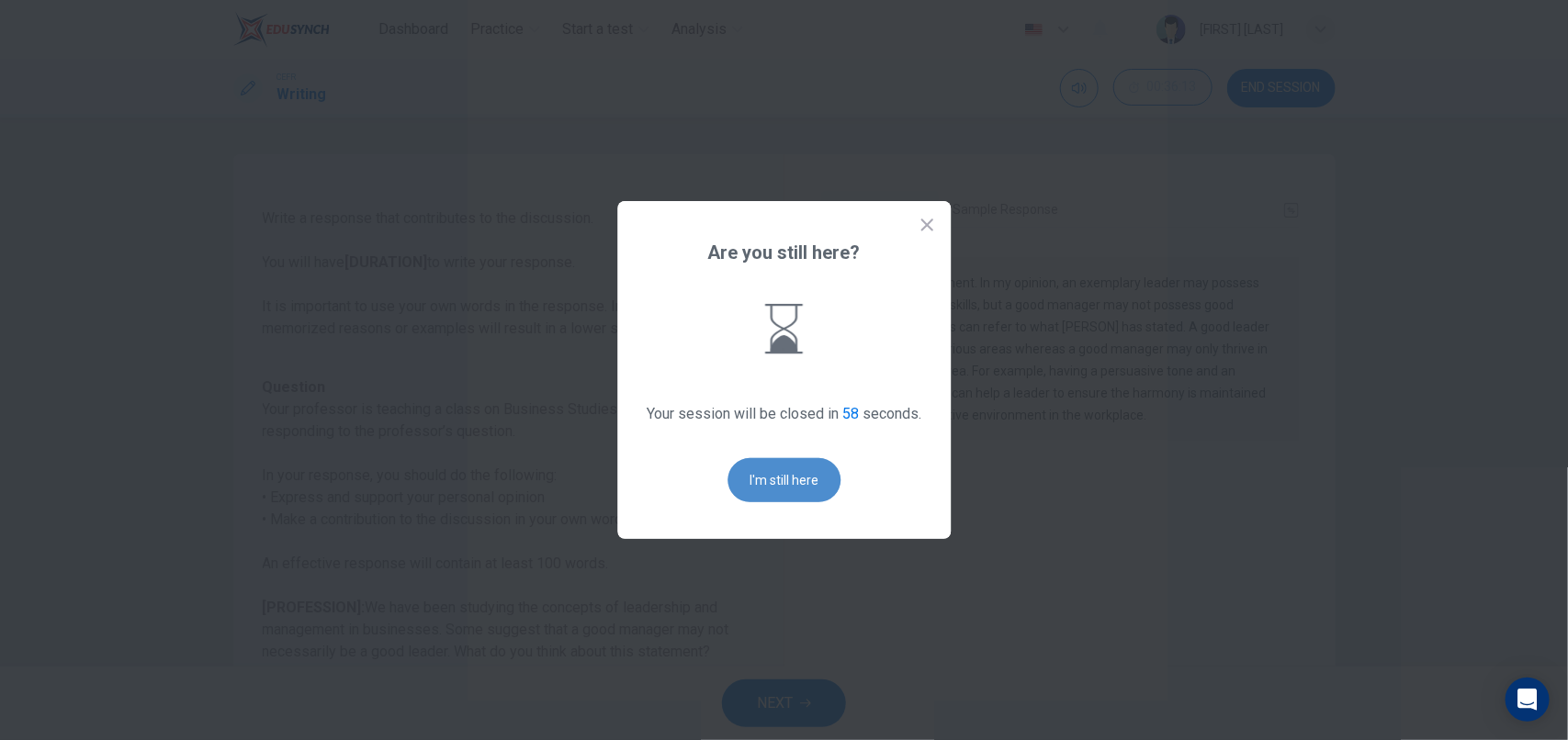 click on "I'm still here" at bounding box center (784, 480) 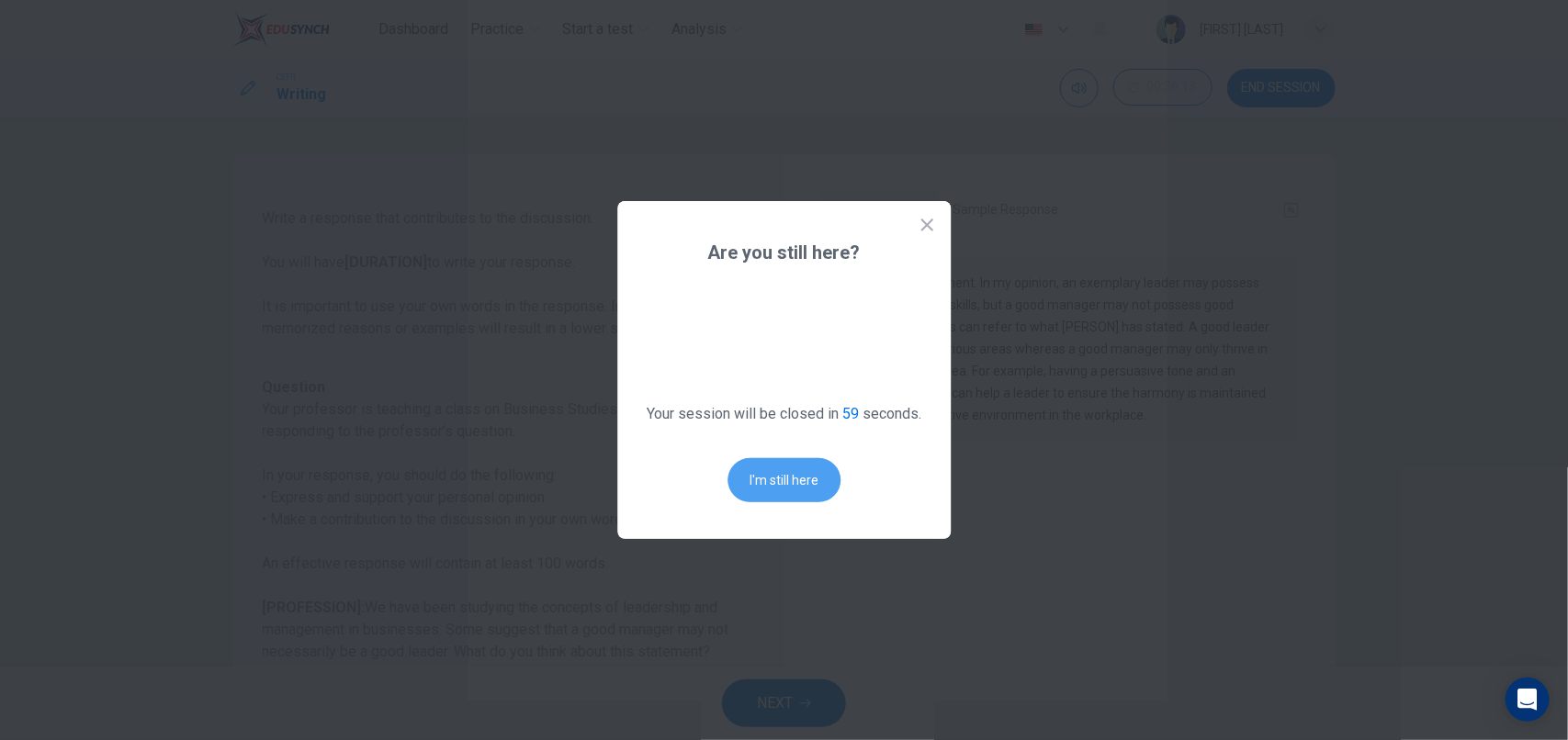 click on "I'm still here" at bounding box center [784, 480] 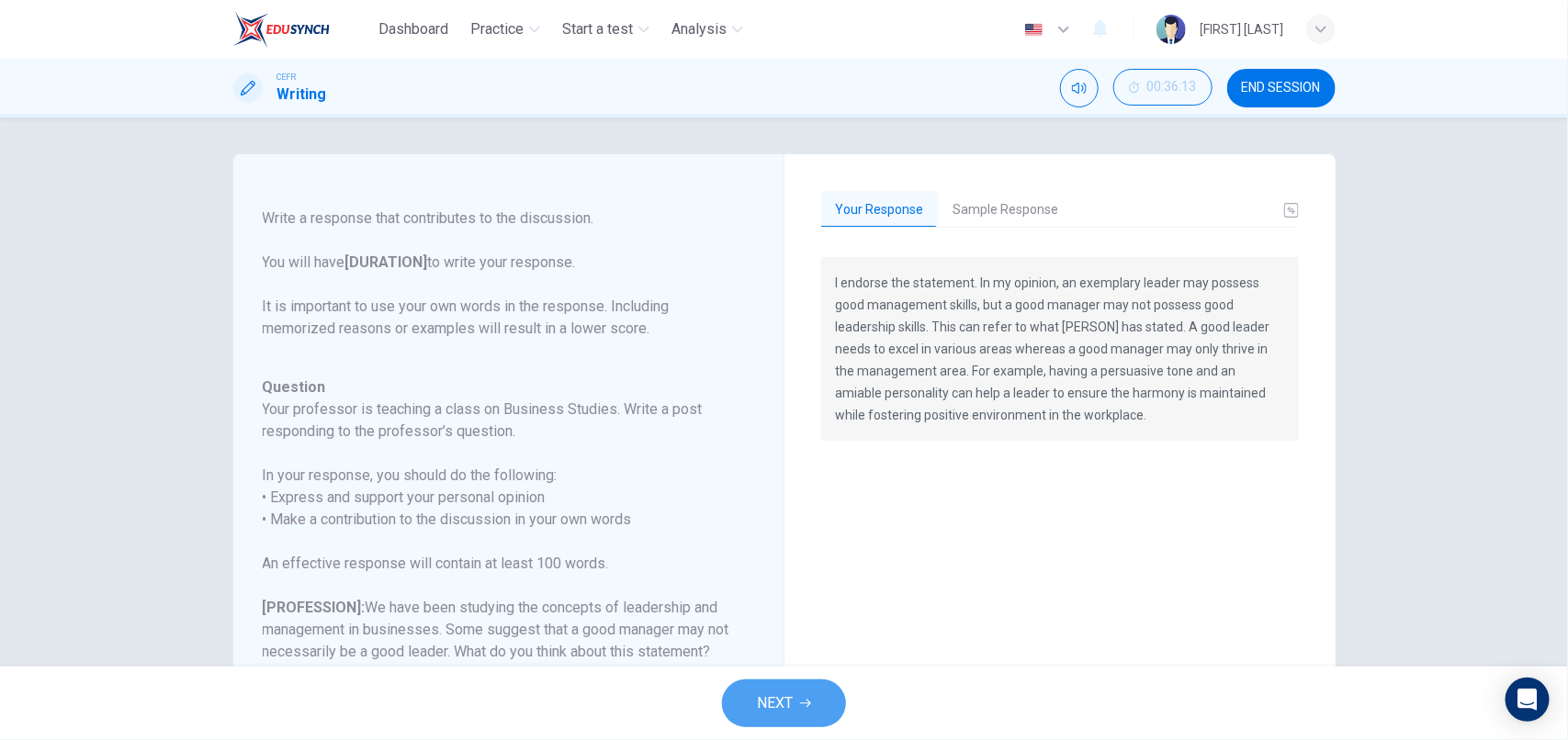 click on "NEXT" at bounding box center (774, 703) 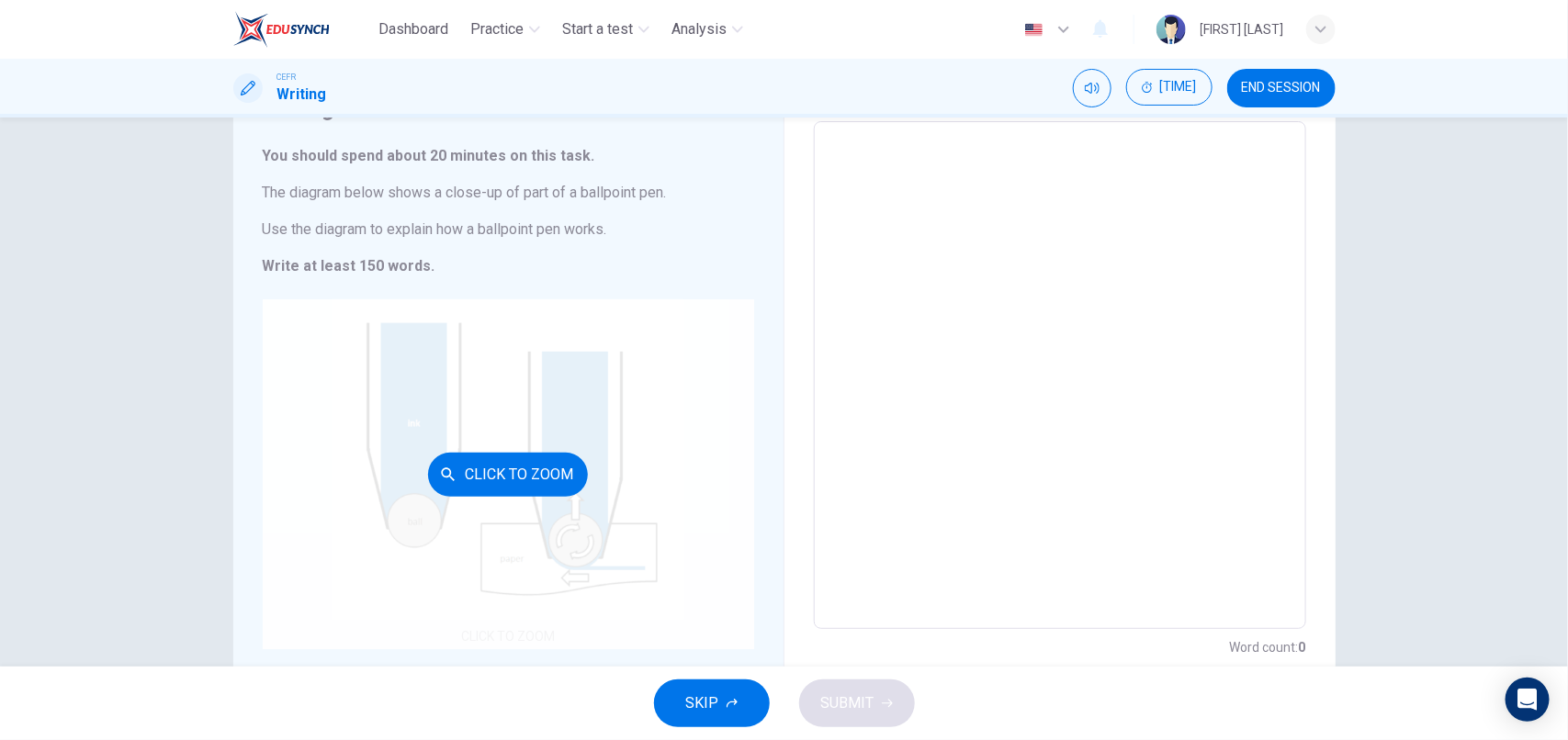 scroll, scrollTop: 93, scrollLeft: 0, axis: vertical 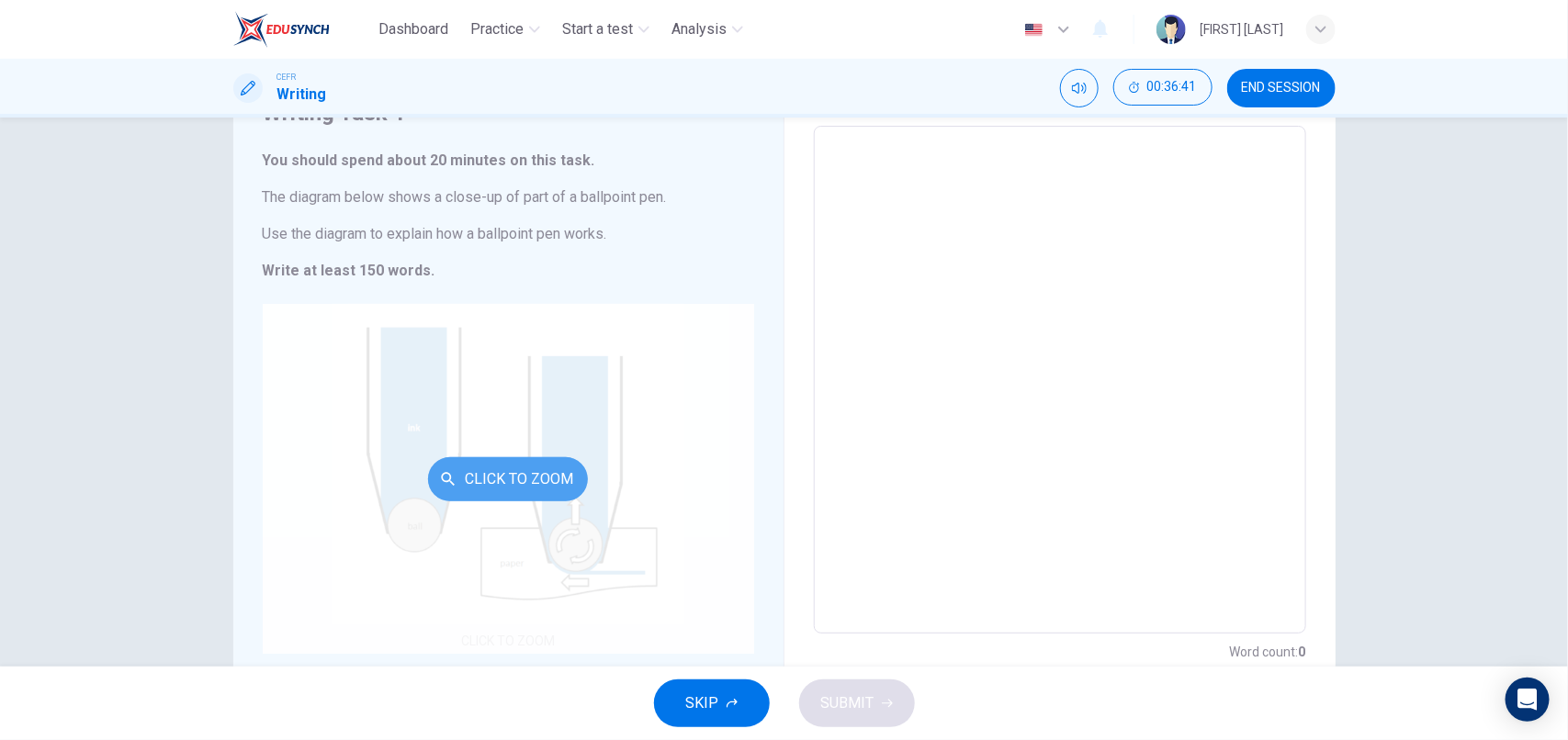 click on "Click to Zoom" at bounding box center [508, 479] 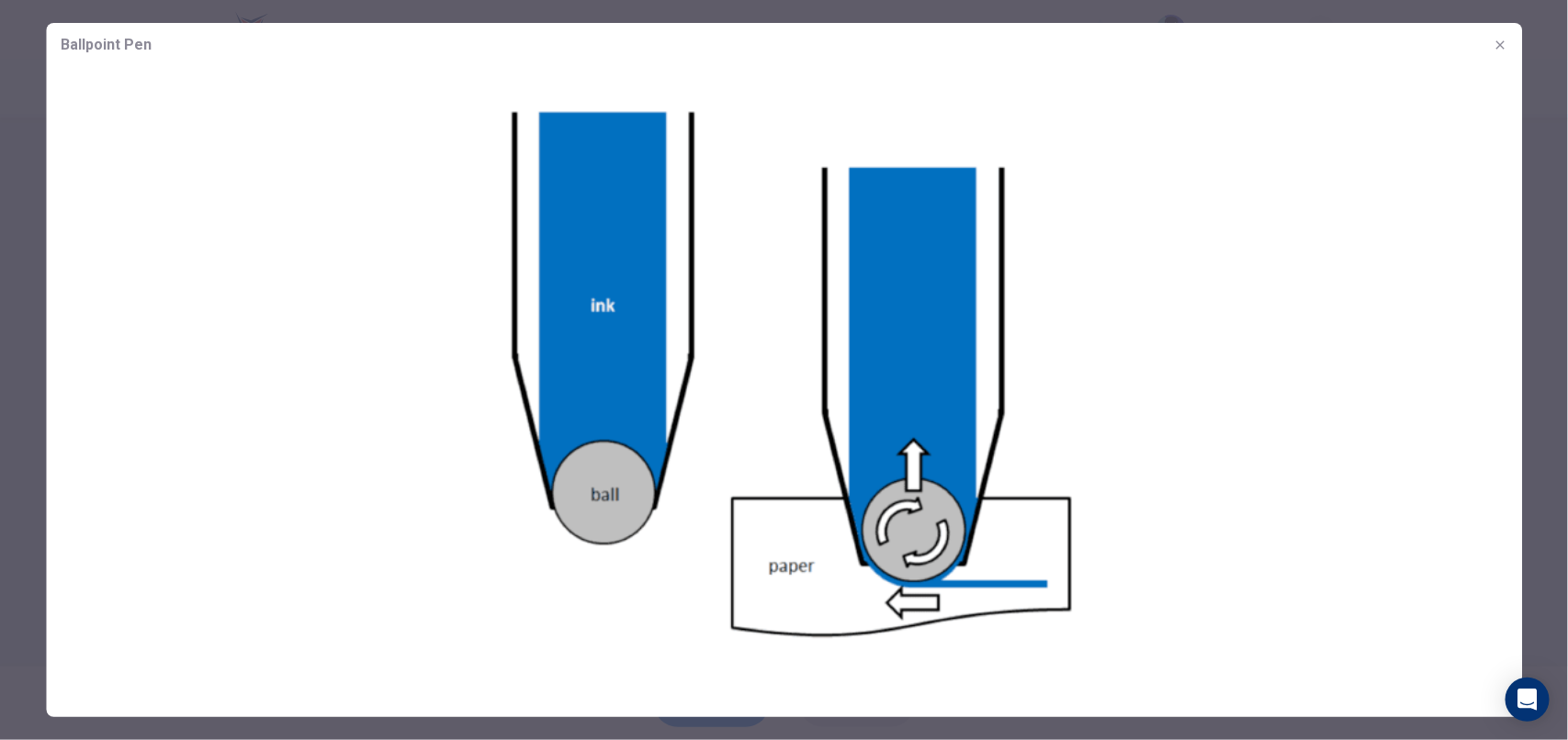 click at bounding box center (1500, 45) 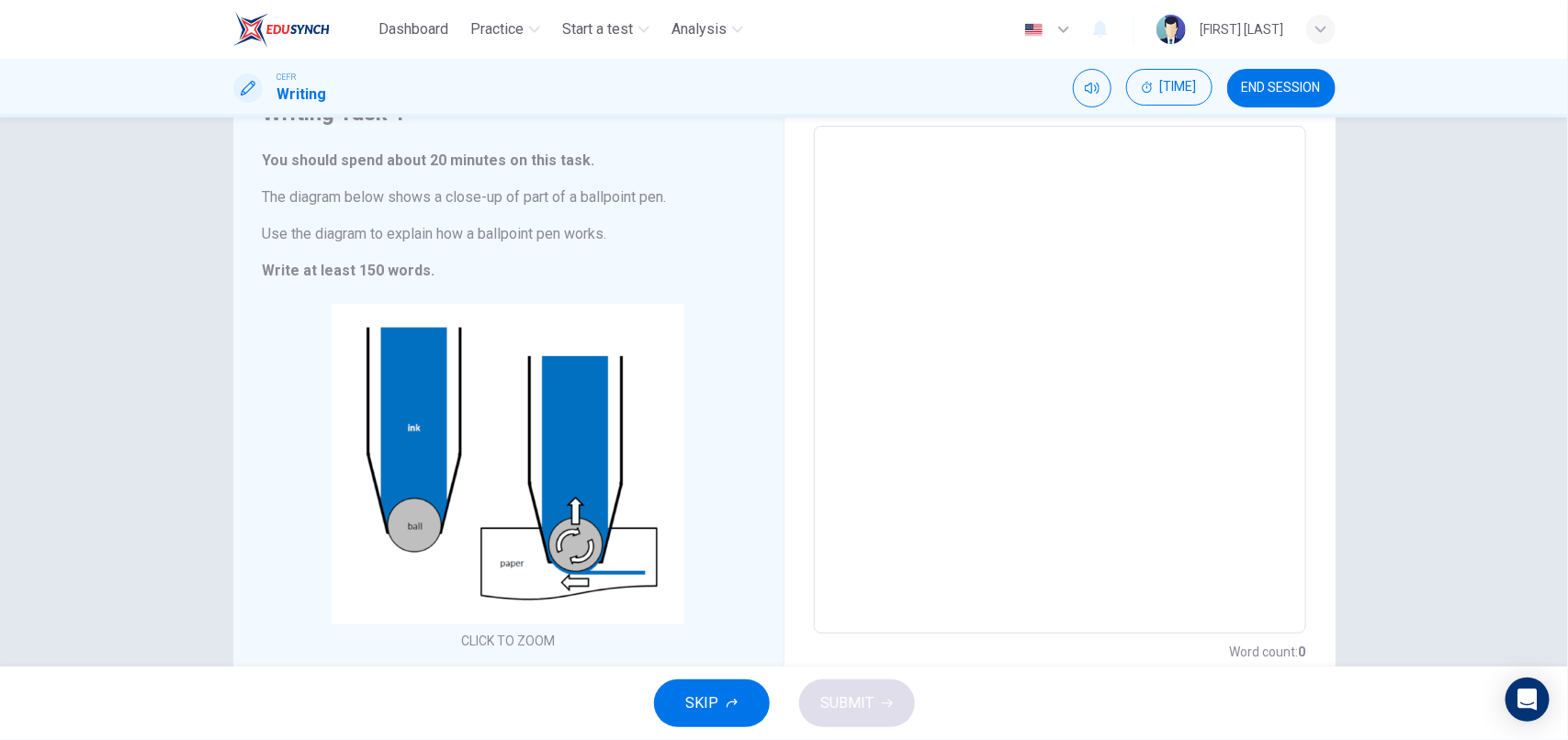 click at bounding box center [1060, 380] 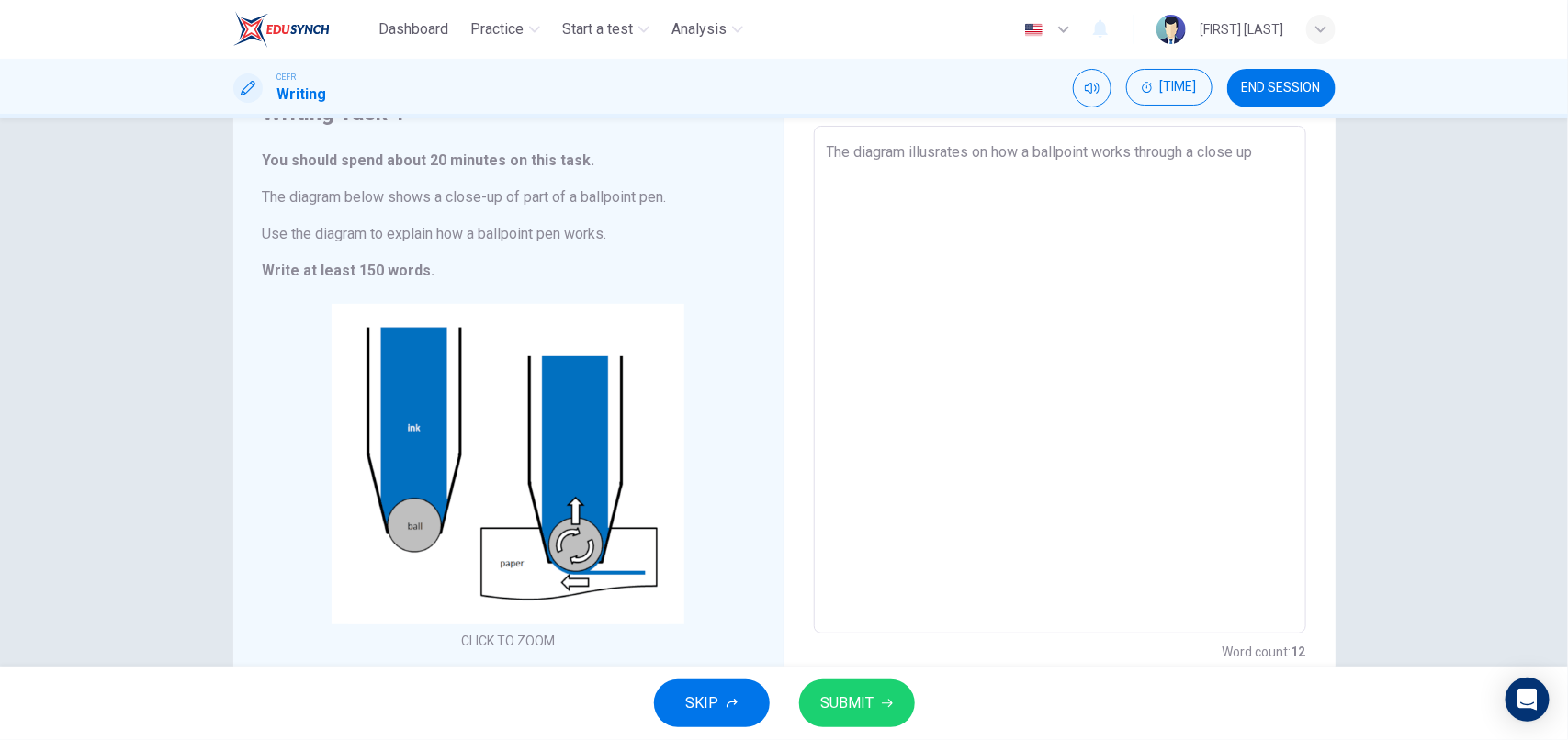 drag, startPoint x: 988, startPoint y: 154, endPoint x: 969, endPoint y: 154, distance: 19 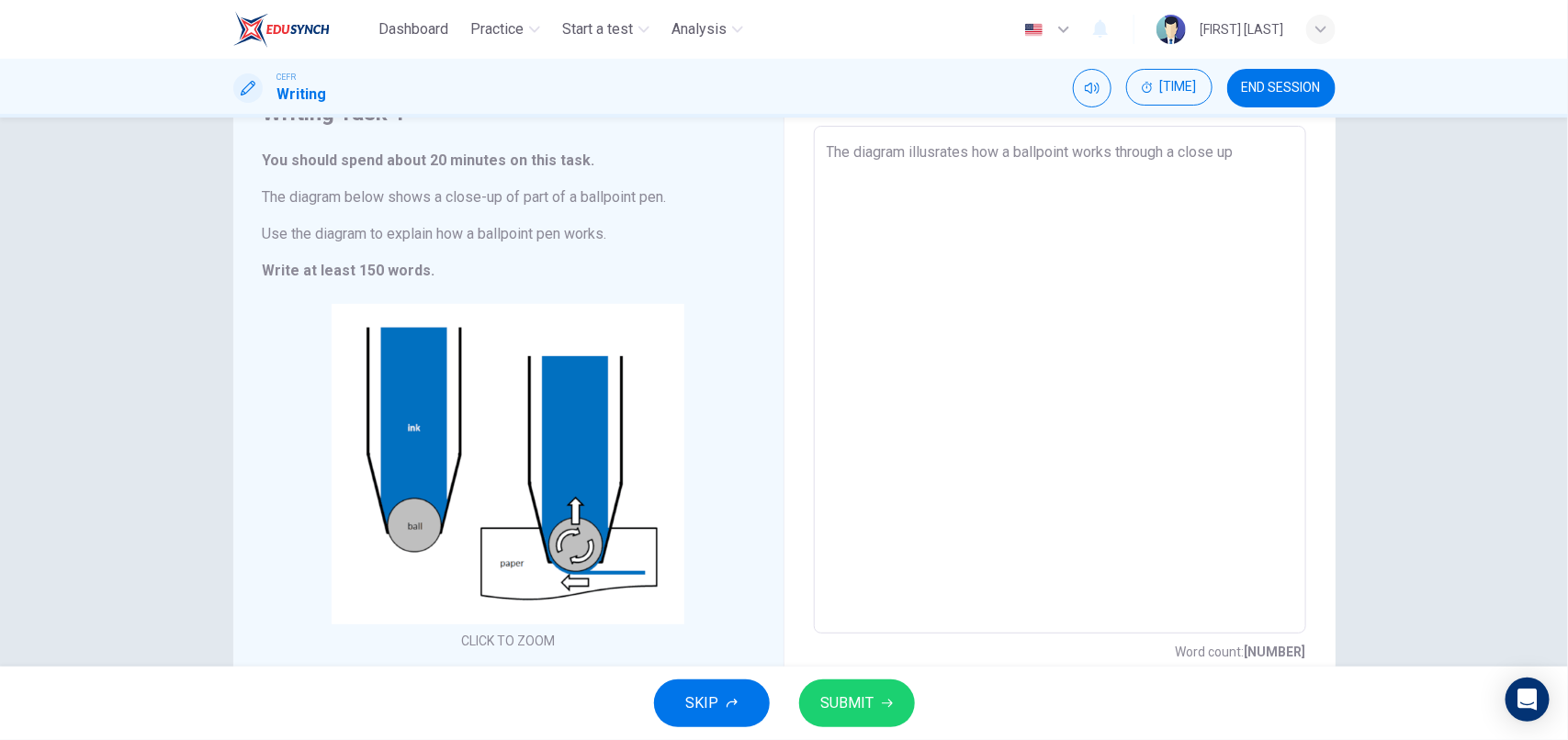 drag, startPoint x: 965, startPoint y: 153, endPoint x: 937, endPoint y: 156, distance: 28.160256 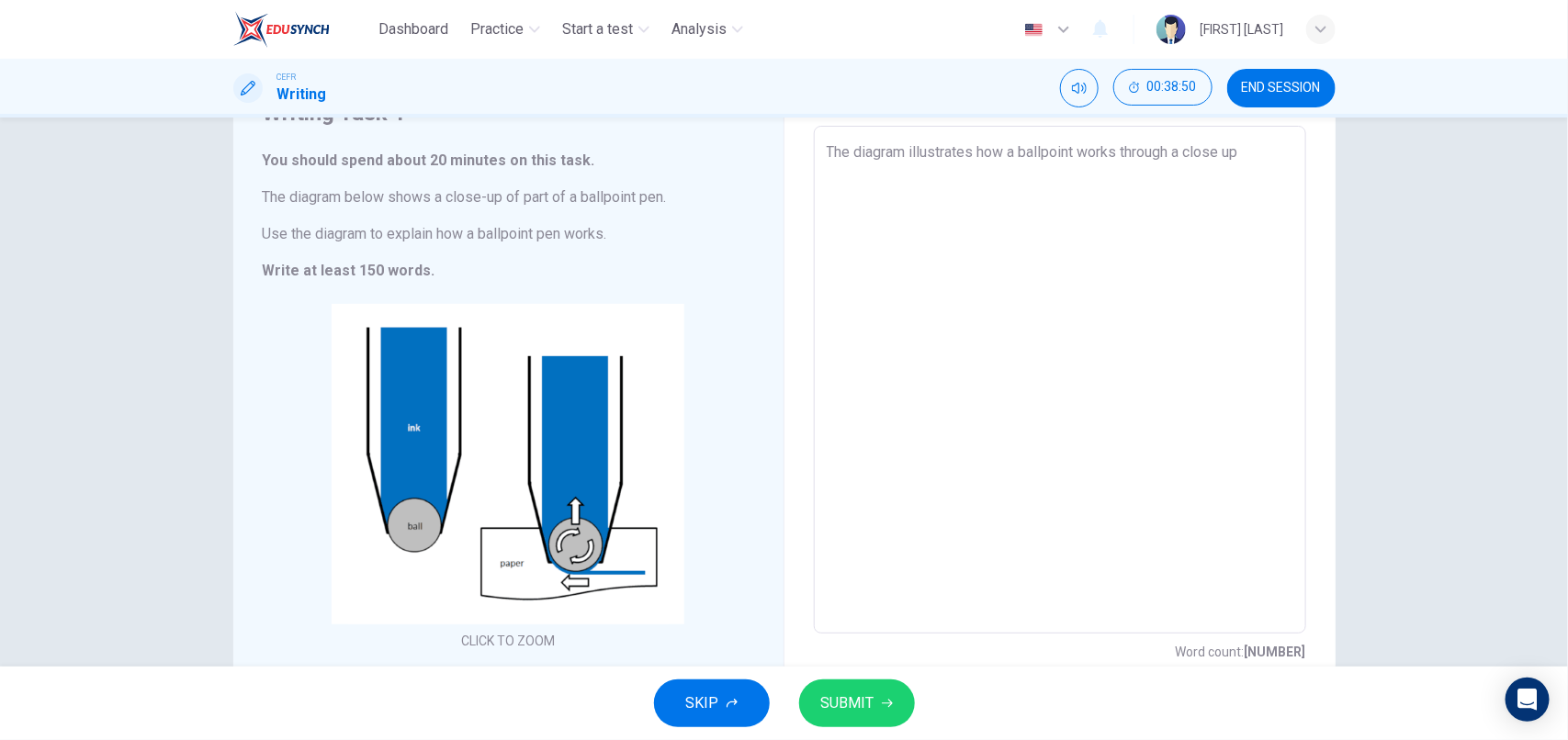 click on "The diagram illustrates how a ballpoint works through a close up" at bounding box center [1060, 380] 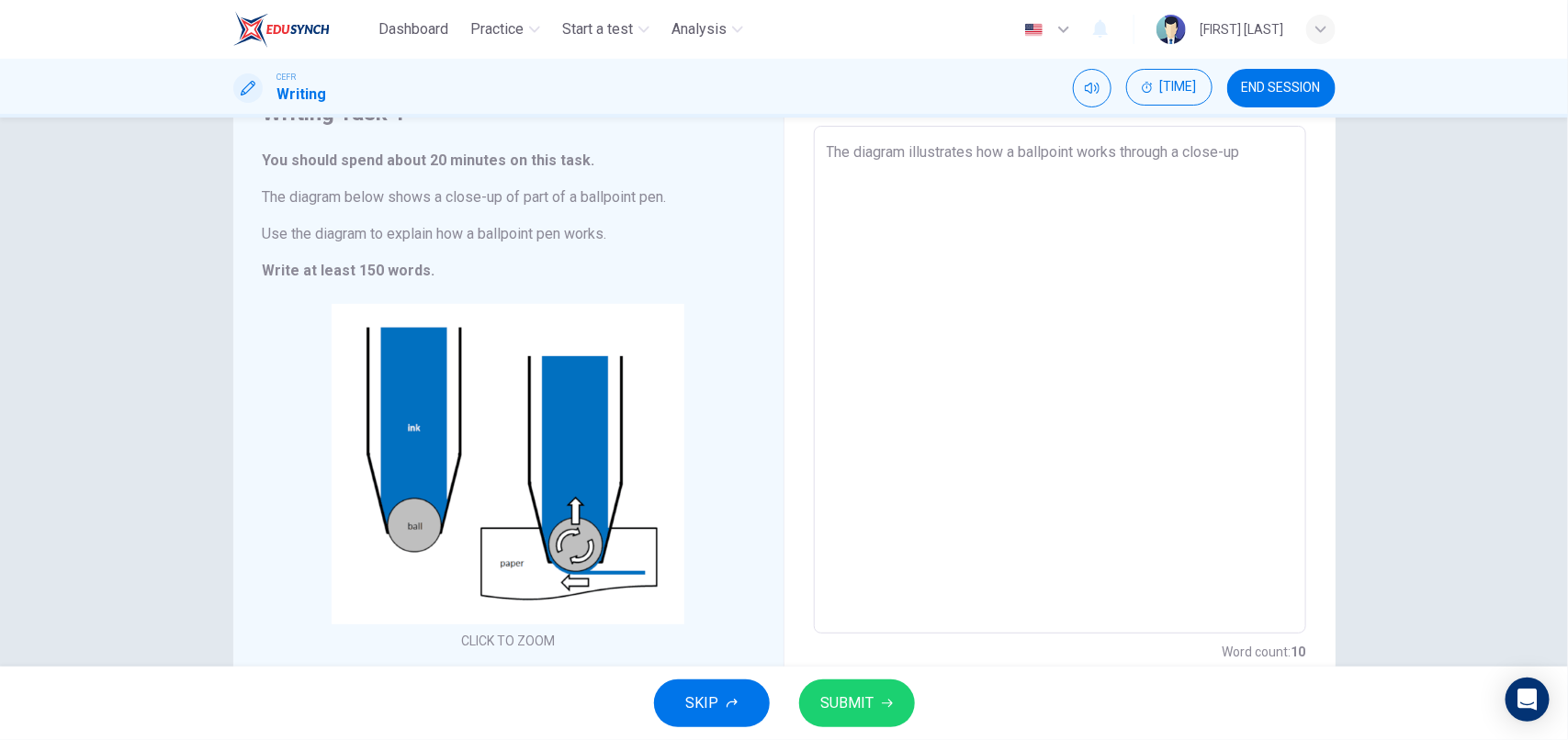 click on "The diagram illustrates how a ballpoint works through a close-up" at bounding box center (1060, 380) 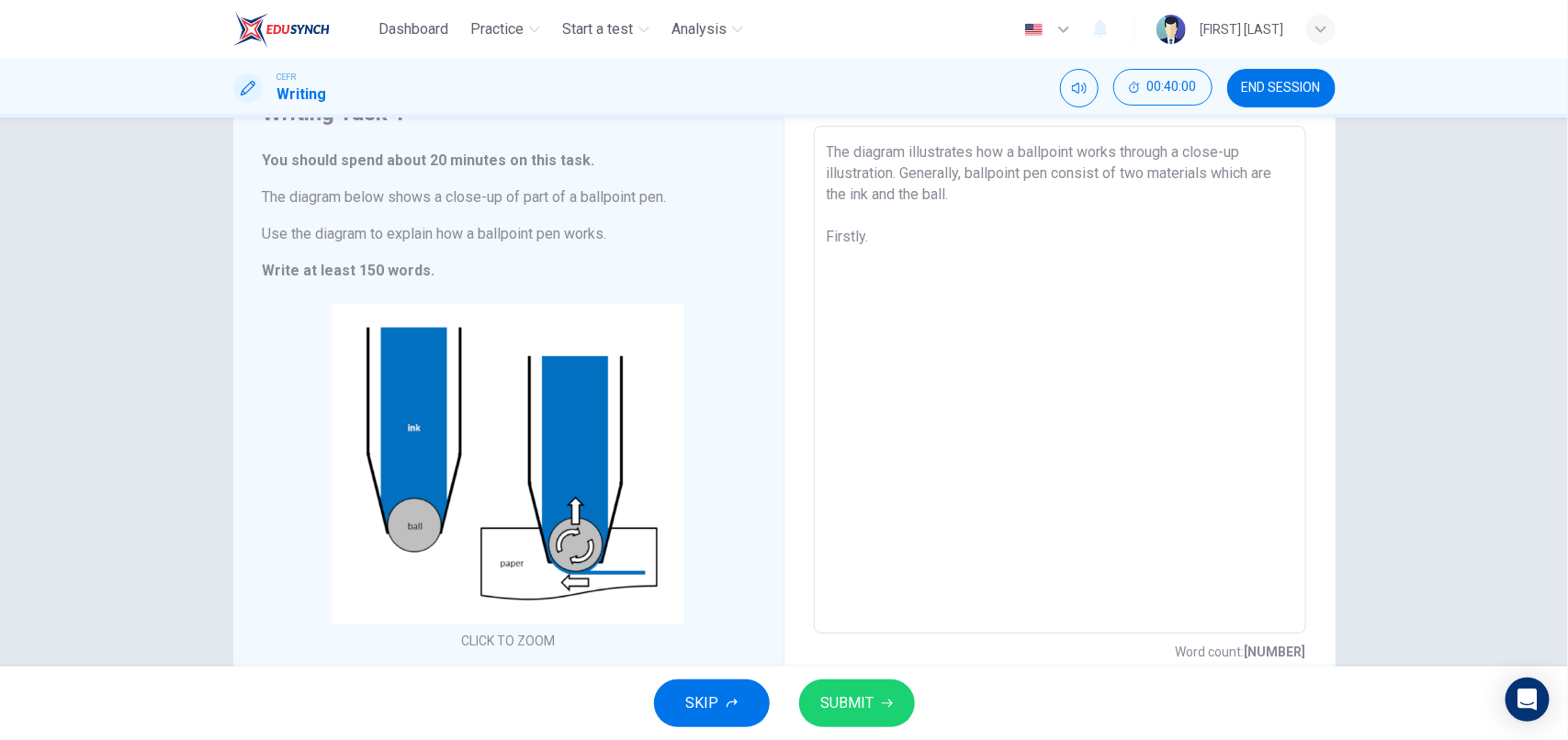 click on "The diagram illustrates how a ballpoint works through a close-up illustration. Generally, ballpoint pen consist of two materials which are the ink and the ball.
Firstly." at bounding box center [1060, 380] 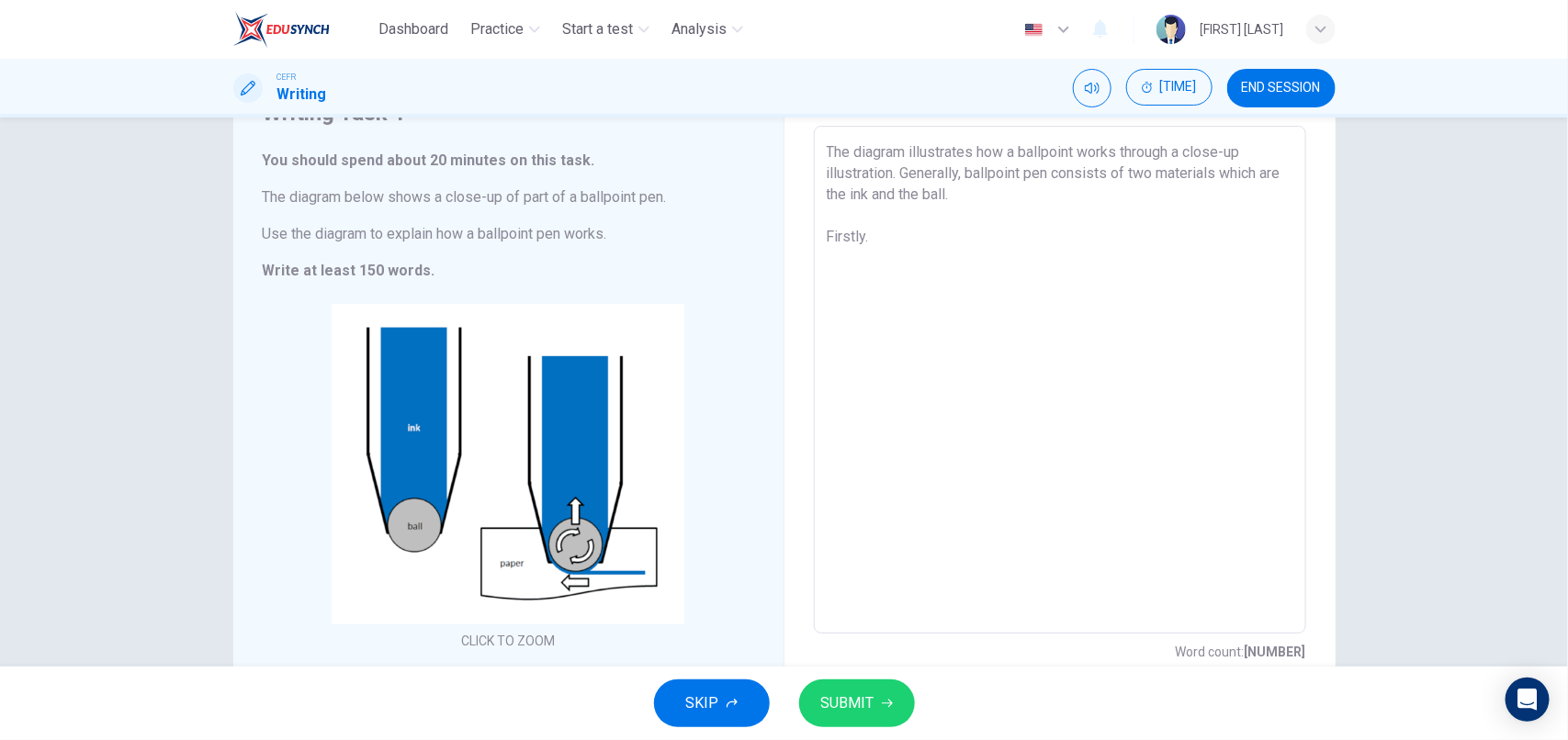 click on "The diagram illustrates how a ballpoint works through a close-up illustration. Generally, ballpoint pen consists of two materials which are the ink and the ball.
Firstly." at bounding box center [1060, 380] 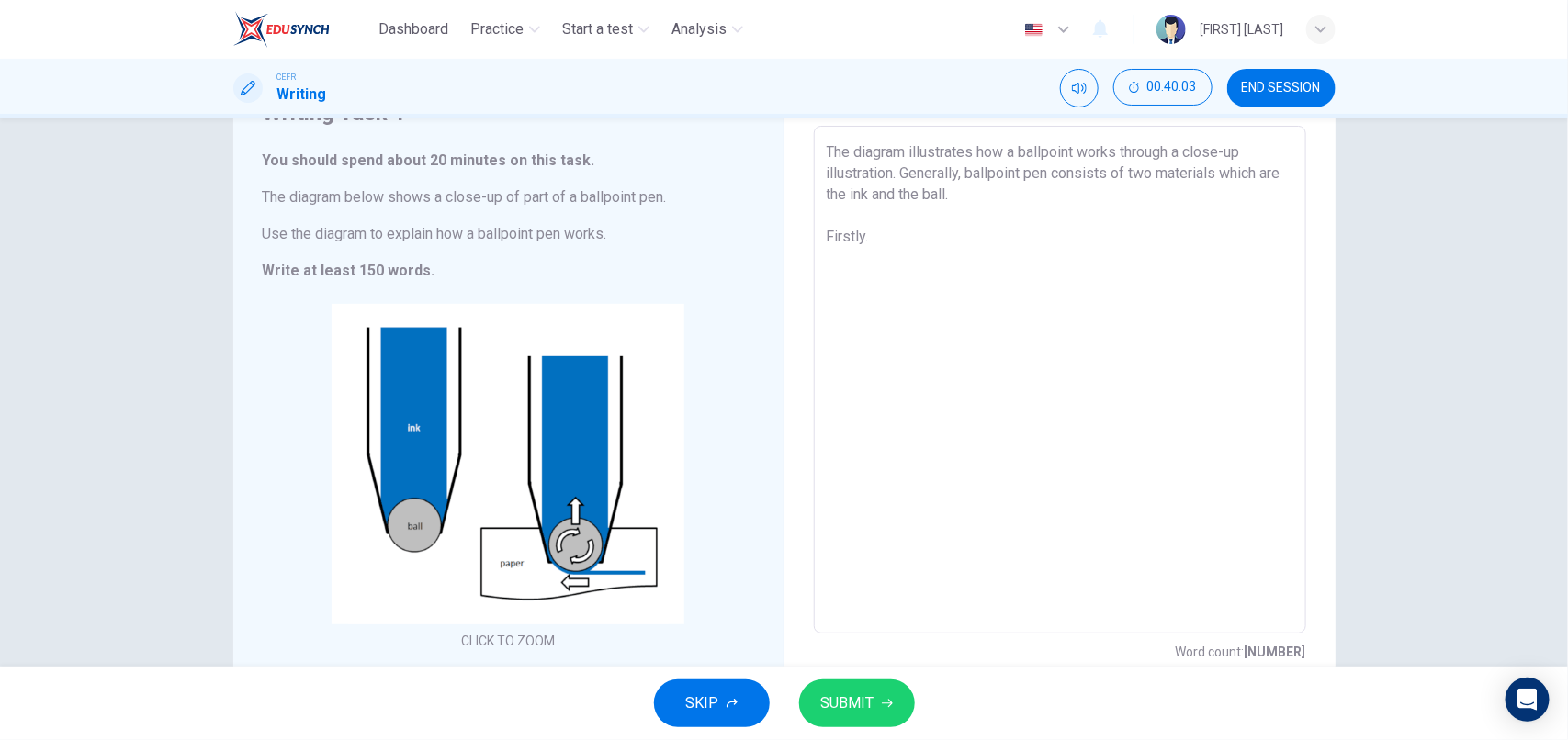 click on "The diagram illustrates how a ballpoint works through a close-up illustration. Generally, ballpoint pen consists of two materials which are the ink and the ball.
Firstly." at bounding box center (1060, 380) 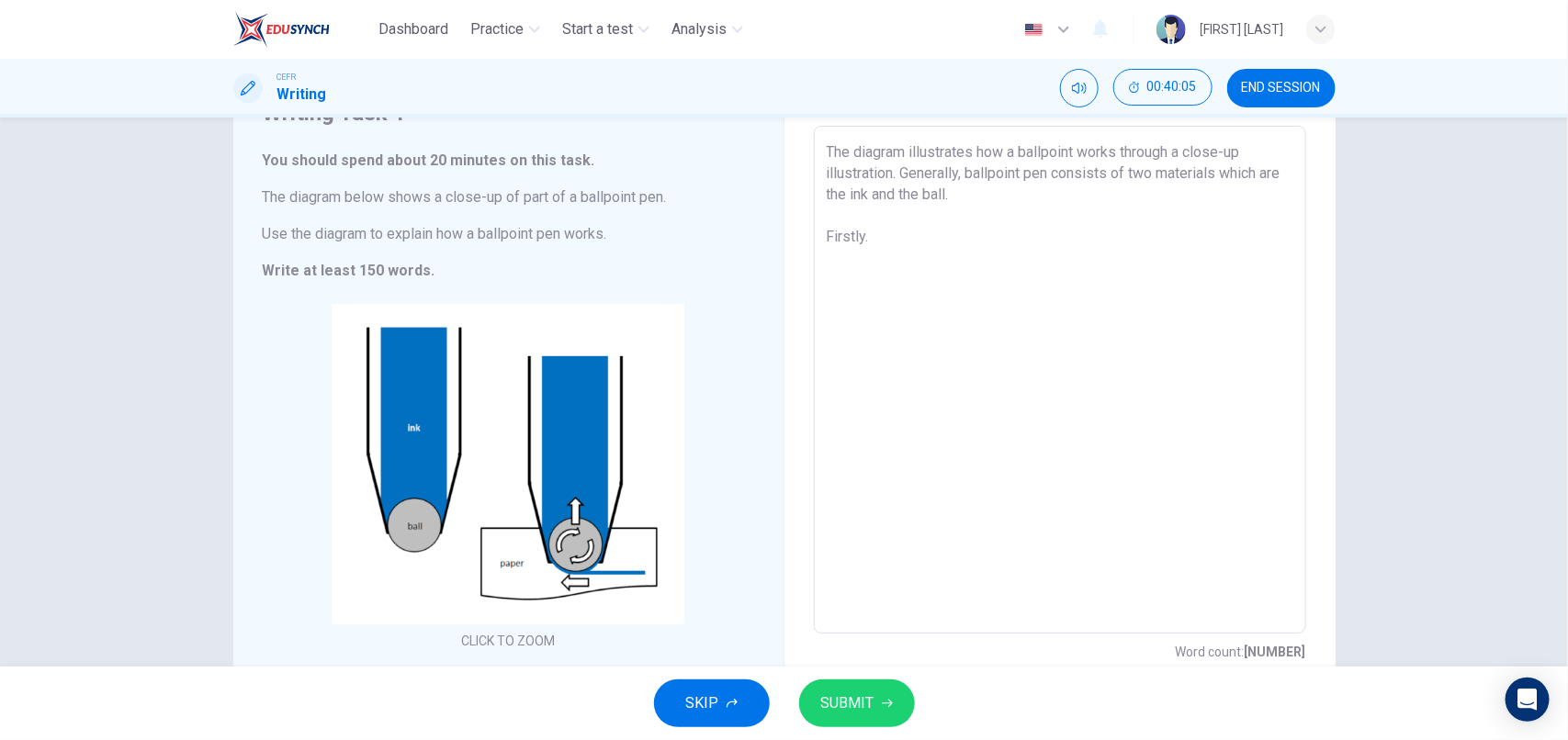 click on "The diagram illustrates how a ballpoint works through a close-up illustration. Generally, ballpoint pen consists of two materials which are the ink and the ball.
Firstly." at bounding box center (1060, 380) 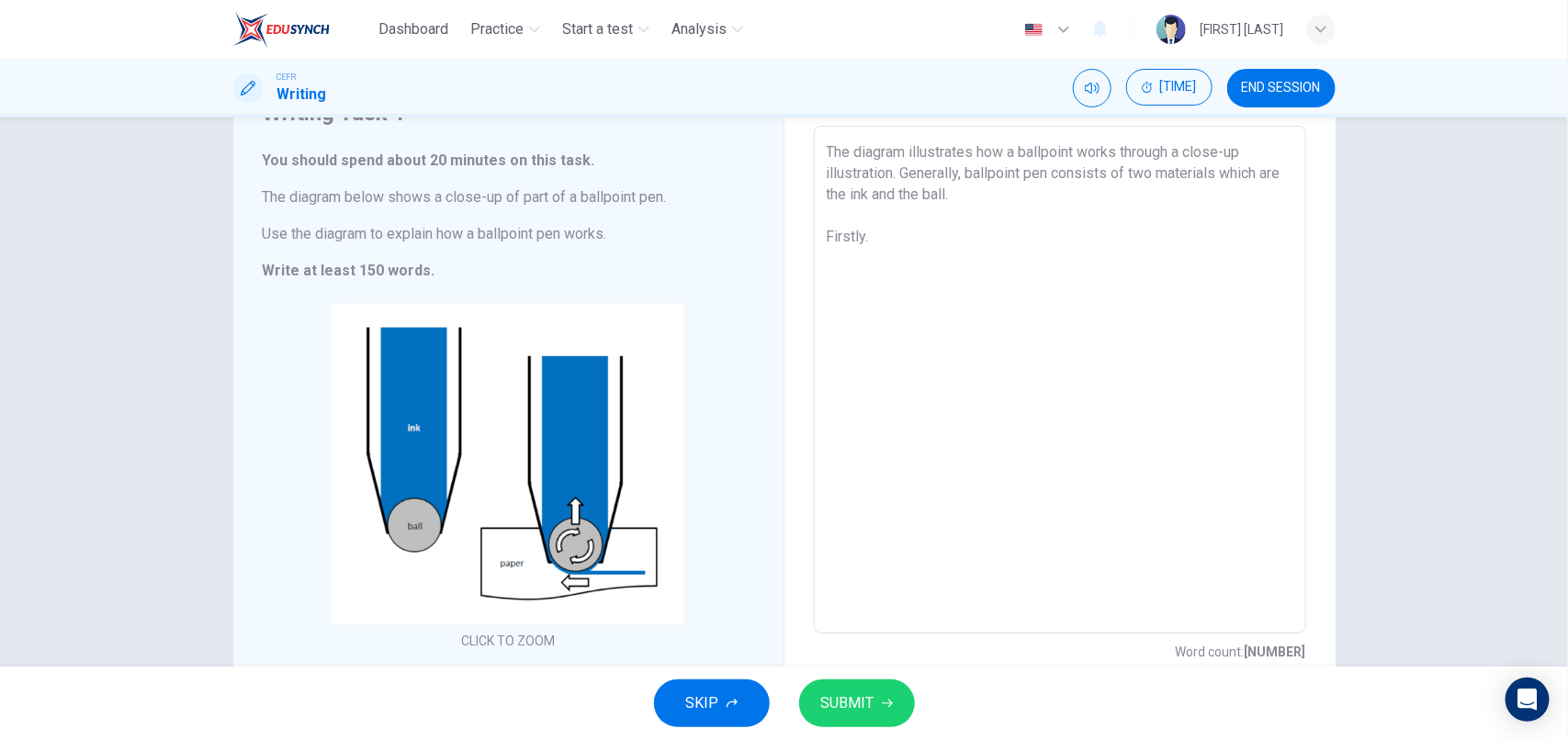 click on "The diagram illustrates how a ballpoint works through a close-up illustration. Generally, ballpoint pen consists of two materials which are the ink and the ball.
Firstly." at bounding box center [1060, 380] 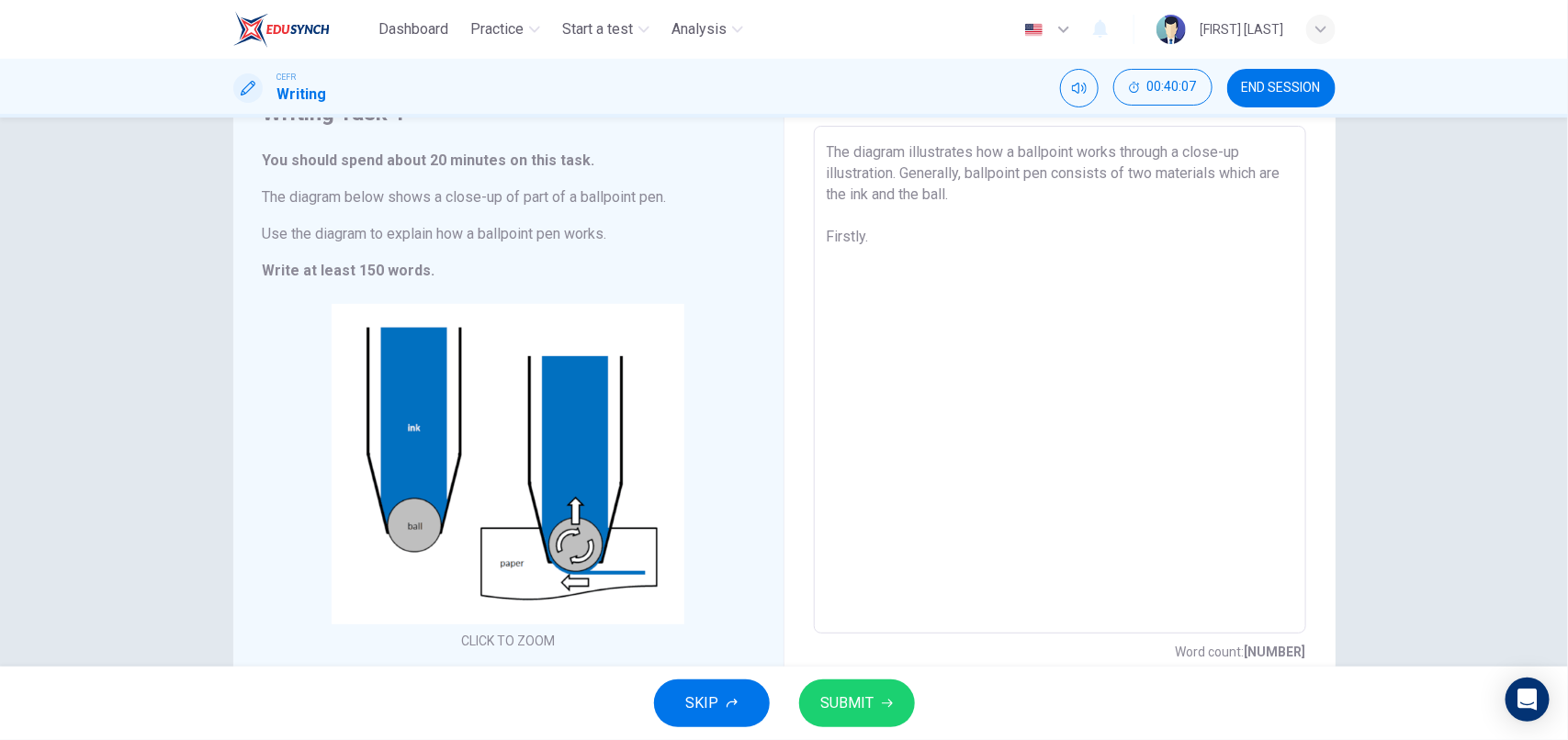 click on "The diagram illustrates how a ballpoint works through a close-up illustration. Generally, ballpoint pen consists of two materials which are the ink and the ball.
Firstly." at bounding box center (1060, 380) 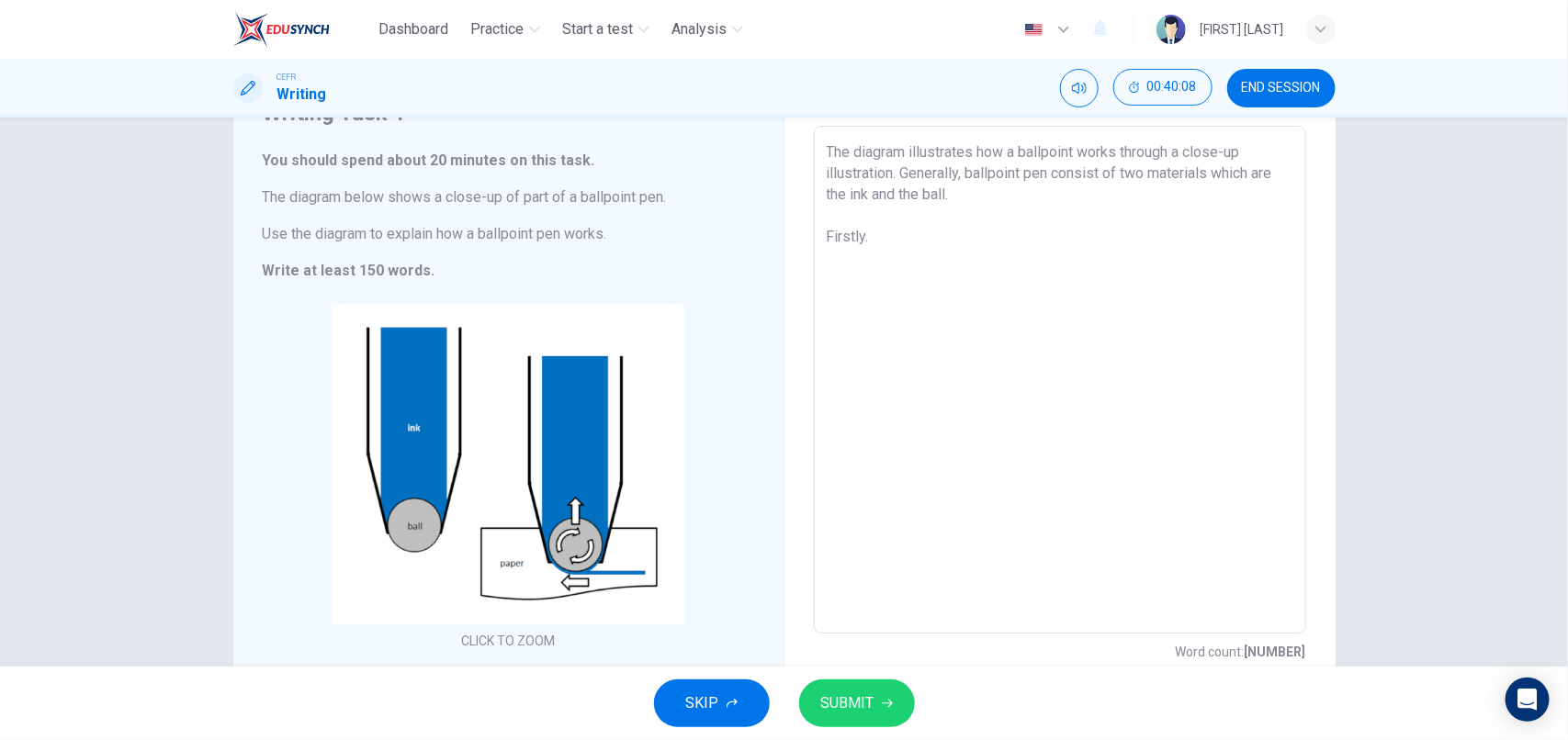 click on "The diagram illustrates how a ballpoint works through a close-up illustration. Generally, ballpoint pen consist of two materials which are the ink and the ball.
Firstly." at bounding box center (1060, 380) 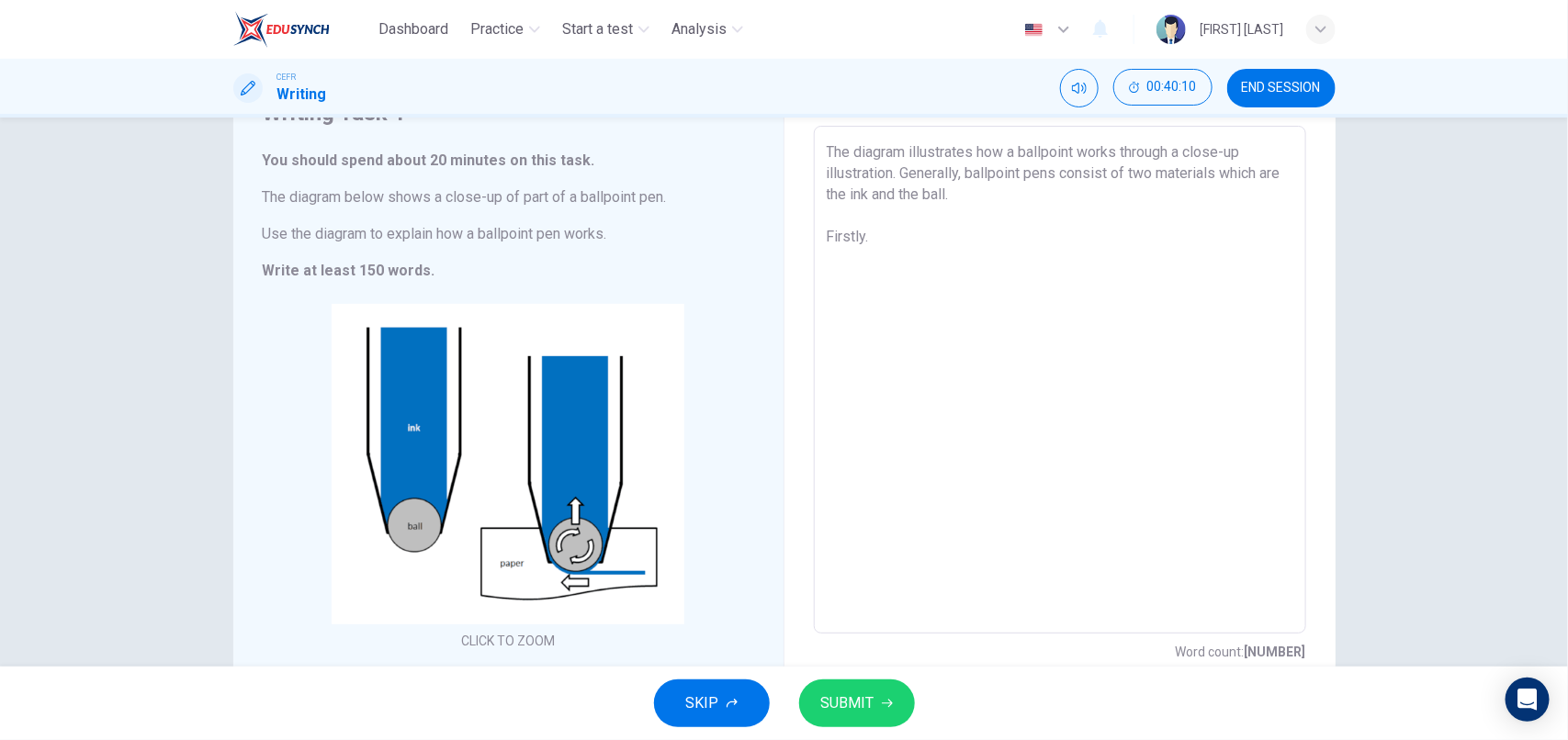 click on "The diagram illustrates how a ballpoint works through a close-up illustration. Generally, ballpoint pens consist of two materials which are the ink and the ball.
Firstly." at bounding box center [1060, 380] 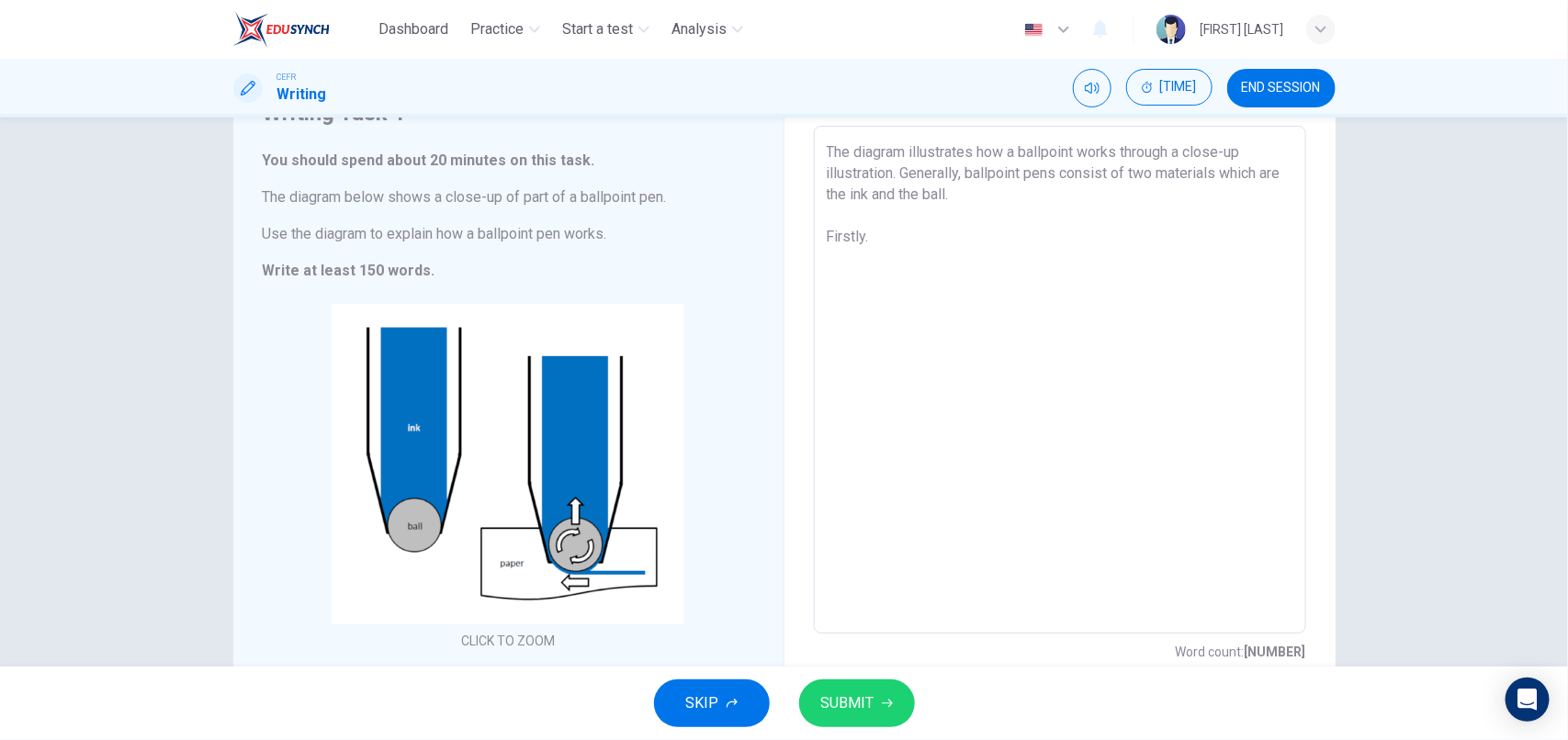 click on "Writing Task 1 You should spend about 20 minutes on this task. The diagram below shows a close-up of part of a ballpoint pen. Use the diagram to explain how a ballpoint pen works. Write at least 150 words. CLICK TO ZOOM Click to Zoom Write your essay here The diagram illustrates how a ballpoint works through a close-up illustration. Generally, ballpoint pens consist of two materials which are the ink and the ball.
Firstly. x ​ Word count : 26" at bounding box center (784, 380) 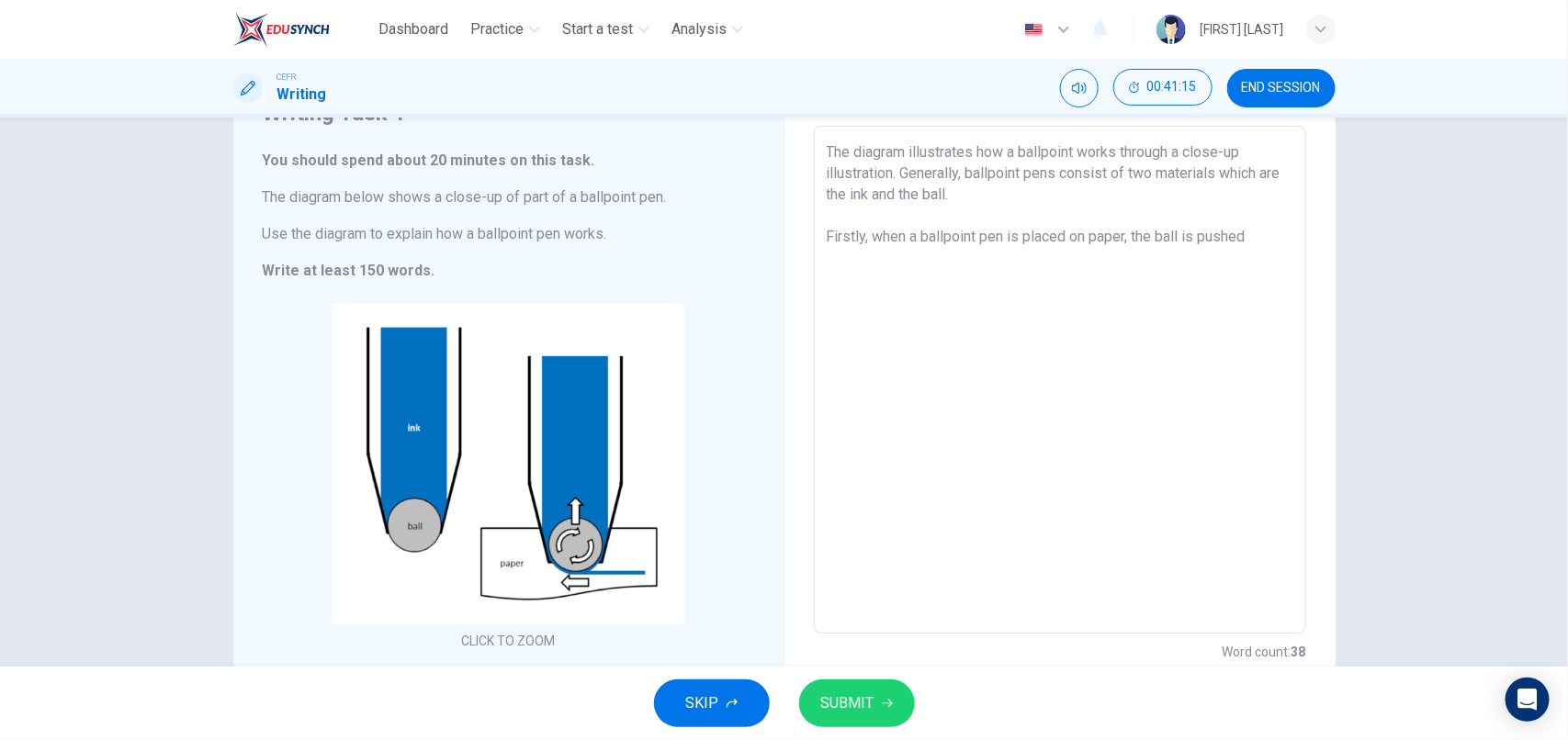 click on "The diagram illustrates how a ballpoint works through a close-up illustration. Generally, ballpoint pens consist of two materials which are the ink and the ball.
Firstly, when a ballpoint pen is placed on paper, the ball is pushed" at bounding box center [1060, 380] 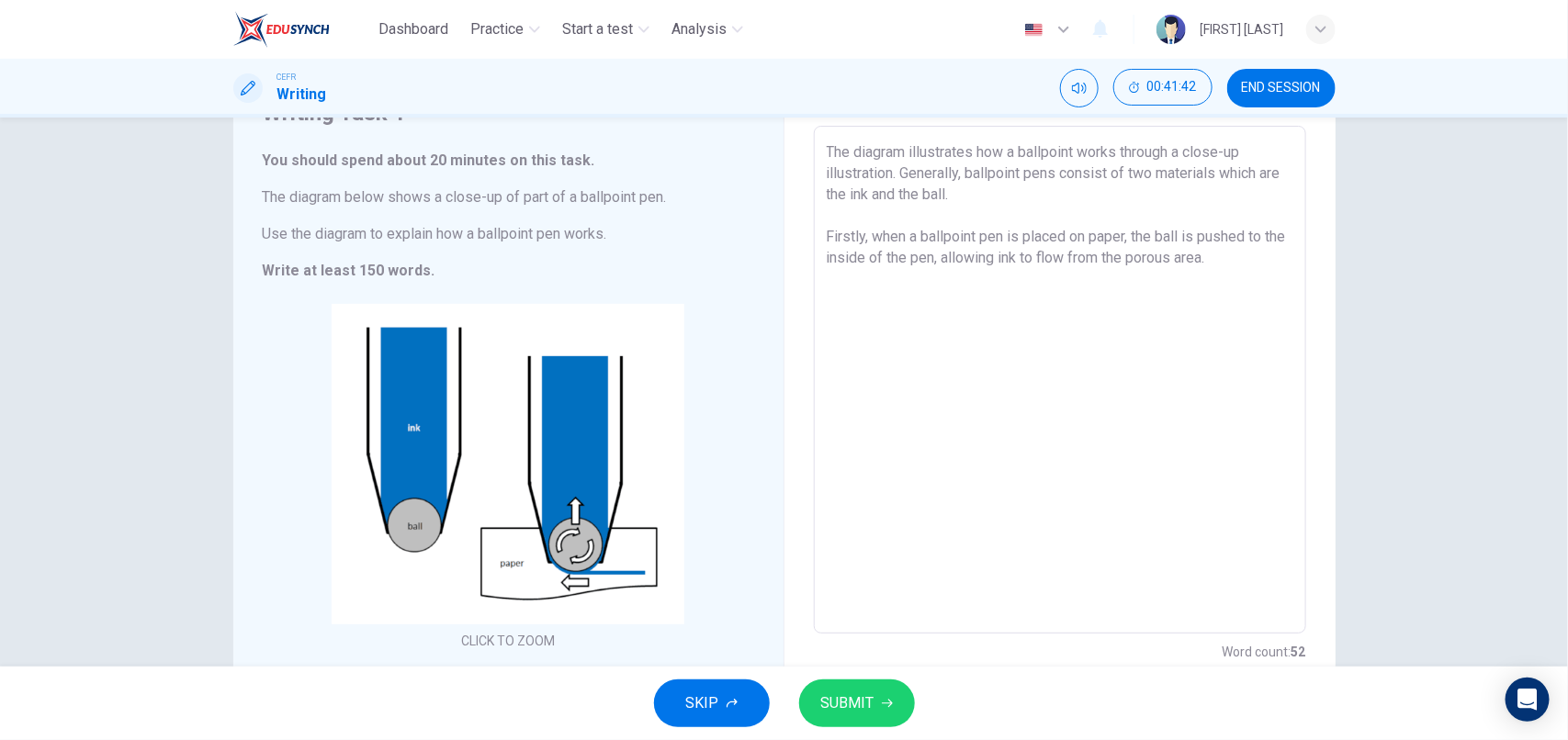 click on "The diagram illustrates how a ballpoint works through a close-up illustration. Generally, ballpoint pens consist of two materials which are the ink and the ball.
Firstly, when a ballpoint pen is placed on paper, the ball is pushed to the inside of the pen, allowing ink to flow from the porous area." at bounding box center (1060, 380) 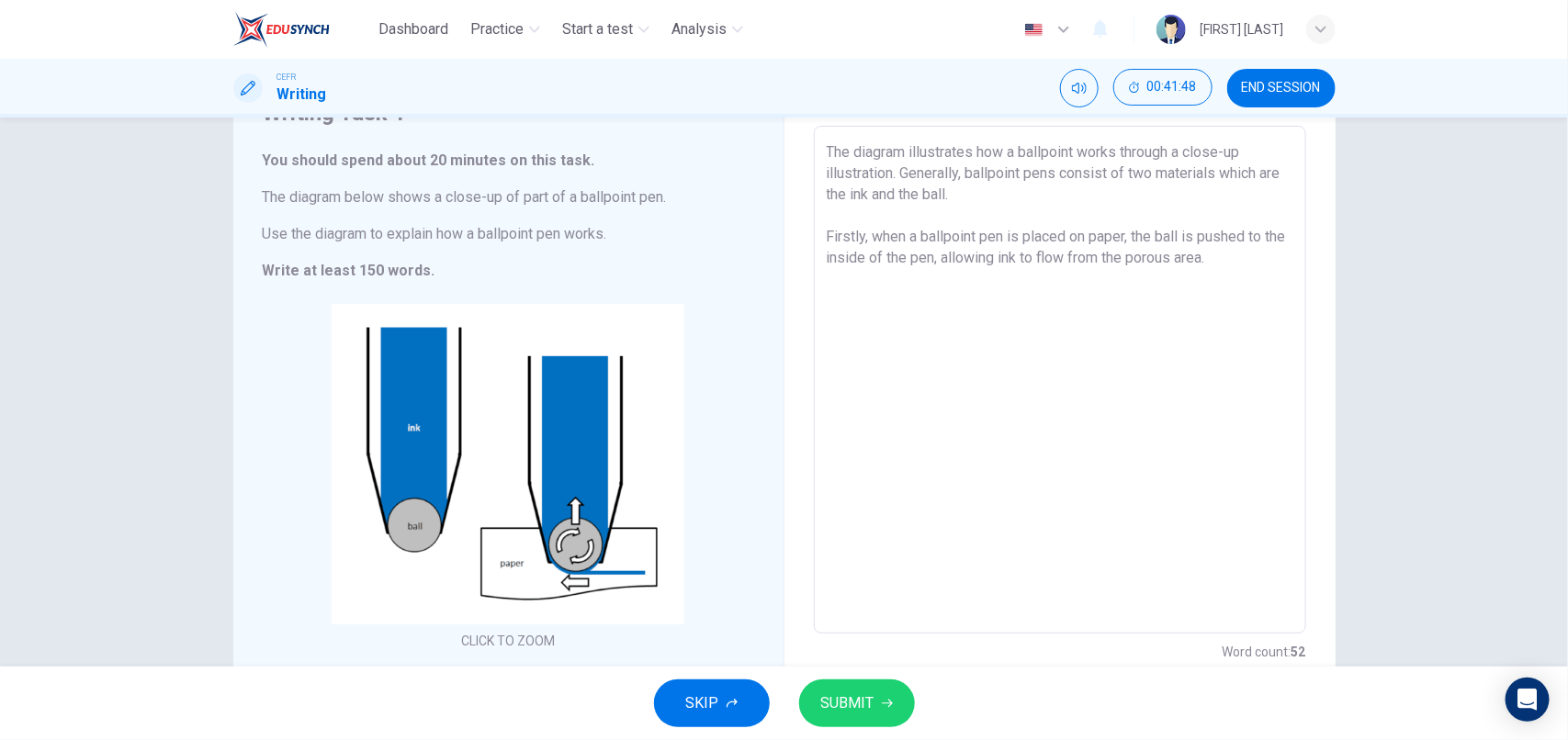 click on "The diagram illustrates how a ballpoint works through a close-up illustration. Generally, ballpoint pens consist of two materials which are the ink and the ball.
Firstly, when a ballpoint pen is placed on paper, the ball is pushed to the inside of the pen, allowing ink to flow from the porous area." at bounding box center [1060, 380] 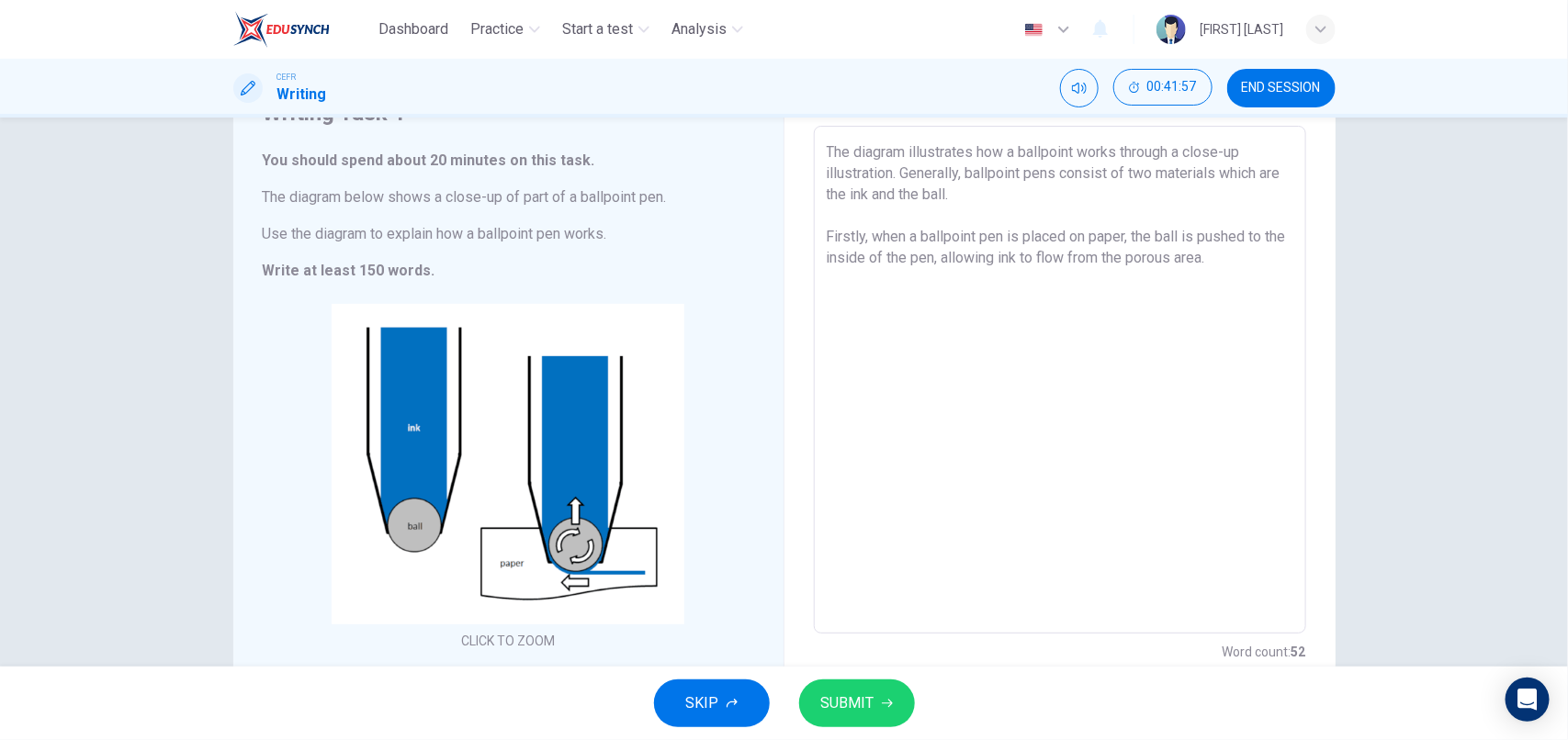 click on "The diagram illustrates how a ballpoint works through a close-up illustration. Generally, ballpoint pens consist of two materials which are the ink and the ball.
Firstly, when a ballpoint pen is placed on paper, the ball is pushed to the inside of the pen, allowing ink to flow from the porous area." at bounding box center [1060, 380] 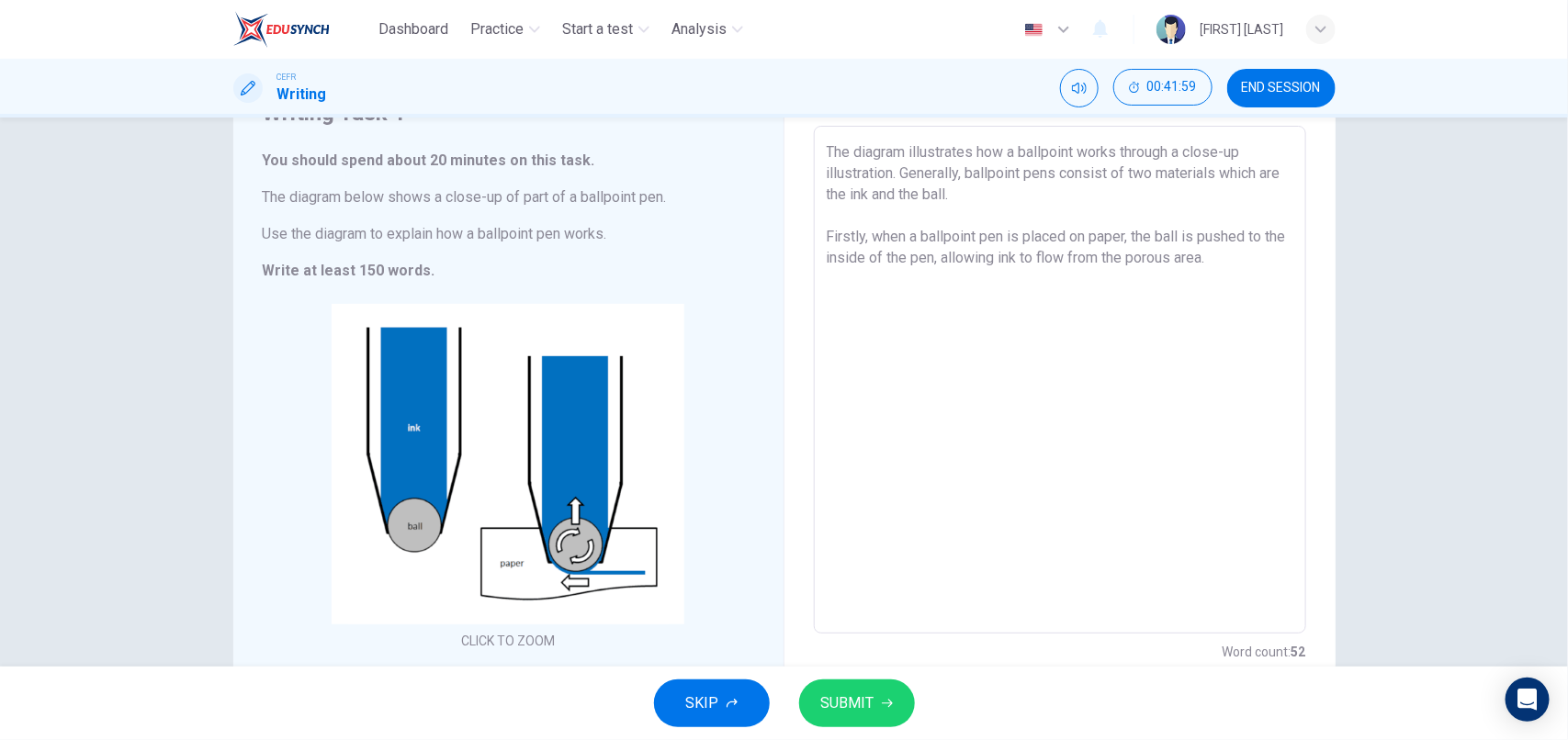 drag, startPoint x: 1270, startPoint y: 165, endPoint x: 1222, endPoint y: 180, distance: 50.289164 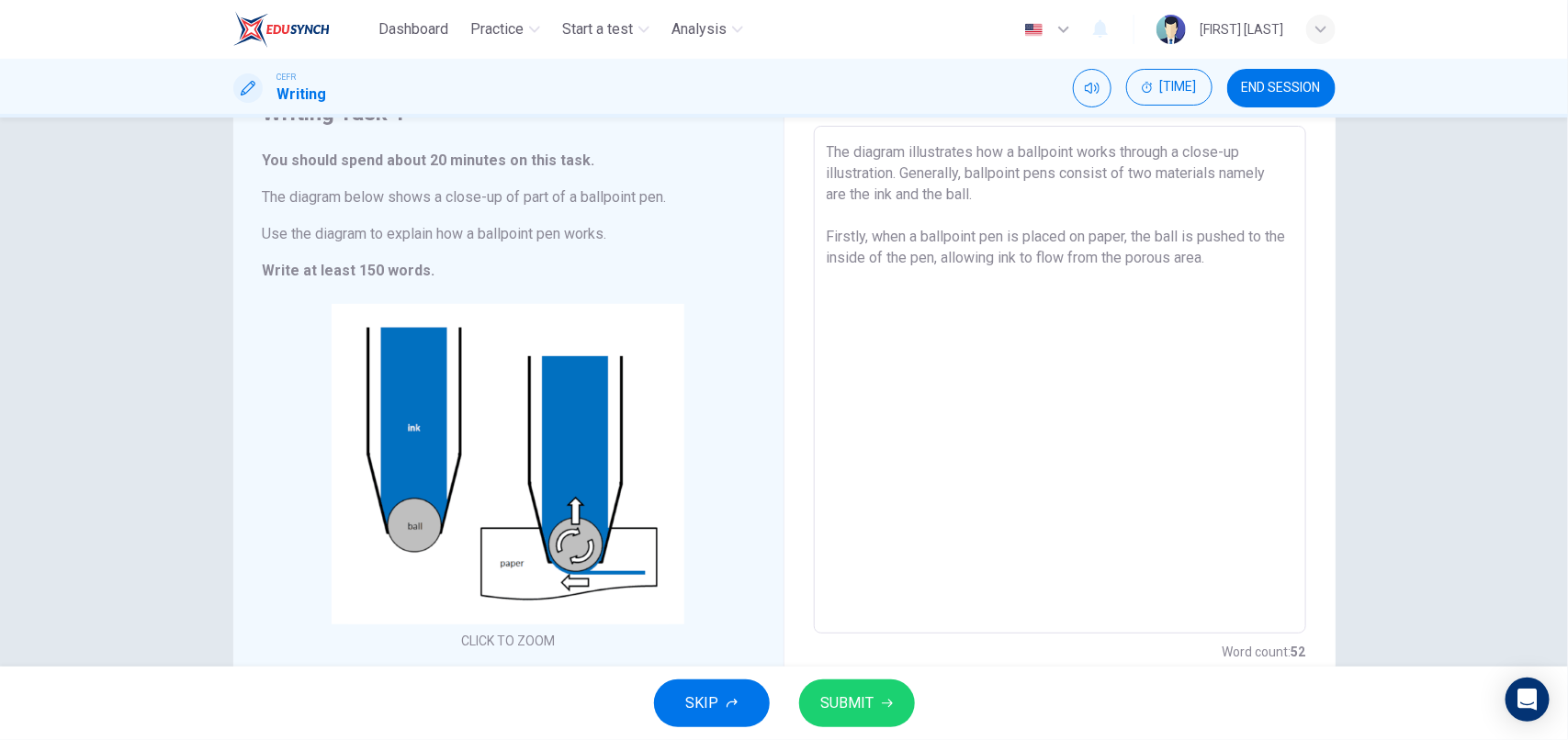click on "The diagram illustrates how a ballpoint works through a close-up illustration. Generally, ballpoint pens consist of two materials namely are the ink and the ball.
Firstly, when a ballpoint pen is placed on paper, the ball is pushed to the inside of the pen, allowing ink to flow from the porous area." at bounding box center [1060, 380] 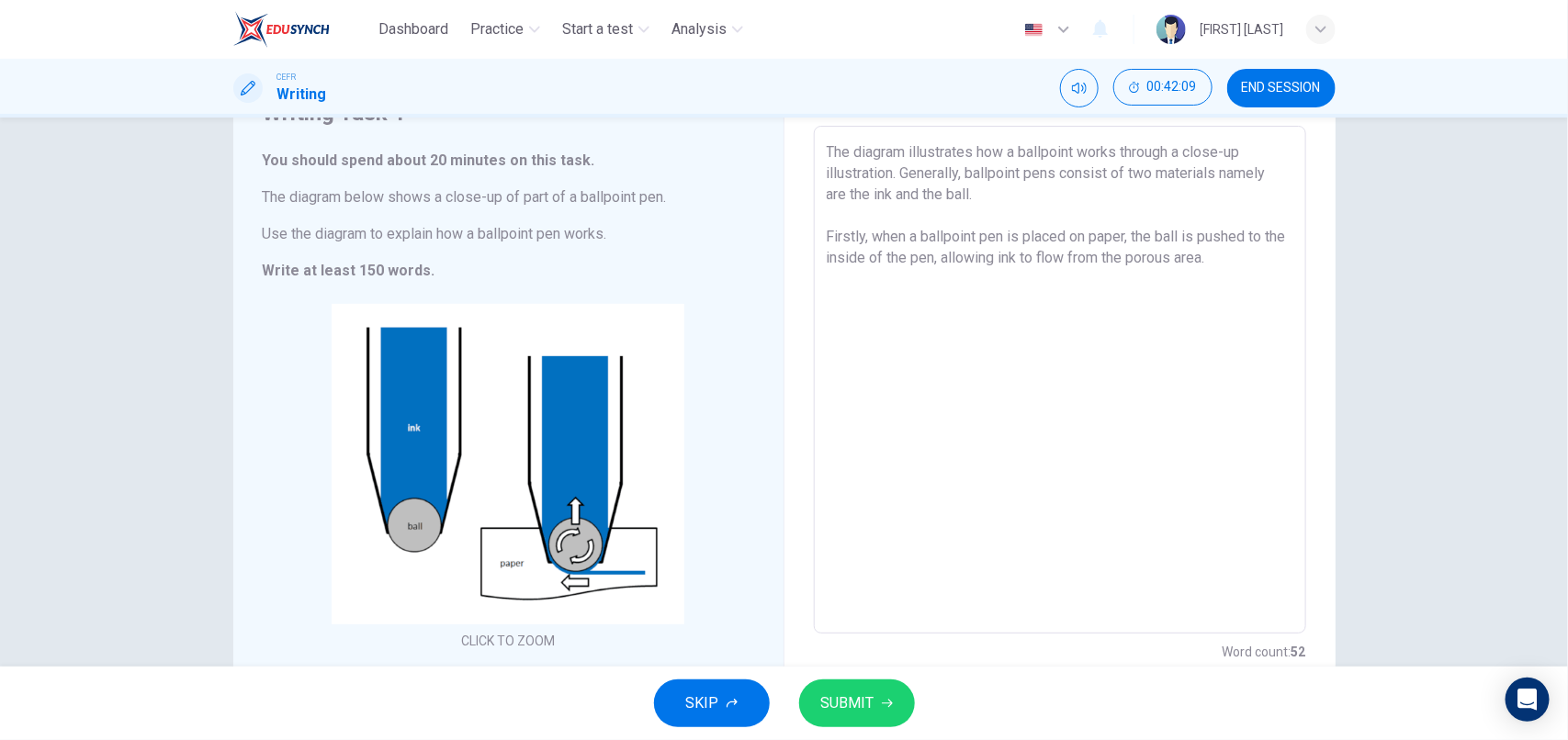 drag, startPoint x: 814, startPoint y: 198, endPoint x: 864, endPoint y: 195, distance: 50.089919 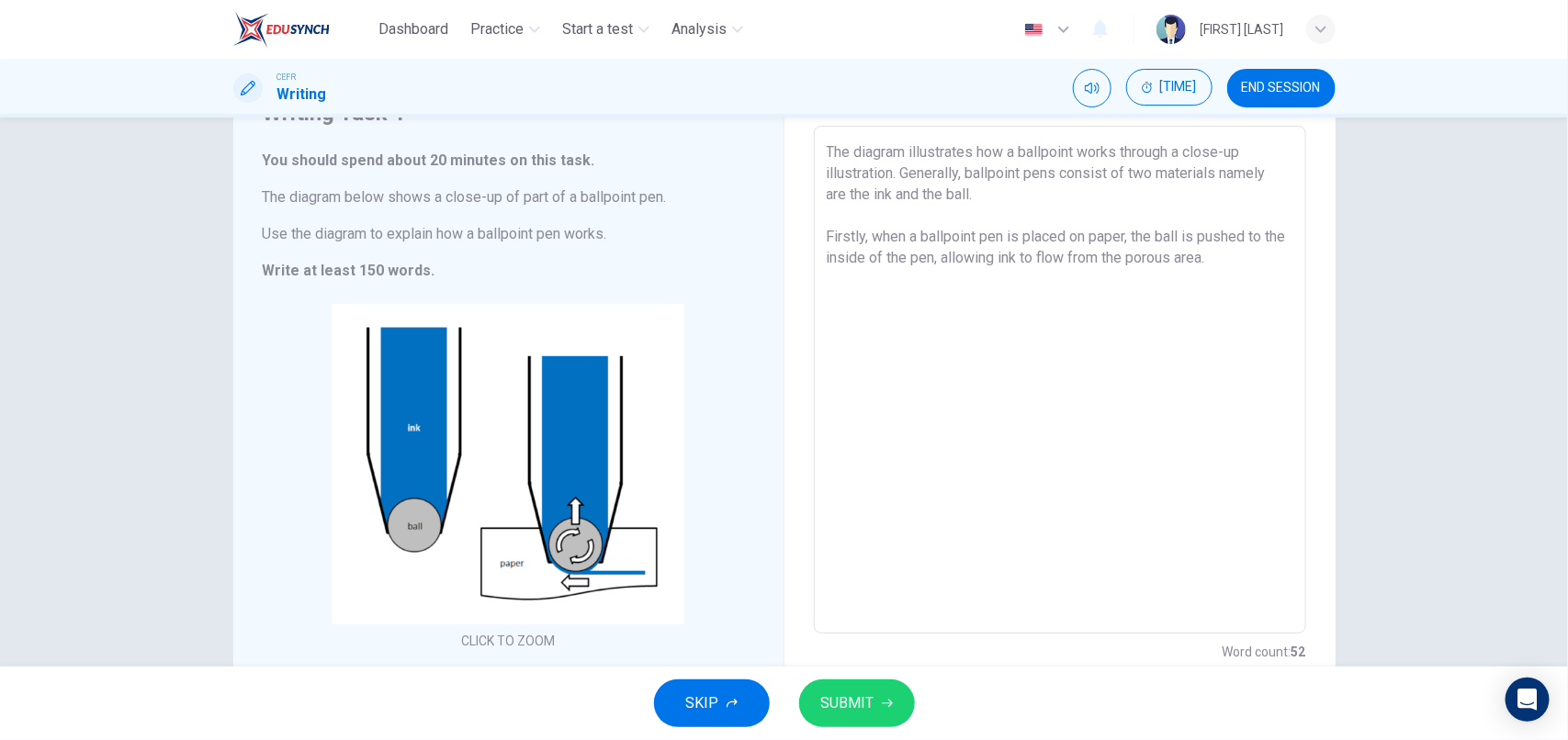 drag, startPoint x: 864, startPoint y: 195, endPoint x: 818, endPoint y: 195, distance: 46 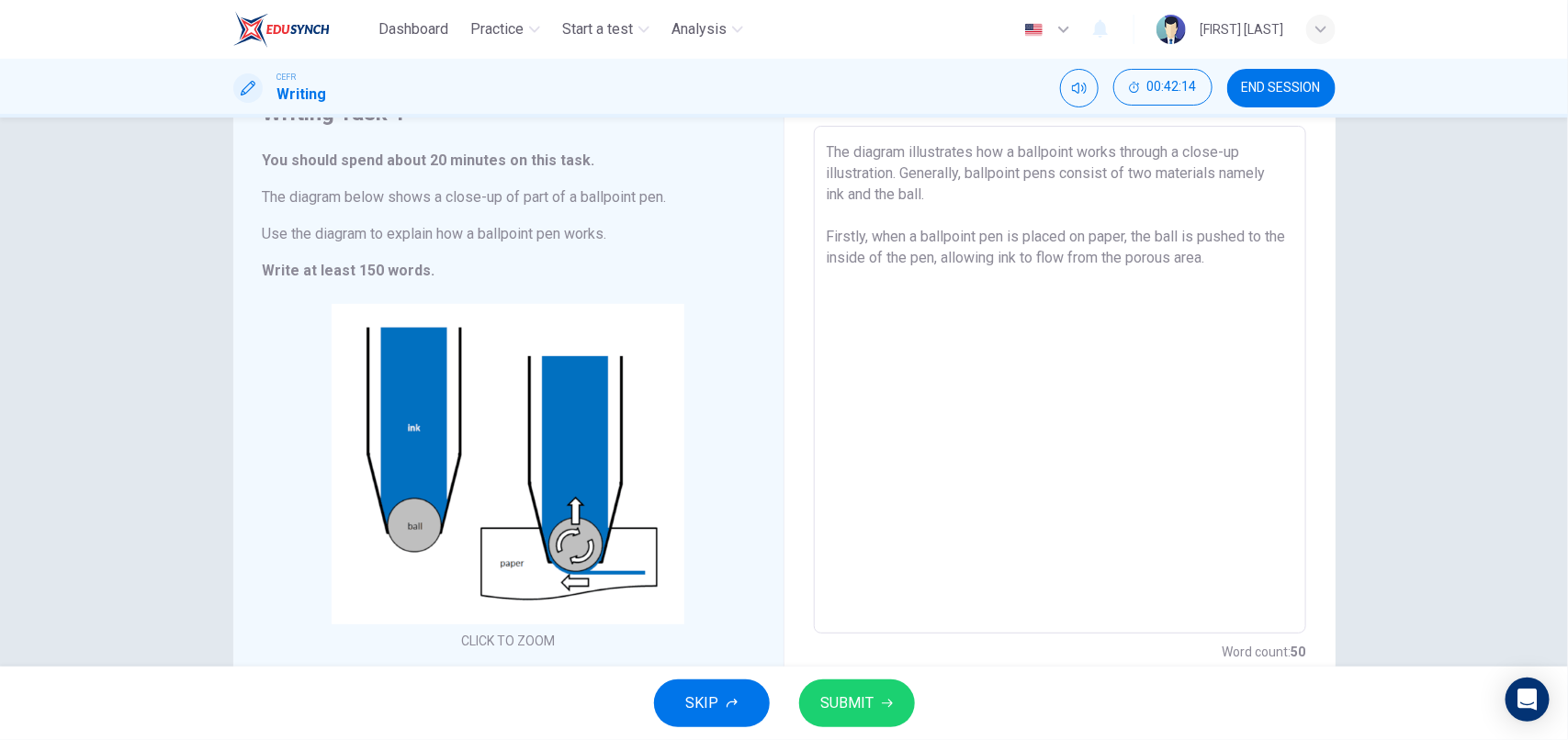 drag, startPoint x: 953, startPoint y: 191, endPoint x: 1219, endPoint y: 176, distance: 266.4226 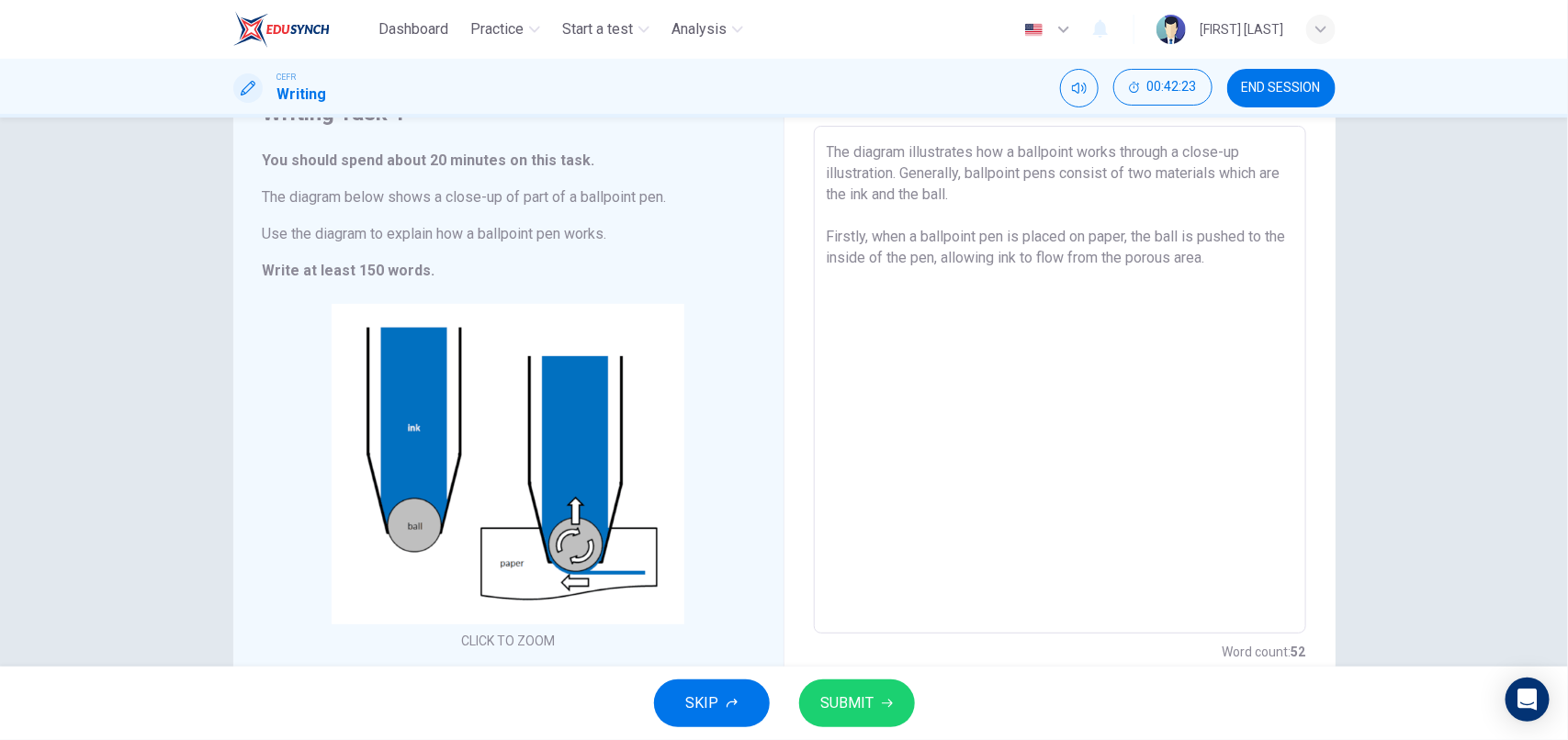 click on "The diagram illustrates how a ballpoint works through a close-up illustration. Generally, ballpoint pens consist of two materials which are the ink and the ball.
Firstly, when a ballpoint pen is placed on paper, the ball is pushed to the inside of the pen, allowing ink to flow from the porous area." at bounding box center [1060, 380] 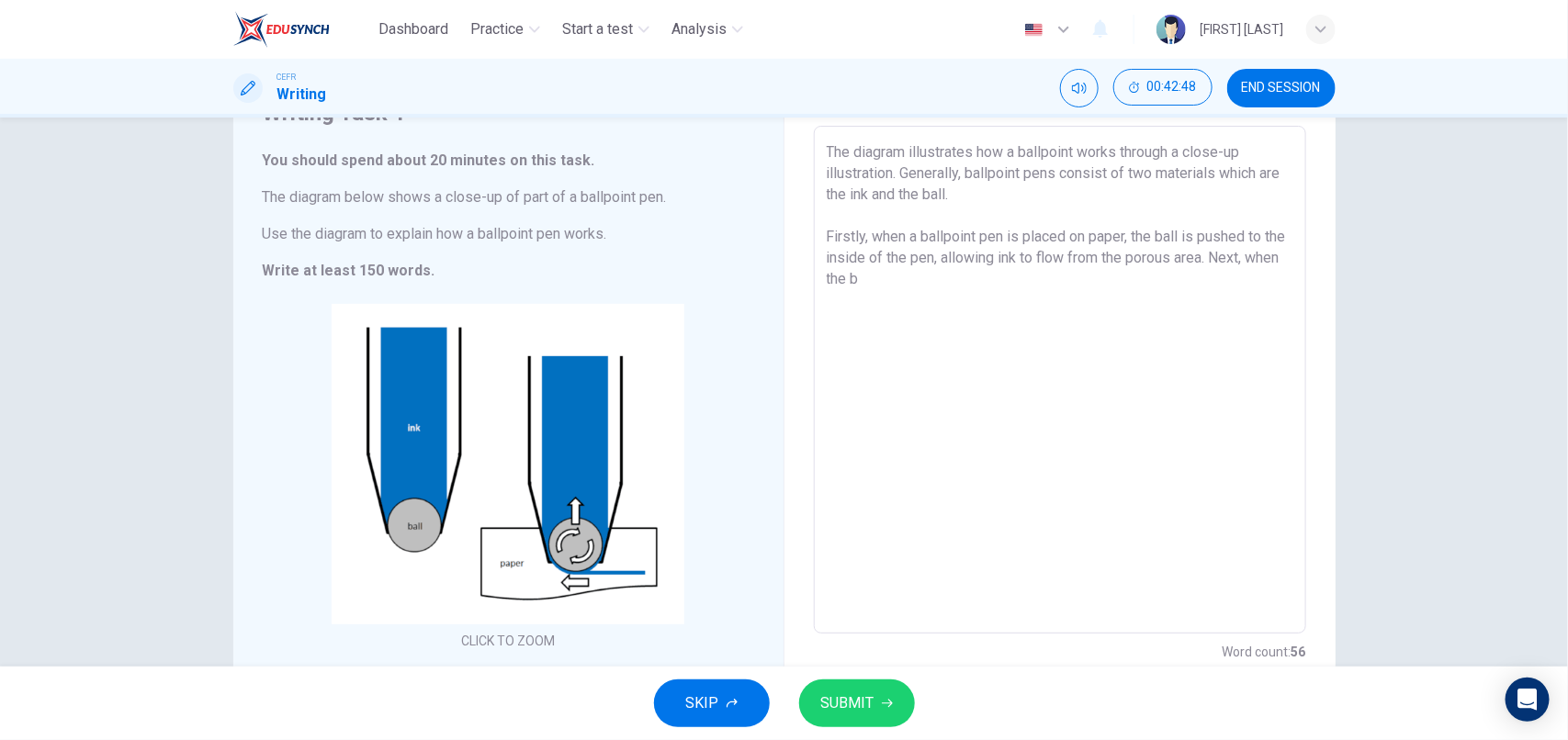click on "The diagram illustrates how a ballpoint works through a close-up illustration. Generally, ballpoint pens consist of two materials which are the ink and the ball.
Firstly, when a ballpoint pen is placed on paper, the ball is pushed to the inside of the pen, allowing ink to flow from the porous area. Next, when the b" at bounding box center (1060, 380) 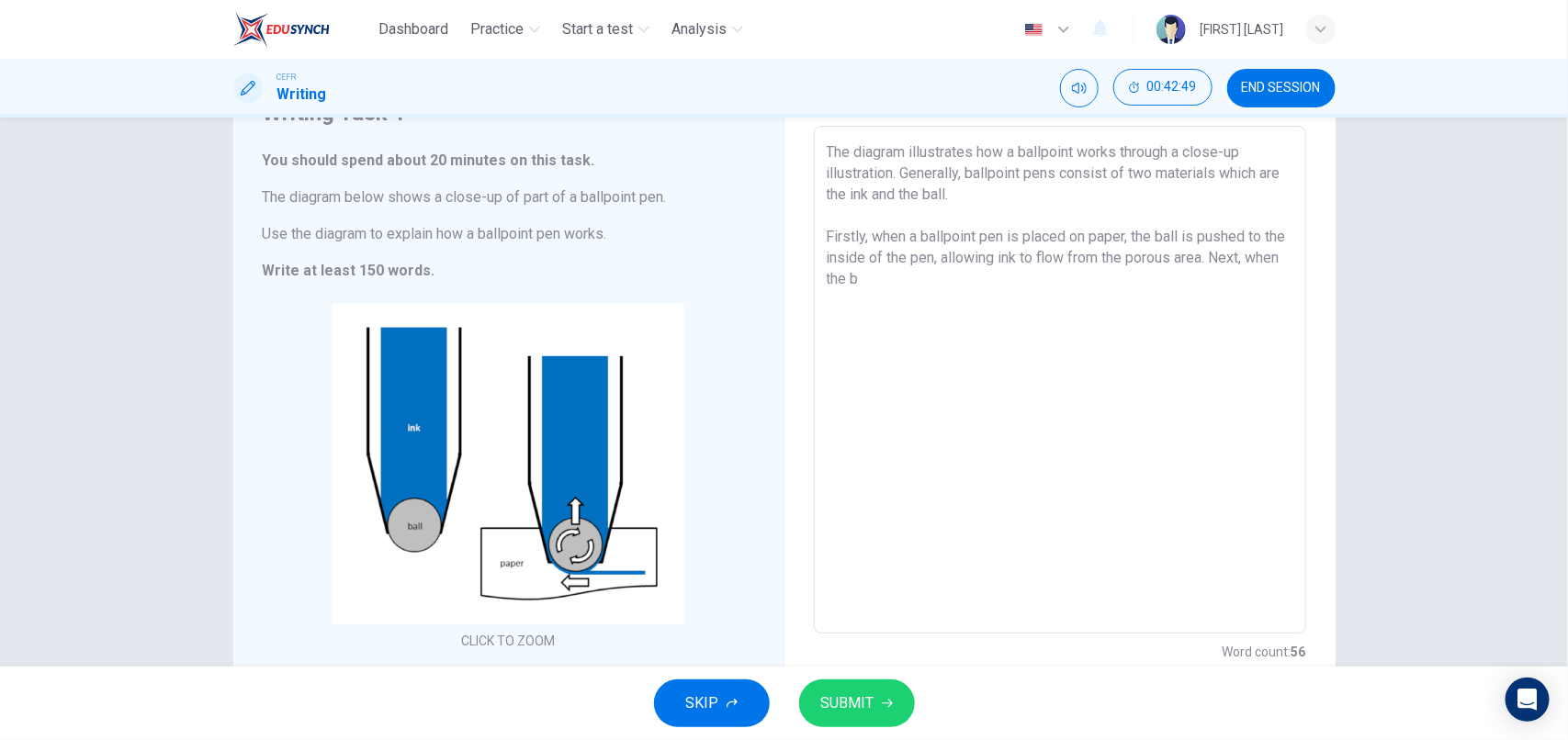 click on "The diagram illustrates how a ballpoint works through a close-up illustration. Generally, ballpoint pens consist of two materials which are the ink and the ball.
Firstly, when a ballpoint pen is placed on paper, the ball is pushed to the inside of the pen, allowing ink to flow from the porous area. Next, when the b" at bounding box center (1060, 380) 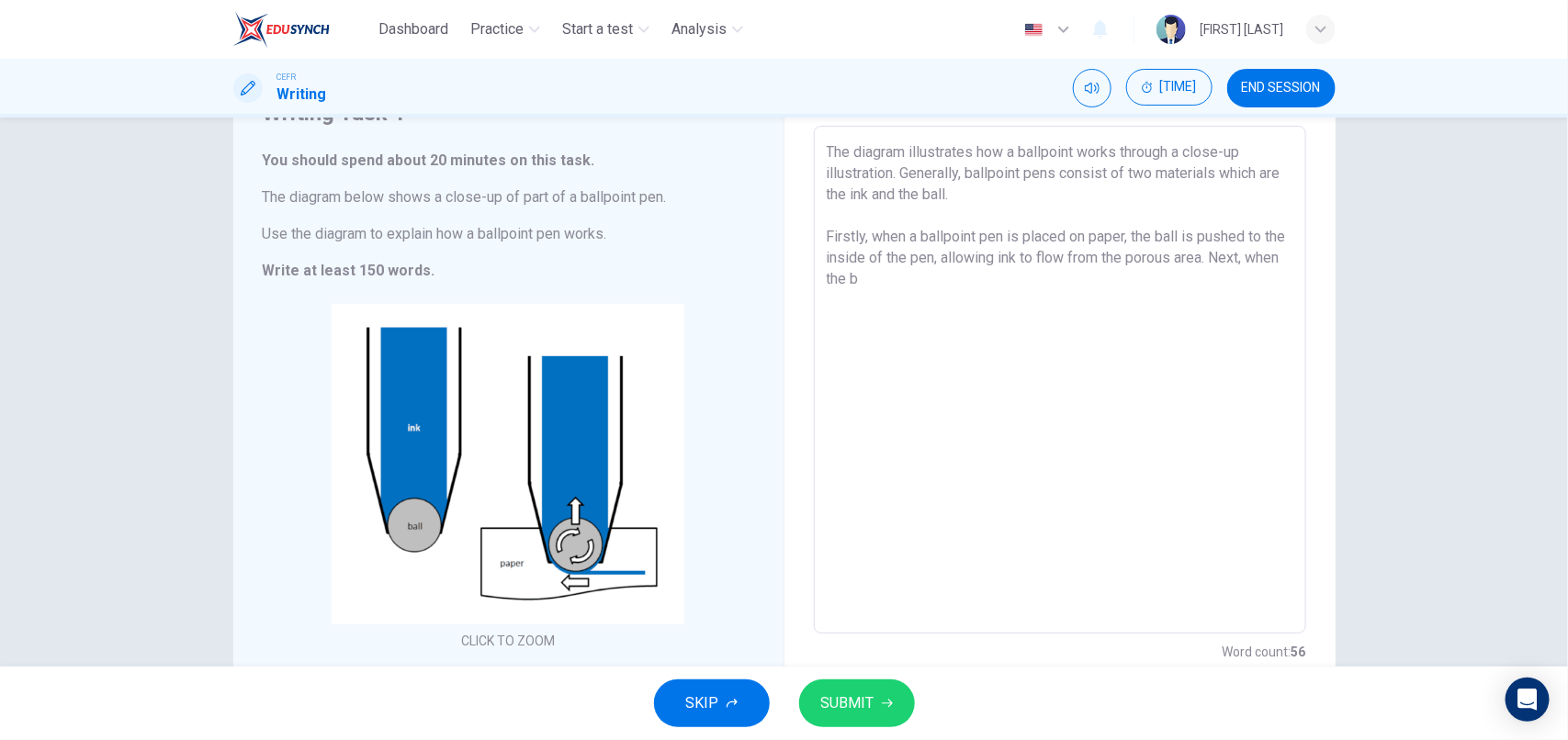 click on "The diagram illustrates how a ballpoint works through a close-up illustration. Generally, ballpoint pens consist of two materials which are the ink and the ball.
Firstly, when a ballpoint pen is placed on paper, the ball is pushed to the inside of the pen, allowing ink to flow from the porous area. Next, when the b" at bounding box center [1060, 380] 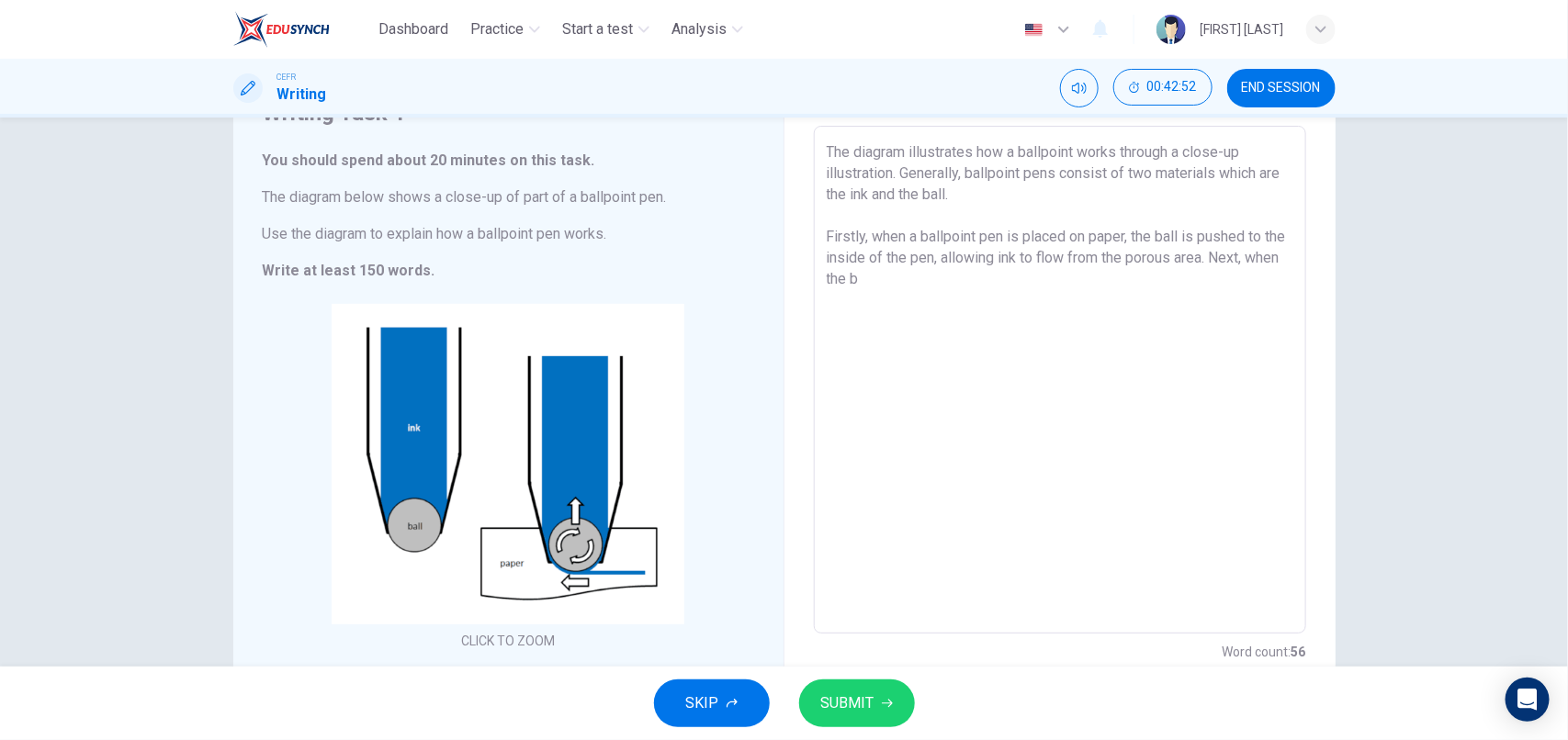 click on "The diagram illustrates how a ballpoint works through a close-up illustration. Generally, ballpoint pens consist of two materials which are the ink and the ball.
Firstly, when a ballpoint pen is placed on paper, the ball is pushed to the inside of the pen, allowing ink to flow from the porous area. Next, when the b" at bounding box center (1060, 380) 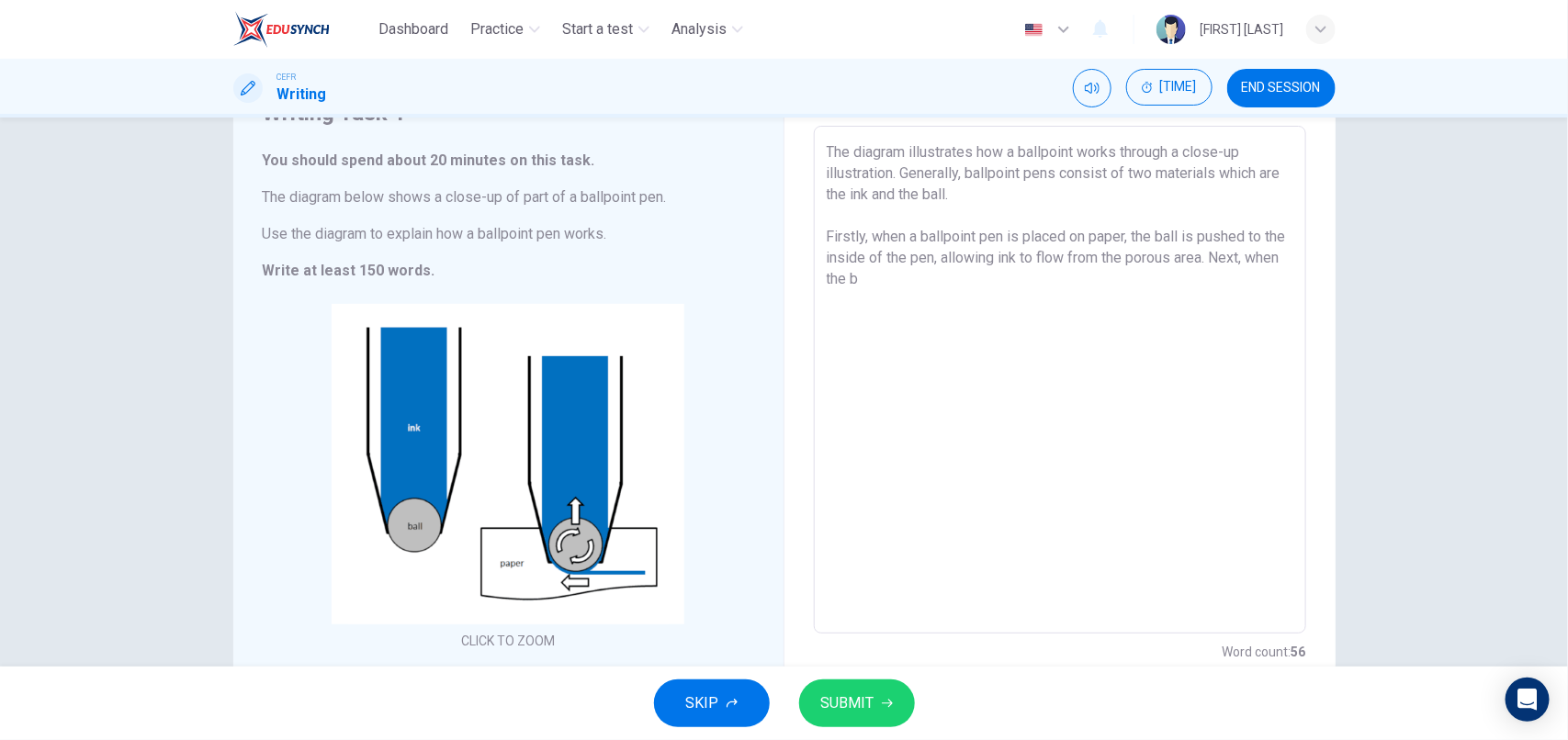click on "The diagram illustrates how a ballpoint works through a close-up illustration. Generally, ballpoint pens consist of two materials which are the ink and the ball.
Firstly, when a ballpoint pen is placed on paper, the ball is pushed to the inside of the pen, allowing ink to flow from the porous area. Next, when the b" at bounding box center [1060, 380] 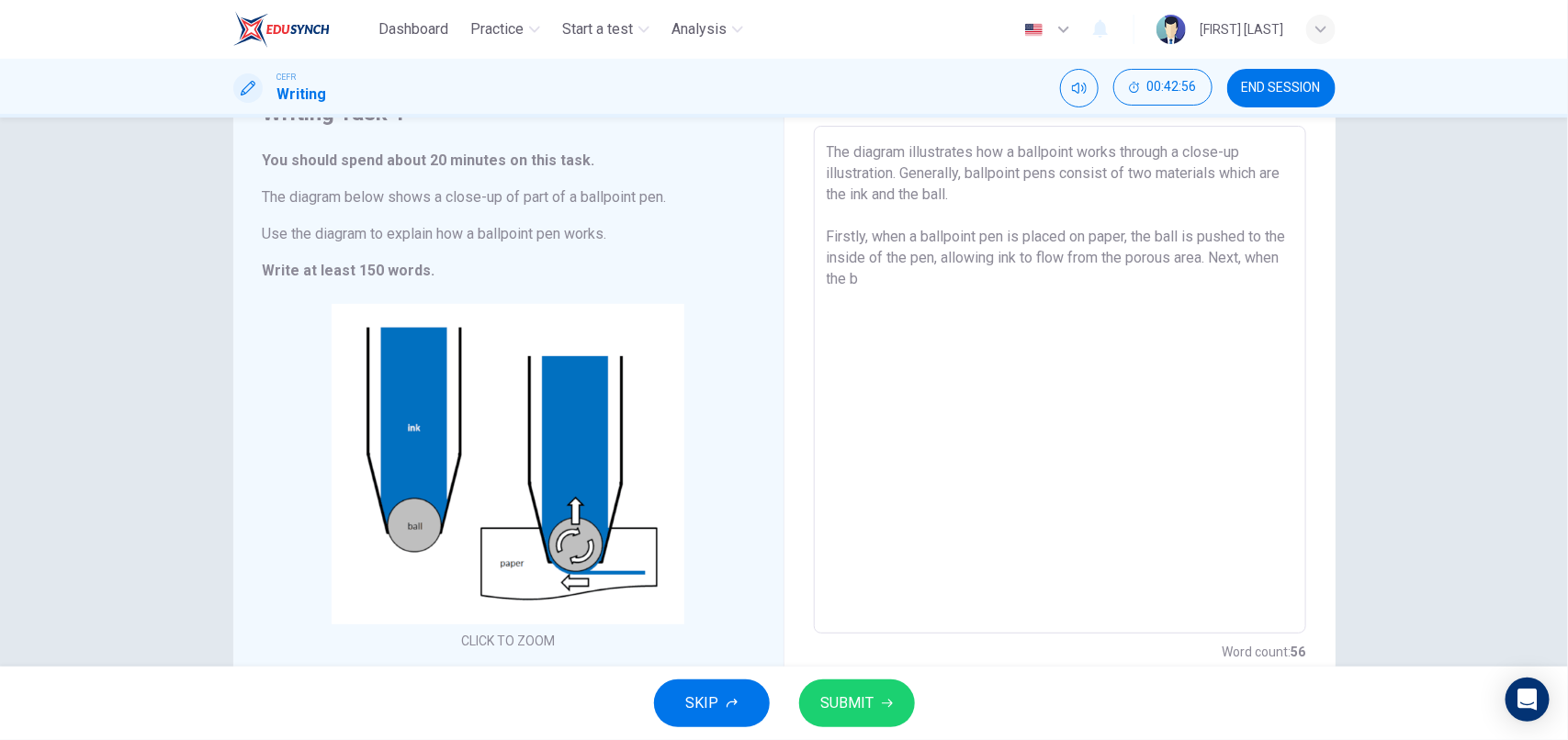 click on "The diagram illustrates how a ballpoint works through a close-up illustration. Generally, ballpoint pens consist of two materials which are the ink and the ball.
Firstly, when a ballpoint pen is placed on paper, the ball is pushed to the inside of the pen, allowing ink to flow from the porous area. Next, when the b" at bounding box center (1060, 380) 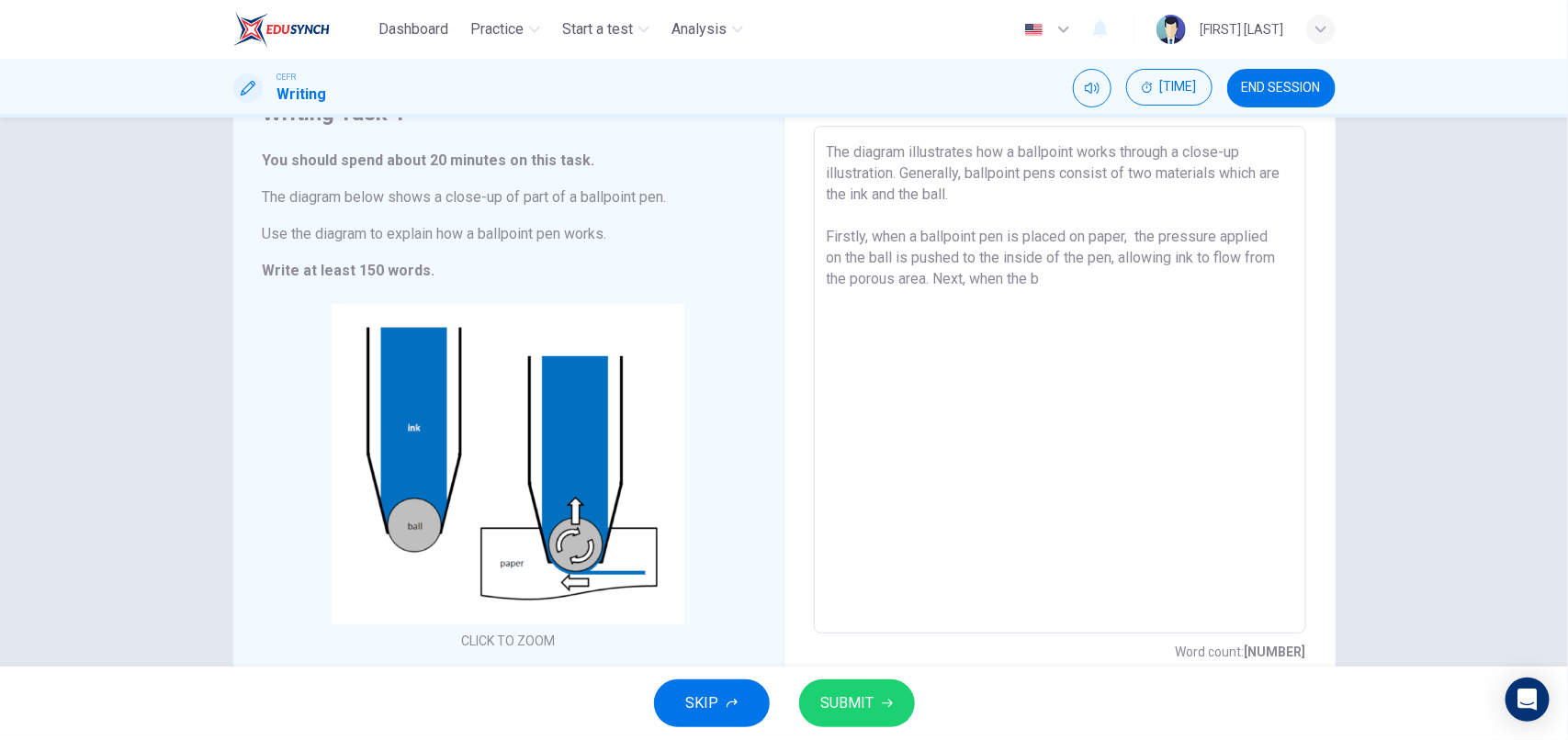 drag, startPoint x: 893, startPoint y: 259, endPoint x: 953, endPoint y: 262, distance: 60.07495 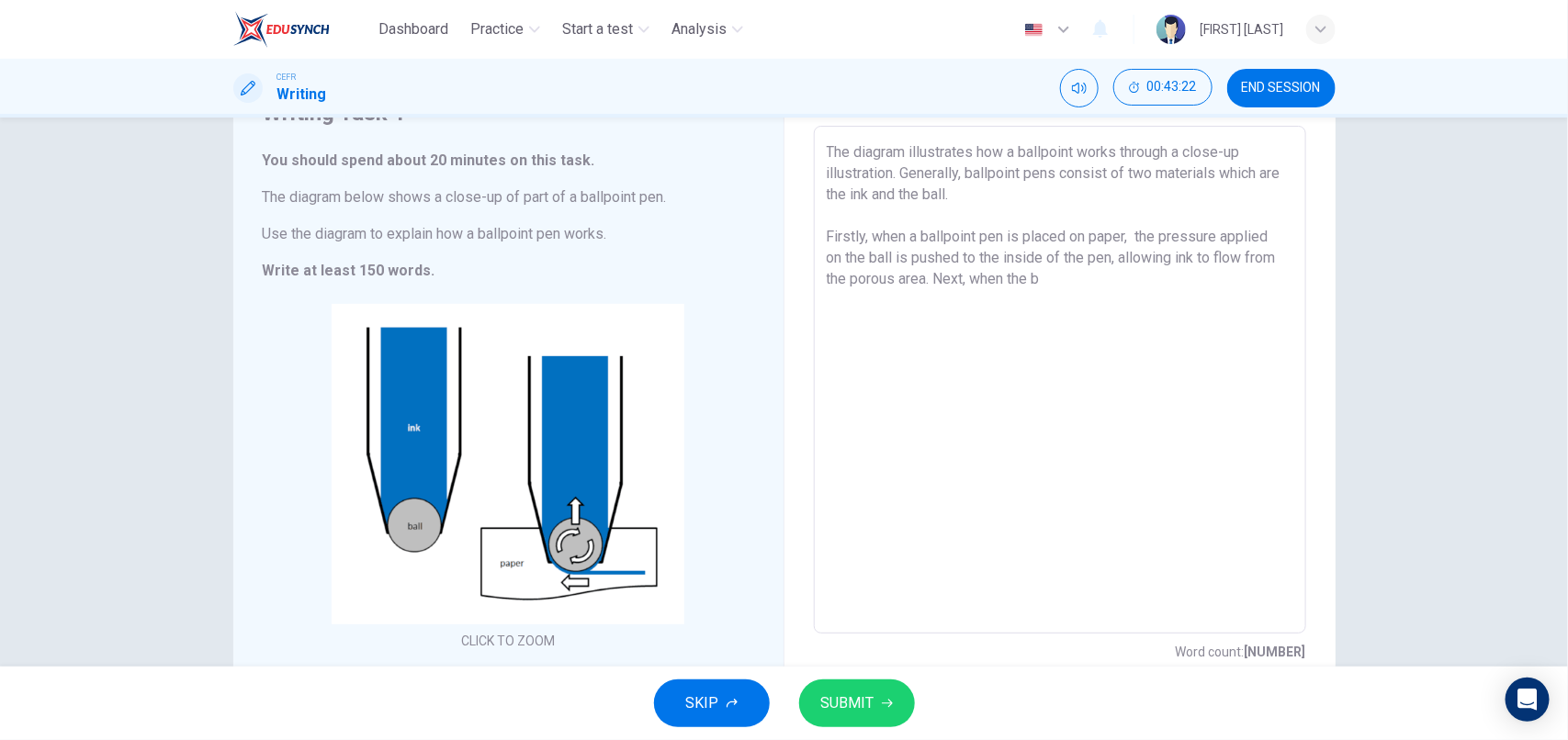 click on "The diagram illustrates how a ballpoint works through a close-up illustration. Generally, ballpoint pens consist of two materials which are the ink and the ball.
Firstly, when a ballpoint pen is placed on paper,  the pressure applied on the ball is pushed to the inside of the pen, allowing ink to flow from the porous area. Next, when the b" at bounding box center (1060, 380) 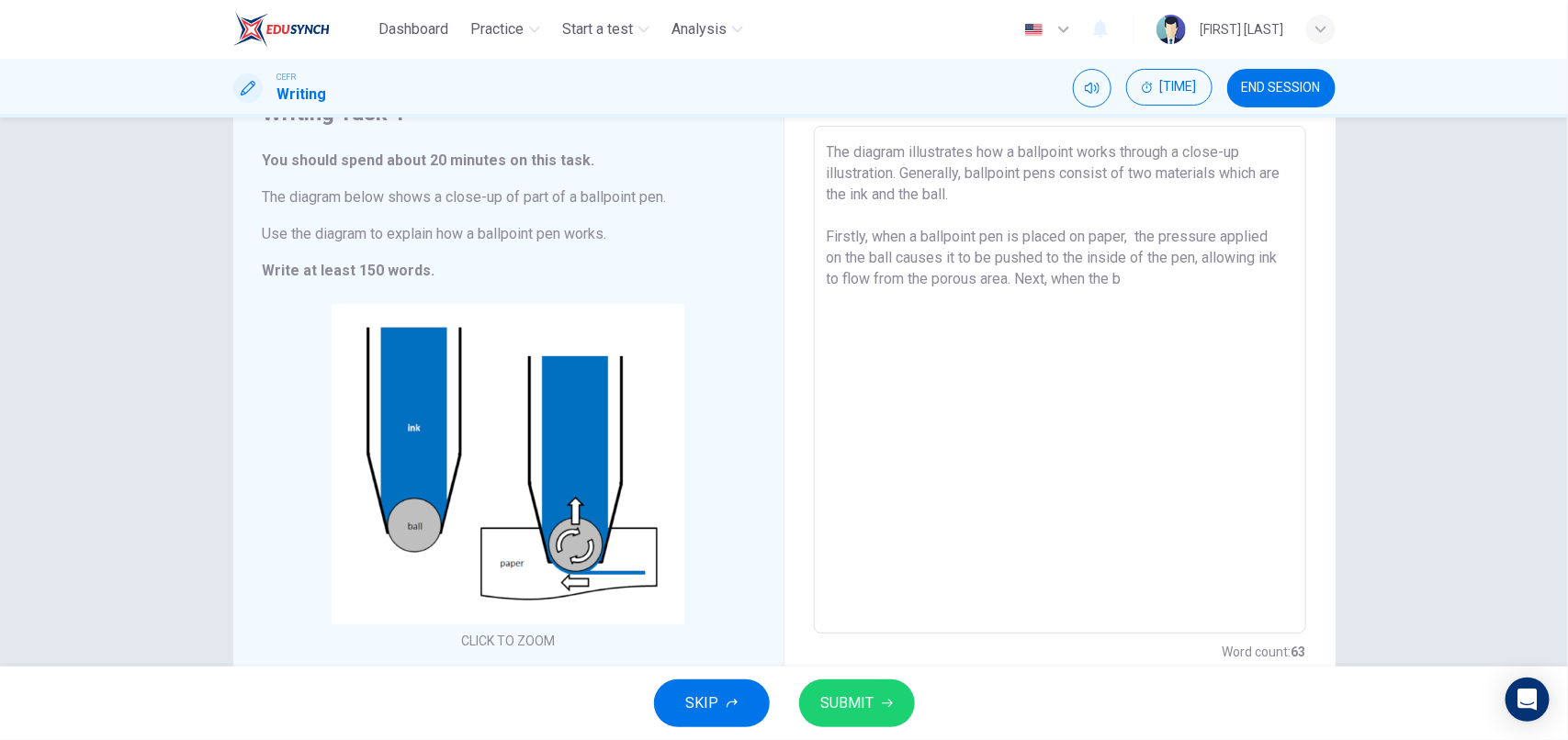 click on "The diagram illustrates how a ballpoint works through a close-up illustration. Generally, ballpoint pens consist of two materials which are the ink and the ball.
Firstly, when a ballpoint pen is placed on paper,  the pressure applied on the ball causes it to be pushed to the inside of the pen, allowing ink to flow from the porous area. Next, when the b" at bounding box center [1060, 380] 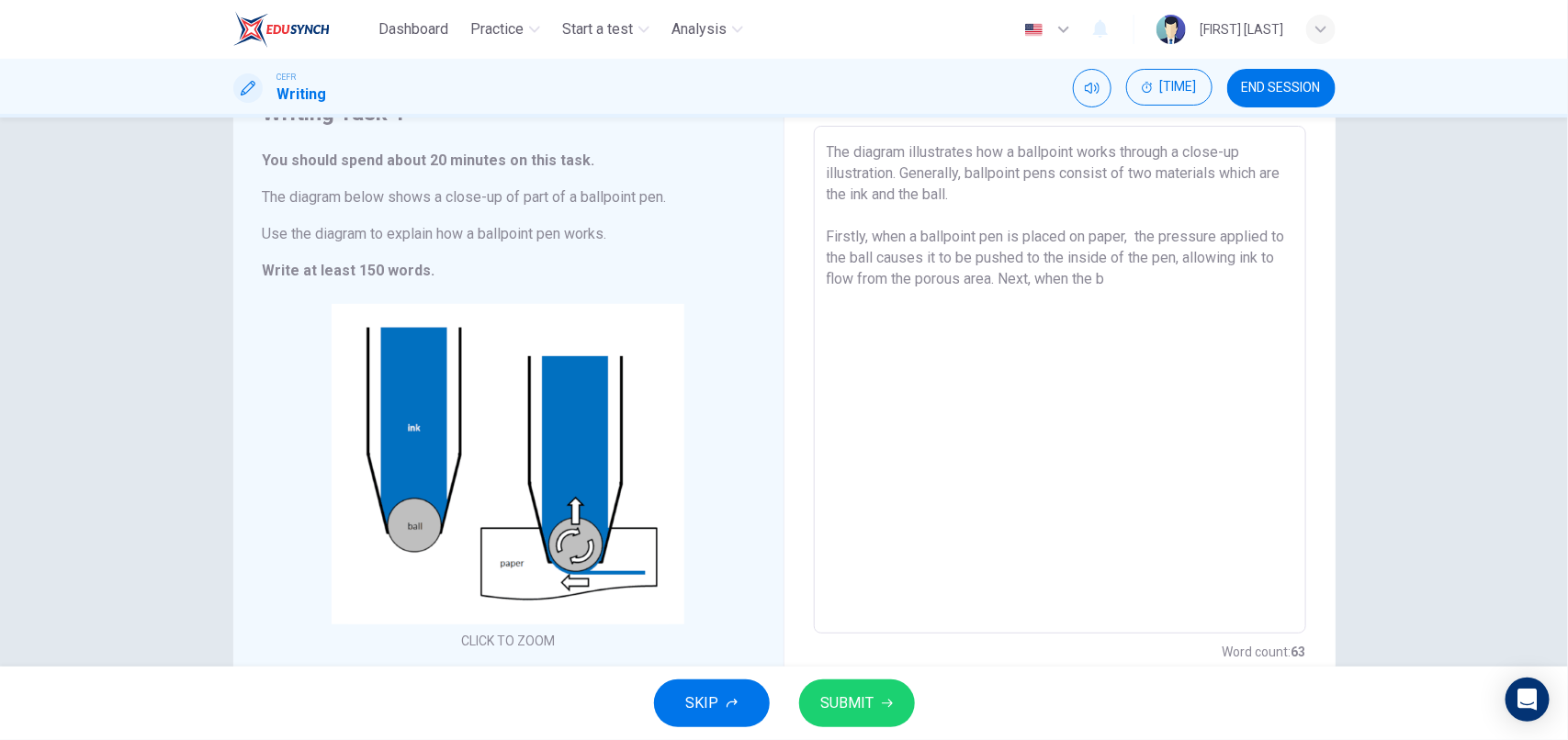 click on "The diagram illustrates how a ballpoint works through a close-up illustration. Generally, ballpoint pens consist of two materials which are the ink and the ball.
Firstly, when a ballpoint pen is placed on paper,  the pressure applied to the ball causes it to be pushed to the inside of the pen, allowing ink to flow from the porous area. Next, when the b" at bounding box center (1060, 380) 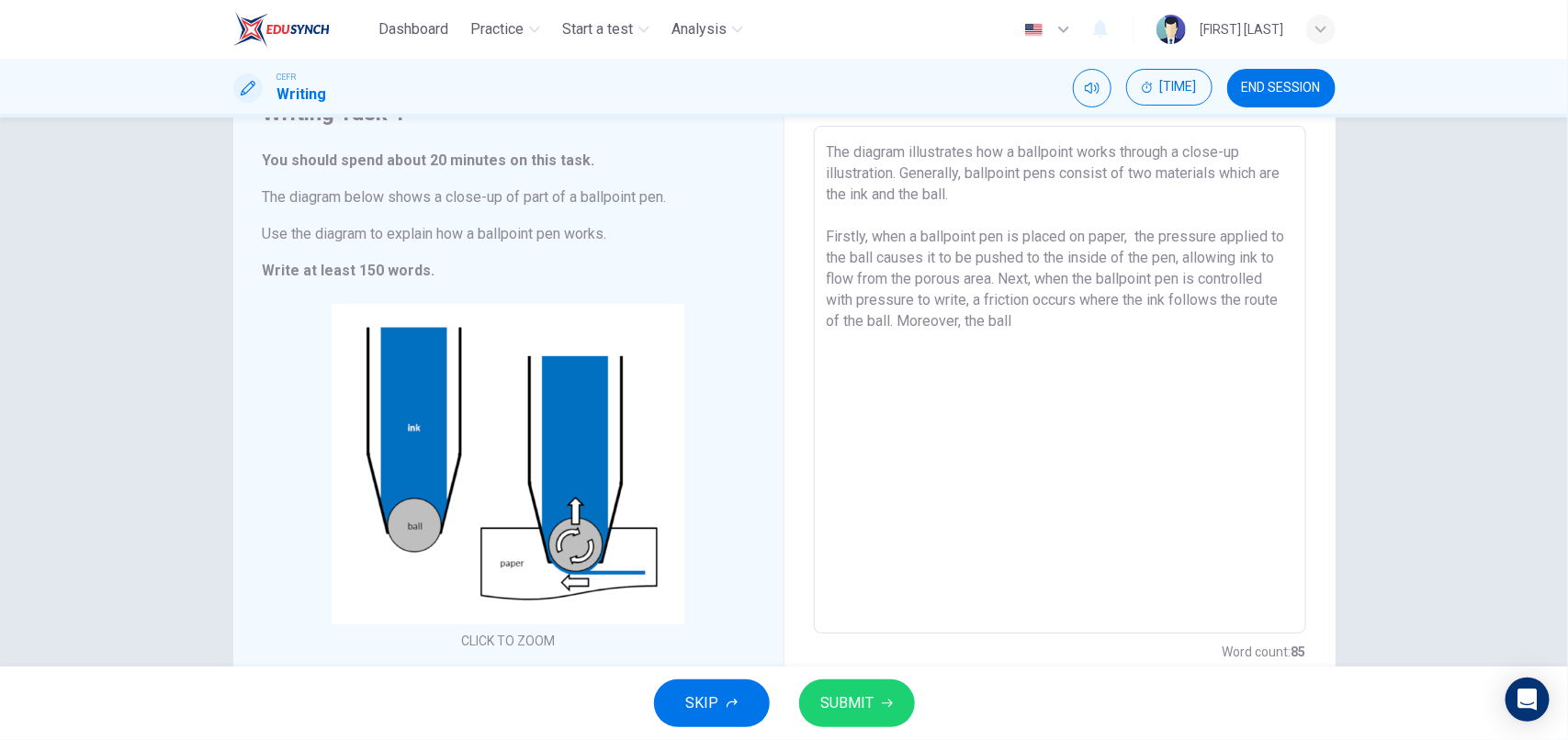 drag, startPoint x: 1137, startPoint y: 326, endPoint x: 1004, endPoint y: 322, distance: 133.06014 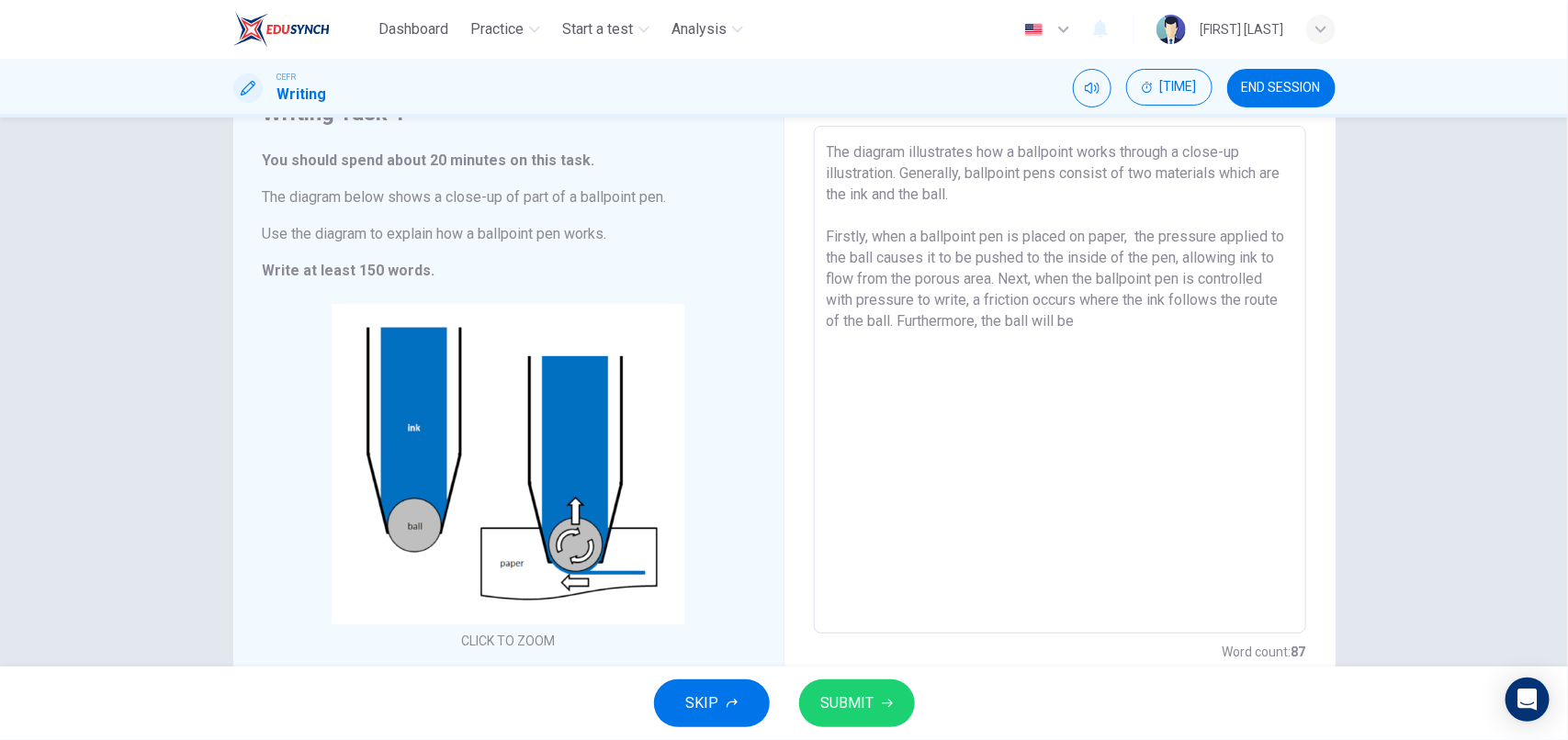drag, startPoint x: 1232, startPoint y: 320, endPoint x: 1098, endPoint y: 329, distance: 134.3019 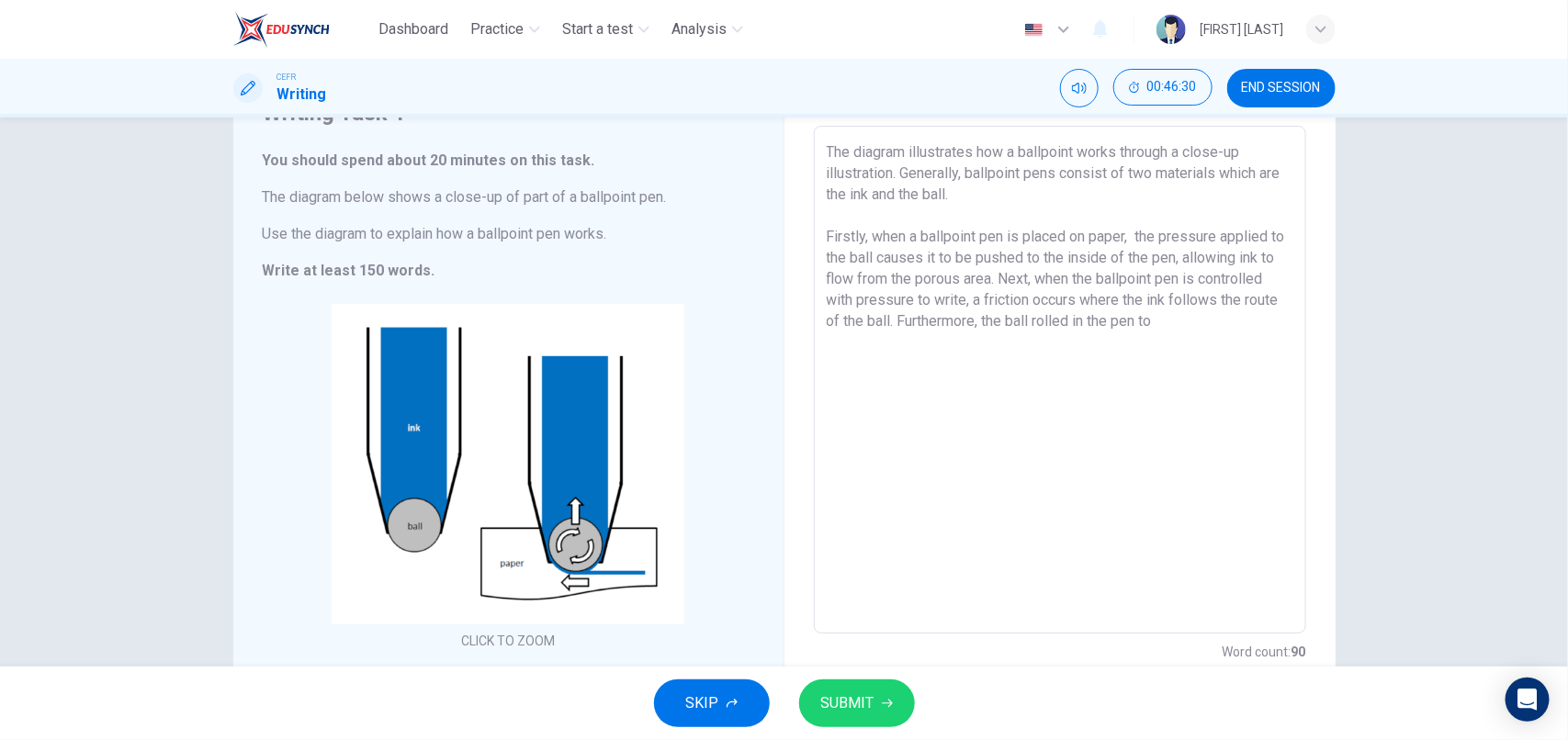 drag, startPoint x: 1185, startPoint y: 320, endPoint x: 1264, endPoint y: 337, distance: 80.80842 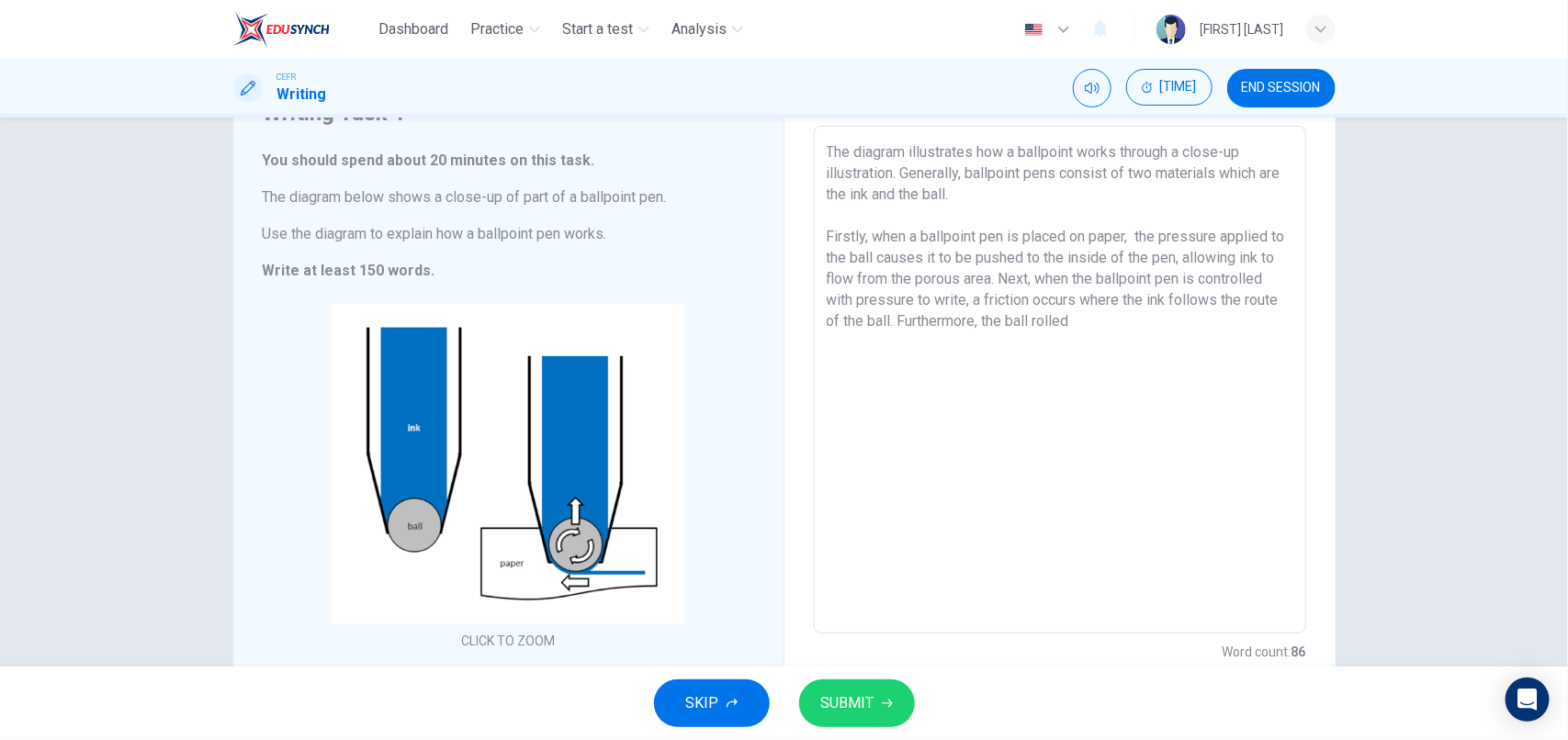 drag, startPoint x: 1228, startPoint y: 314, endPoint x: 1145, endPoint y: 324, distance: 83.60024 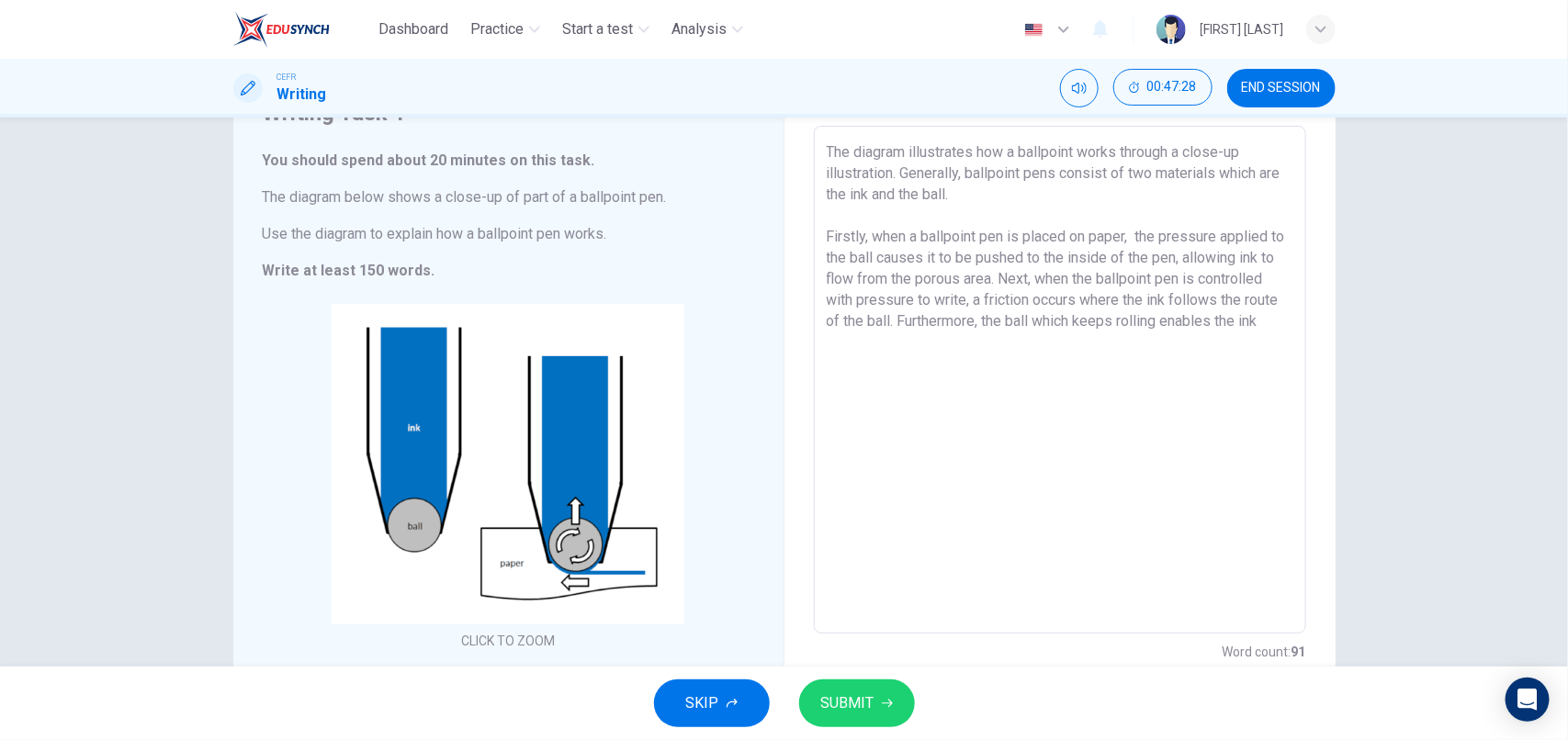 click on "The diagram illustrates how a ballpoint works through a close-up illustration. Generally, ballpoint pens consist of two materials which are the ink and the ball.
Firstly, when a ballpoint pen is placed on paper,  the pressure applied to the ball causes it to be pushed to the inside of the pen, allowing ink to flow from the porous area. Next, when the ballpoint pen is controlled with pressure to write, a friction occurs where the ink follows the route of the ball. Furthermore, the ball which keeps rolling enables the ink" at bounding box center [1060, 380] 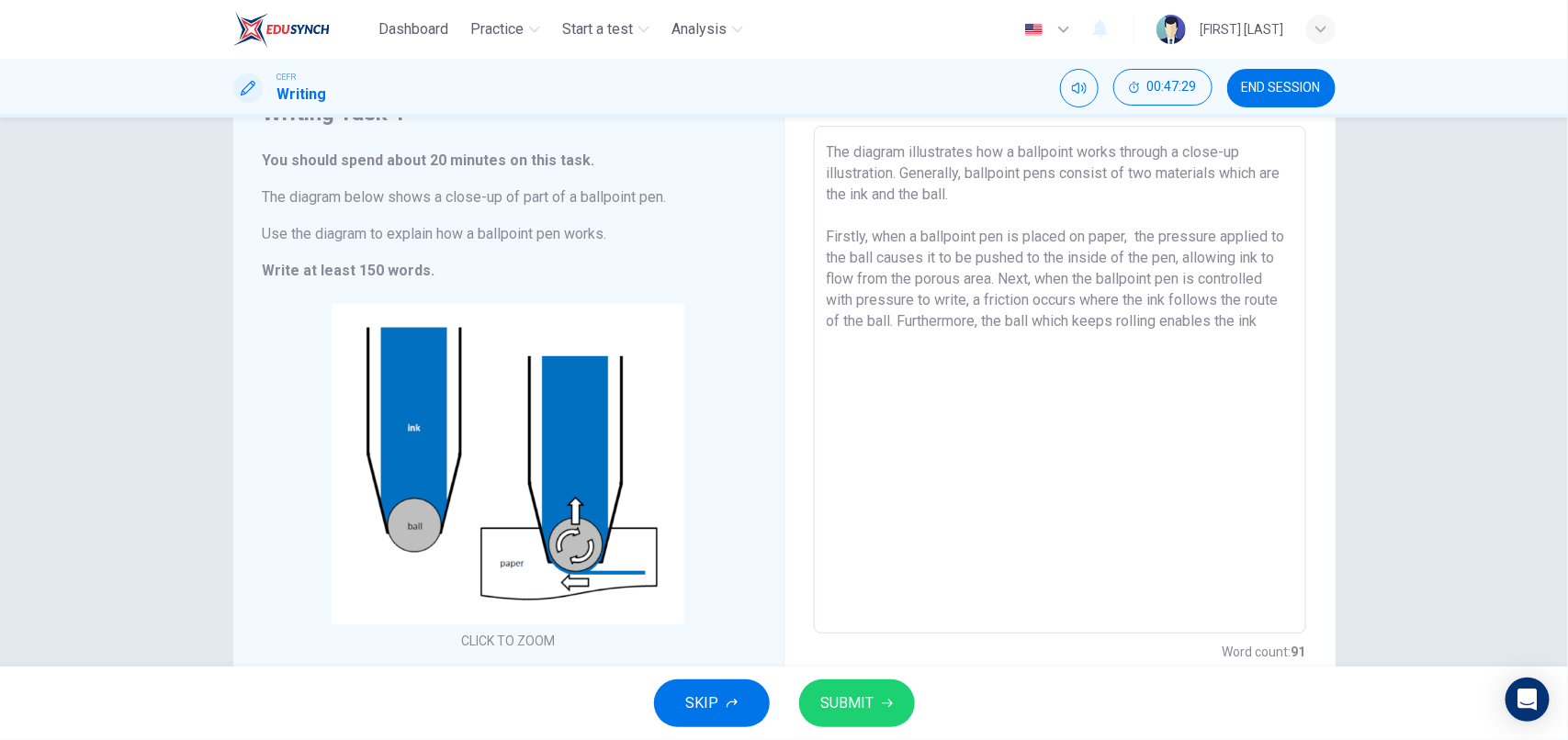 scroll, scrollTop: 65, scrollLeft: 0, axis: vertical 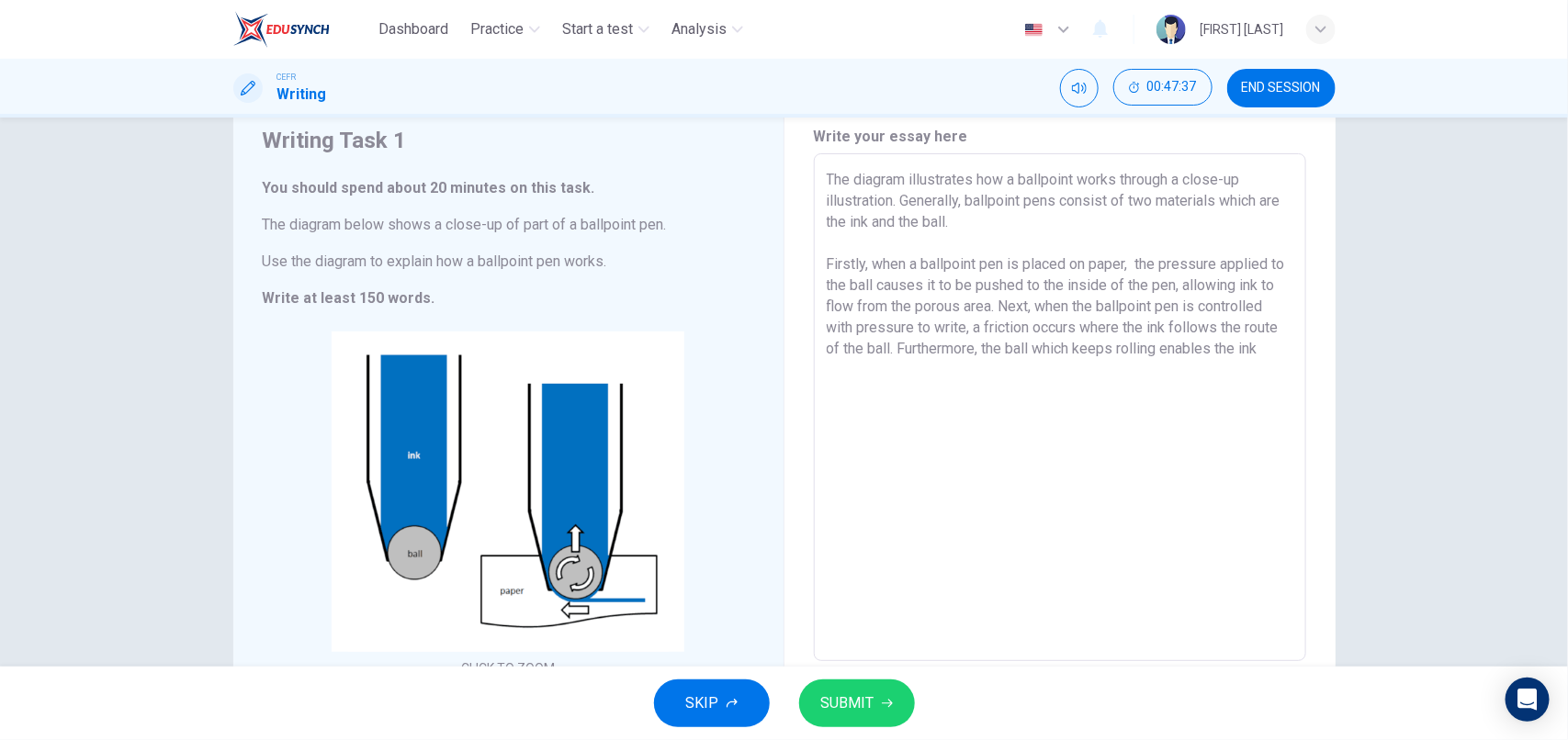 drag, startPoint x: 1132, startPoint y: 377, endPoint x: 1150, endPoint y: 369, distance: 19.697716 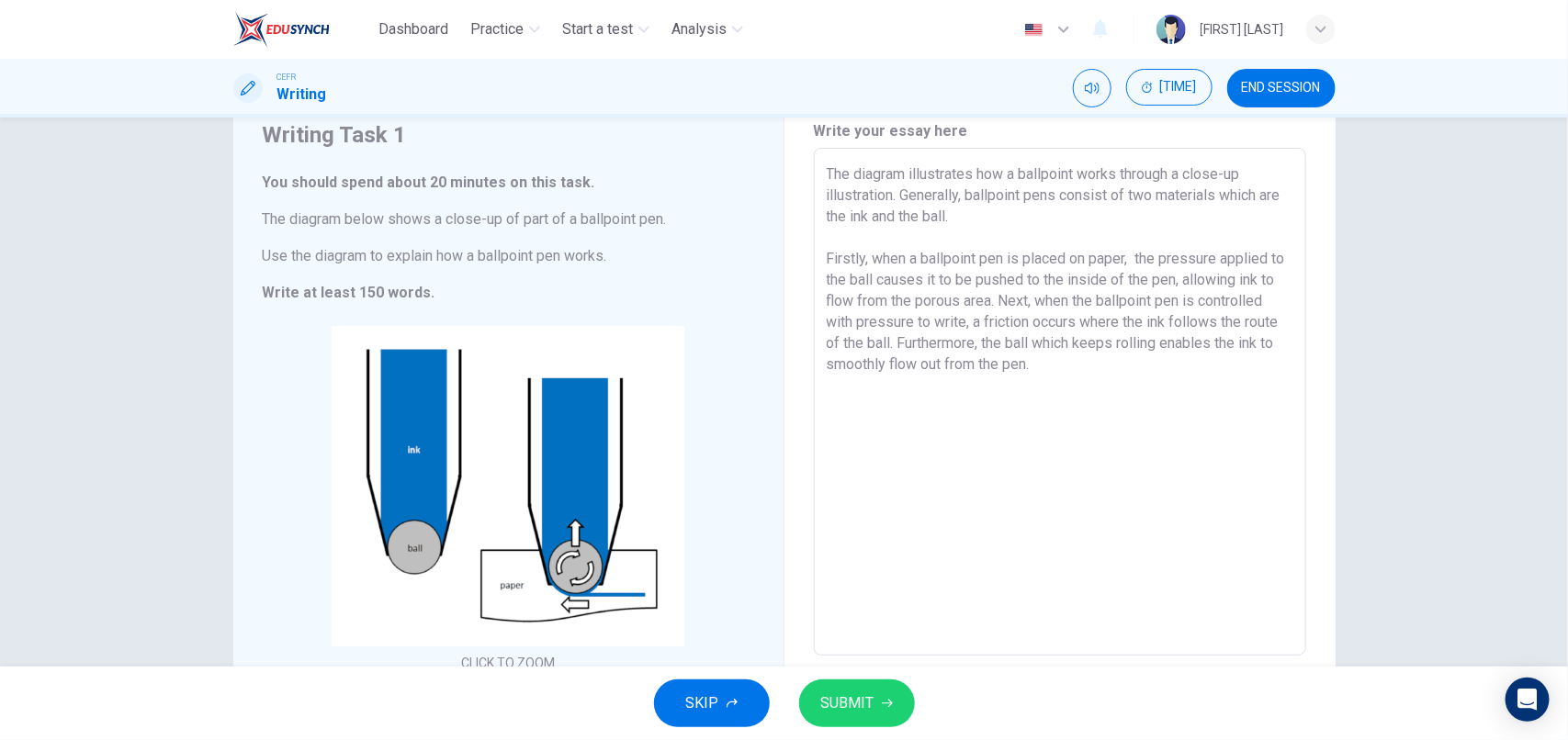 scroll, scrollTop: 69, scrollLeft: 0, axis: vertical 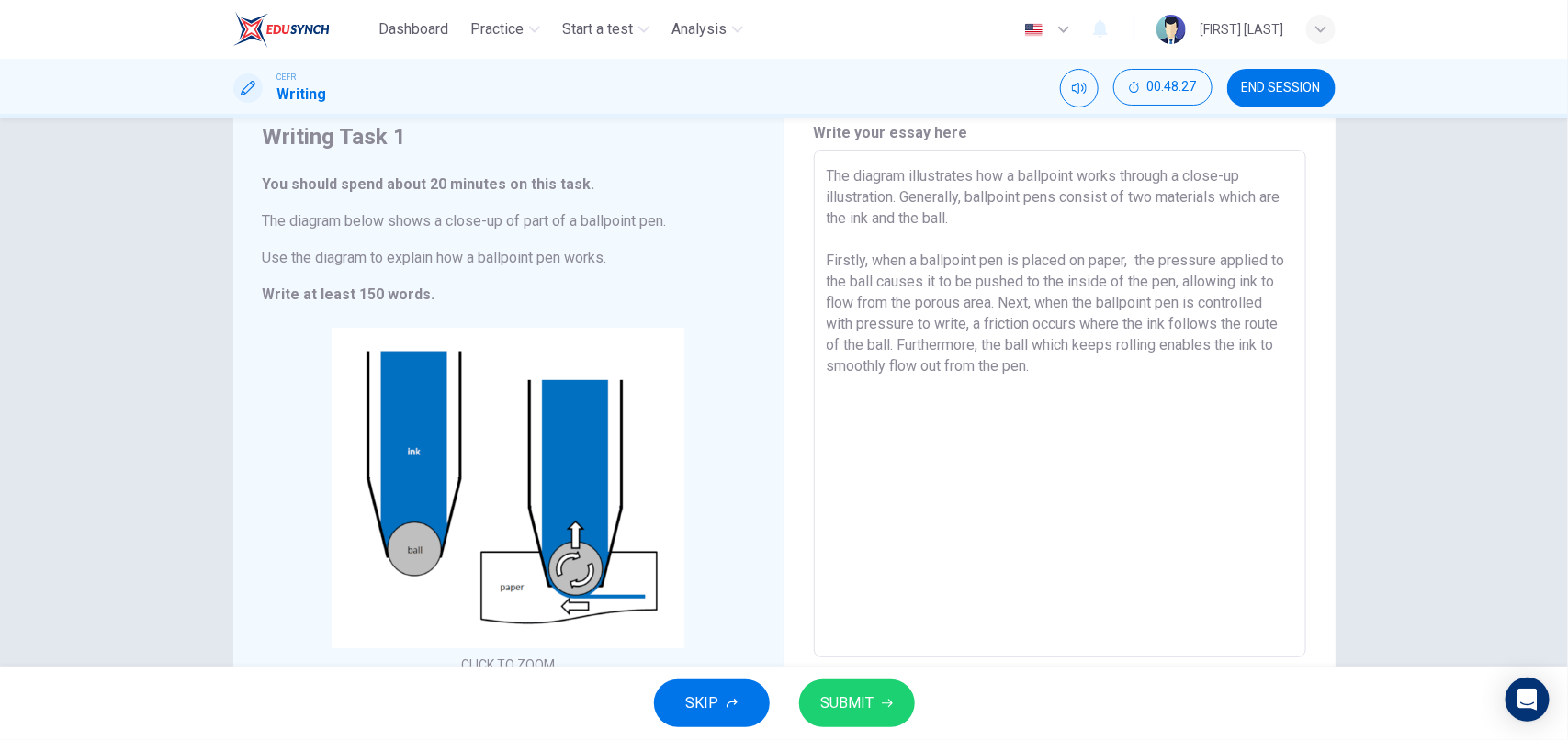 drag, startPoint x: 1056, startPoint y: 194, endPoint x: 1107, endPoint y: 203, distance: 51.788 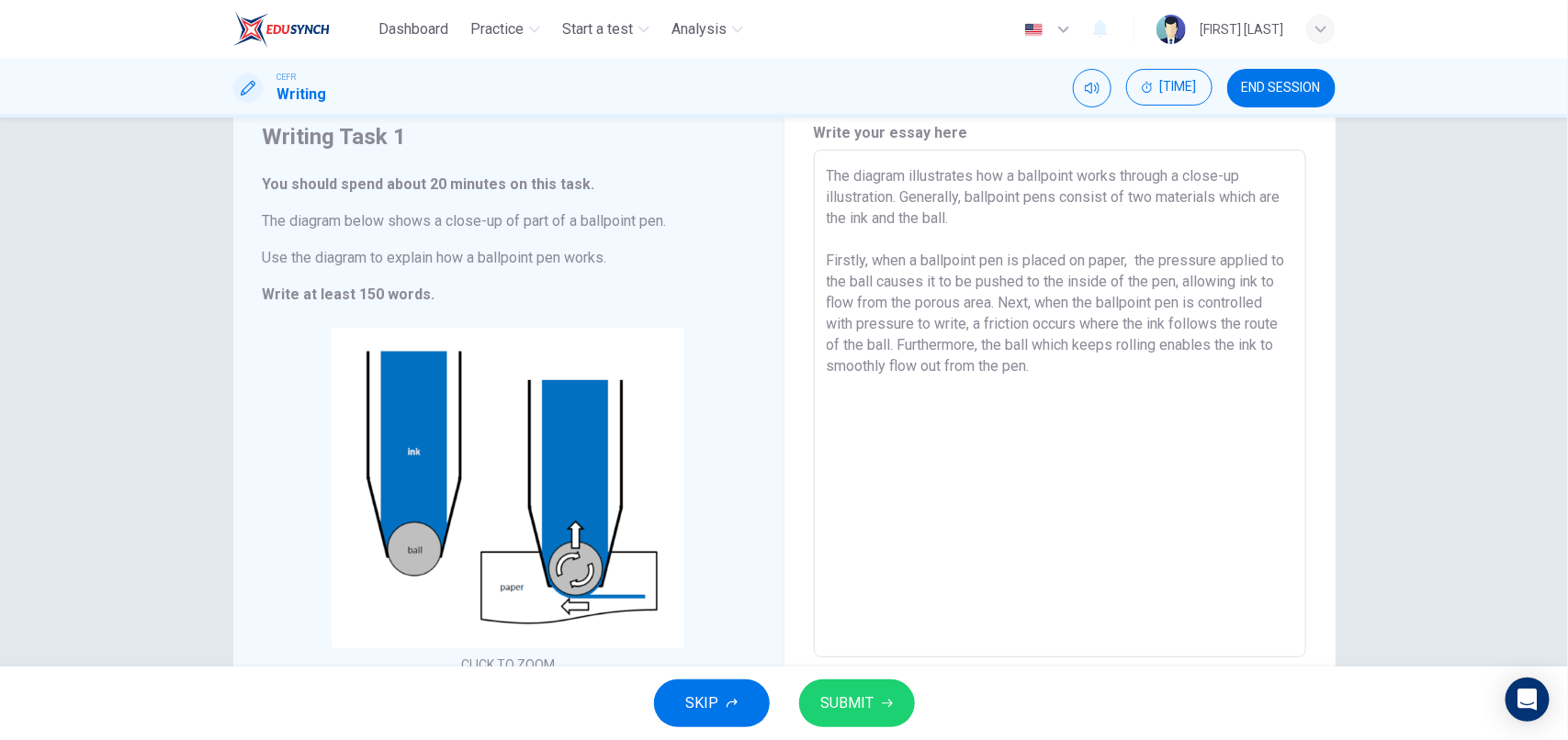drag, startPoint x: 1123, startPoint y: 198, endPoint x: 1062, endPoint y: 197, distance: 61.0082 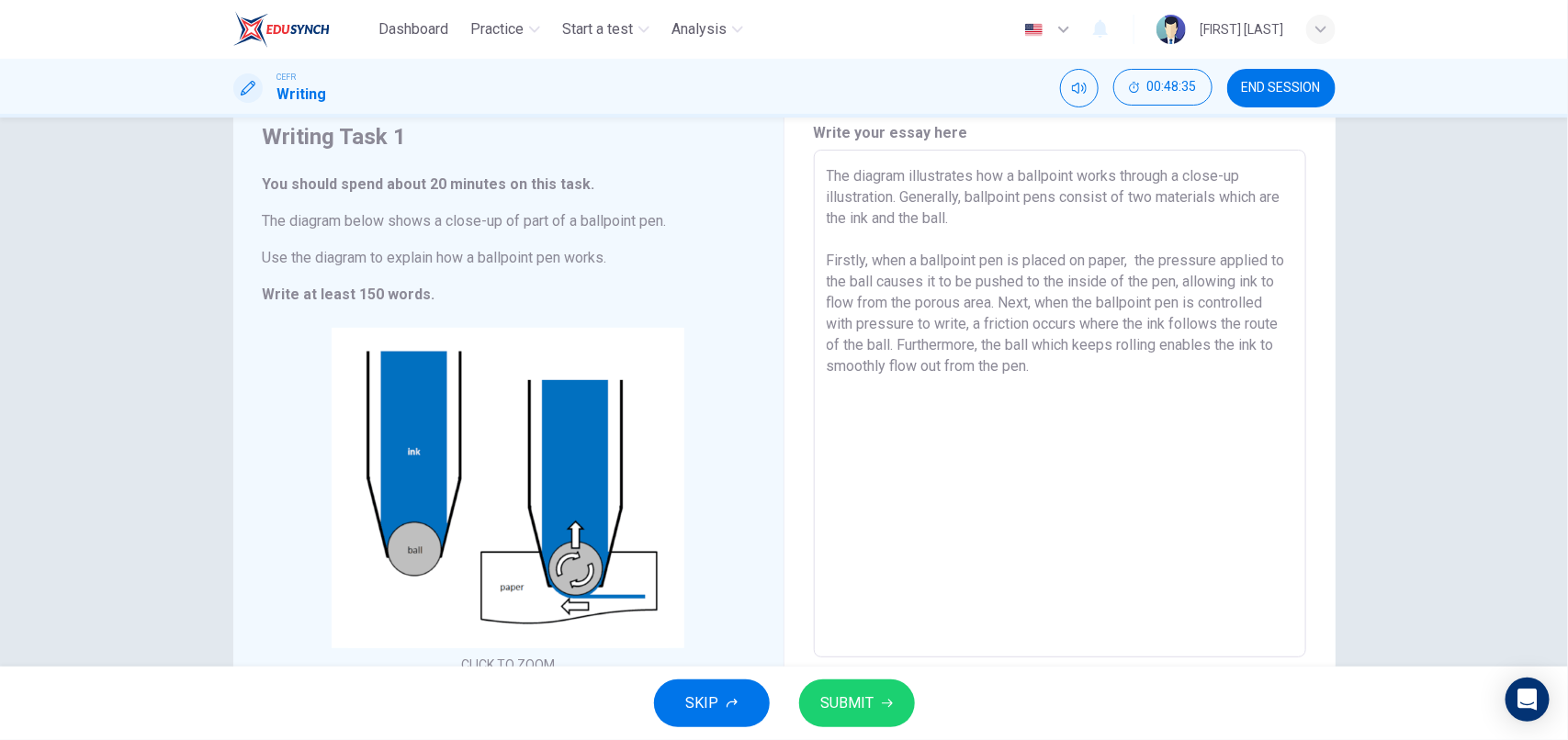 click on "The diagram illustrates how a ballpoint works through a close-up illustration. Generally, ballpoint pens consist of two materials which are the ink and the ball.
Firstly, when a ballpoint pen is placed on paper,  the pressure applied to the ball causes it to be pushed to the inside of the pen, allowing ink to flow from the porous area. Next, when the ballpoint pen is controlled with pressure to write, a friction occurs where the ink follows the route of the ball. Furthermore, the ball which keeps rolling enables the ink to smoothly flow out from the pen." at bounding box center [1060, 404] 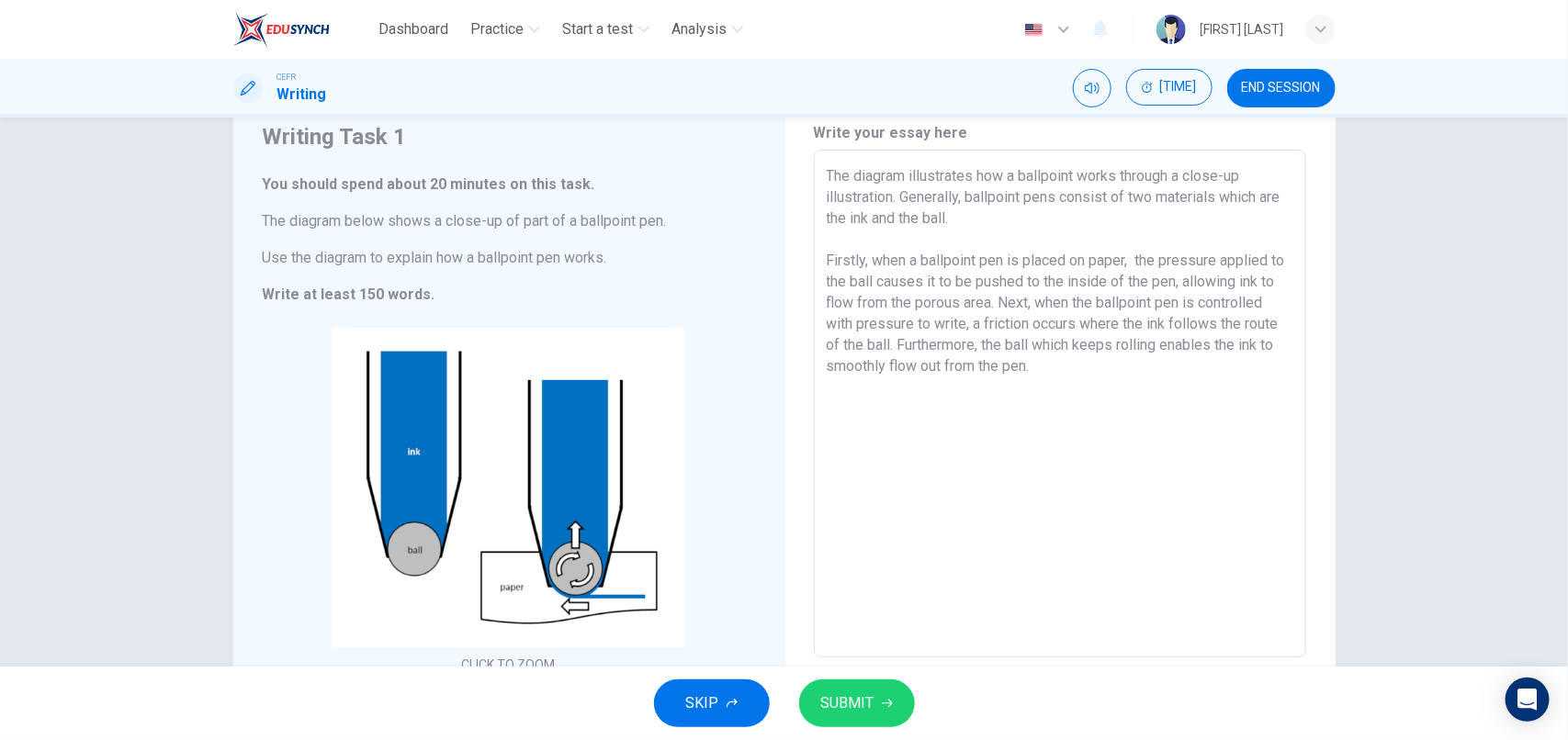 click on "The diagram illustrates how a ballpoint works through a close-up illustration. Generally, ballpoint pens consist of two materials which are the ink and the ball.
Firstly, when a ballpoint pen is placed on paper,  the pressure applied to the ball causes it to be pushed to the inside of the pen, allowing ink to flow from the porous area. Next, when the ballpoint pen is controlled with pressure to write, a friction occurs where the ink follows the route of the ball. Furthermore, the ball which keeps rolling enables the ink to smoothly flow out from the pen." at bounding box center (1060, 404) 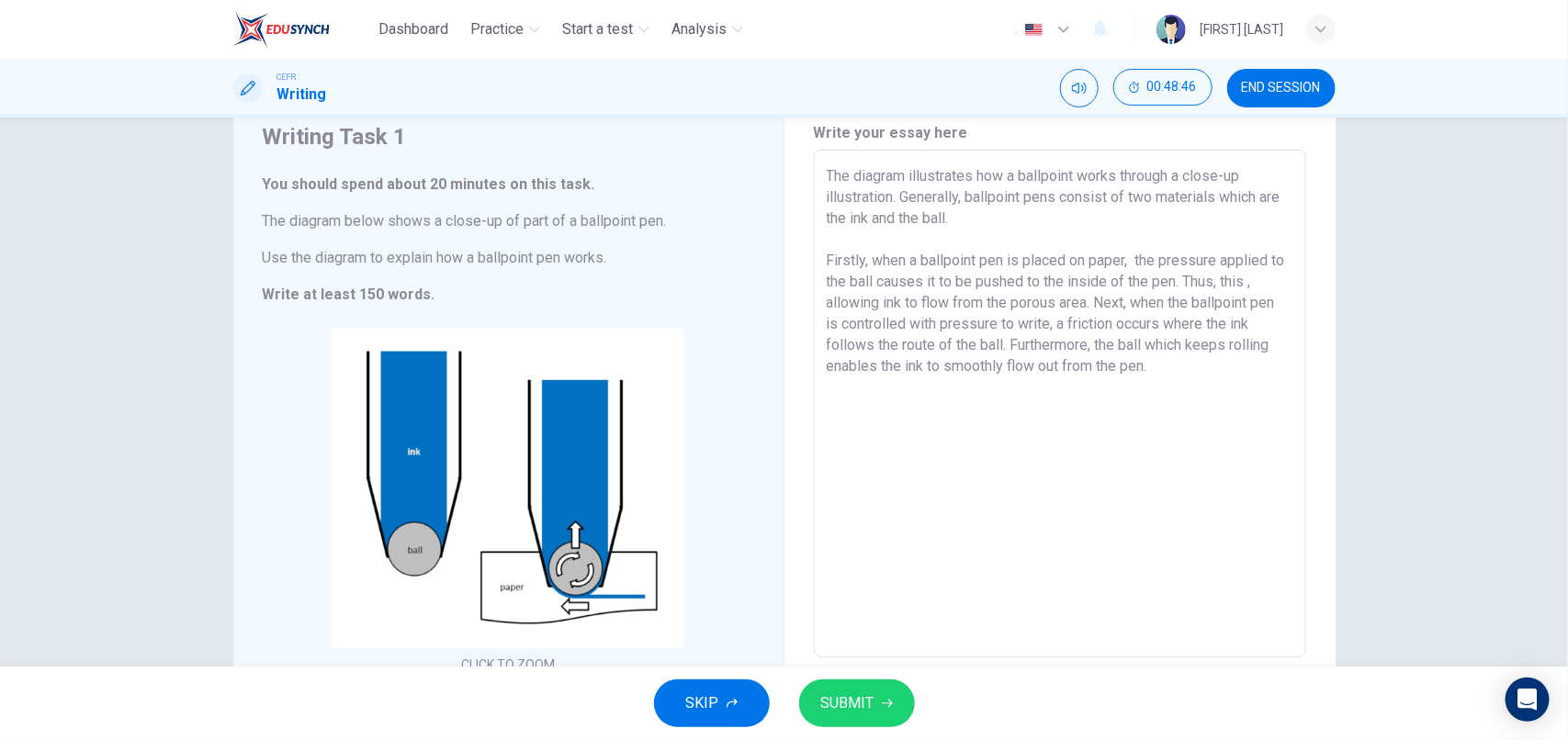 click on "The diagram illustrates how a ballpoint works through a close-up illustration. Generally, ballpoint pens consist of two materials which are the ink and the ball.
Firstly, when a ballpoint pen is placed on paper,  the pressure applied to the ball causes it to be pushed to the inside of the pen. Thus, this , allowing ink to flow from the porous area. Next, when the ballpoint pen is controlled with pressure to write, a friction occurs where the ink follows the route of the ball. Furthermore, the ball which keeps rolling enables the ink to smoothly flow out from the pen." at bounding box center [1060, 404] 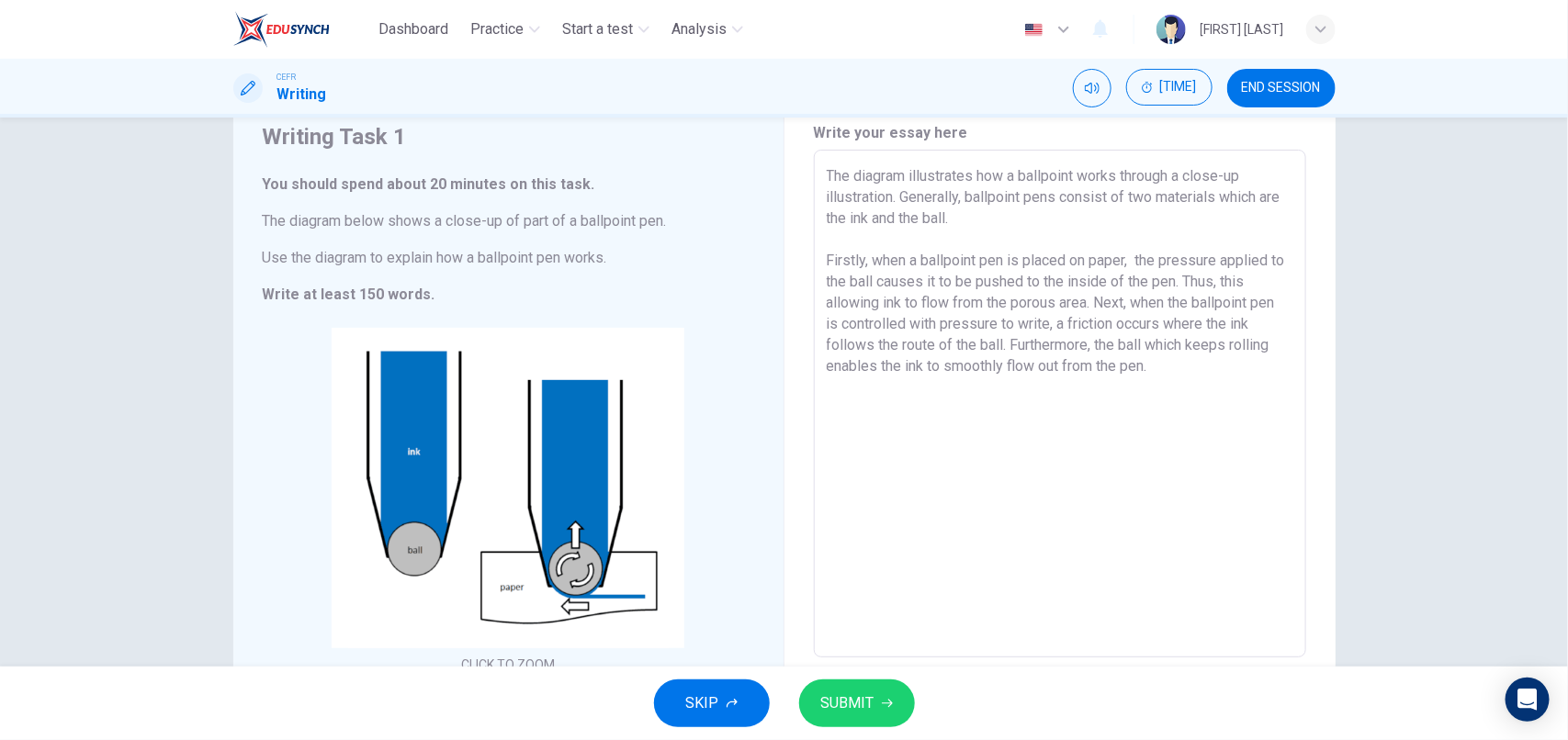 drag, startPoint x: 874, startPoint y: 305, endPoint x: 852, endPoint y: 304, distance: 22.022716 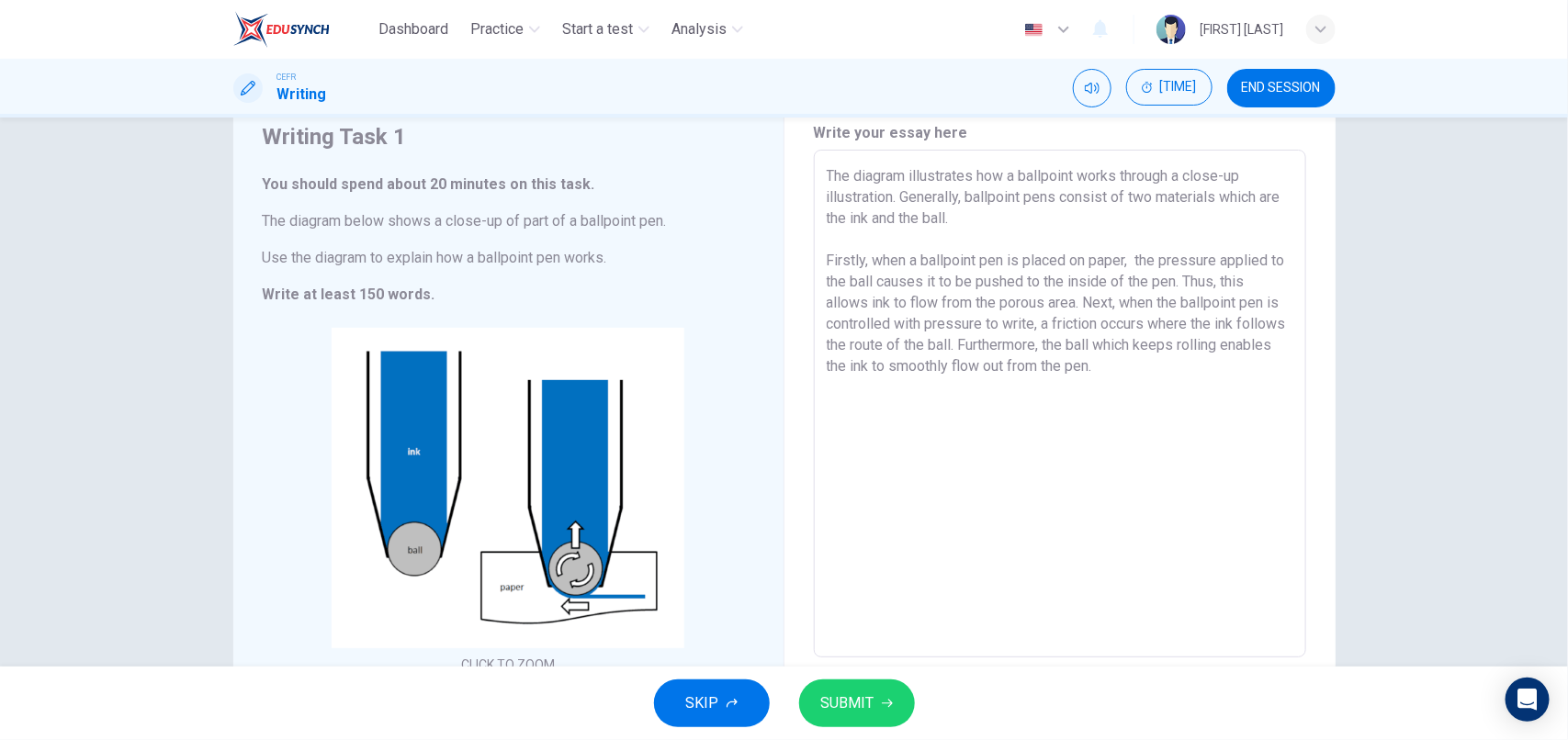 click on "The diagram illustrates how a ballpoint works through a close-up illustration. Generally, ballpoint pens consist of two materials which are the ink and the ball.
Firstly, when a ballpoint pen is placed on paper,  the pressure applied to the ball causes it to be pushed to the inside of the pen. Thus, this allows ink to flow from the porous area. Next, when the ballpoint pen is controlled with pressure to write, a friction occurs where the ink follows the route of the ball. Furthermore, the ball which keeps rolling enables the ink to smoothly flow out from the pen." at bounding box center (1060, 404) 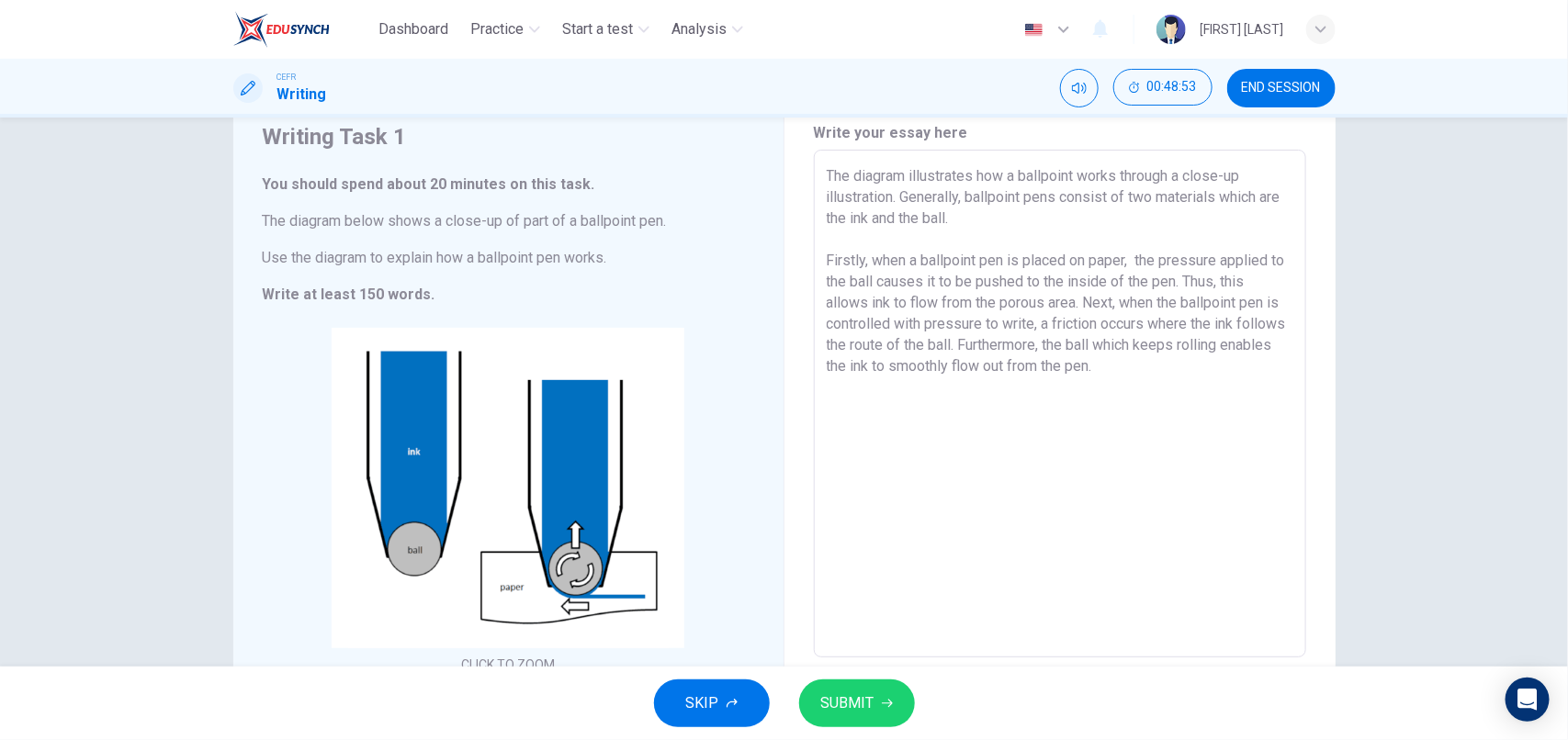 click on "The diagram illustrates how a ballpoint works through a close-up illustration. Generally, ballpoint pens consist of two materials which are the ink and the ball.
Firstly, when a ballpoint pen is placed on paper,  the pressure applied to the ball causes it to be pushed to the inside of the pen. Thus, this allows ink to flow from the porous area. Next, when the ballpoint pen is controlled with pressure to write, a friction occurs where the ink follows the route of the ball. Furthermore, the ball which keeps rolling enables the ink to smoothly flow out from the pen." at bounding box center [1060, 404] 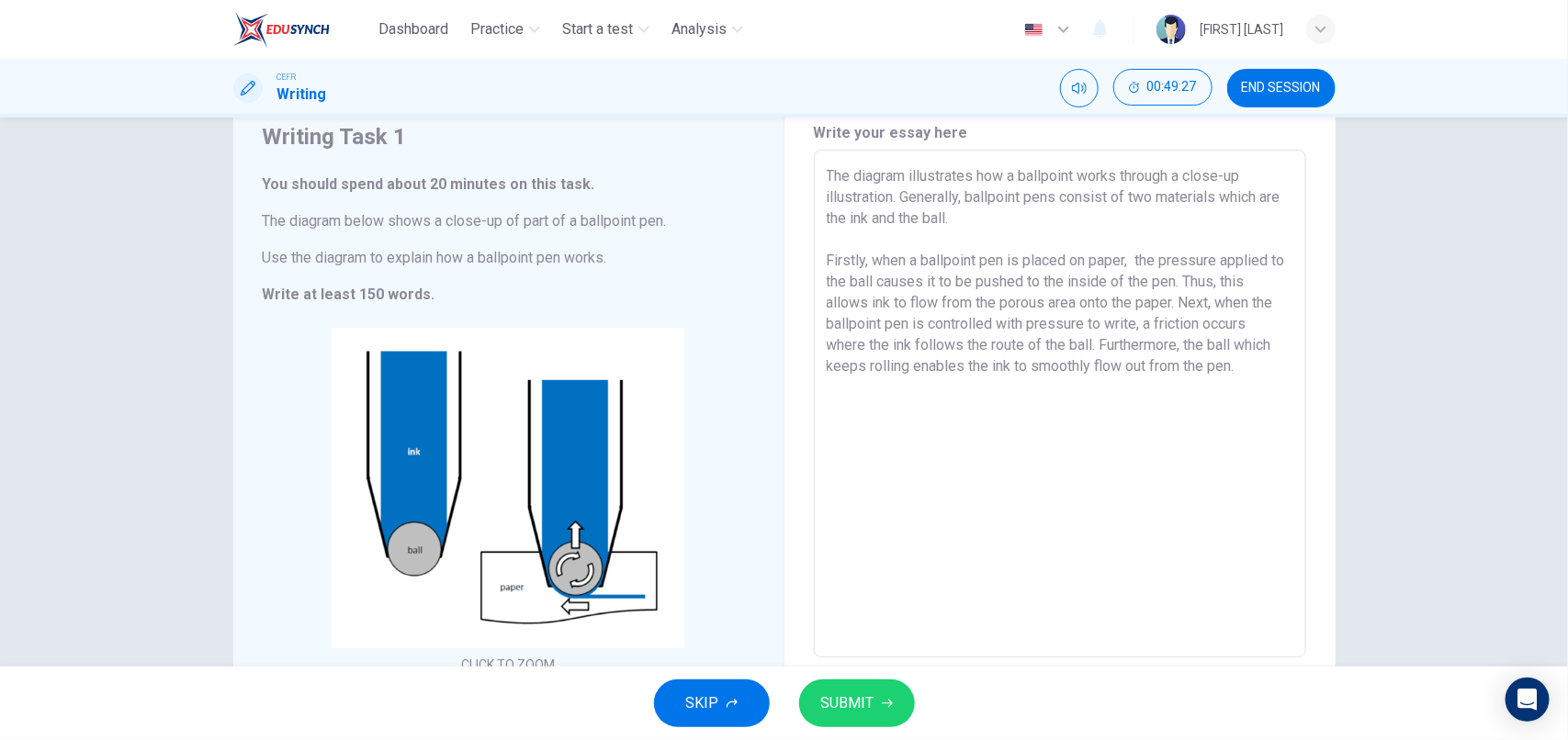 click on "The diagram illustrates how a ballpoint works through a close-up illustration. Generally, ballpoint pens consist of two materials which are the ink and the ball.
Firstly, when a ballpoint pen is placed on paper,  the pressure applied to the ball causes it to be pushed to the inside of the pen. Thus, this allows ink to flow from the porous area onto the paper. Next, when the ballpoint pen is controlled with pressure to write, a friction occurs where the ink follows the route of the ball. Furthermore, the ball which keeps rolling enables the ink to smoothly flow out from the pen." at bounding box center [1060, 404] 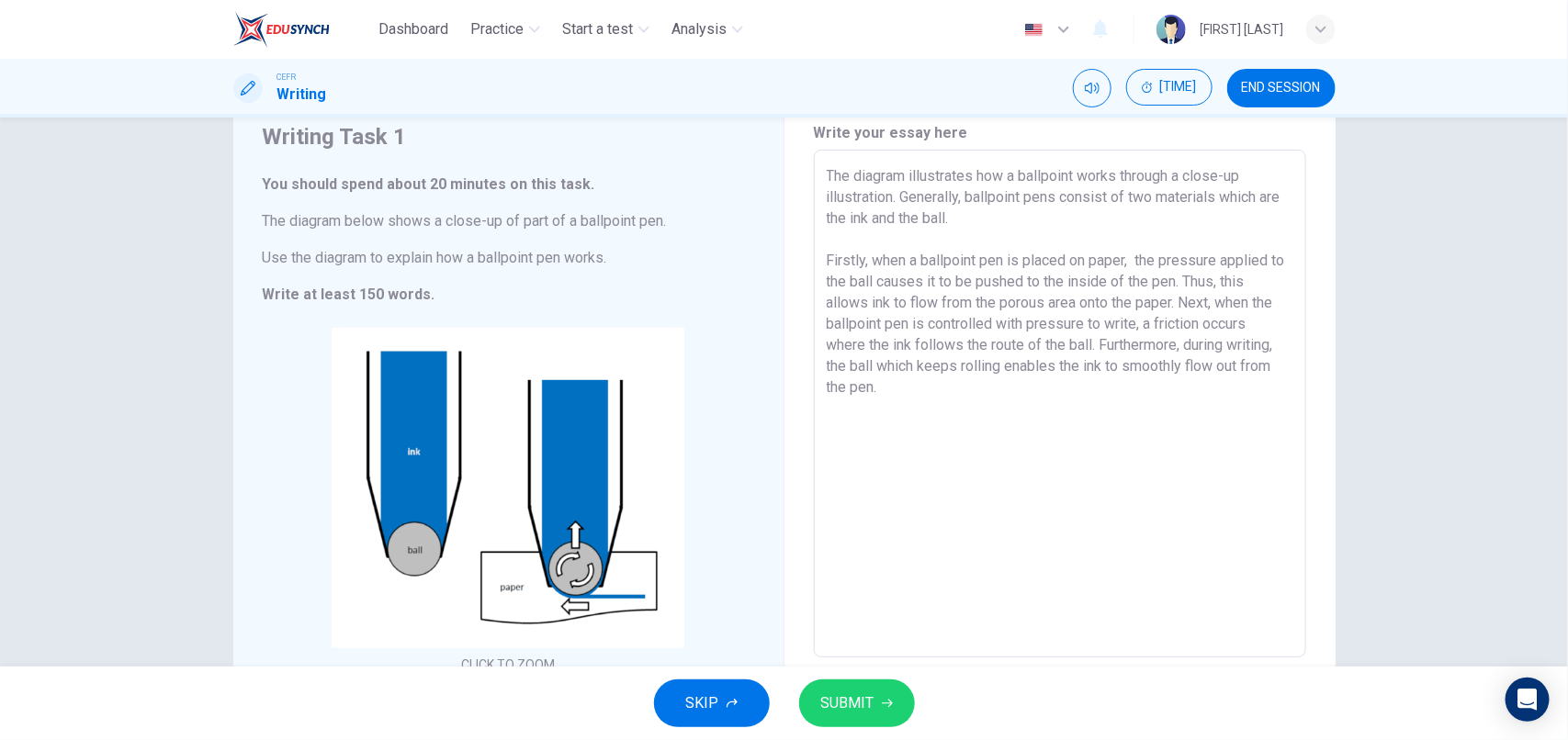 click on "The diagram illustrates how a ballpoint works through a close-up illustration. Generally, ballpoint pens consist of two materials which are the ink and the ball.
Firstly, when a ballpoint pen is placed on paper,  the pressure applied to the ball causes it to be pushed to the inside of the pen. Thus, this allows ink to flow from the porous area onto the paper. Next, when the ballpoint pen is controlled with pressure to write, a friction occurs where the ink follows the route of the ball. Furthermore, during writing, the ball which keeps rolling enables the ink to smoothly flow out from the pen." at bounding box center [1060, 404] 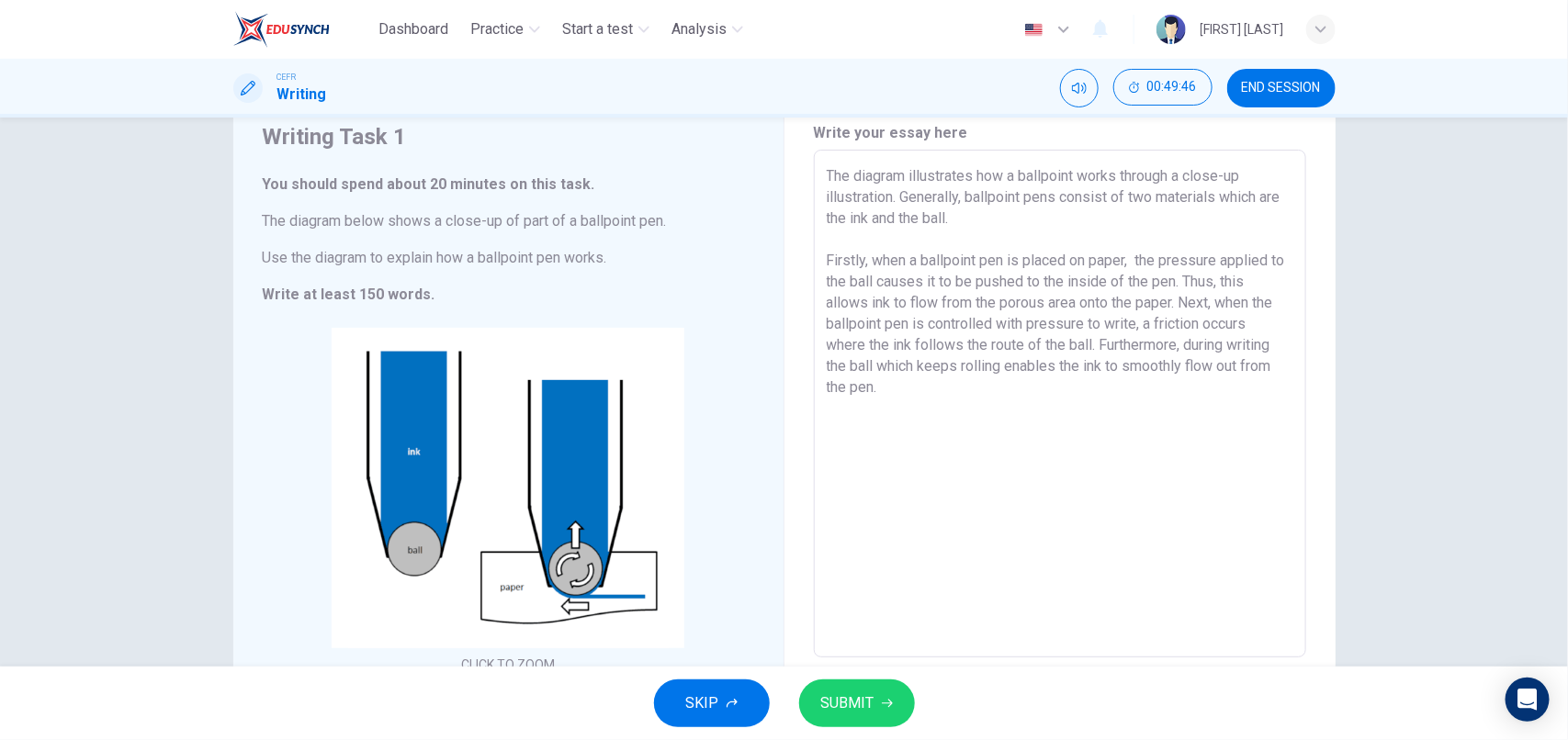 click on "The diagram illustrates how a ballpoint works through a close-up illustration. Generally, ballpoint pens consist of two materials which are the ink and the ball.
Firstly, when a ballpoint pen is placed on paper,  the pressure applied to the ball causes it to be pushed to the inside of the pen. Thus, this allows ink to flow from the porous area onto the paper. Next, when the ballpoint pen is controlled with pressure to write, a friction occurs where the ink follows the route of the ball. Furthermore, during writing the ball which keeps rolling enables the ink to smoothly flow out from the pen." at bounding box center (1060, 404) 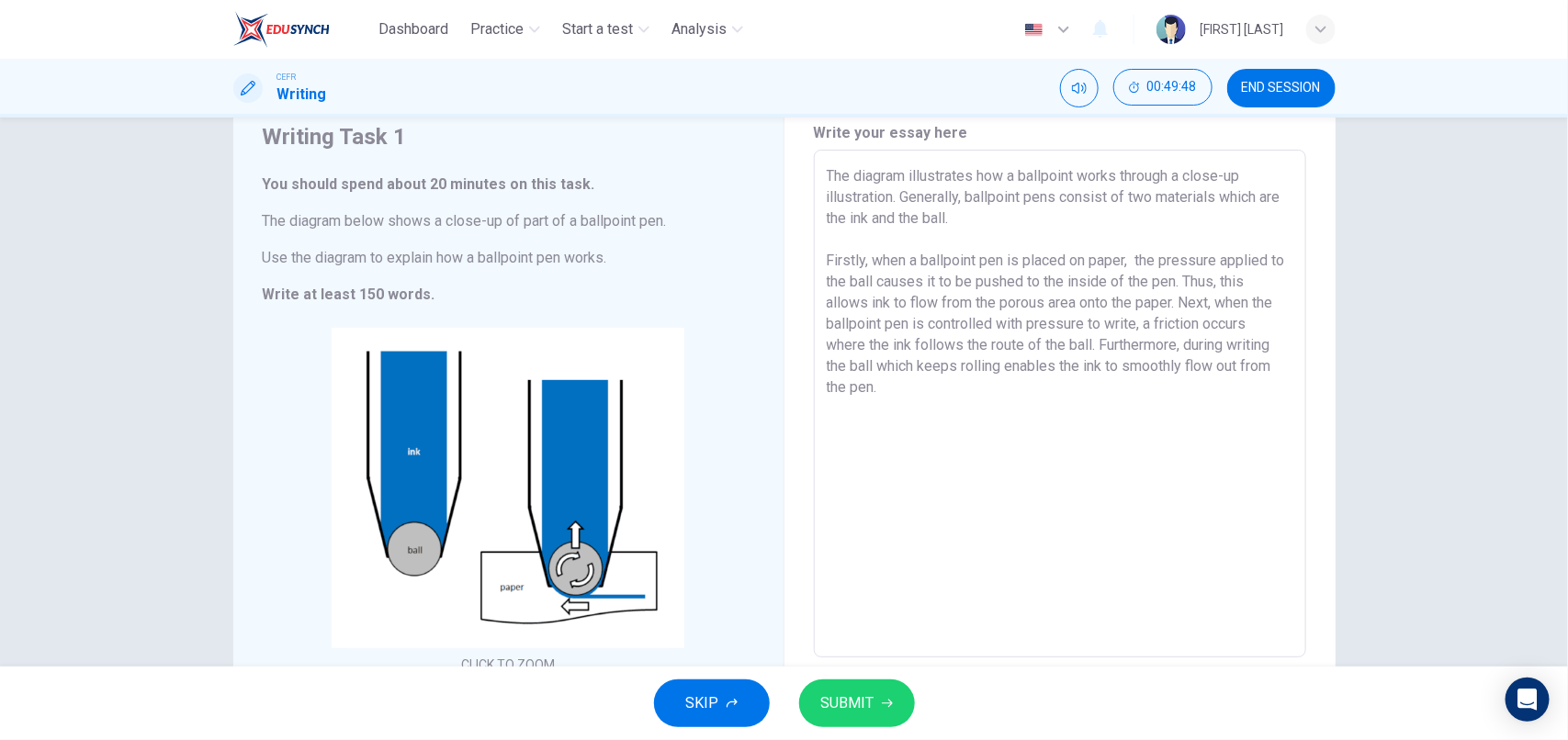 drag, startPoint x: 1224, startPoint y: 342, endPoint x: 1185, endPoint y: 344, distance: 39.051248 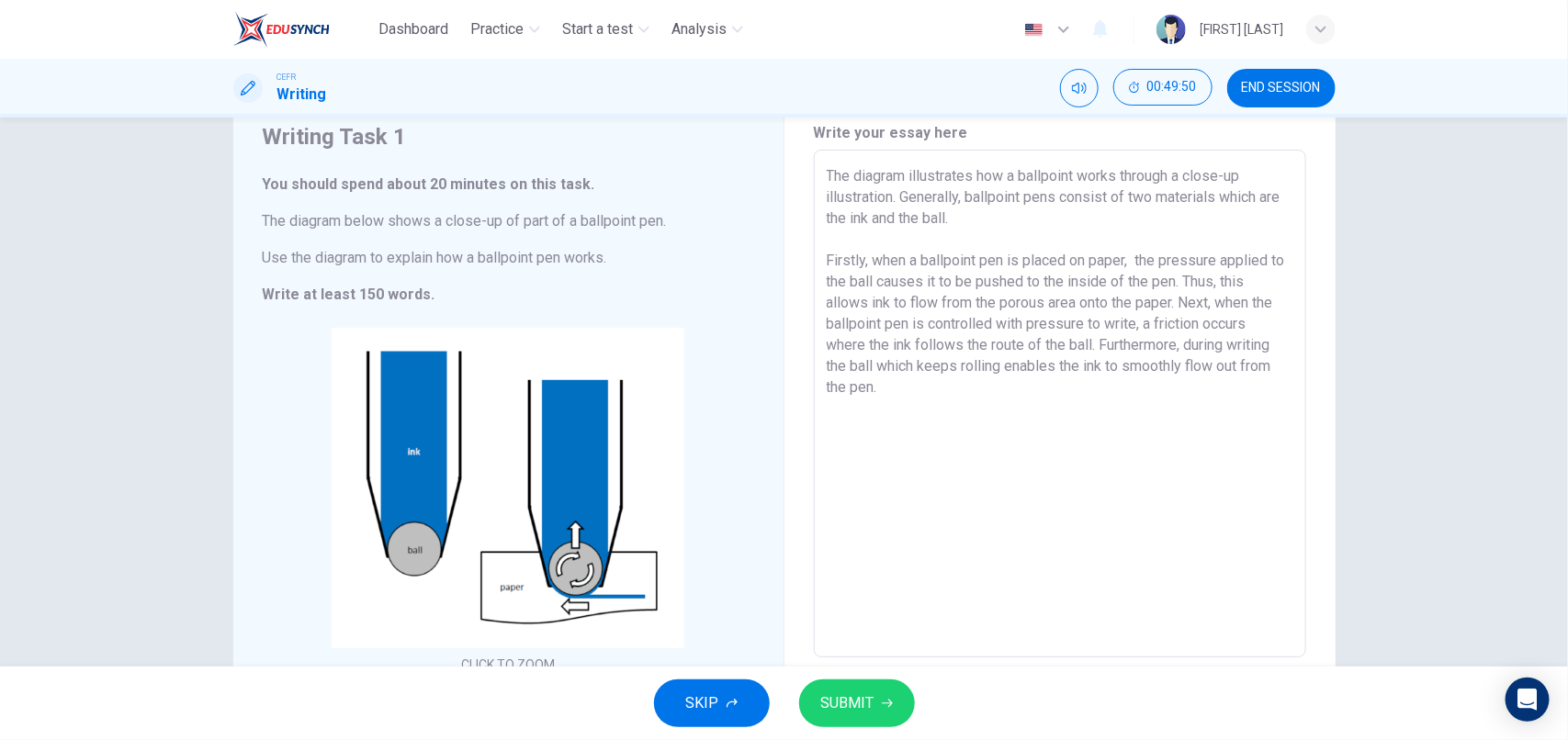 click on "The diagram illustrates how a ballpoint works through a close-up illustration. Generally, ballpoint pens consist of two materials which are the ink and the ball.
Firstly, when a ballpoint pen is placed on paper,  the pressure applied to the ball causes it to be pushed to the inside of the pen. Thus, this allows ink to flow from the porous area onto the paper. Next, when the ballpoint pen is controlled with pressure to write, a friction occurs where the ink follows the route of the ball. Furthermore, during writing the ball which keeps rolling enables the ink to smoothly flow out from the pen." at bounding box center [1060, 404] 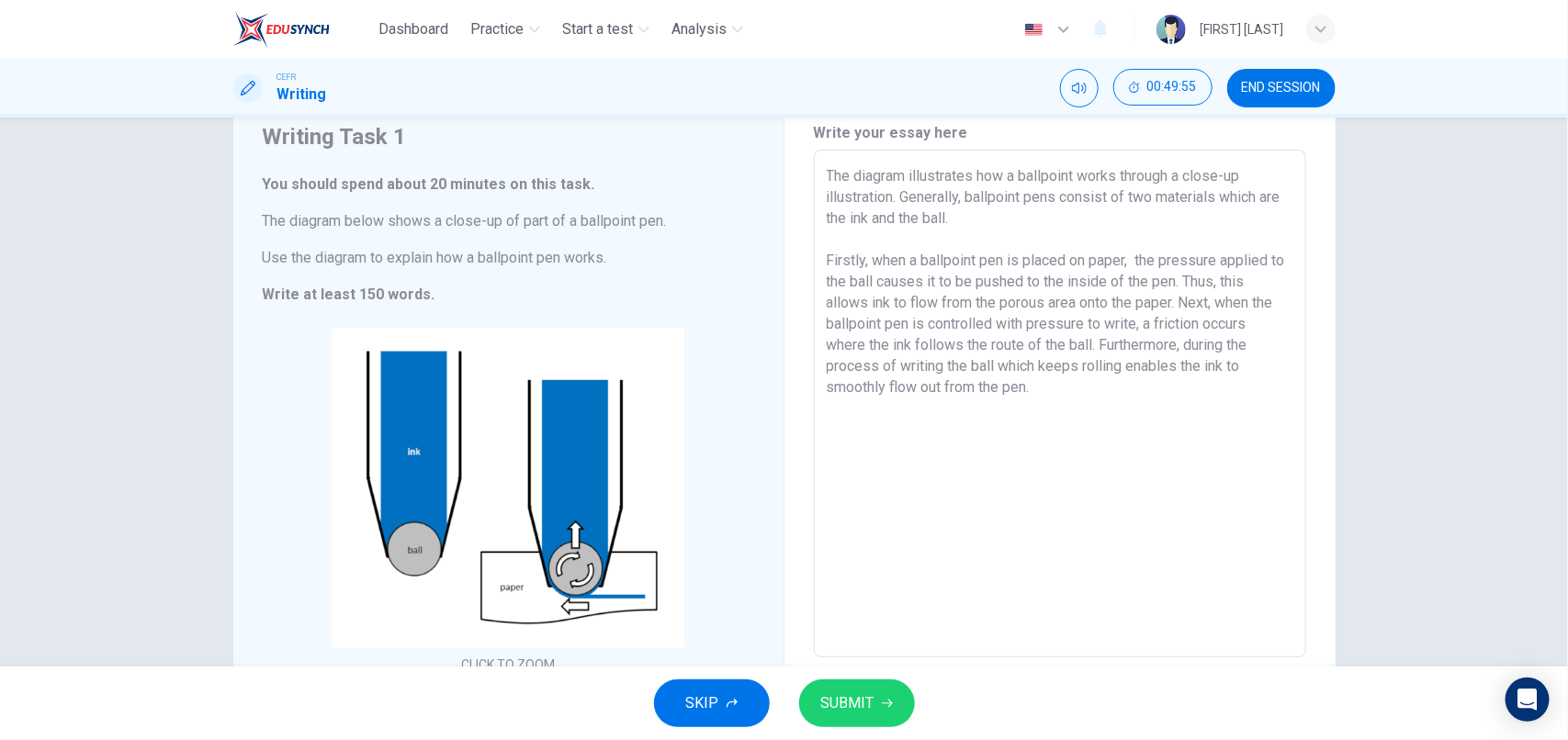 click on "The diagram illustrates how a ballpoint works through a close-up illustration. Generally, ballpoint pens consist of two materials which are the ink and the ball.
Firstly, when a ballpoint pen is placed on paper,  the pressure applied to the ball causes it to be pushed to the inside of the pen. Thus, this allows ink to flow from the porous area onto the paper. Next, when the ballpoint pen is controlled with pressure to write, a friction occurs where the ink follows the route of the ball. Furthermore, during the process of writing the ball which keeps rolling enables the ink to smoothly flow out from the pen." at bounding box center (1060, 404) 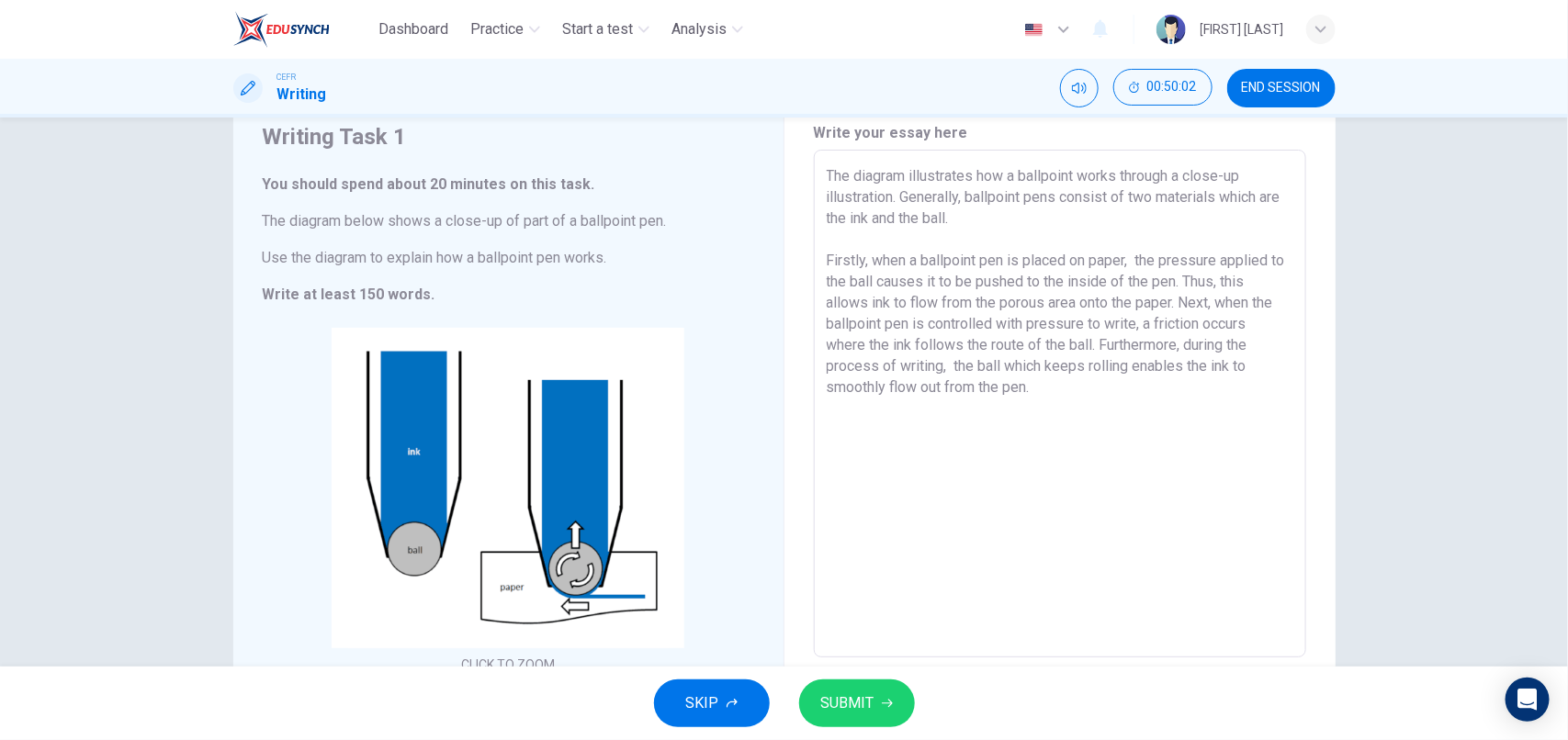 click on "The diagram illustrates how a ballpoint works through a close-up illustration. Generally, ballpoint pens consist of two materials which are the ink and the ball.
Firstly, when a ballpoint pen is placed on paper,  the pressure applied to the ball causes it to be pushed to the inside of the pen. Thus, this allows ink to flow from the porous area onto the paper. Next, when the ballpoint pen is controlled with pressure to write, a friction occurs where the ink follows the route of the ball. Furthermore, during the process of writing,  the ball which keeps rolling enables the ink to smoothly flow out from the pen." at bounding box center [1060, 404] 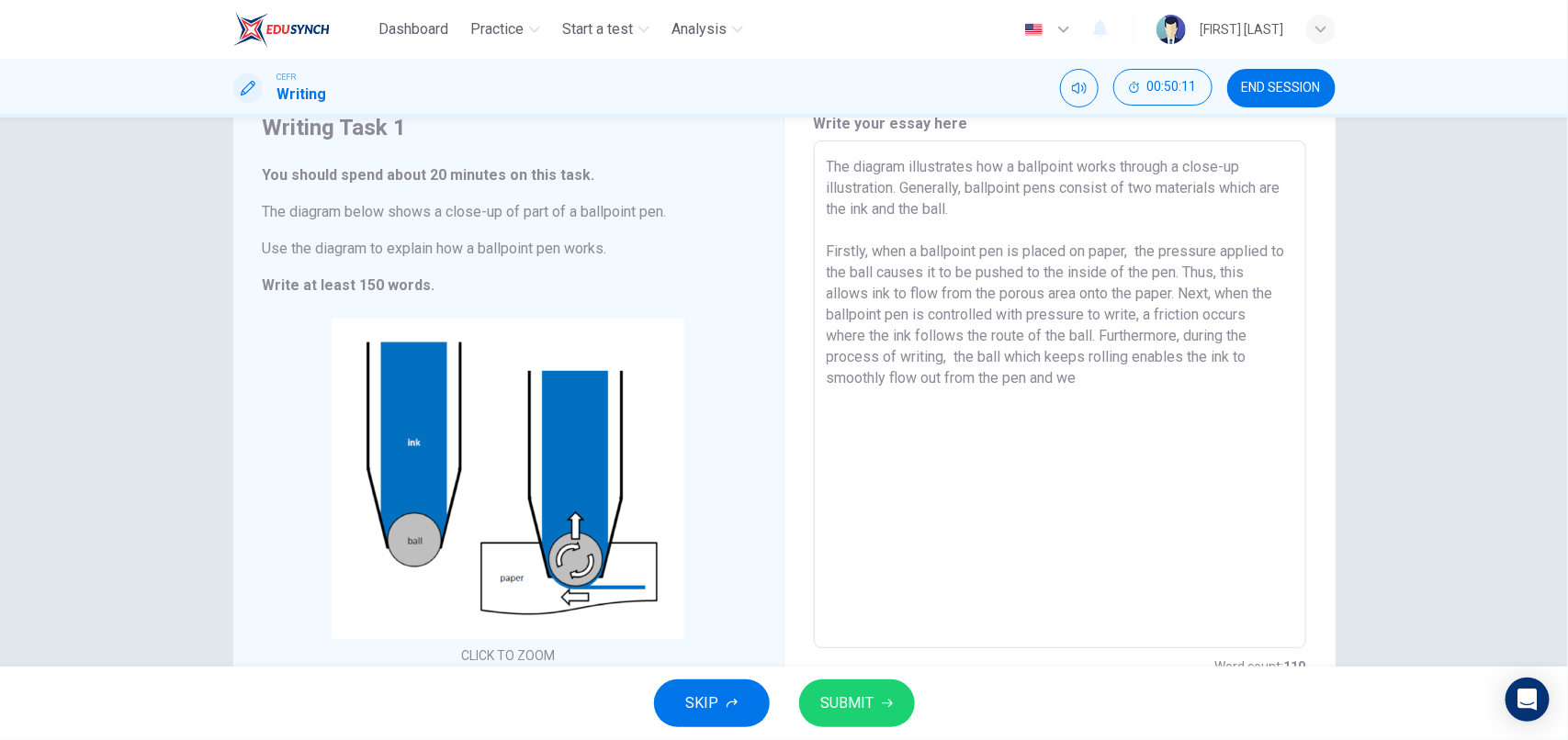 scroll, scrollTop: 76, scrollLeft: 0, axis: vertical 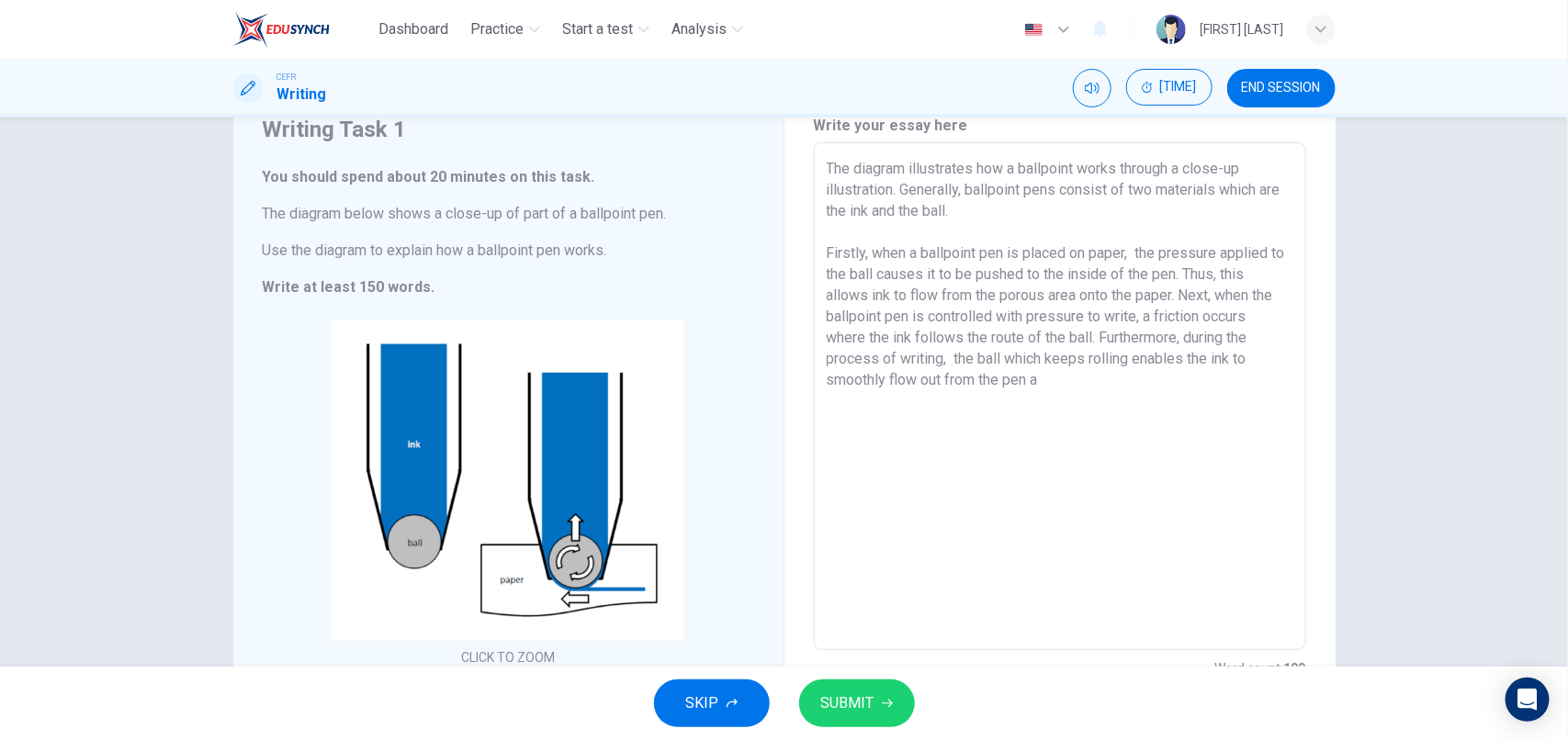 drag, startPoint x: 1045, startPoint y: 382, endPoint x: 1033, endPoint y: 381, distance: 12.041595 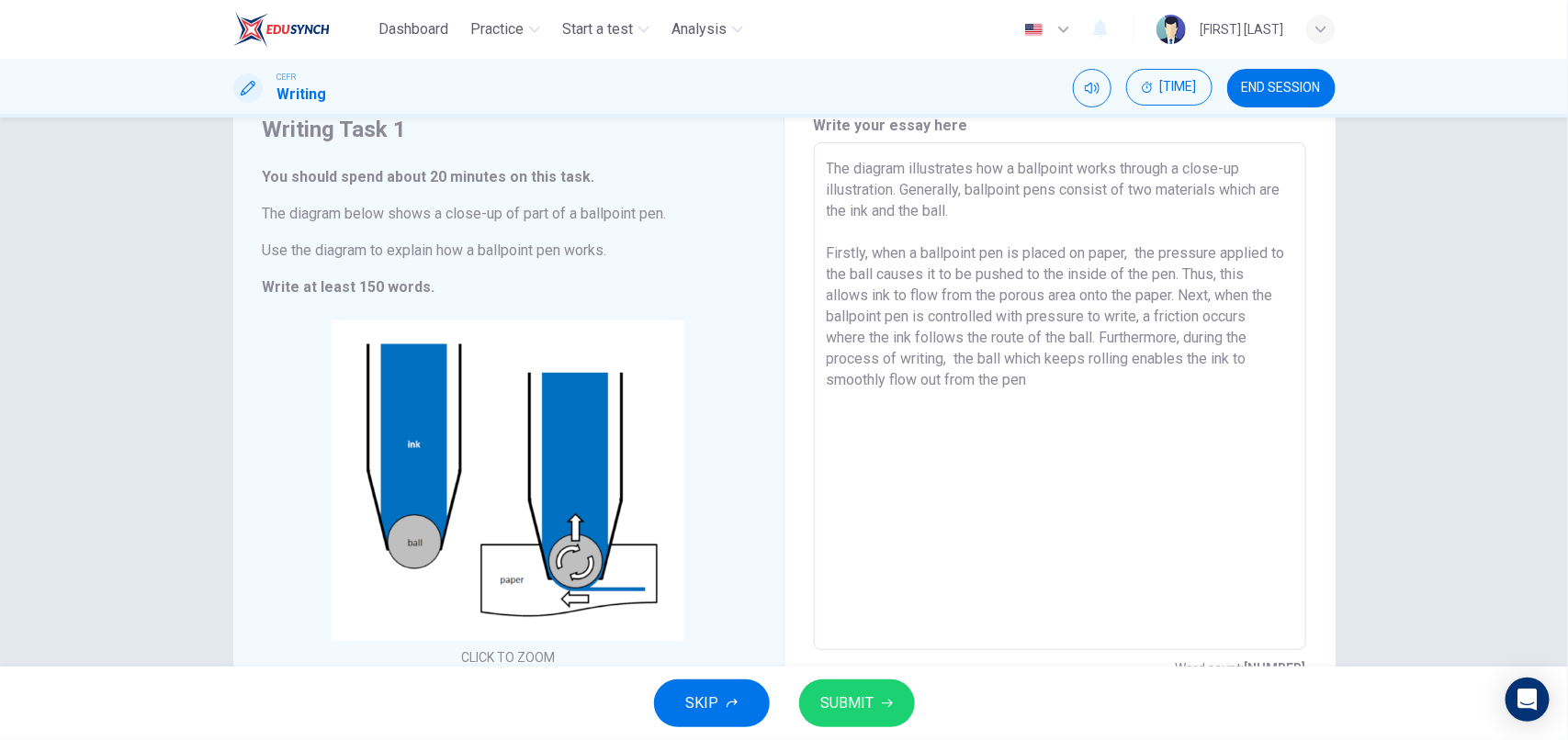 click on "The diagram illustrates how a ballpoint works through a close-up illustration. Generally, ballpoint pens consist of two materials which are the ink and the ball.
Firstly, when a ballpoint pen is placed on paper,  the pressure applied to the ball causes it to be pushed to the inside of the pen. Thus, this allows ink to flow from the porous area onto the paper. Next, when the ballpoint pen is controlled with pressure to write, a friction occurs where the ink follows the route of the ball. Furthermore, during the process of writing,  the ball which keeps rolling enables the ink to smoothly flow out from the pen" at bounding box center (1060, 397) 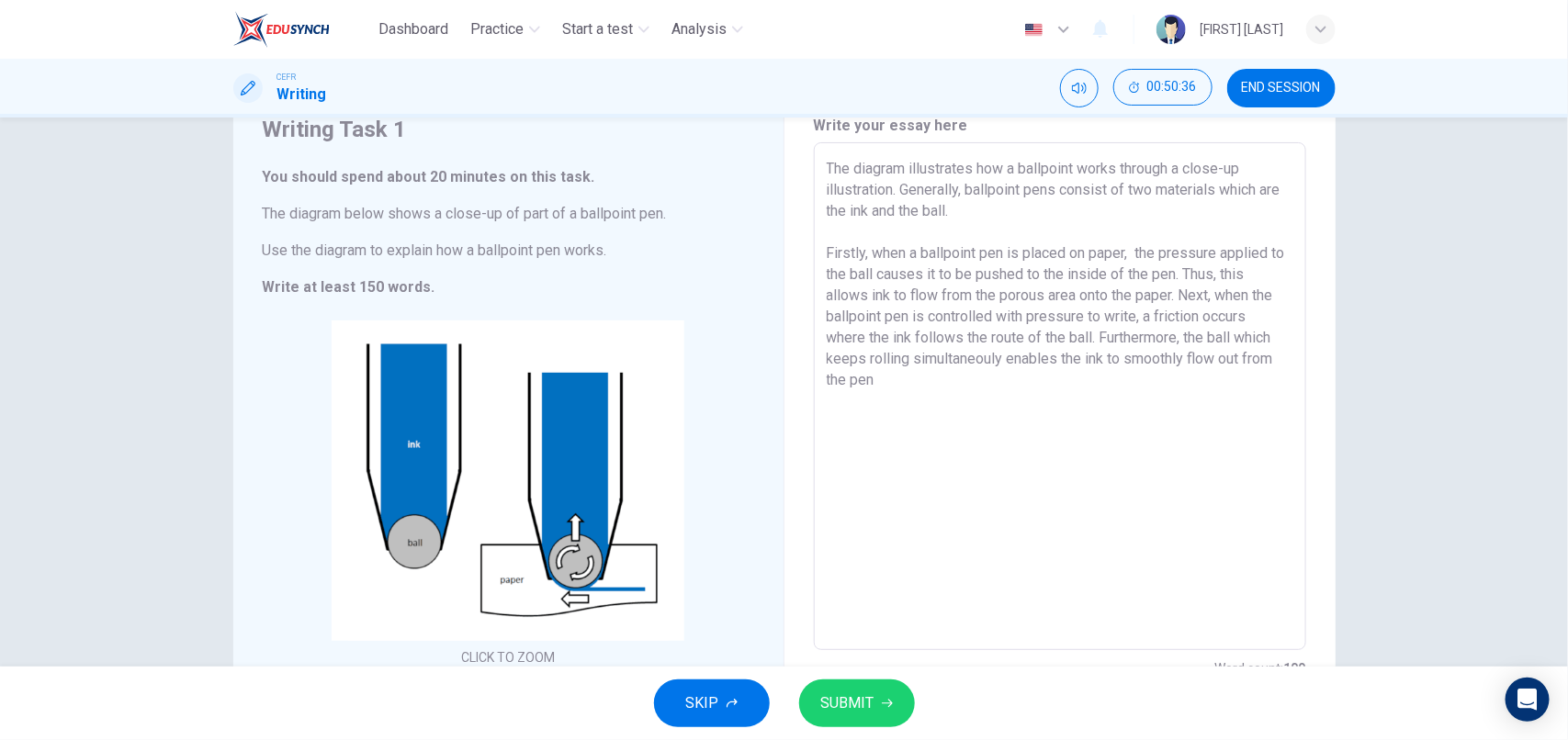 click on "The diagram illustrates how a ballpoint works through a close-up illustration. Generally, ballpoint pens consist of two materials which are the ink and the ball.
Firstly, when a ballpoint pen is placed on paper,  the pressure applied to the ball causes it to be pushed to the inside of the pen. Thus, this allows ink to flow from the porous area onto the paper. Next, when the ballpoint pen is controlled with pressure to write, a friction occurs where the ink follows the route of the ball. Furthermore, the ball which keeps rolling simultaneouly enables the ink to smoothly flow out from the pen" at bounding box center [1060, 397] 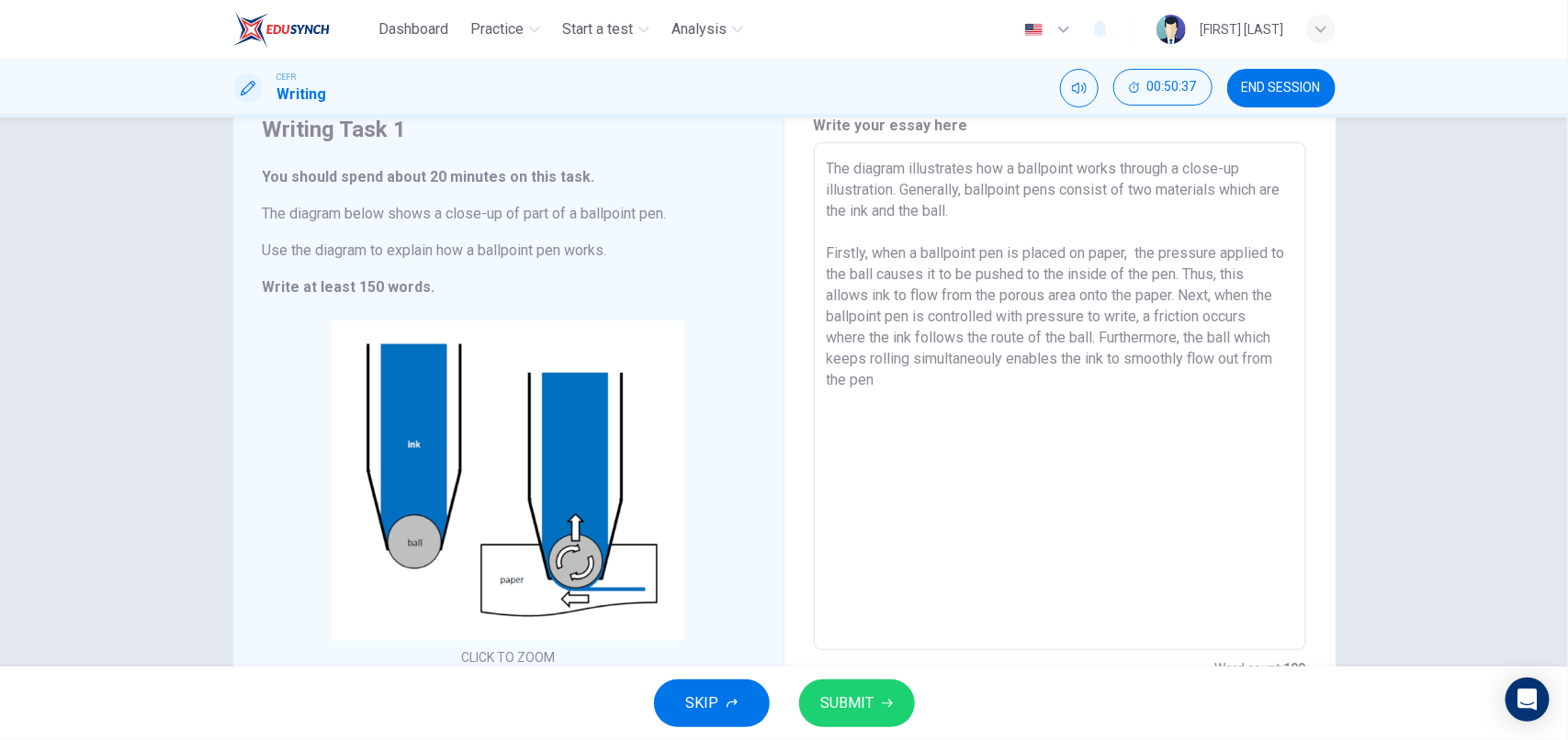 click on "The diagram illustrates how a ballpoint works through a close-up illustration. Generally, ballpoint pens consist of two materials which are the ink and the ball.
Firstly, when a ballpoint pen is placed on paper,  the pressure applied to the ball causes it to be pushed to the inside of the pen. Thus, this allows ink to flow from the porous area onto the paper. Next, when the ballpoint pen is controlled with pressure to write, a friction occurs where the ink follows the route of the ball. Furthermore, the ball which keeps rolling simultaneouly enables the ink to smoothly flow out from the pen" at bounding box center (1060, 397) 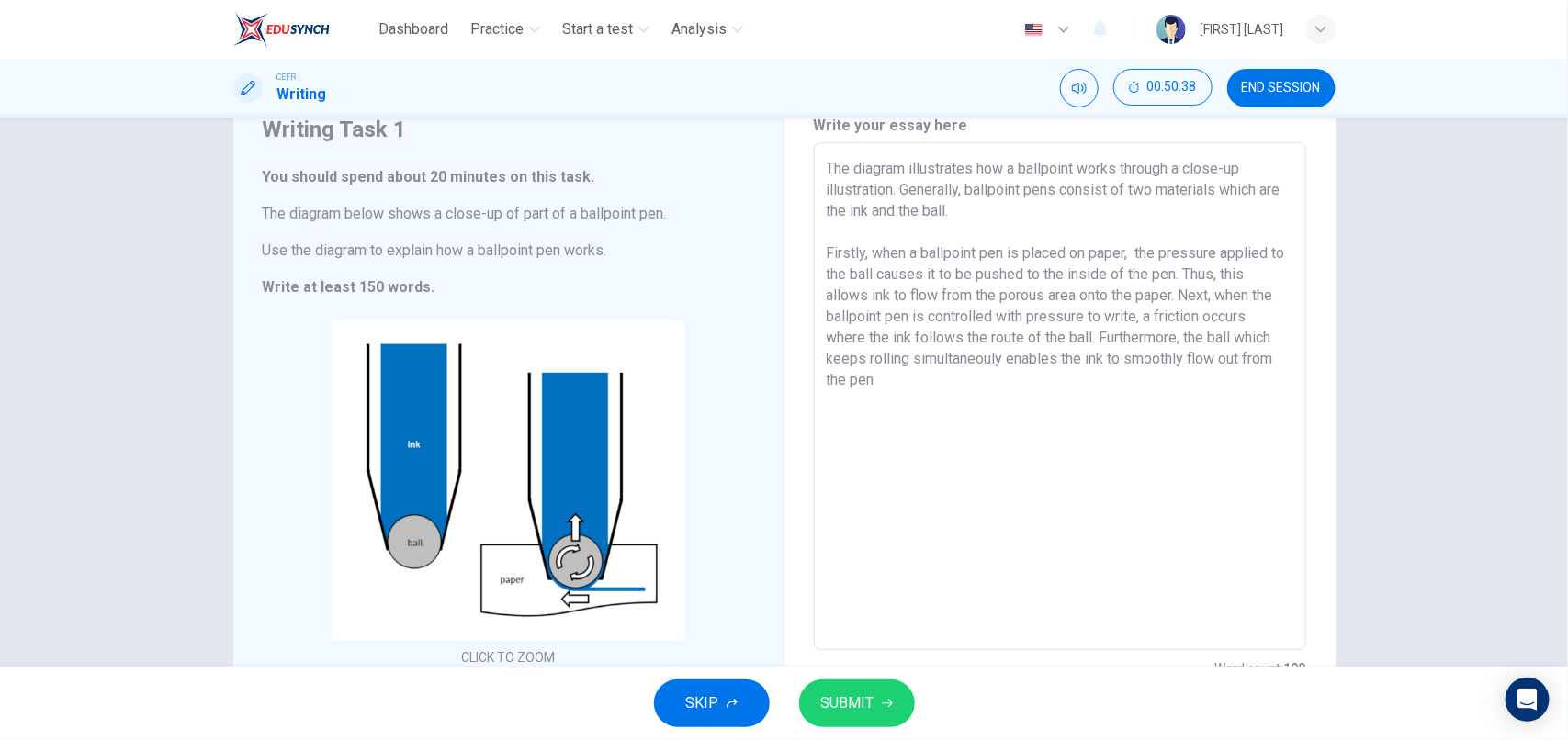 click on "The diagram illustrates how a ballpoint works through a close-up illustration. Generally, ballpoint pens consist of two materials which are the ink and the ball.
Firstly, when a ballpoint pen is placed on paper,  the pressure applied to the ball causes it to be pushed to the inside of the pen. Thus, this allows ink to flow from the porous area onto the paper. Next, when the ballpoint pen is controlled with pressure to write, a friction occurs where the ink follows the route of the ball. Furthermore, the ball which keeps rolling simultaneouly enables the ink to smoothly flow out from the pen" at bounding box center (1060, 397) 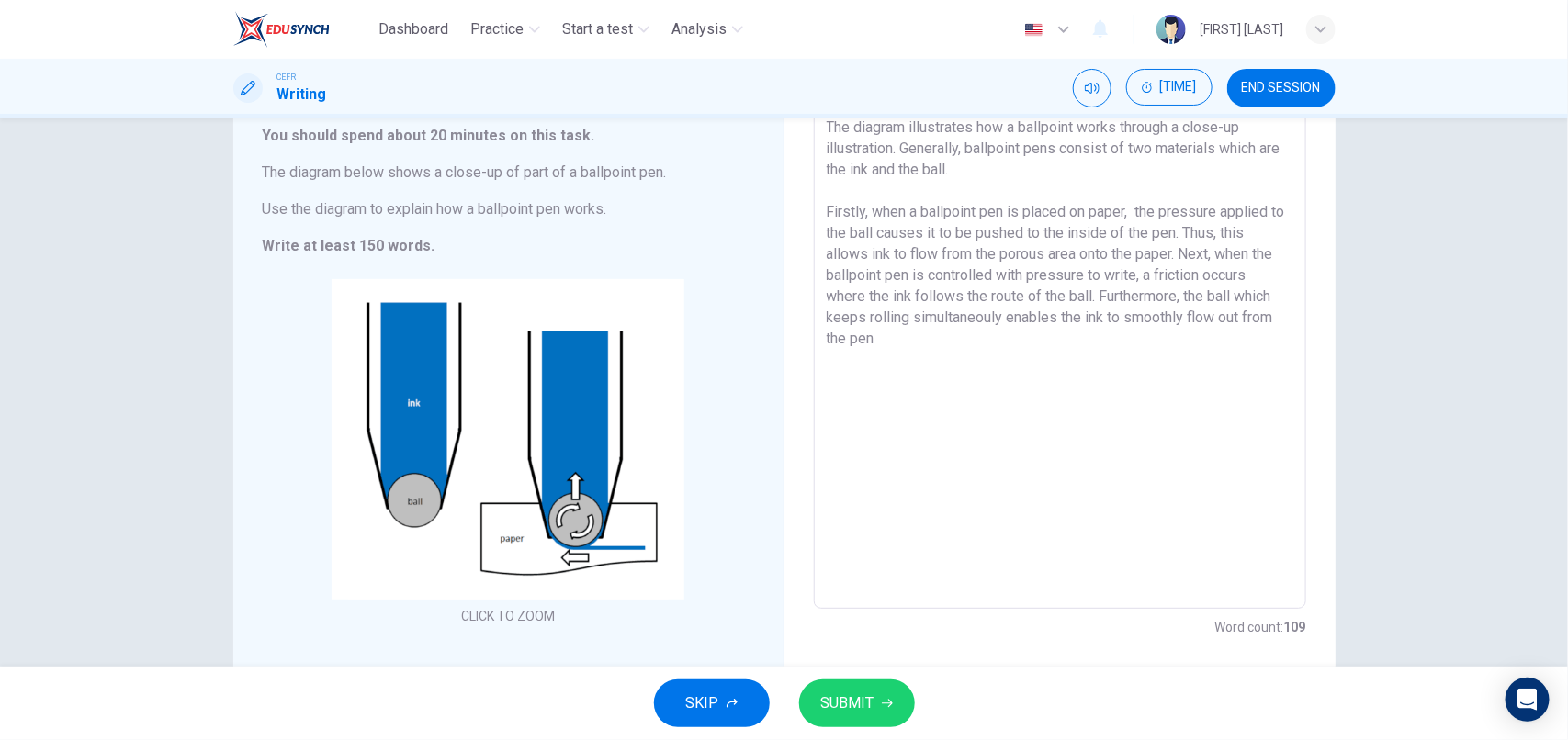 scroll, scrollTop: 53, scrollLeft: 0, axis: vertical 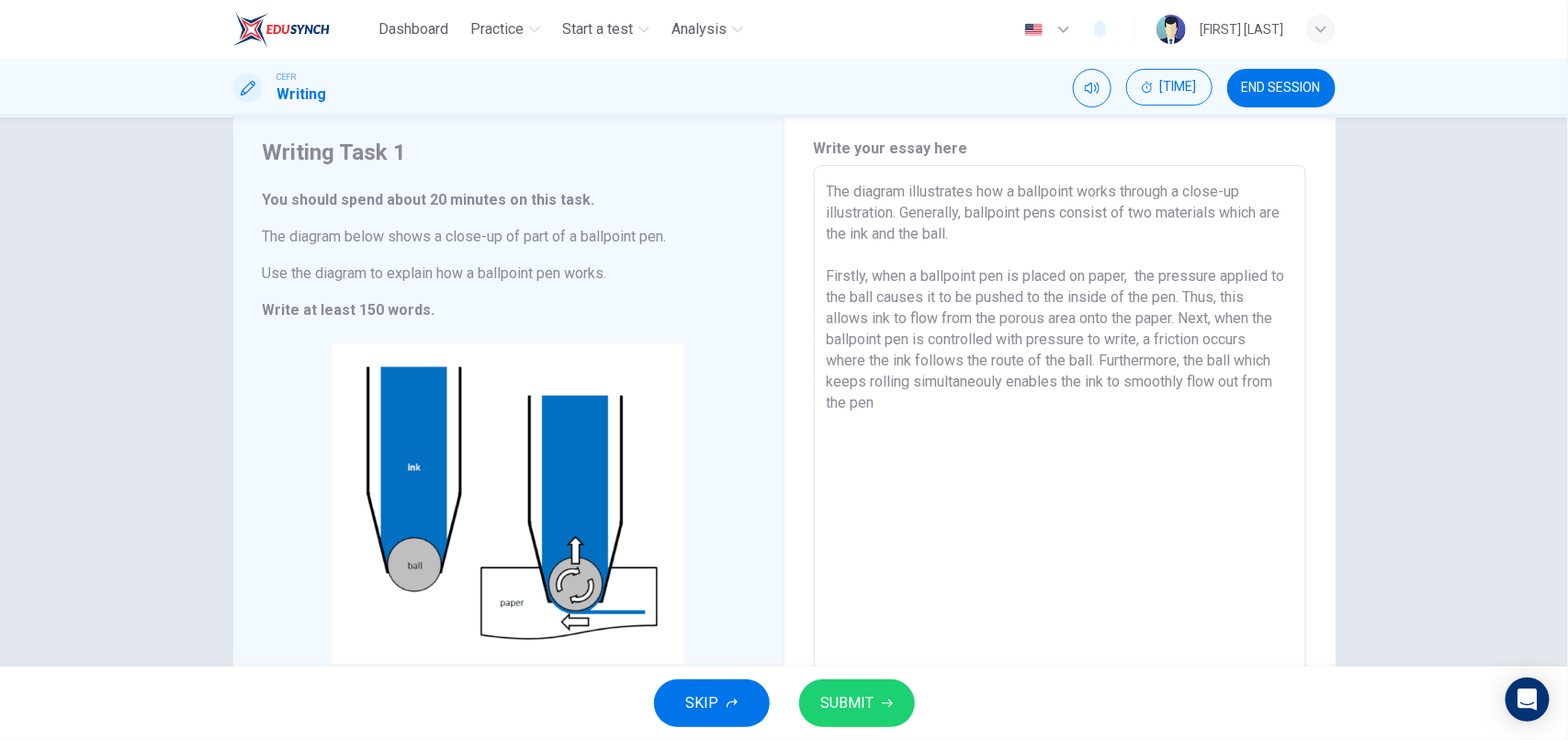 click on "The diagram illustrates how a ballpoint works through a close-up illustration. Generally, ballpoint pens consist of two materials which are the ink and the ball.
Firstly, when a ballpoint pen is placed on paper,  the pressure applied to the ball causes it to be pushed to the inside of the pen. Thus, this allows ink to flow from the porous area onto the paper. Next, when the ballpoint pen is controlled with pressure to write, a friction occurs where the ink follows the route of the ball. Furthermore, the ball which keeps rolling simultaneouly enables the ink to smoothly flow out from the pen" at bounding box center (1060, 420) 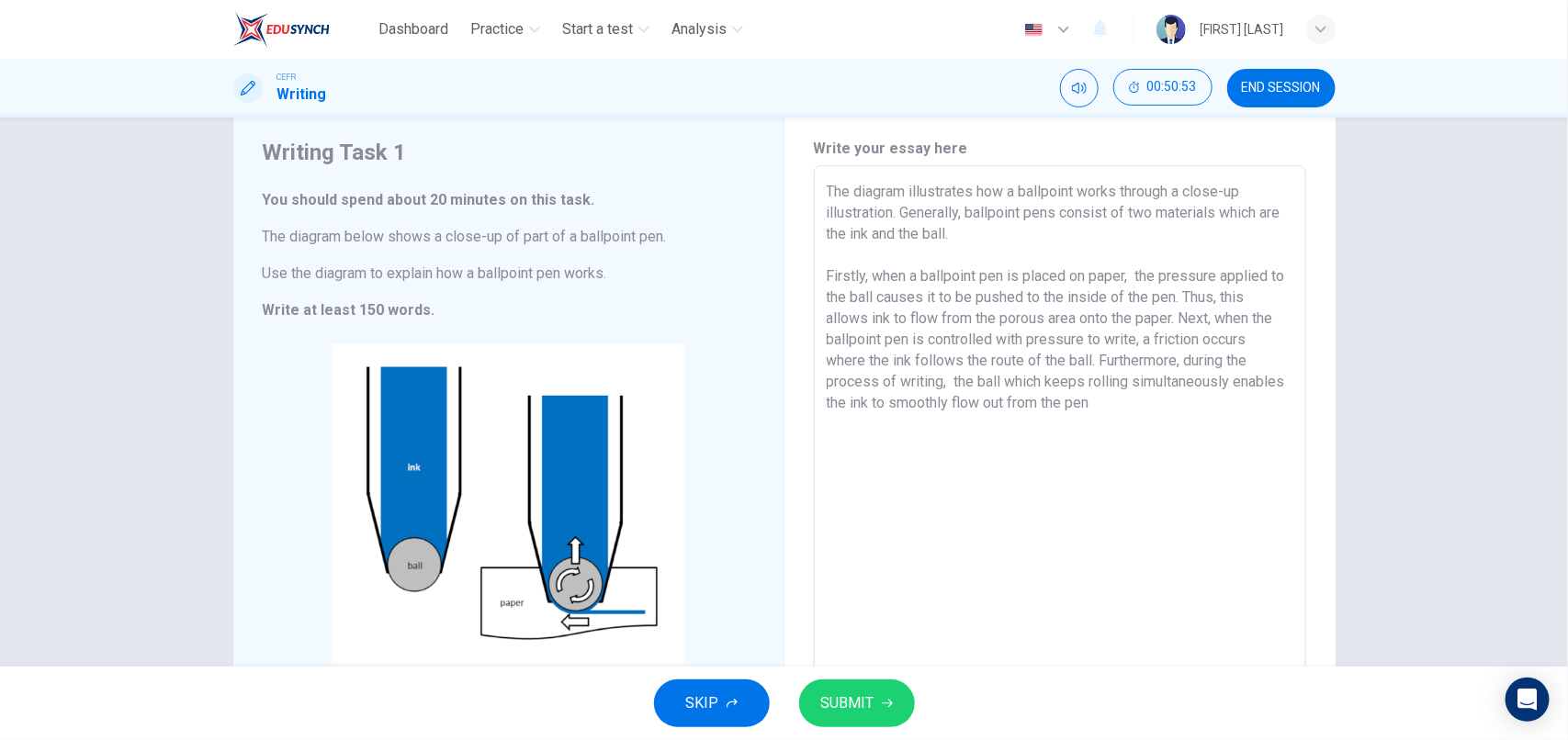 click on "The diagram illustrates how a ballpoint works through a close-up illustration. Generally, ballpoint pens consist of two materials which are the ink and the ball.
Firstly, when a ballpoint pen is placed on paper,  the pressure applied to the ball causes it to be pushed to the inside of the pen. Thus, this allows ink to flow from the porous area onto the paper. Next, when the ballpoint pen is controlled with pressure to write, a friction occurs where the ink follows the route of the ball. Furthermore, during the process of writing,  the ball which keeps rolling simultaneously enables the ink to smoothly flow out from the pen" at bounding box center (1060, 420) 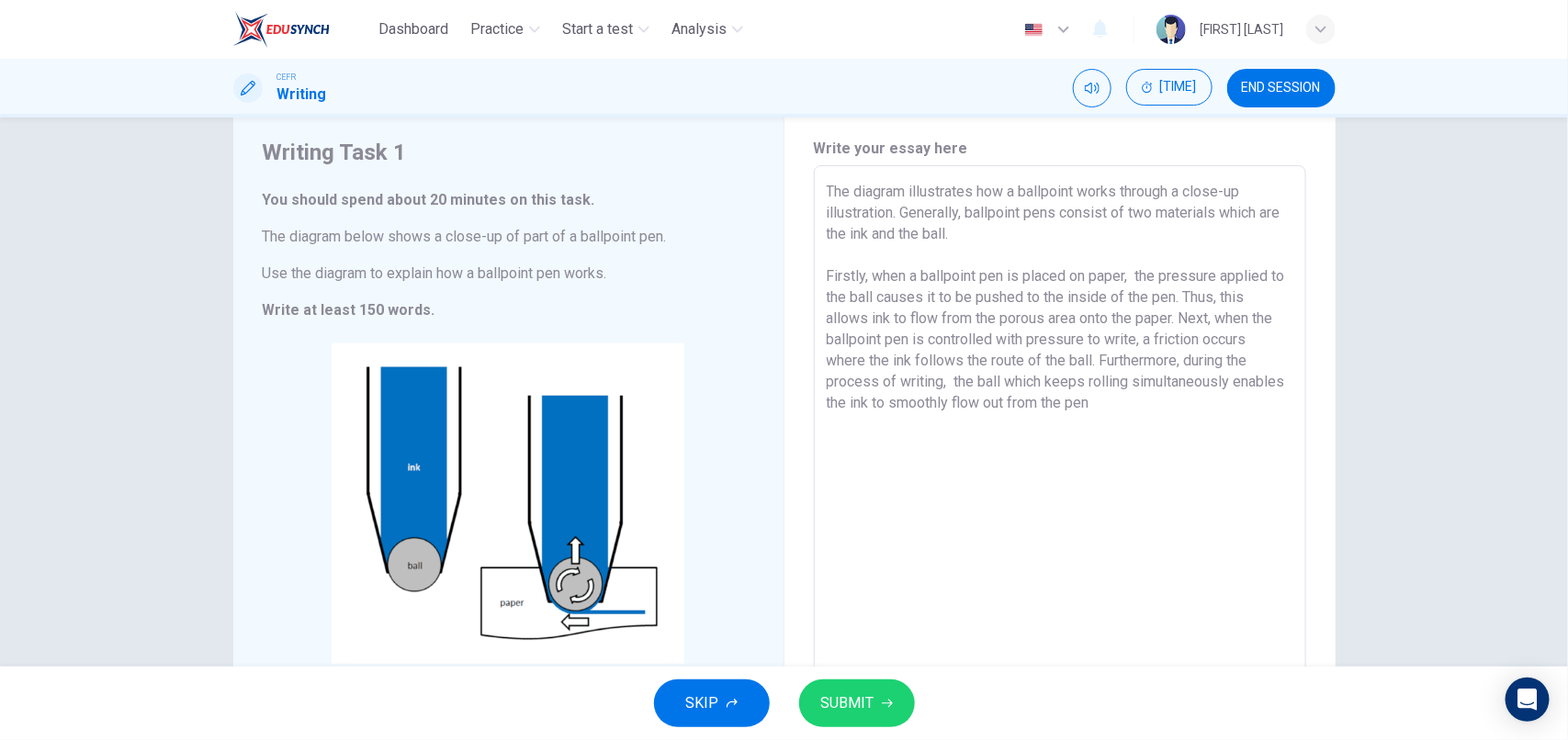 click on "The diagram illustrates how a ballpoint works through a close-up illustration. Generally, ballpoint pens consist of two materials which are the ink and the ball.
Firstly, when a ballpoint pen is placed on paper,  the pressure applied to the ball causes it to be pushed to the inside of the pen. Thus, this allows ink to flow from the porous area onto the paper. Next, when the ballpoint pen is controlled with pressure to write, a friction occurs where the ink follows the route of the ball. Furthermore, during the process of writing,  the ball which keeps rolling simultaneously enables the ink to smoothly flow out from the pen" at bounding box center (1060, 420) 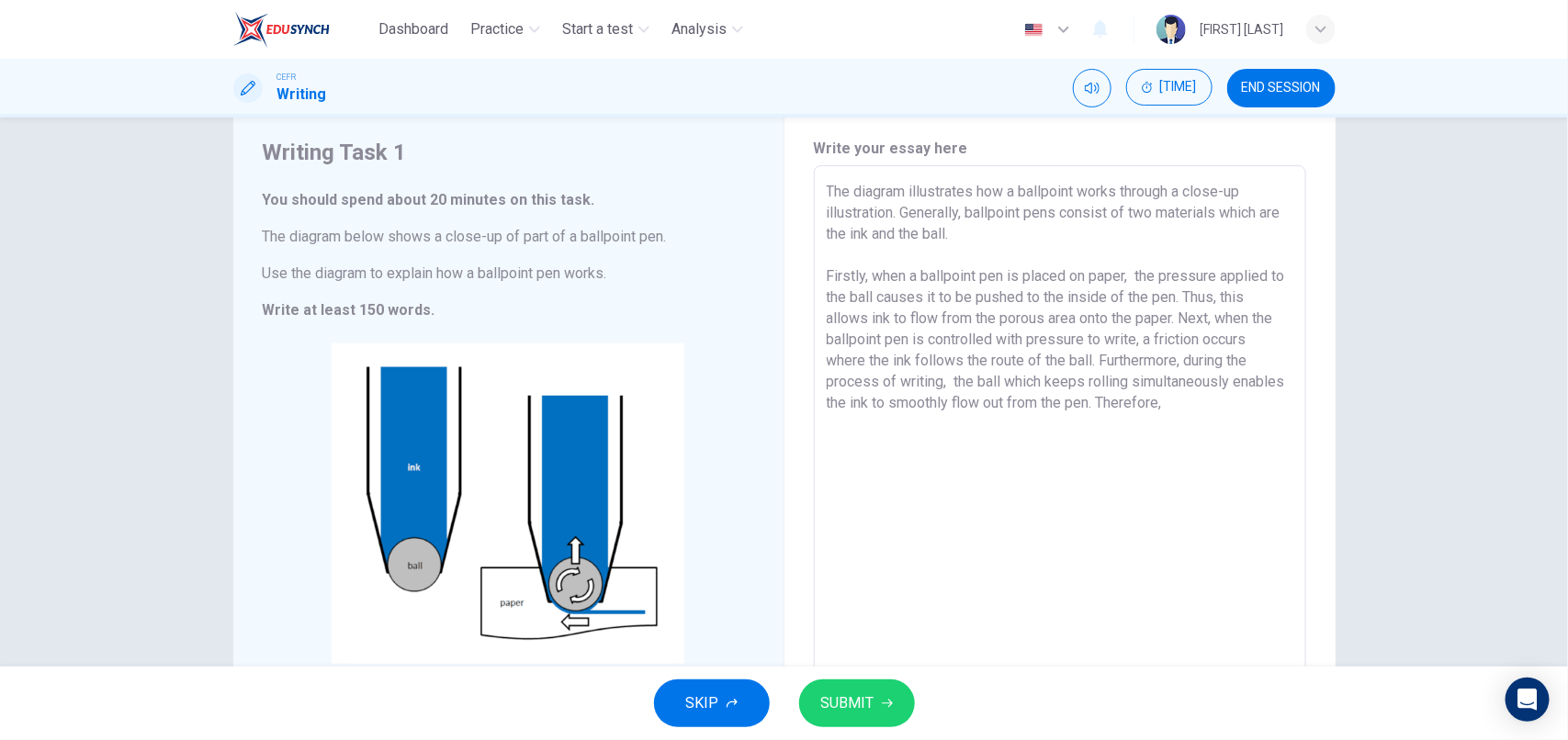 drag, startPoint x: 1036, startPoint y: 383, endPoint x: 997, endPoint y: 378, distance: 39.319207 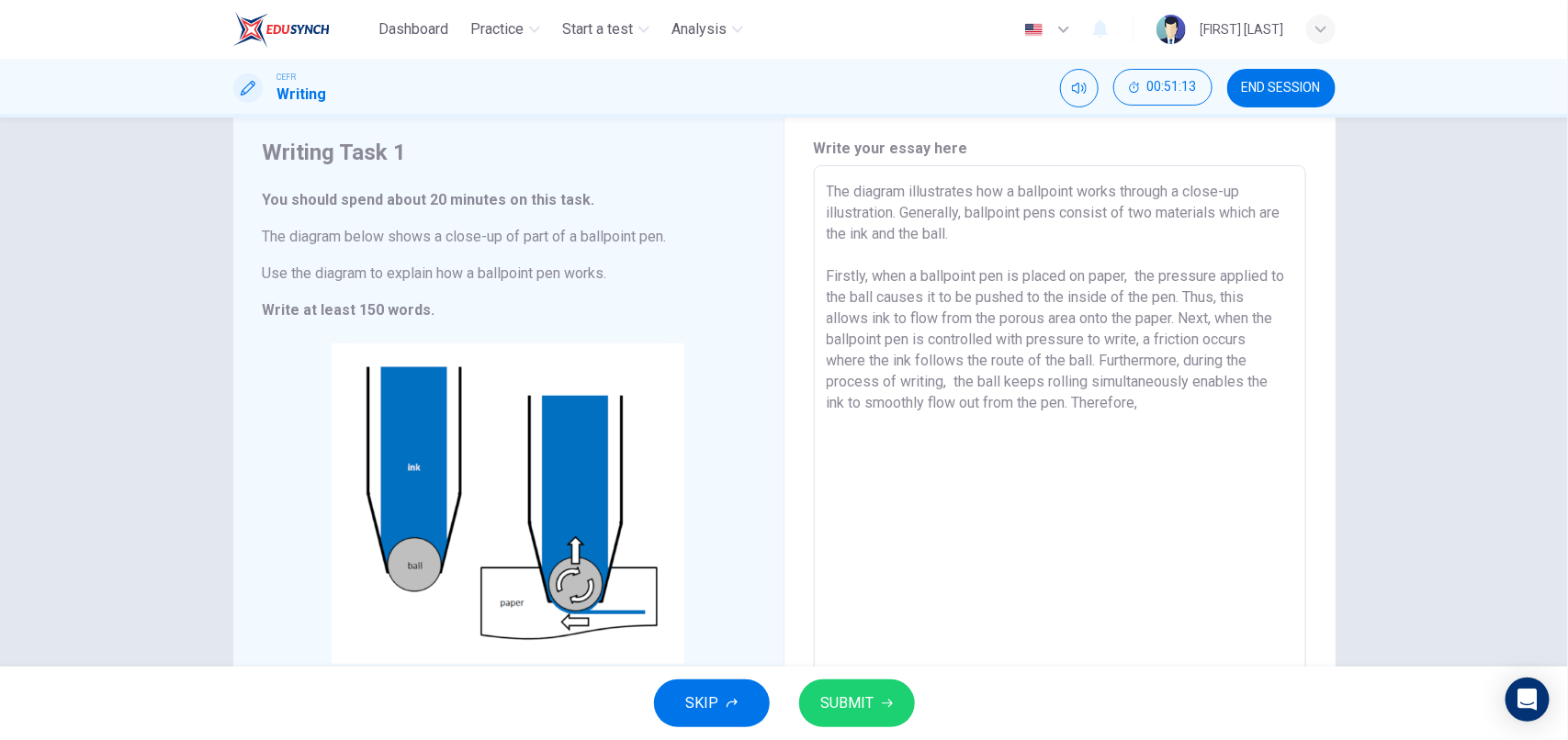 click on "The diagram illustrates how a ballpoint works through a close-up illustration. Generally, ballpoint pens consist of two materials which are the ink and the ball.
Firstly, when a ballpoint pen is placed on paper,  the pressure applied to the ball causes it to be pushed to the inside of the pen. Thus, this allows ink to flow from the porous area onto the paper. Next, when the ballpoint pen is controlled with pressure to write, a friction occurs where the ink follows the route of the ball. Furthermore, during the process of writing,  the ball keeps rolling simultaneously enables the ink to smoothly flow out from the pen. Therefore," at bounding box center [1060, 420] 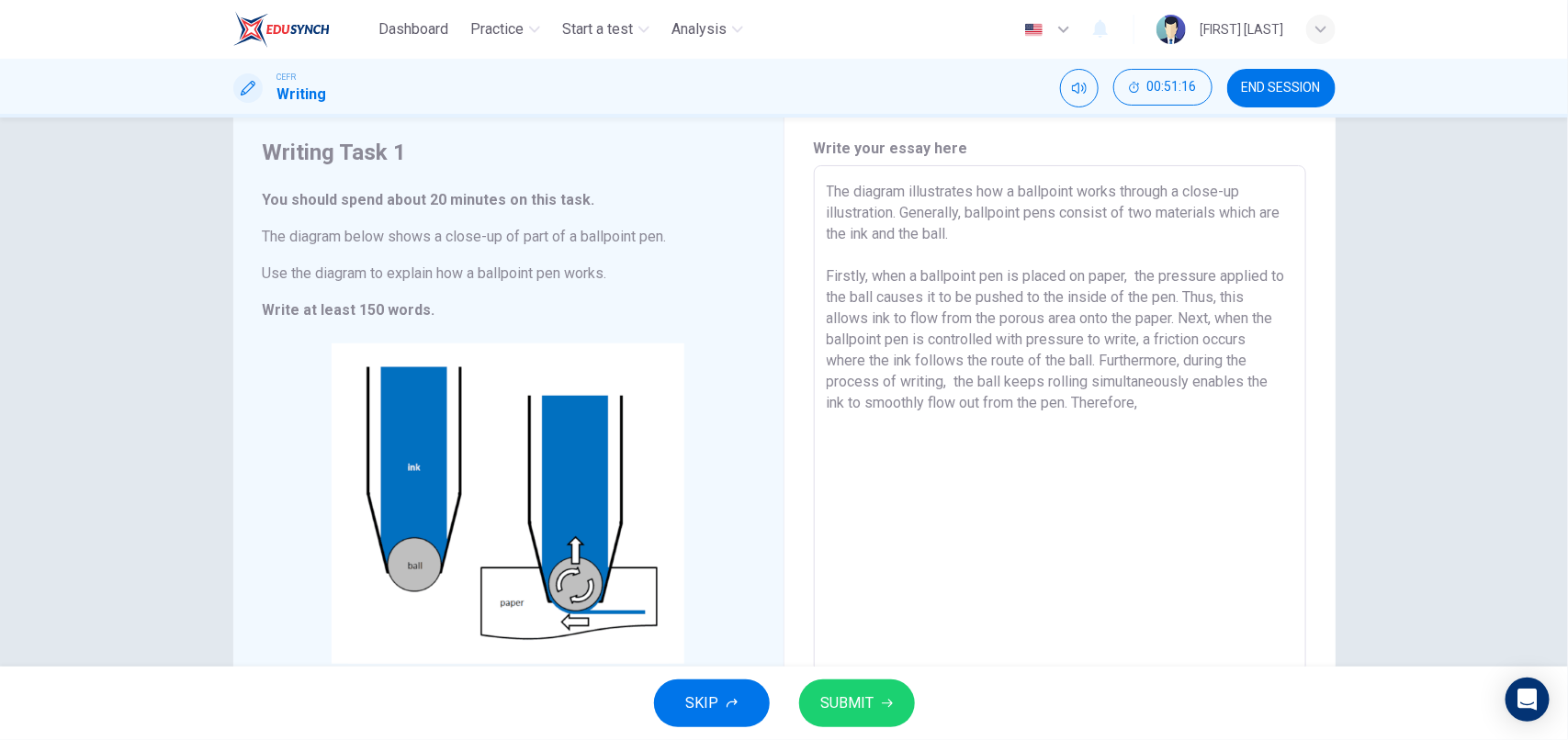click on "The diagram illustrates how a ballpoint works through a close-up illustration. Generally, ballpoint pens consist of two materials which are the ink and the ball.
Firstly, when a ballpoint pen is placed on paper,  the pressure applied to the ball causes it to be pushed to the inside of the pen. Thus, this allows ink to flow from the porous area onto the paper. Next, when the ballpoint pen is controlled with pressure to write, a friction occurs where the ink follows the route of the ball. Furthermore, during the process of writing,  the ball keeps rolling simultaneously enables the ink to smoothly flow out from the pen. Therefore," at bounding box center (1060, 420) 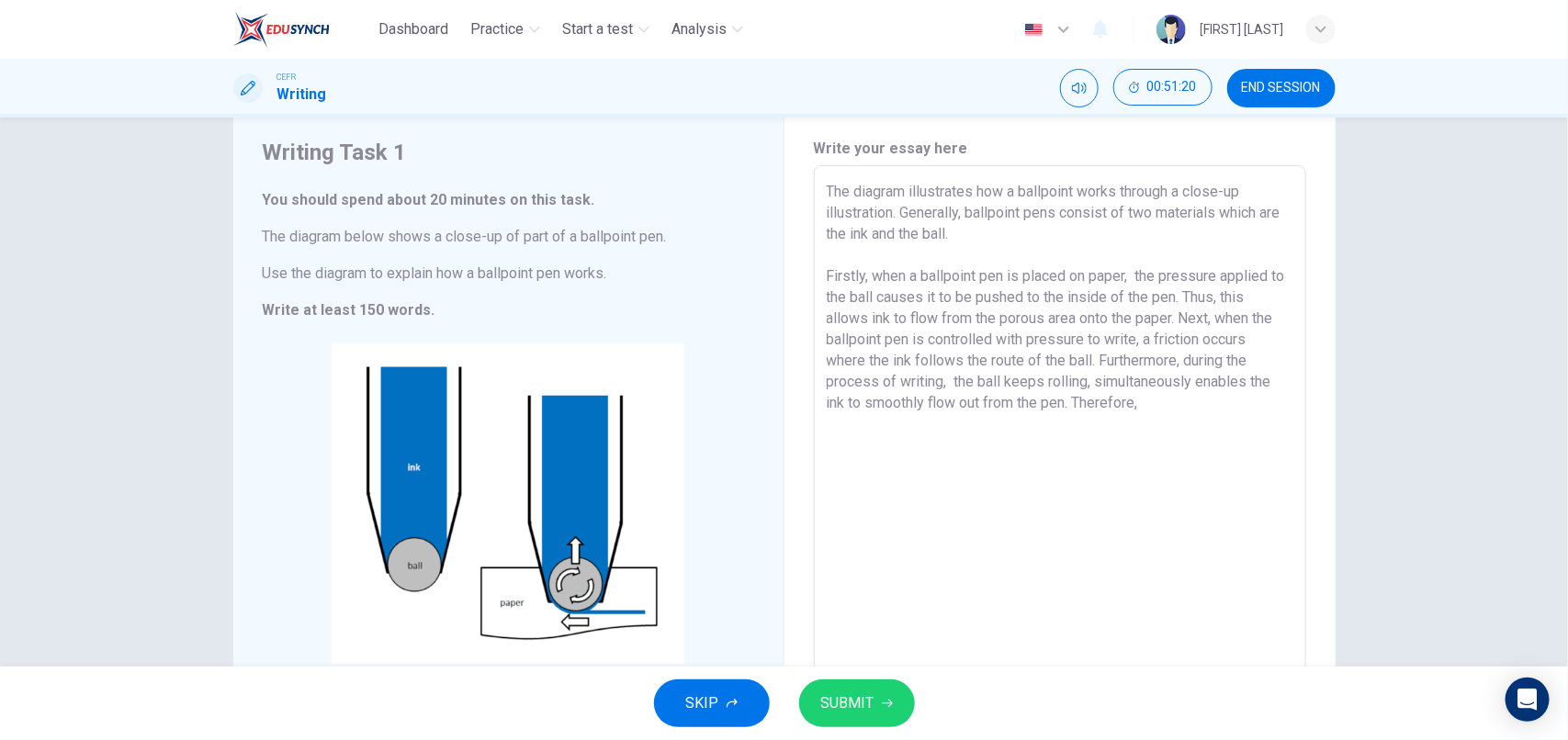 click on "The diagram illustrates how a ballpoint works through a close-up illustration. Generally, ballpoint pens consist of two materials which are the ink and the ball.
Firstly, when a ballpoint pen is placed on paper,  the pressure applied to the ball causes it to be pushed to the inside of the pen. Thus, this allows ink to flow from the porous area onto the paper. Next, when the ballpoint pen is controlled with pressure to write, a friction occurs where the ink follows the route of the ball. Furthermore, during the process of writing,  the ball keeps rolling, simultaneously enables the ink to smoothly flow out from the pen. Therefore," at bounding box center [1060, 420] 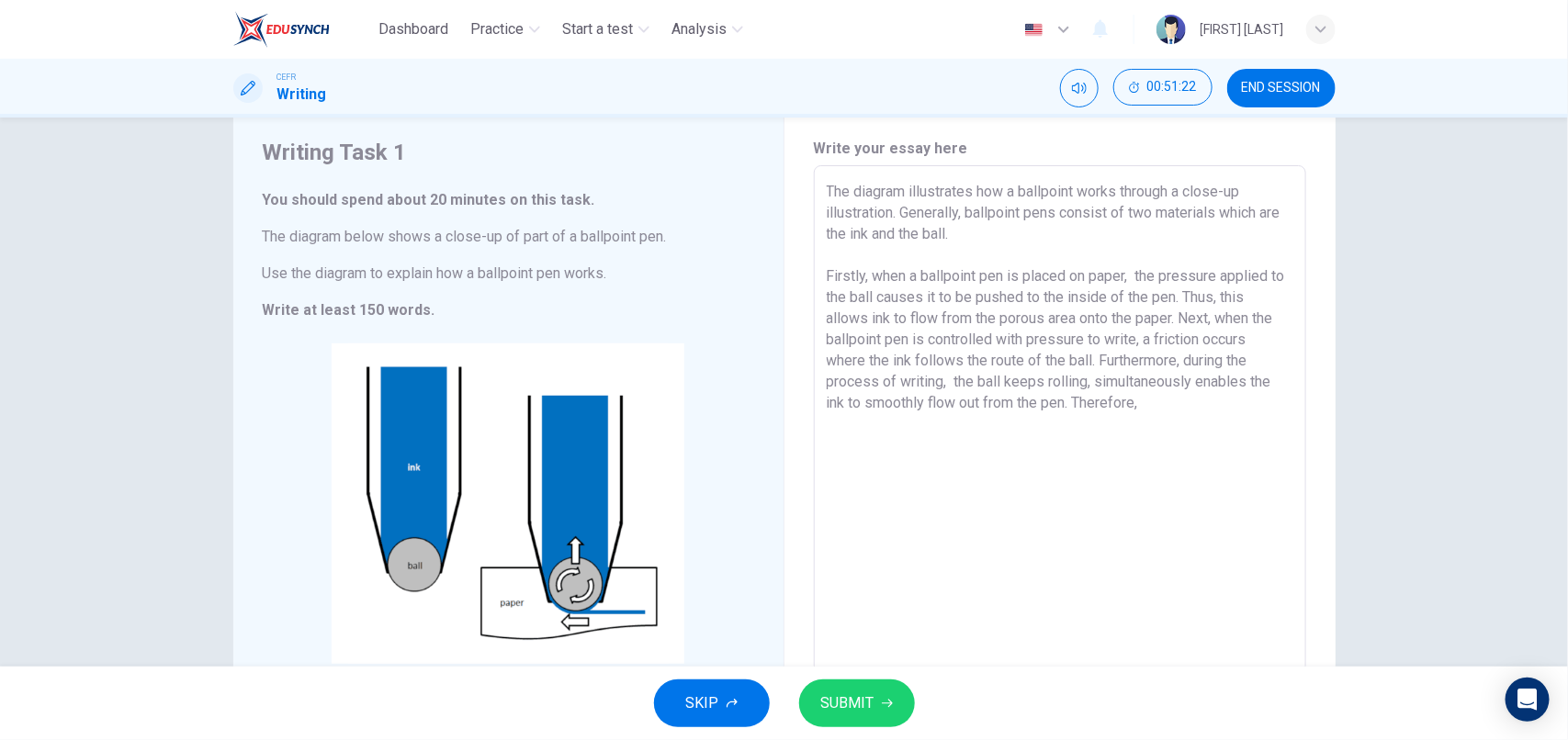 click on "The diagram illustrates how a ballpoint works through a close-up illustration. Generally, ballpoint pens consist of two materials which are the ink and the ball.
Firstly, when a ballpoint pen is placed on paper,  the pressure applied to the ball causes it to be pushed to the inside of the pen. Thus, this allows ink to flow from the porous area onto the paper. Next, when the ballpoint pen is controlled with pressure to write, a friction occurs where the ink follows the route of the ball. Furthermore, during the process of writing,  the ball keeps rolling, simultaneously enables the ink to smoothly flow out from the pen. Therefore," at bounding box center (1060, 420) 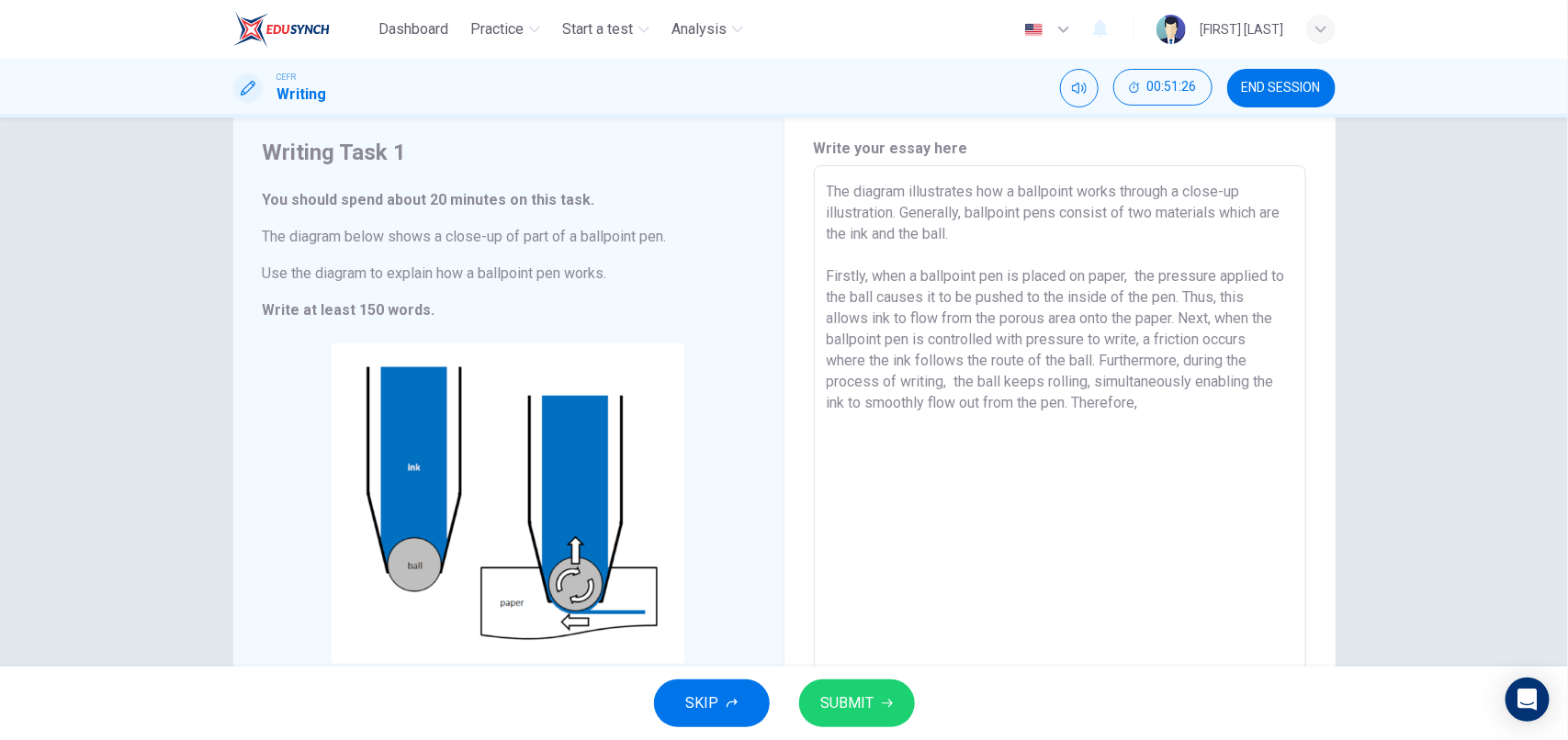 click on "The diagram illustrates how a ballpoint works through a close-up illustration. Generally, ballpoint pens consist of two materials which are the ink and the ball.
Firstly, when a ballpoint pen is placed on paper,  the pressure applied to the ball causes it to be pushed to the inside of the pen. Thus, this allows ink to flow from the porous area onto the paper. Next, when the ballpoint pen is controlled with pressure to write, a friction occurs where the ink follows the route of the ball. Furthermore, during the process of writing,  the ball keeps rolling, simultaneously enabling the ink to smoothly flow out from the pen. Therefore," at bounding box center [1060, 420] 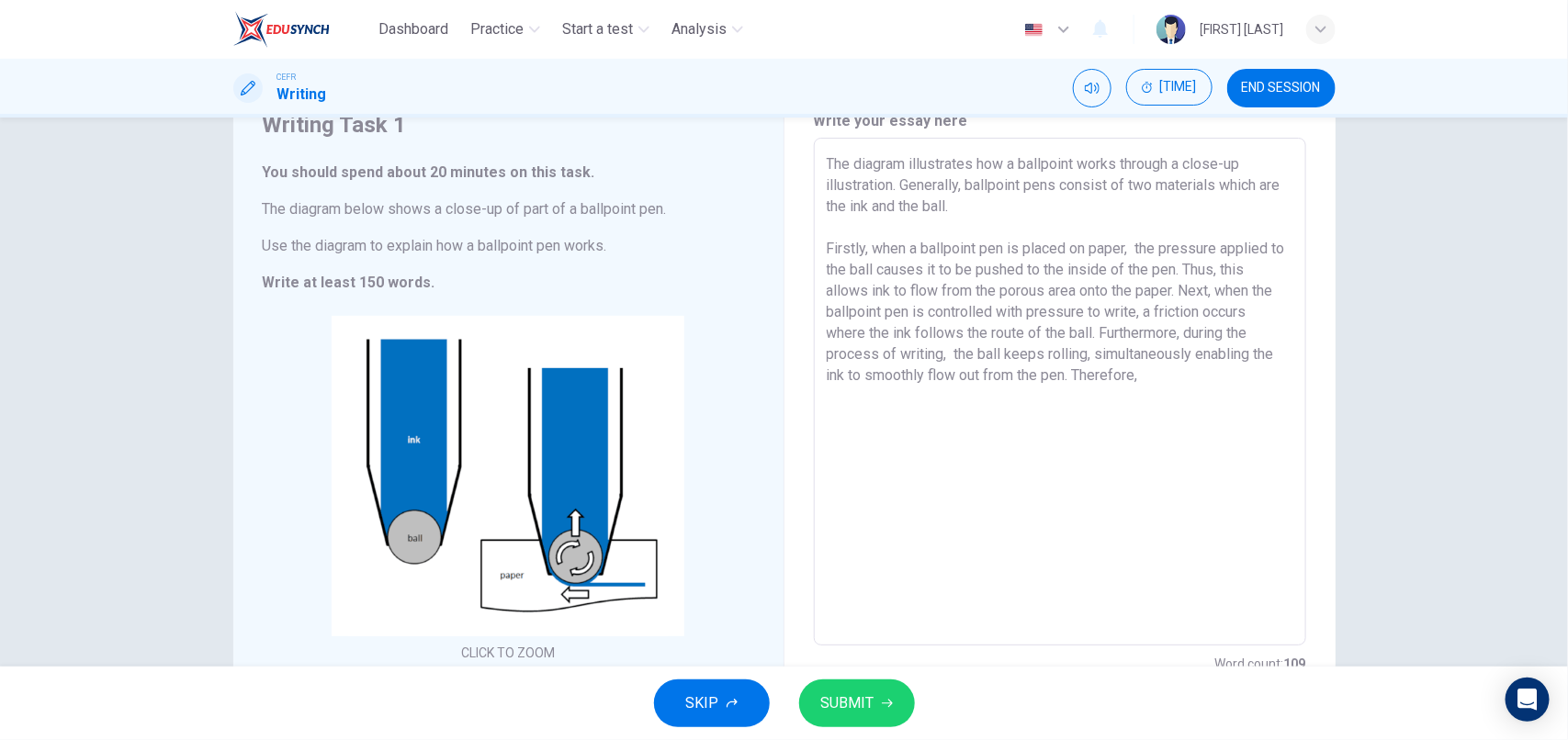 scroll, scrollTop: 80, scrollLeft: 0, axis: vertical 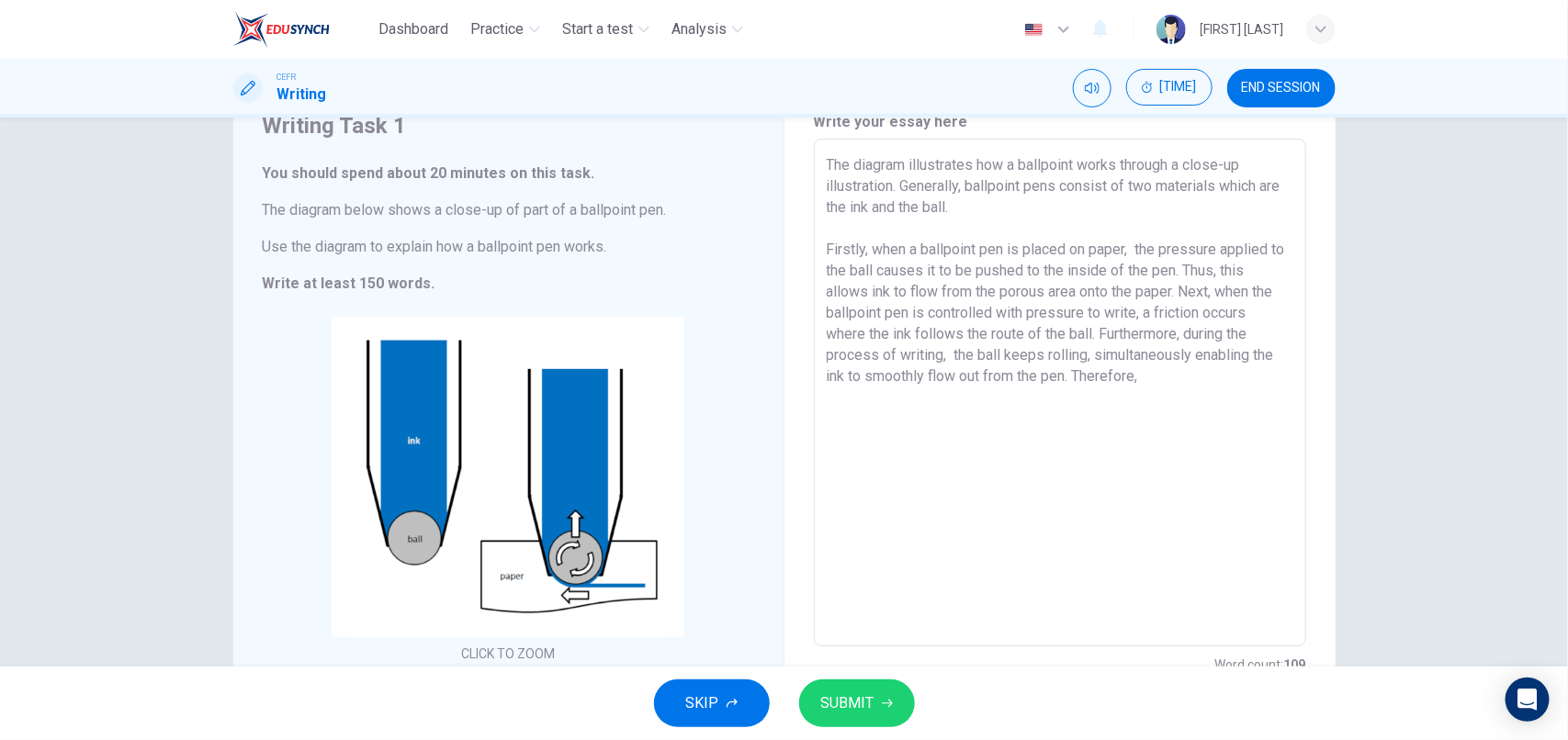 drag, startPoint x: 1141, startPoint y: 382, endPoint x: 1071, endPoint y: 375, distance: 70.34913 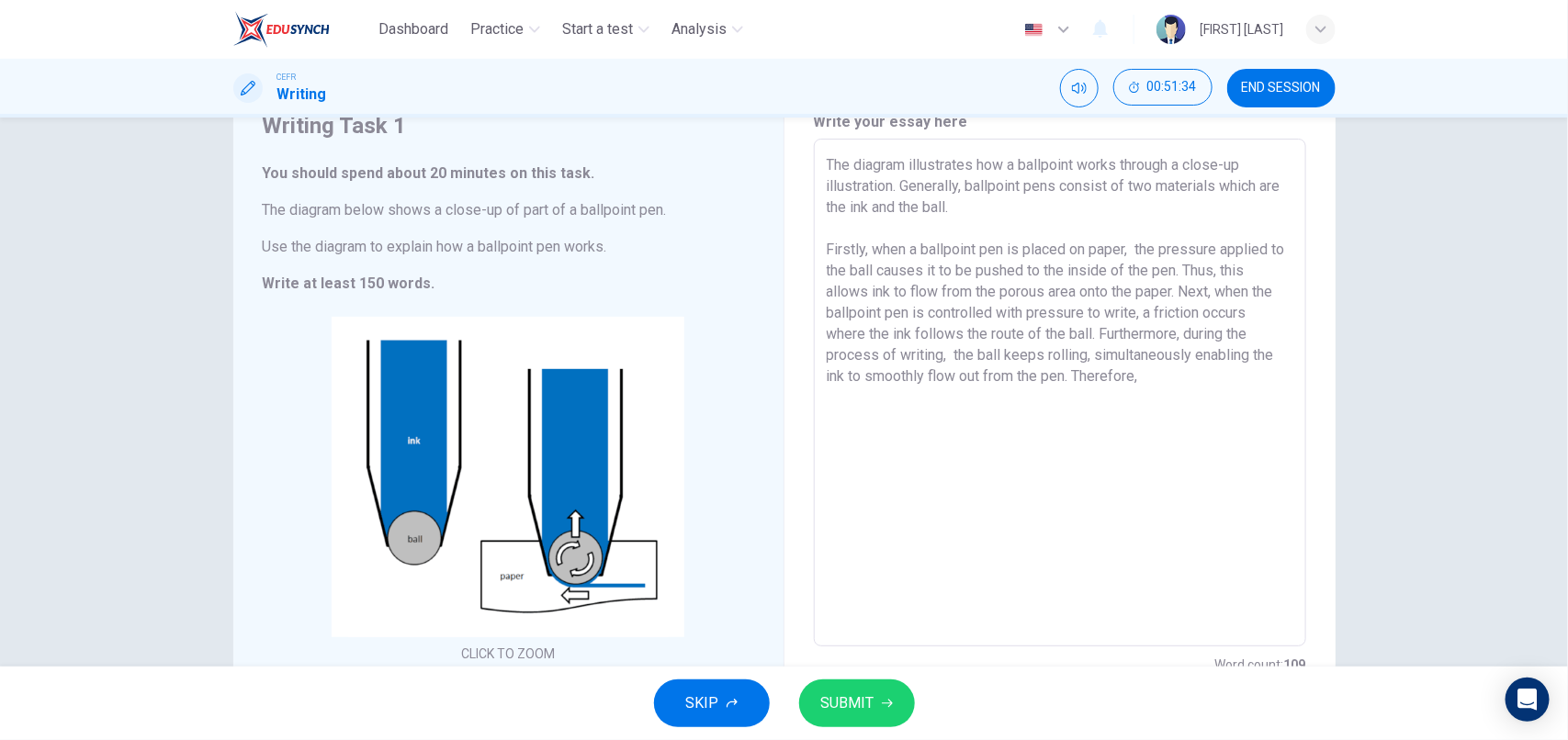 click on "The diagram illustrates how a ballpoint works through a close-up illustration. Generally, ballpoint pens consist of two materials which are the ink and the ball.
Firstly, when a ballpoint pen is placed on paper,  the pressure applied to the ball causes it to be pushed to the inside of the pen. Thus, this allows ink to flow from the porous area onto the paper. Next, when the ballpoint pen is controlled with pressure to write, a friction occurs where the ink follows the route of the ball. Furthermore, during the process of writing,  the ball keeps rolling, simultaneously enabling the ink to smoothly flow out from the pen. Therefore," at bounding box center [1060, 393] 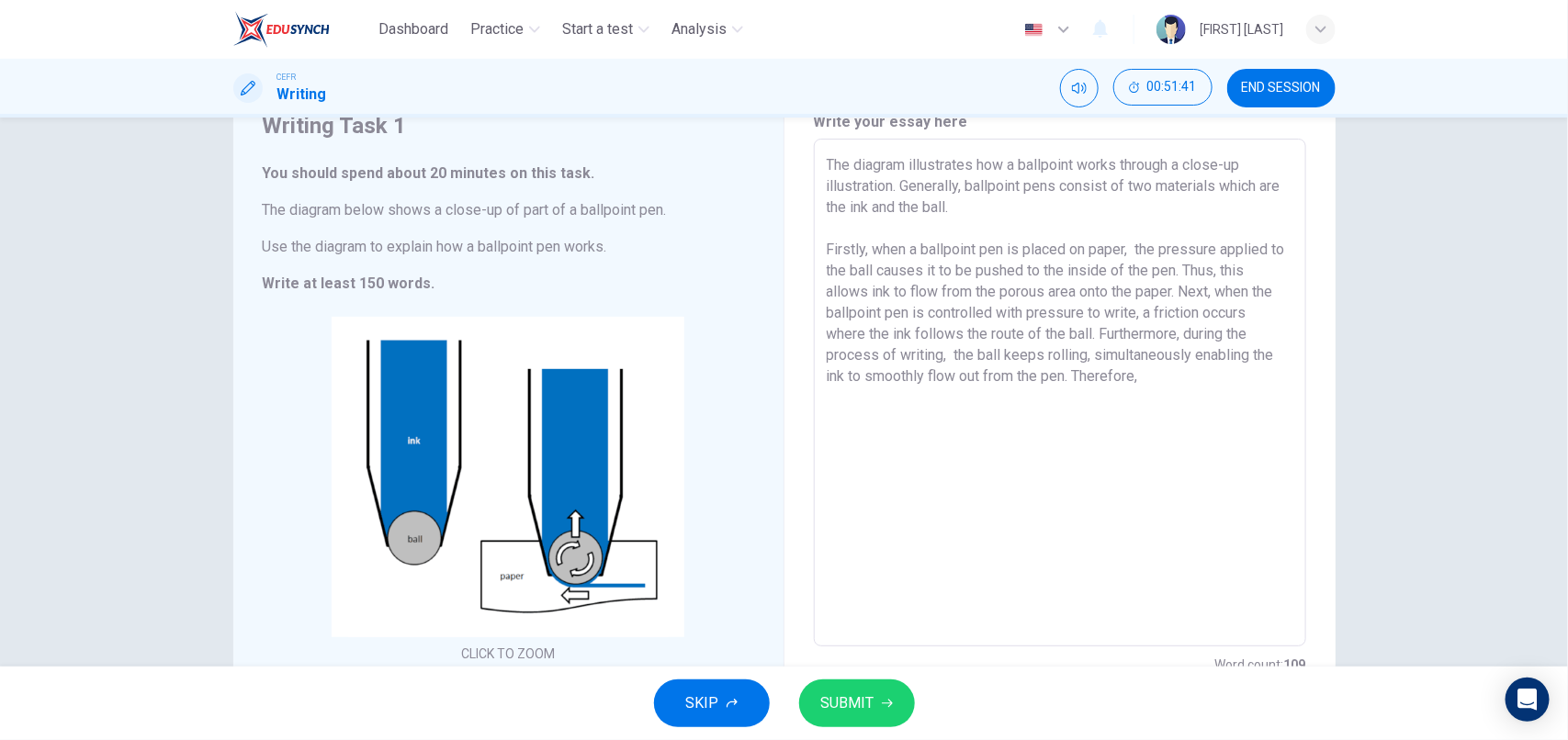 drag, startPoint x: 1180, startPoint y: 291, endPoint x: 1094, endPoint y: 332, distance: 95.27329 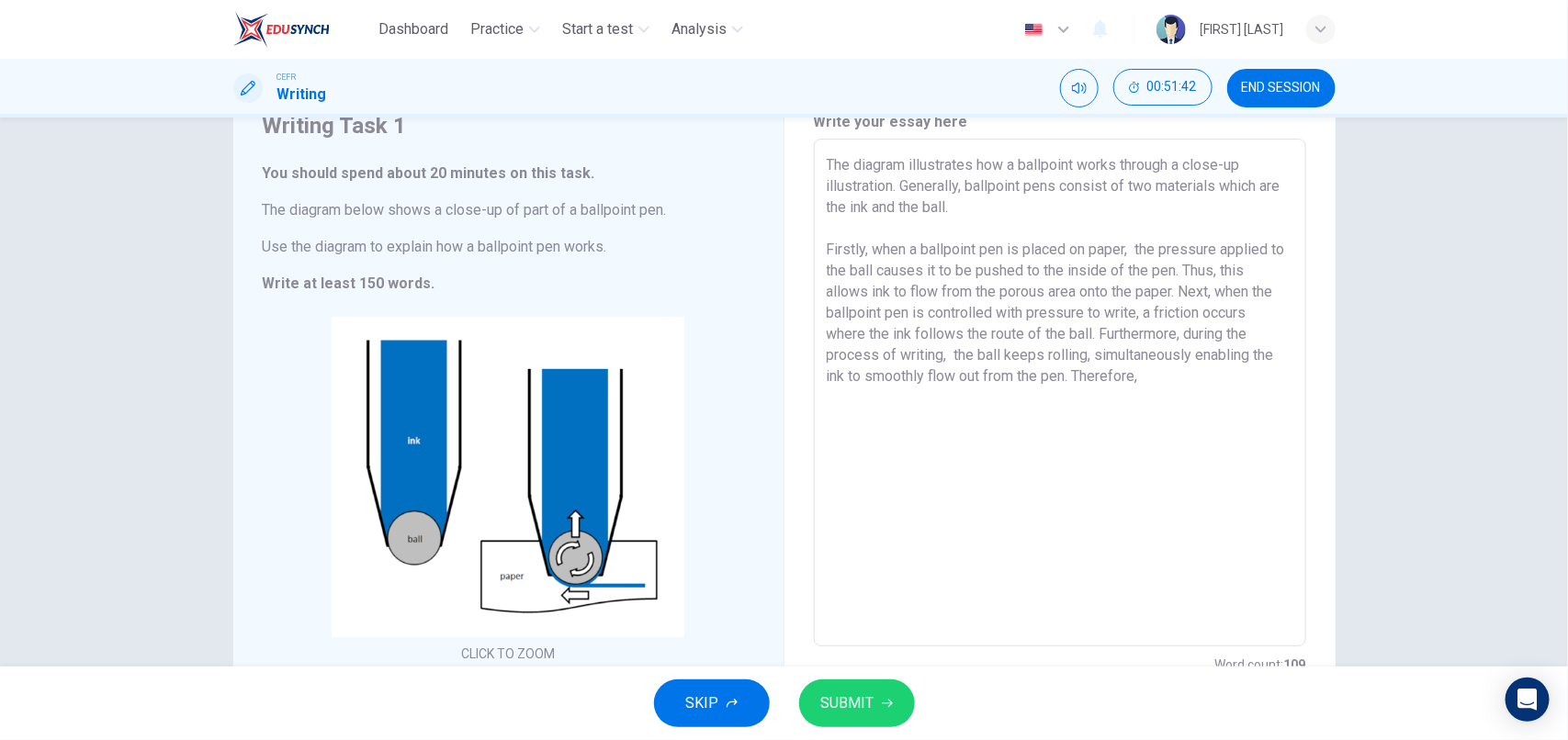 click on "The diagram illustrates how a ballpoint works through a close-up illustration. Generally, ballpoint pens consist of two materials which are the ink and the ball.
Firstly, when a ballpoint pen is placed on paper,  the pressure applied to the ball causes it to be pushed to the inside of the pen. Thus, this allows ink to flow from the porous area onto the paper. Next, when the ballpoint pen is controlled with pressure to write, a friction occurs where the ink follows the route of the ball. Furthermore, during the process of writing,  the ball keeps rolling, simultaneously enabling the ink to smoothly flow out from the pen. Therefore," at bounding box center [1060, 393] 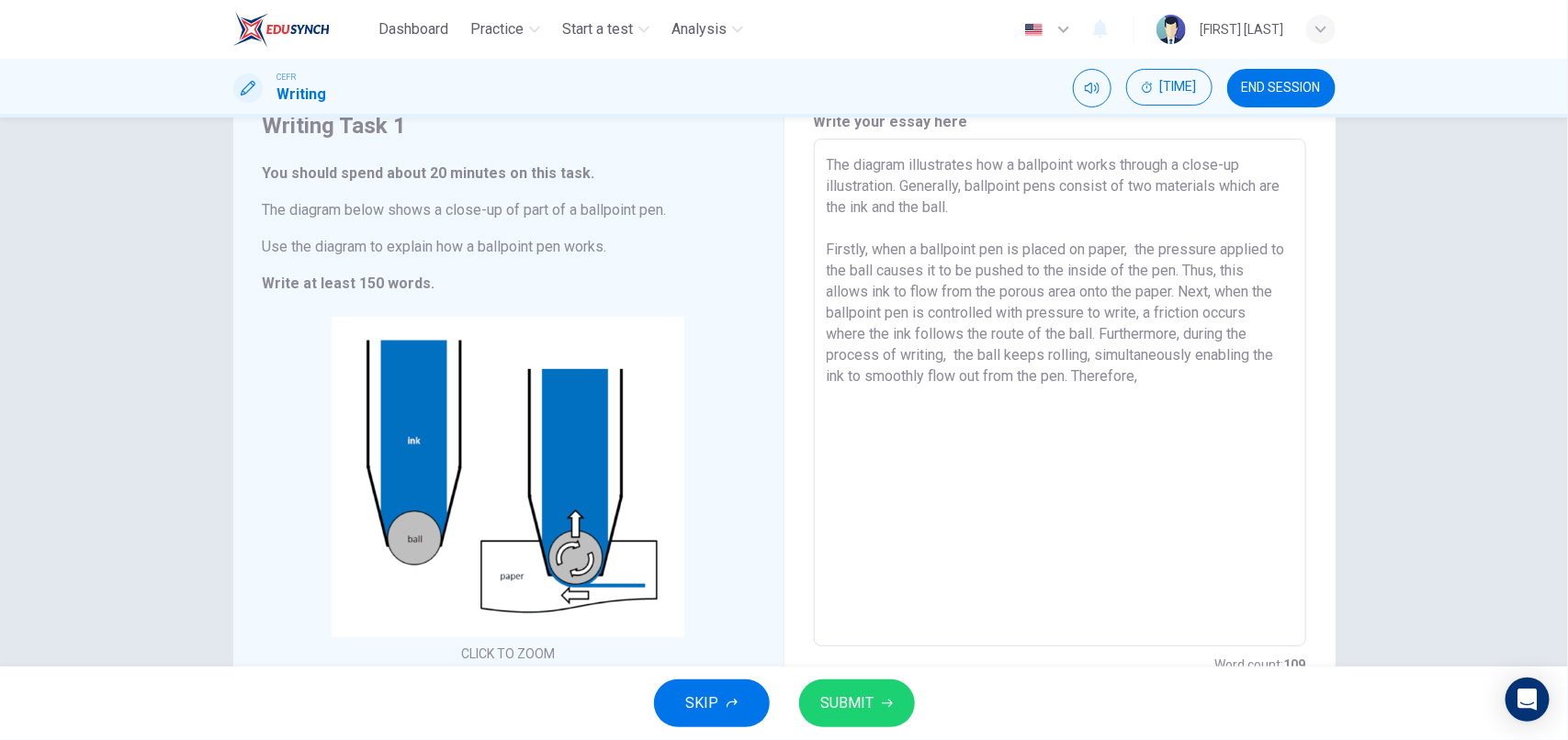 click on "The diagram illustrates how a ballpoint works through a close-up illustration. Generally, ballpoint pens consist of two materials which are the ink and the ball.
Firstly, when a ballpoint pen is placed on paper,  the pressure applied to the ball causes it to be pushed to the inside of the pen. Thus, this allows ink to flow from the porous area onto the paper. Next, when the ballpoint pen is controlled with pressure to write, a friction occurs where the ink follows the route of the ball. Furthermore, during the process of writing,  the ball keeps rolling, simultaneously enabling the ink to smoothly flow out from the pen. Therefore," at bounding box center (1060, 393) 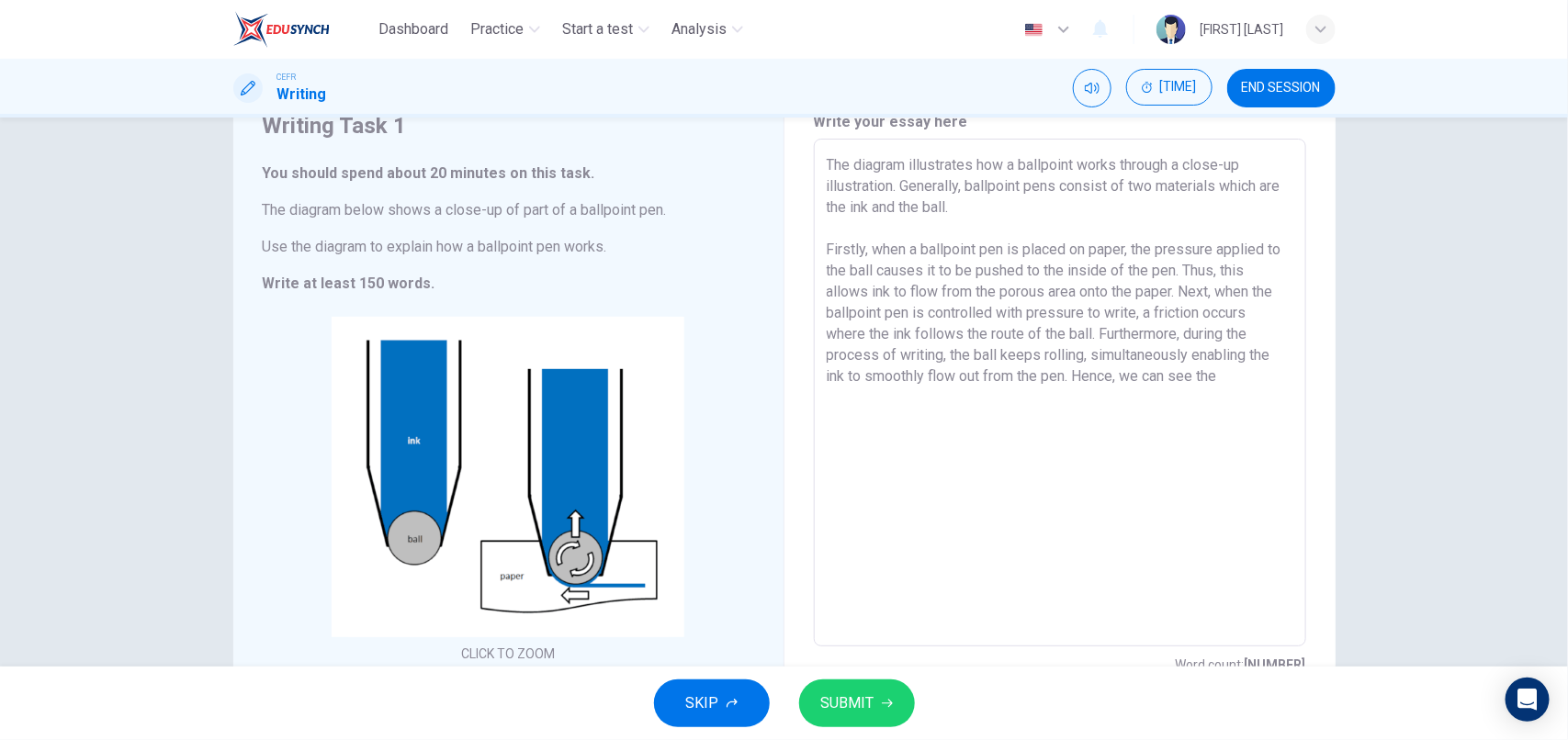 drag, startPoint x: 1224, startPoint y: 379, endPoint x: 1122, endPoint y: 376, distance: 102.0441 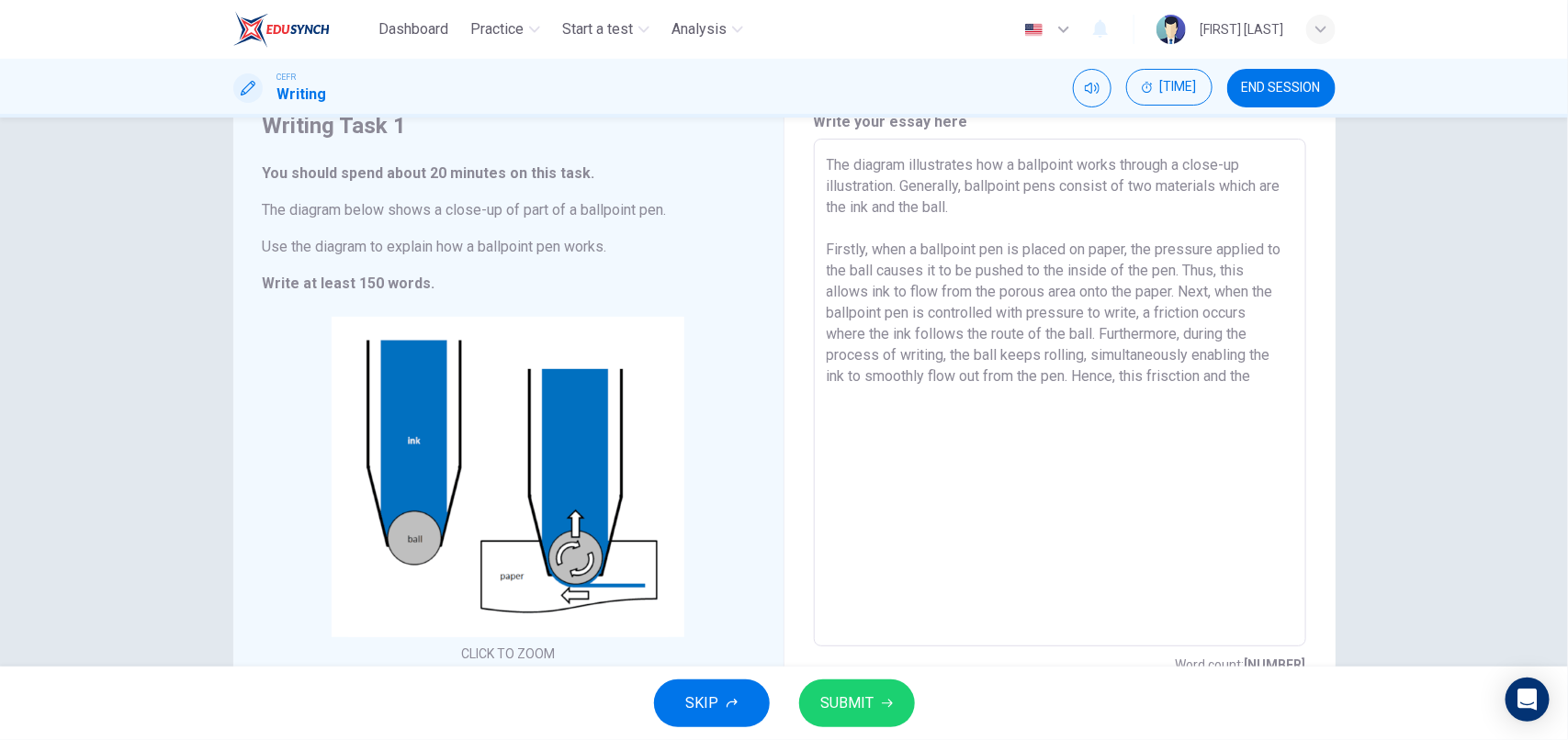 drag, startPoint x: 1264, startPoint y: 391, endPoint x: 1134, endPoint y: 383, distance: 130.24592 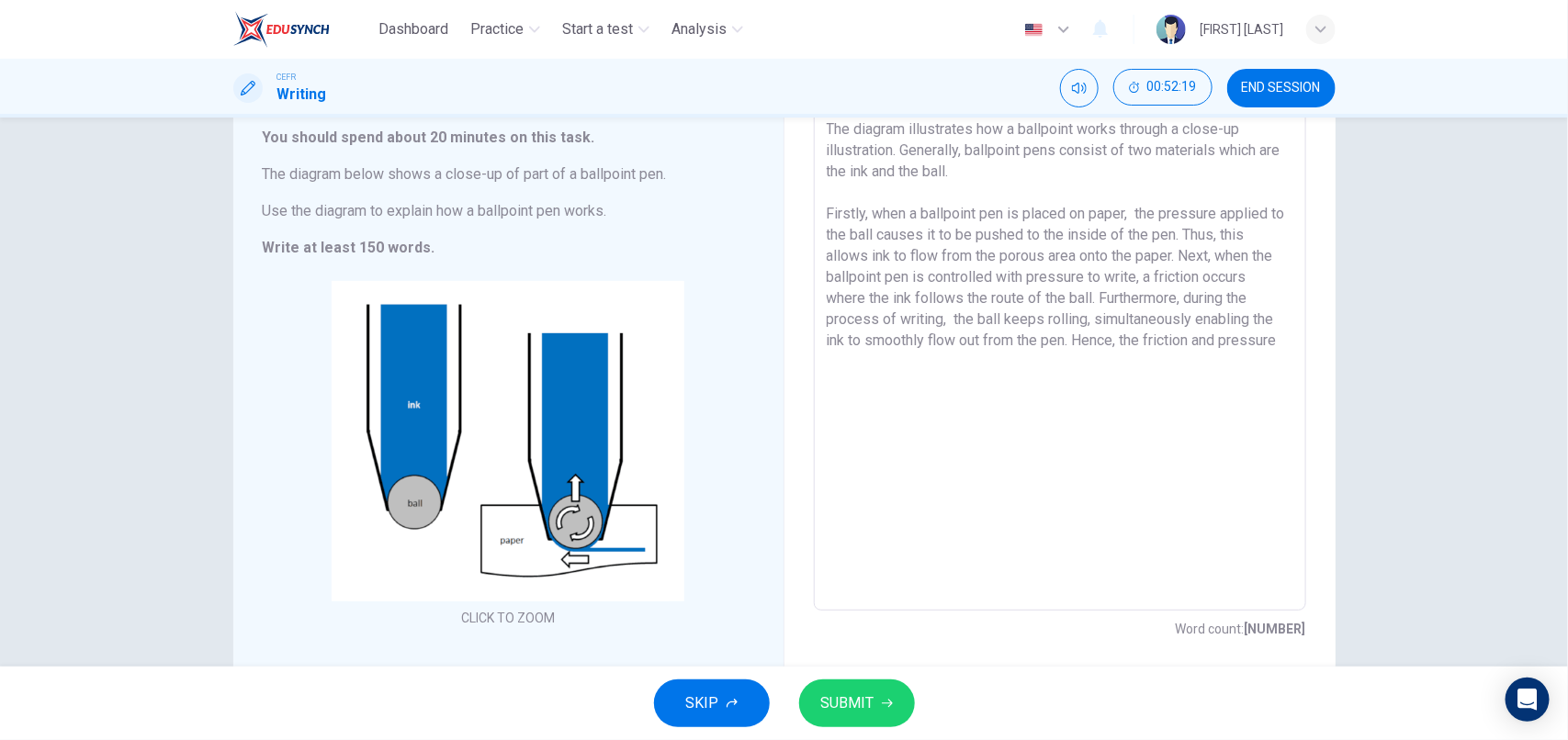 scroll, scrollTop: 103, scrollLeft: 0, axis: vertical 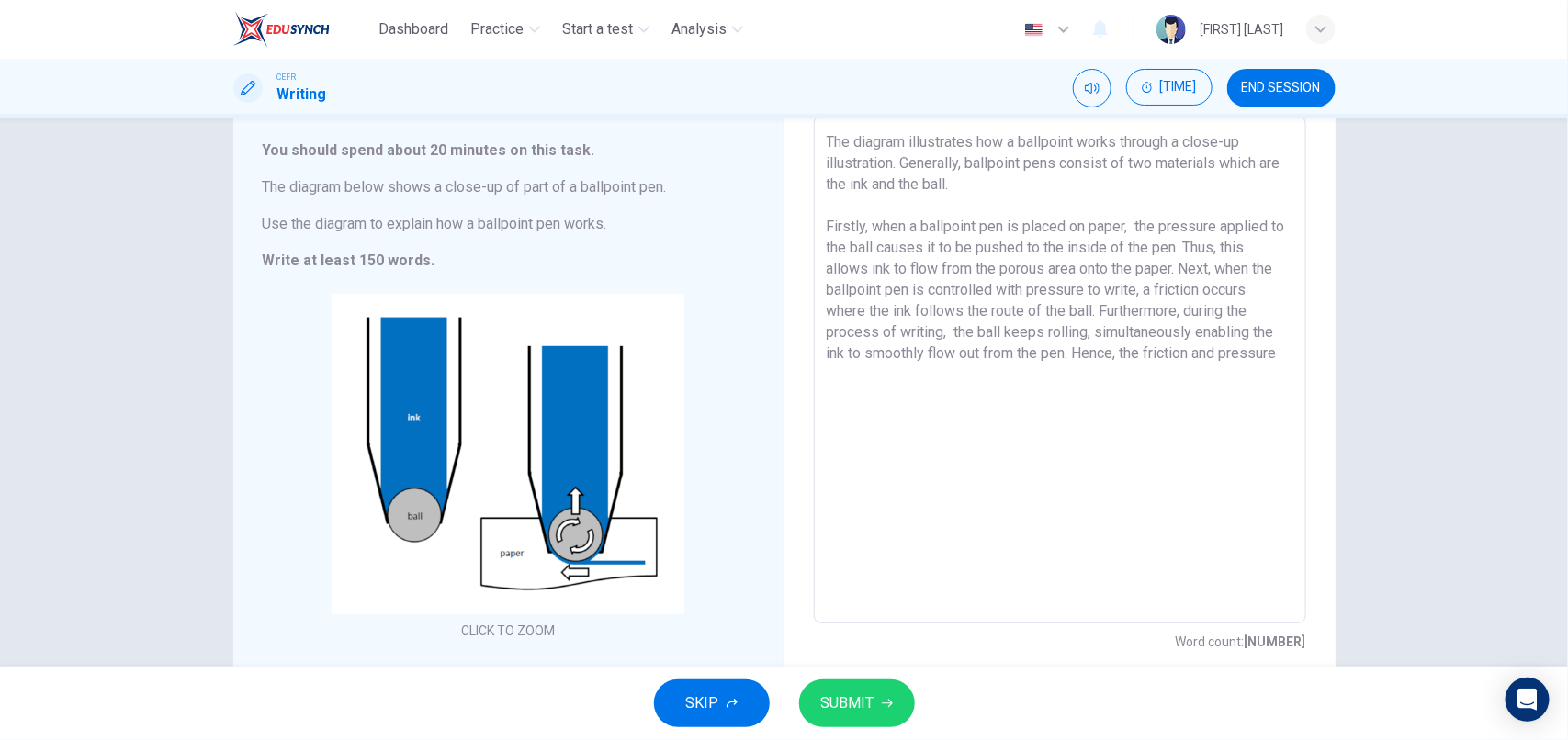 click on "The diagram illustrates how a ballpoint works through a close-up illustration. Generally, ballpoint pens consist of two materials which are the ink and the ball.
Firstly, when a ballpoint pen is placed on paper,  the pressure applied to the ball causes it to be pushed to the inside of the pen. Thus, this allows ink to flow from the porous area onto the paper. Next, when the ballpoint pen is controlled with pressure to write, a friction occurs where the ink follows the route of the ball. Furthermore, during the process of writing,  the ball keeps rolling, simultaneously enabling the ink to smoothly flow out from the pen. Hence, the friction and pressure" at bounding box center (1060, 370) 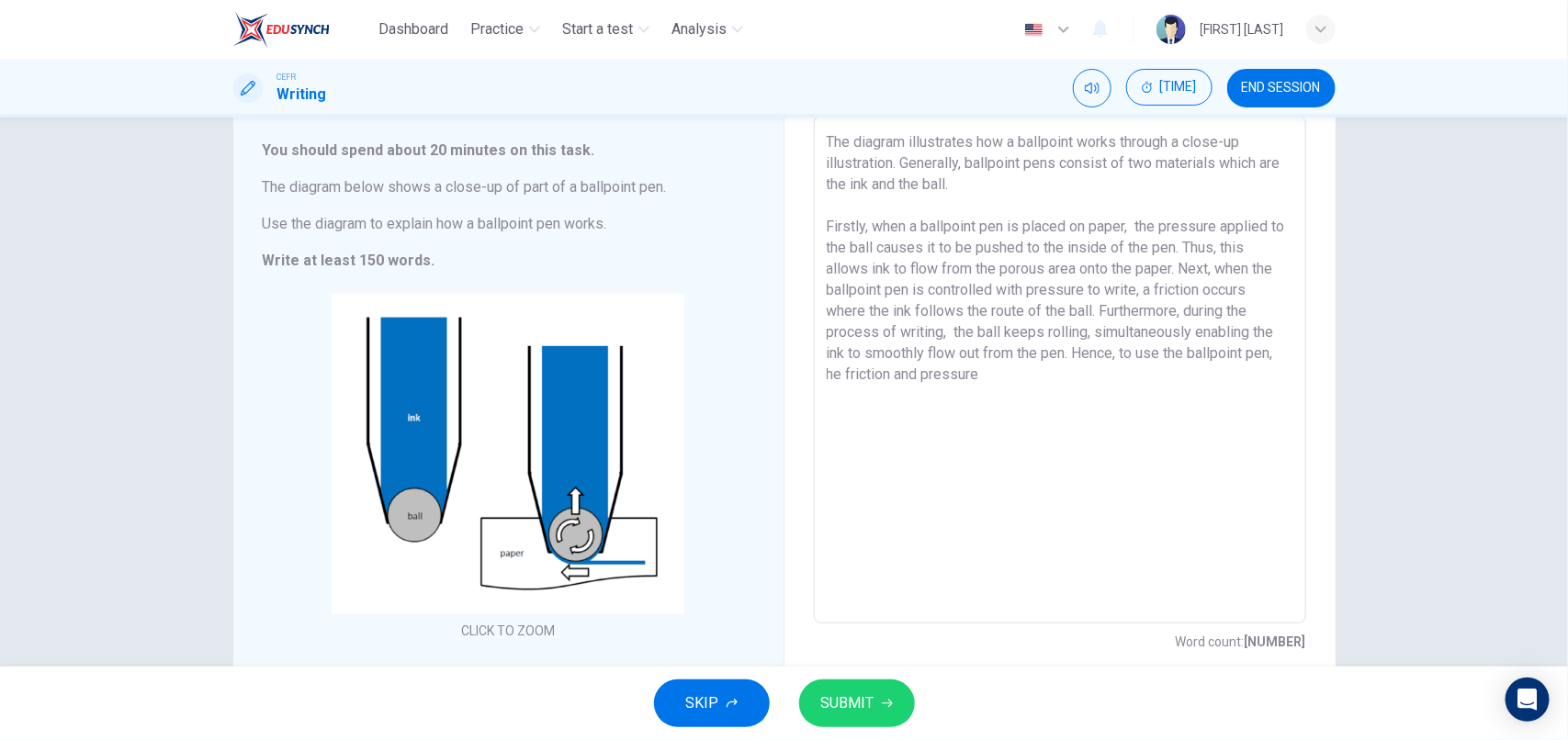 drag, startPoint x: 1010, startPoint y: 369, endPoint x: 818, endPoint y: 382, distance: 192.4396 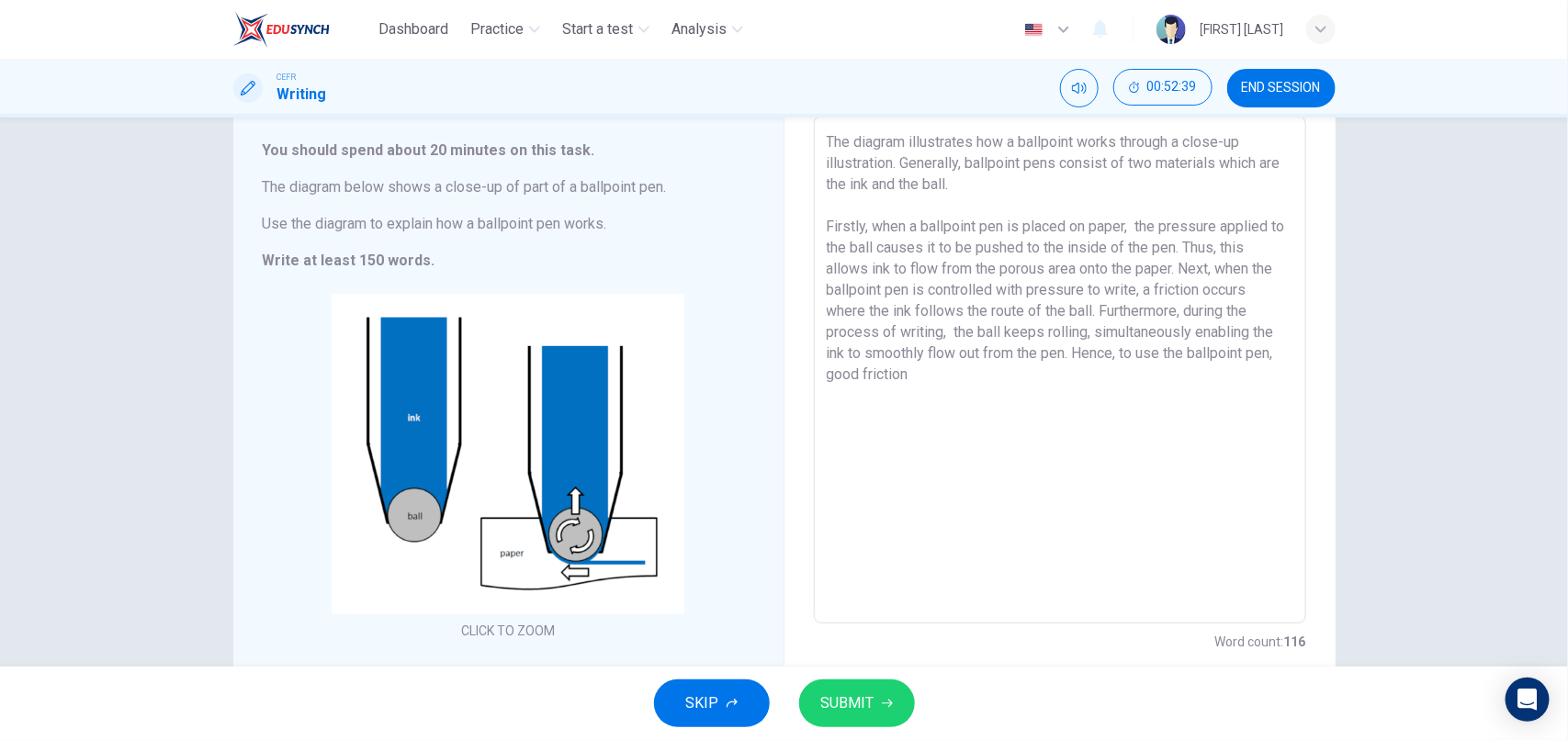 drag, startPoint x: 816, startPoint y: 382, endPoint x: 914, endPoint y: 377, distance: 98.12747 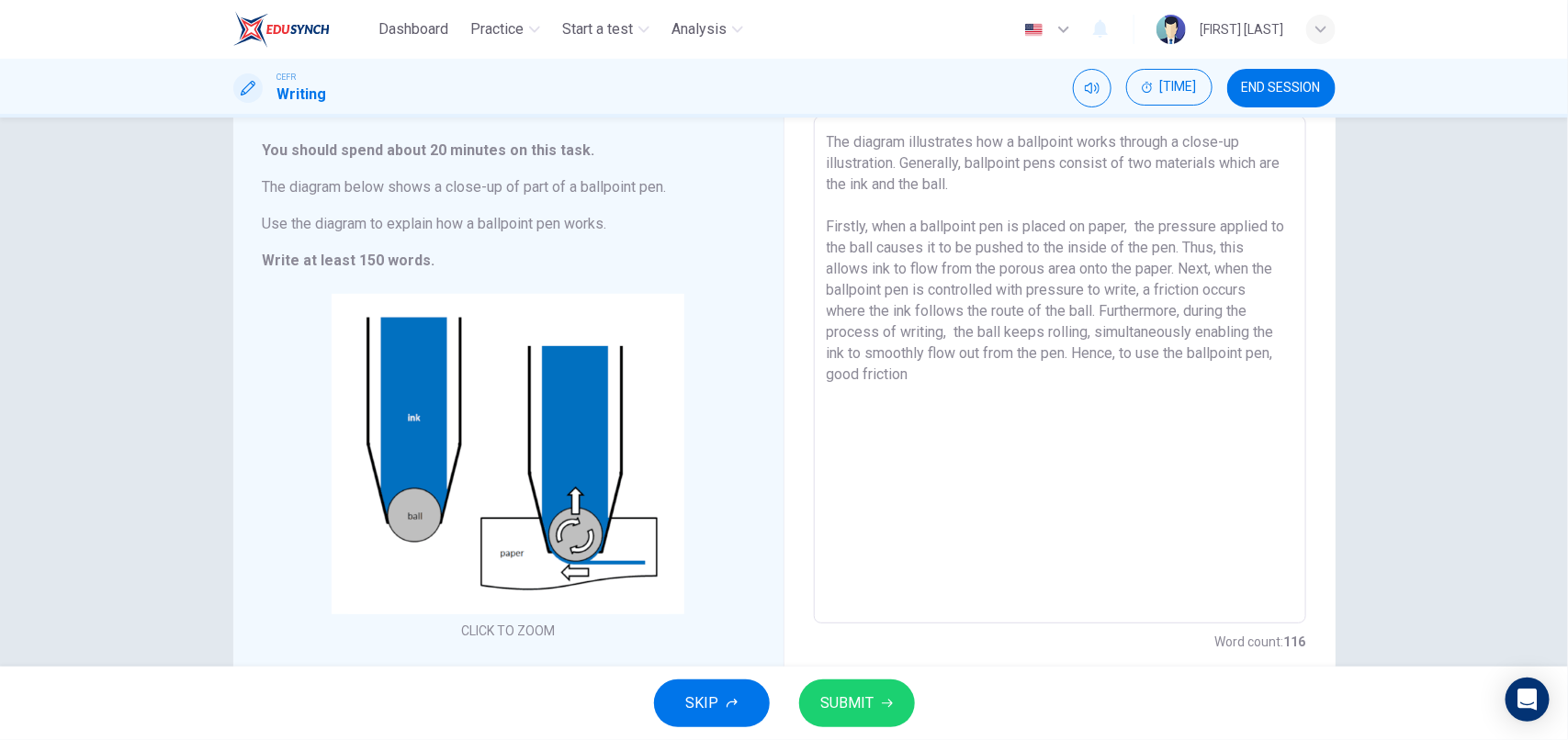drag, startPoint x: 914, startPoint y: 377, endPoint x: 816, endPoint y: 369, distance: 98.32599 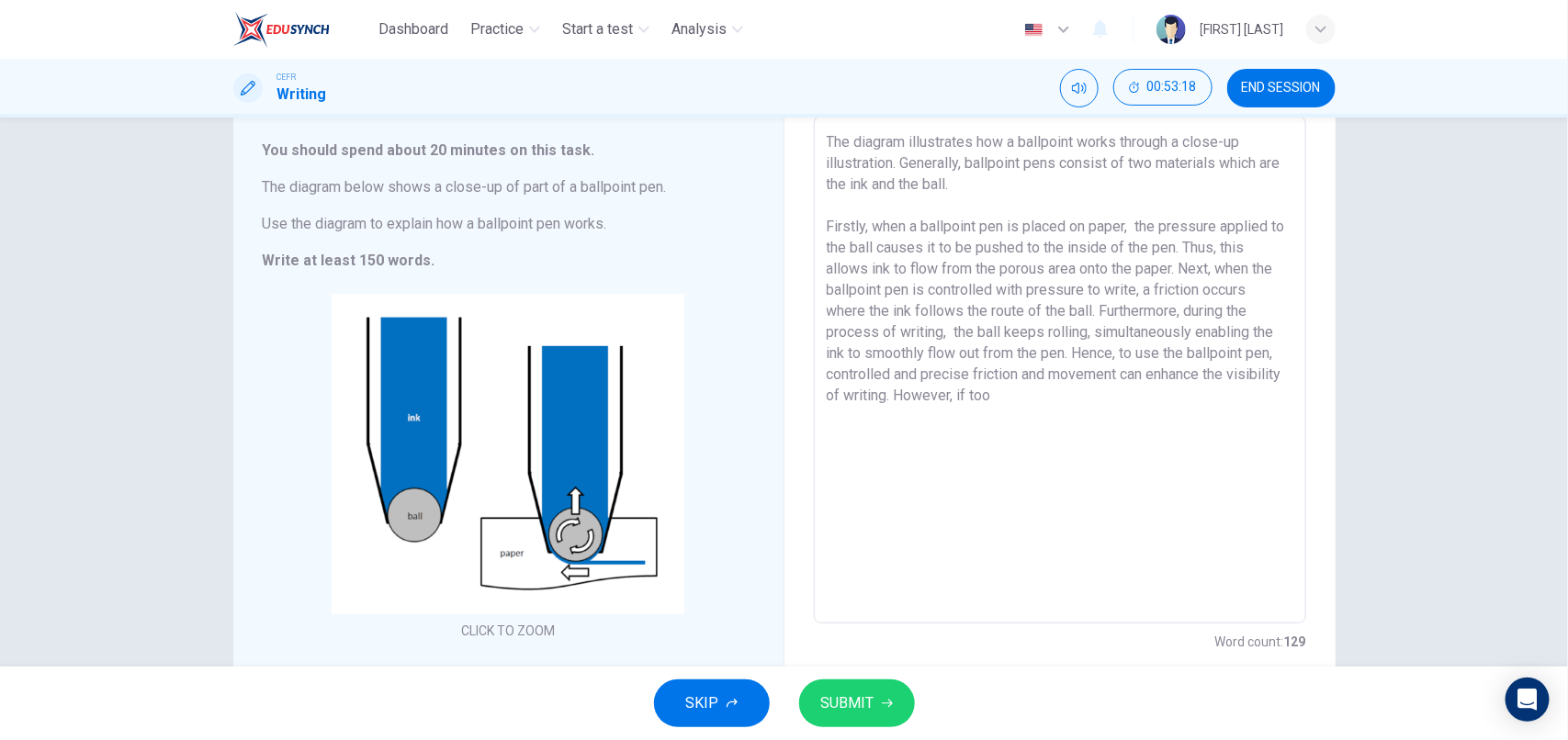 click on "The diagram illustrates how a ballpoint works through a close-up illustration. Generally, ballpoint pens consist of two materials which are the ink and the ball.
Firstly, when a ballpoint pen is placed on paper,  the pressure applied to the ball causes it to be pushed to the inside of the pen. Thus, this allows ink to flow from the porous area onto the paper. Next, when the ballpoint pen is controlled with pressure to write, a friction occurs where the ink follows the route of the ball. Furthermore, during the process of writing,  the ball keeps rolling, simultaneously enabling the ink to smoothly flow out from the pen. Hence, to use the ballpoint pen, controlled and precise friction and movement can enhance the visibility of writing. However, if too" at bounding box center (1060, 370) 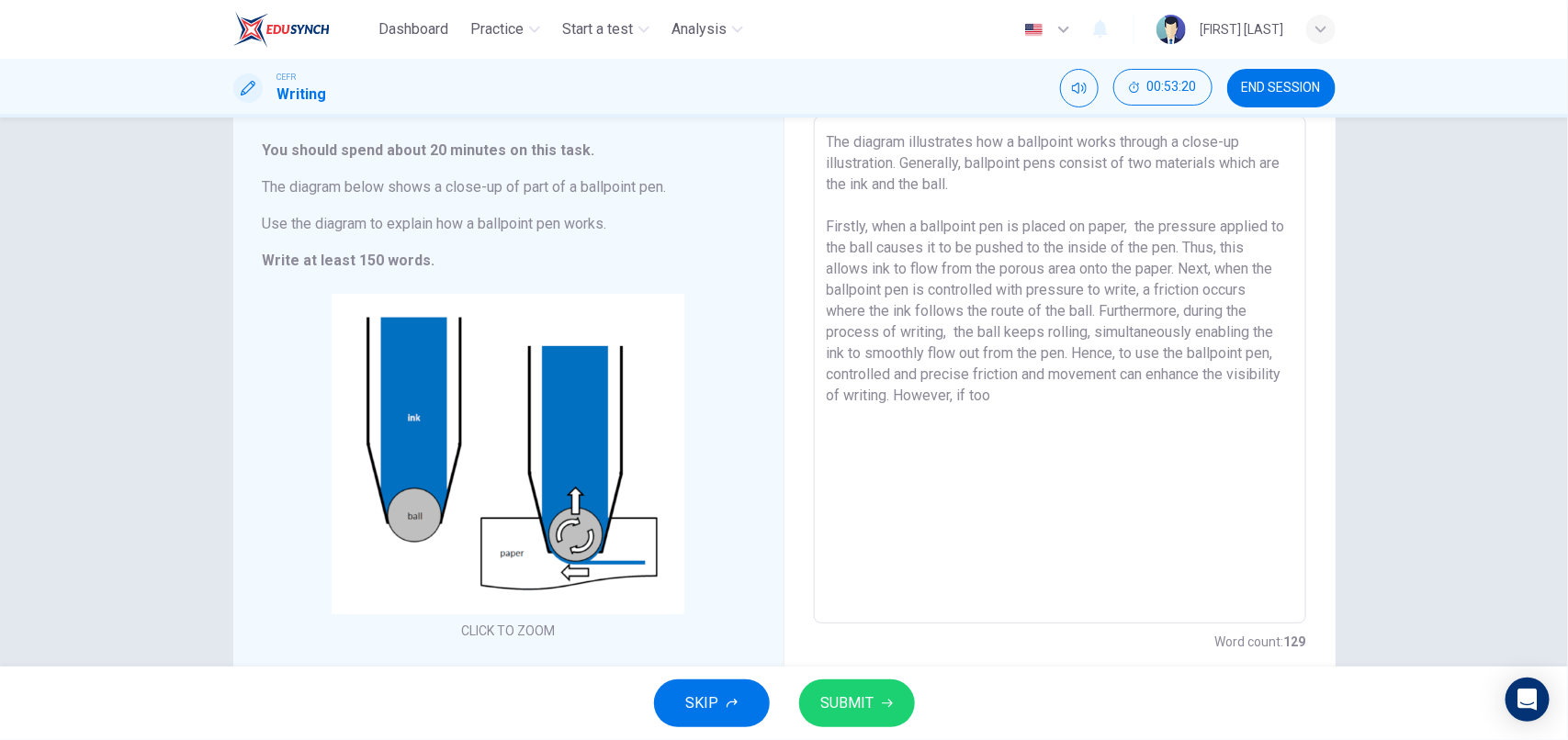 click on "The diagram illustrates how a ballpoint works through a close-up illustration. Generally, ballpoint pens consist of two materials which are the ink and the ball.
Firstly, when a ballpoint pen is placed on paper,  the pressure applied to the ball causes it to be pushed to the inside of the pen. Thus, this allows ink to flow from the porous area onto the paper. Next, when the ballpoint pen is controlled with pressure to write, a friction occurs where the ink follows the route of the ball. Furthermore, during the process of writing,  the ball keeps rolling, simultaneously enabling the ink to smoothly flow out from the pen. Hence, to use the ballpoint pen, controlled and precise friction and movement can enhance the visibility of writing. However, if too" at bounding box center [1060, 370] 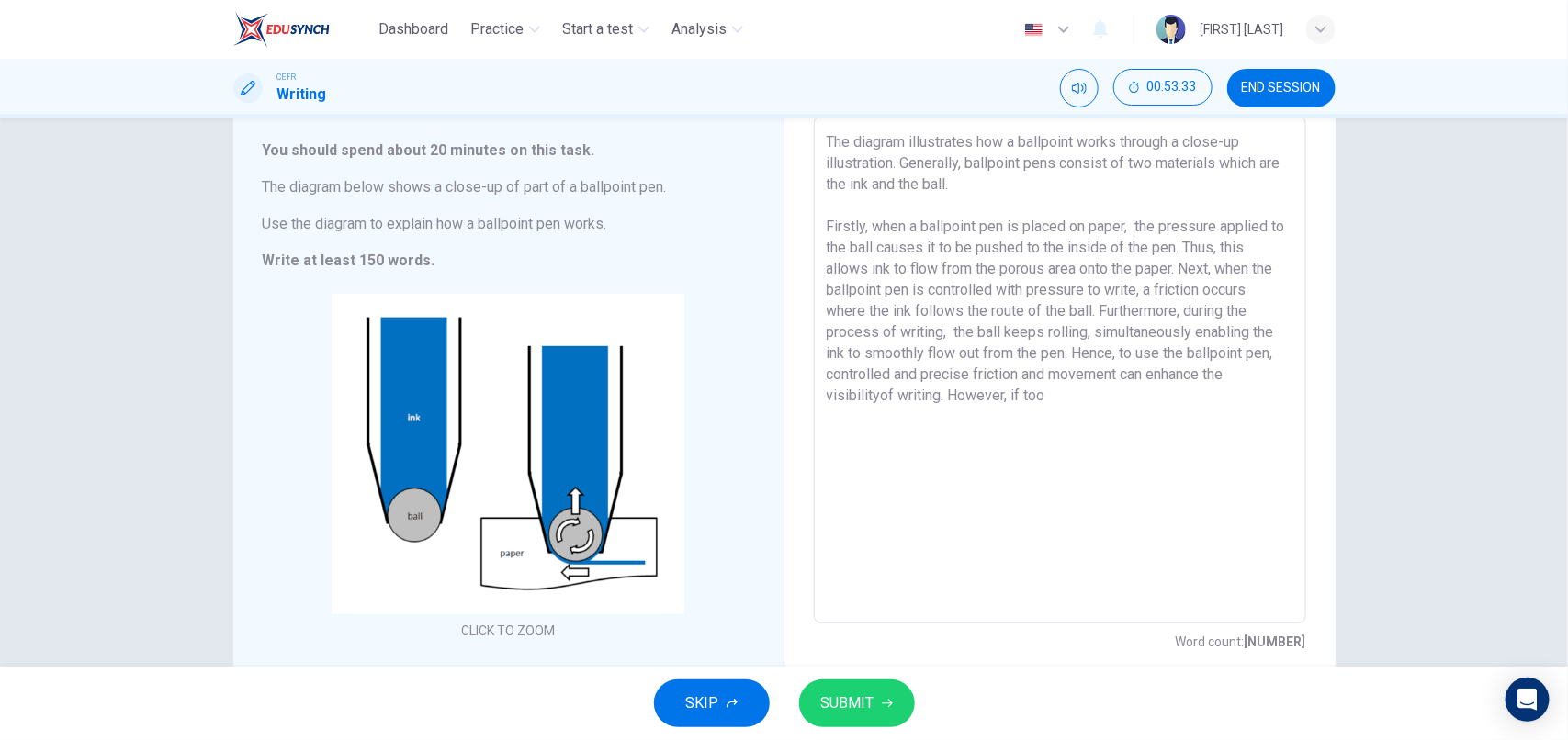drag, startPoint x: 816, startPoint y: 397, endPoint x: 933, endPoint y: 397, distance: 117 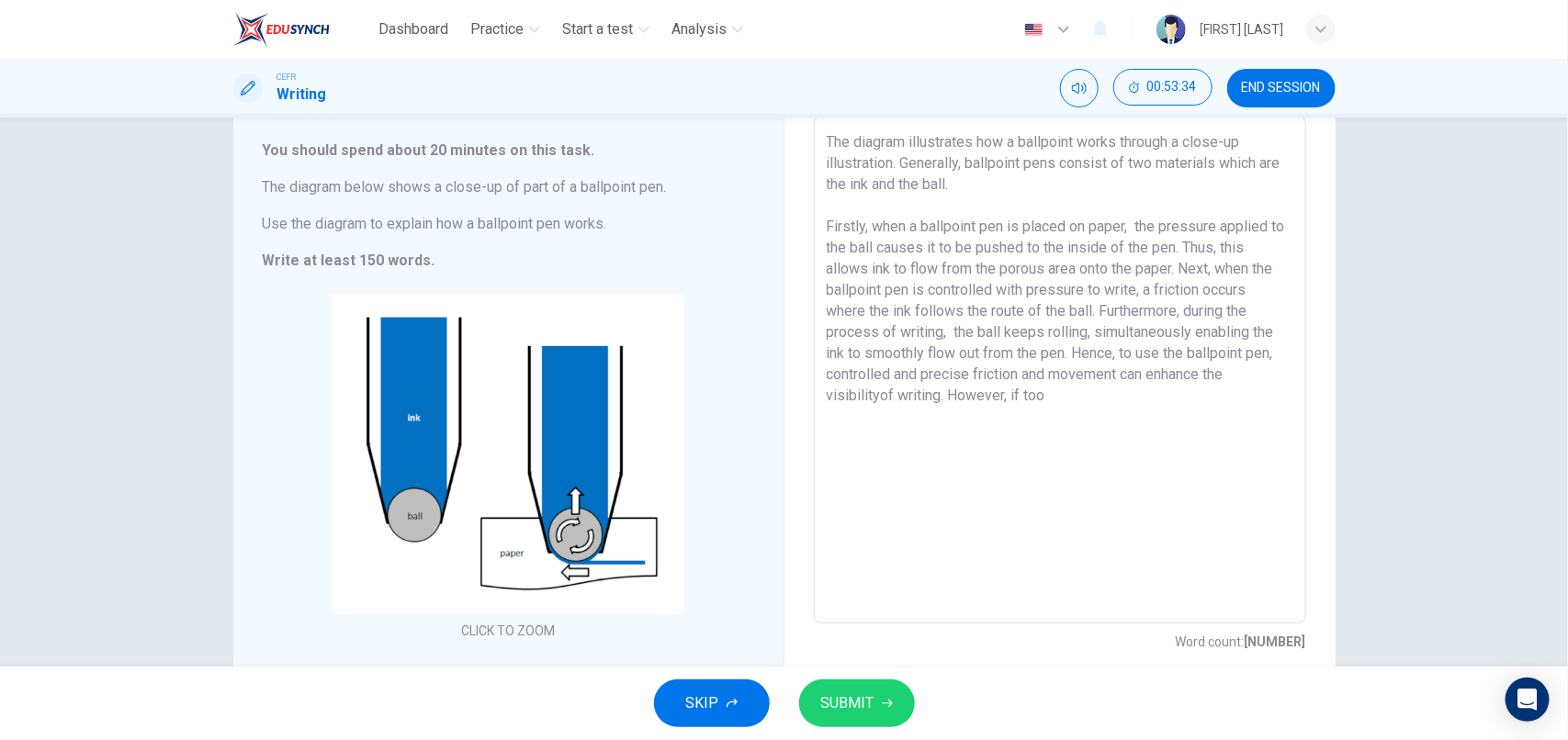 drag, startPoint x: 933, startPoint y: 397, endPoint x: 818, endPoint y: 393, distance: 115.06954 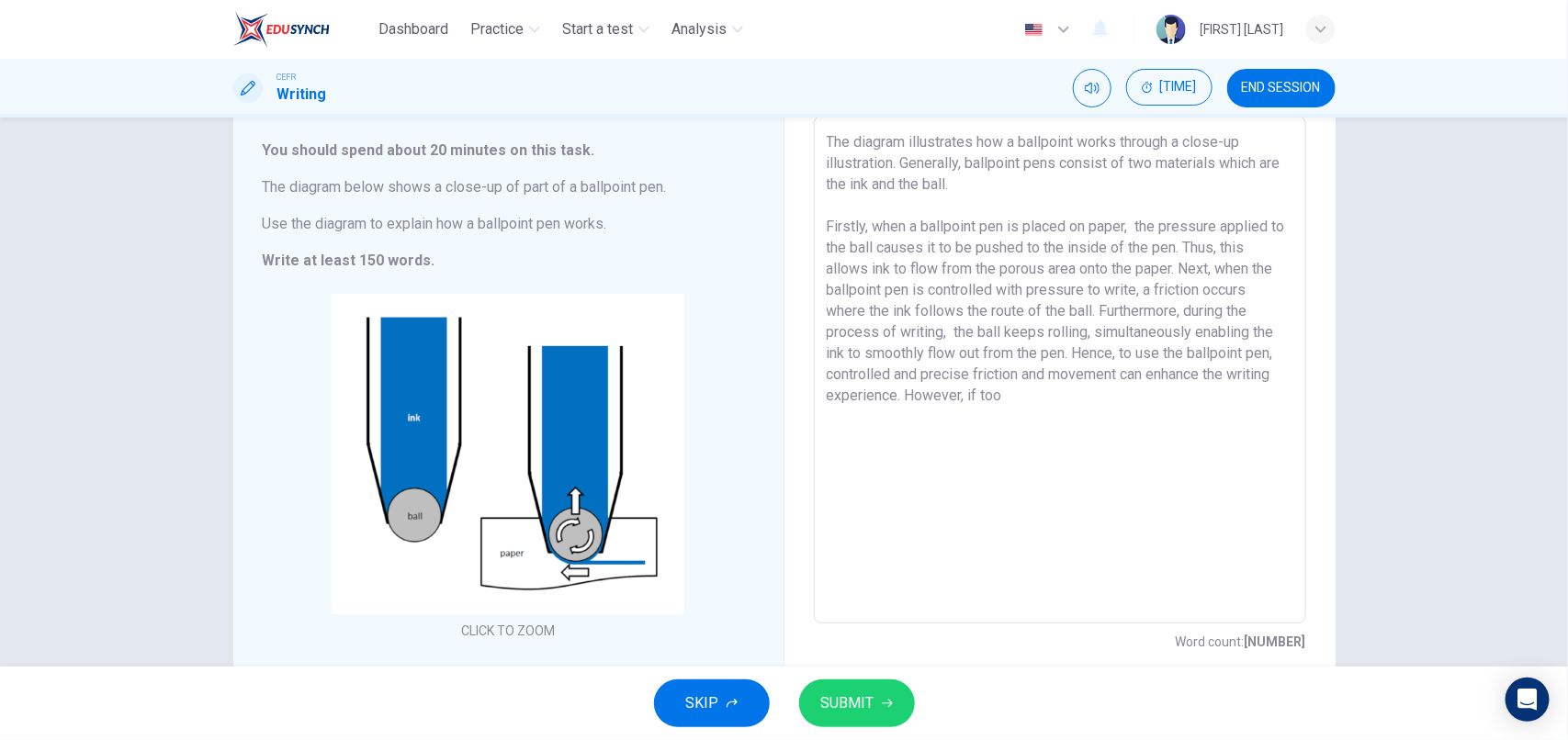 click on "The diagram illustrates how a ballpoint works through a close-up illustration. Generally, ballpoint pens consist of two materials which are the ink and the ball.
Firstly, when a ballpoint pen is placed on paper,  the pressure applied to the ball causes it to be pushed to the inside of the pen. Thus, this allows ink to flow from the porous area onto the paper. Next, when the ballpoint pen is controlled with pressure to write, a friction occurs where the ink follows the route of the ball. Furthermore, during the process of writing,  the ball keeps rolling, simultaneously enabling the ink to smoothly flow out from the pen. Hence, to use the ballpoint pen, controlled and precise friction and movement can enhance the writing experience. However, if too" at bounding box center [1060, 370] 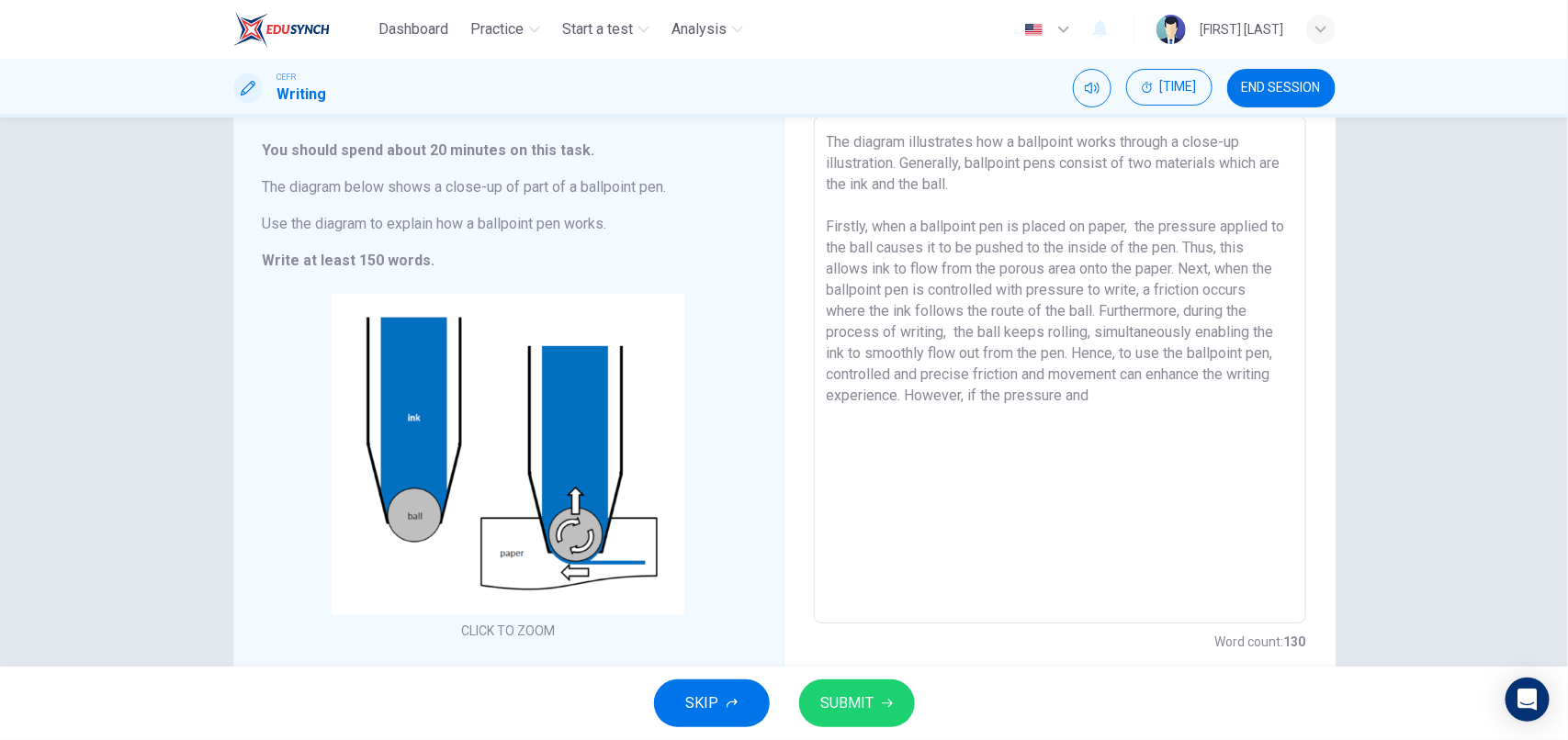 drag, startPoint x: 1110, startPoint y: 397, endPoint x: 1061, endPoint y: 404, distance: 49.497475 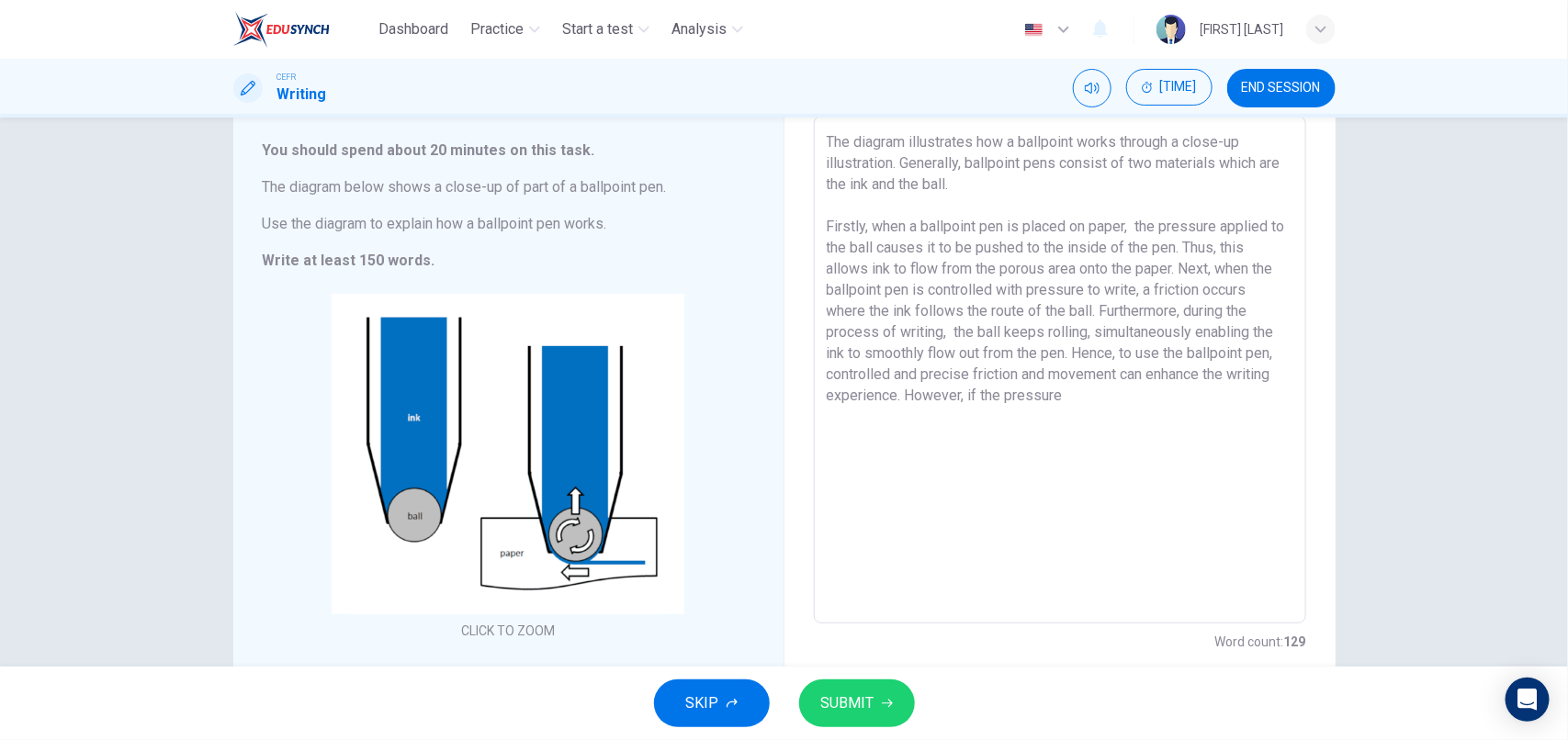 drag, startPoint x: 1049, startPoint y: 381, endPoint x: 1116, endPoint y: 376, distance: 67.186308 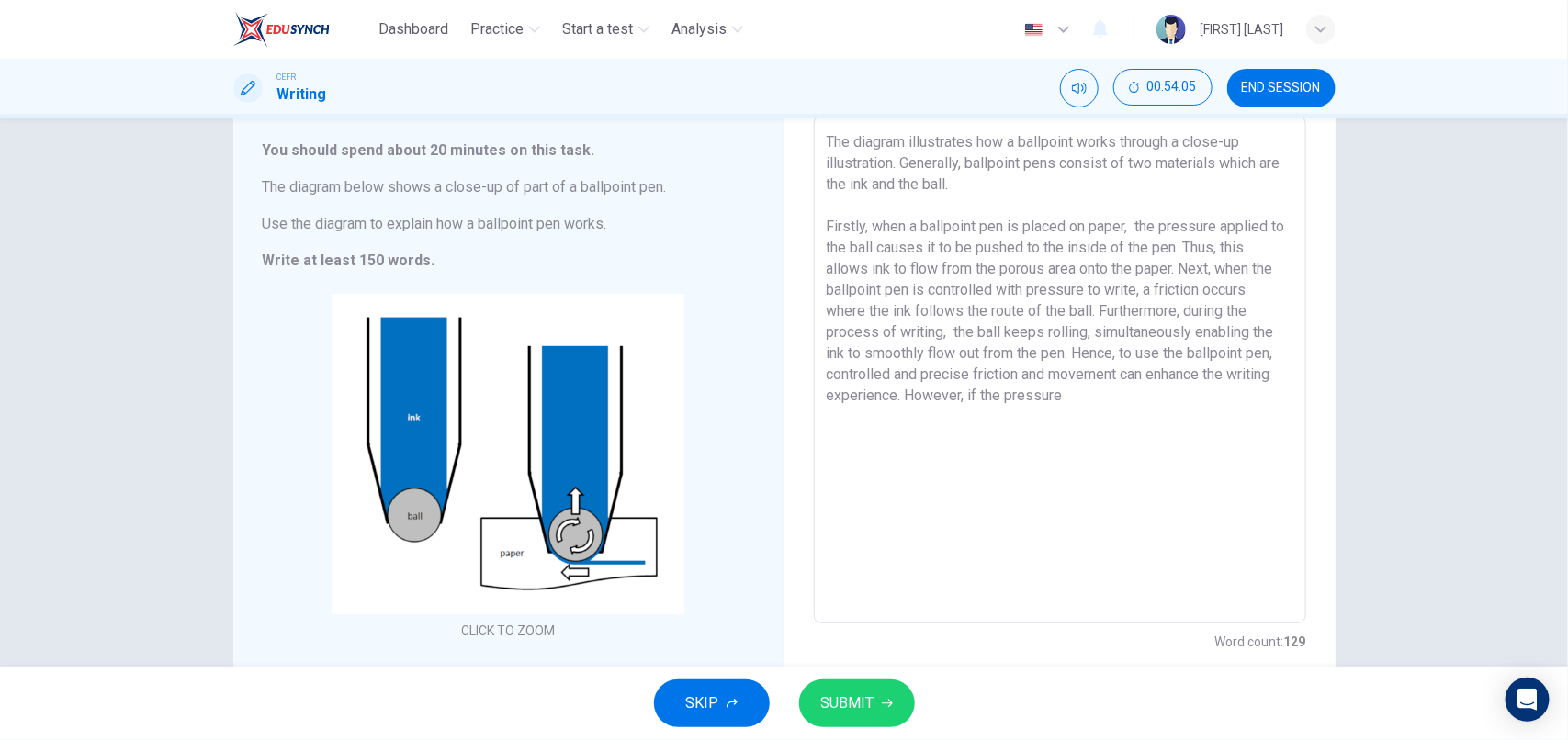 click on "The diagram illustrates how a ballpoint works through a close-up illustration. Generally, ballpoint pens consist of two materials which are the ink and the ball.
Firstly, when a ballpoint pen is placed on paper,  the pressure applied to the ball causes it to be pushed to the inside of the pen. Thus, this allows ink to flow from the porous area onto the paper. Next, when the ballpoint pen is controlled with pressure to write, a friction occurs where the ink follows the route of the ball. Furthermore, during the process of writing,  the ball keeps rolling, simultaneously enabling the ink to smoothly flow out from the pen. Hence, to use the ballpoint pen, controlled and precise friction and movement can enhance the writing experience. However, if the pressure" at bounding box center [1060, 370] 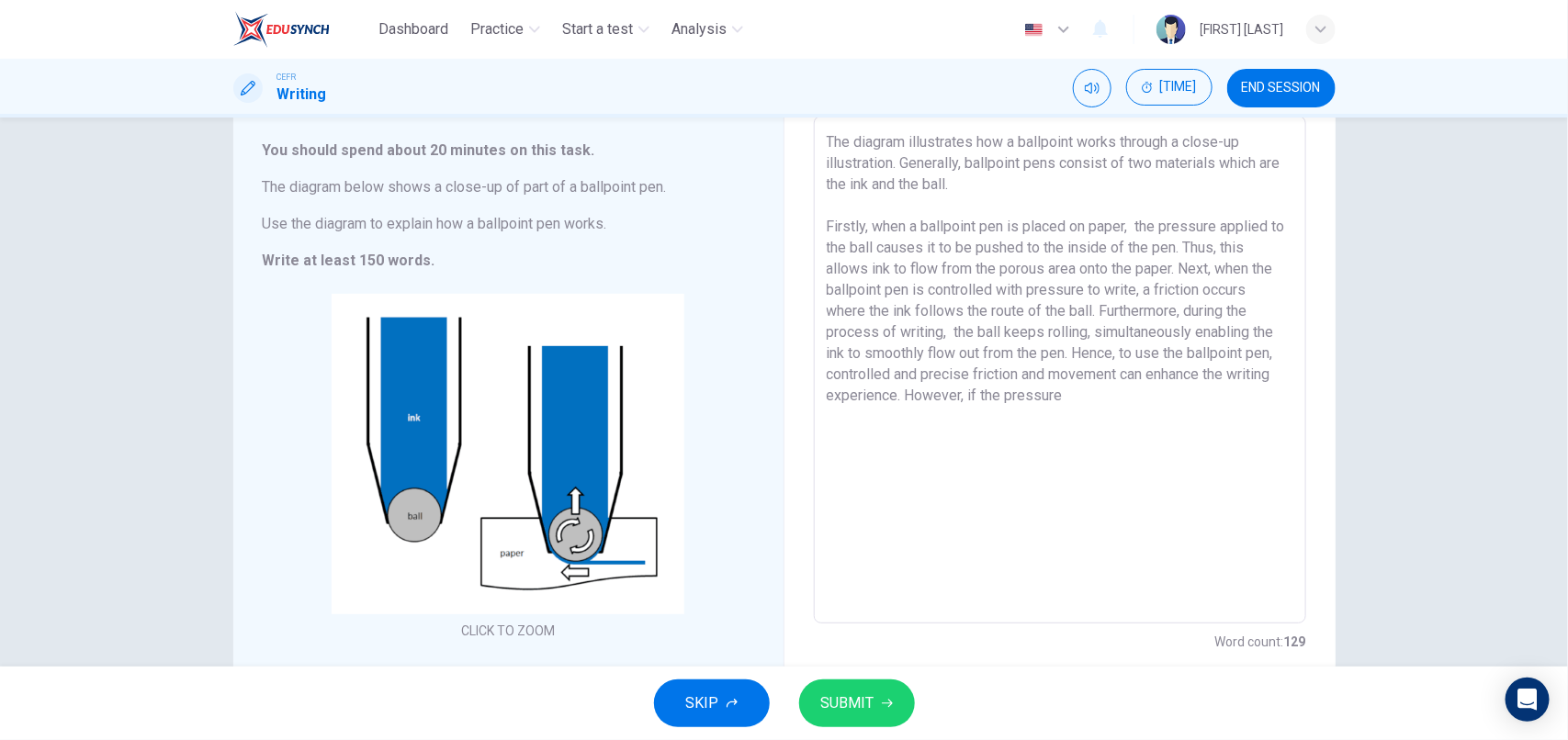 drag, startPoint x: 1013, startPoint y: 376, endPoint x: 970, endPoint y: 376, distance: 43 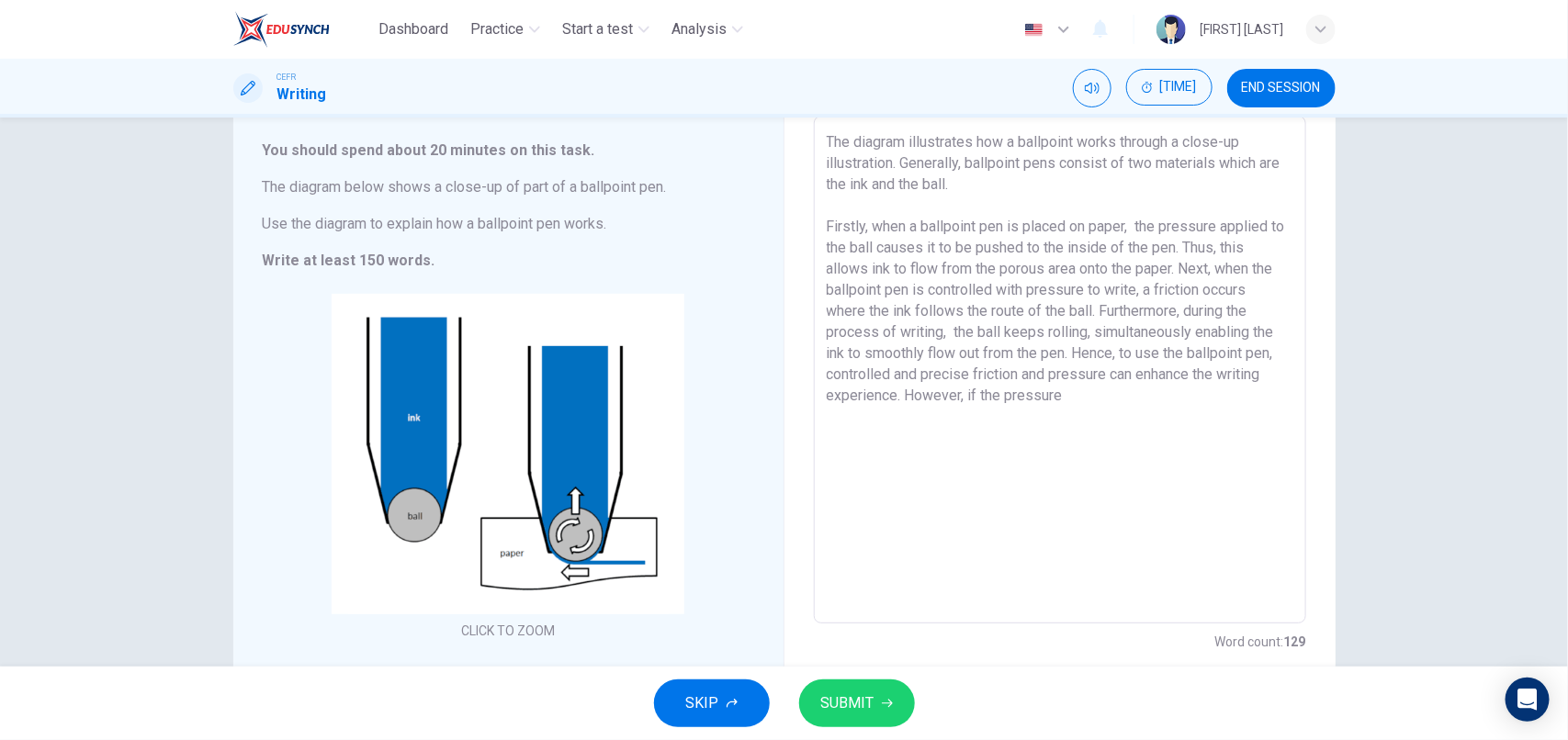 click on "The diagram illustrates how a ballpoint works through a close-up illustration. Generally, ballpoint pens consist of two materials which are the ink and the ball.
Firstly, when a ballpoint pen is placed on paper,  the pressure applied to the ball causes it to be pushed to the inside of the pen. Thus, this allows ink to flow from the porous area onto the paper. Next, when the ballpoint pen is controlled with pressure to write, a friction occurs where the ink follows the route of the ball. Furthermore, during the process of writing,  the ball keeps rolling, simultaneously enabling the ink to smoothly flow out from the pen. Hence, to use the ballpoint pen, controlled and precise friction and pressure can enhance the writing experience. However, if the pressure" at bounding box center (1060, 370) 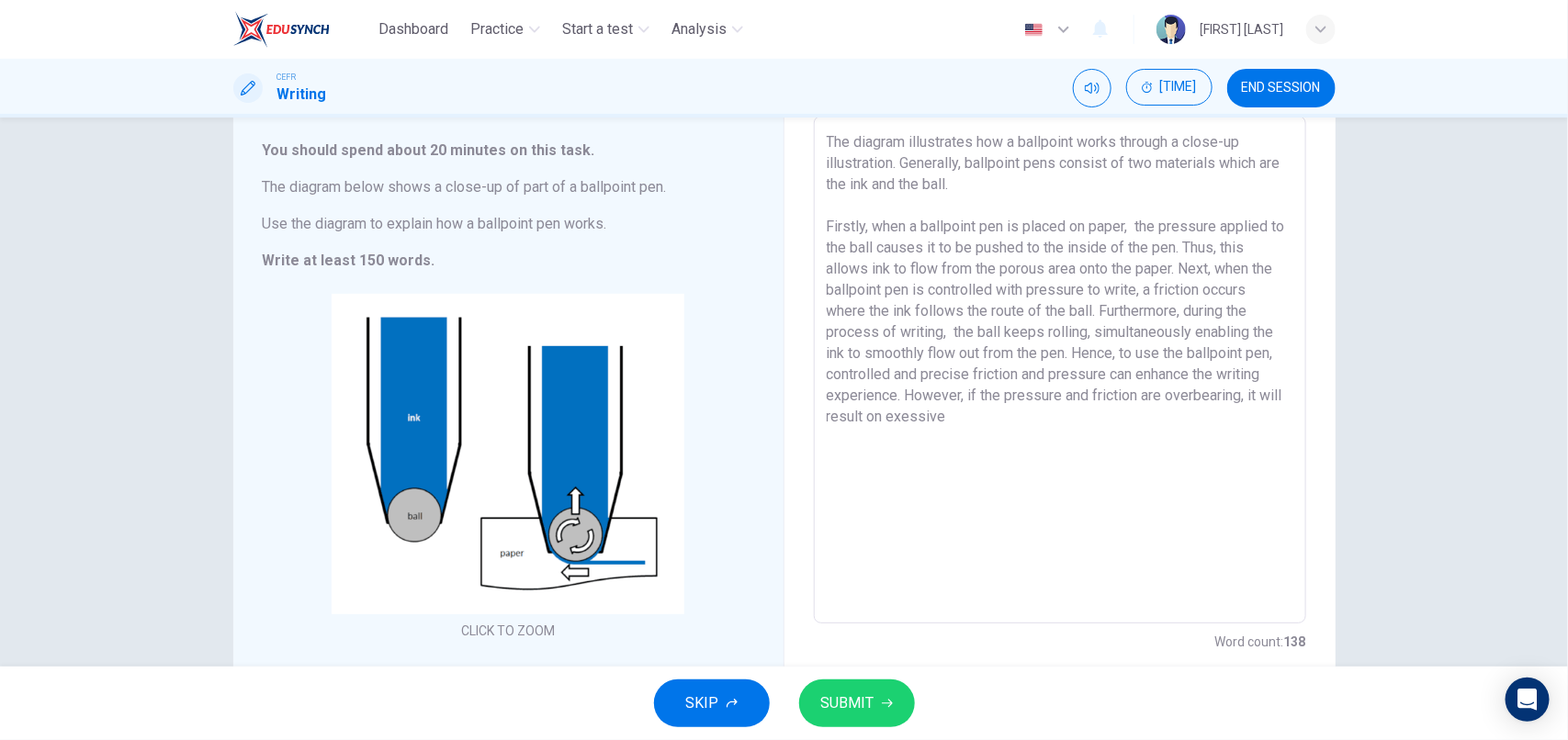 click on "The diagram illustrates how a ballpoint works through a close-up illustration. Generally, ballpoint pens consist of two materials which are the ink and the ball.
Firstly, when a ballpoint pen is placed on paper,  the pressure applied to the ball causes it to be pushed to the inside of the pen. Thus, this allows ink to flow from the porous area onto the paper. Next, when the ballpoint pen is controlled with pressure to write, a friction occurs where the ink follows the route of the ball. Furthermore, during the process of writing,  the ball keeps rolling, simultaneously enabling the ink to smoothly flow out from the pen. Hence, to use the ballpoint pen, controlled and precise friction and pressure can enhance the writing experience. However, if the pressure and friction are overbearing, it will result on exessive" at bounding box center (1060, 370) 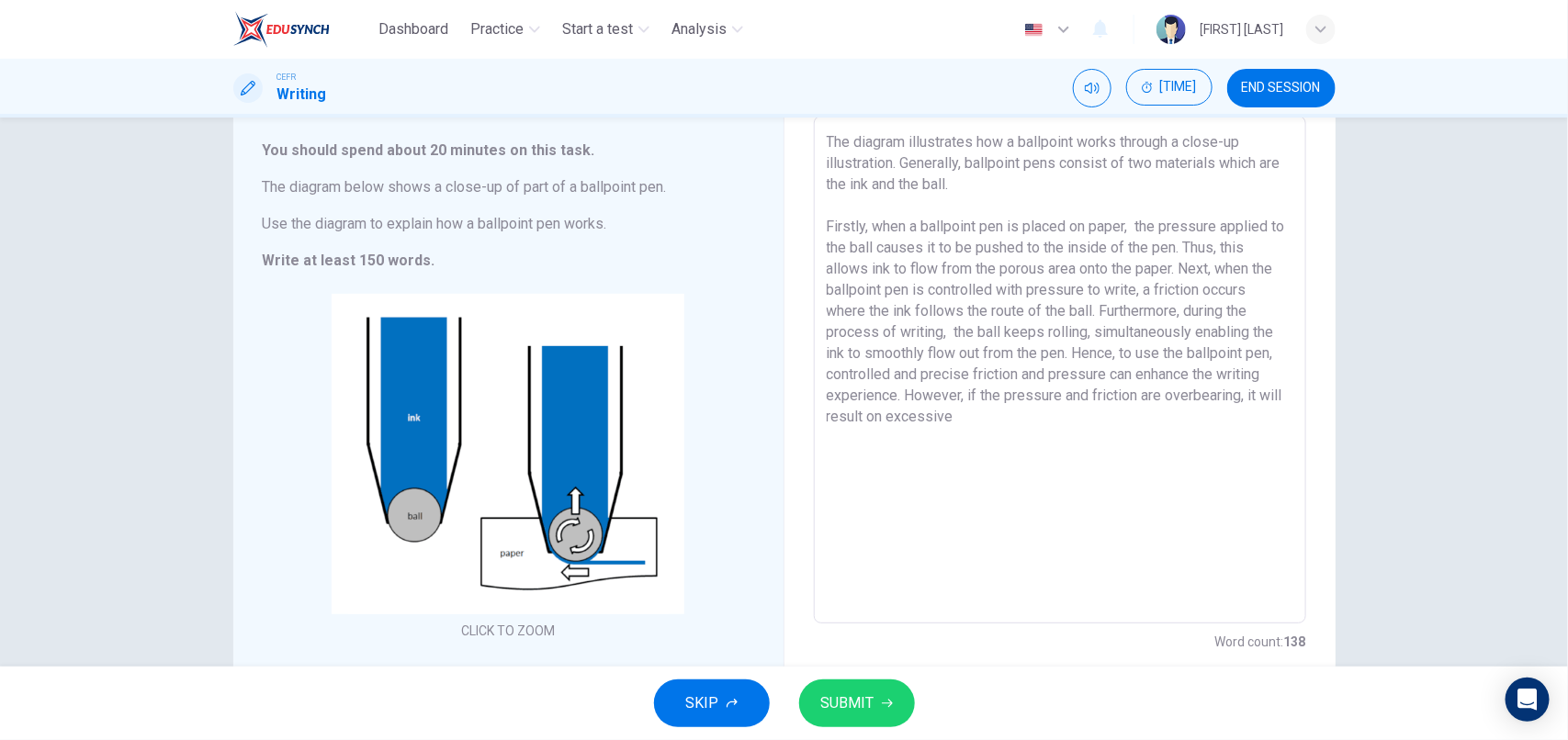 click on "The diagram illustrates how a ballpoint works through a close-up illustration. Generally, ballpoint pens consist of two materials which are the ink and the ball.
Firstly, when a ballpoint pen is placed on paper,  the pressure applied to the ball causes it to be pushed to the inside of the pen. Thus, this allows ink to flow from the porous area onto the paper. Next, when the ballpoint pen is controlled with pressure to write, a friction occurs where the ink follows the route of the ball. Furthermore, during the process of writing,  the ball keeps rolling, simultaneously enabling the ink to smoothly flow out from the pen. Hence, to use the ballpoint pen, controlled and precise friction and pressure can enhance the writing experience. However, if the pressure and friction are overbearing, it will result on excessive" at bounding box center (1060, 370) 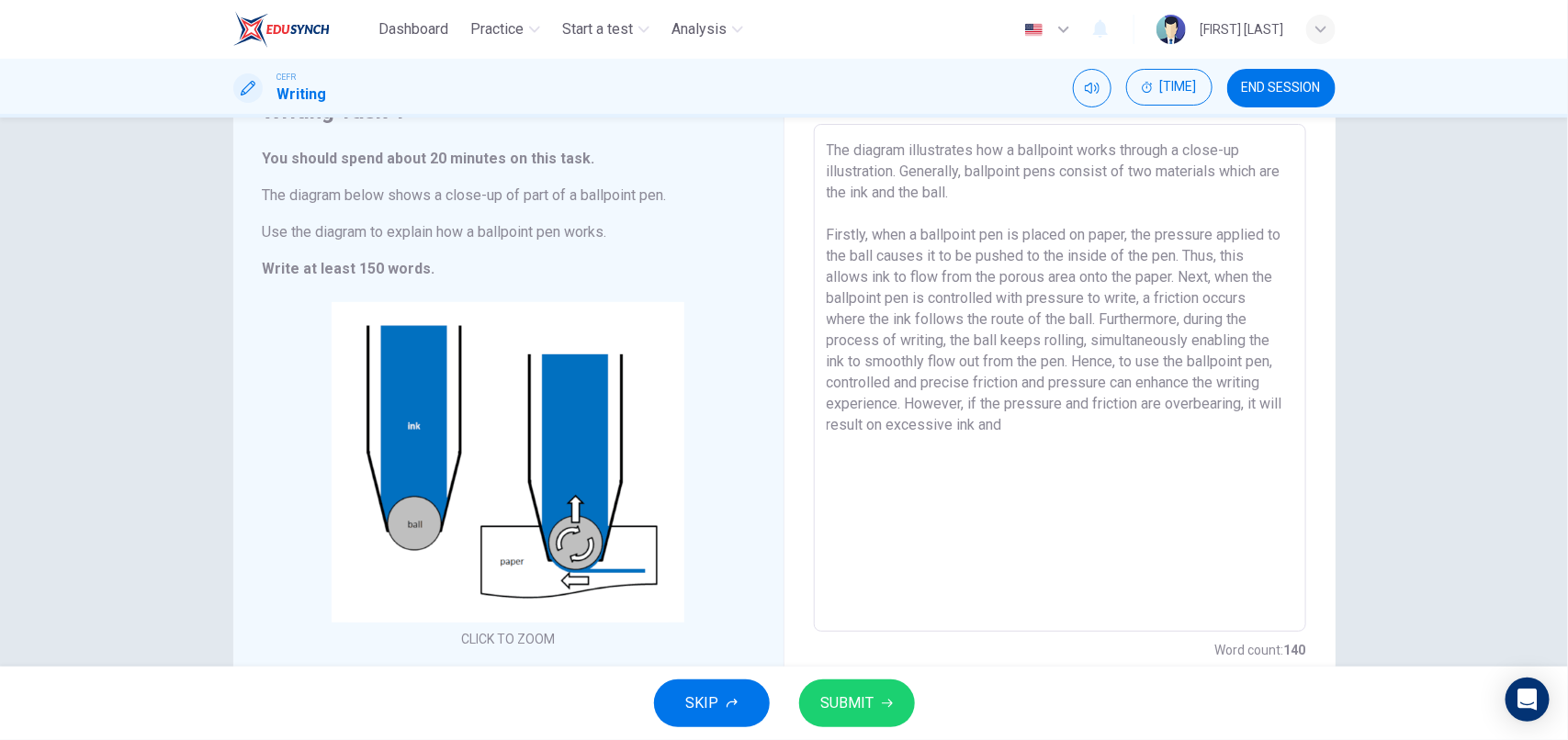 scroll, scrollTop: 94, scrollLeft: 0, axis: vertical 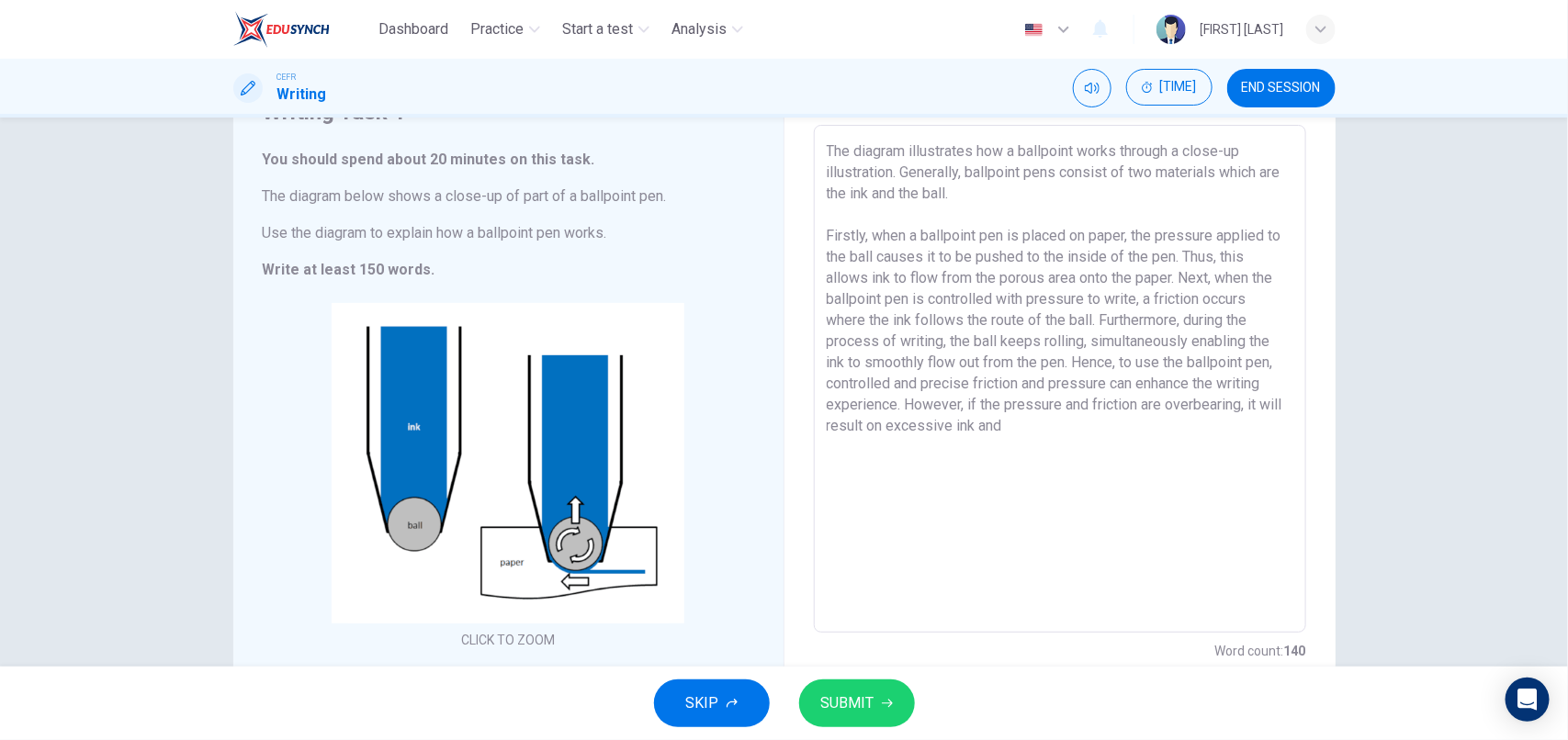 click on "The diagram illustrates how a ballpoint works through a close-up illustration. Generally, ballpoint pens consist of two materials which are the ink and the ball.
Firstly, when a ballpoint pen is placed on paper, the pressure applied to the ball causes it to be pushed to the inside of the pen. Thus, this allows ink to flow from the porous area onto the paper. Next, when the ballpoint pen is controlled with pressure to write, a friction occurs where the ink follows the route of the ball. Furthermore, during the process of writing, the ball keeps rolling, simultaneously enabling the ink to smoothly flow out from the pen. Hence, to use the ballpoint pen, controlled and precise friction and pressure can enhance the writing experience. However, if the pressure and friction are overbearing, it will result on excessive ink and" at bounding box center (1060, 379) 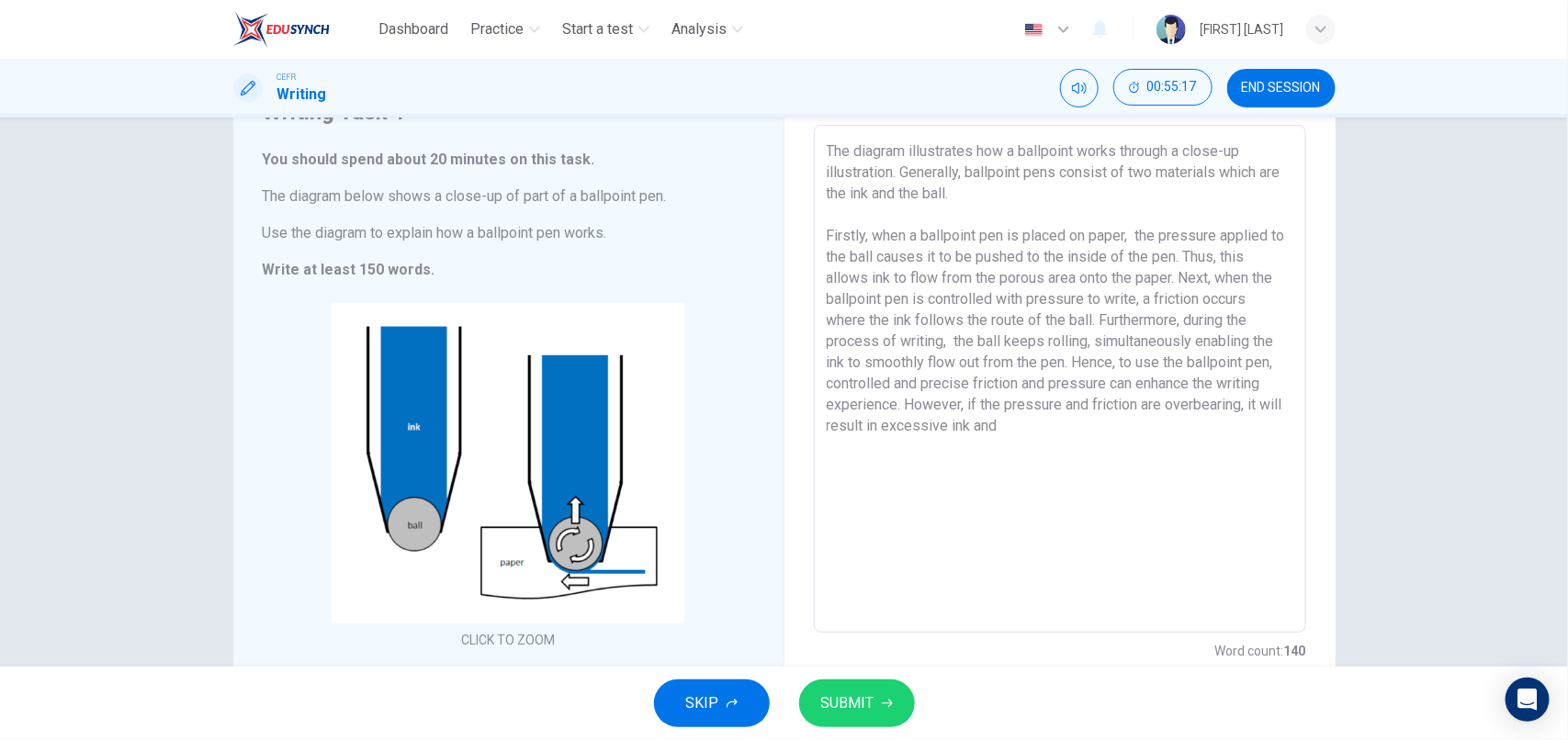 click on "The diagram illustrates how a ballpoint works through a close-up illustration. Generally, ballpoint pens consist of two materials which are the ink and the ball.
Firstly, when a ballpoint pen is placed on paper,  the pressure applied to the ball causes it to be pushed to the inside of the pen. Thus, this allows ink to flow from the porous area onto the paper. Next, when the ballpoint pen is controlled with pressure to write, a friction occurs where the ink follows the route of the ball. Furthermore, during the process of writing,  the ball keeps rolling, simultaneously enabling the ink to smoothly flow out from the pen. Hence, to use the ballpoint pen, controlled and precise friction and pressure can enhance the writing experience. However, if the pressure and friction are overbearing, it will result in excessive ink and" at bounding box center (1060, 379) 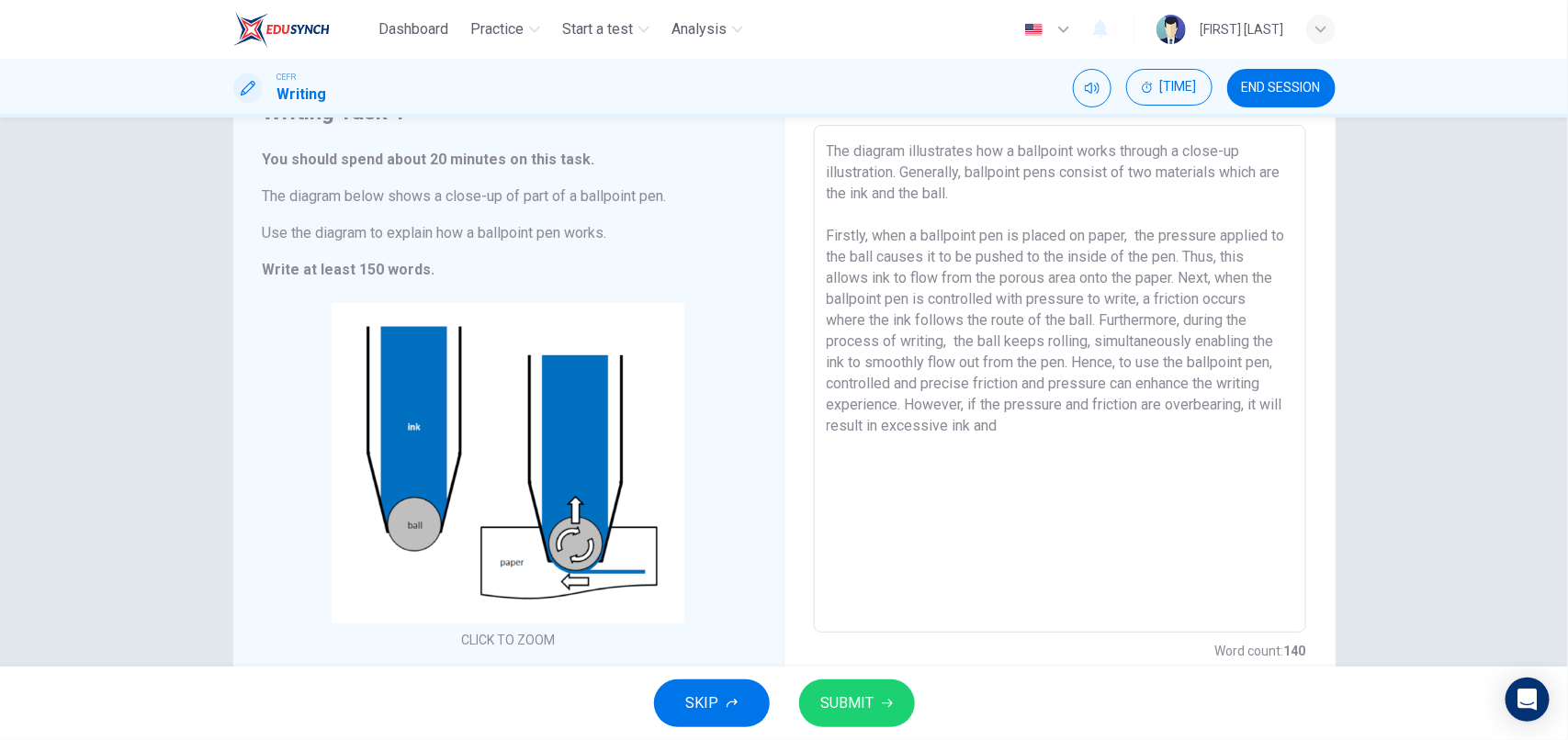 drag, startPoint x: 1015, startPoint y: 425, endPoint x: 974, endPoint y: 429, distance: 41.19466 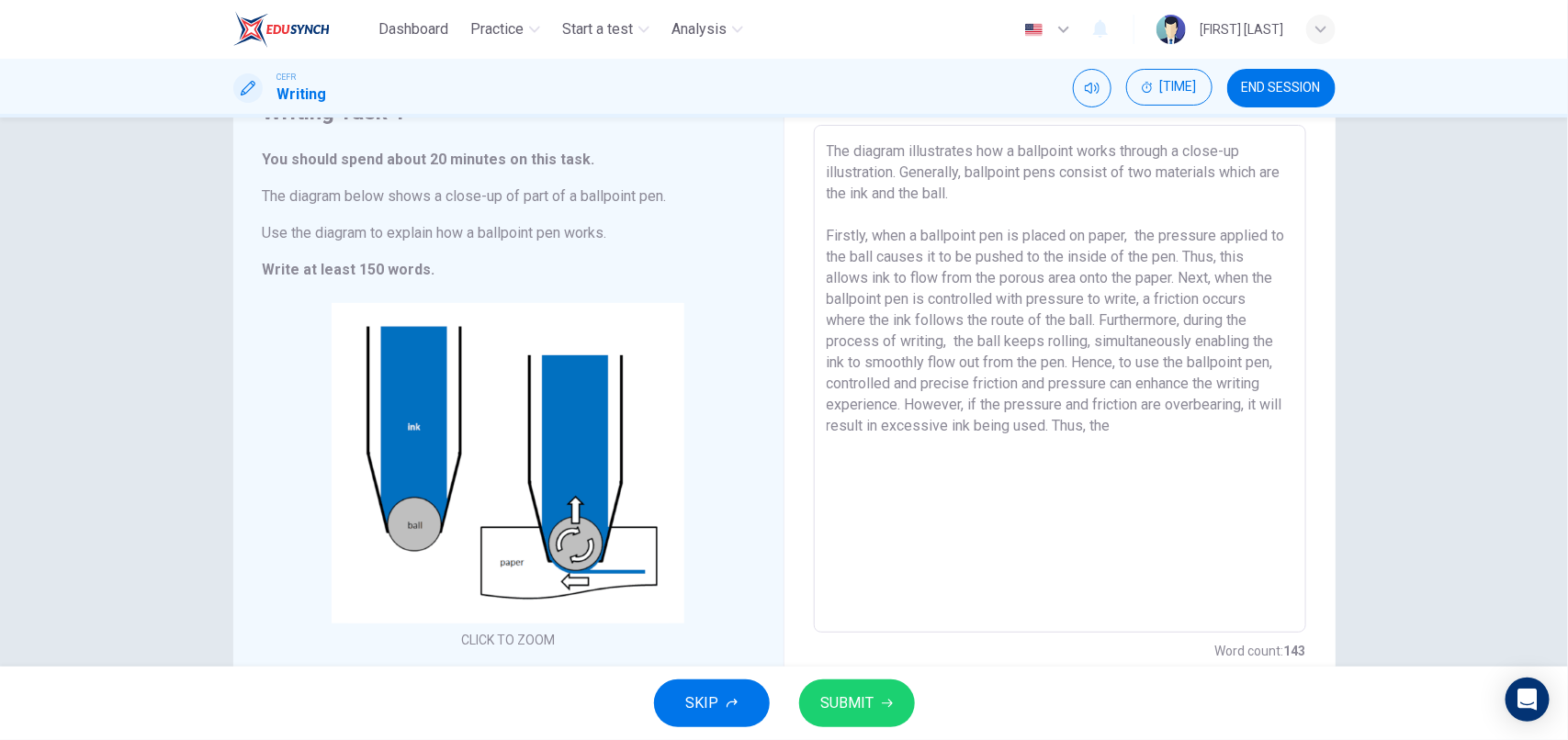 click on "The diagram illustrates how a ballpoint works through a close-up illustration. Generally, ballpoint pens consist of two materials which are the ink and the ball.
Firstly, when a ballpoint pen is placed on paper,  the pressure applied to the ball causes it to be pushed to the inside of the pen. Thus, this allows ink to flow from the porous area onto the paper. Next, when the ballpoint pen is controlled with pressure to write, a friction occurs where the ink follows the route of the ball. Furthermore, during the process of writing,  the ball keeps rolling, simultaneously enabling the ink to smoothly flow out from the pen. Hence, to use the ballpoint pen, controlled and precise friction and pressure can enhance the writing experience. However, if the pressure and friction are overbearing, it will result in excessive ink being used. Thus, the" at bounding box center (1060, 379) 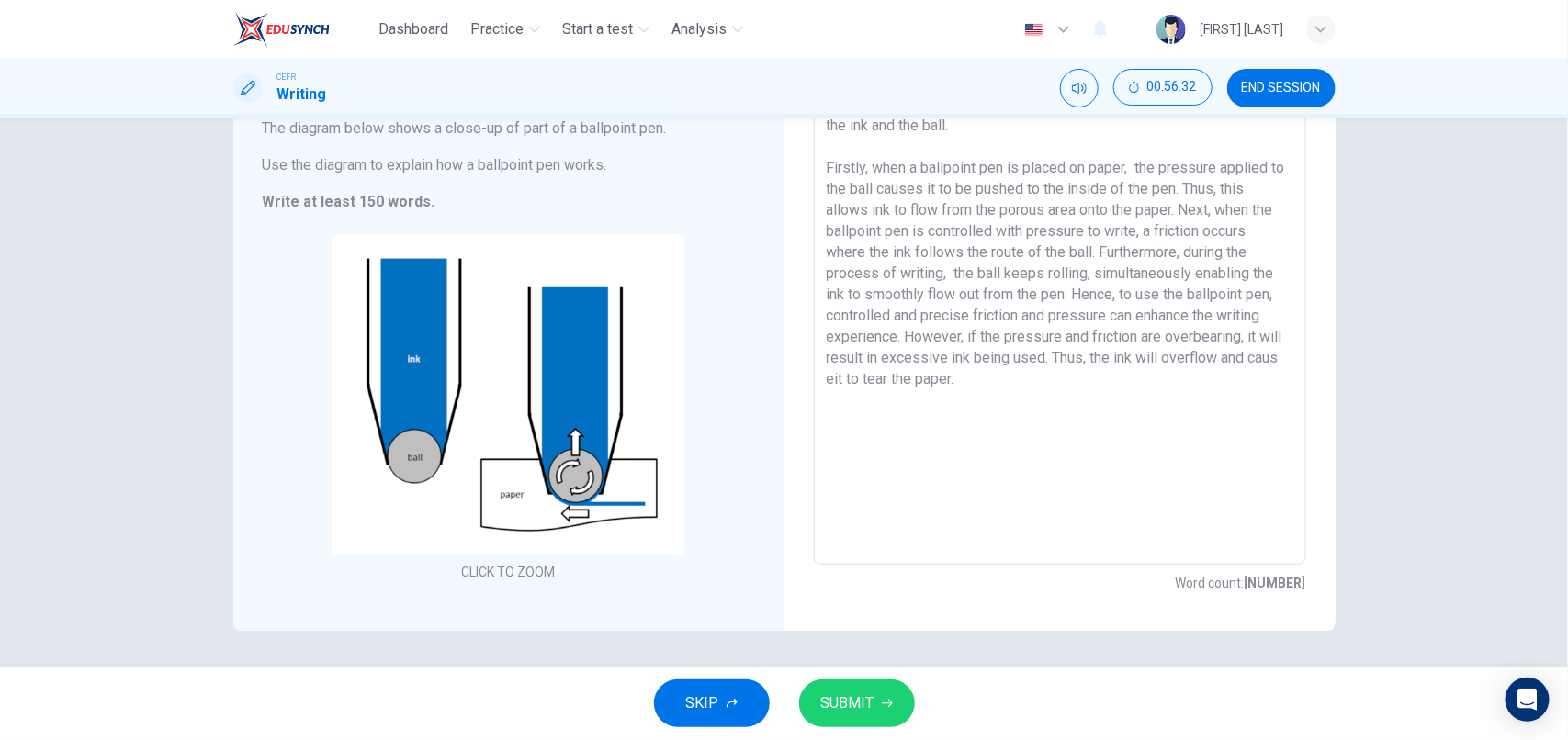 scroll, scrollTop: 161, scrollLeft: 0, axis: vertical 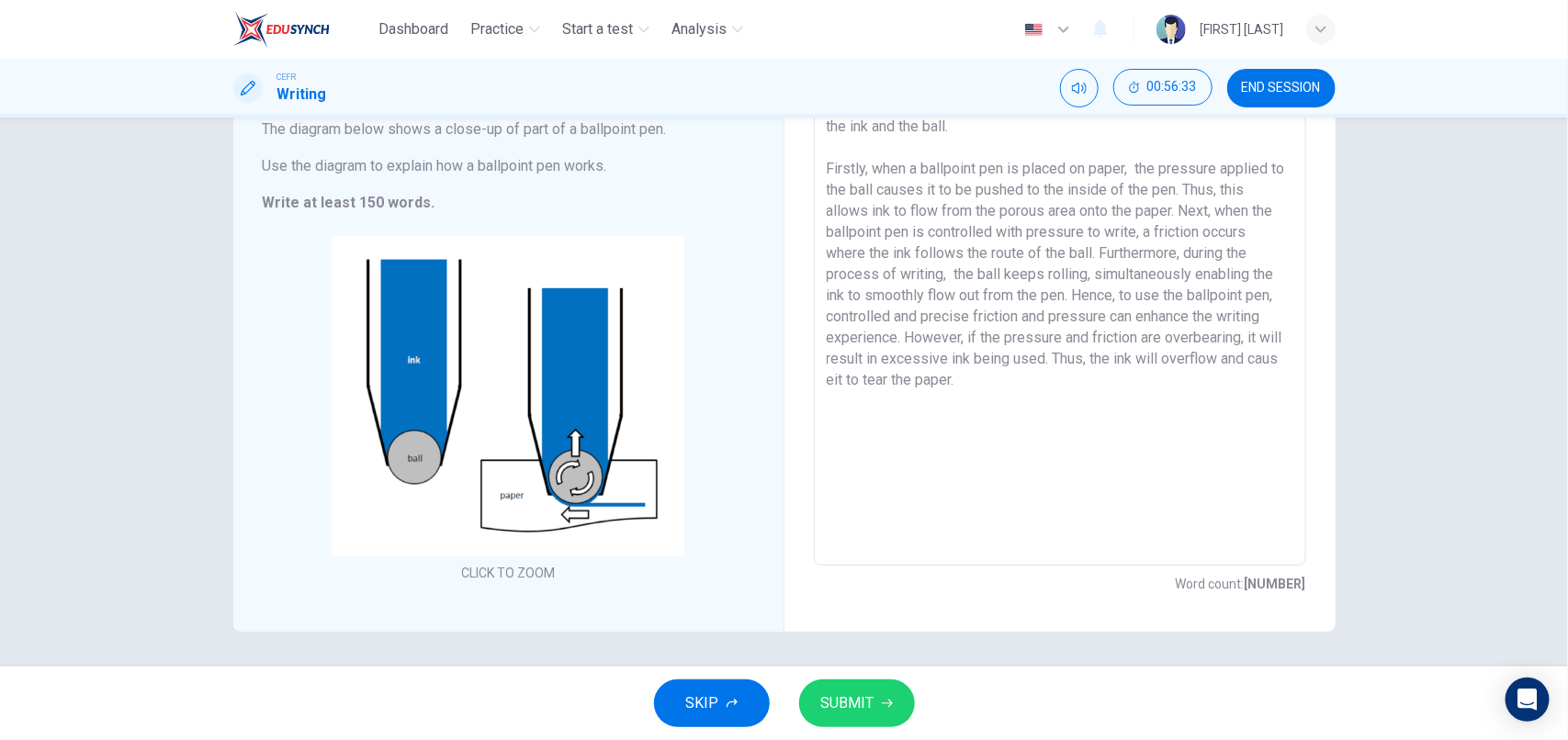 drag, startPoint x: 1036, startPoint y: 381, endPoint x: 1047, endPoint y: 361, distance: 22.825424 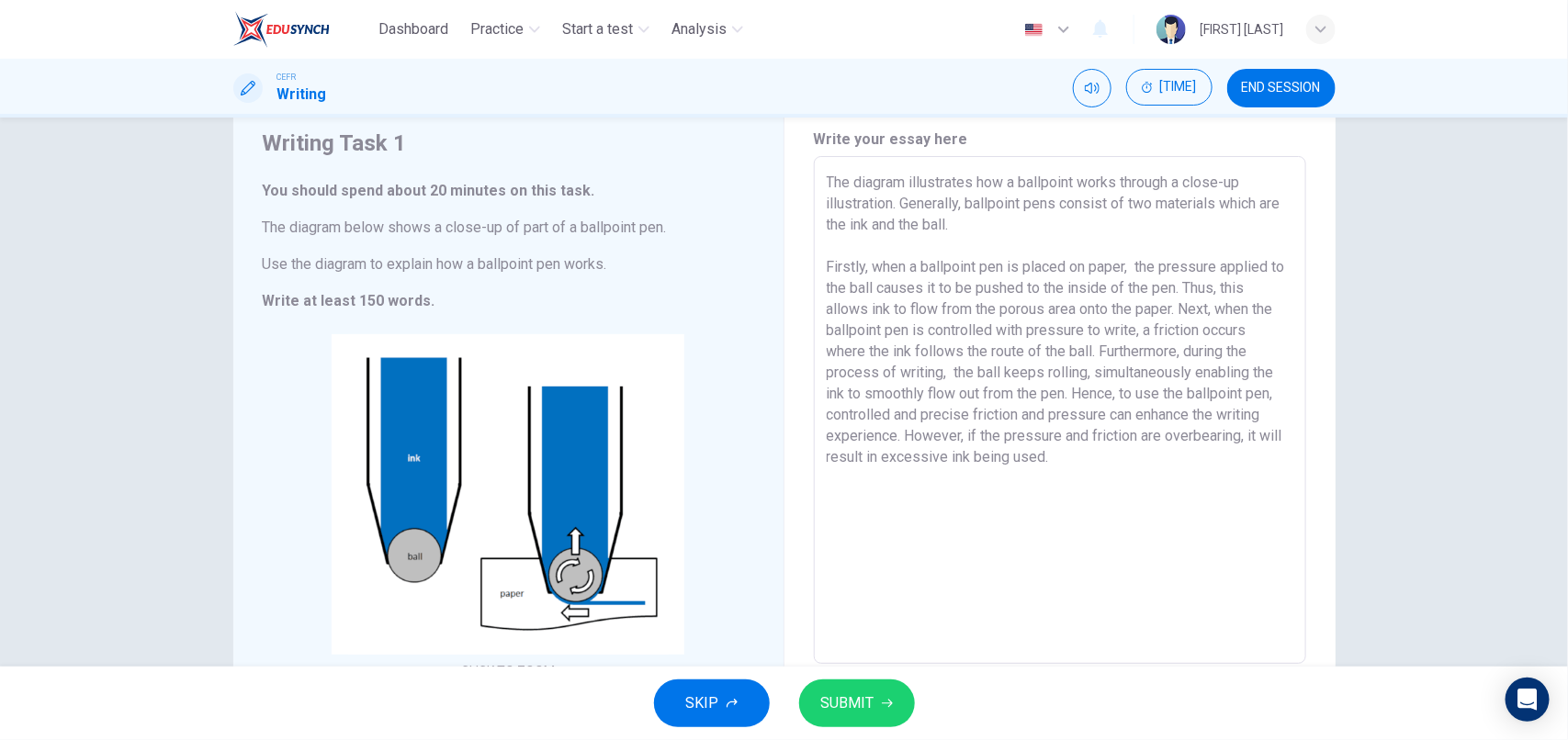 scroll, scrollTop: 53, scrollLeft: 0, axis: vertical 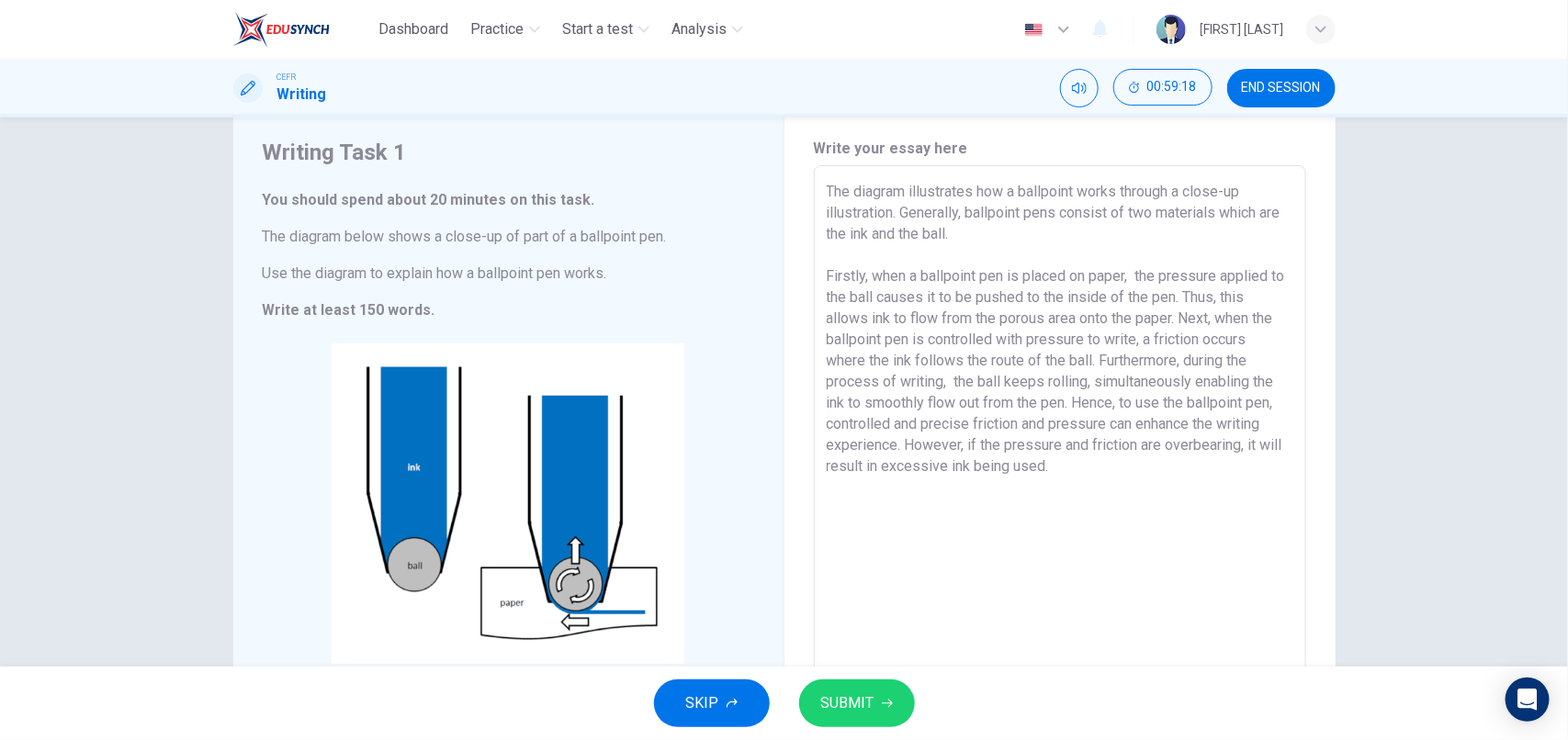 type on "The diagram illustrates how a ballpoint works through a close-up illustration. Generally, ballpoint pens consist of two materials which are the ink and the ball.
Firstly, when a ballpoint pen is placed on paper,  the pressure applied to the ball causes it to be pushed to the inside of the pen. Thus, this allows ink to flow from the porous area onto the paper. Next, when the ballpoint pen is controlled with pressure to write, a friction occurs where the ink follows the route of the ball. Furthermore, during the process of writing,  the ball keeps rolling, simultaneously enabling the ink to smoothly flow out from the pen. Hence, to use the ballpoint pen, controlled and precise friction and pressure can enhance the writing experience. However, if the pressure and friction are overbearing, it will result in excessive ink being used." 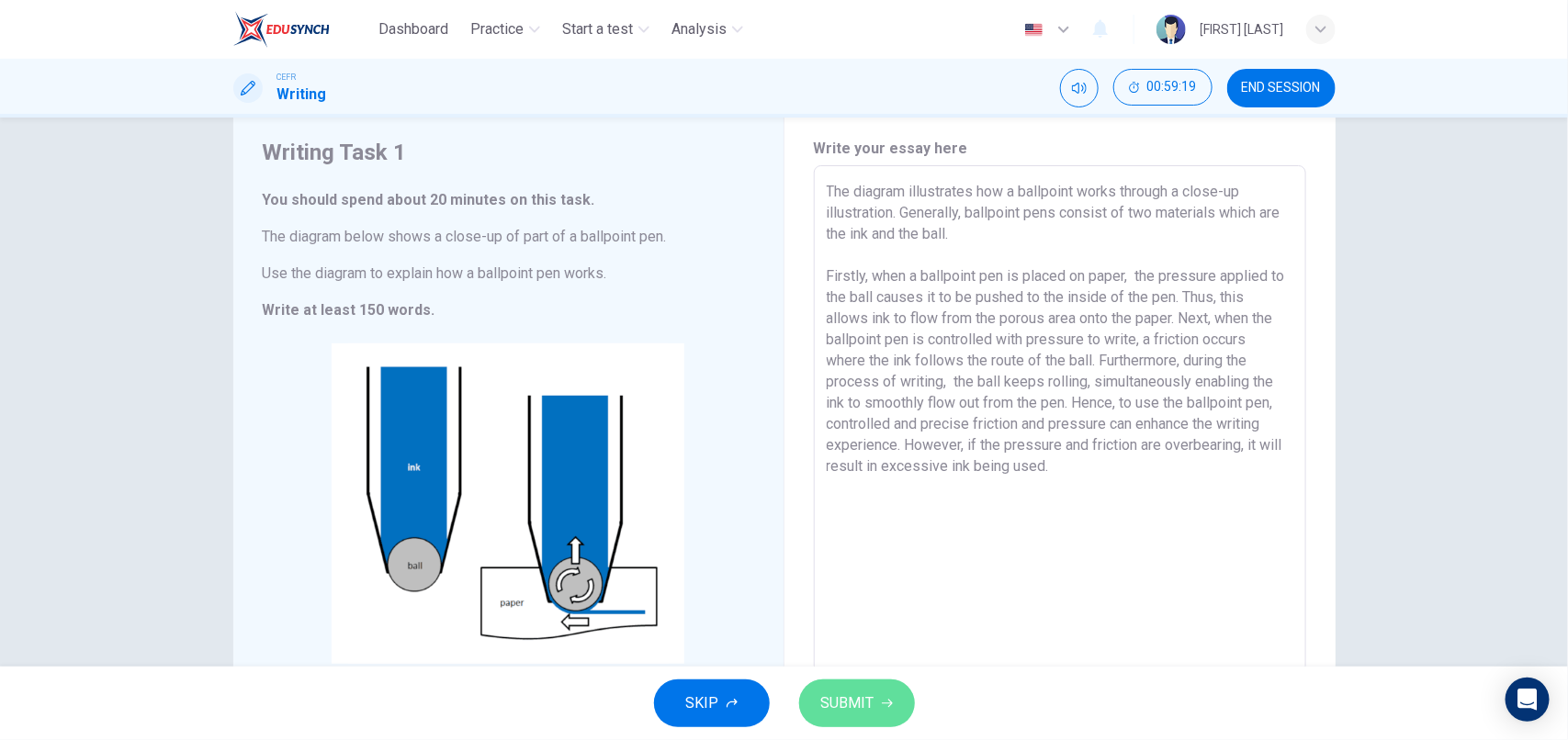 click on "SUBMIT" at bounding box center [848, 703] 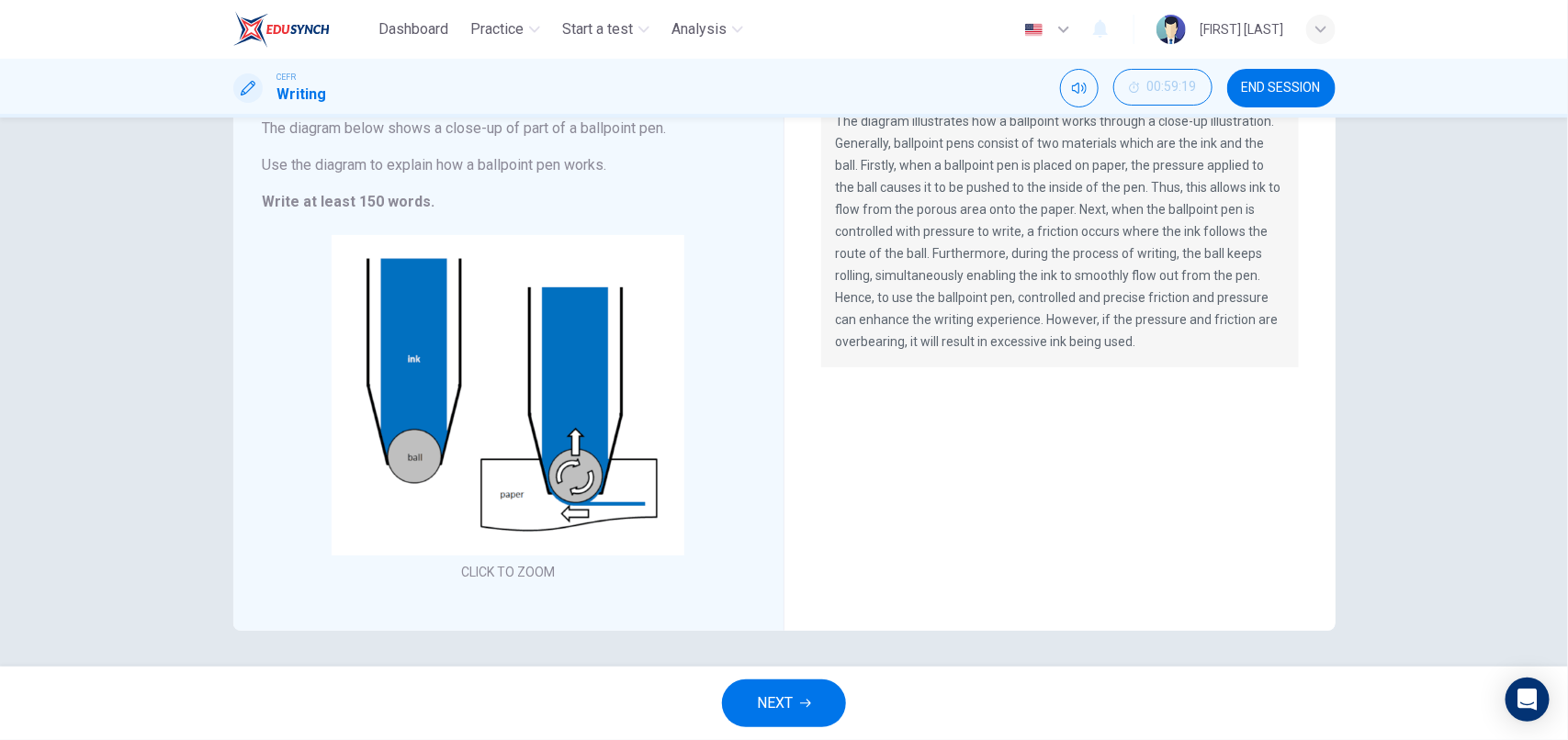 scroll, scrollTop: 0, scrollLeft: 0, axis: both 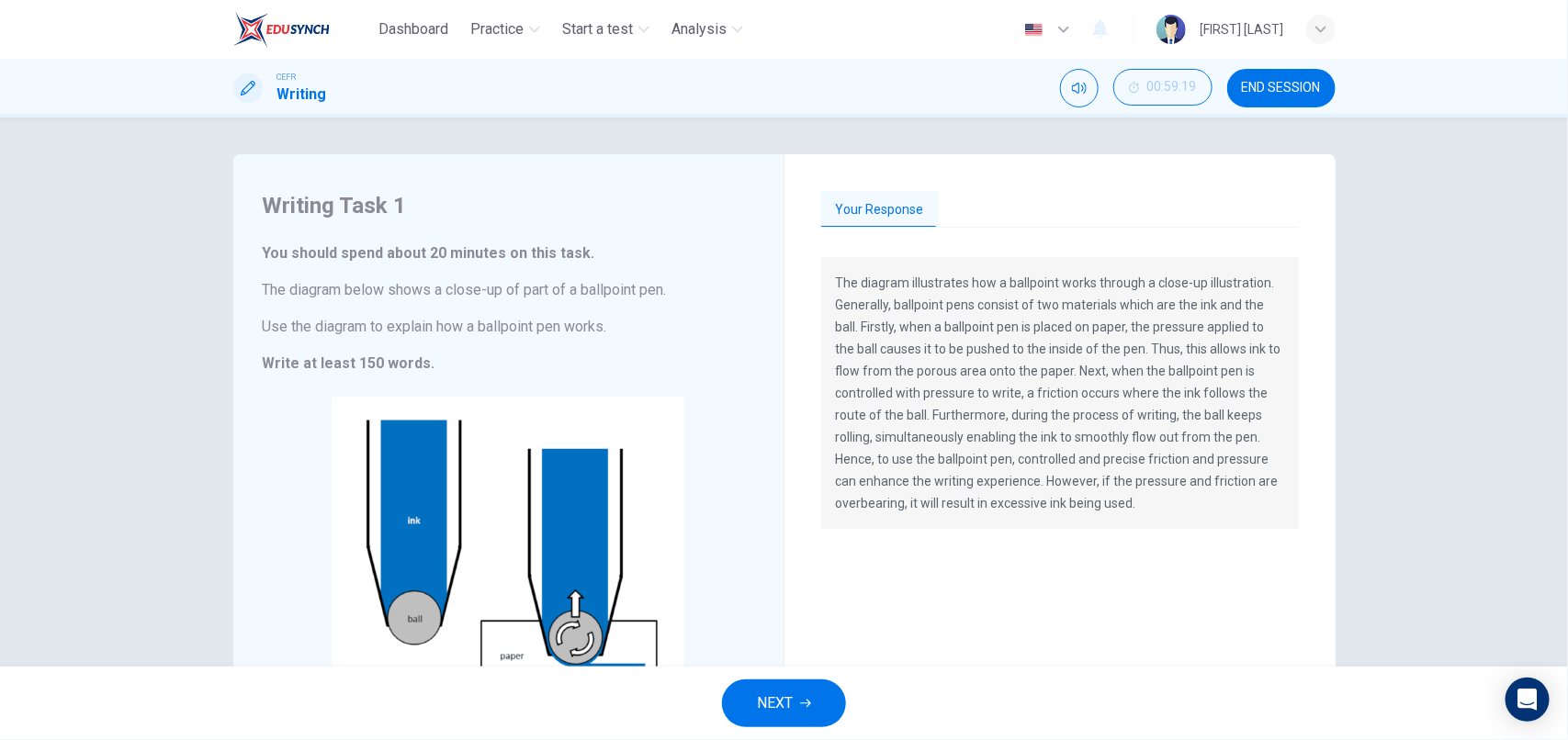 click on "Your Response" at bounding box center (1060, 210) 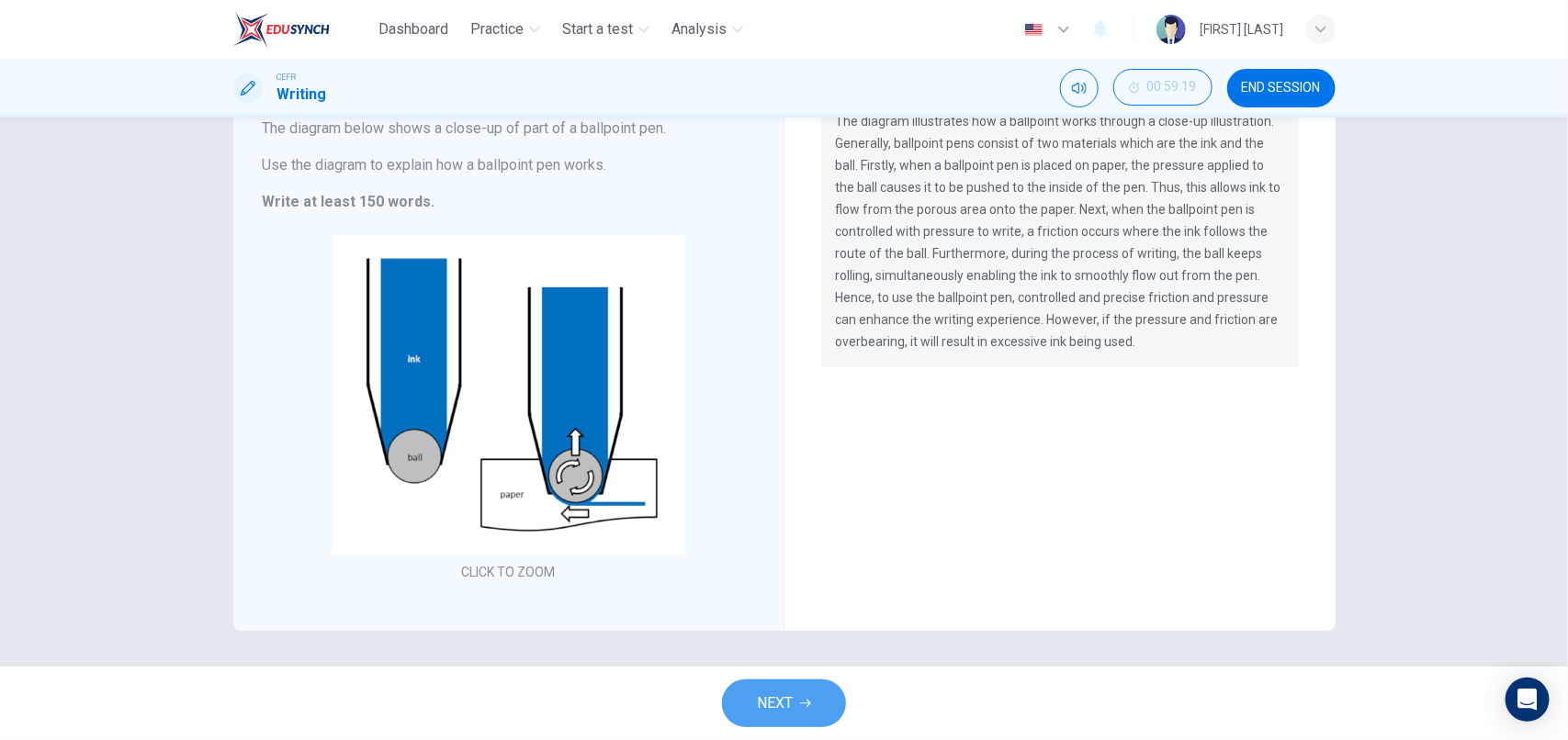 click on "NEXT" at bounding box center (784, 703) 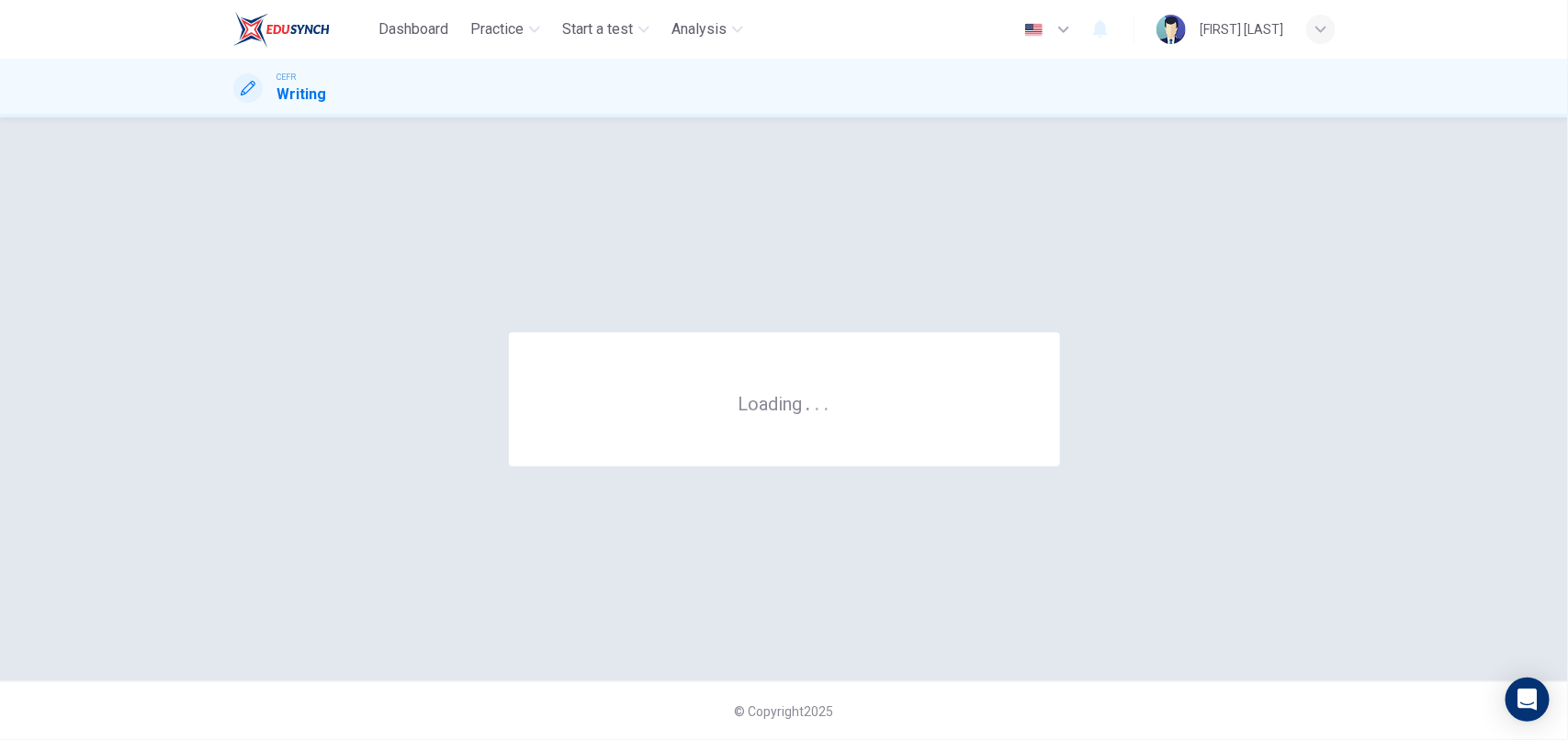 scroll, scrollTop: 0, scrollLeft: 0, axis: both 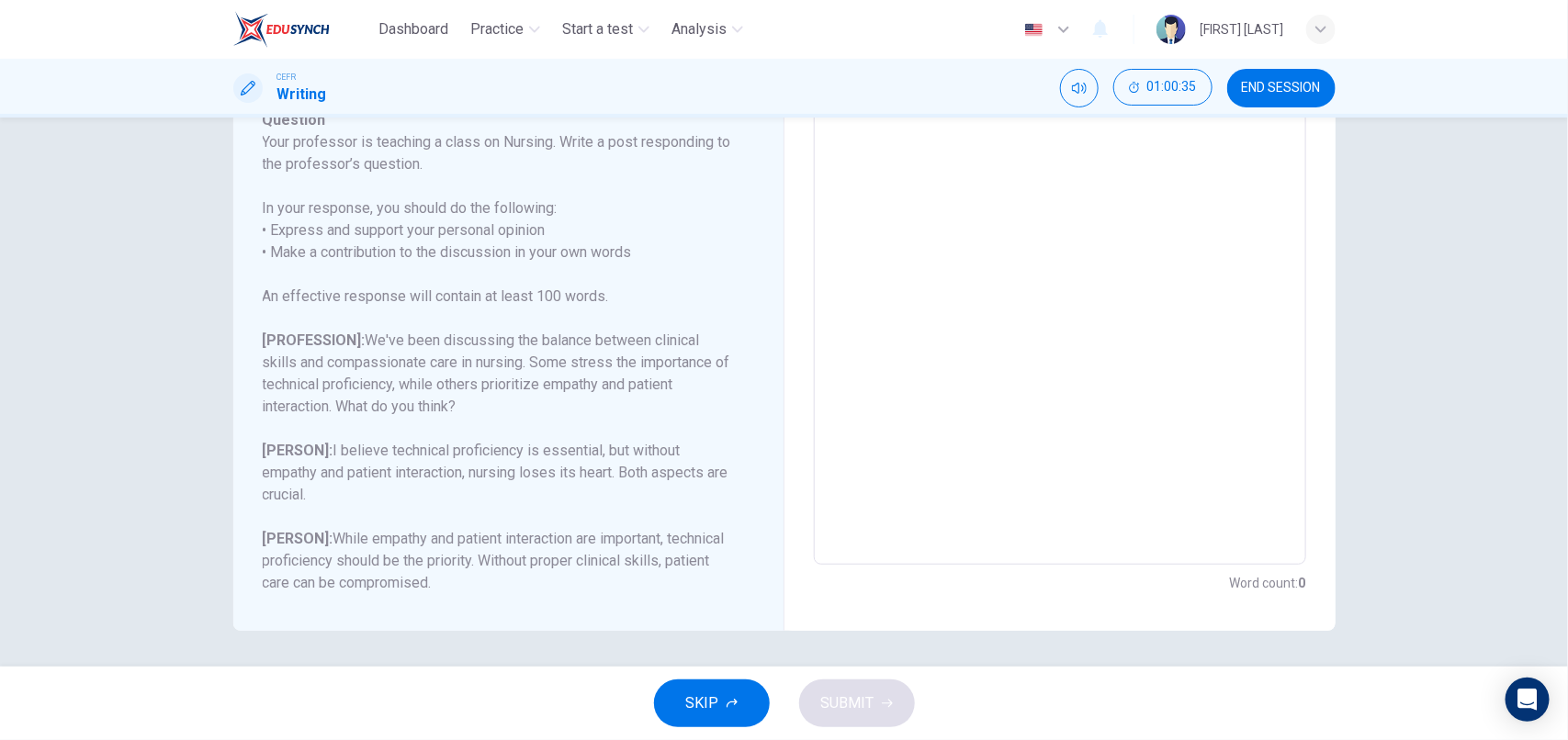 click at bounding box center (1060, 258) 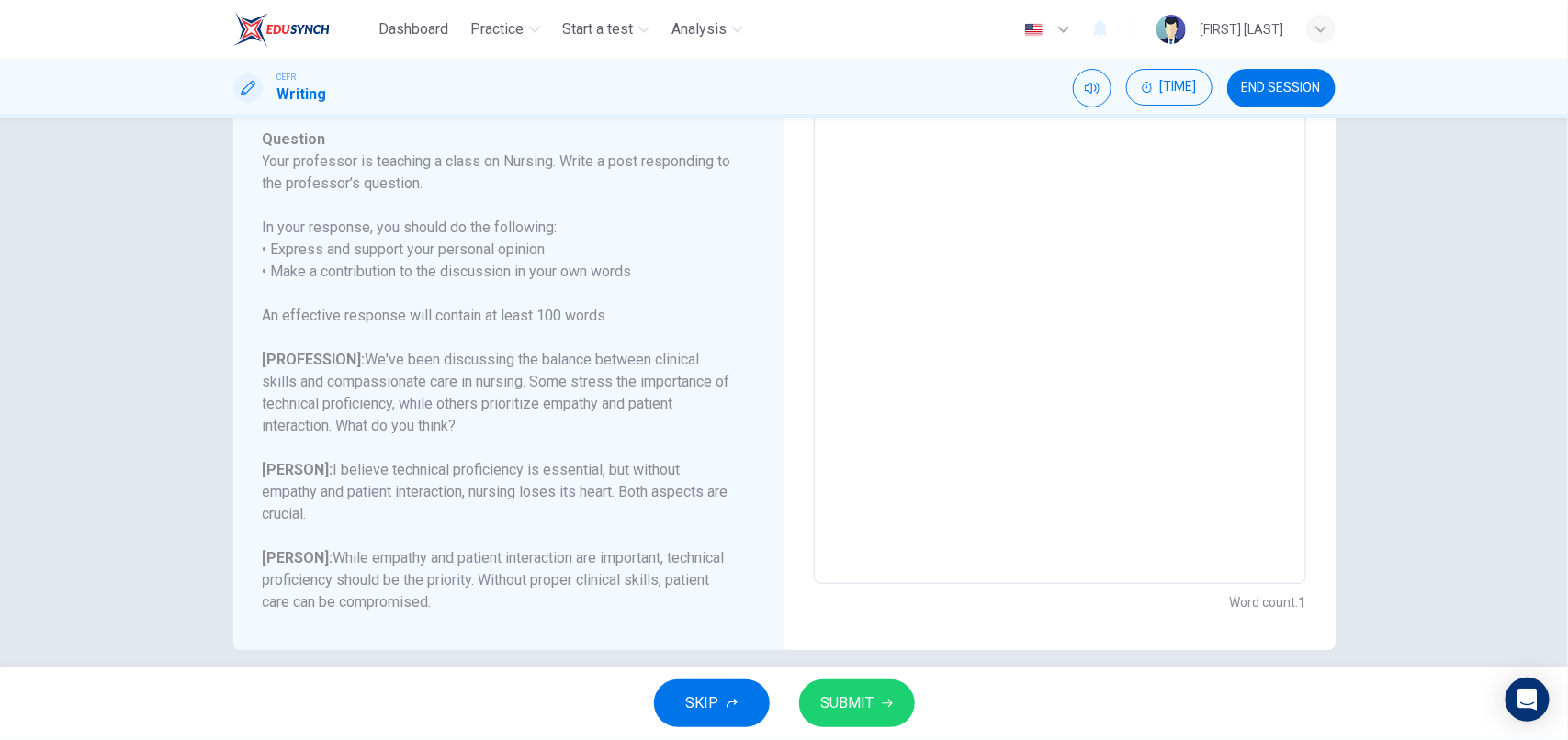 scroll, scrollTop: 267, scrollLeft: 0, axis: vertical 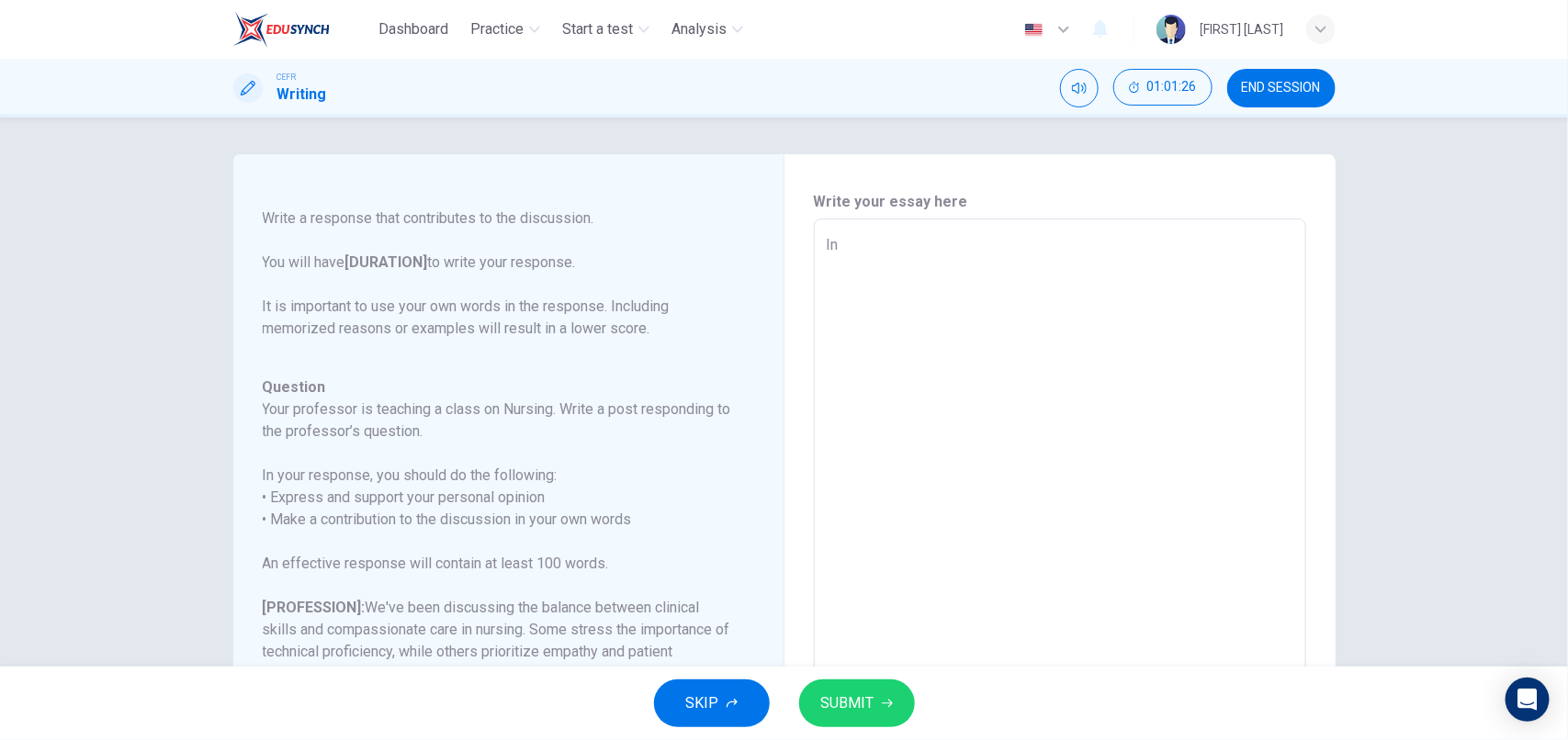 drag, startPoint x: 852, startPoint y: 251, endPoint x: 723, endPoint y: 255, distance: 129.062 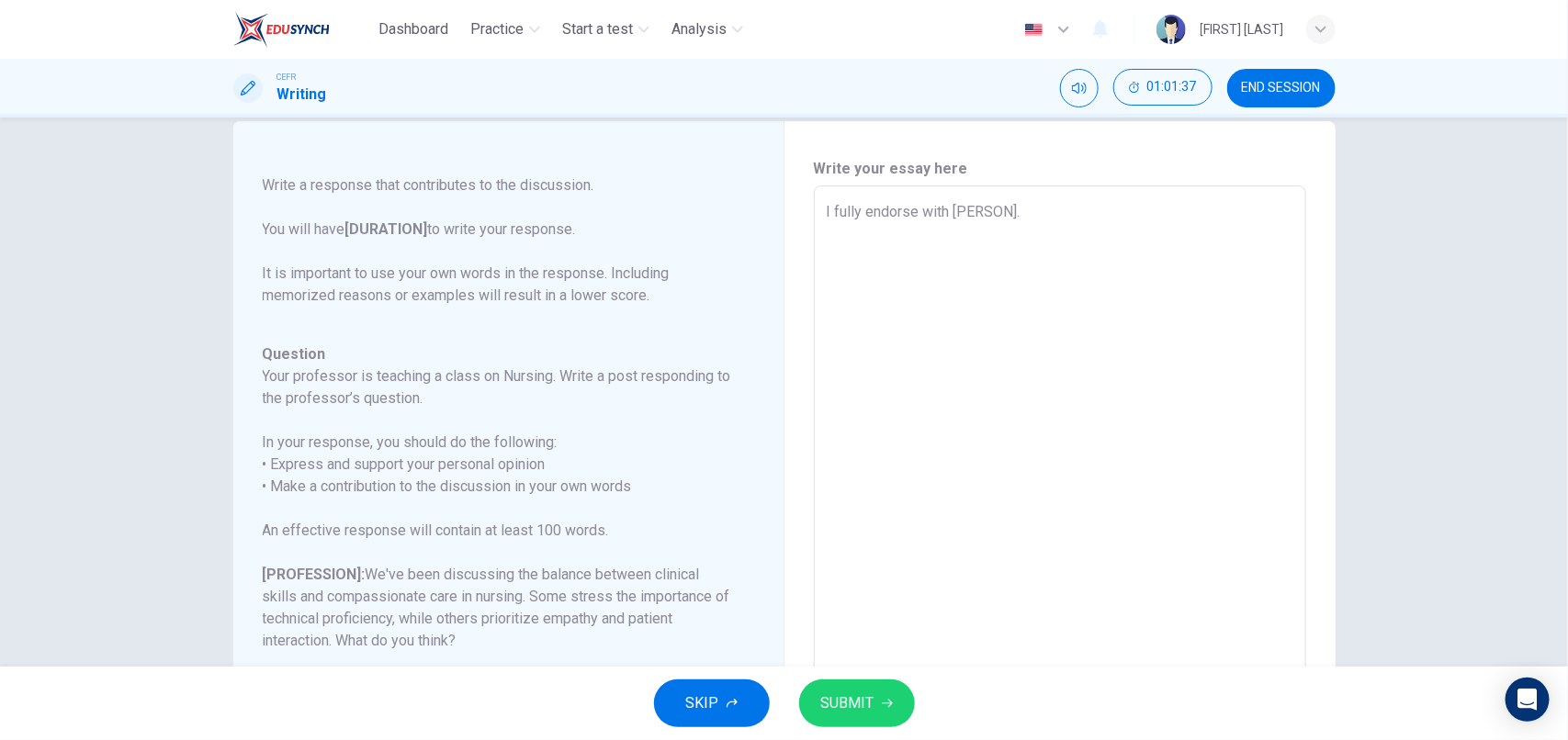 scroll, scrollTop: 34, scrollLeft: 0, axis: vertical 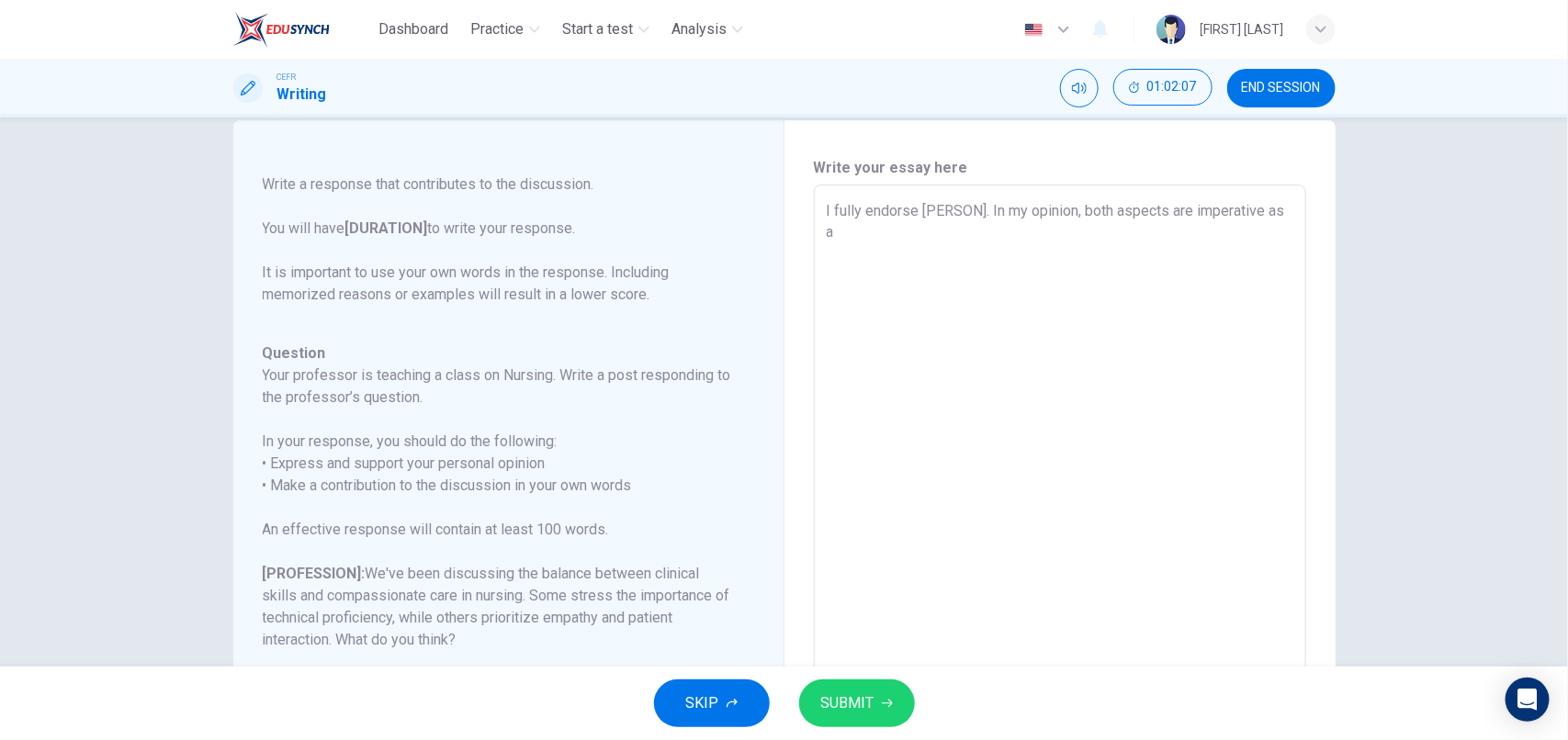 click on "I fully endorse [PERSON]. In my opinion, both aspects are imperative as a" at bounding box center [1060, 491] 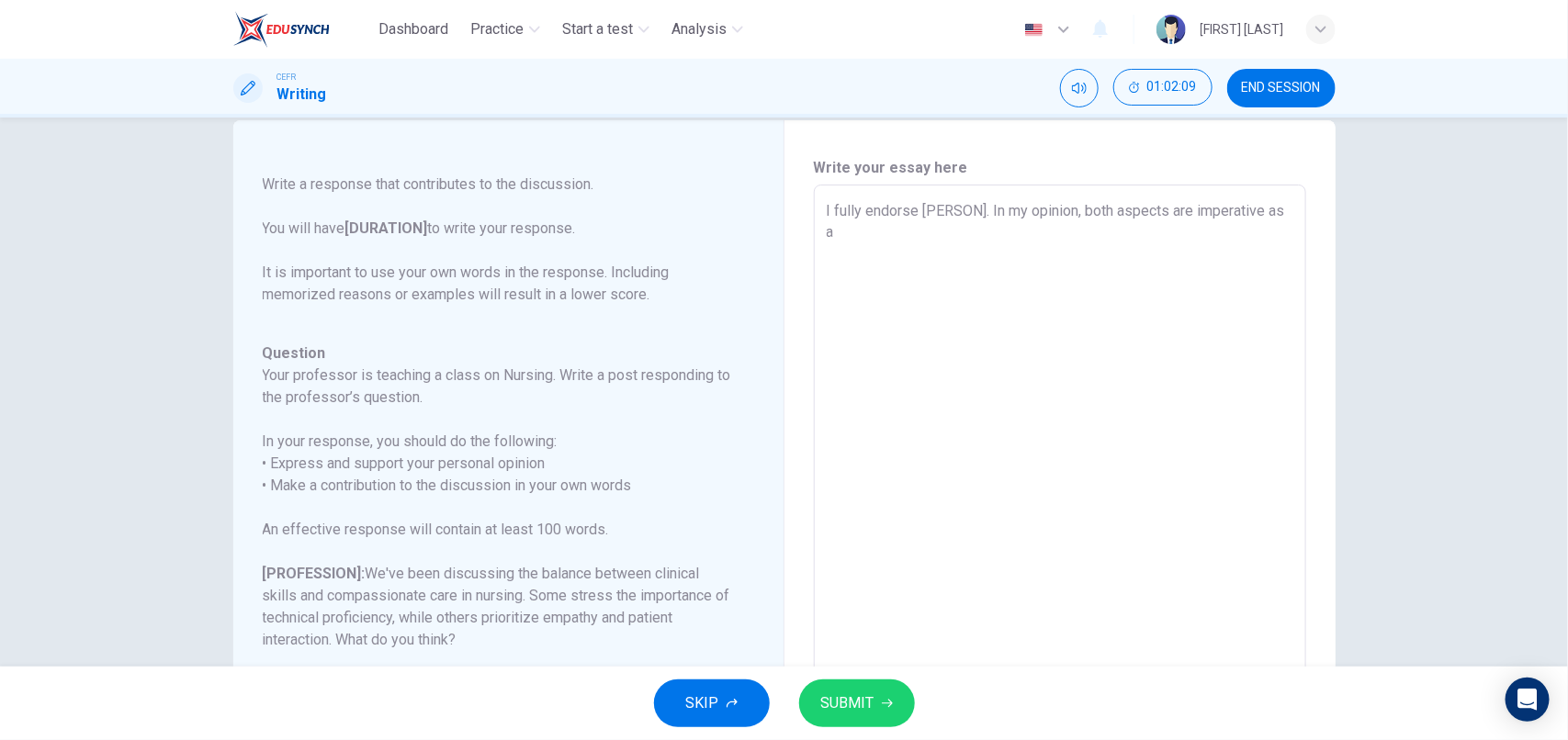 click on "I fully endorse [PERSON]. In my opinion, both aspects are imperative as a" at bounding box center (1060, 491) 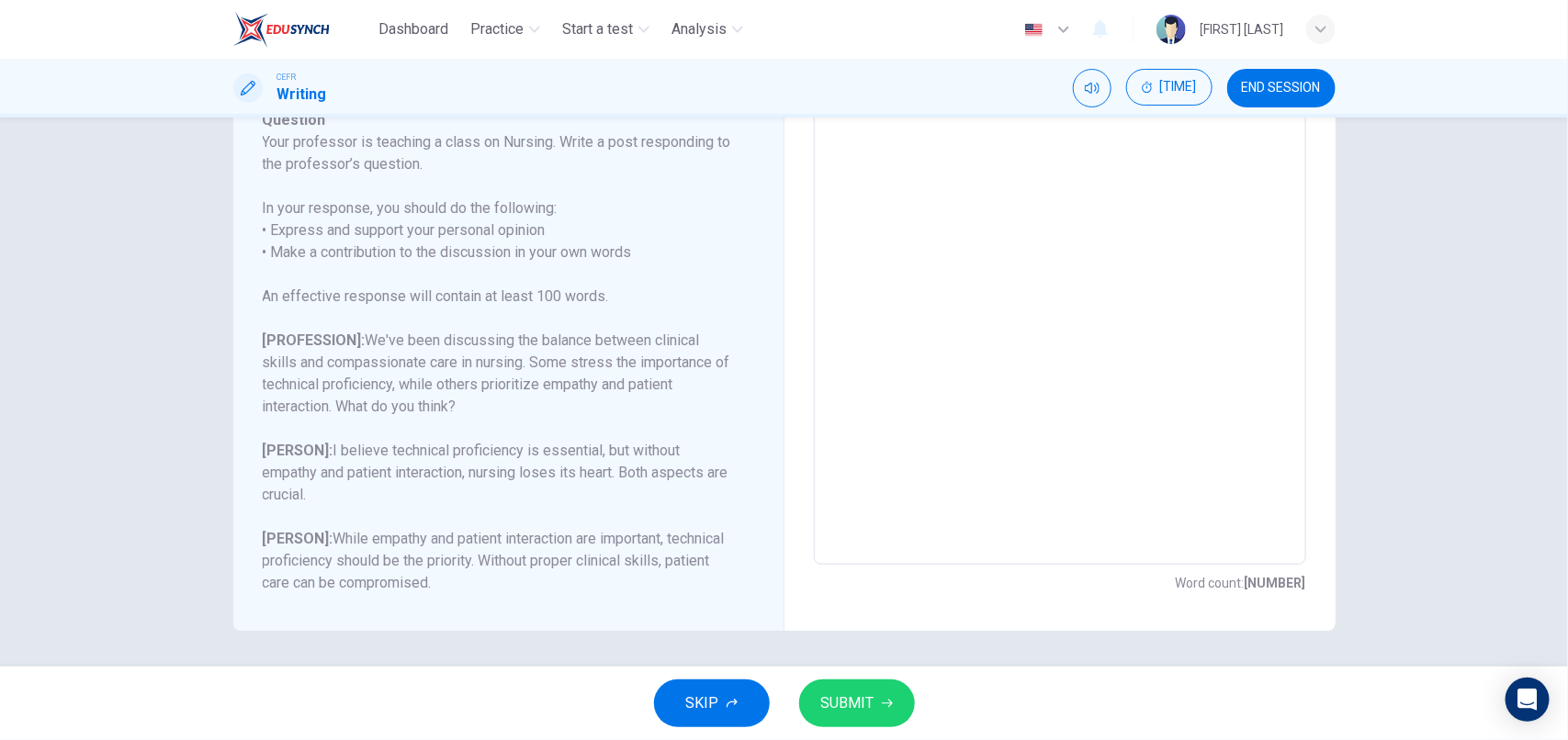 scroll, scrollTop: 94, scrollLeft: 0, axis: vertical 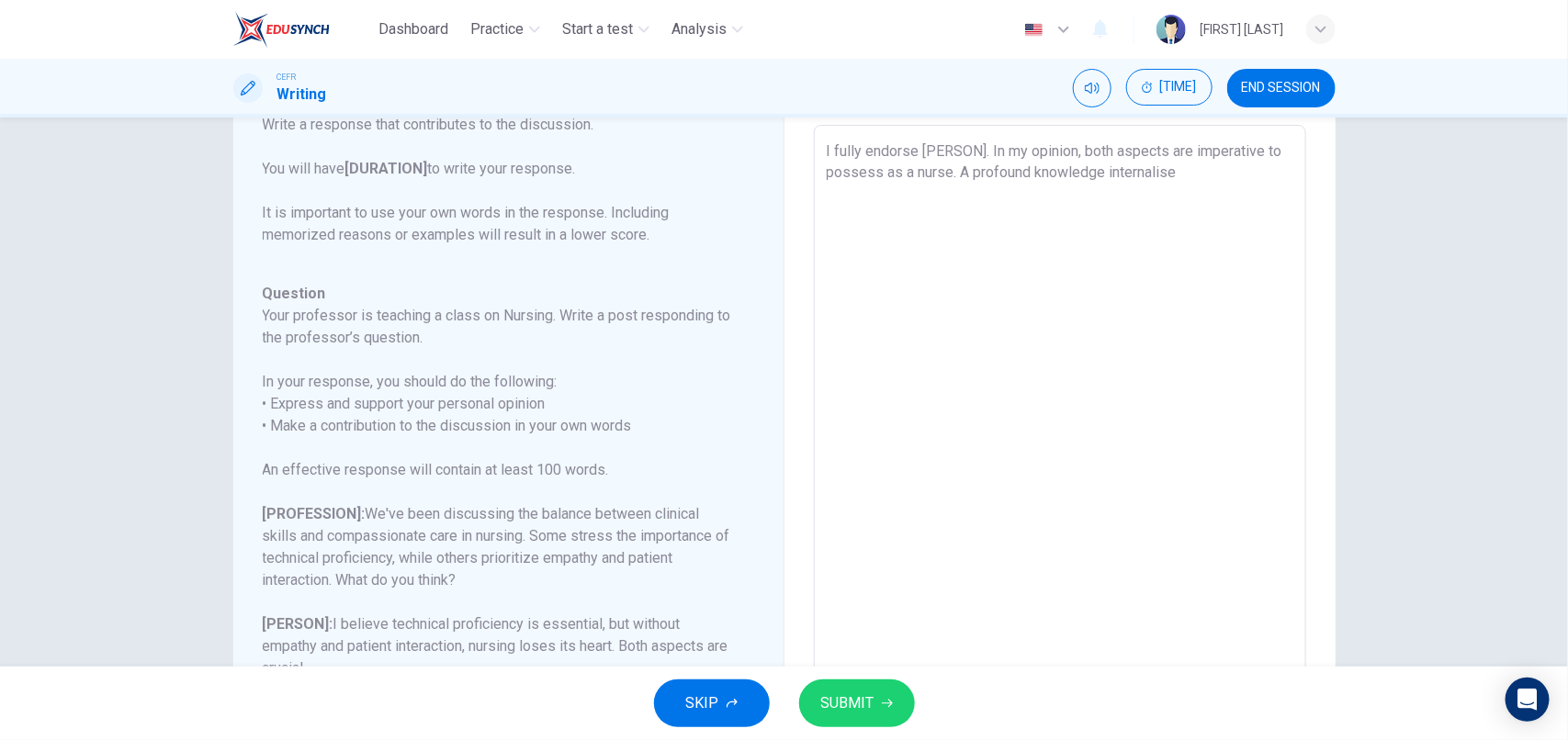 click on "I fully endorse [PERSON]. In my opinion, both aspects are imperative to possess as a nurse. A profound knowledge internalise" at bounding box center [1060, 432] 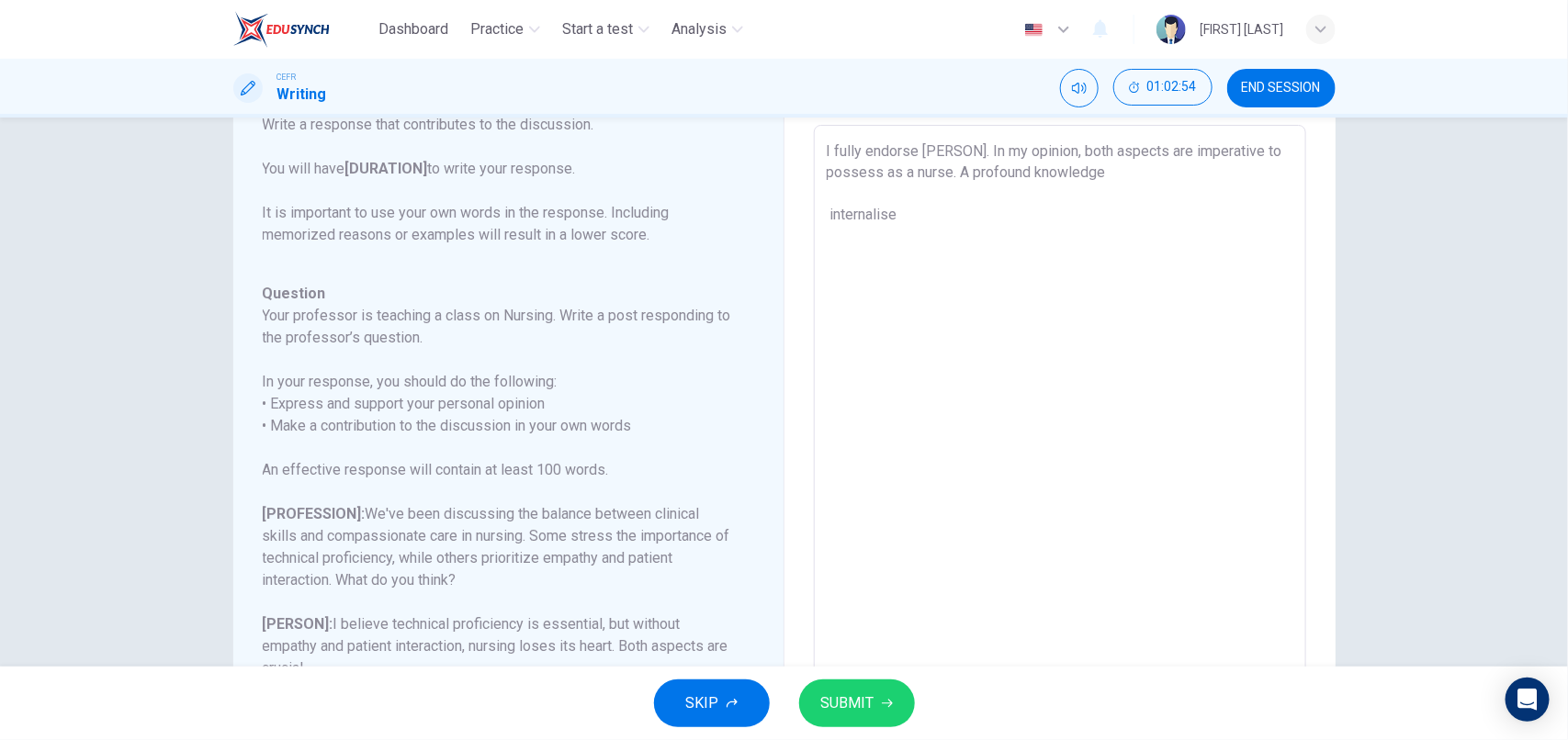 click on "I fully endorse [PERSON]. In my opinion, both aspects are imperative to possess as a nurse. A profound knowledge
internalise" at bounding box center (1060, 432) 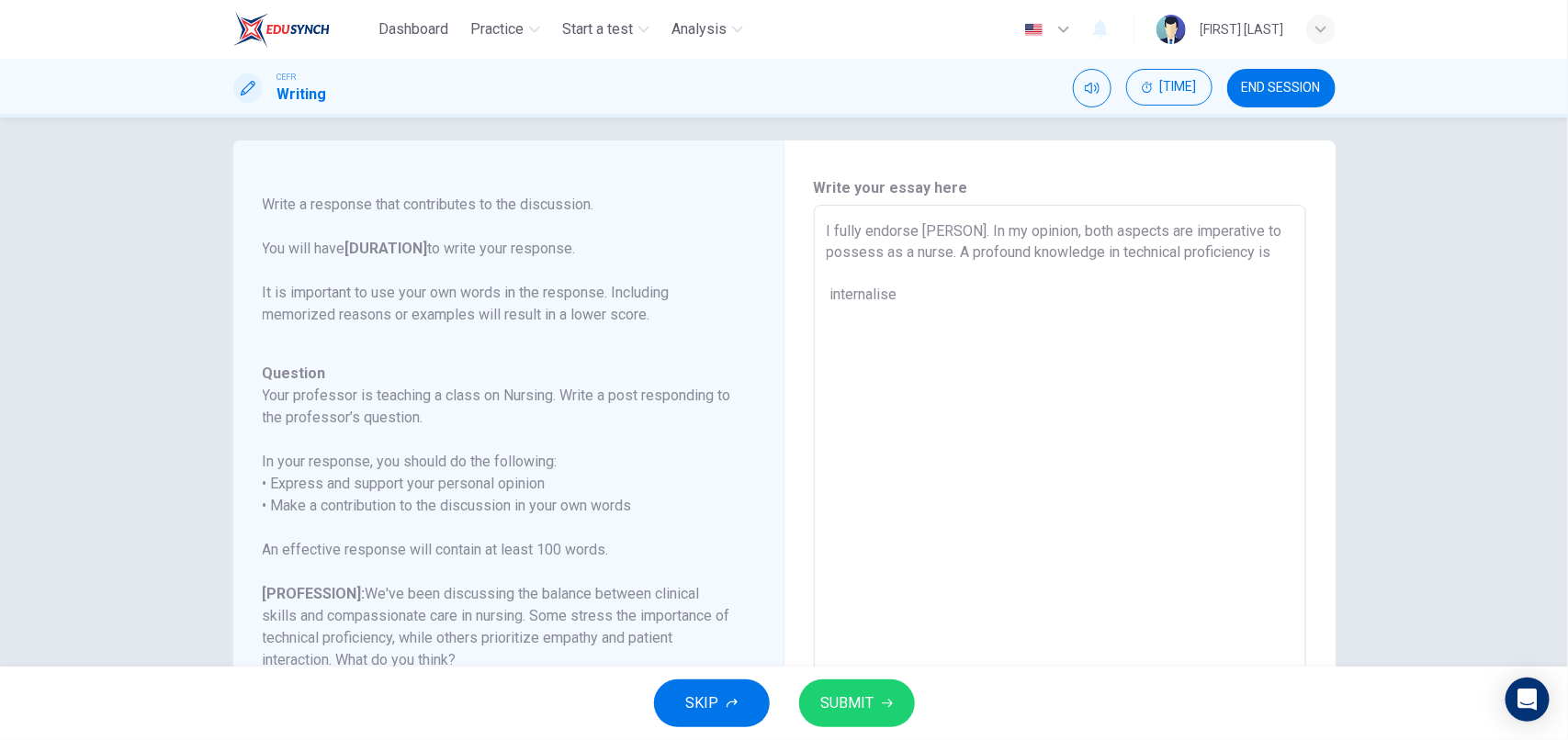 scroll, scrollTop: 0, scrollLeft: 0, axis: both 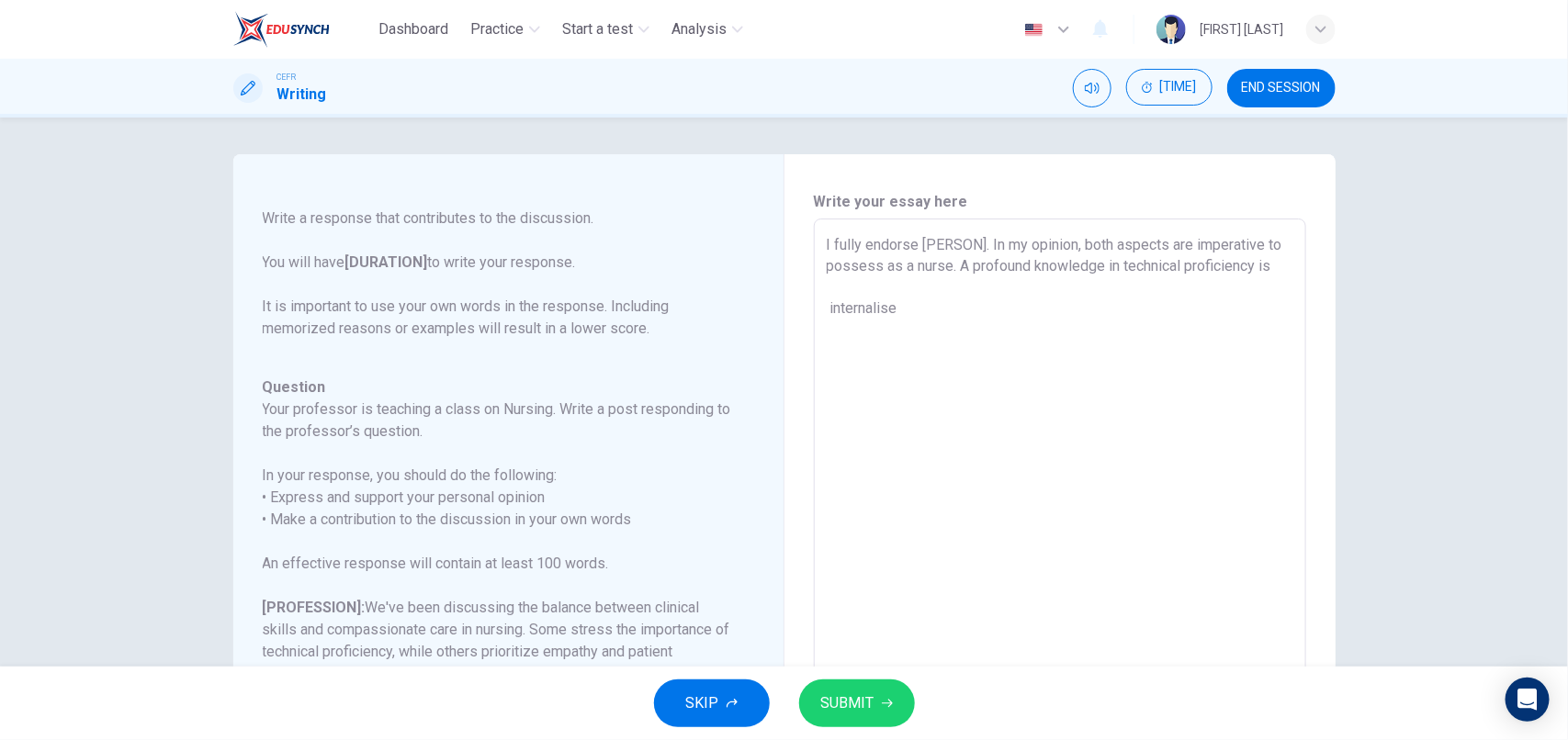 click on "I fully endorse [PERSON]. In my opinion, both aspects are imperative to possess as a nurse. A profound knowledge in technical proficiency is
internalise" at bounding box center [1060, 525] 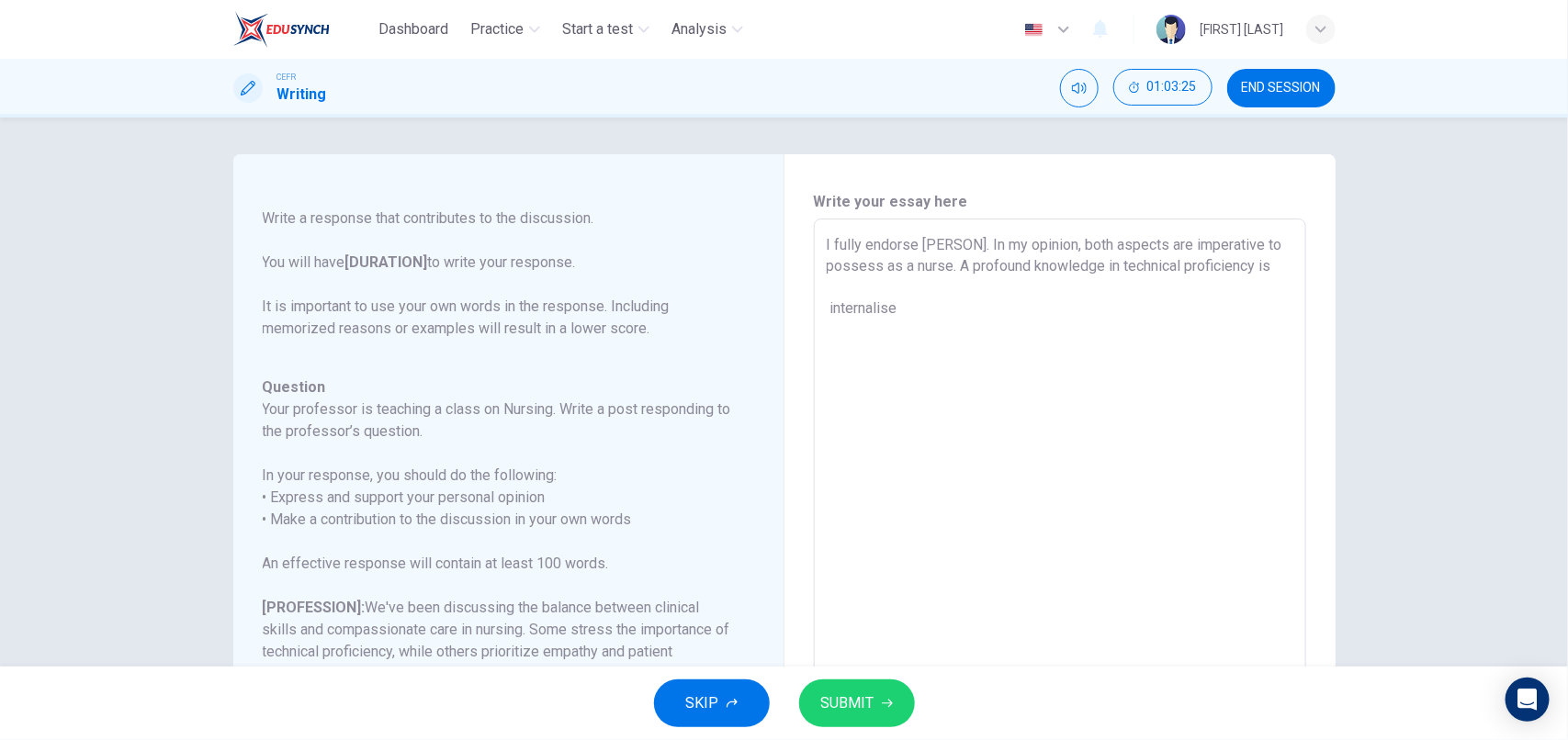 click on "I fully endorse [PERSON]. In my opinion, both aspects are imperative to possess as a nurse. A profound knowledge in technical proficiency is
internalise" at bounding box center [1060, 525] 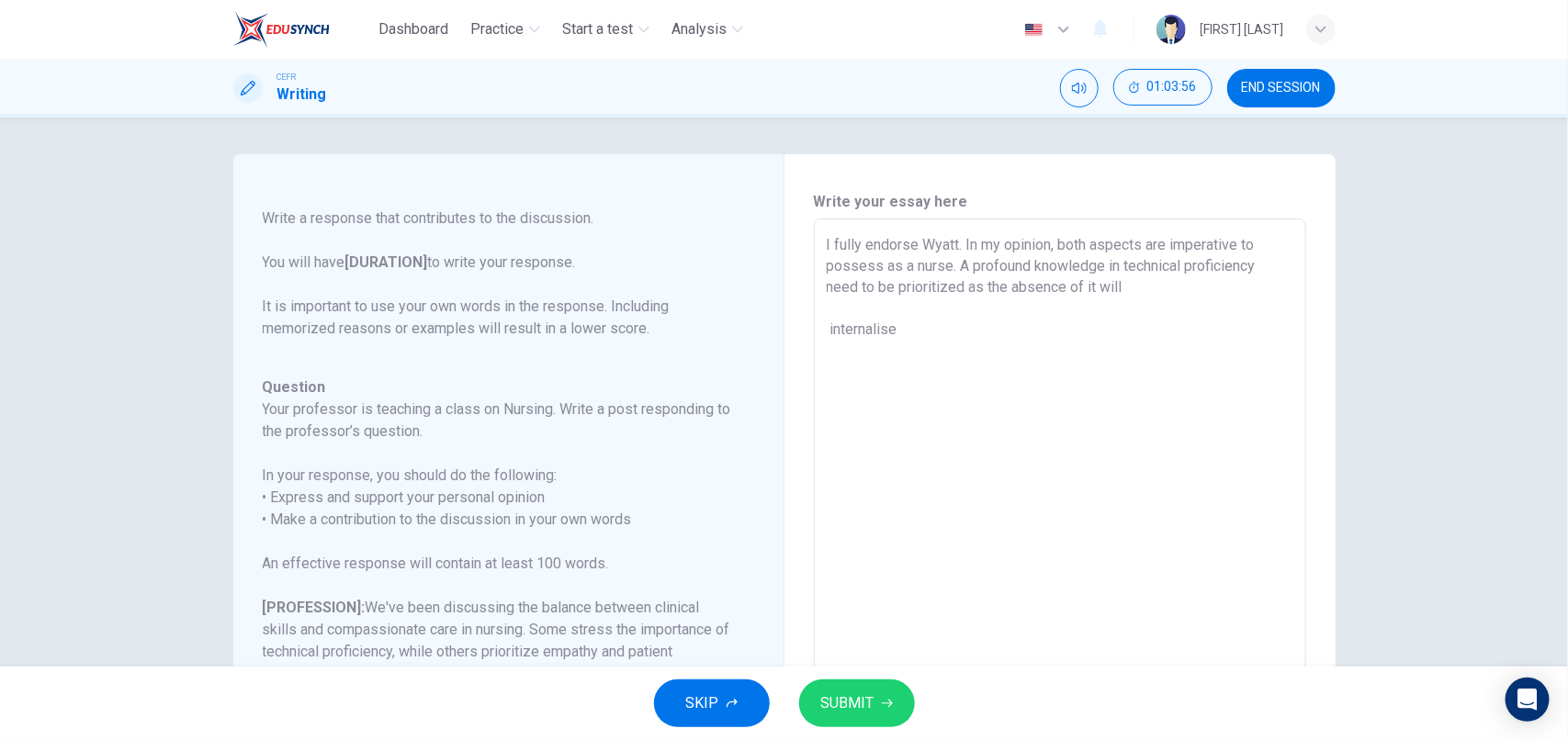 click on "I fully endorse Wyatt. In my opinion, both aspects are imperative to possess as a nurse. A profound knowledge in technical proficiency need to be prioritized as the absence of it will
internalise" at bounding box center [1060, 525] 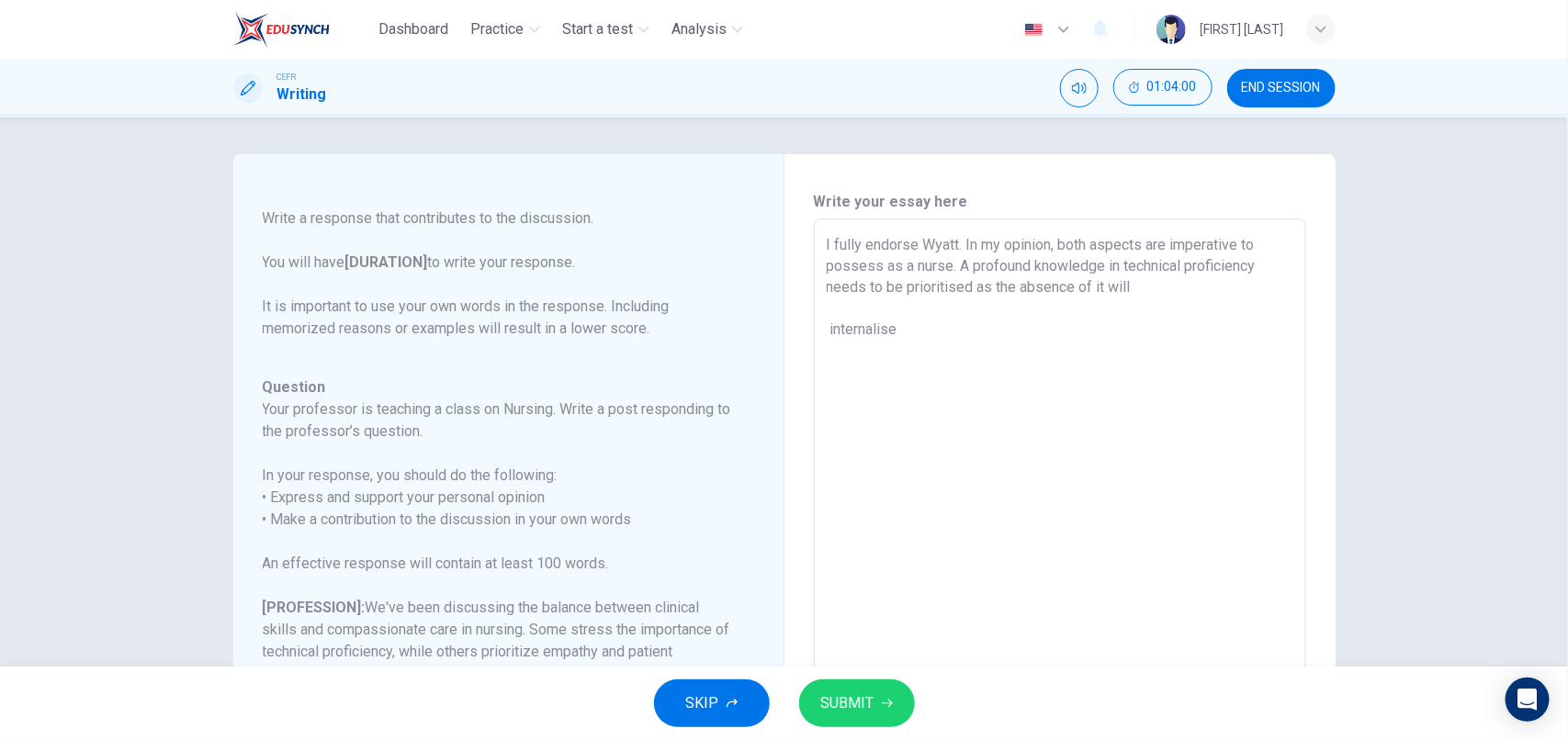 click on "I fully endorse Wyatt. In my opinion, both aspects are imperative to possess as a nurse. A profound knowledge in technical proficiency needs to be prioritised as the absence of it will
internalise" at bounding box center [1060, 525] 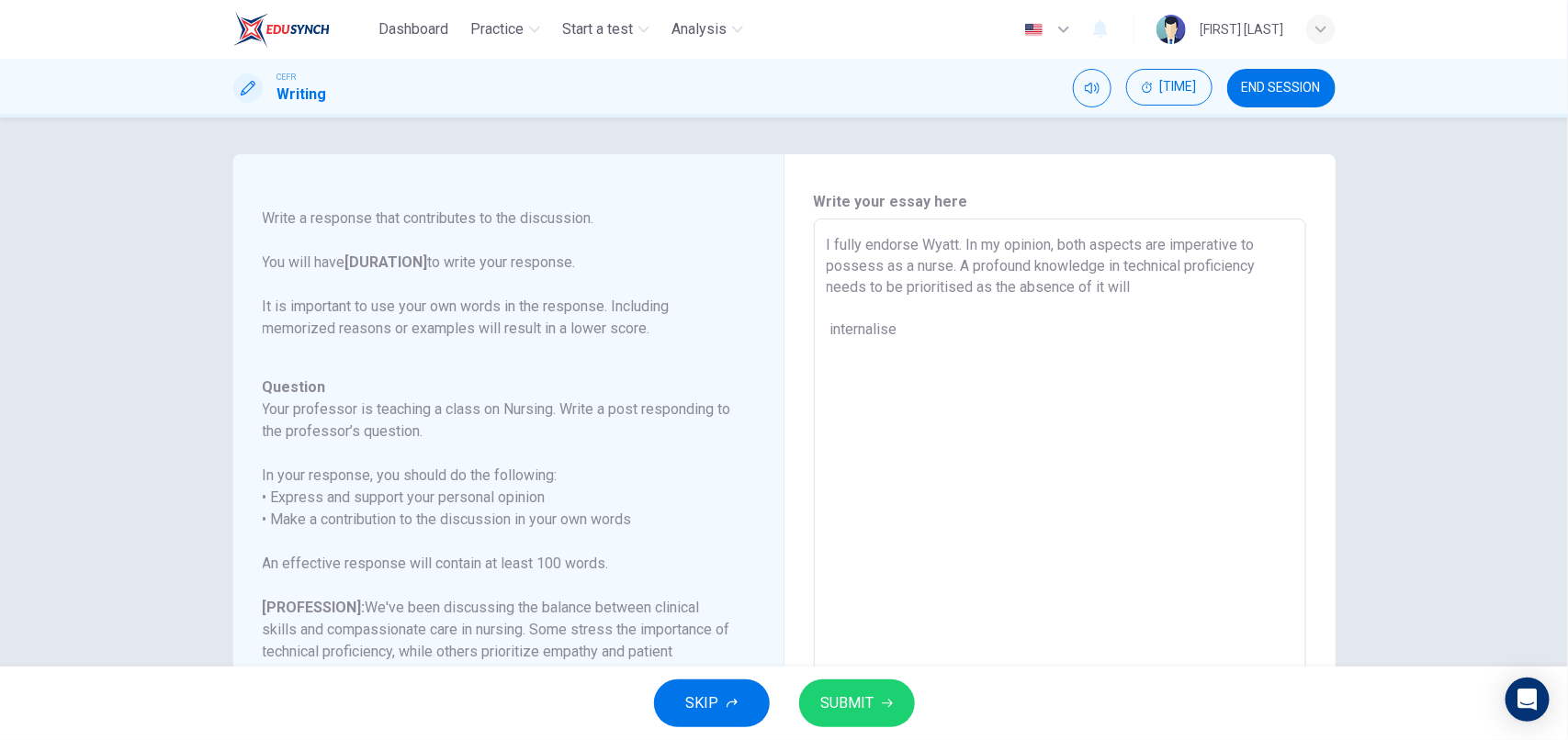 drag, startPoint x: 1204, startPoint y: 280, endPoint x: 990, endPoint y: 283, distance: 214.02103 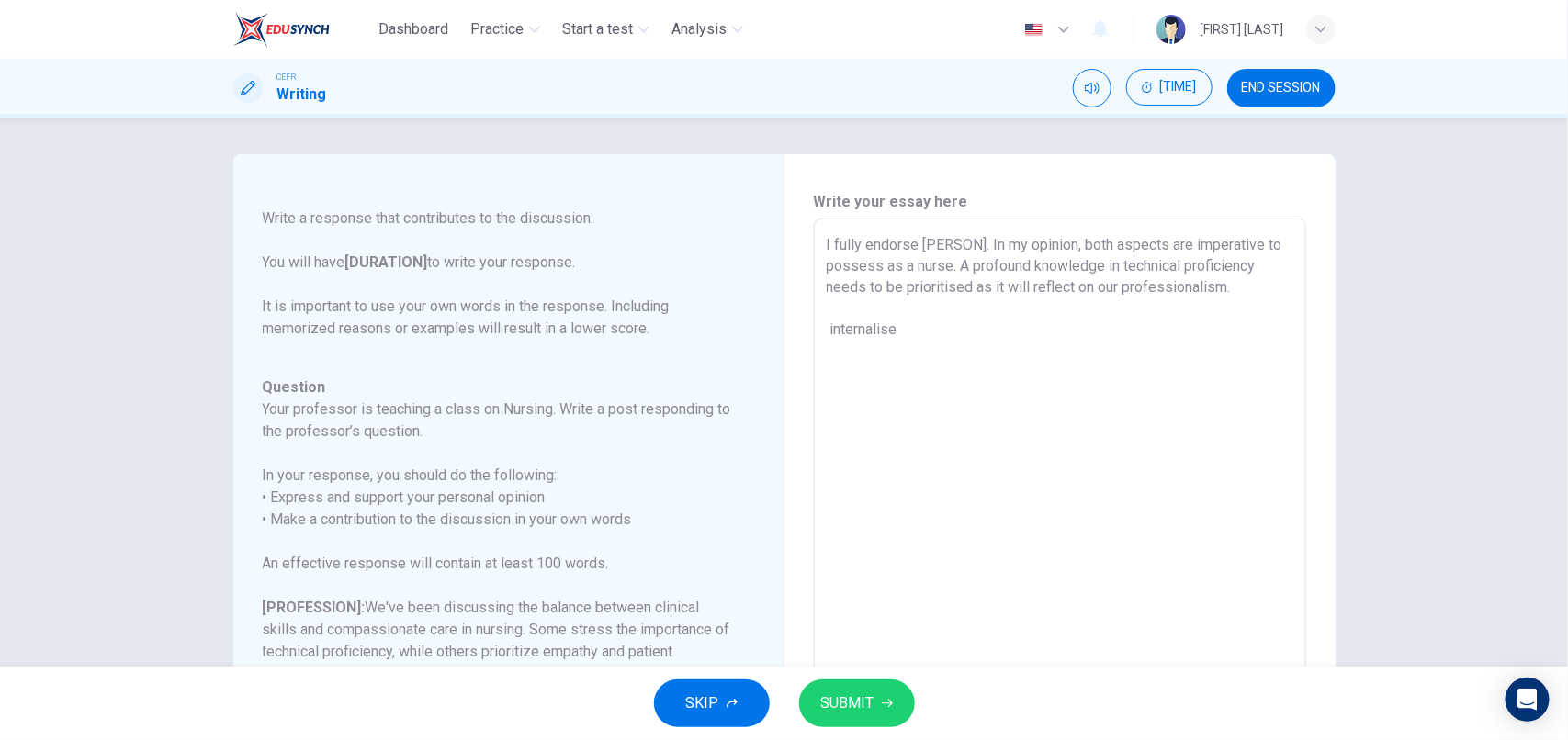 click on "I fully endorse [PERSON]. In my opinion, both aspects are imperative to possess as a nurse. A profound knowledge in technical proficiency needs to be prioritised as it will reflect on our professionalism.
internalise" at bounding box center (1060, 525) 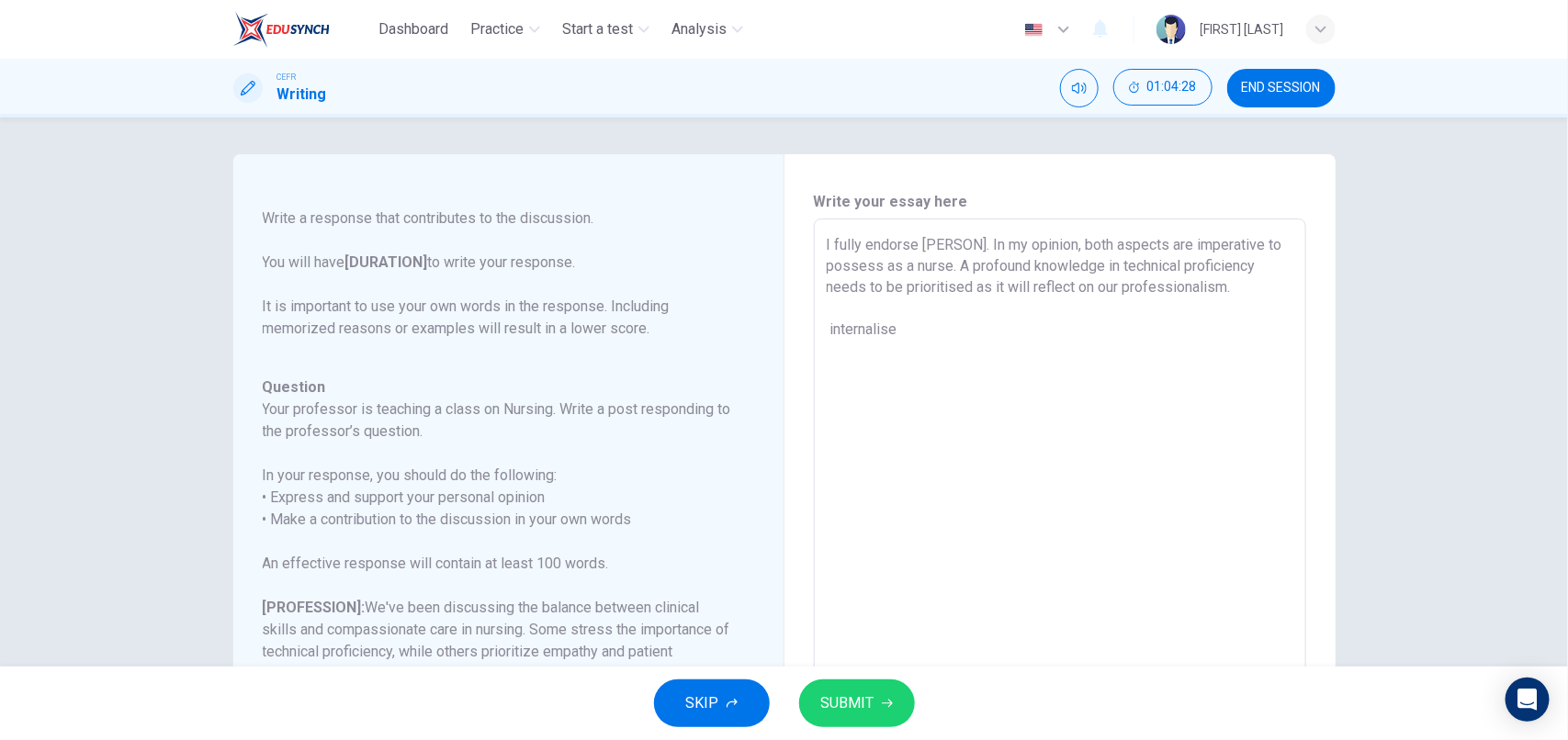 click on "I fully endorse [PERSON]. In my opinion, both aspects are imperative to possess as a nurse. A profound knowledge in technical proficiency needs to be prioritised as it will reflect on our professionalism.
internalise" at bounding box center (1060, 525) 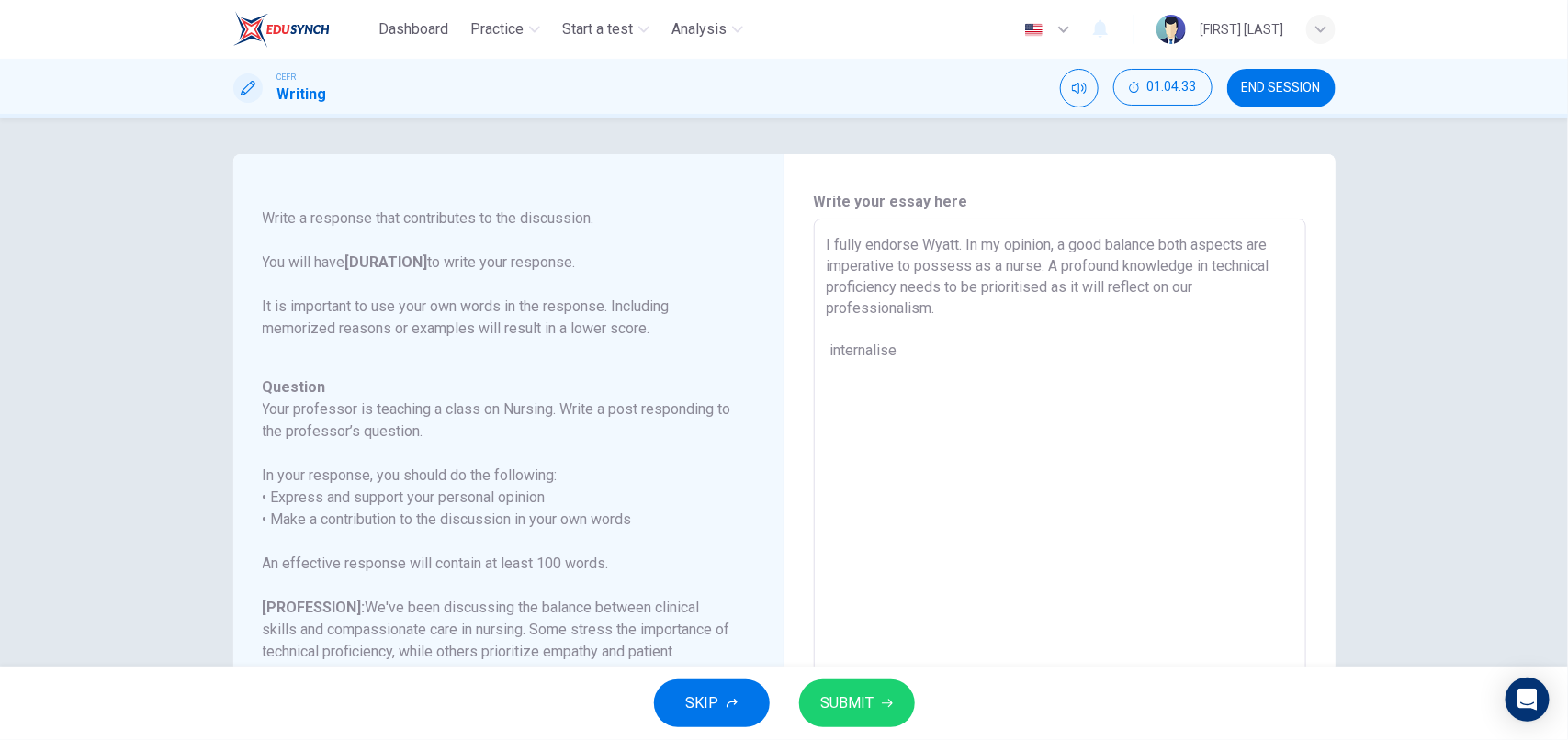click on "I fully endorse Wyatt. In my opinion, a good balance both aspects are imperative to possess as a nurse. A profound knowledge in technical proficiency needs to be prioritised as it will reflect on our professionalism.
internalise" at bounding box center (1060, 525) 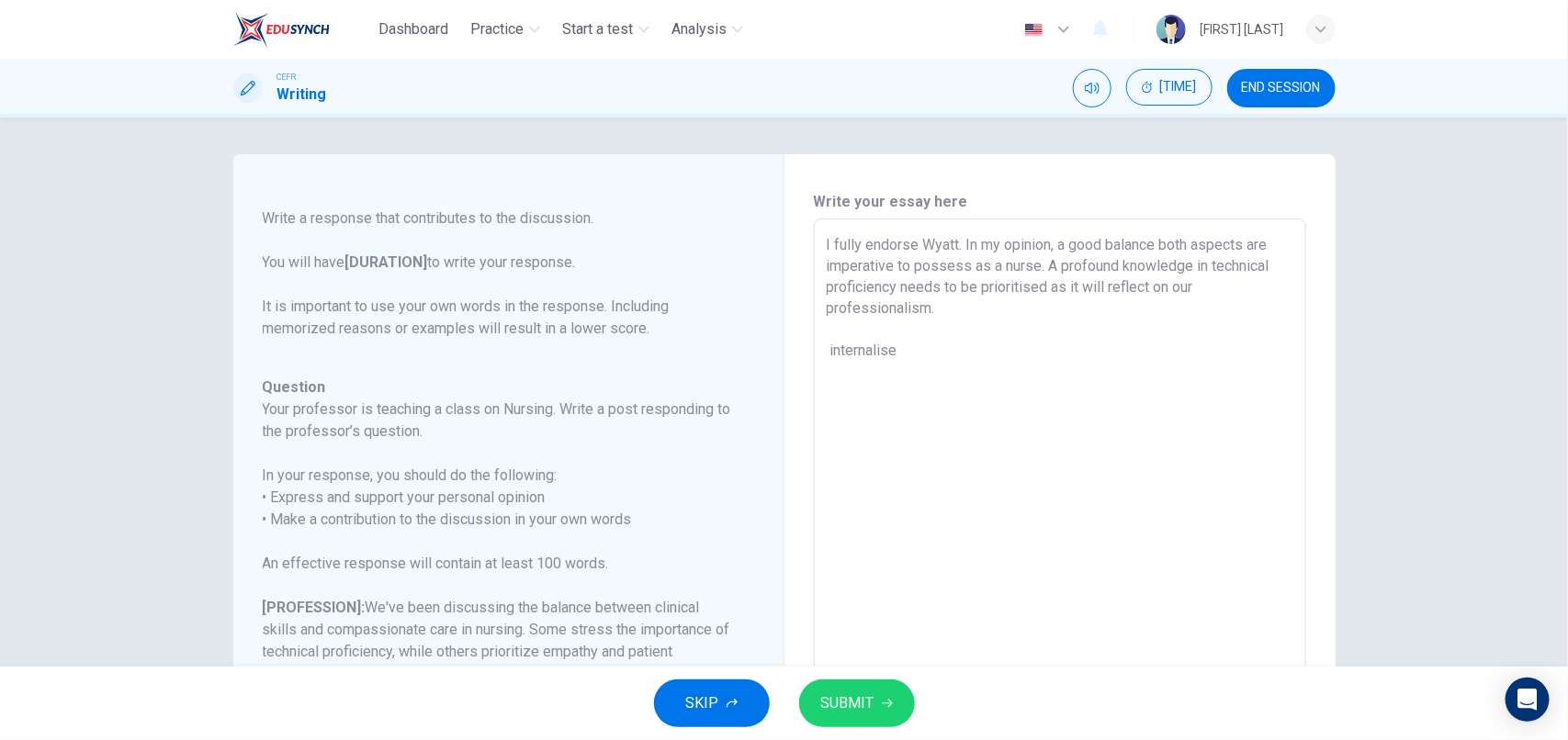 click on "I fully endorse Wyatt. In my opinion, a good balance both aspects are imperative to possess as a nurse. A profound knowledge in technical proficiency needs to be prioritised as it will reflect on our professionalism.
internalise" at bounding box center (1060, 525) 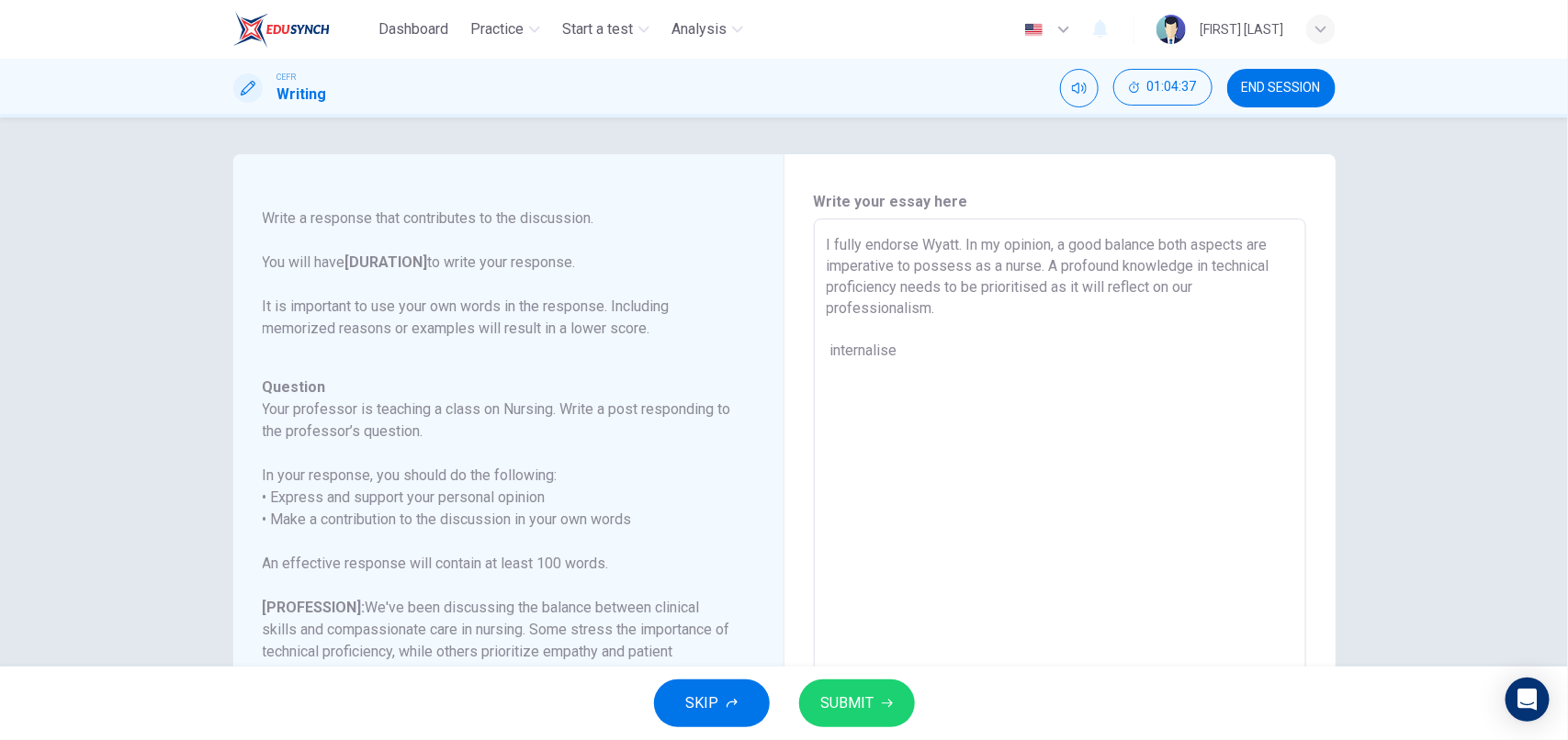 drag, startPoint x: 976, startPoint y: 286, endPoint x: 1040, endPoint y: 294, distance: 64.4981 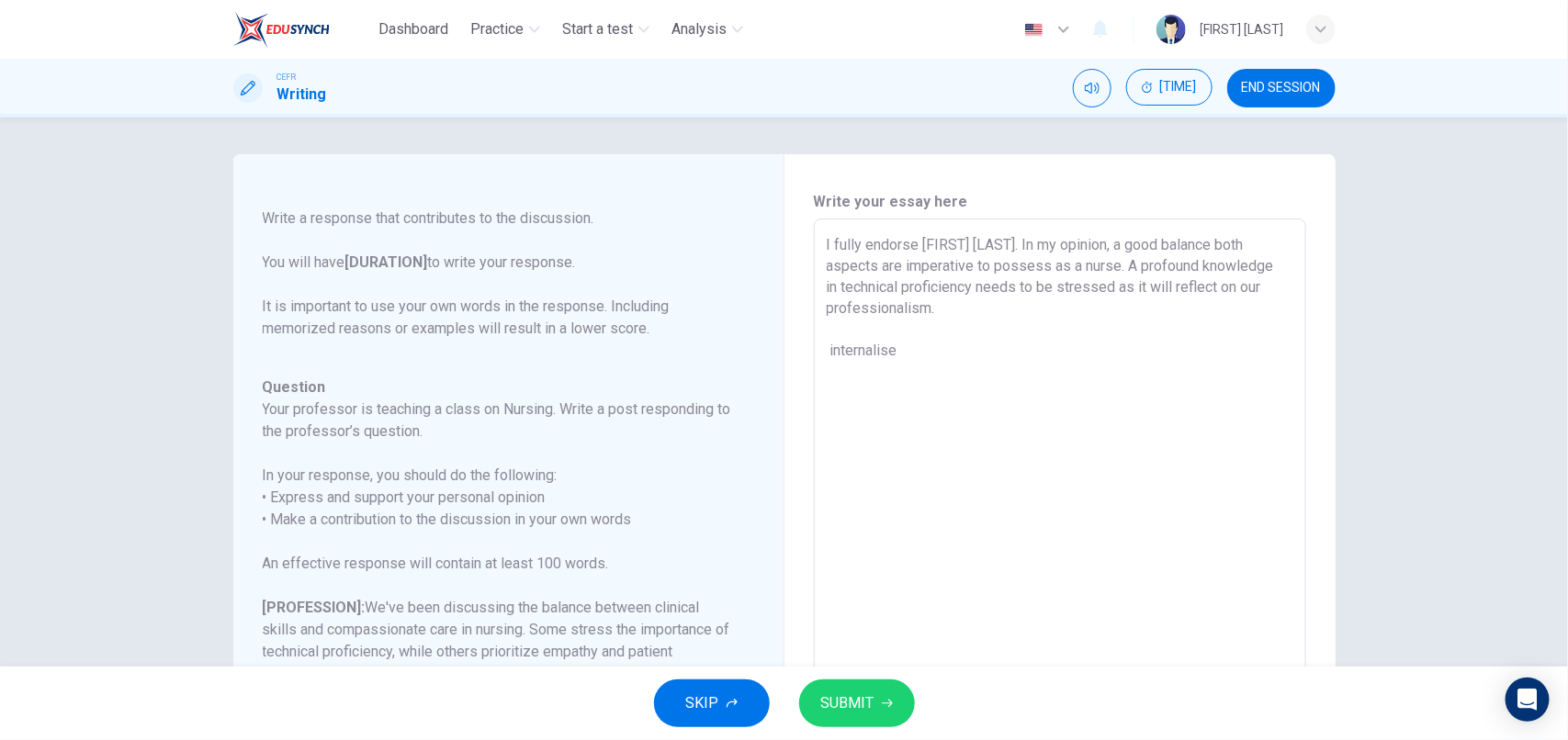 click on "I fully endorse [FIRST] [LAST]. In my opinion, a good balance both aspects are imperative to possess as a nurse. A profound knowledge in technical proficiency needs to be stressed as it will reflect on our professionalism.
internalise" at bounding box center [1060, 525] 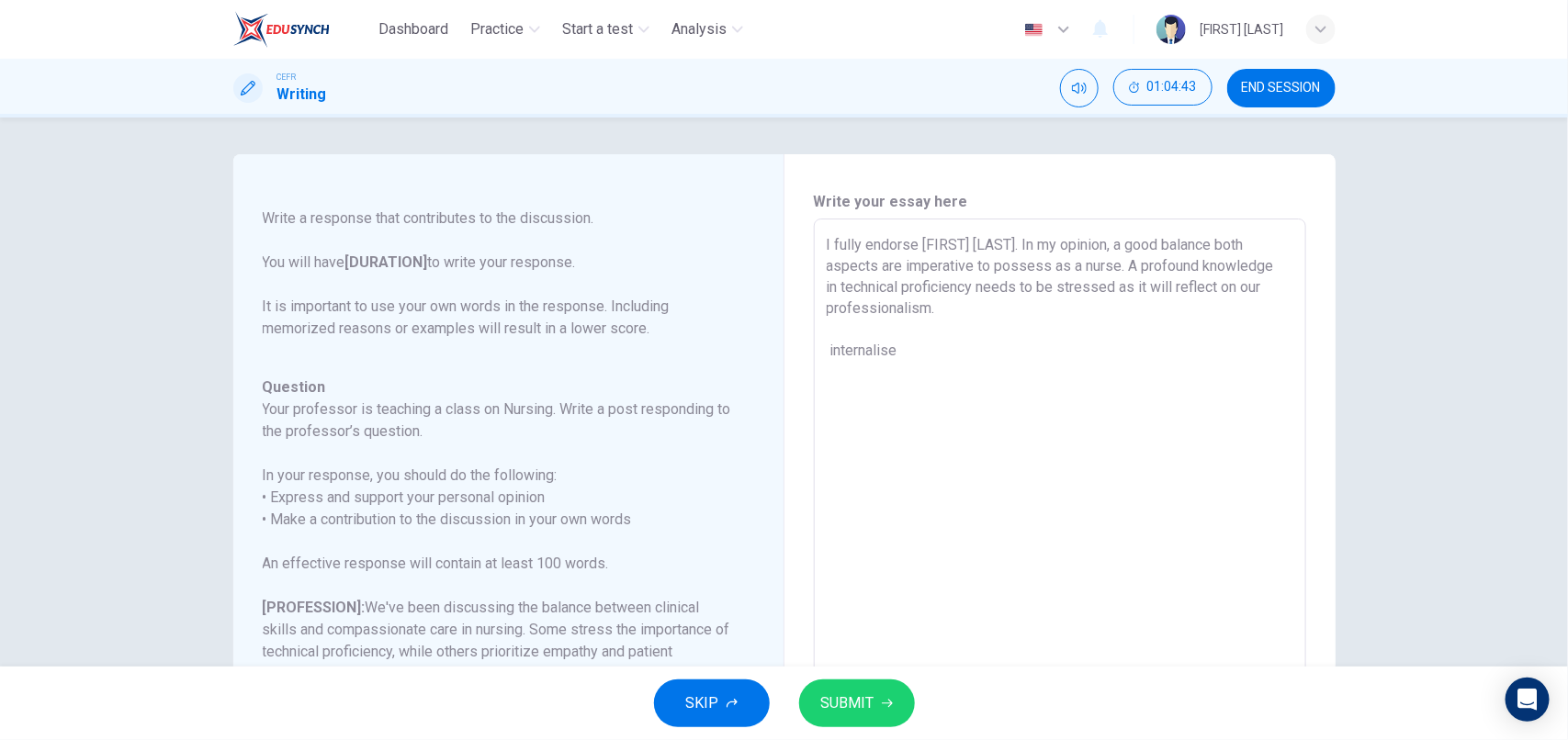 drag, startPoint x: 1077, startPoint y: 315, endPoint x: 924, endPoint y: 315, distance: 153 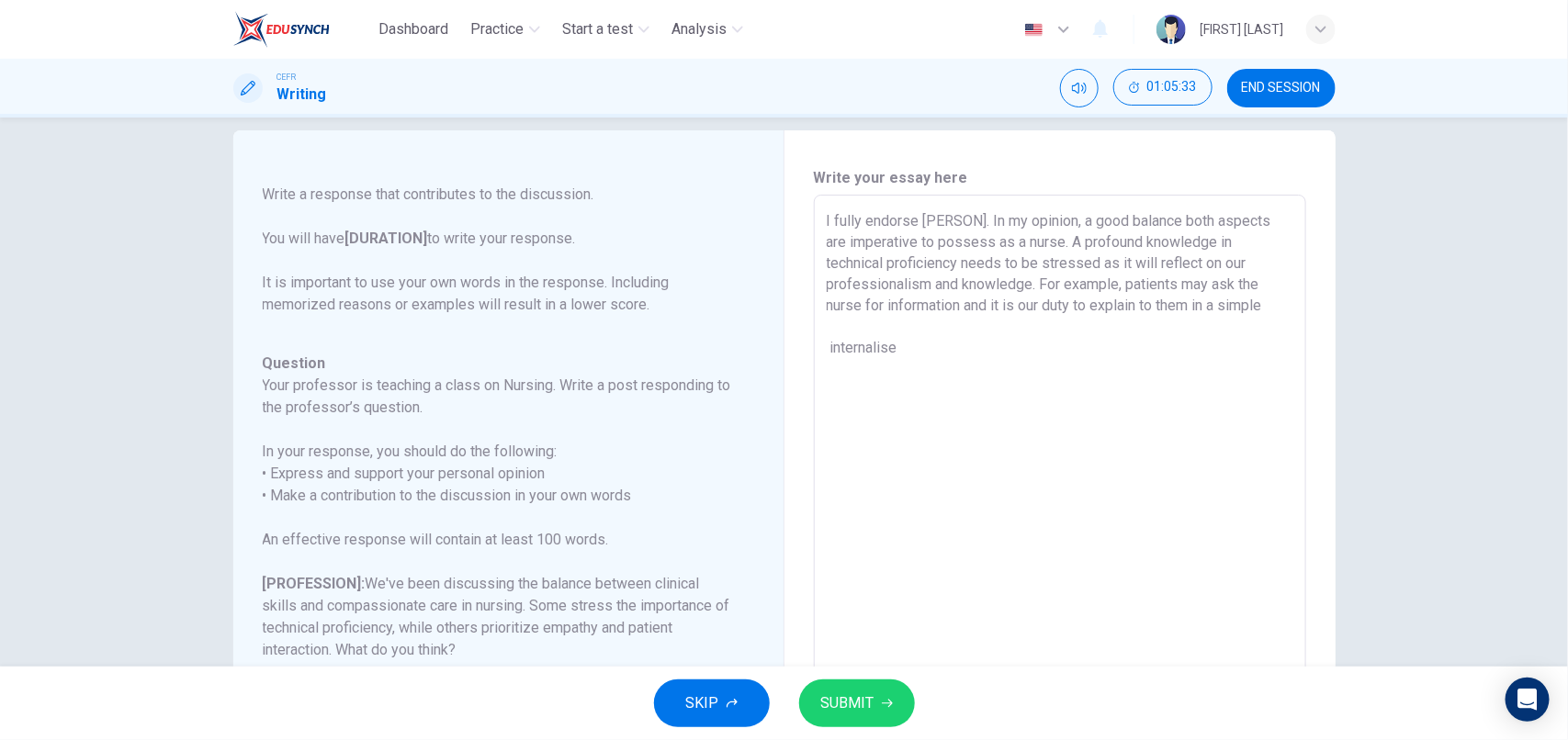 scroll, scrollTop: 23, scrollLeft: 0, axis: vertical 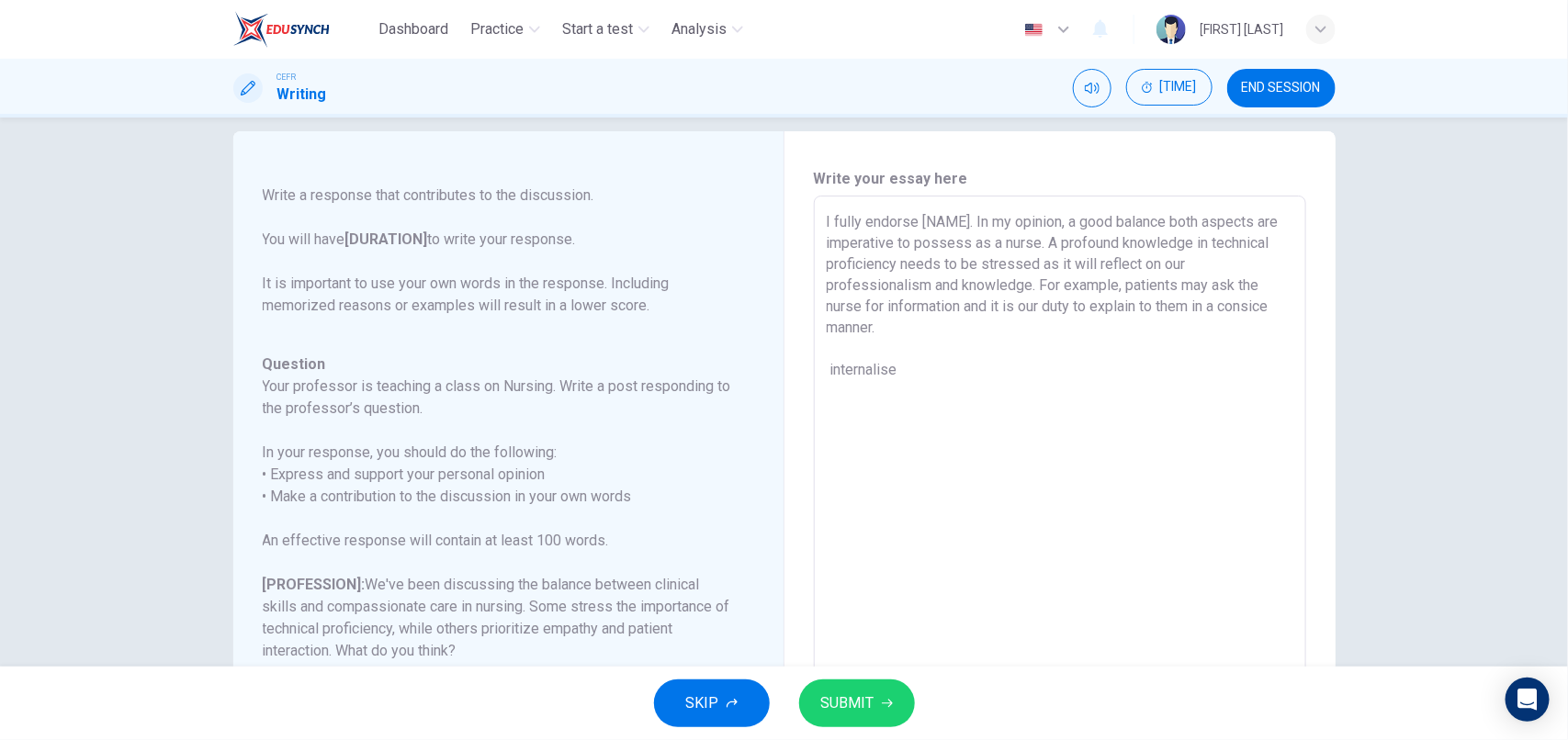 drag, startPoint x: 992, startPoint y: 308, endPoint x: 1085, endPoint y: 312, distance: 93.08598 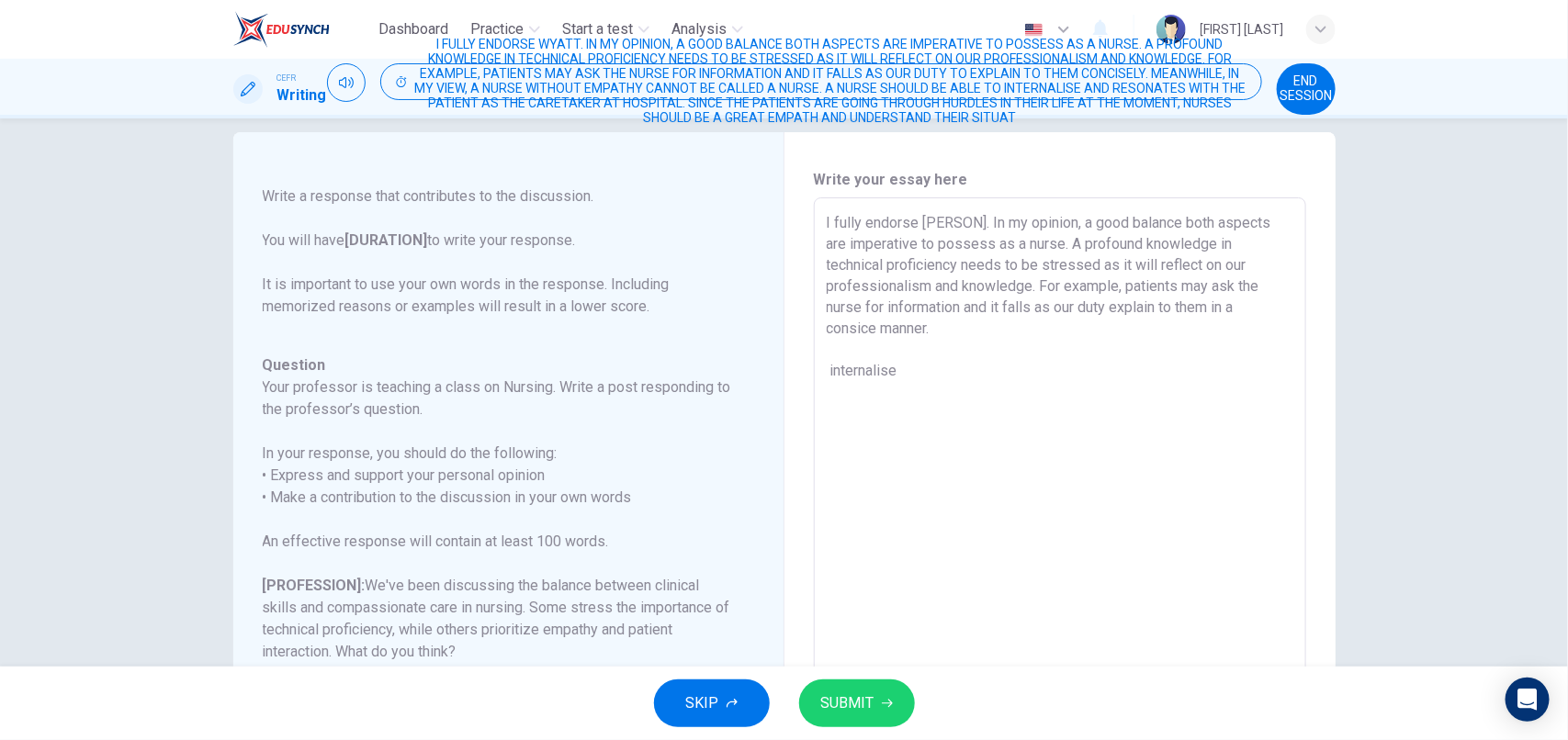 click on "I fully endorse [PERSON]. In my opinion, a good balance both aspects are imperative to possess as a nurse. A profound knowledge in technical proficiency needs to be stressed as it will reflect on our professionalism and knowledge. For example, patients may ask the nurse for information and it falls as our duty explain to them in a consice manner.
internalise" at bounding box center [1060, 503] 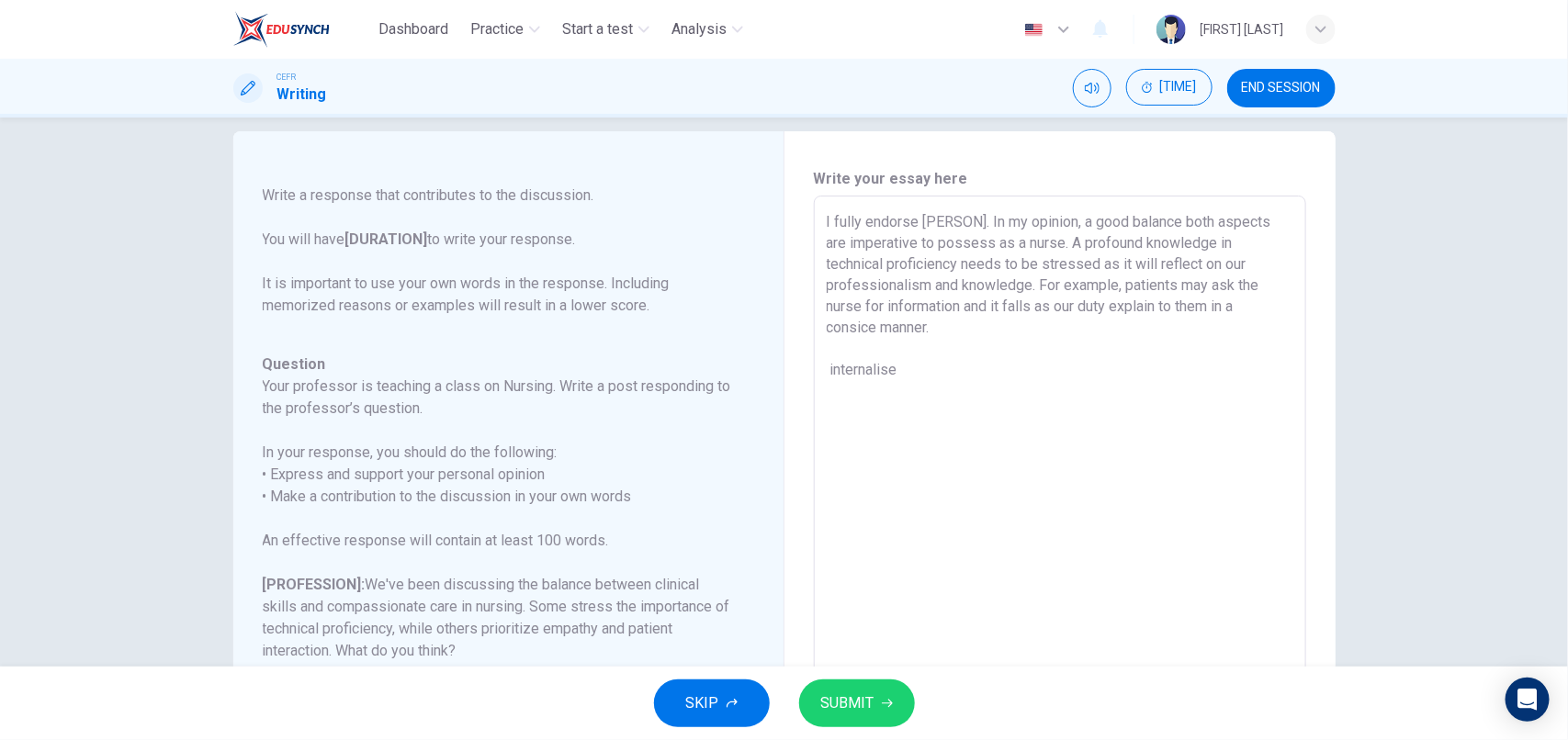 drag, startPoint x: 869, startPoint y: 329, endPoint x: 842, endPoint y: 328, distance: 27.018512 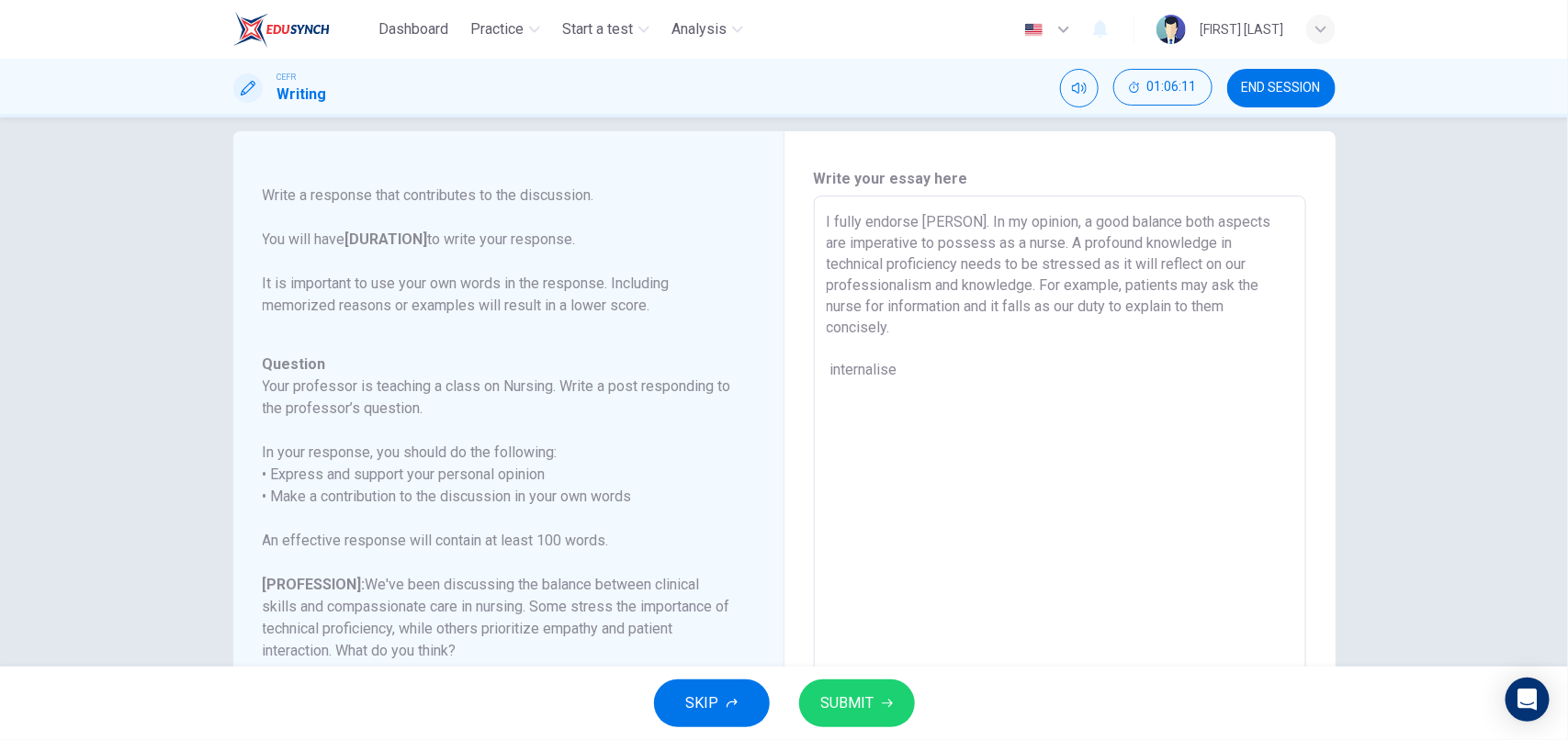 click on "I fully endorse [PERSON]. In my opinion, a good balance both aspects are imperative to possess as a nurse. A profound knowledge in technical proficiency needs to be stressed as it will reflect on our professionalism and knowledge. For example, patients may ask the nurse for information and it falls as our duty to explain to them concisely.
internalise" at bounding box center [1060, 502] 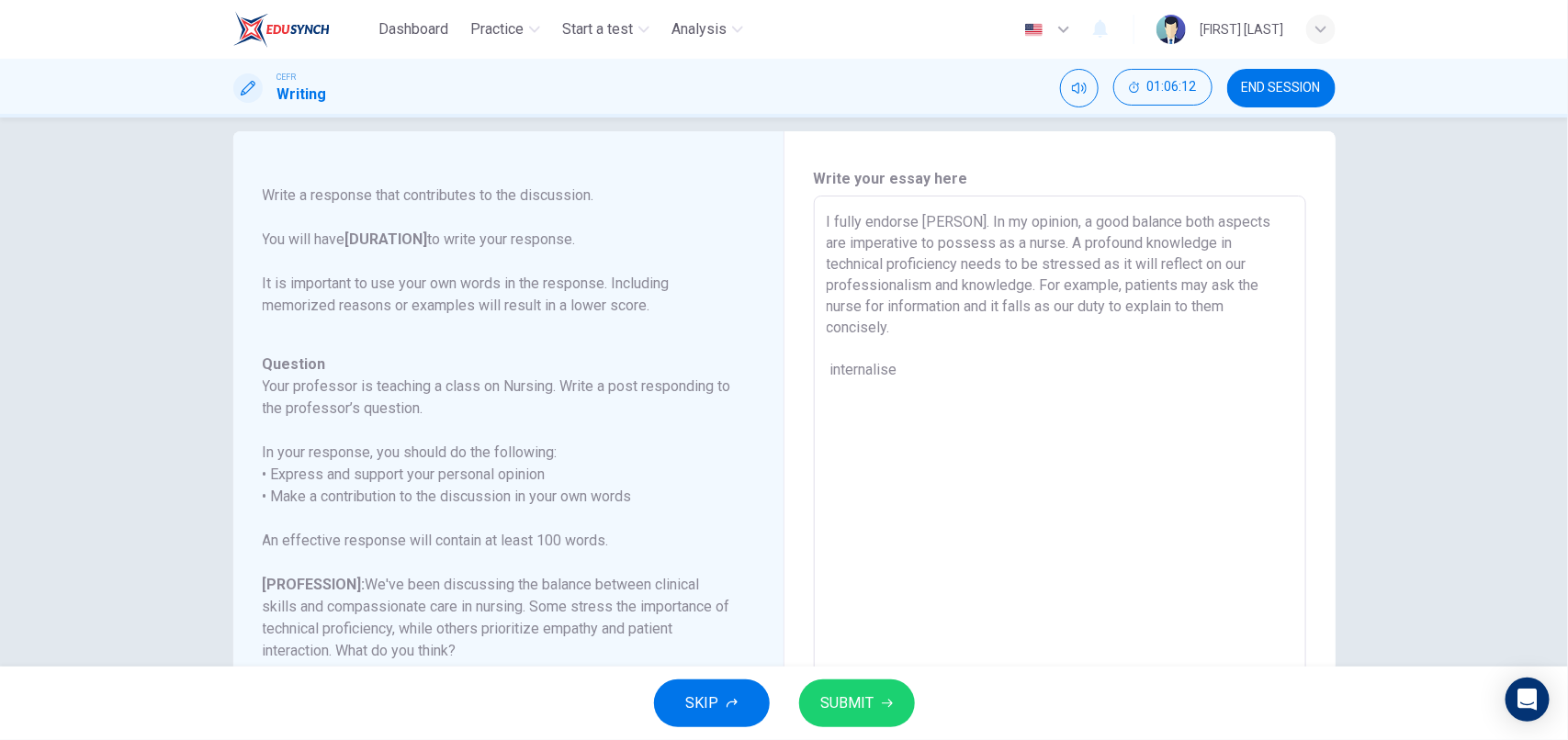 click on "I fully endorse [PERSON]. In my opinion, a good balance both aspects are imperative to possess as a nurse. A profound knowledge in technical proficiency needs to be stressed as it will reflect on our professionalism and knowledge. For example, patients may ask the nurse for information and it falls as our duty to explain to them concisely.
internalise" at bounding box center (1060, 502) 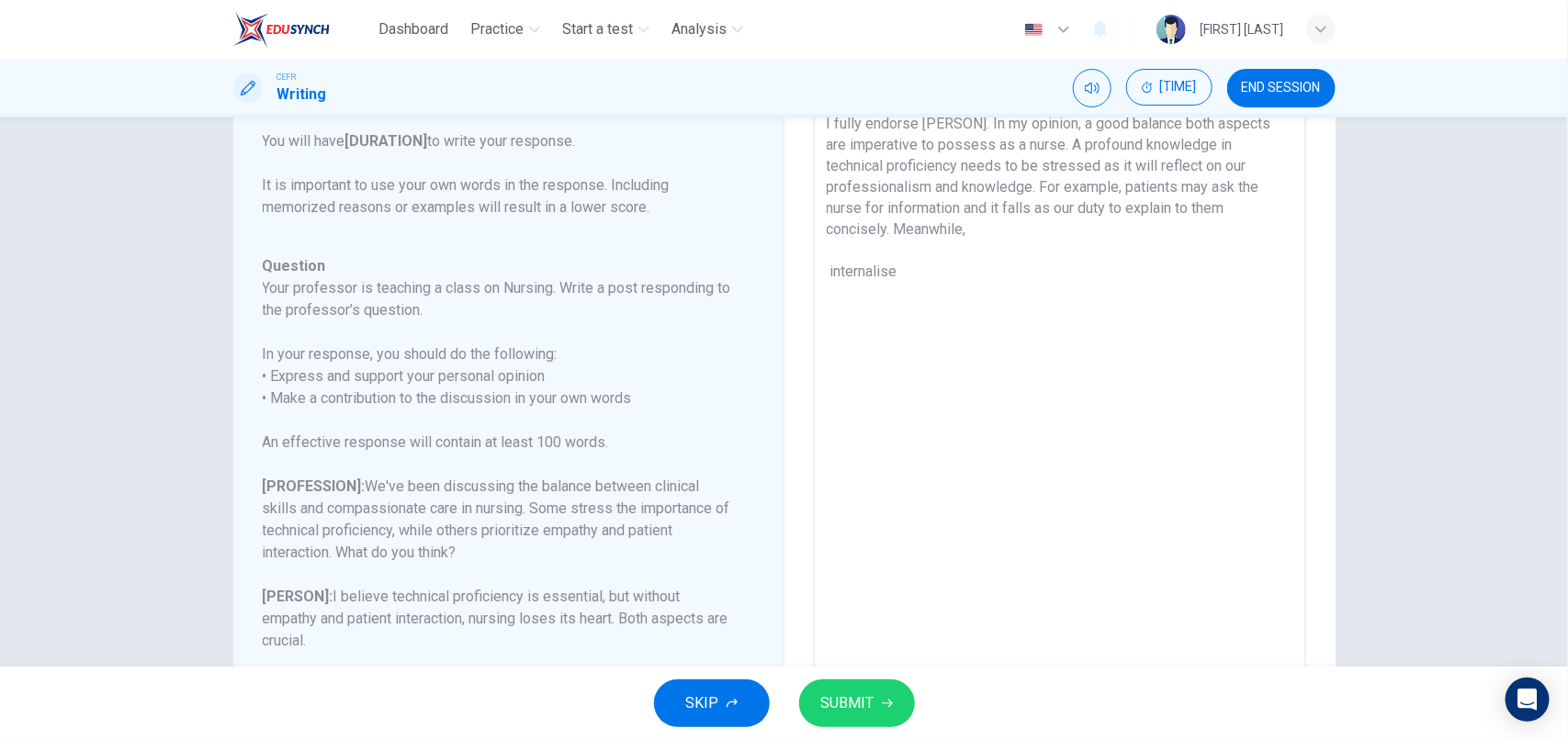 scroll, scrollTop: 78, scrollLeft: 0, axis: vertical 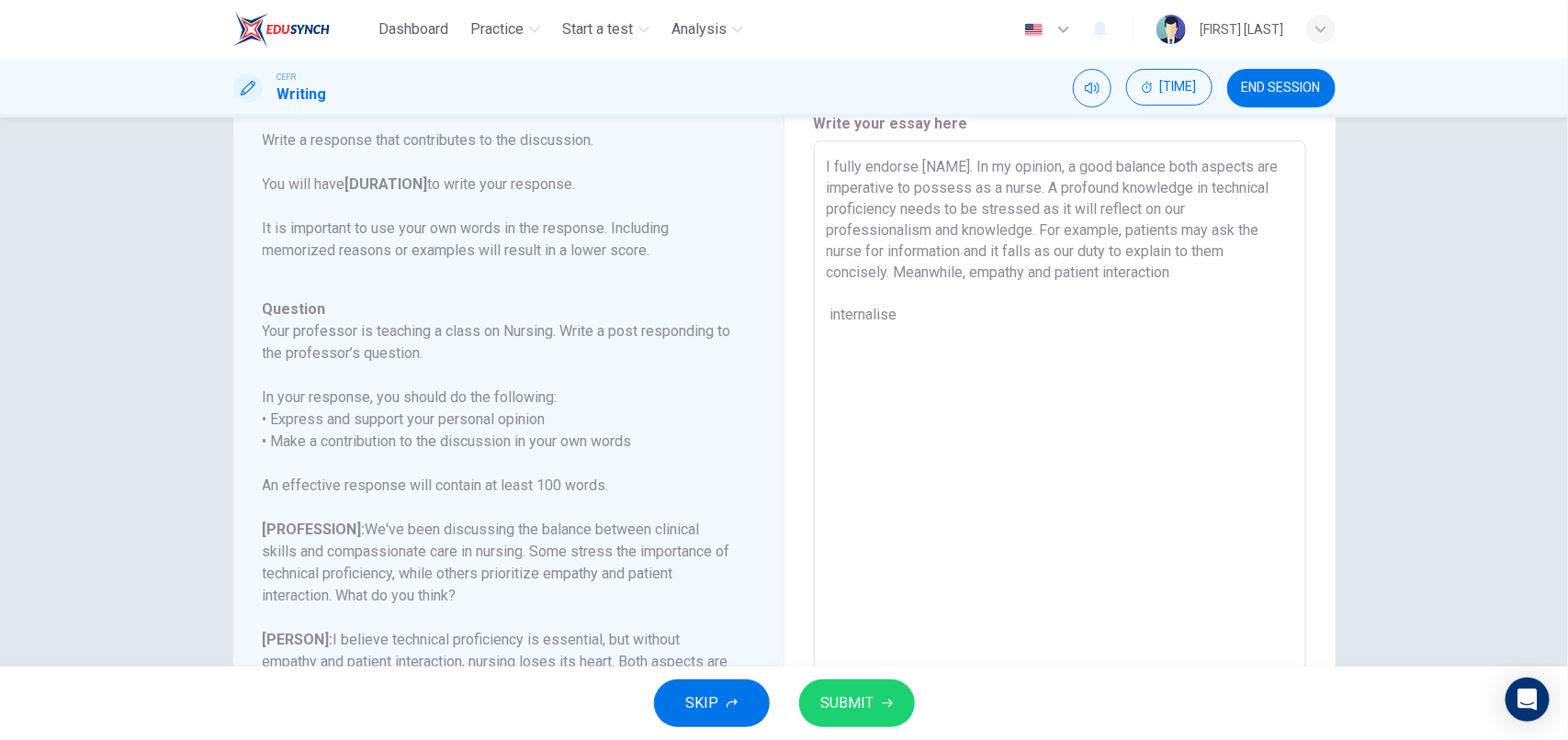 drag, startPoint x: 1190, startPoint y: 267, endPoint x: 964, endPoint y: 271, distance: 226.0354 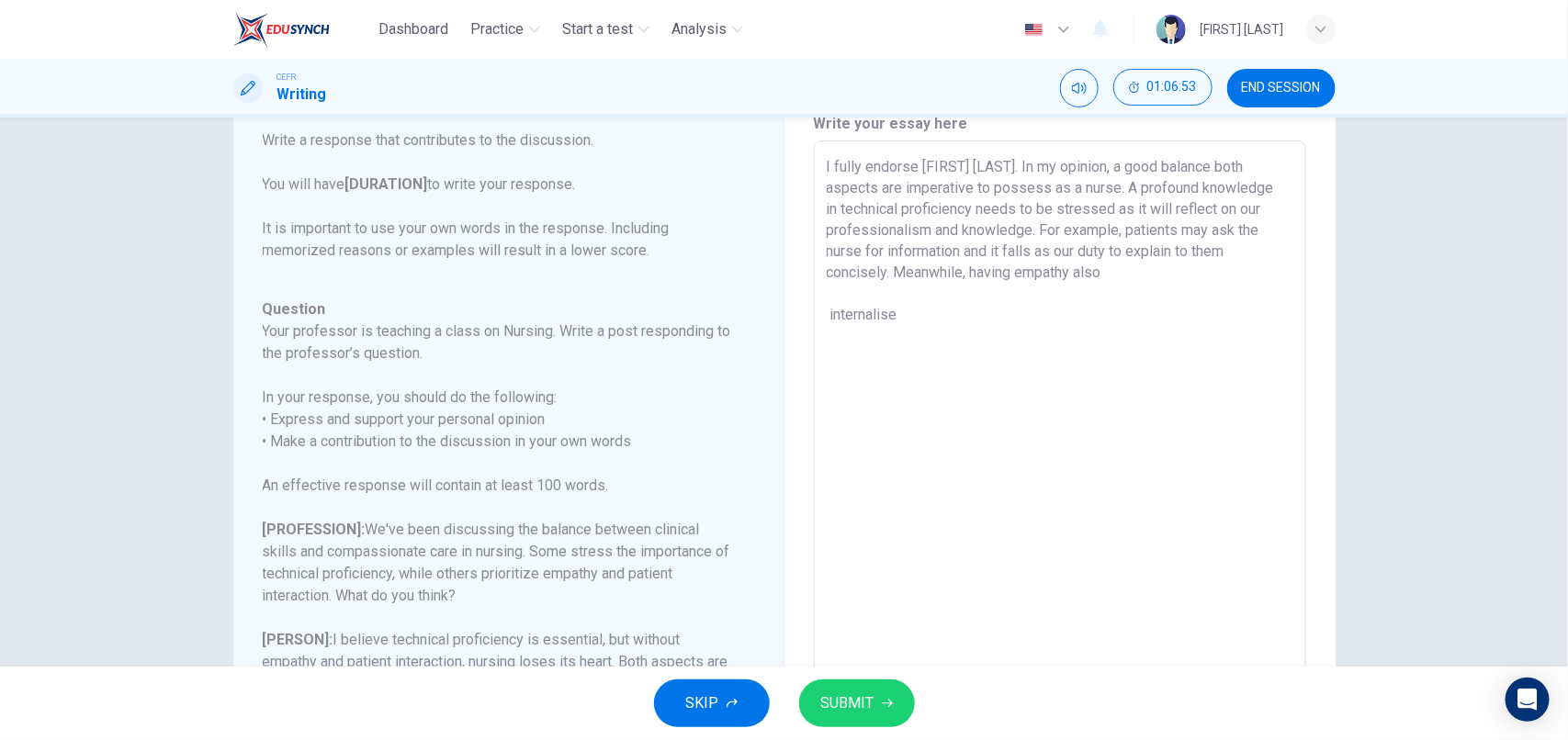 drag, startPoint x: 1145, startPoint y: 262, endPoint x: 1073, endPoint y: 267, distance: 72.1734 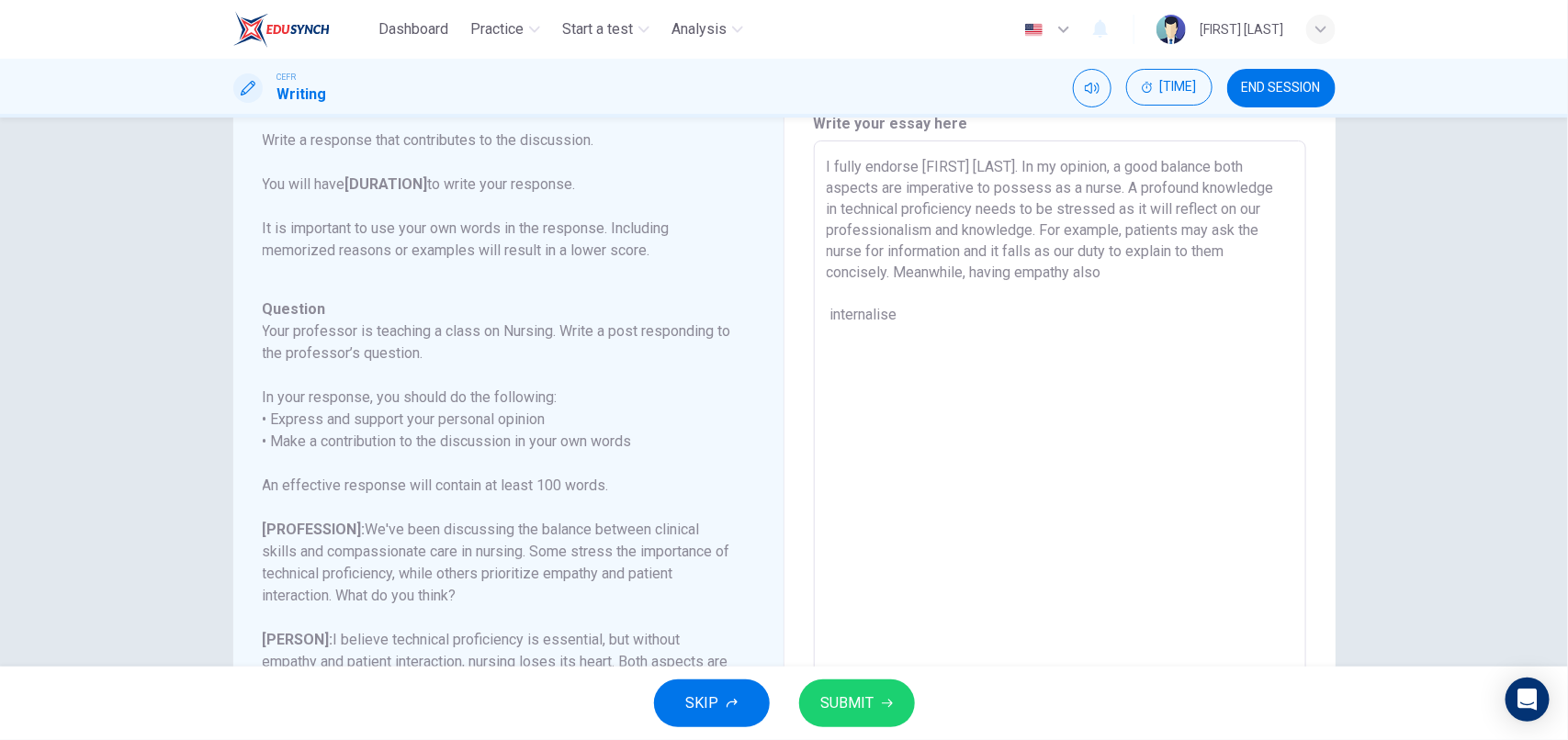 click on "I fully endorse [FIRST] [LAST]. In my opinion, a good balance both aspects are imperative to possess as a nurse. A profound knowledge in technical proficiency needs to be stressed as it will reflect on our professionalism and knowledge. For example, patients may ask the nurse for information and it falls as our duty to explain to them concisely. Meanwhile, having empathy also
internalise" at bounding box center [1060, 447] 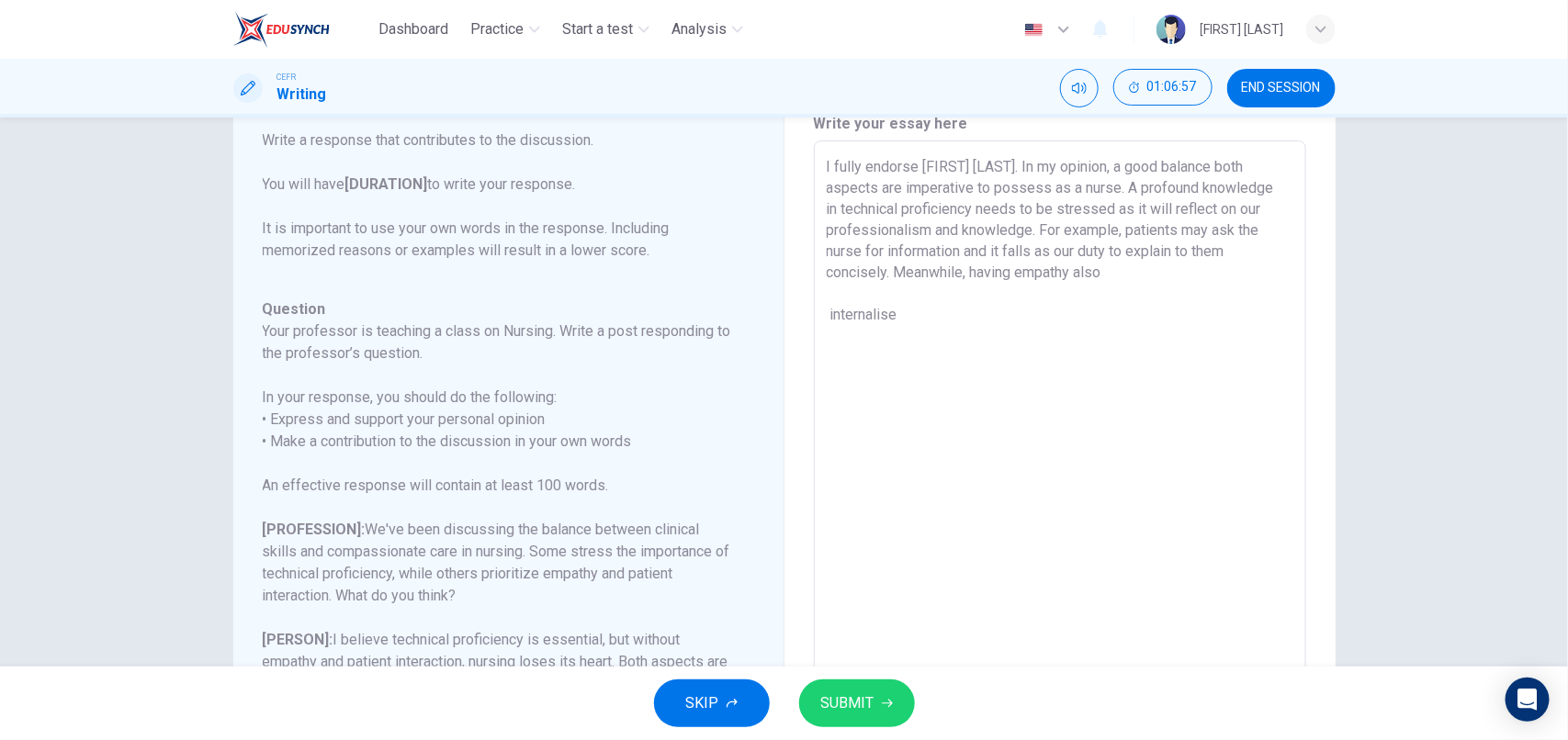 click on "I fully endorse [FIRST] [LAST]. In my opinion, a good balance both aspects are imperative to possess as a nurse. A profound knowledge in technical proficiency needs to be stressed as it will reflect on our professionalism and knowledge. For example, patients may ask the nurse for information and it falls as our duty to explain to them concisely. Meanwhile, having empathy also
internalise" at bounding box center [1060, 447] 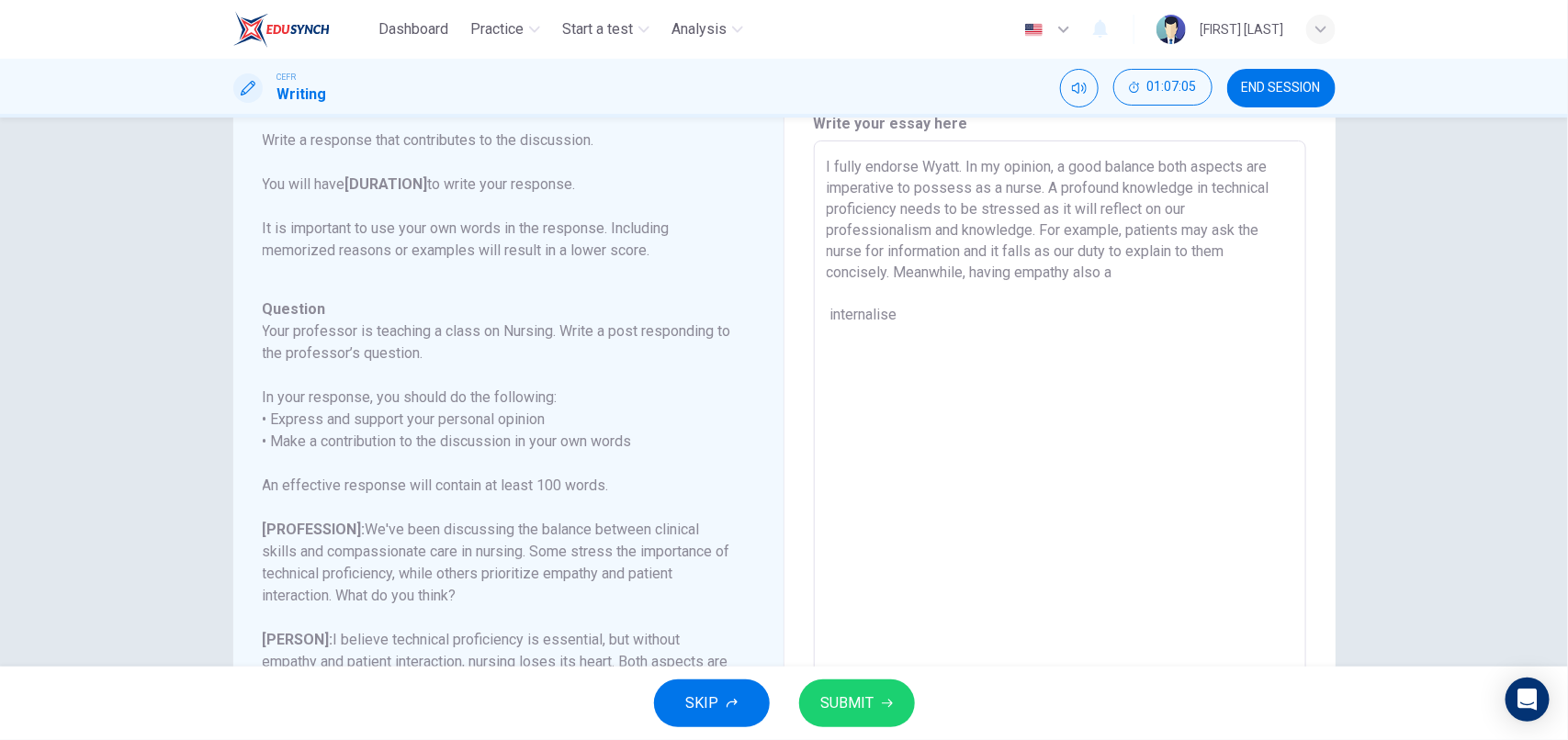 drag, startPoint x: 1160, startPoint y: 277, endPoint x: 966, endPoint y: 274, distance: 194.02319 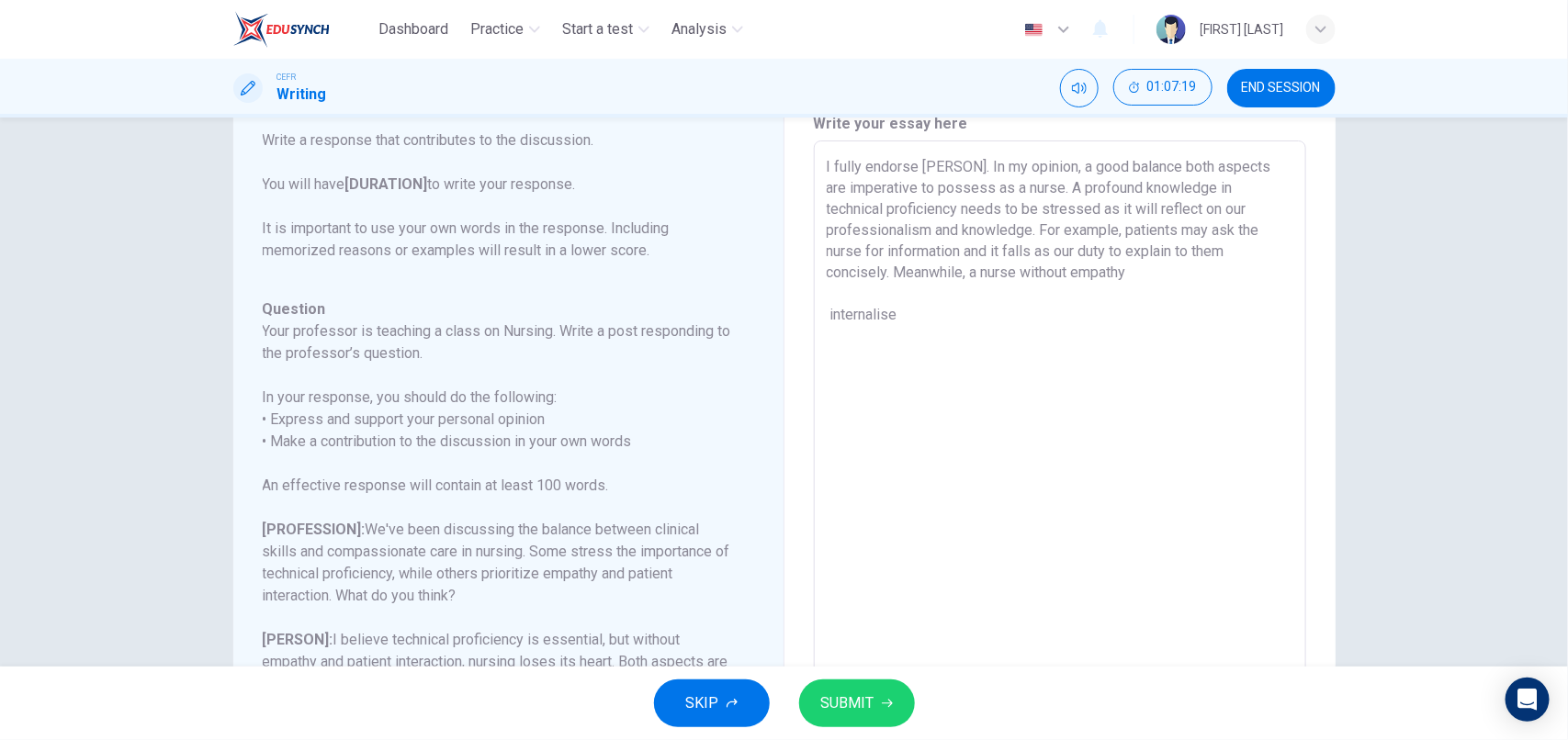 click on "I fully endorse [PERSON]. In my opinion, a good balance both aspects are imperative to possess as a nurse. A profound knowledge in technical proficiency needs to be stressed as it will reflect on our professionalism and knowledge. For example, patients may ask the nurse for information and it falls as our duty to explain to them concisely. Meanwhile, a nurse without empathy
internalise" at bounding box center (1060, 447) 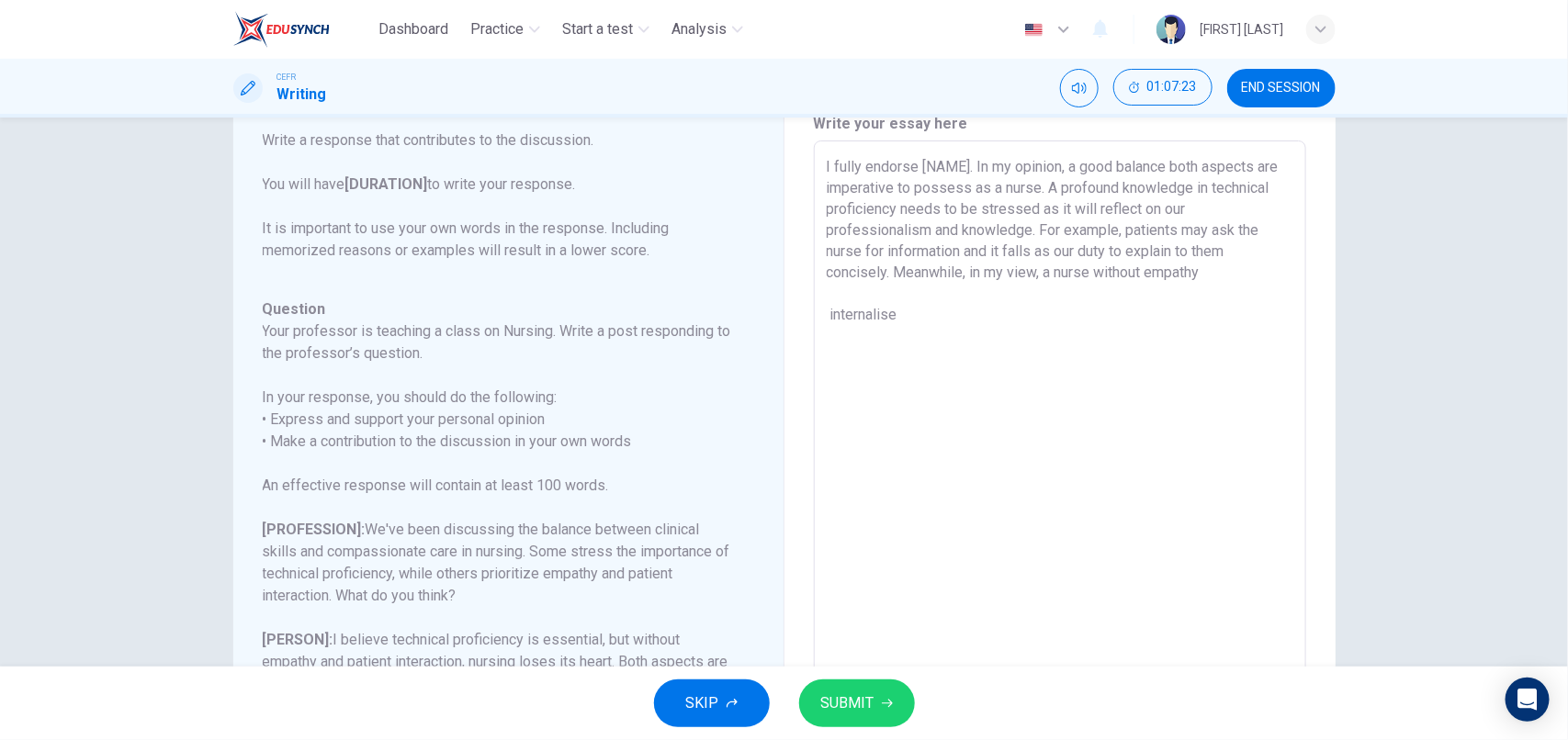 click on "I fully endorse [NAME]. In my opinion, a good balance both aspects are imperative to possess as a nurse. A profound knowledge in technical proficiency needs to be stressed as it will reflect on our professionalism and knowledge. For example, patients may ask the nurse for information and it falls as our duty to explain to them concisely. Meanwhile, in my view, a nurse without empathy
internalise" at bounding box center (1060, 447) 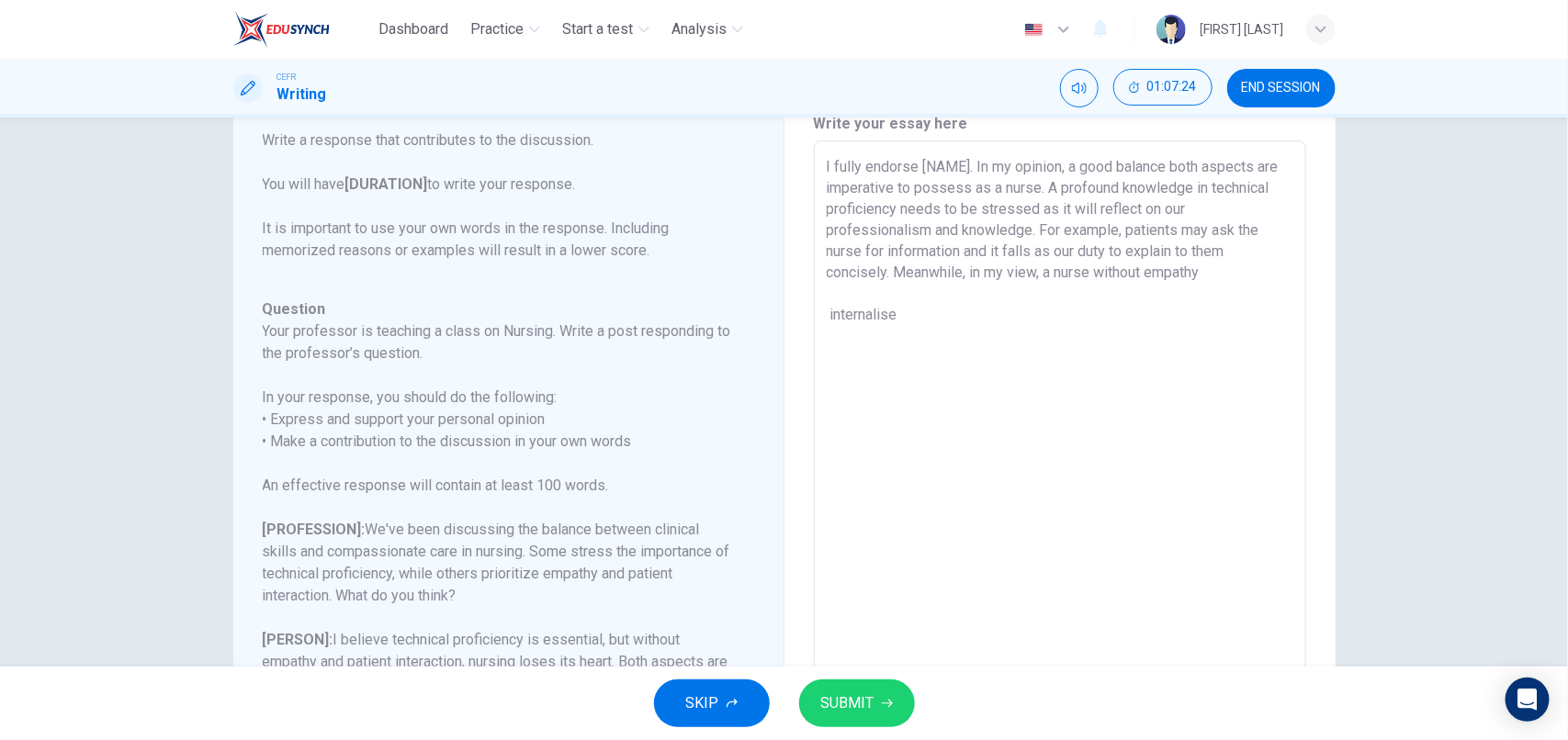 click on "I fully endorse [NAME]. In my opinion, a good balance both aspects are imperative to possess as a nurse. A profound knowledge in technical proficiency needs to be stressed as it will reflect on our professionalism and knowledge. For example, patients may ask the nurse for information and it falls as our duty to explain to them concisely. Meanwhile, in my view, a nurse without empathy
internalise" at bounding box center [1060, 447] 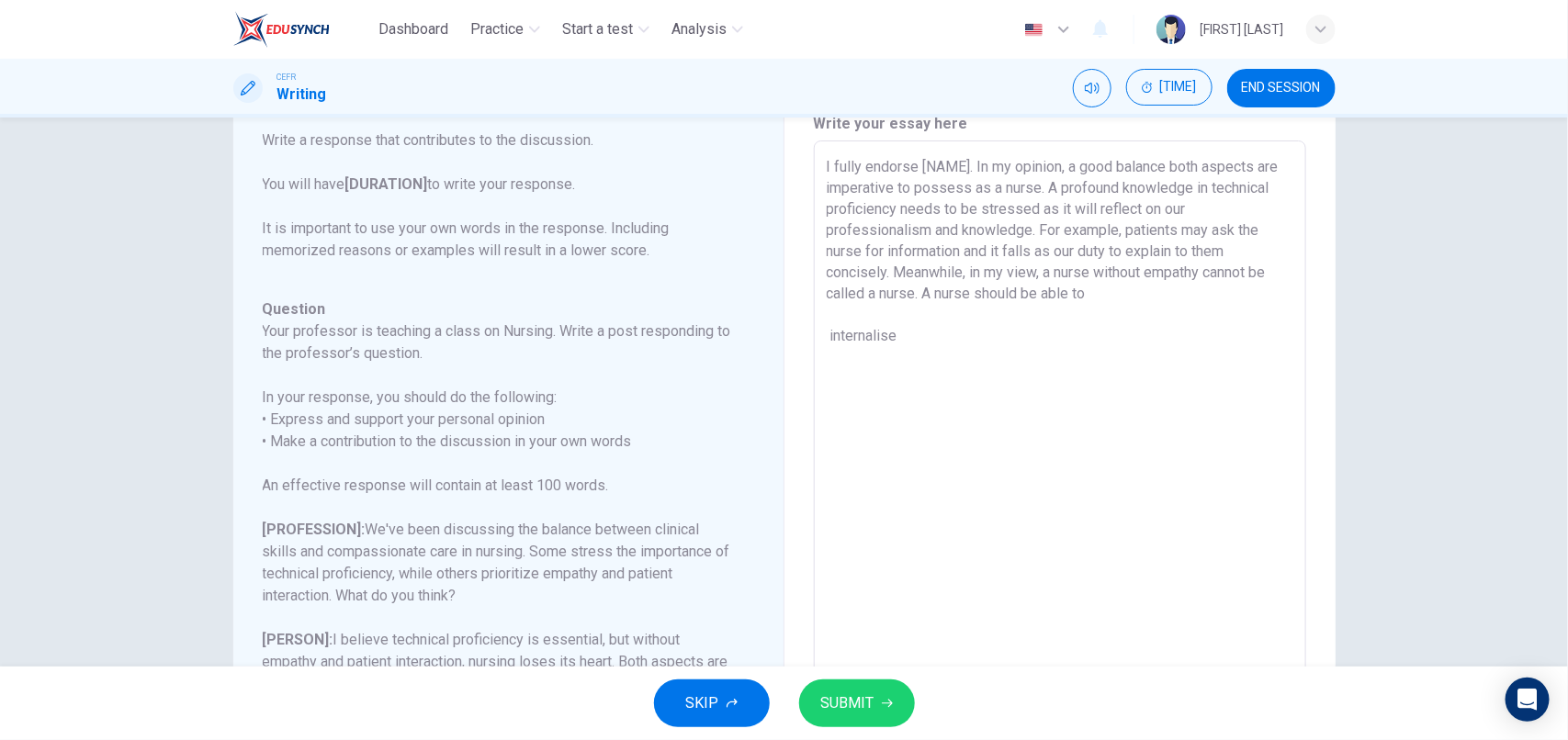 click on "I fully endorse [PERSON]. In my opinion, a good balance both aspects are imperative to possess as a nurse. A profound knowledge in technical proficiency needs to be stressed as it will reflect on our professionalism and knowledge. For example, patients may ask the nurse for information and it falls as our duty to explain to them concisely. Meanwhile, in my view, a nurse without empathy cannot be called a nurse. A nurse should be able to
internalise  x ​" at bounding box center [1060, 447] 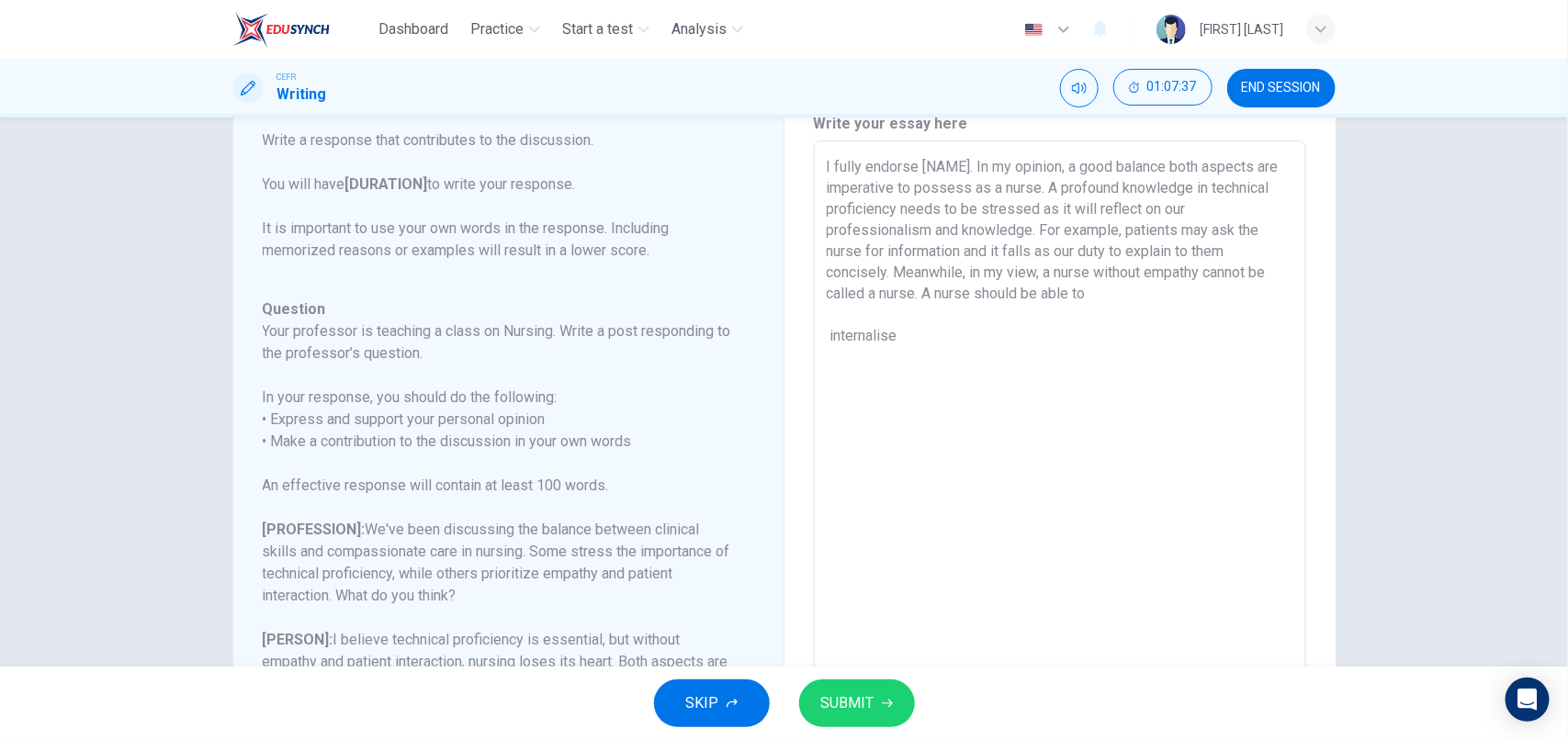 click on "I fully endorse [PERSON]. In my opinion, a good balance both aspects are imperative to possess as a nurse. A profound knowledge in technical proficiency needs to be stressed as it will reflect on our professionalism and knowledge. For example, patients may ask the nurse for information and it falls as our duty to explain to them concisely. Meanwhile, in my view, a nurse without empathy cannot be called a nurse. A nurse should be able to
internalise  x ​" at bounding box center [1060, 447] 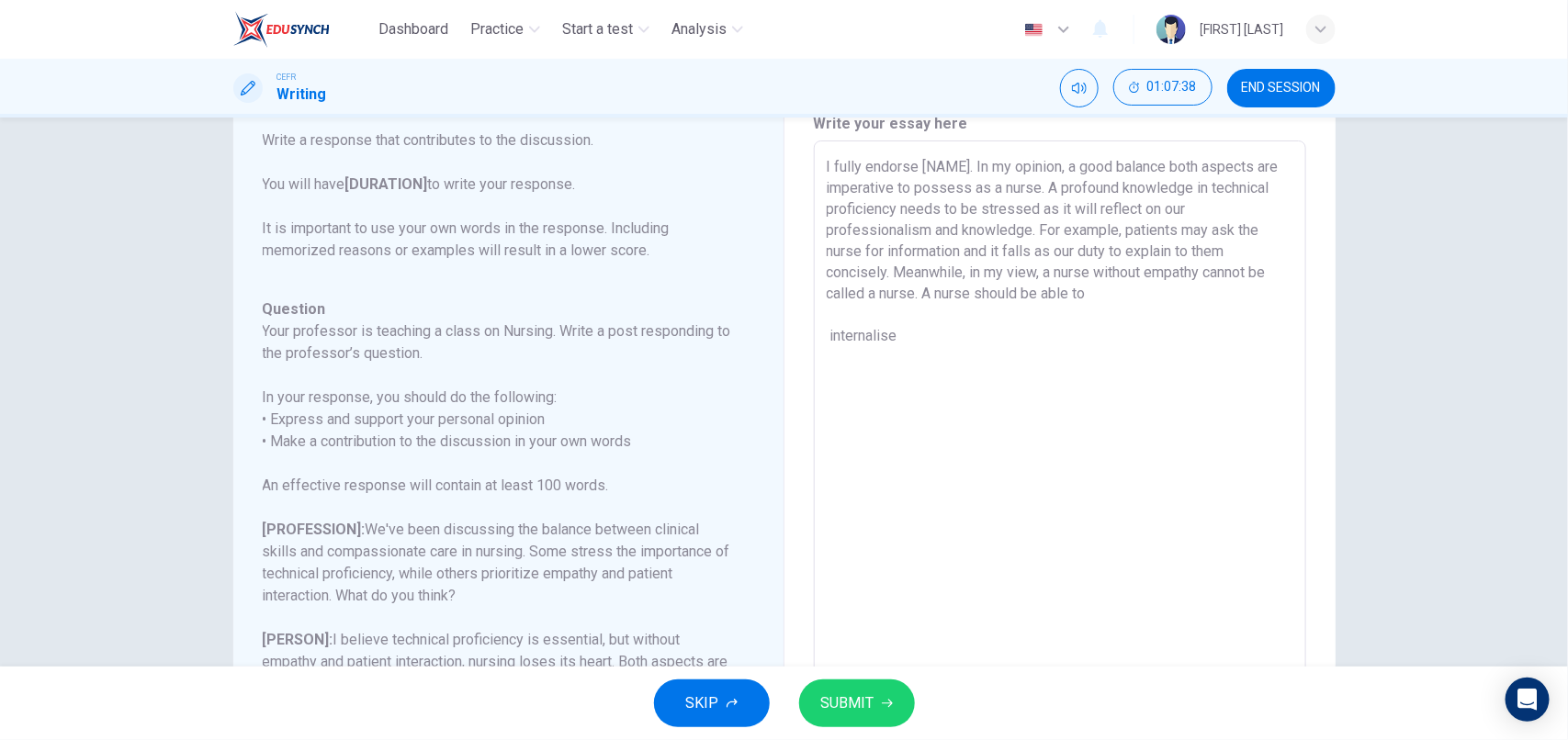 click on "I fully endorse [NAME]. In my opinion, a good balance both aspects are imperative to possess as a nurse. A profound knowledge in technical proficiency needs to be stressed as it will reflect on our professionalism and knowledge. For example, patients may ask the nurse for information and it falls as our duty to explain to them concisely. Meanwhile, in my view, a nurse without empathy cannot be called a nurse. A nurse should be able to
internalise" at bounding box center [1060, 447] 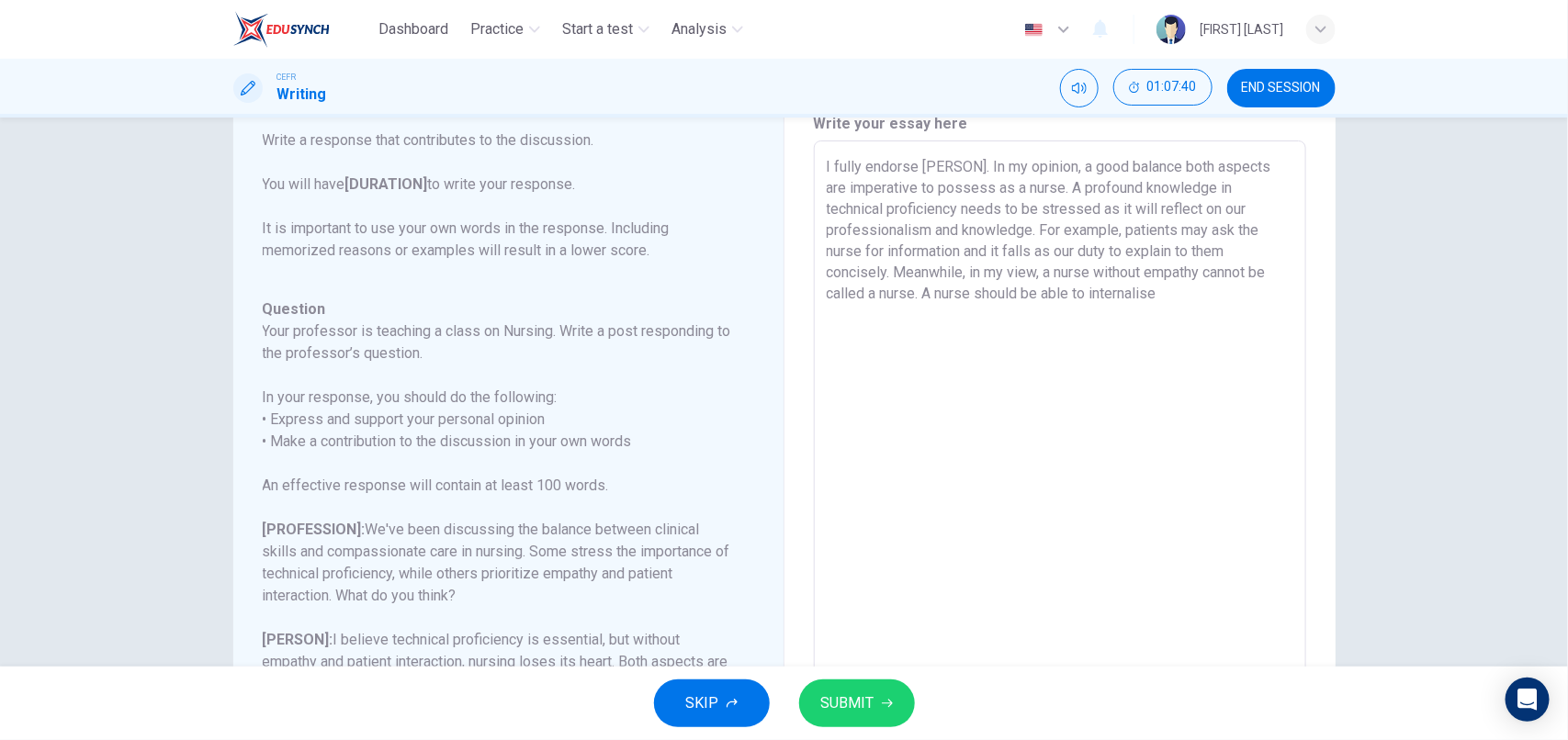 click on "I fully endorse [PERSON]. In my opinion, a good balance both aspects are imperative to possess as a nurse. A profound knowledge in technical proficiency needs to be stressed as it will reflect on our professionalism and knowledge. For example, patients may ask the nurse for information and it falls as our duty to explain to them concisely. Meanwhile, in my view, a nurse without empathy cannot be called a nurse. A nurse should be able to internalise" at bounding box center (1060, 447) 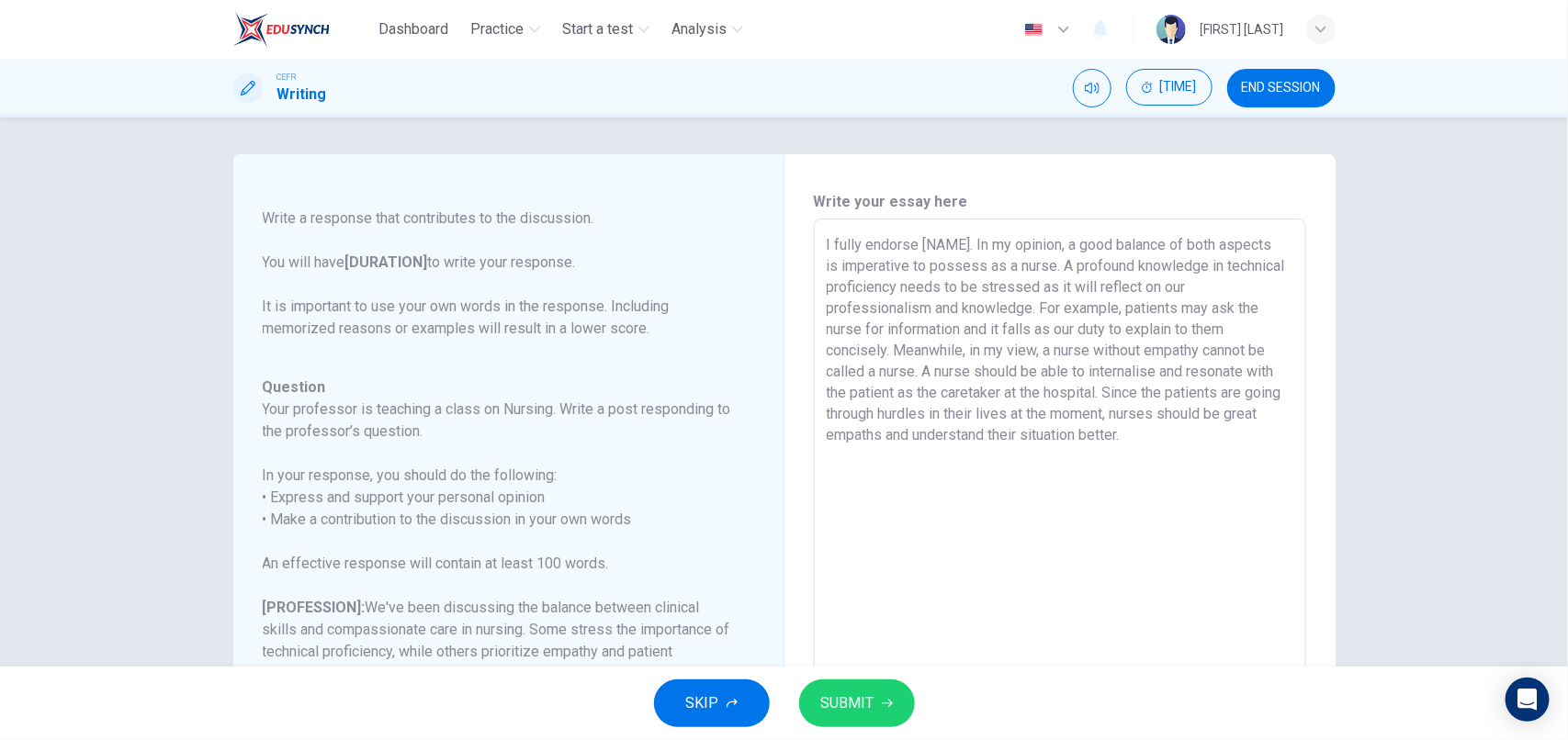 scroll, scrollTop: 1, scrollLeft: 0, axis: vertical 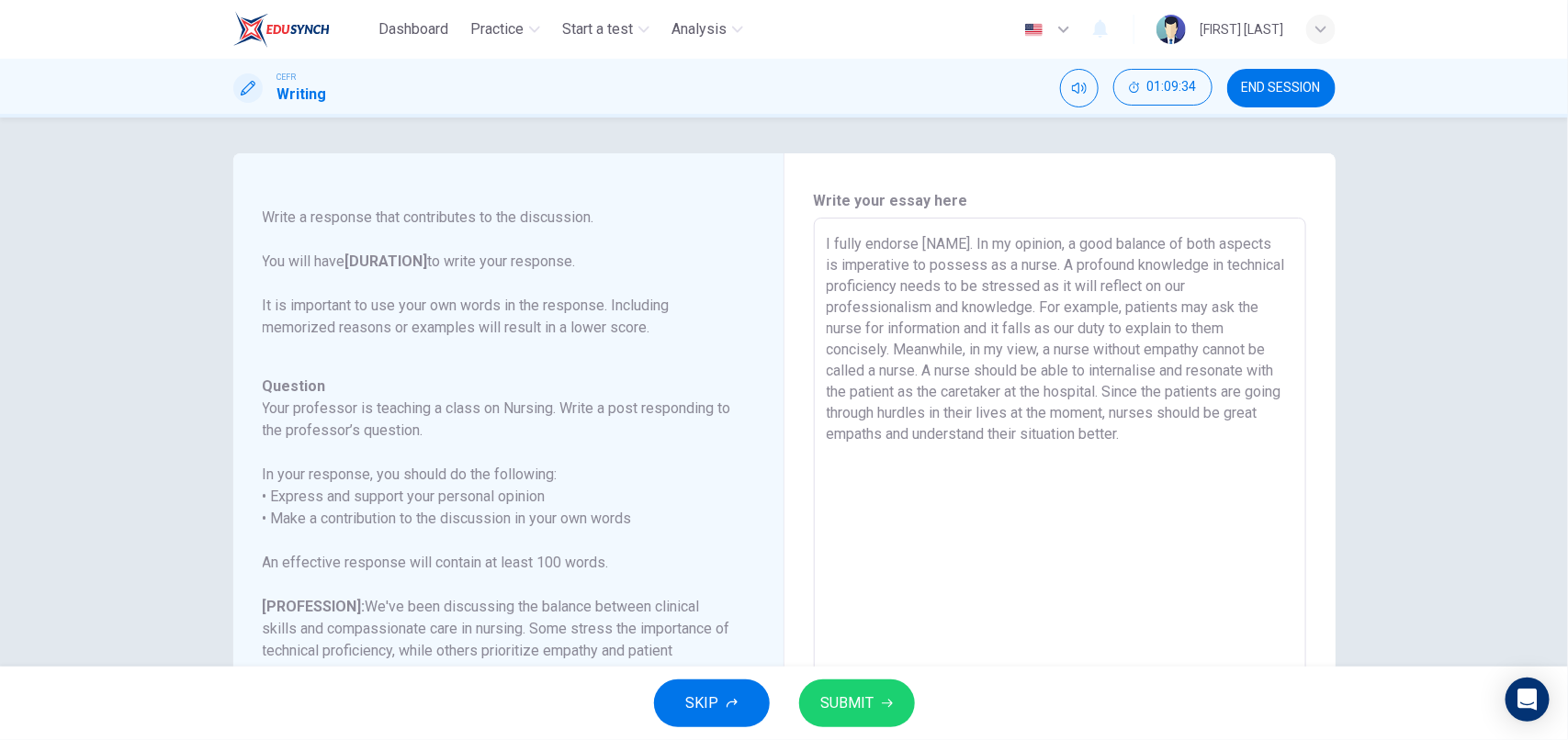 drag, startPoint x: 1247, startPoint y: 351, endPoint x: 1204, endPoint y: 350, distance: 43.011626 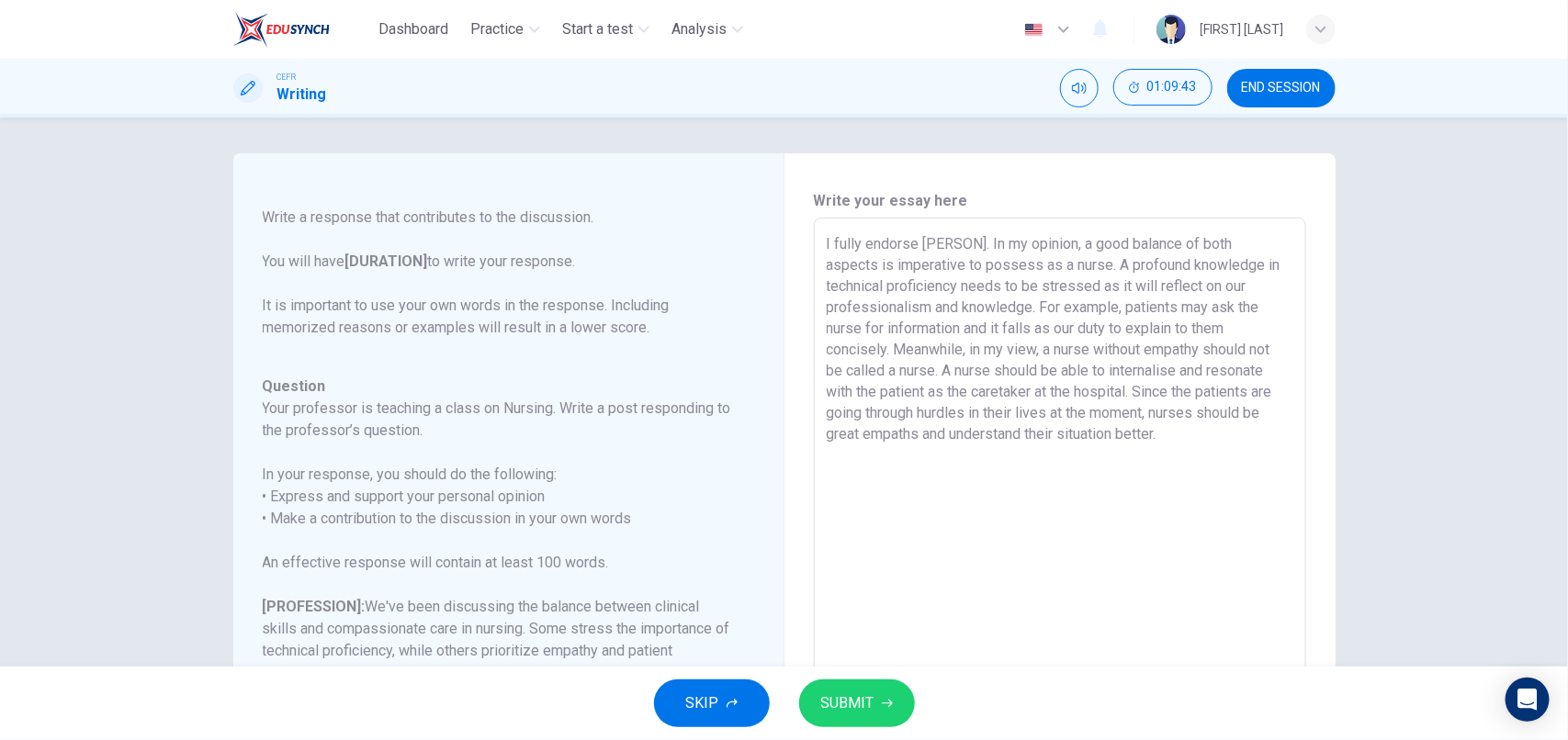 click on "I fully endorse [PERSON]. In my opinion, a good balance of both aspects is imperative to possess as a nurse. A profound knowledge in technical proficiency needs to be stressed as it will reflect on our professionalism and knowledge. For example, patients may ask the nurse for information and it falls as our duty to explain to them concisely. Meanwhile, in my view, a nurse without empathy should not be called a nurse. A nurse should be able to internalise and resonate with the patient as the caretaker at the hospital. Since the patients are going through hurdles in their lives at the moment, nurses should be great empaths and understand their situation better." at bounding box center [1060, 524] 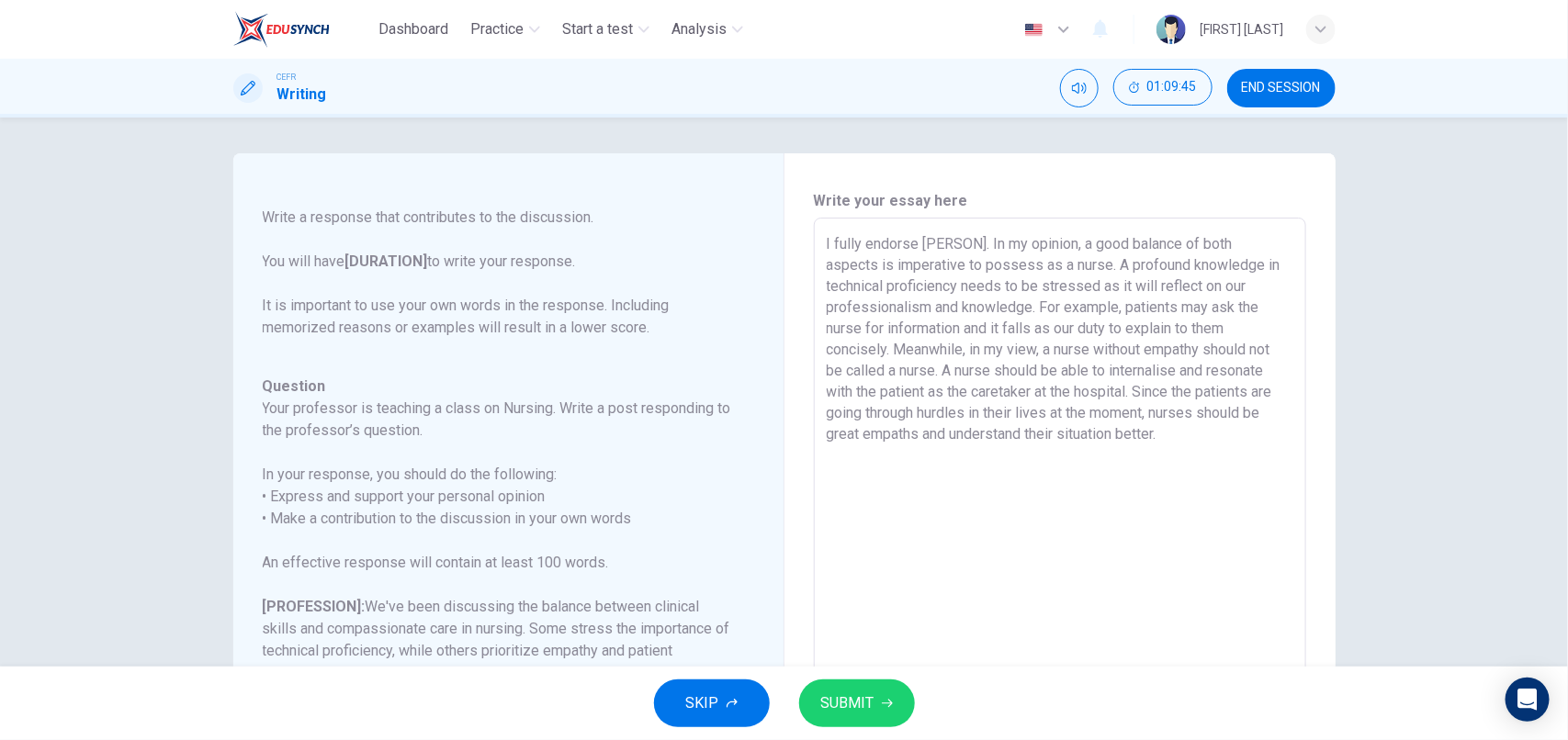 click on "I fully endorse [PERSON]. In my opinion, a good balance of both aspects is imperative to possess as a nurse. A profound knowledge in technical proficiency needs to be stressed as it will reflect on our professionalism and knowledge. For example, patients may ask the nurse for information and it falls as our duty to explain to them concisely. Meanwhile, in my view, a nurse without empathy should not be called a nurse. A nurse should be able to internalise and resonate with the patient as the caretaker at the hospital. Since the patients are going through hurdles in their lives at the moment, nurses should be great empaths and understand their situation better." at bounding box center (1060, 524) 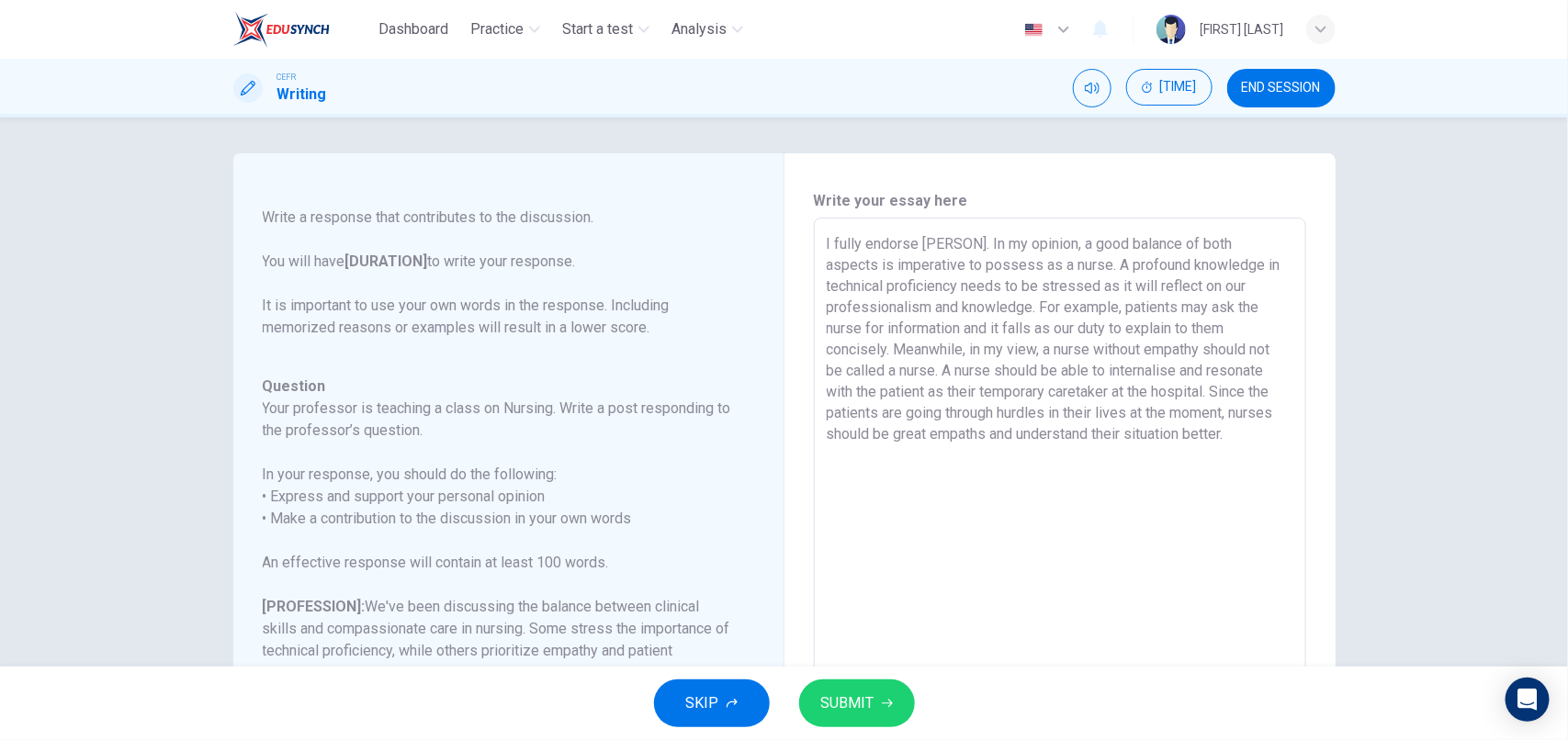 click on "I fully endorse [PERSON]. In my opinion, a good balance of both aspects is imperative to possess as a nurse. A profound knowledge in technical proficiency needs to be stressed as it will reflect on our professionalism and knowledge. For example, patients may ask the nurse for information and it falls as our duty to explain to them concisely. Meanwhile, in my view, a nurse without empathy should not be called a nurse. A nurse should be able to internalise and resonate with the patient as their temporary caretaker at the hospital. Since the patients are going through hurdles in their lives at the moment, nurses should be great empaths and understand their situation better." at bounding box center (1060, 524) 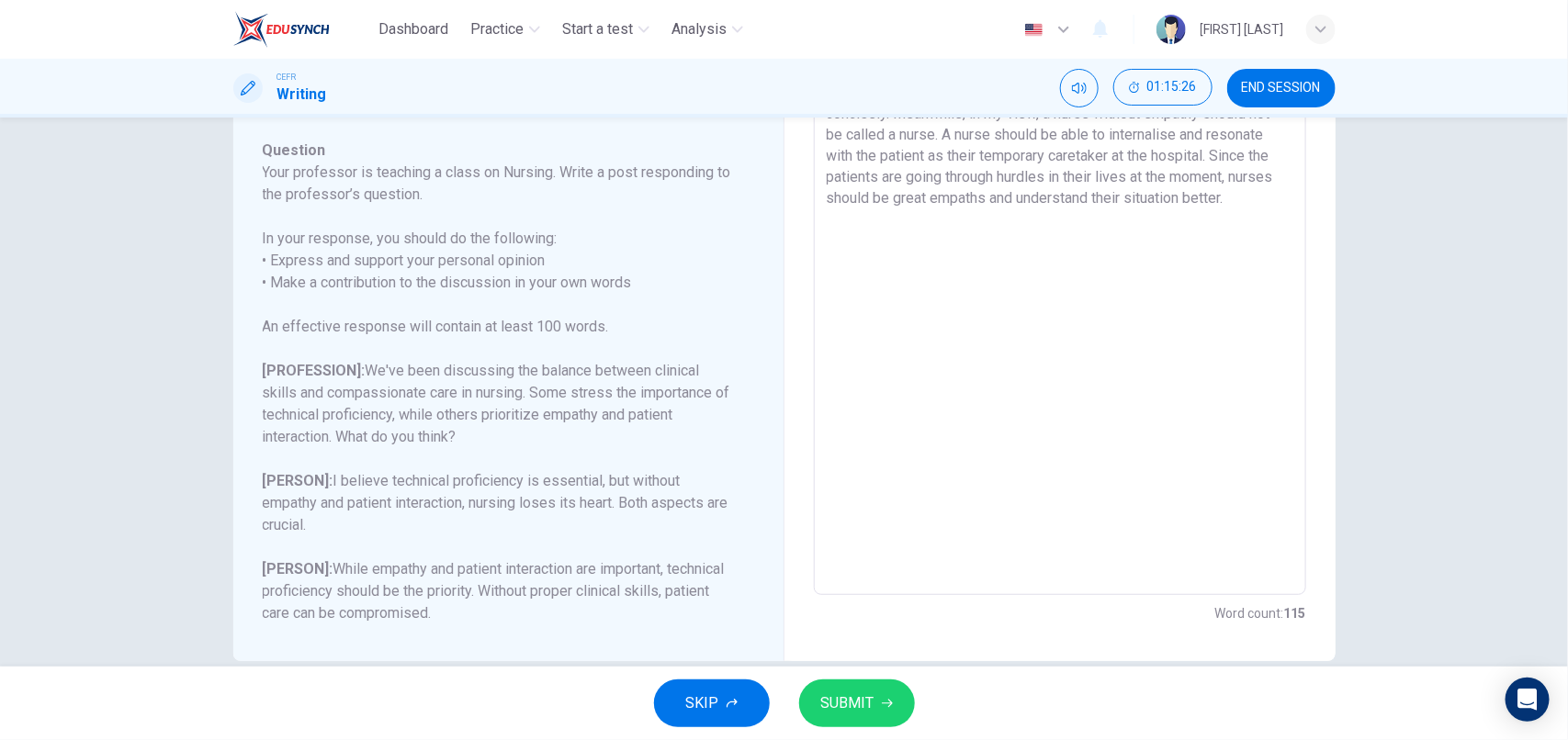 type on "I fully endorse [PERSON]. In my opinion, a good balance of both aspects is imperative to possess as a nurse. A profound knowledge in technical proficiency needs to be stressed as it will reflect on our professionalism and knowledge. For example, patients may ask the nurse for information and it falls as our duty to explain to them concisely. Meanwhile, in my view, a nurse without empathy should not be called a nurse. A nurse should be able to internalise and resonate with the patient as their temporary caretaker at the hospital. Since the patients are going through hurdles in their lives at the moment, nurses should be great empaths and understand their situation better." 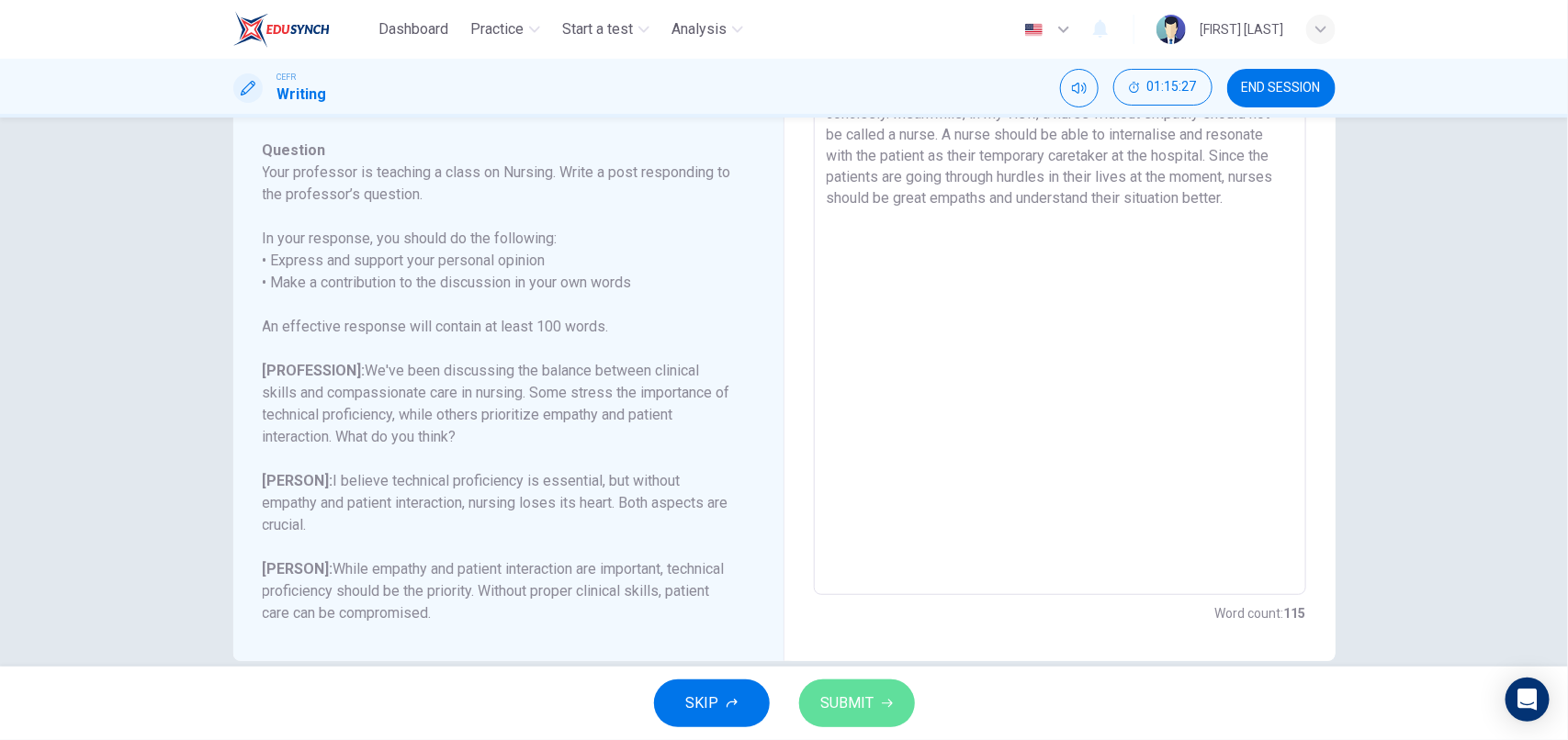 click on "SUBMIT" at bounding box center (848, 703) 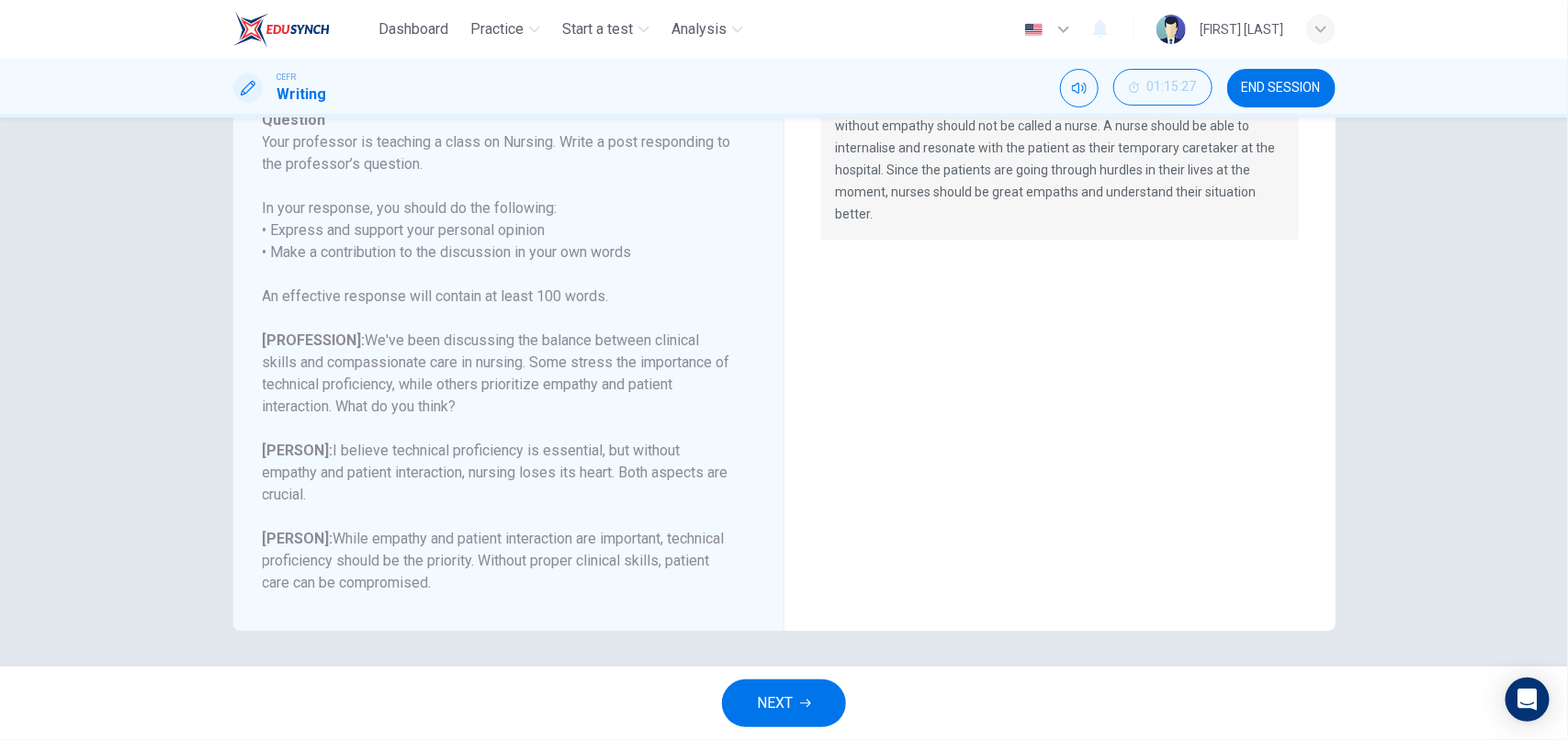 scroll, scrollTop: 0, scrollLeft: 0, axis: both 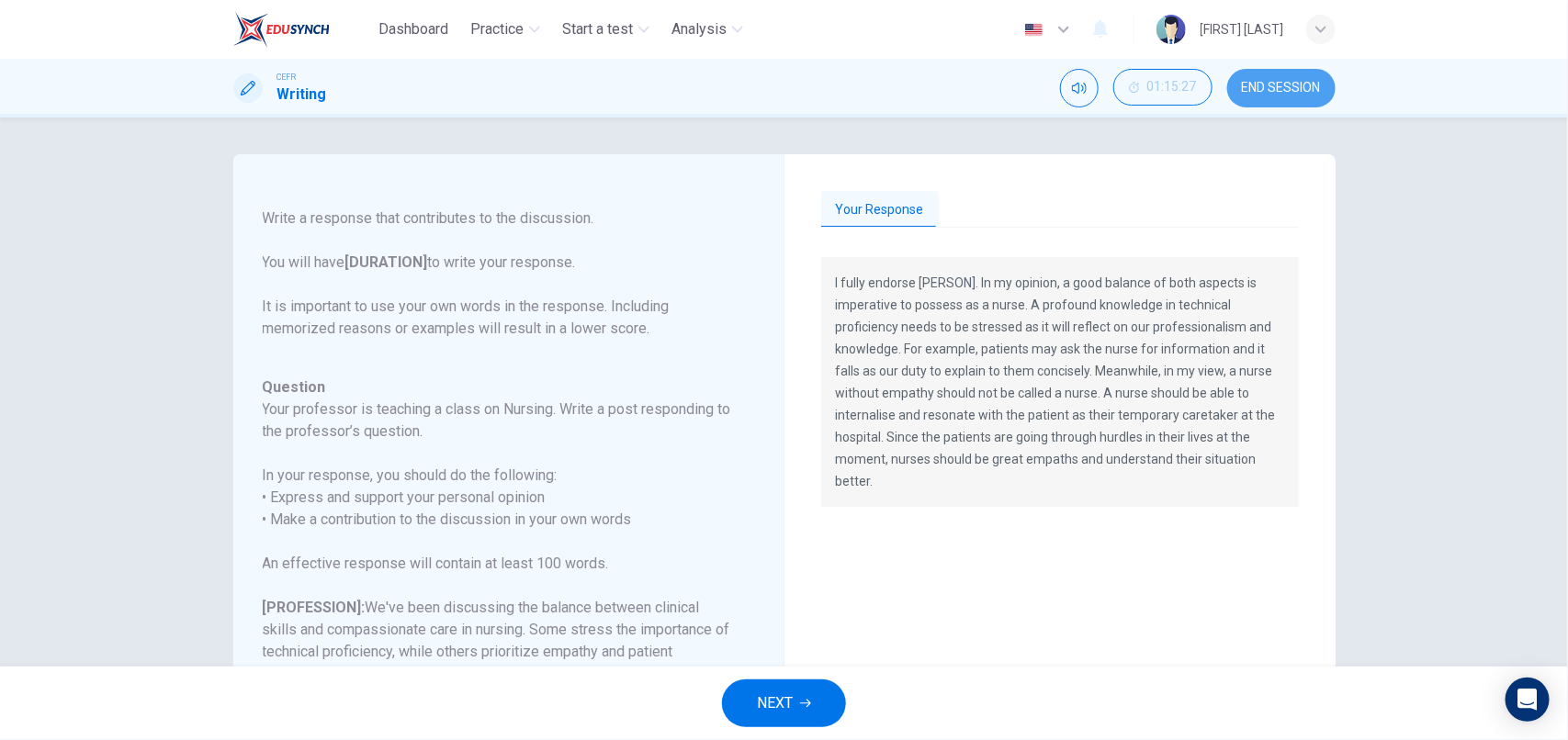 click on "END SESSION" at bounding box center [1281, 88] 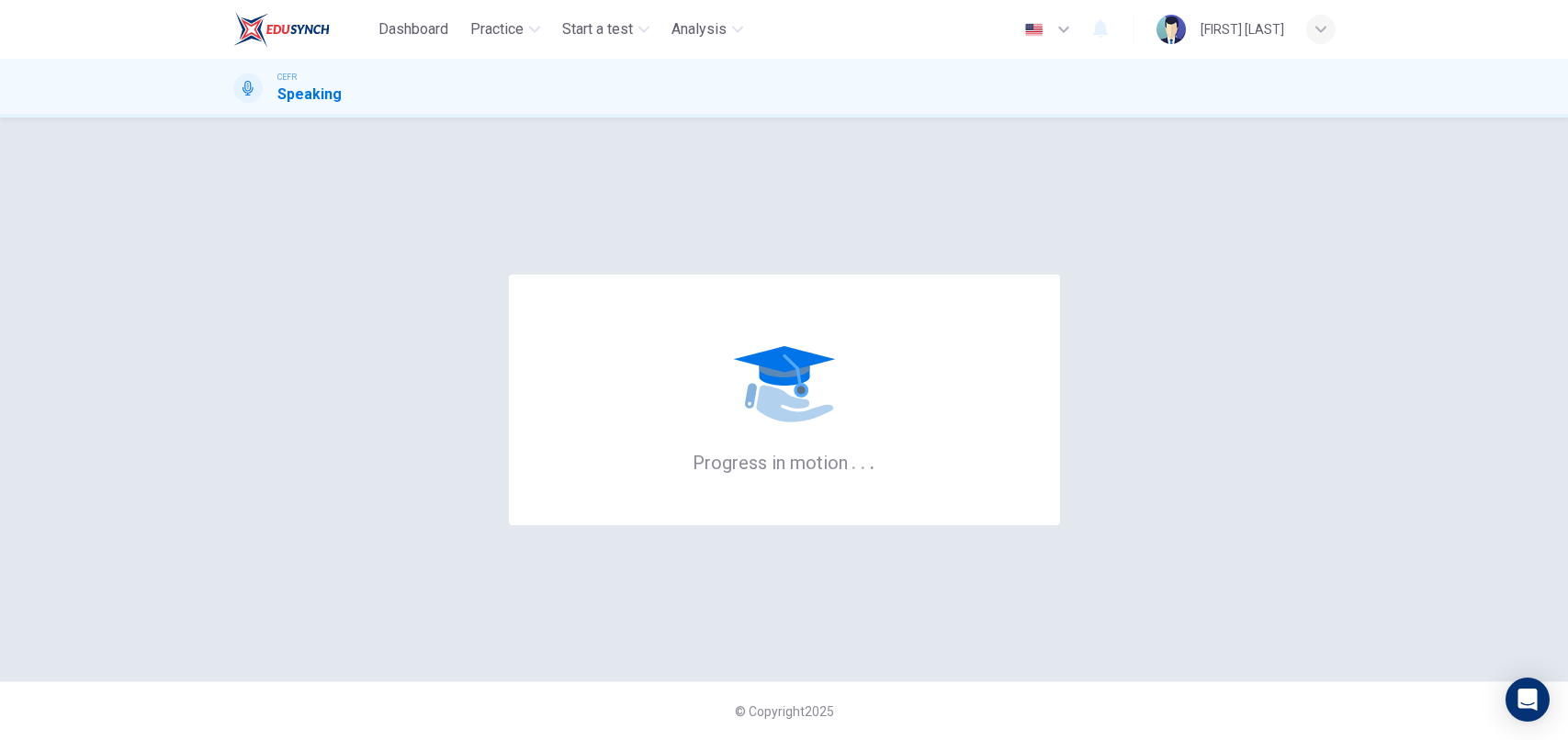 scroll, scrollTop: 0, scrollLeft: 0, axis: both 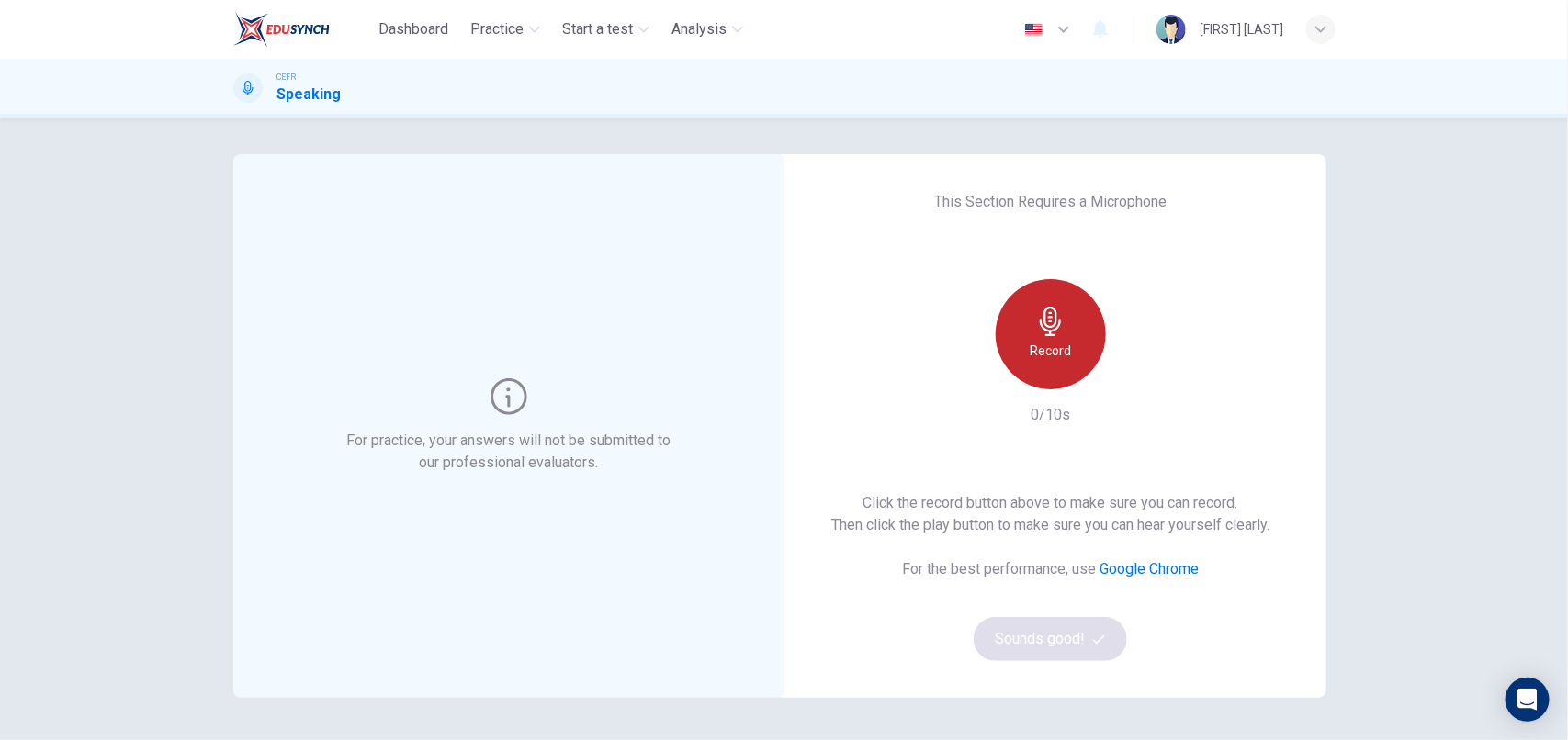 click on "Record" at bounding box center [1050, 351] 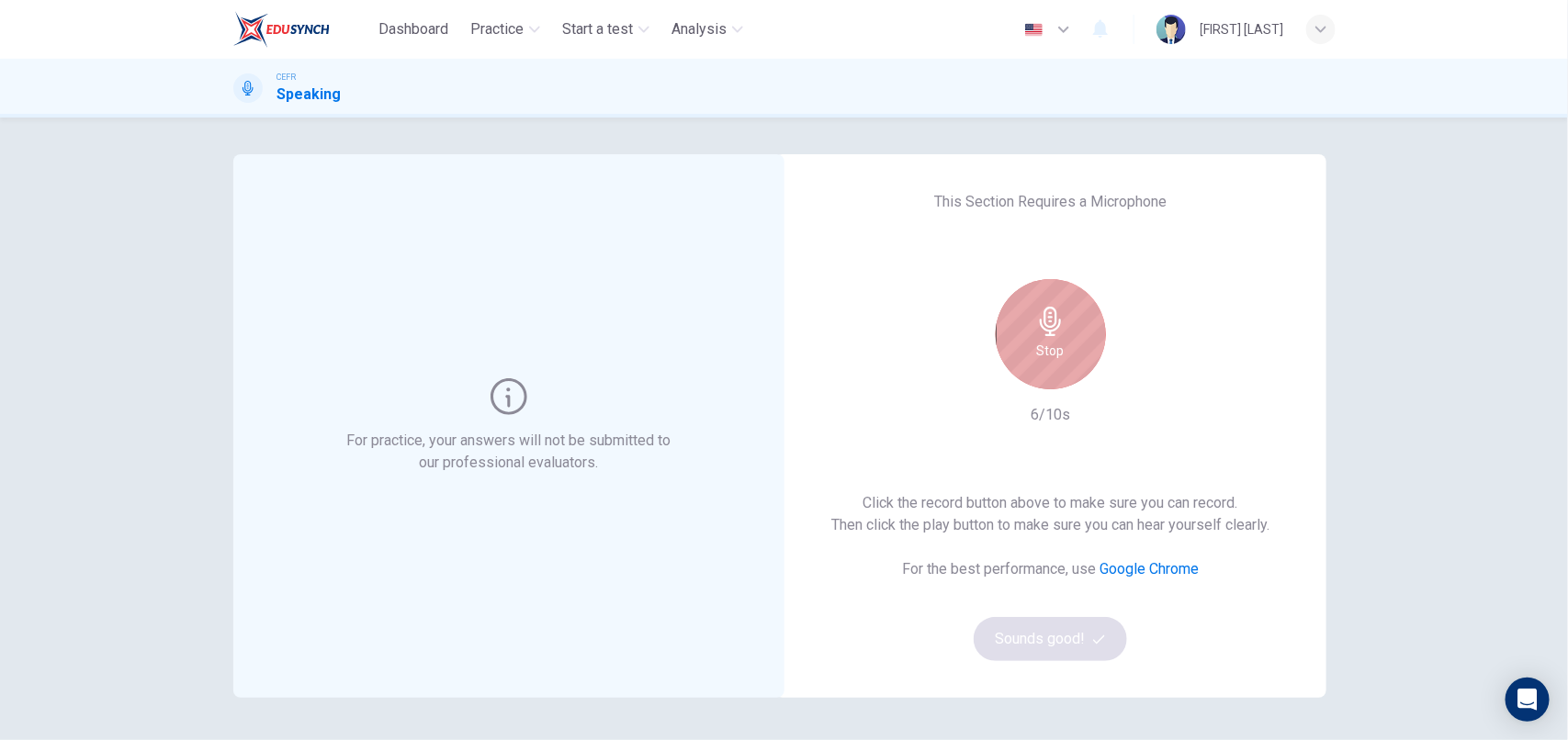 click on "Stop" at bounding box center [1051, 334] 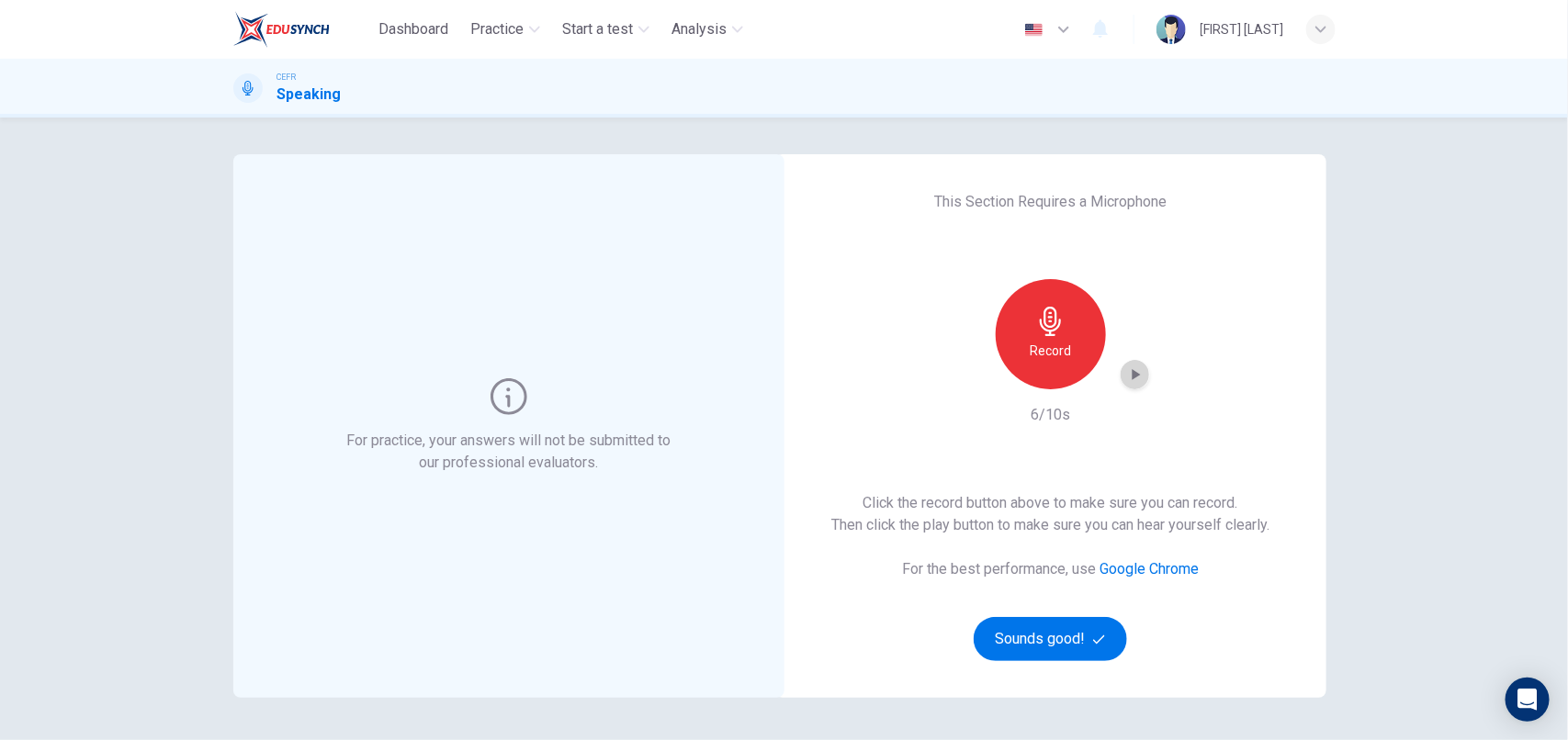 click at bounding box center [1135, 375] 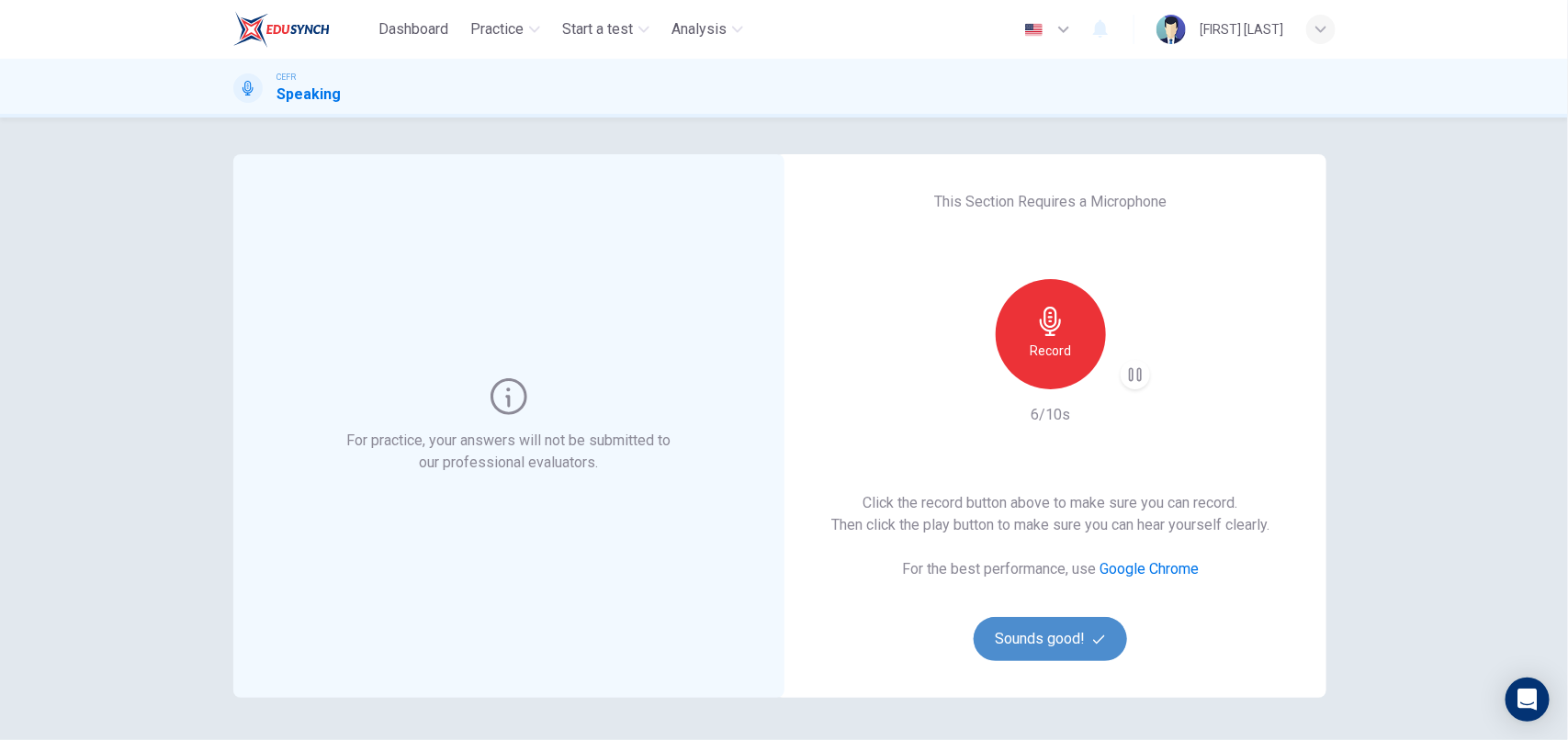 click on "Sounds good!" at bounding box center (1051, 639) 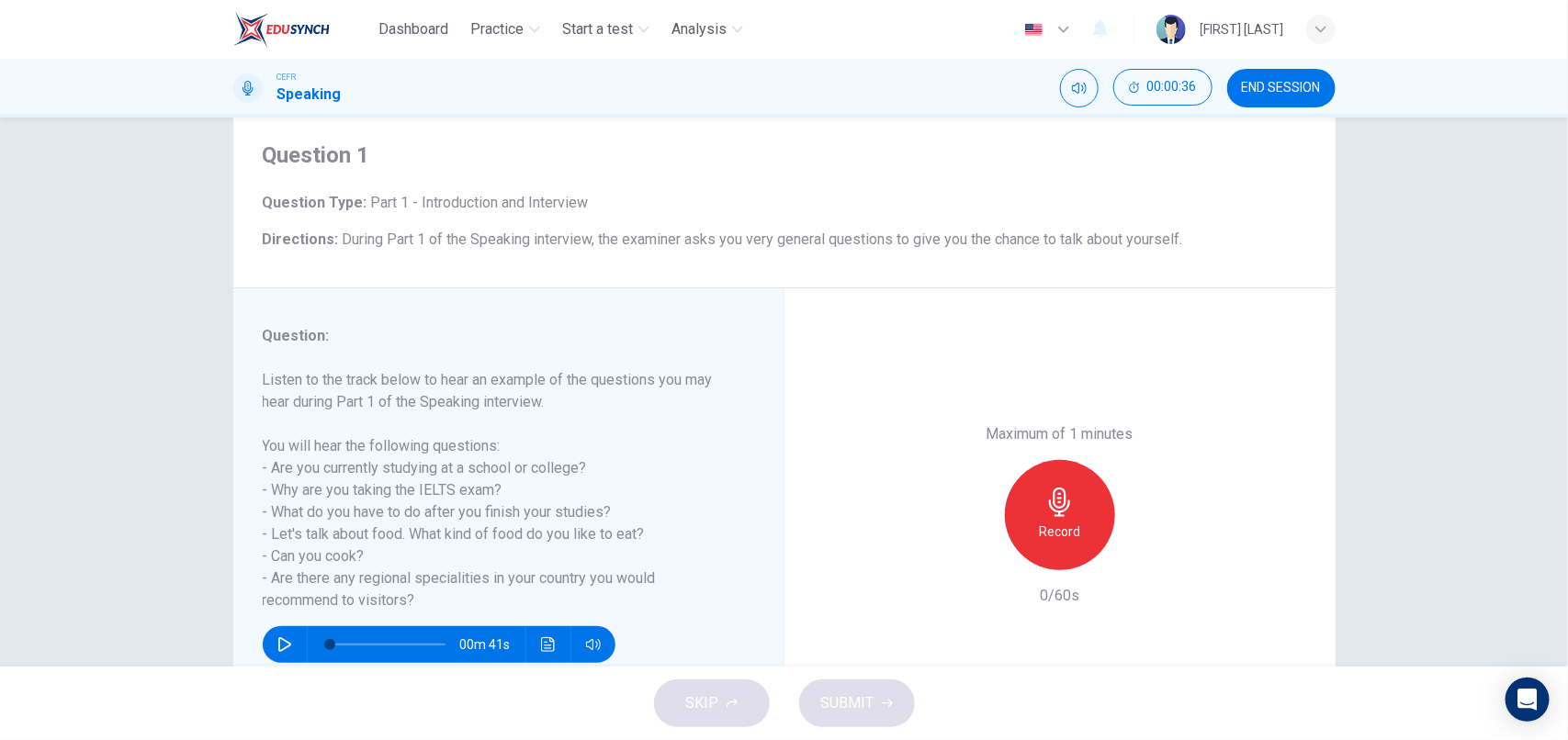 scroll, scrollTop: 162, scrollLeft: 0, axis: vertical 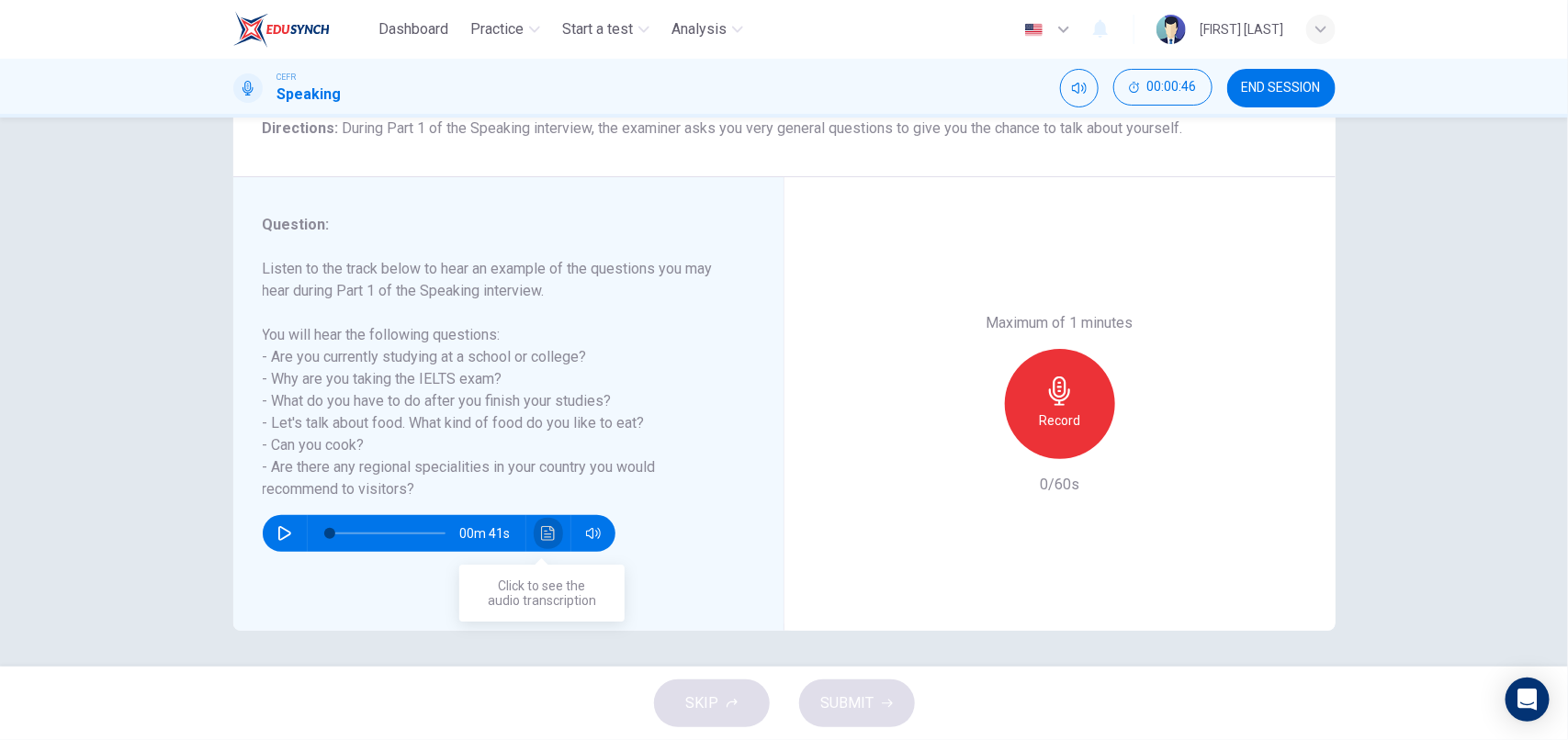 click at bounding box center [548, 533] 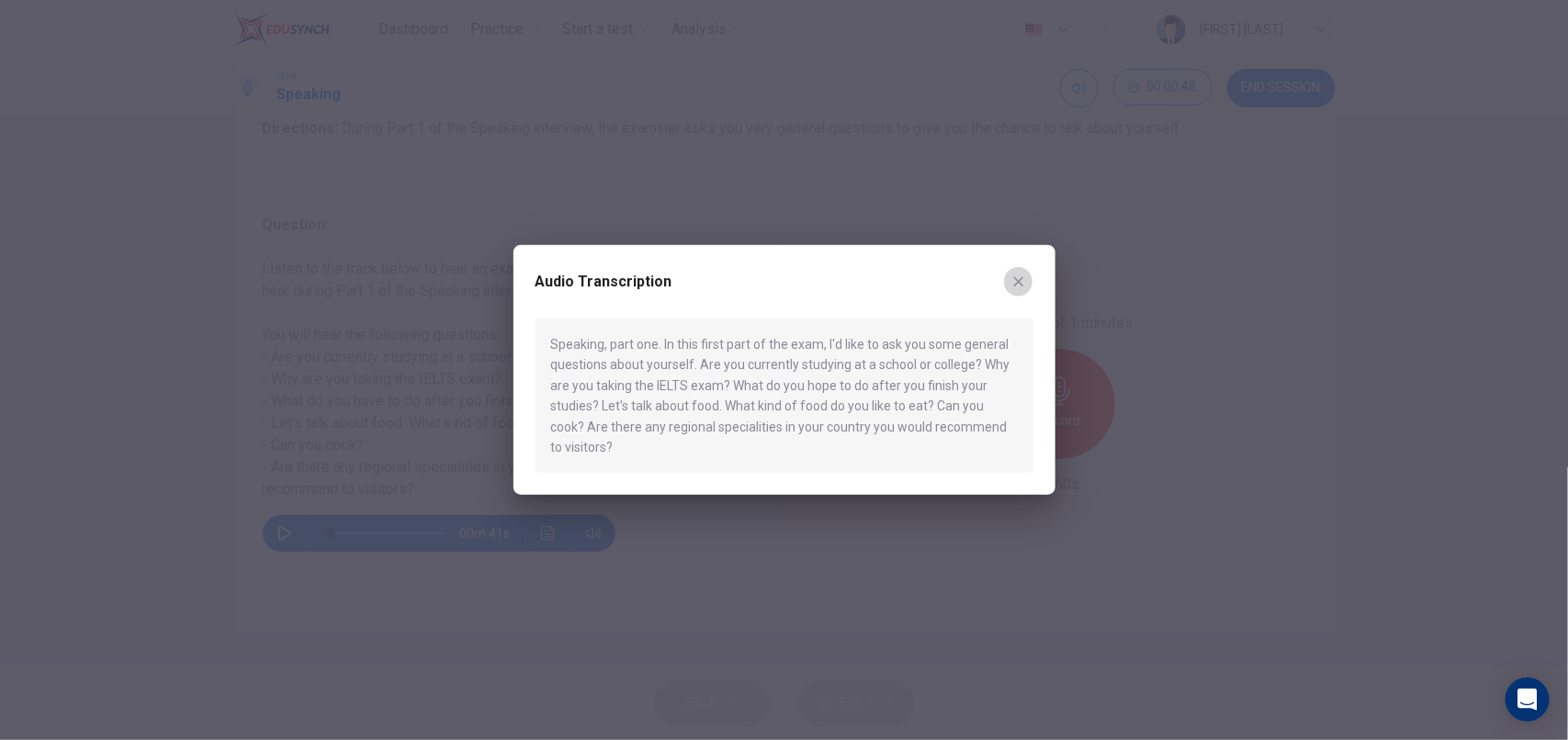 click at bounding box center [1019, 282] 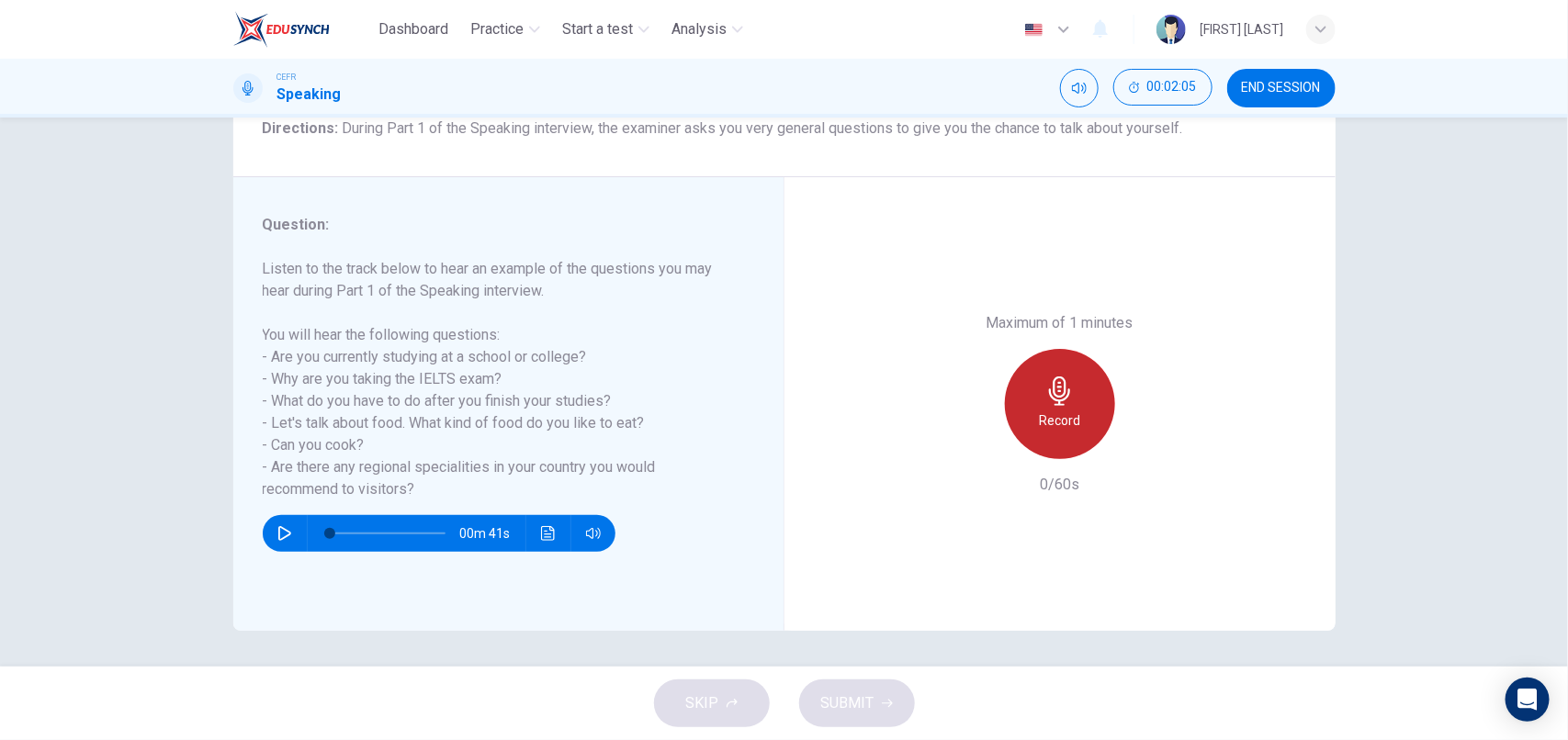 click at bounding box center (1060, 391) 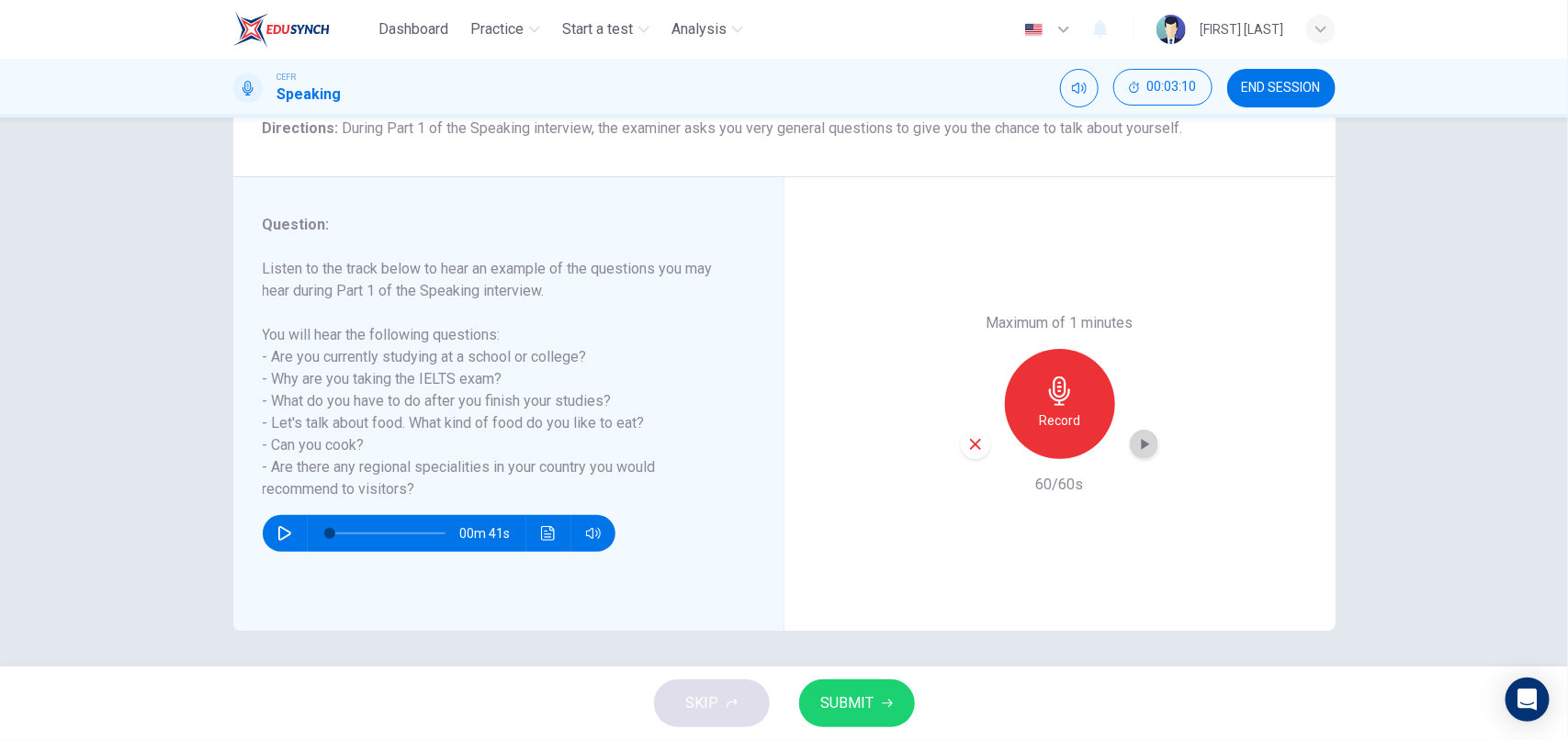 click at bounding box center (1145, 444) 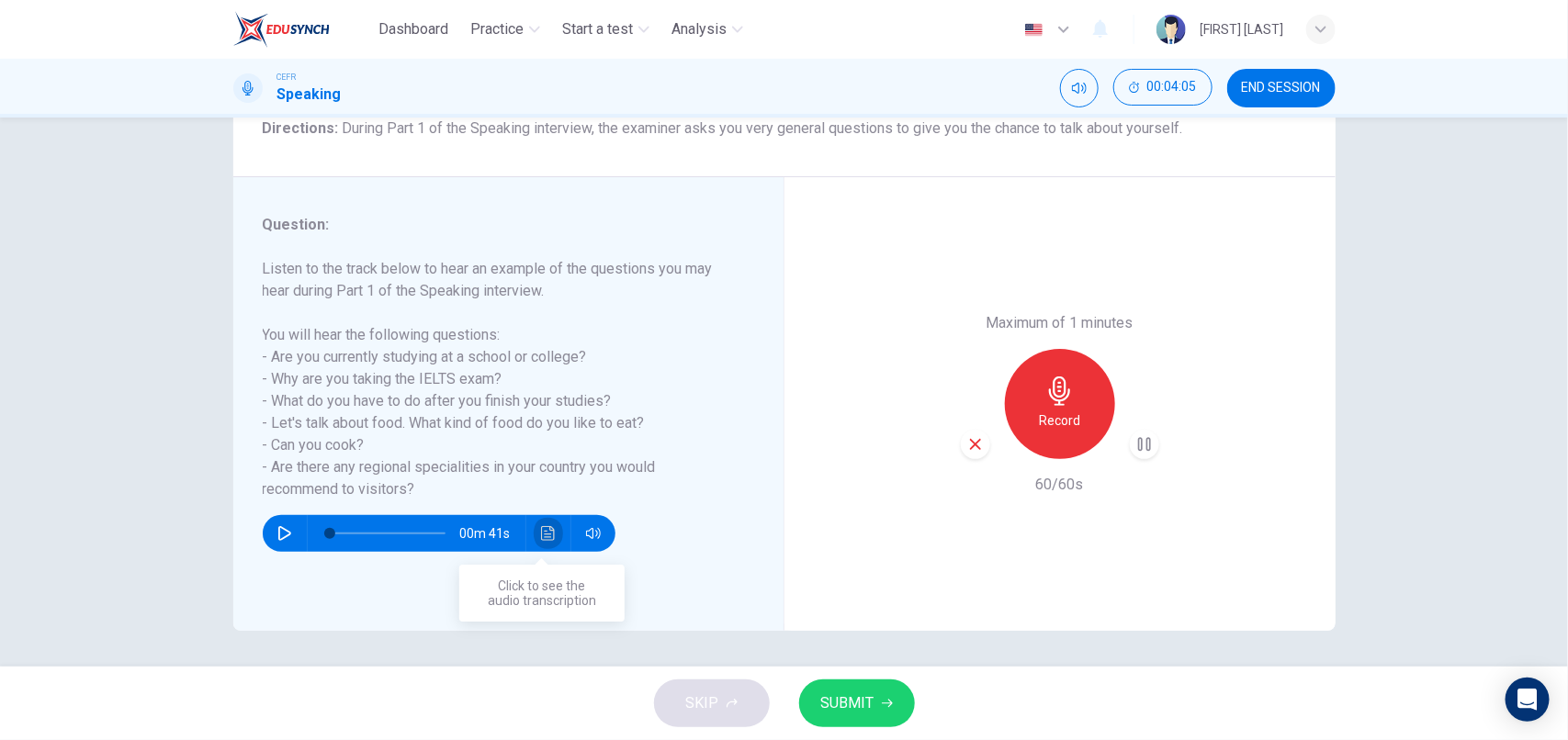 click at bounding box center (548, 533) 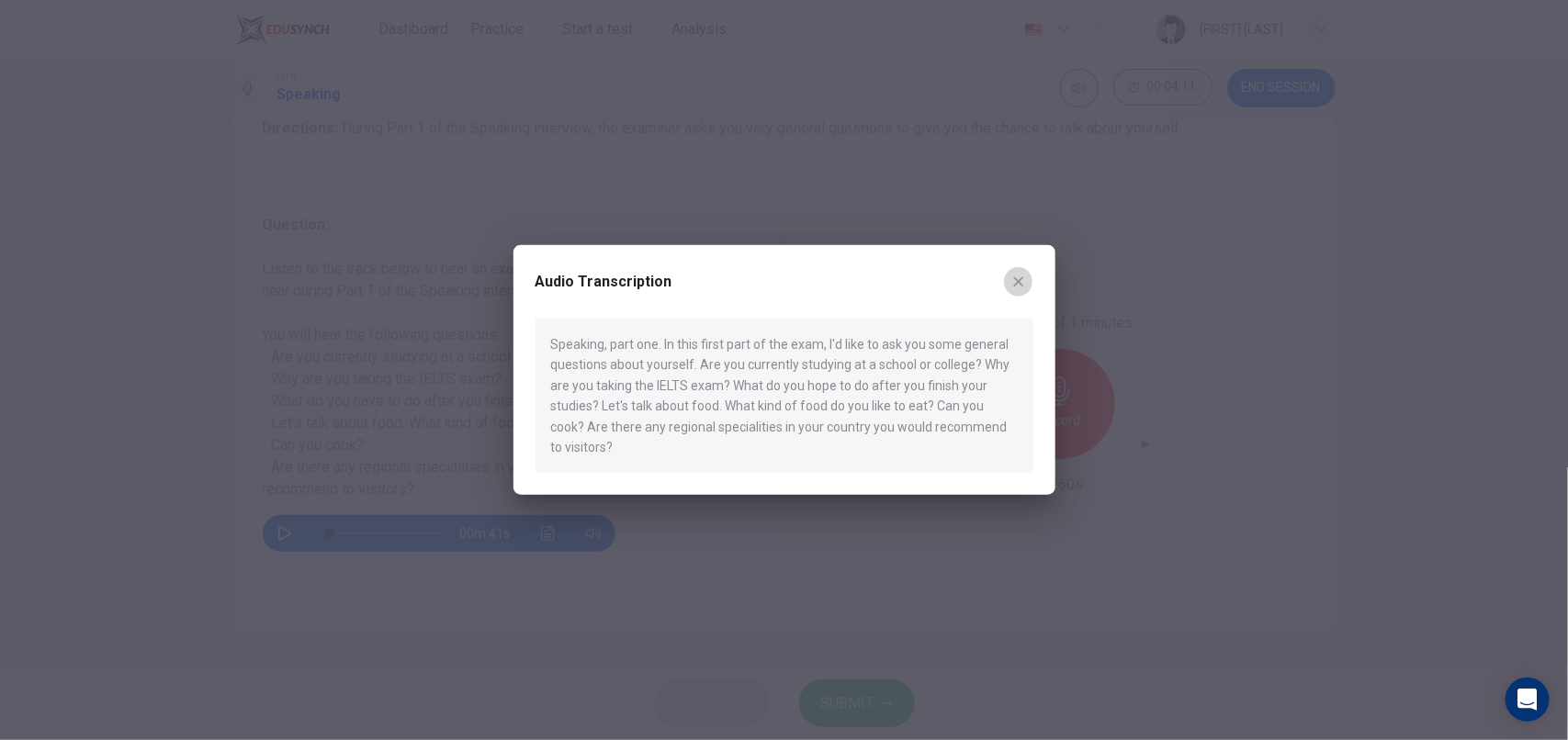 click at bounding box center [1019, 282] 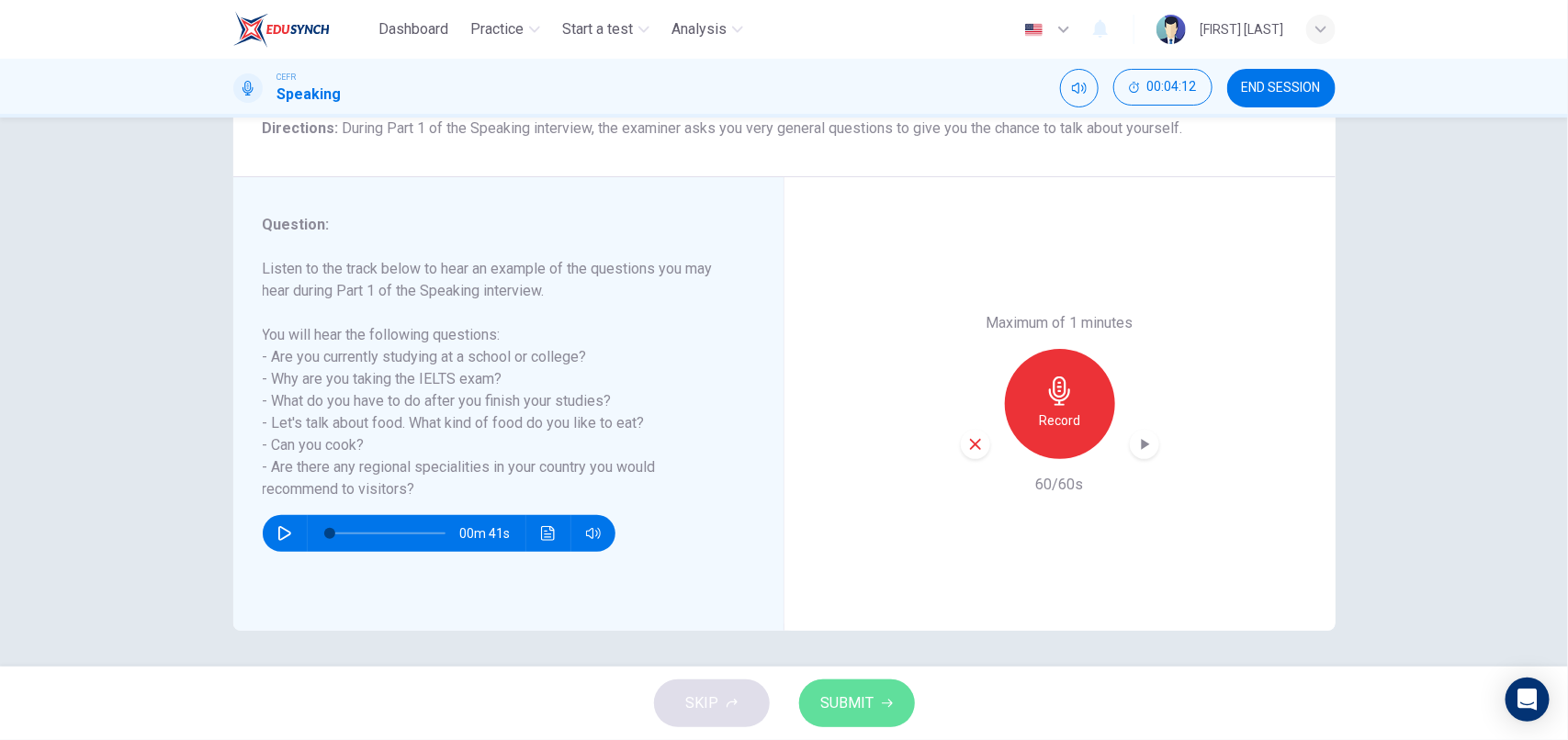 click on "SUBMIT" at bounding box center (857, 703) 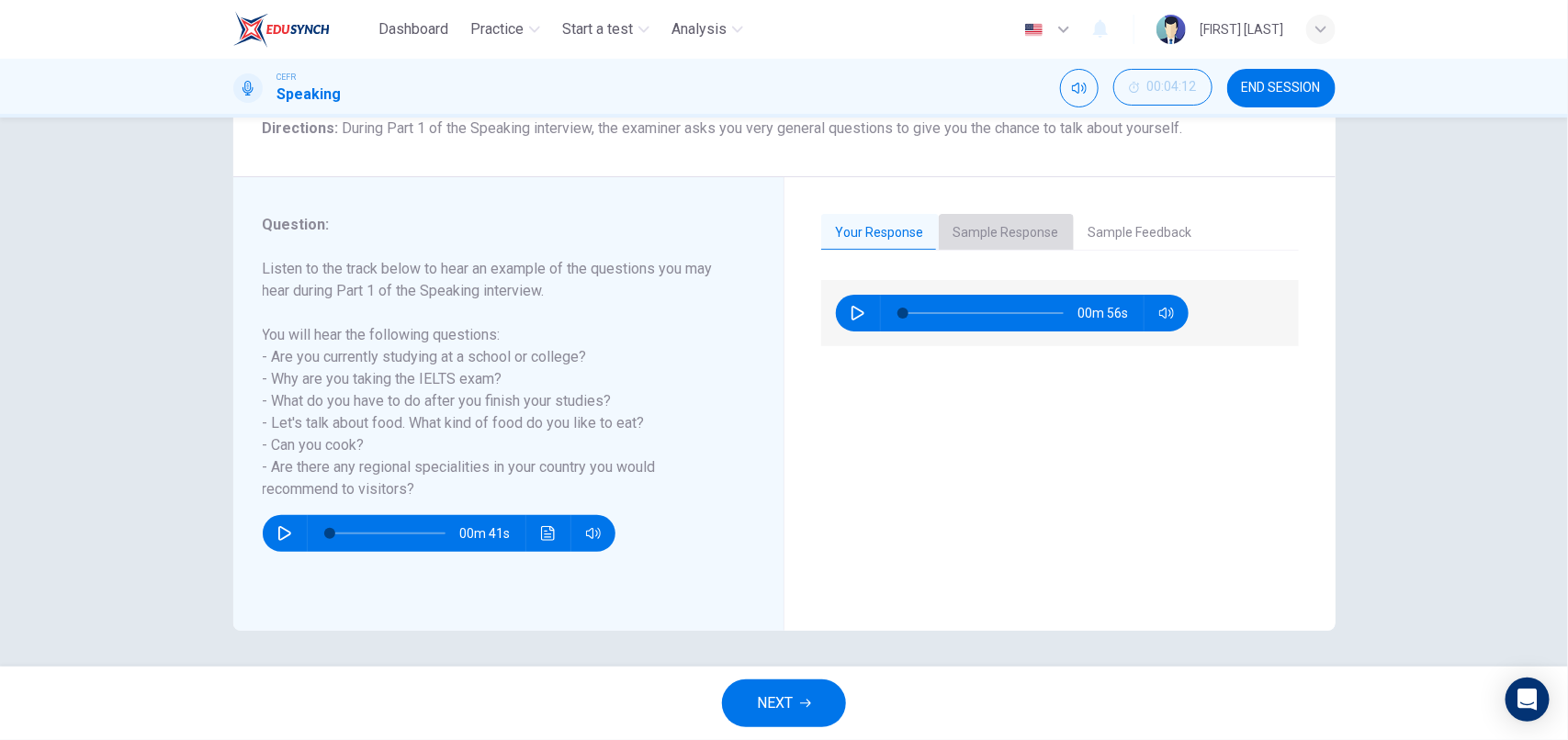 click on "Sample Response" at bounding box center (1006, 233) 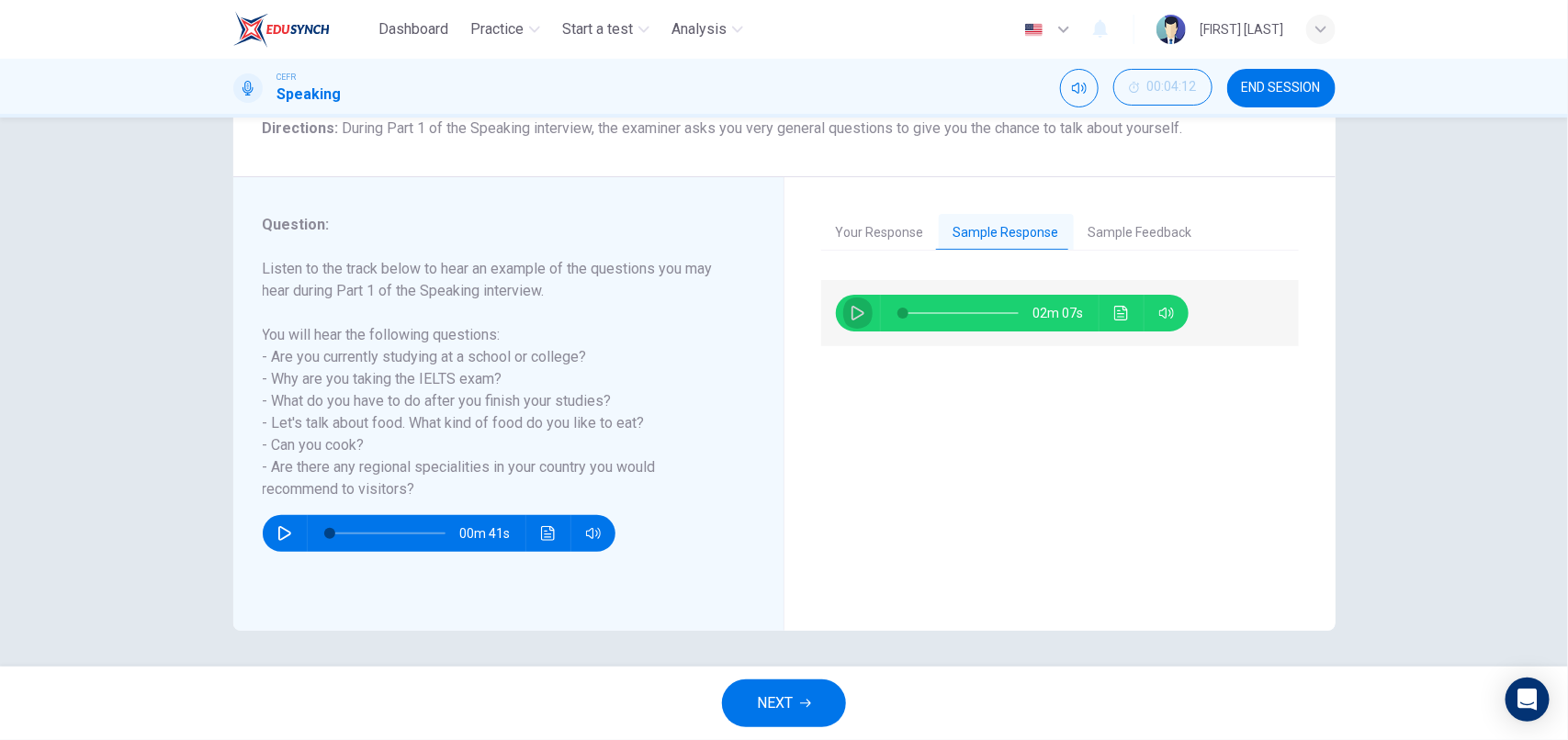 click at bounding box center [858, 313] 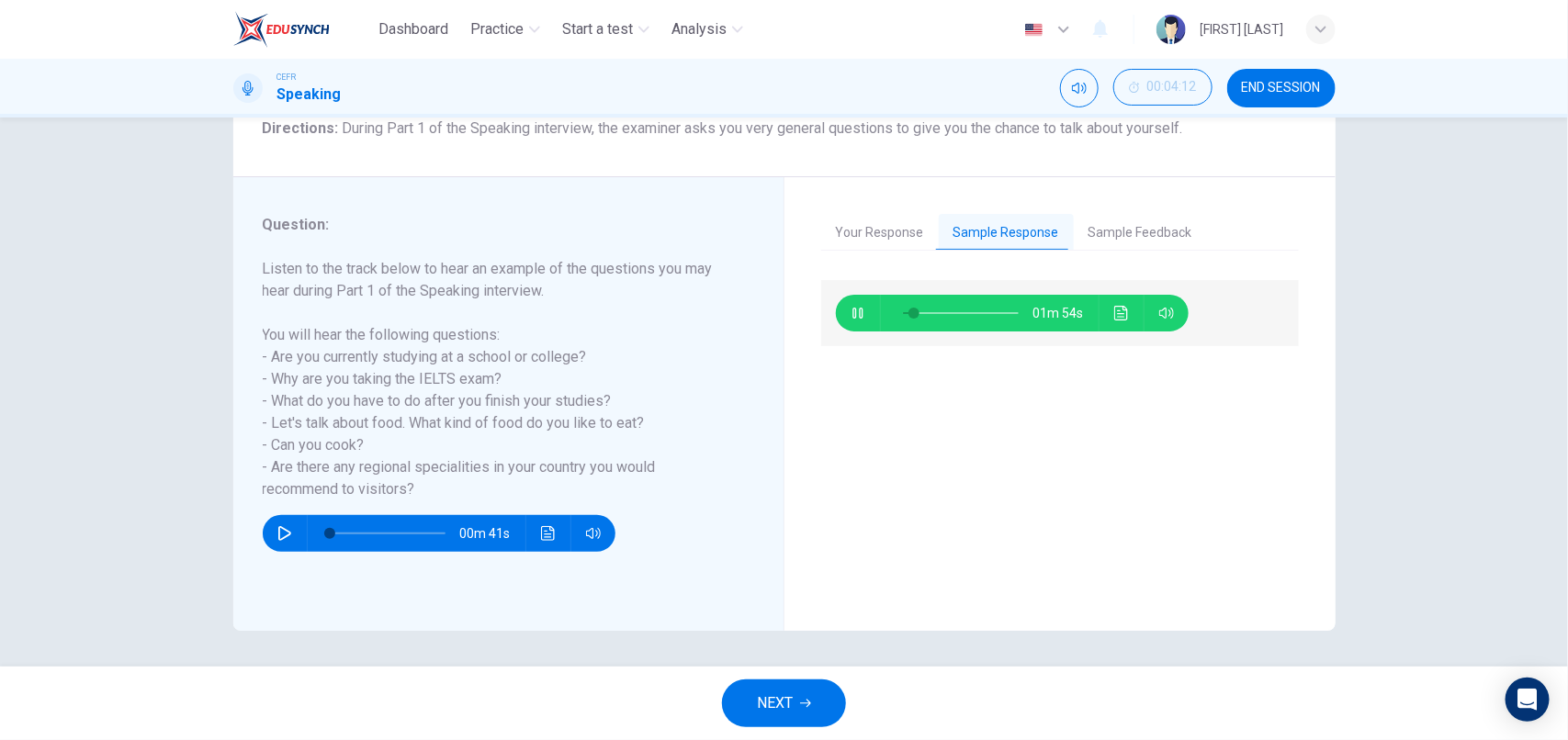 type 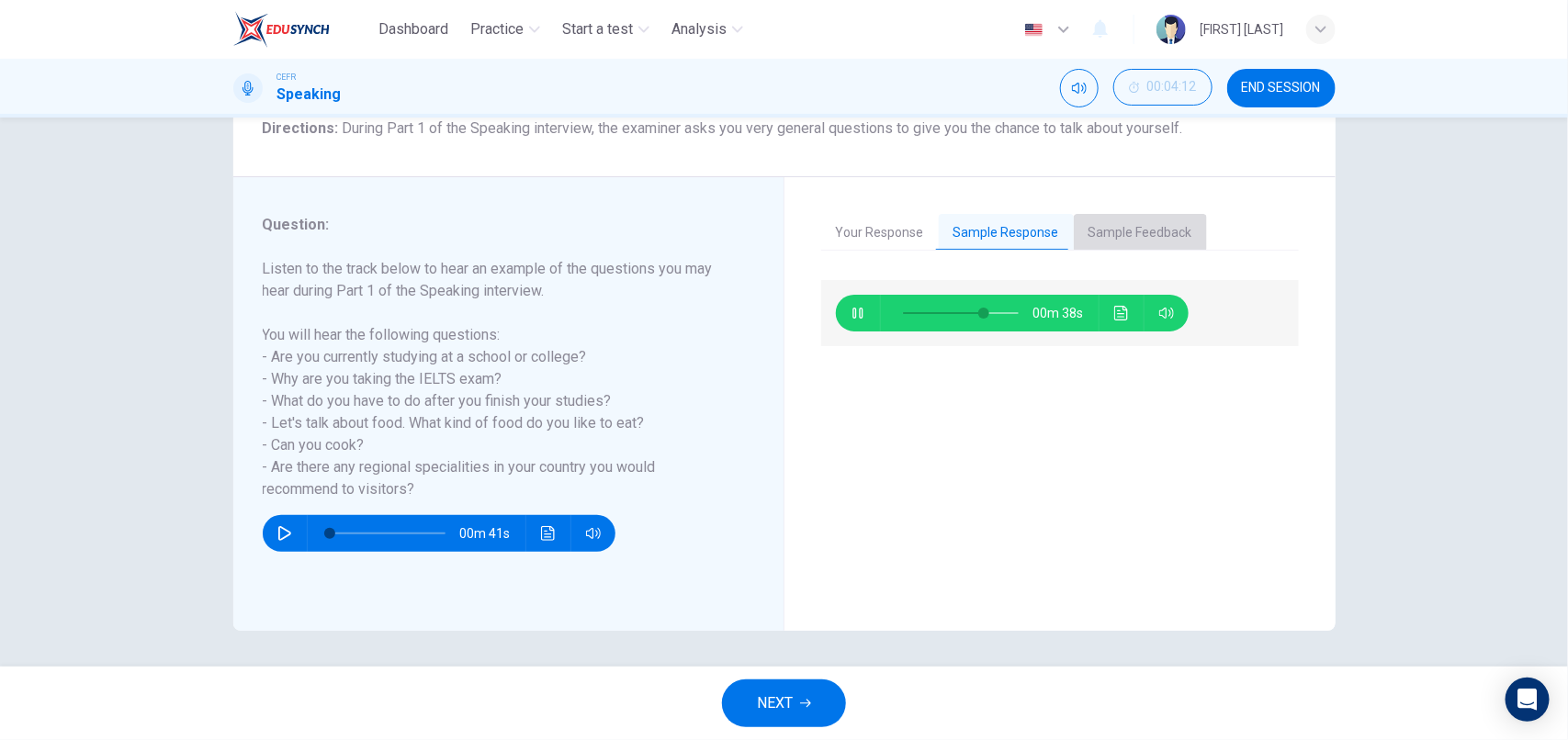 click on "Sample Feedback" at bounding box center (1140, 233) 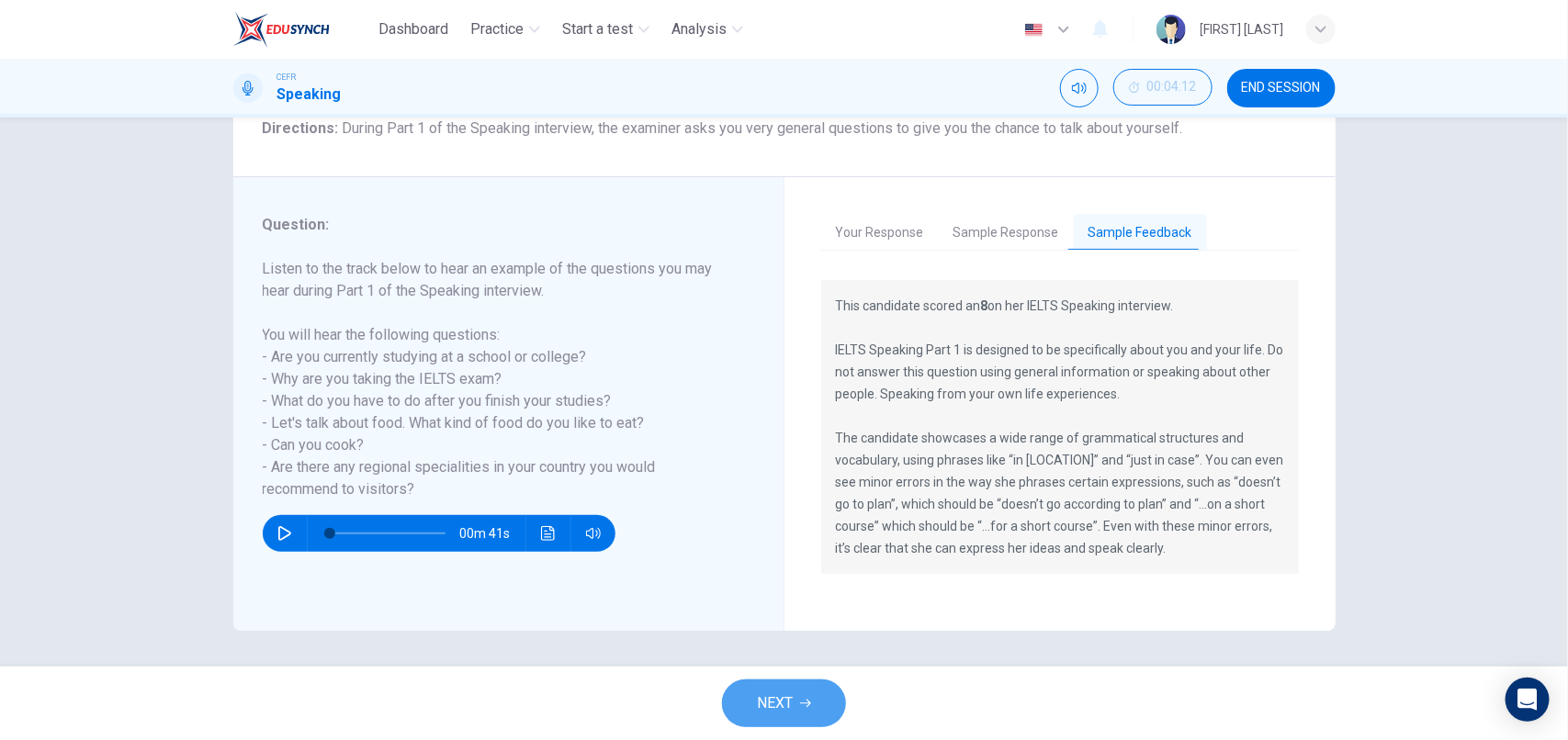 click on "NEXT" at bounding box center (774, 703) 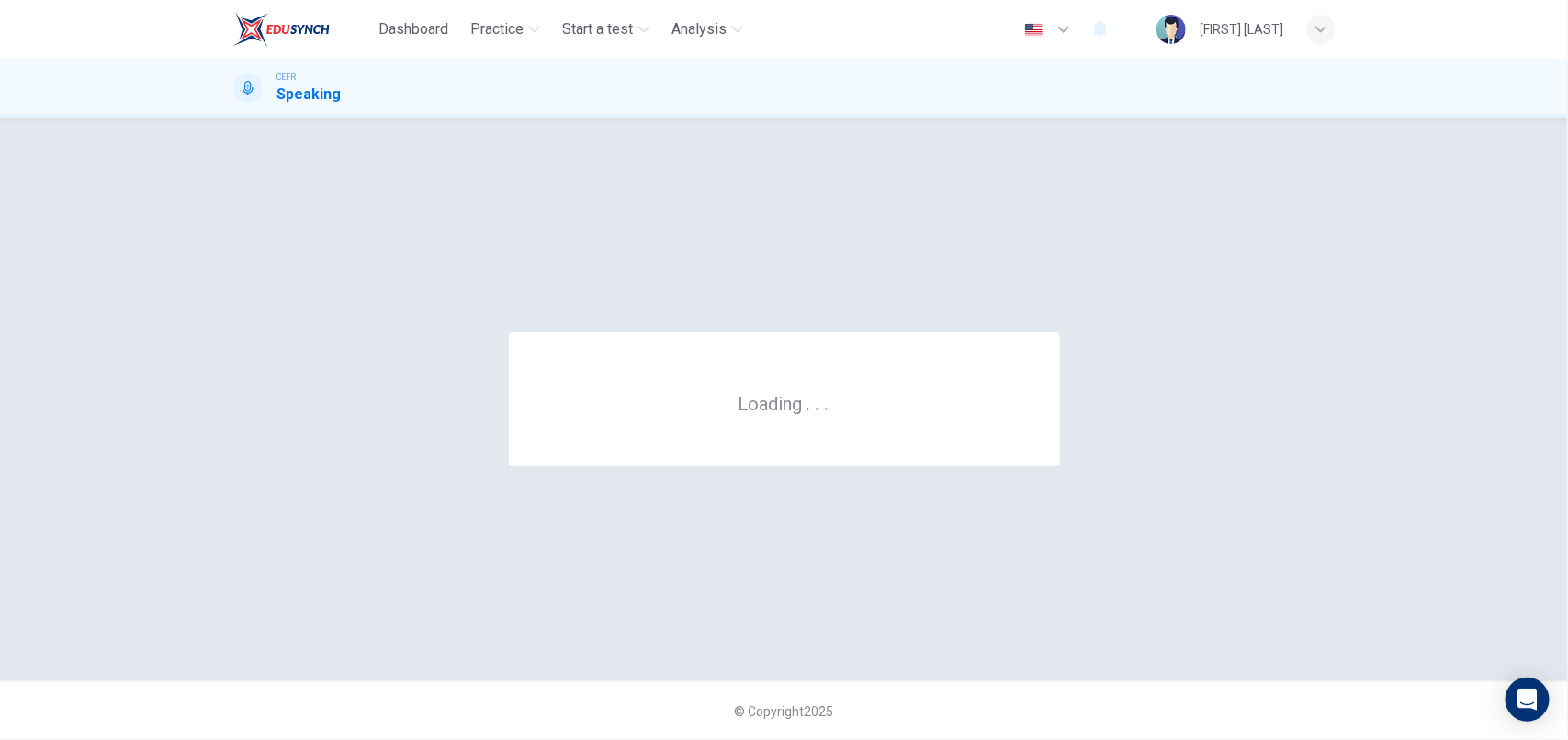 scroll, scrollTop: 0, scrollLeft: 0, axis: both 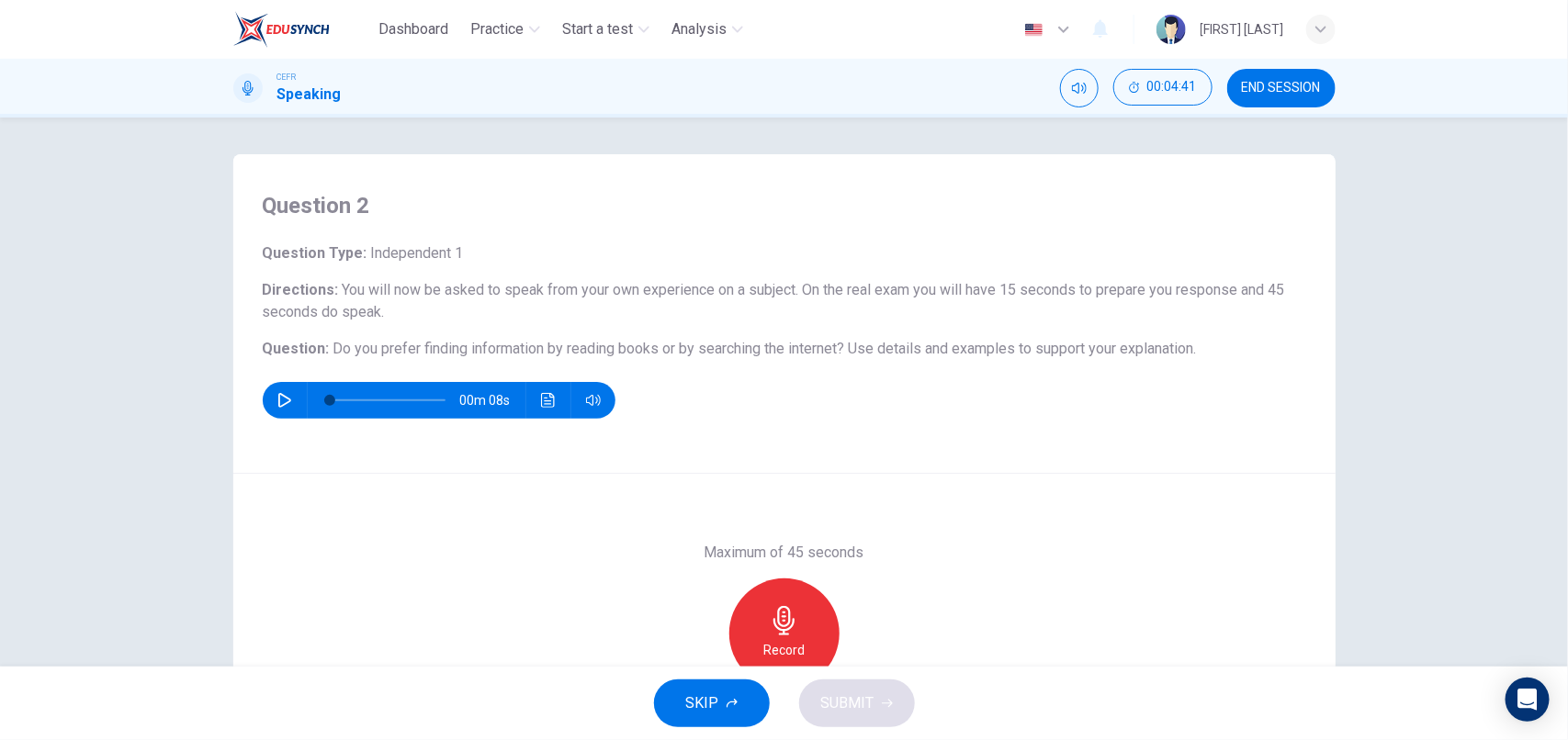 click at bounding box center (285, 400) 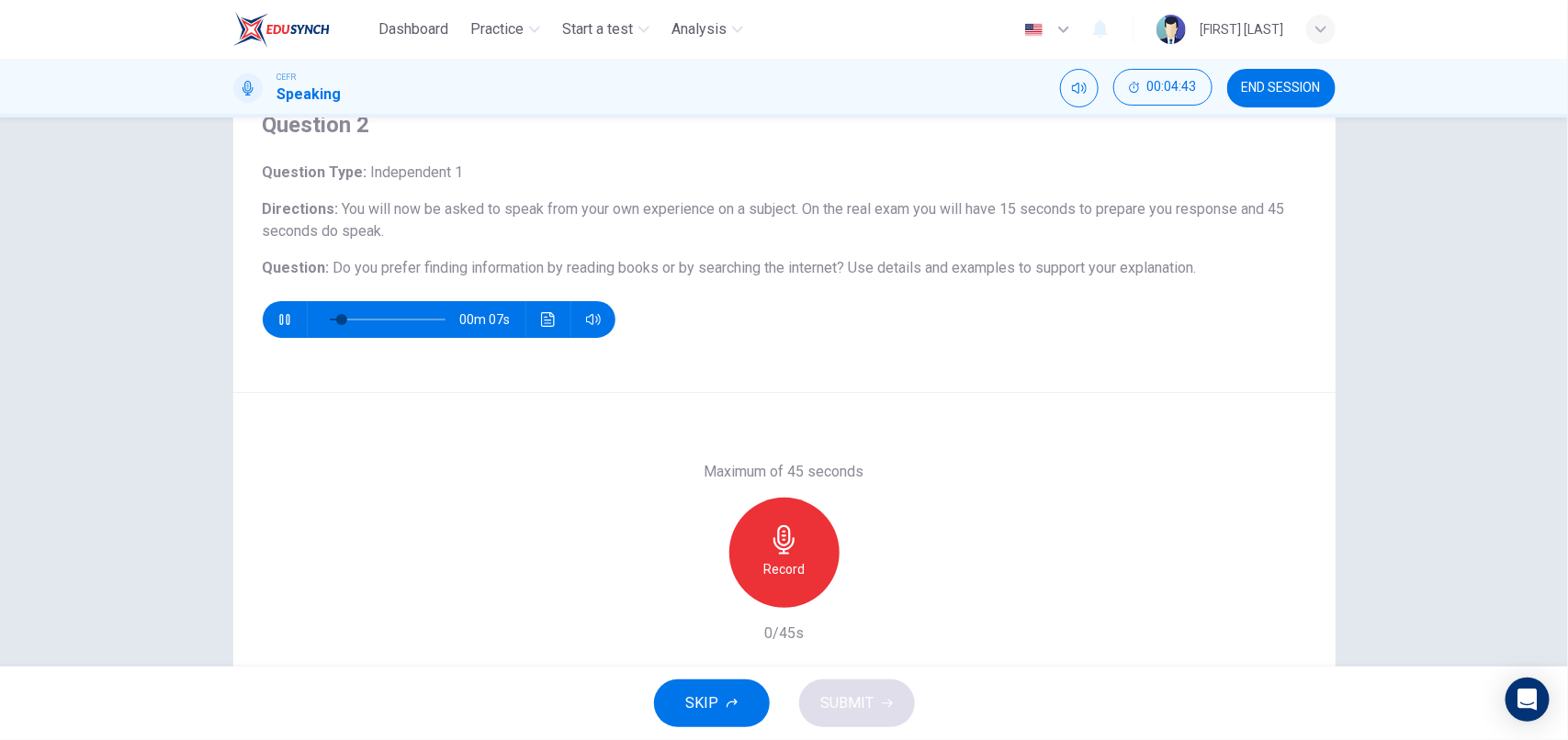scroll, scrollTop: 98, scrollLeft: 0, axis: vertical 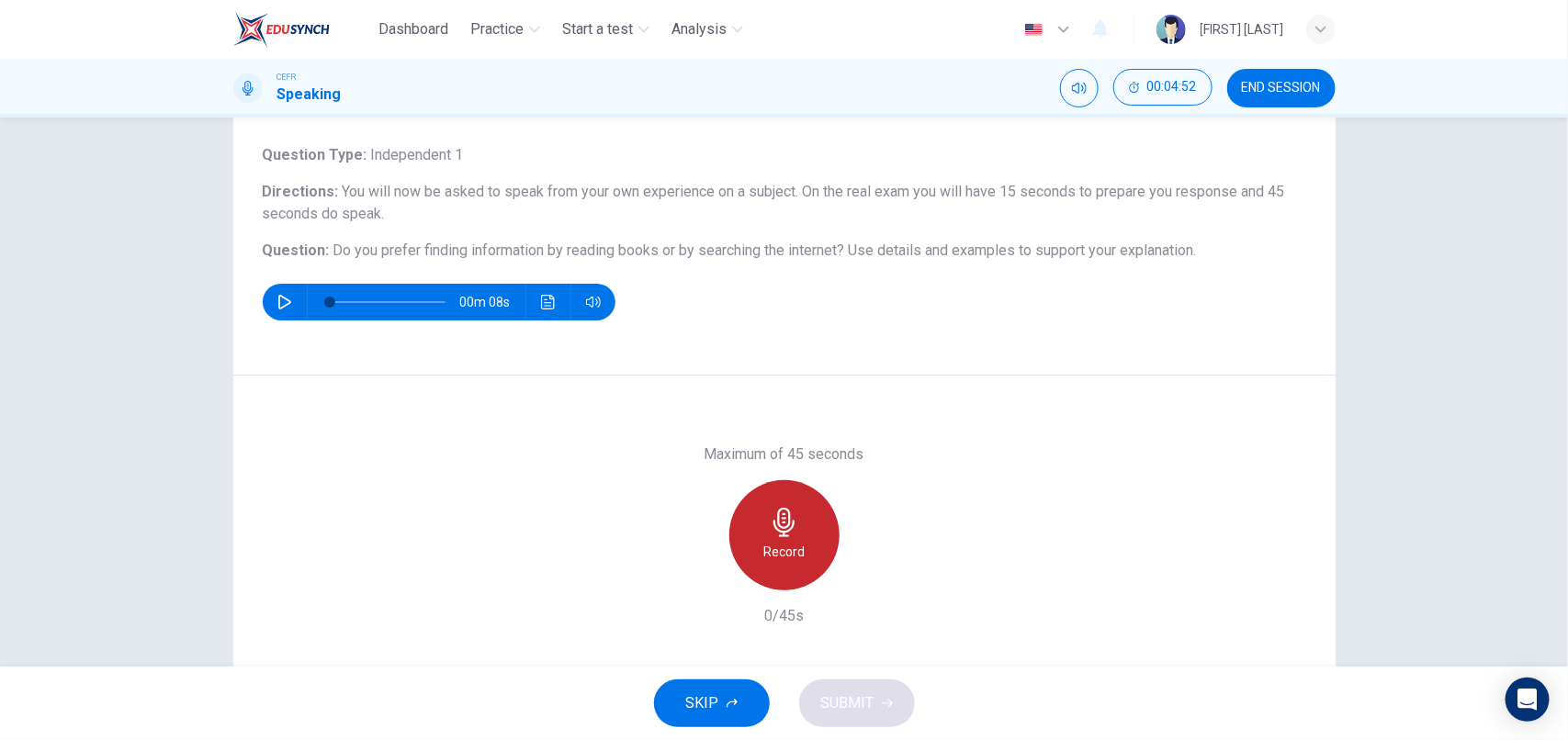 click on "Record" at bounding box center [784, 535] 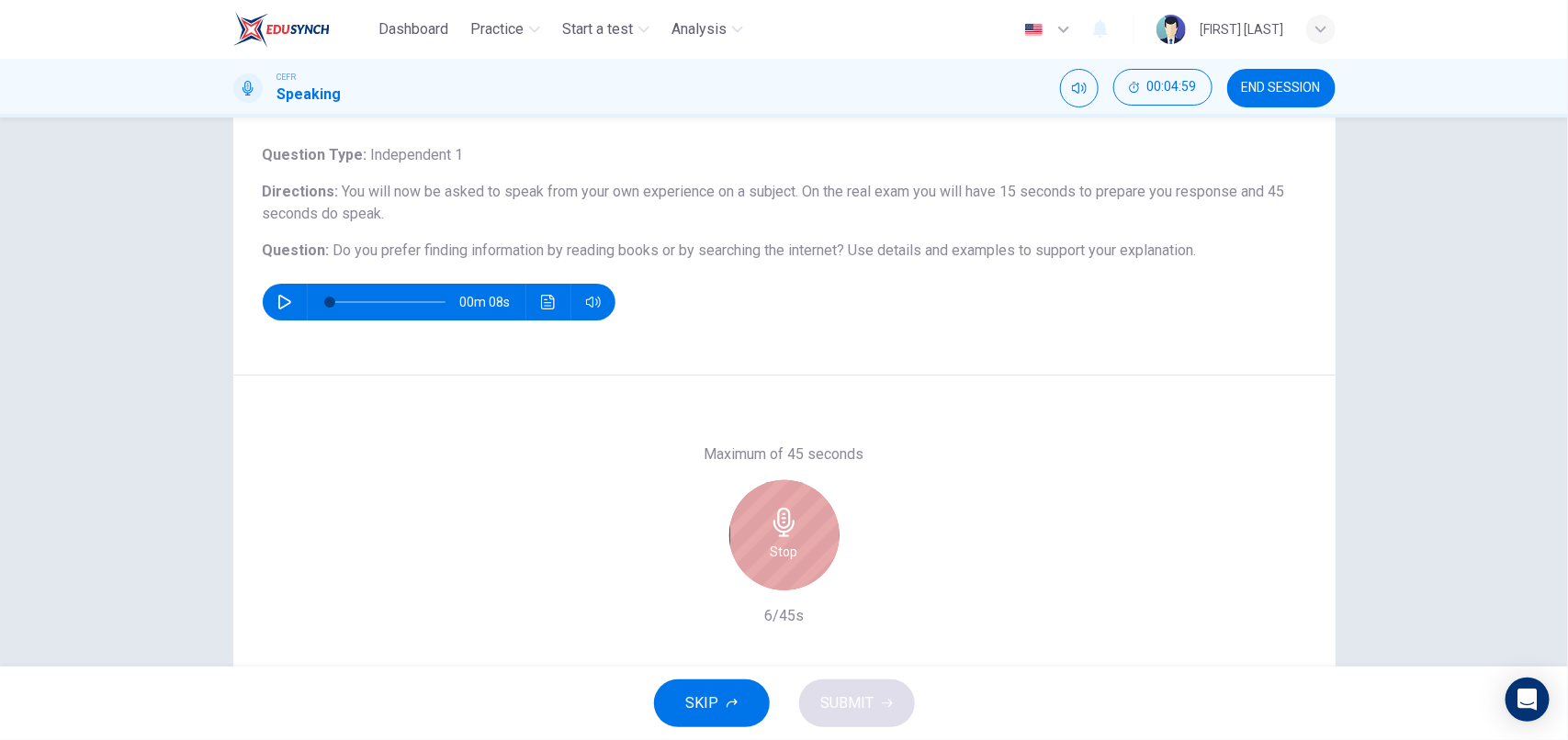 click on "Stop" at bounding box center [784, 535] 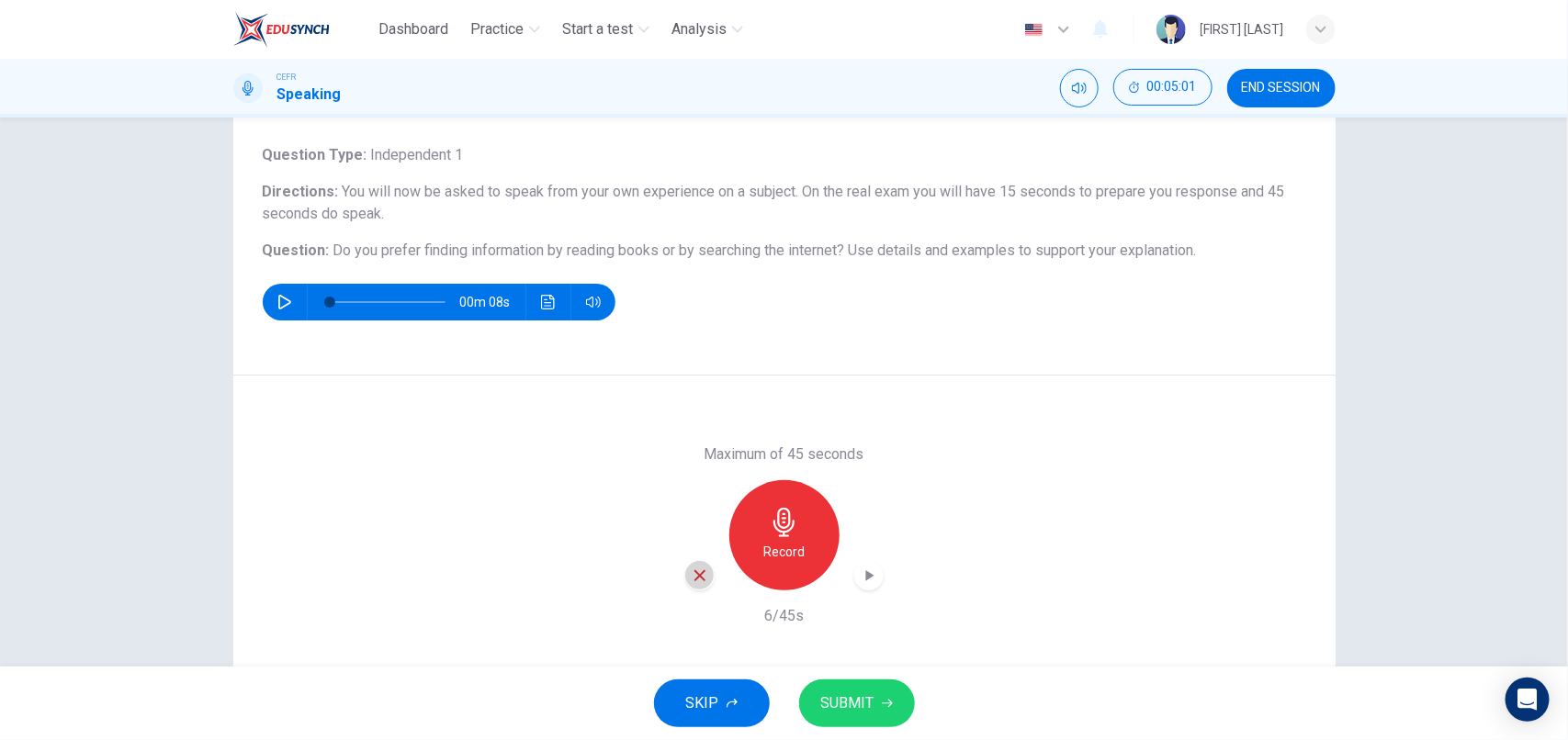 click at bounding box center (700, 576) 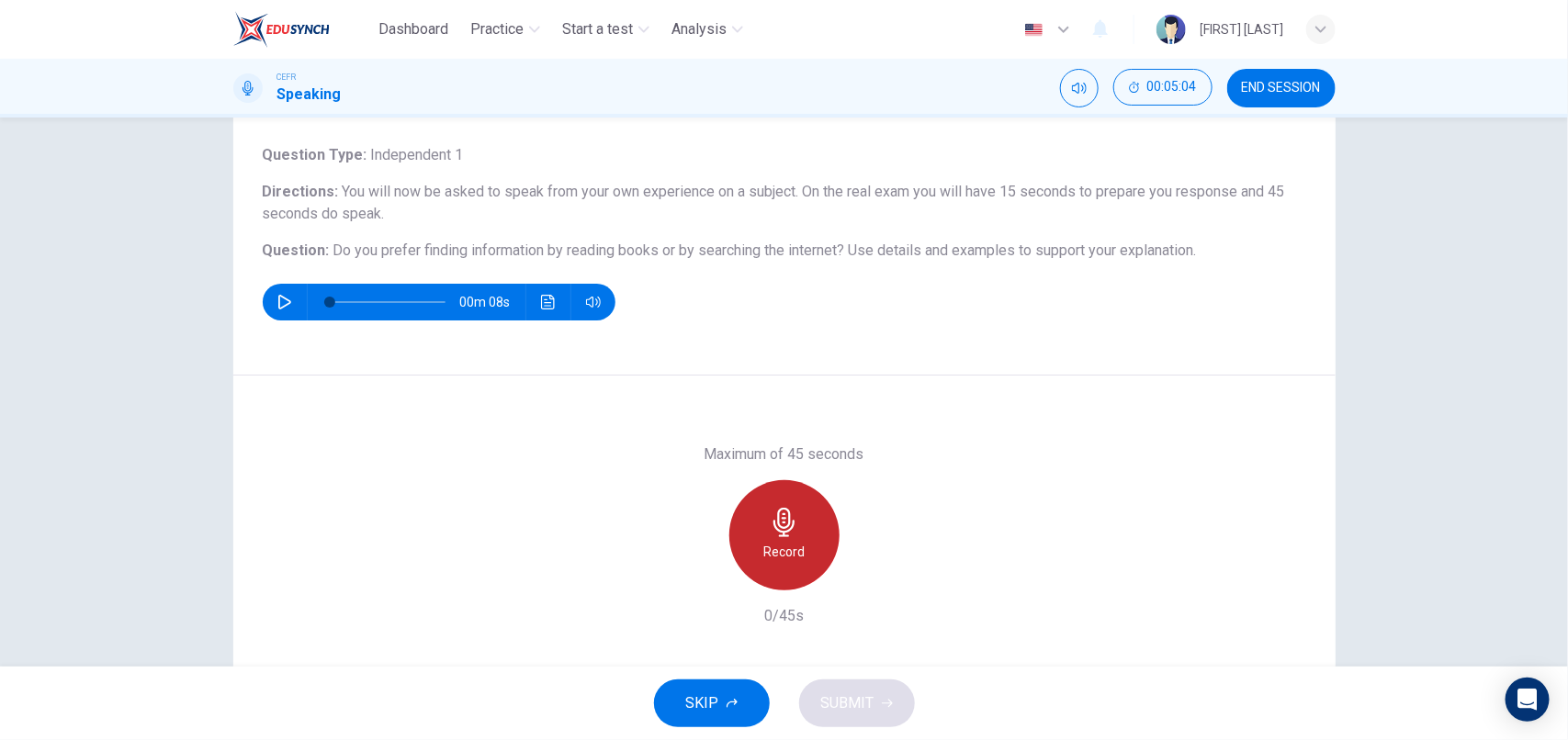 click on "Record" at bounding box center [784, 535] 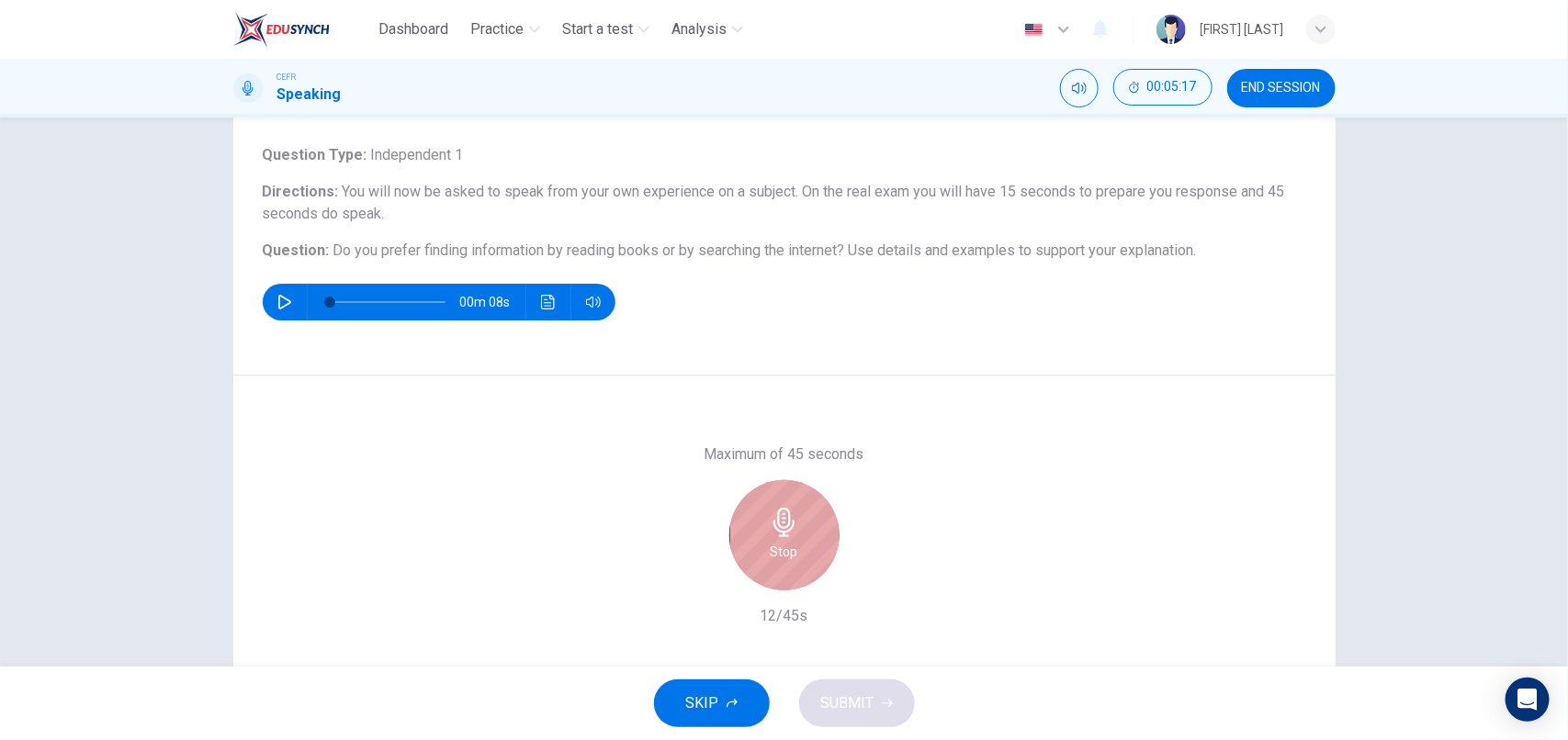 click on "Stop" at bounding box center (784, 535) 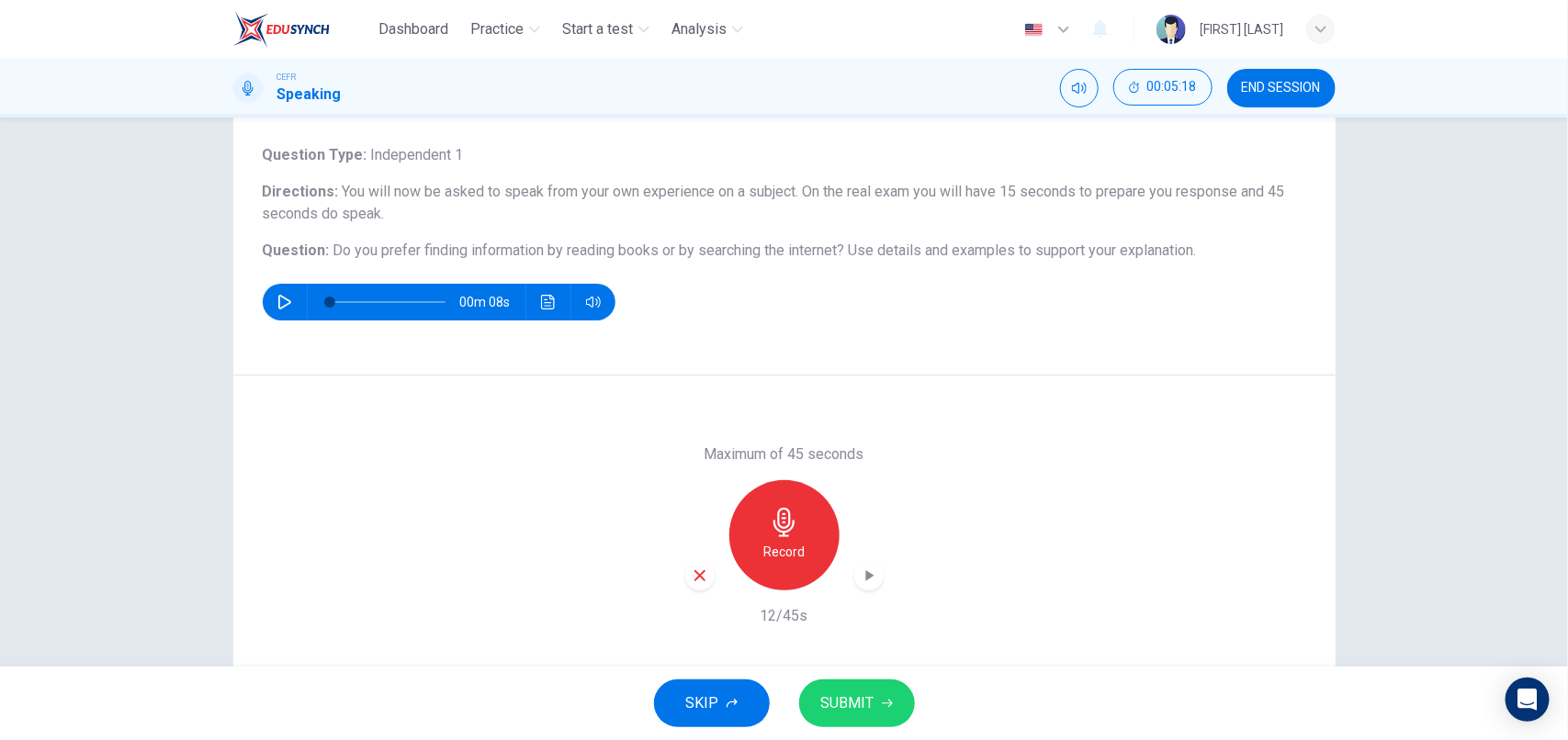 click at bounding box center (700, 576) 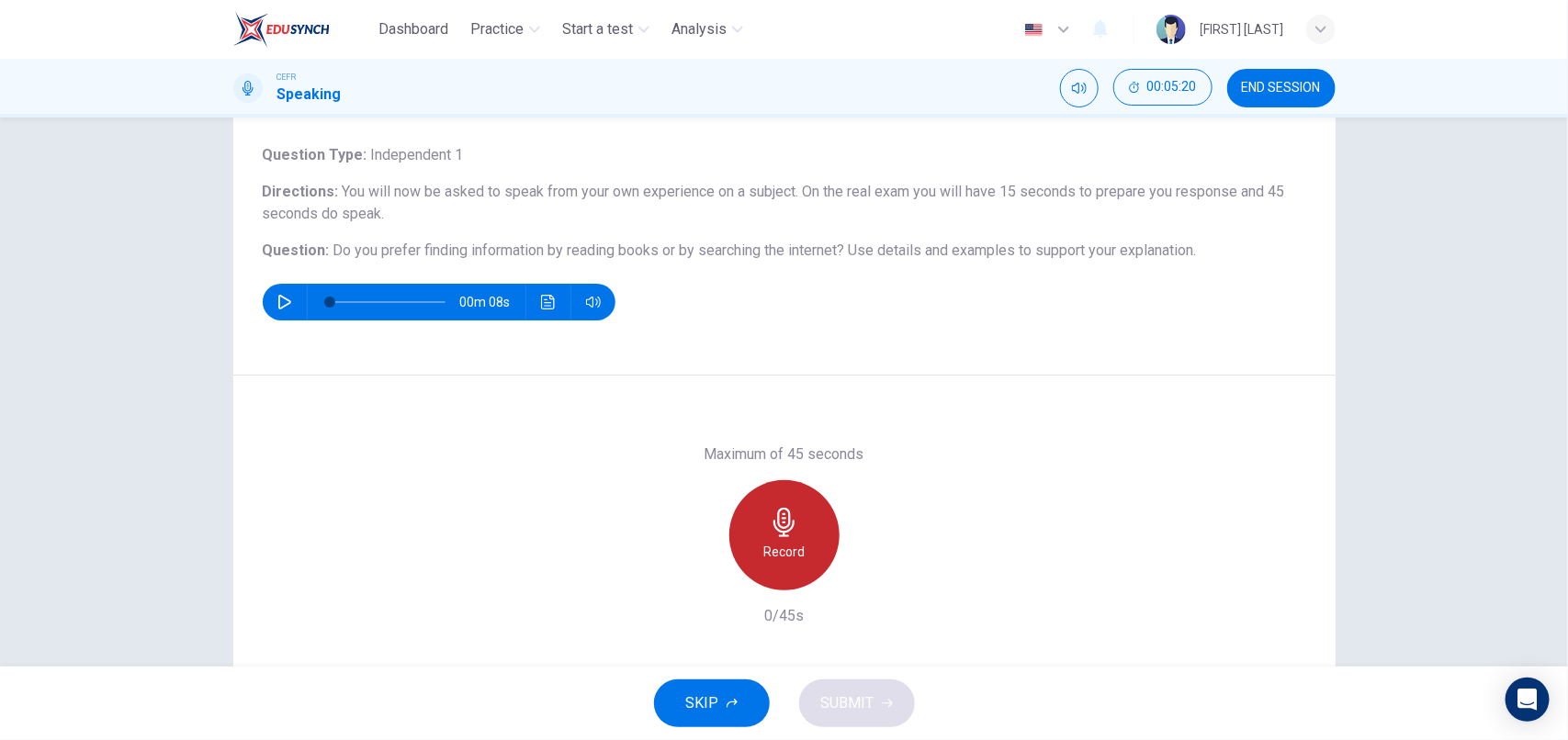 click on "Record" at bounding box center [784, 535] 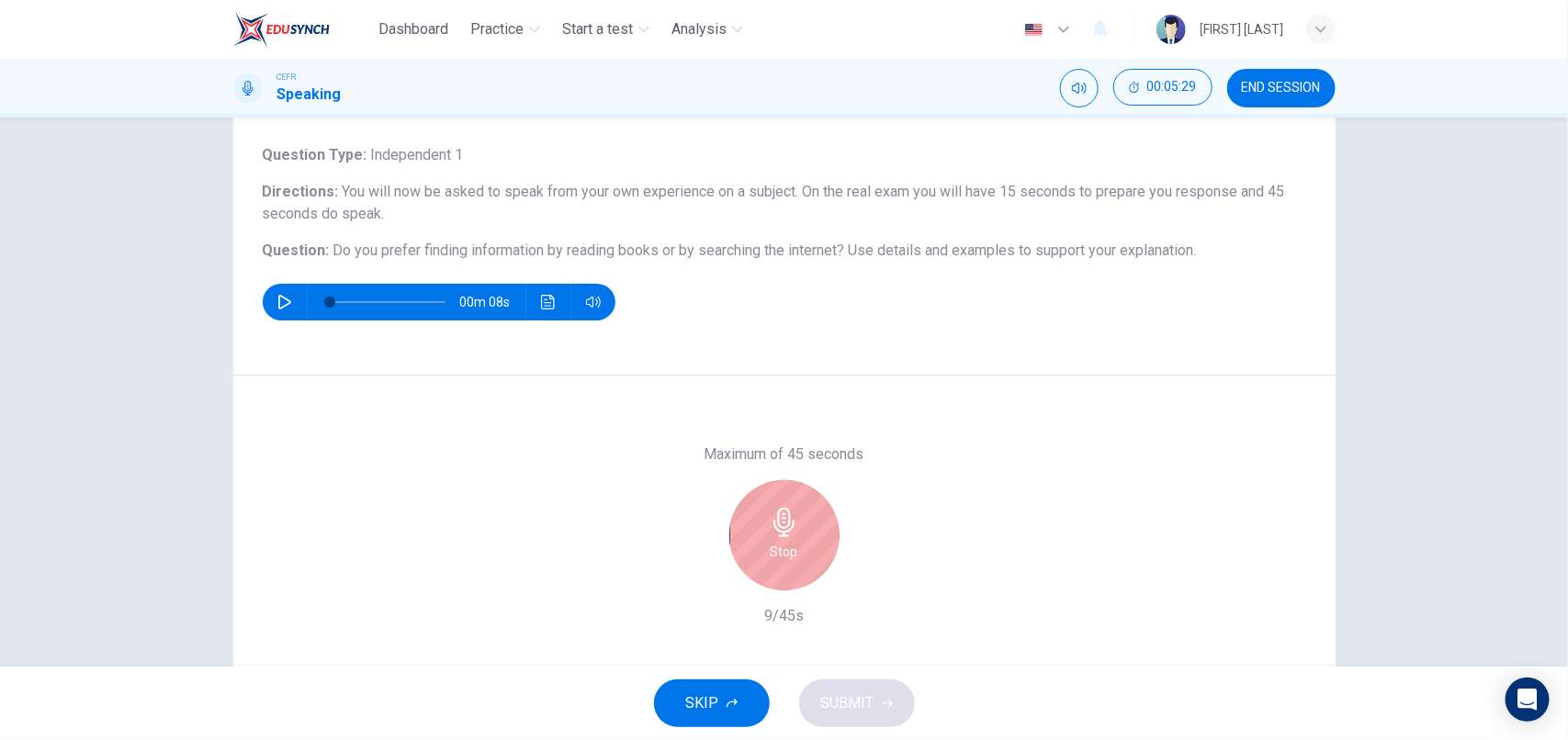 click on "Stop" at bounding box center [784, 535] 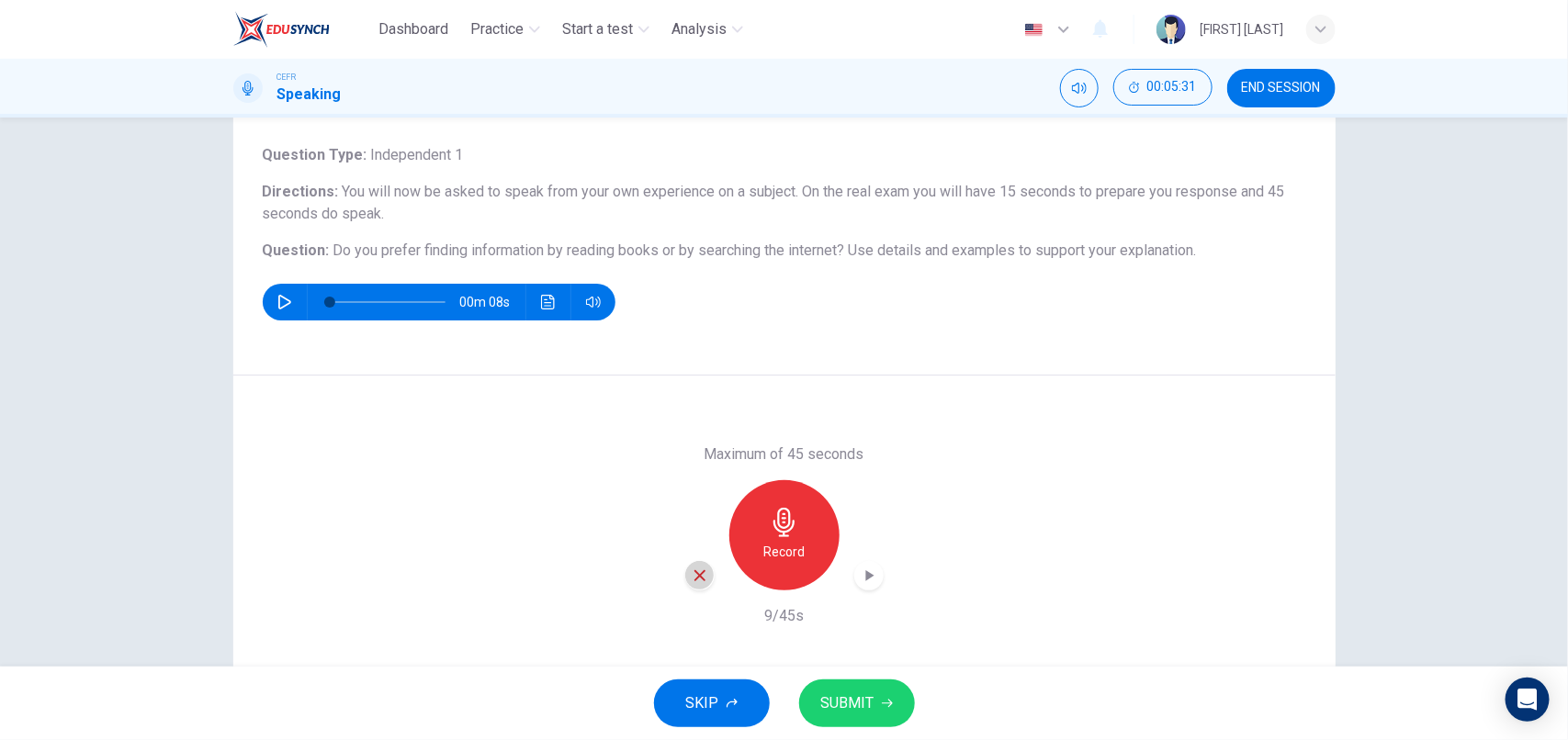 click at bounding box center (700, 576) 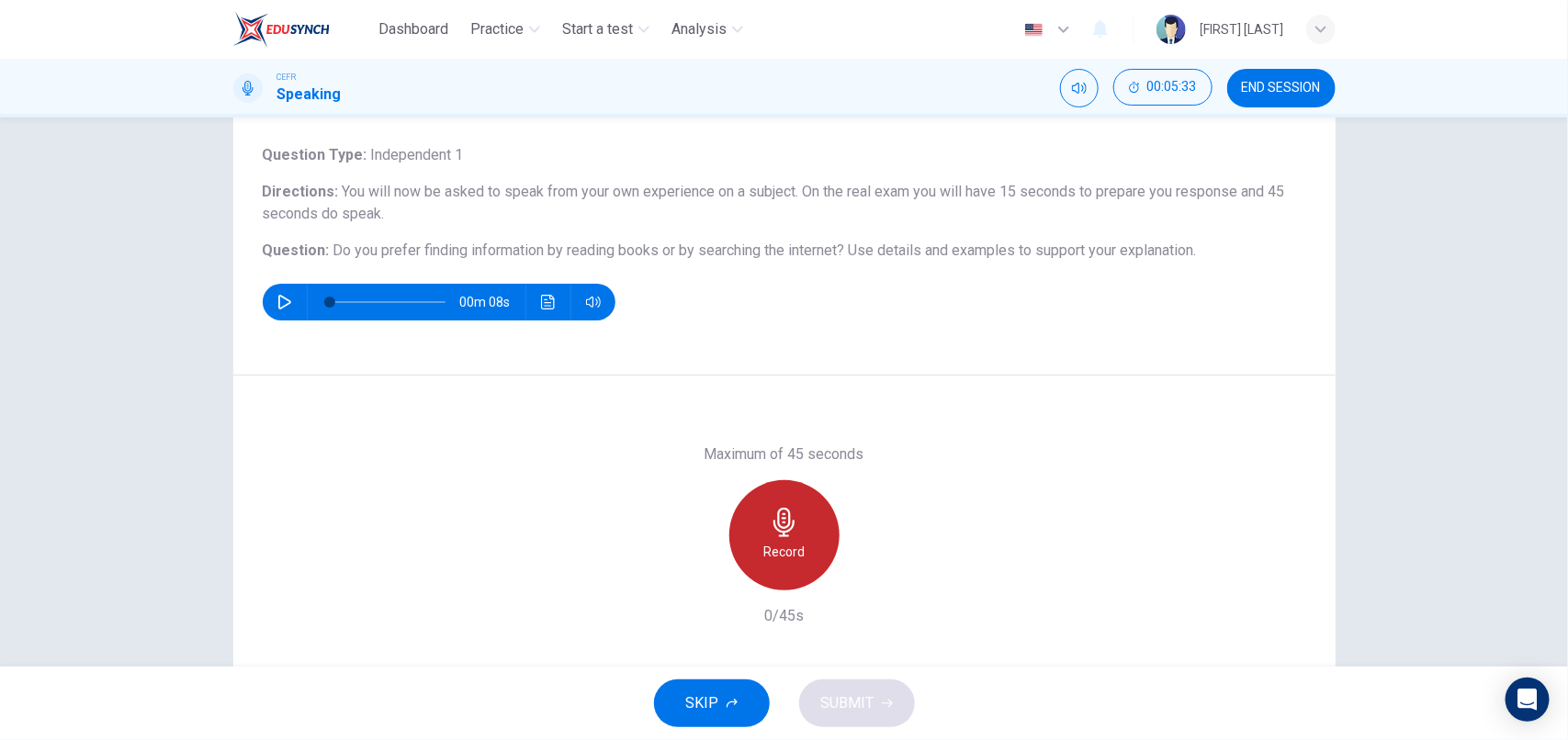click on "Record" at bounding box center (784, 552) 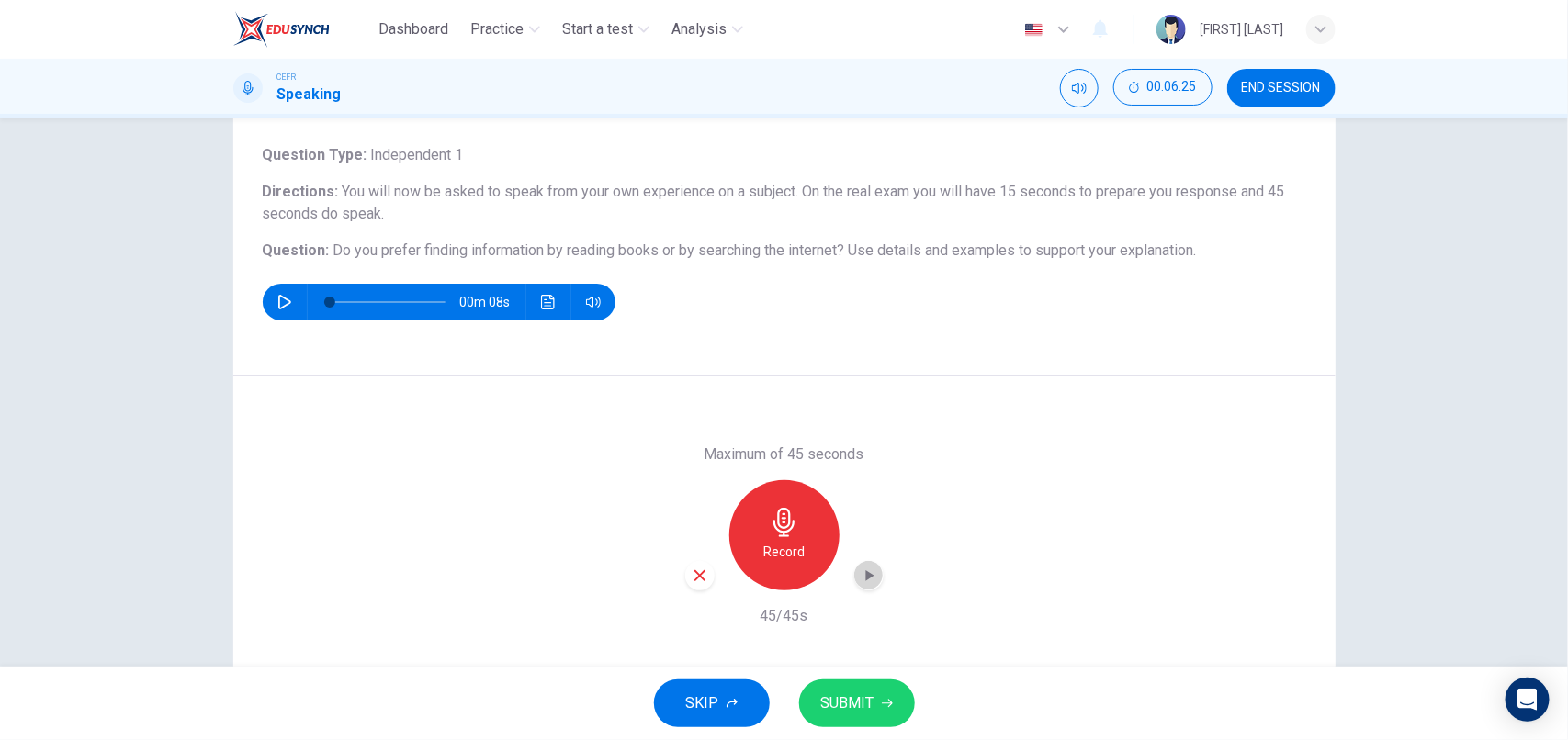 click at bounding box center (869, 576) 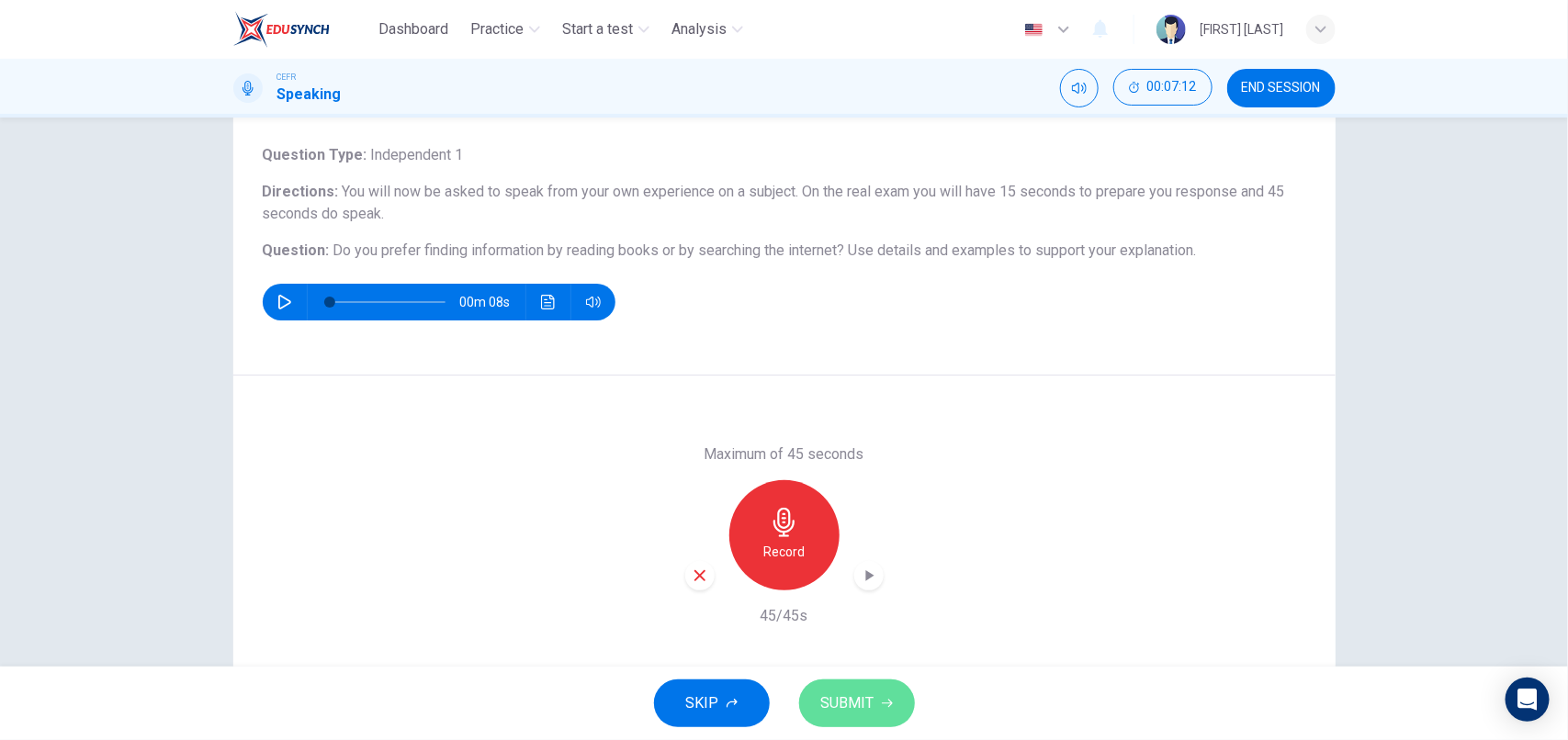click on "SUBMIT" at bounding box center [848, 703] 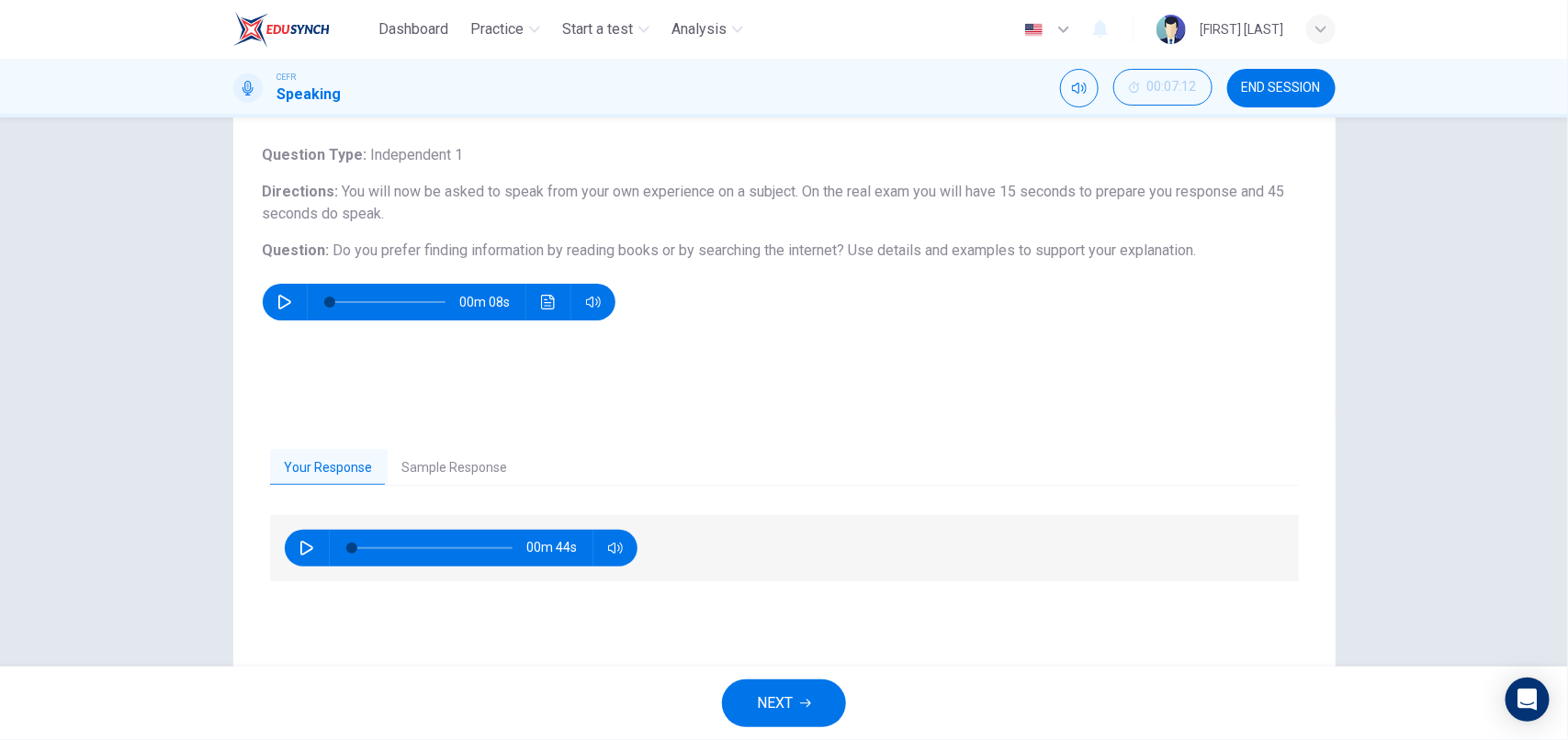 click at bounding box center [307, 548] 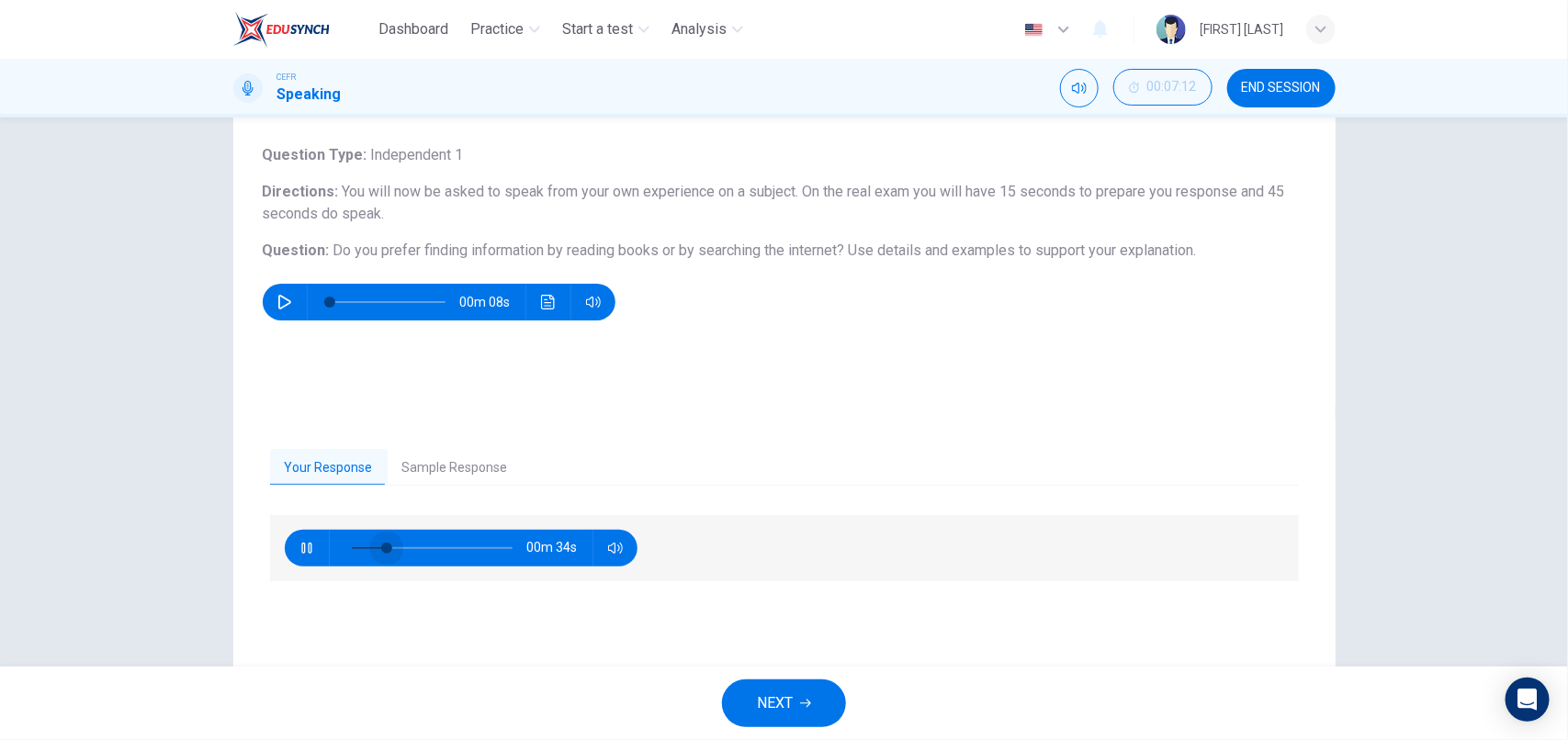 click at bounding box center (432, 548) 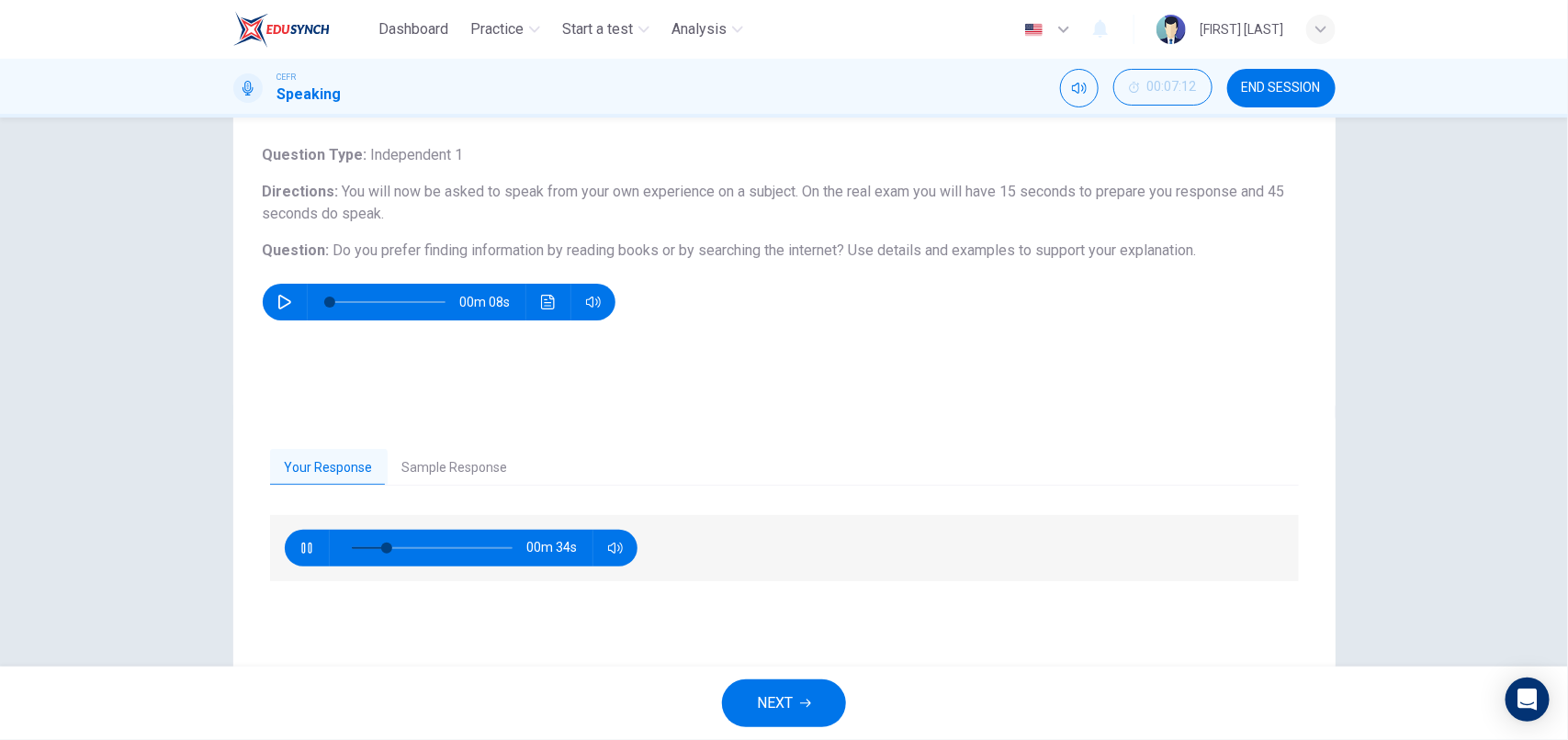 click on "Sample Response" at bounding box center [455, 468] 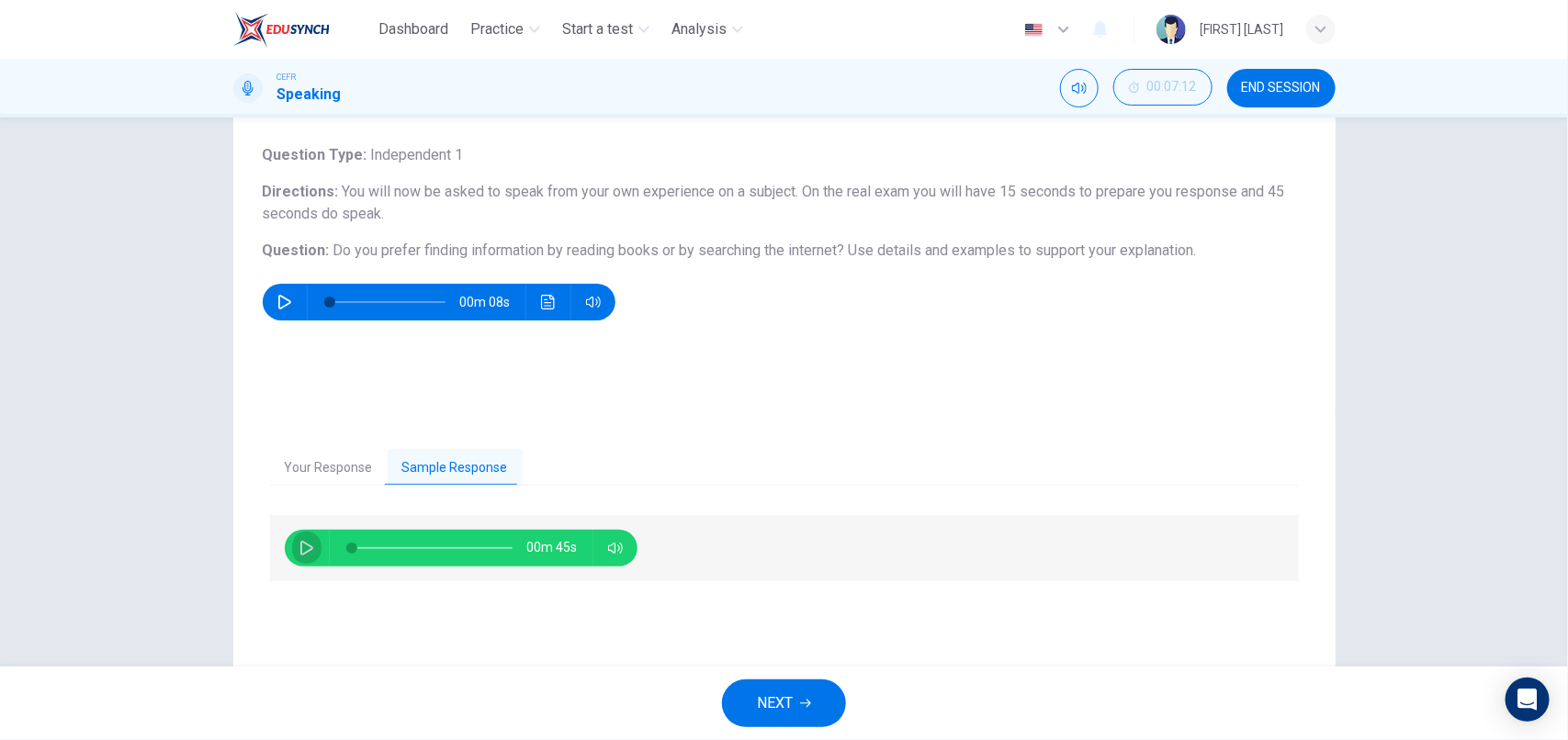 click at bounding box center (307, 548) 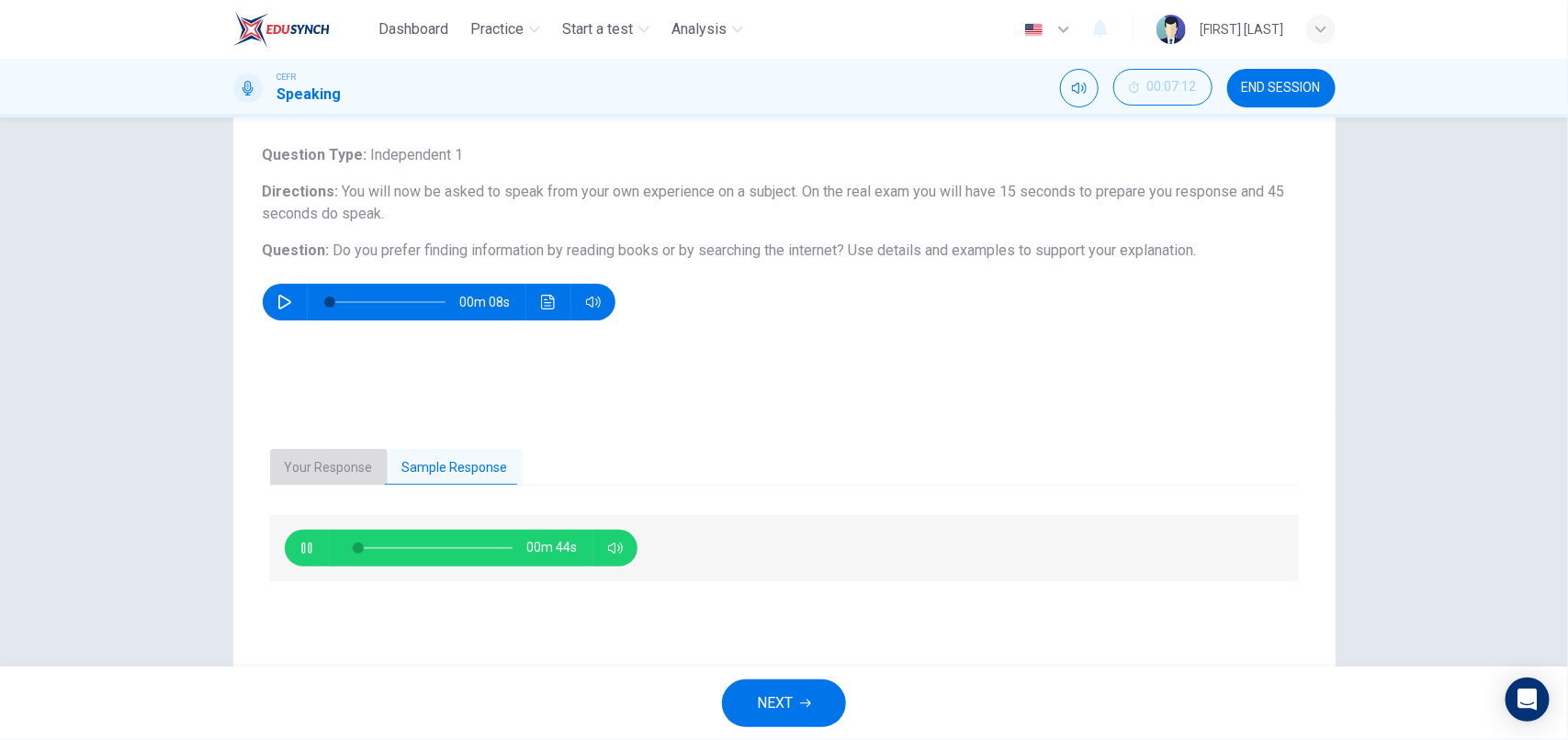 click on "Your Response" at bounding box center [329, 468] 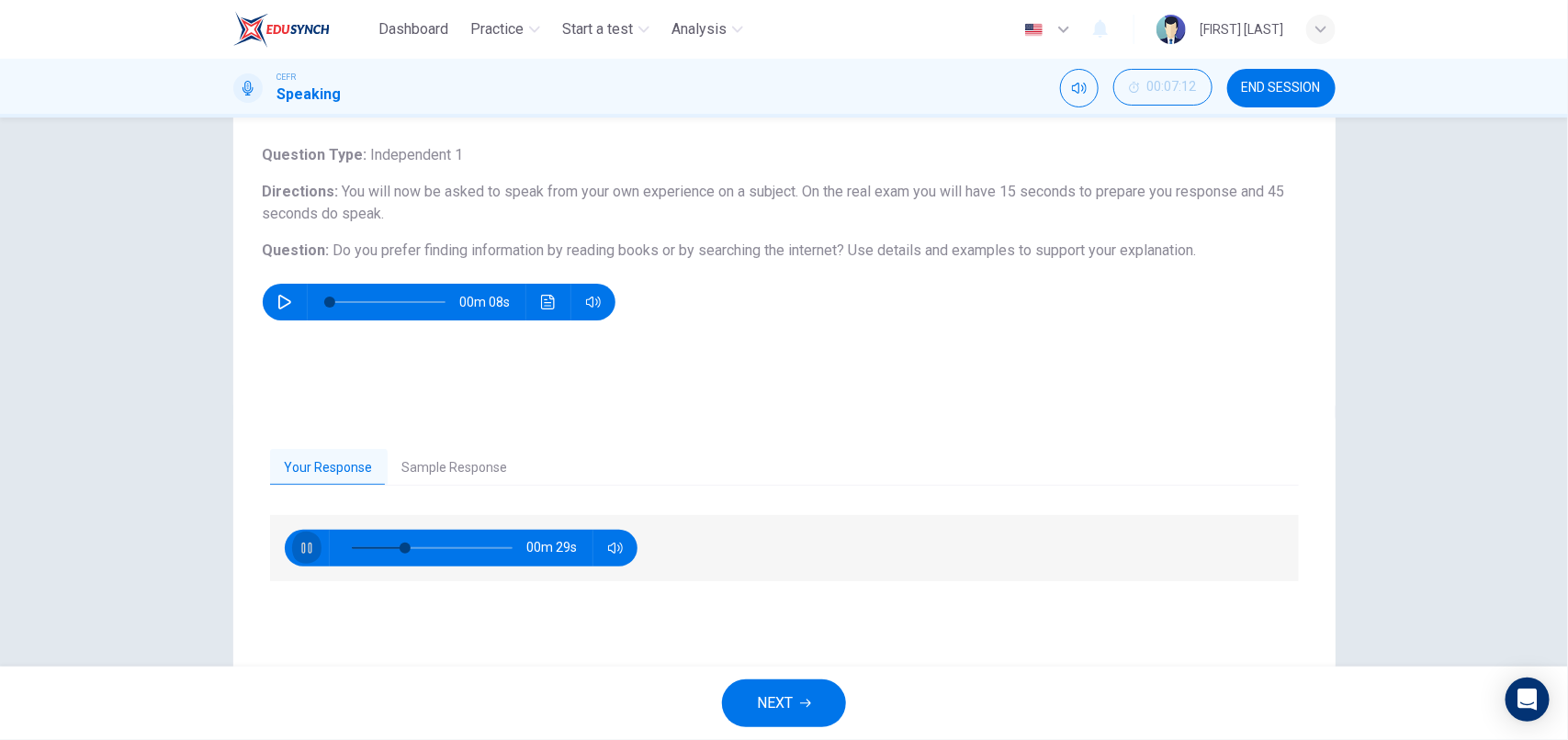 click at bounding box center [307, 548] 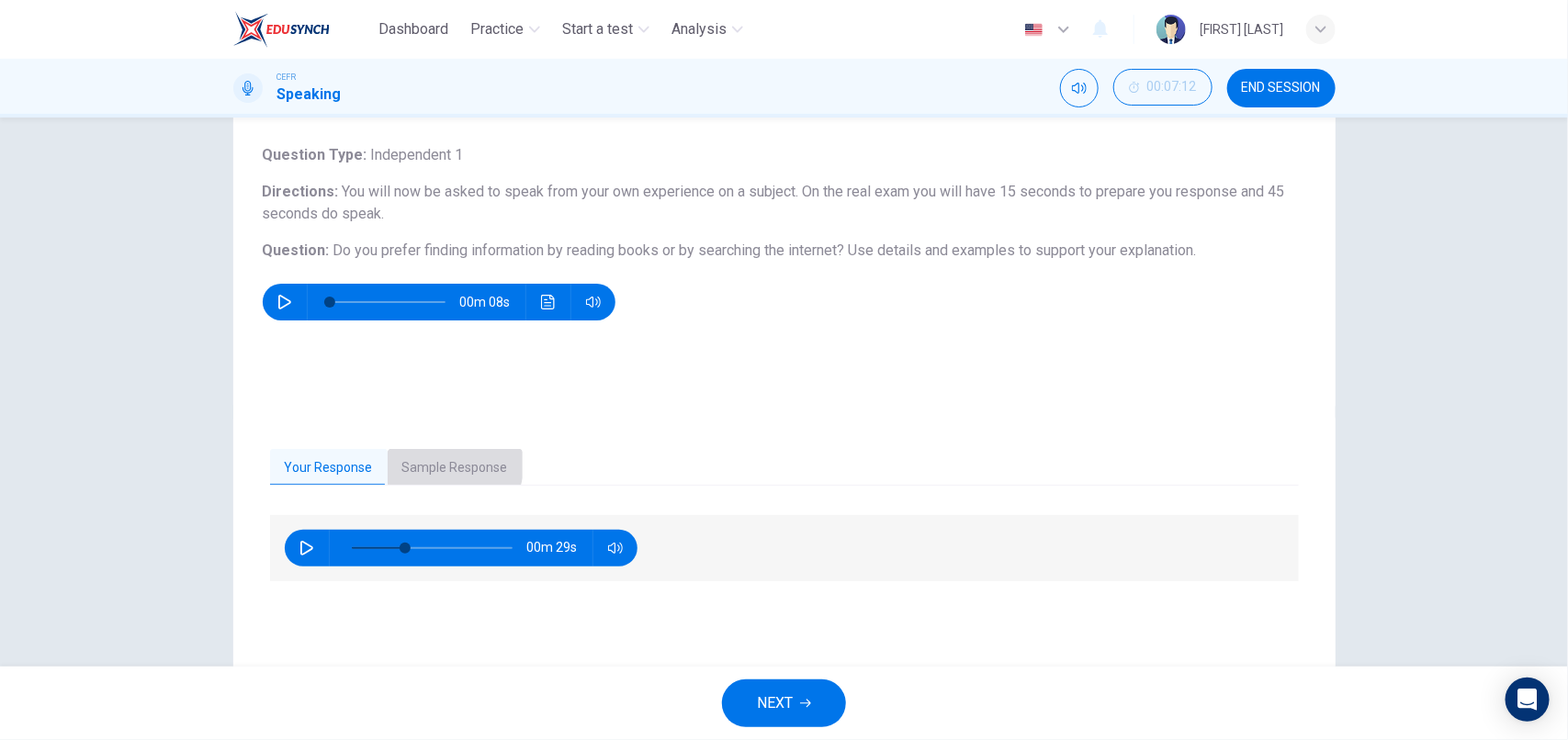 click on "Sample Response" at bounding box center (455, 468) 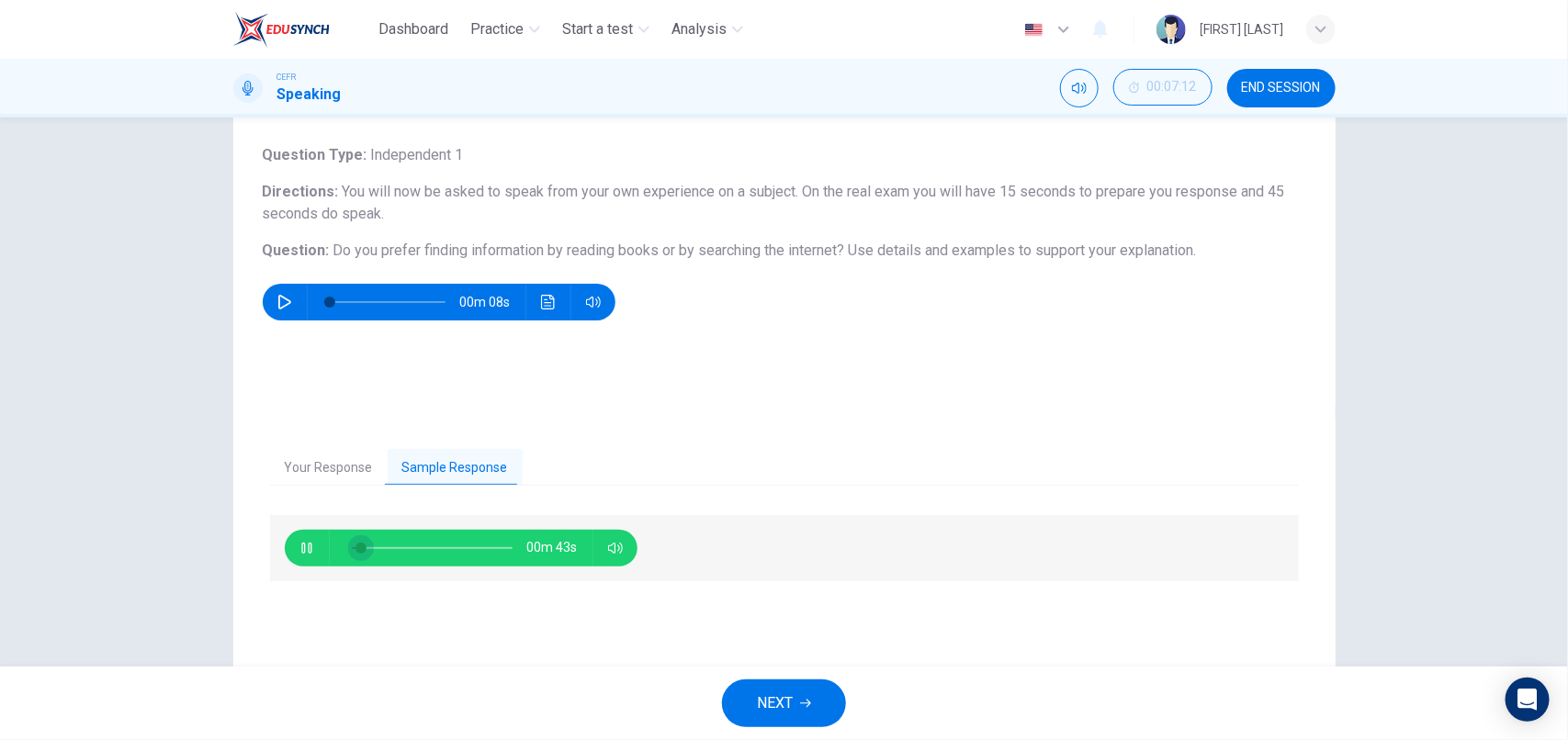 type 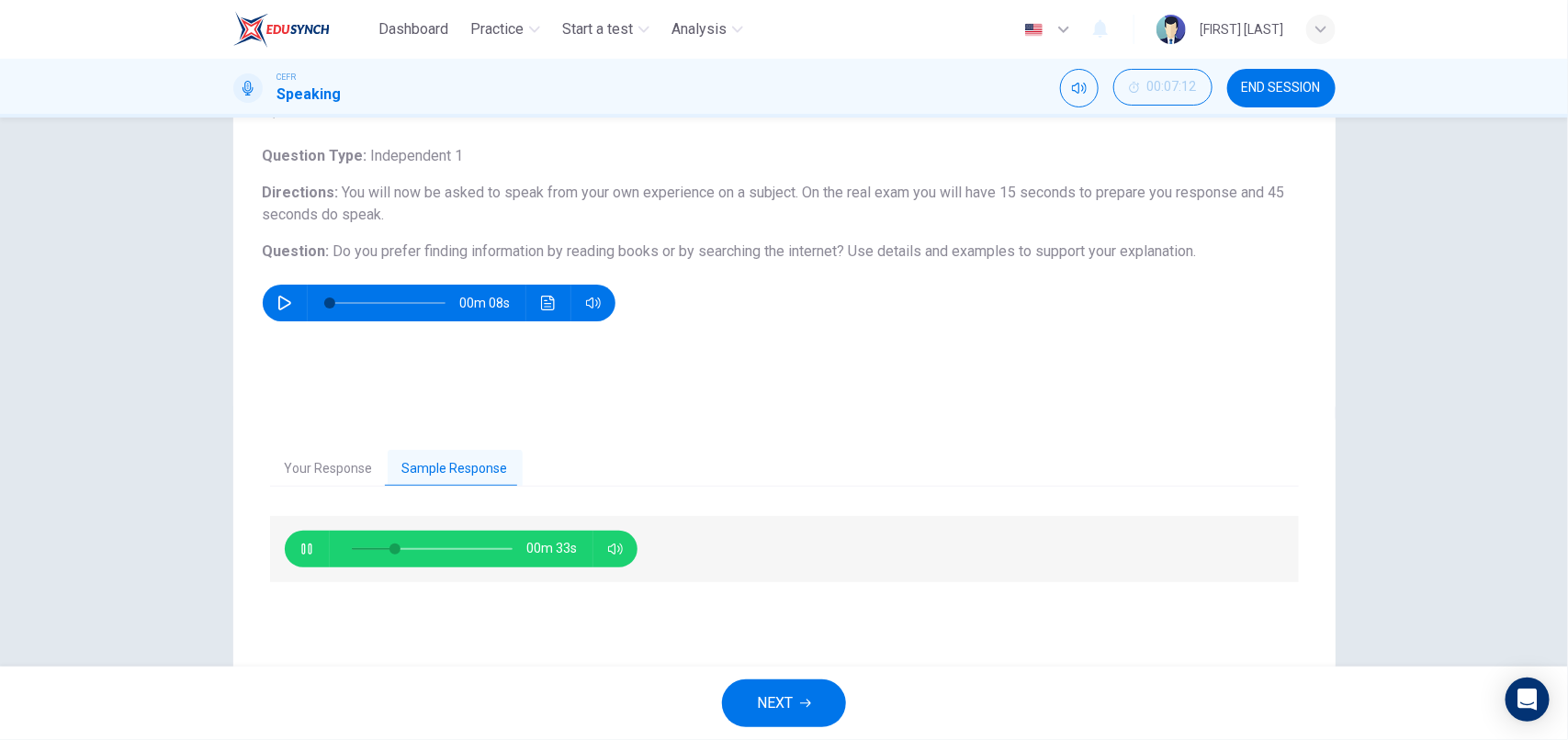 scroll, scrollTop: 95, scrollLeft: 0, axis: vertical 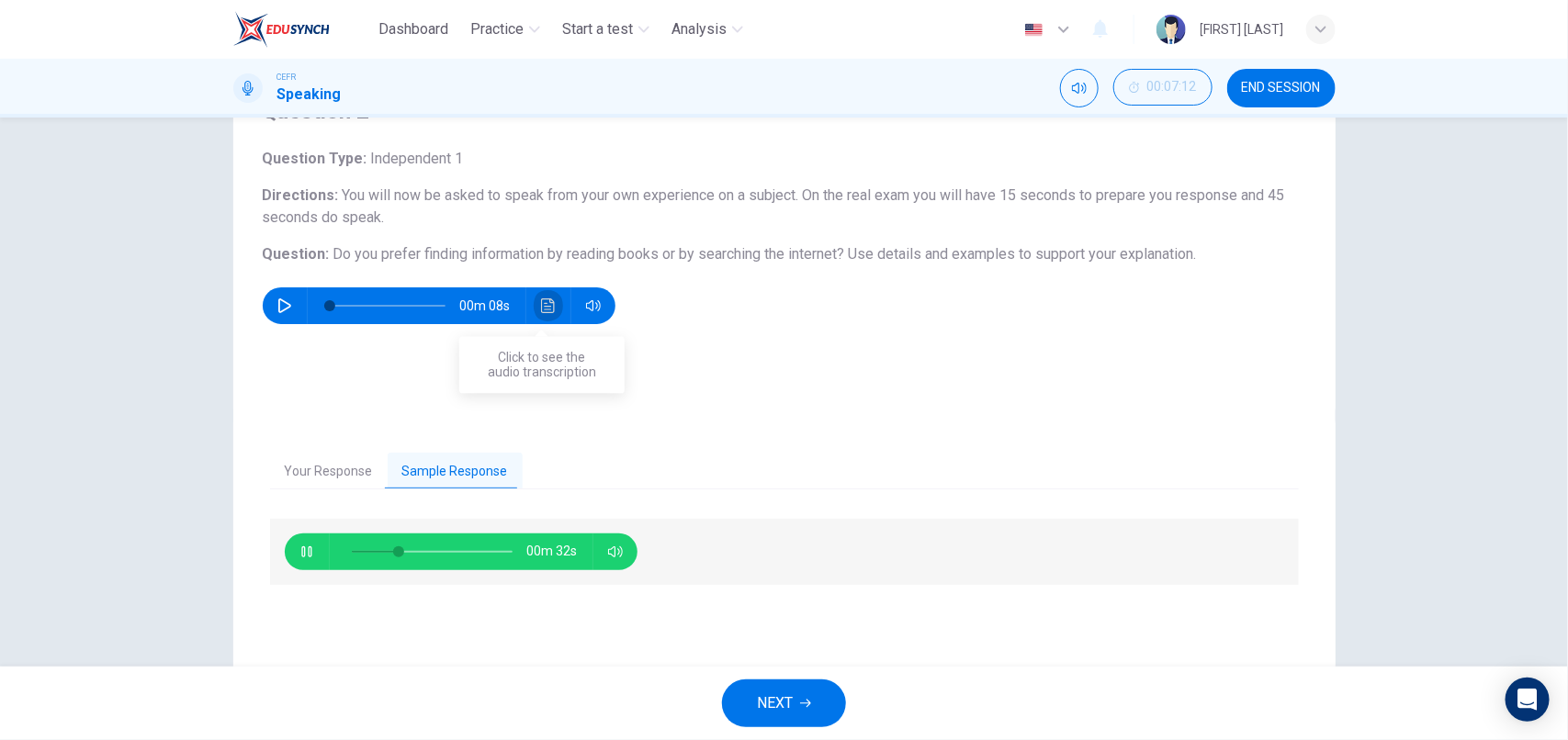 click at bounding box center [547, 306] 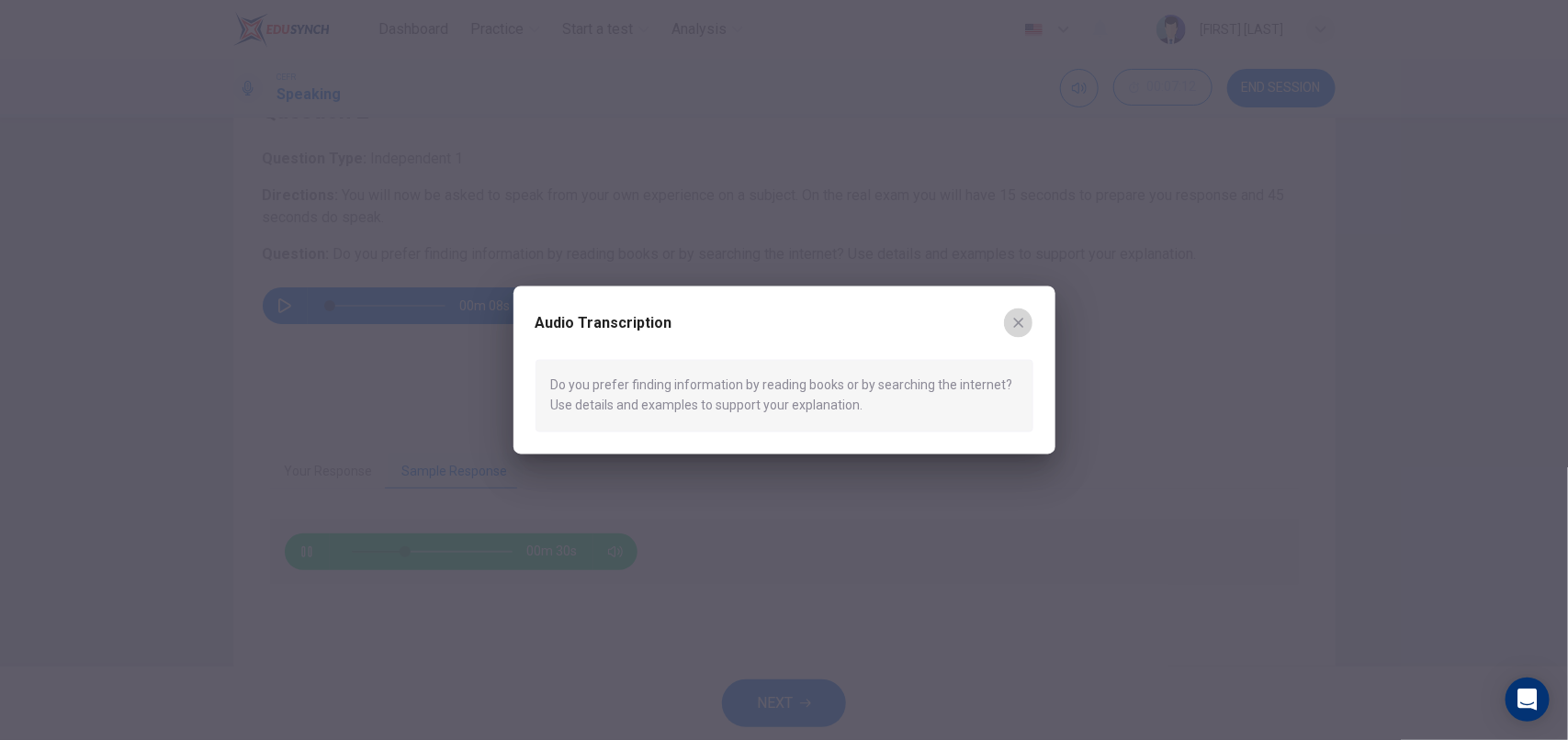 click at bounding box center [1018, 322] 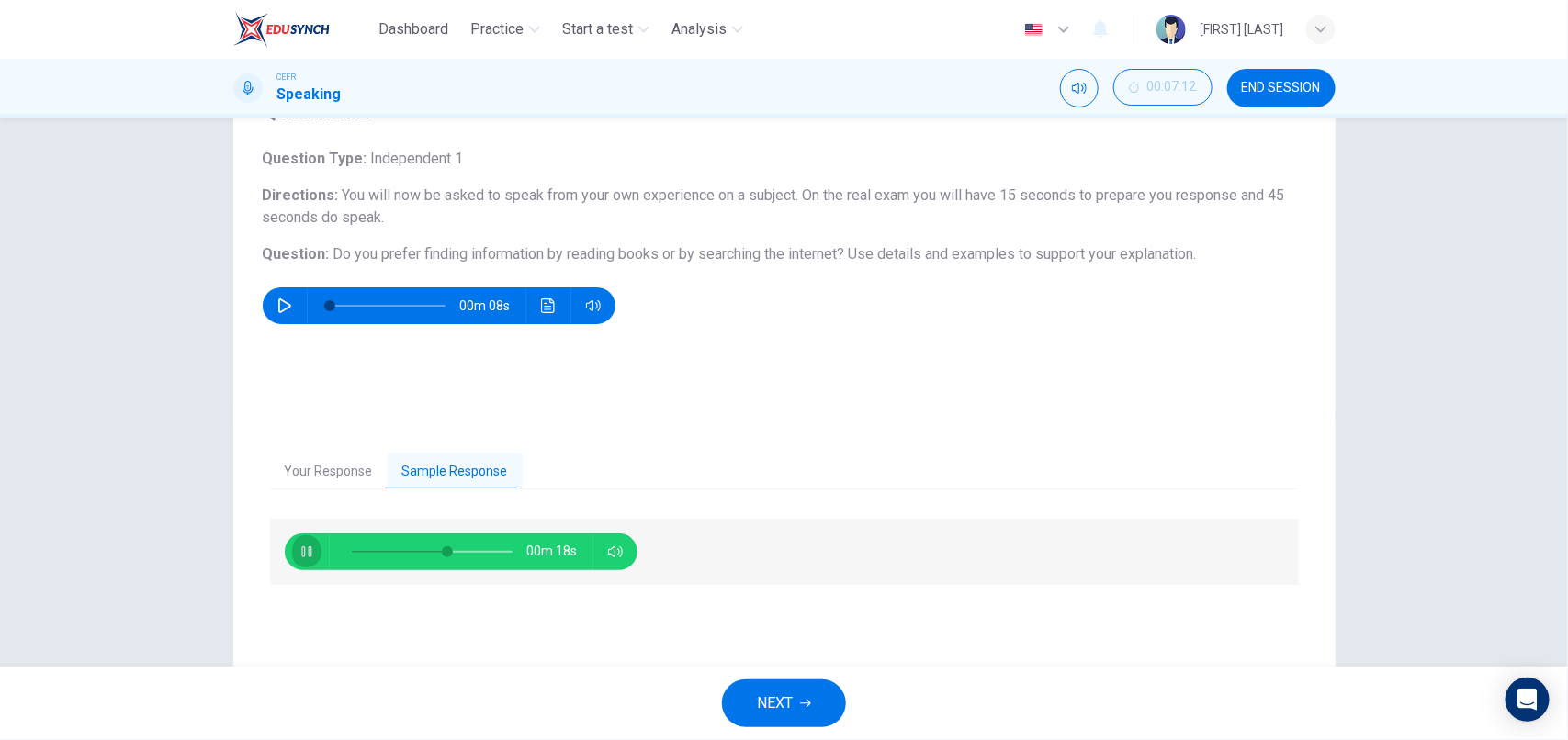 click at bounding box center (307, 552) 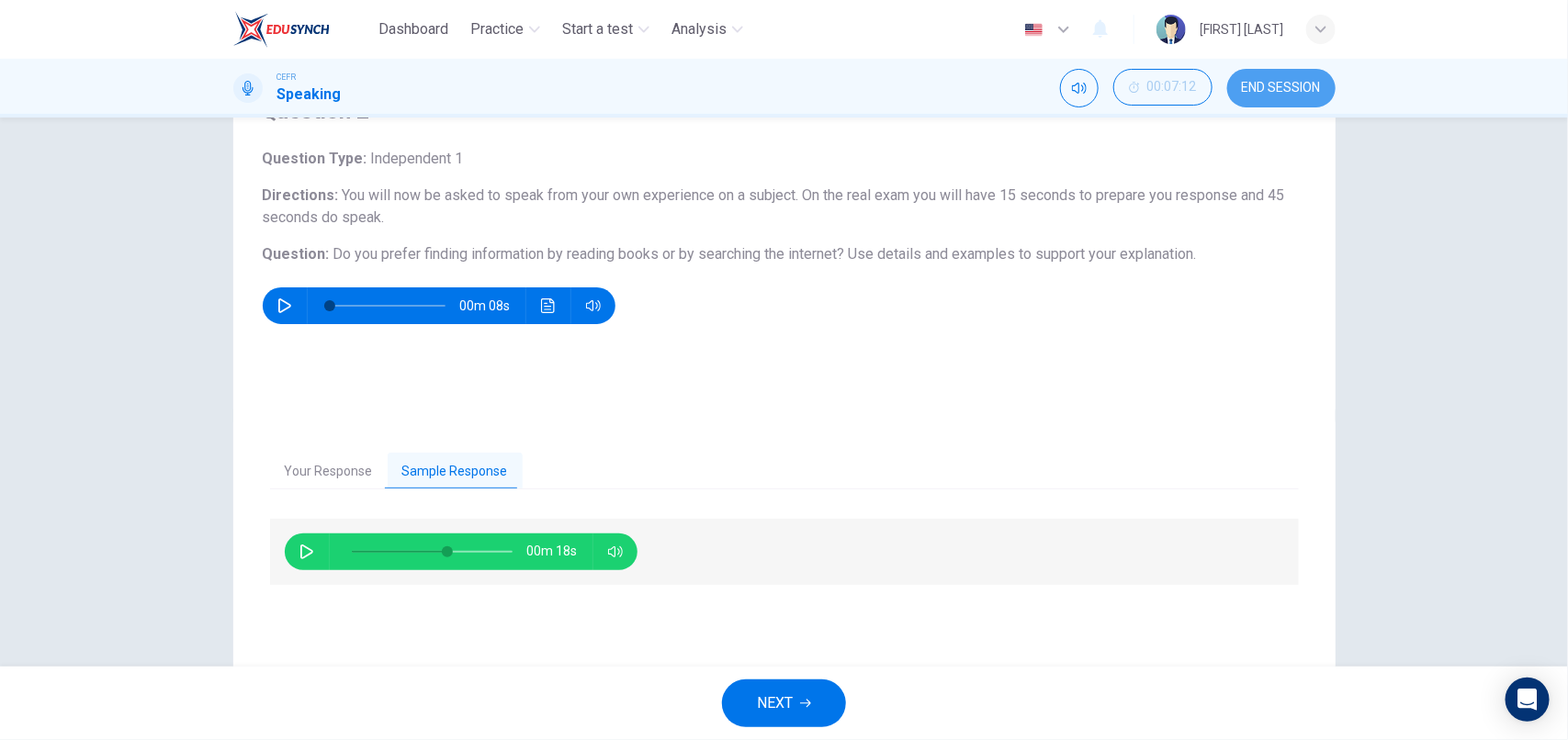 click on "END SESSION" at bounding box center [1281, 88] 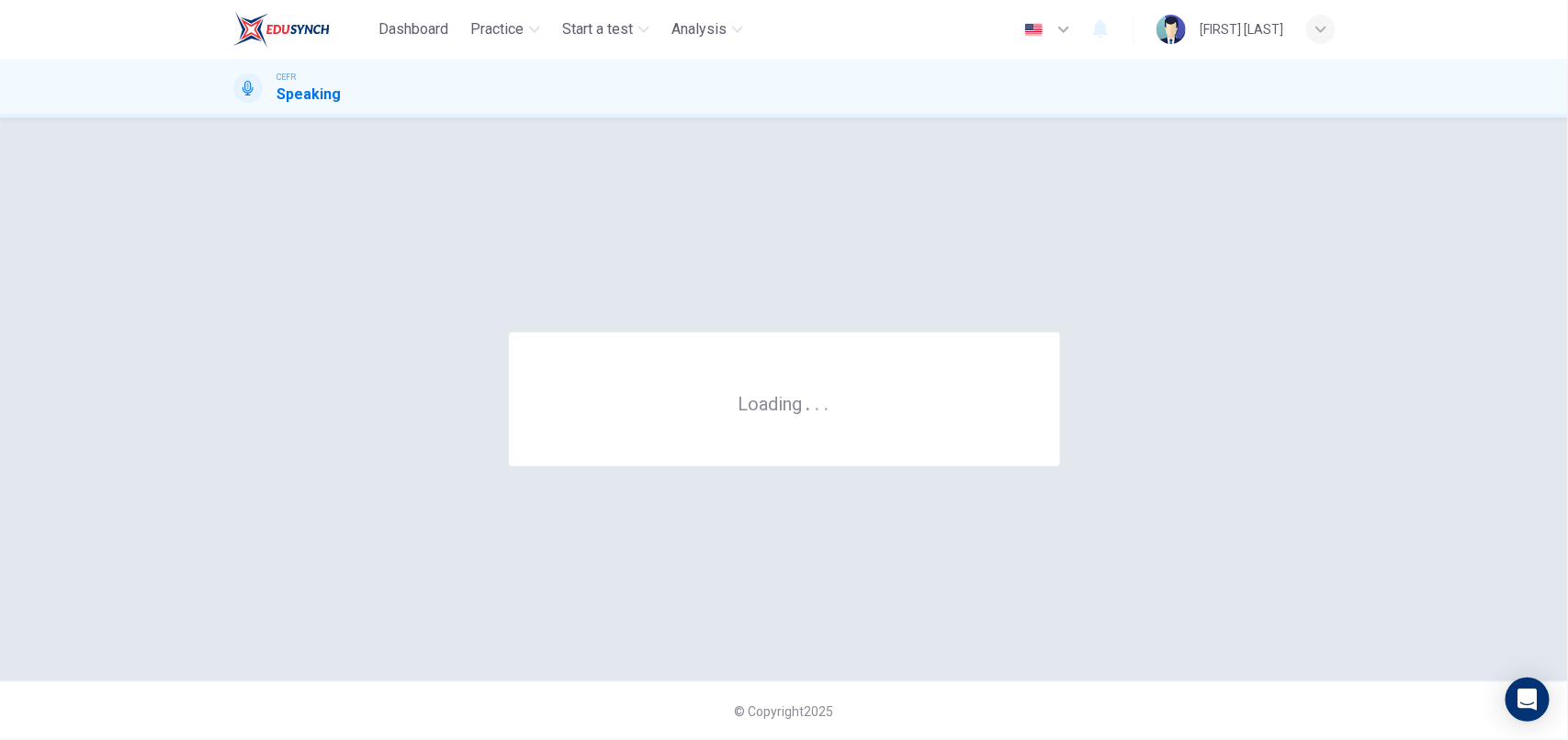 scroll, scrollTop: 0, scrollLeft: 0, axis: both 